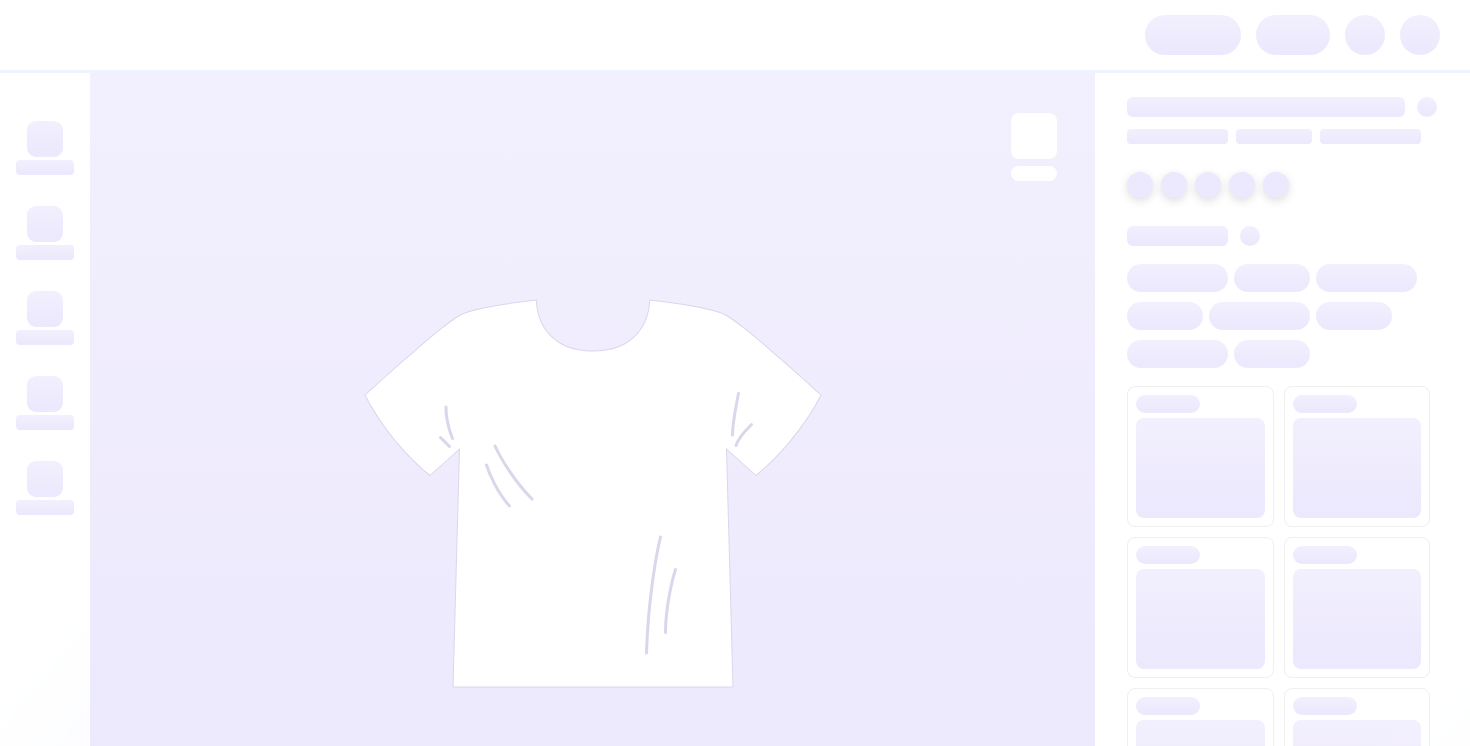 scroll, scrollTop: 0, scrollLeft: 0, axis: both 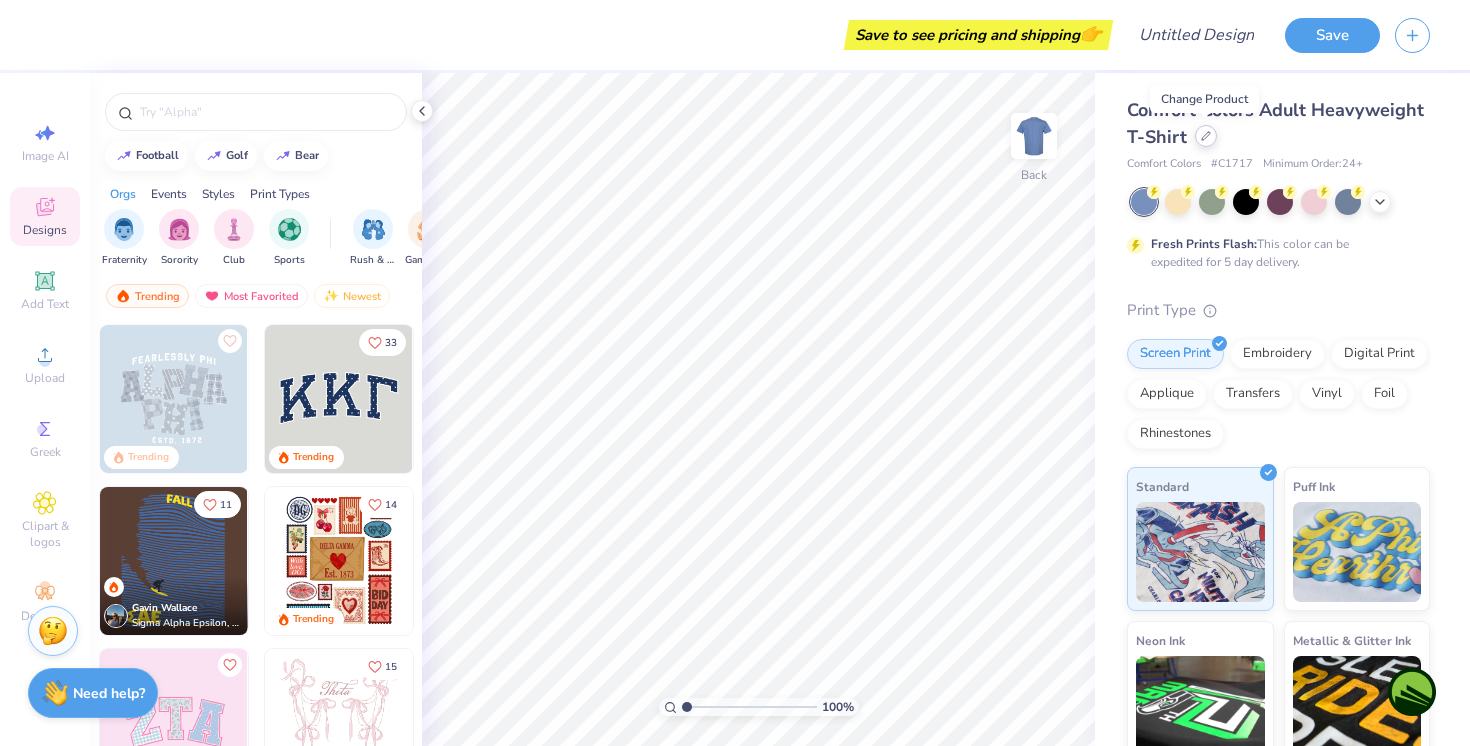 click 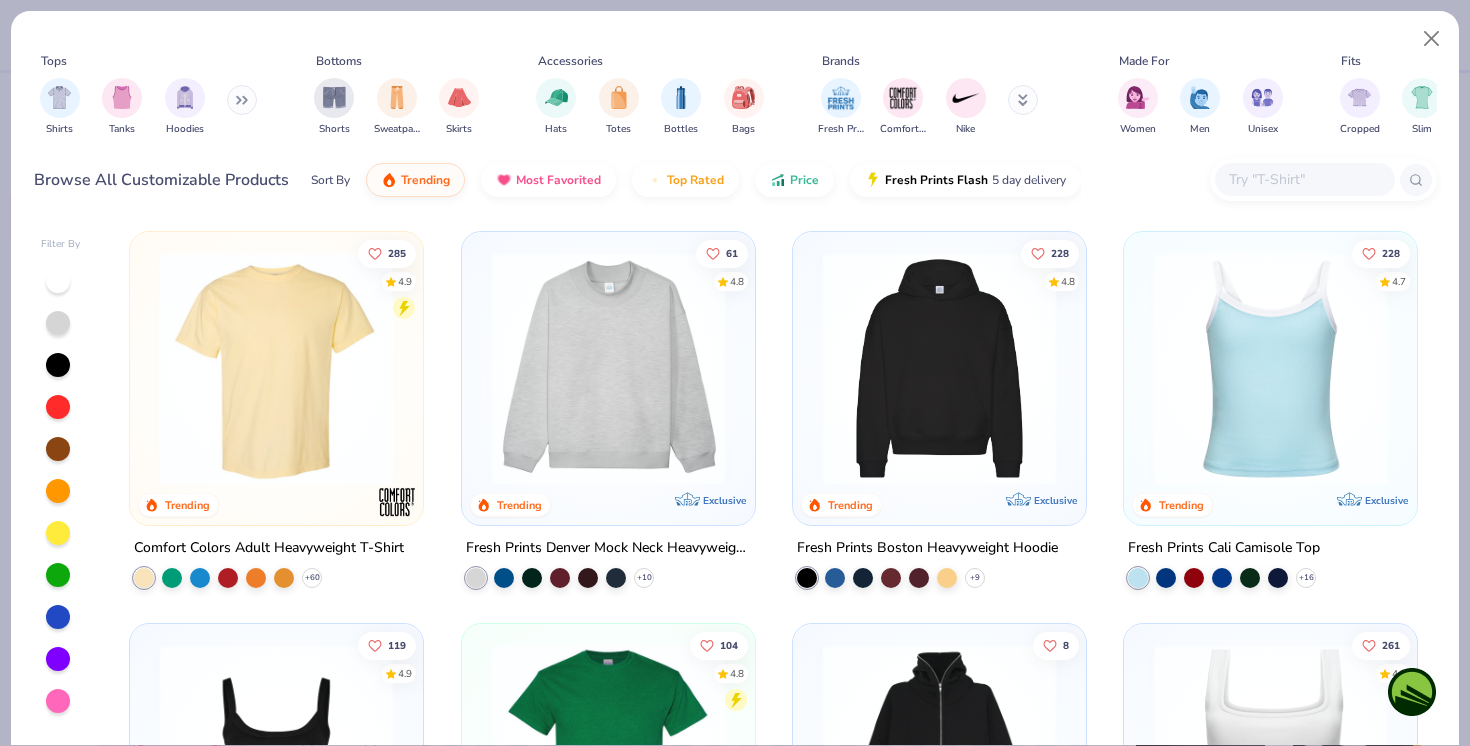 click on "Shirts Tanks Hoodies" at bounding box center (149, 107) 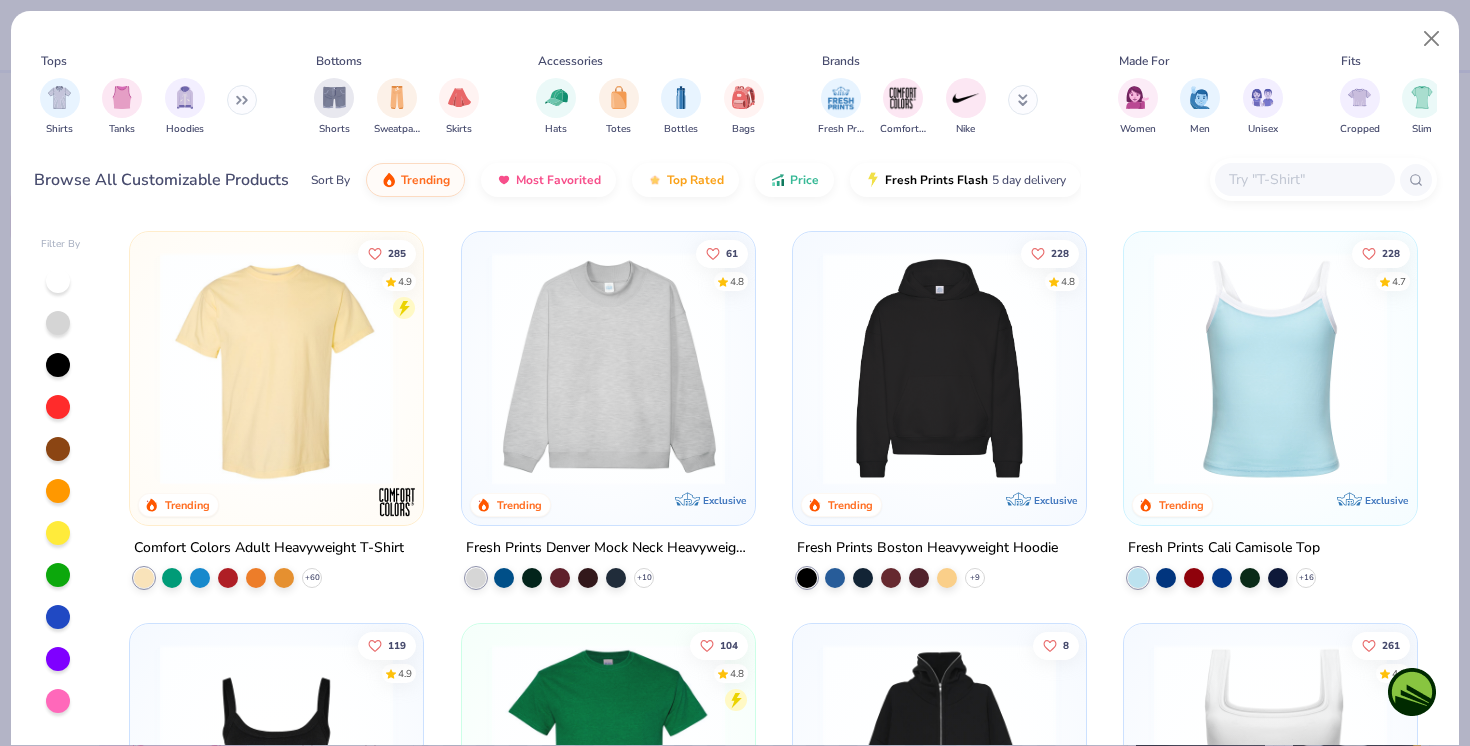 click 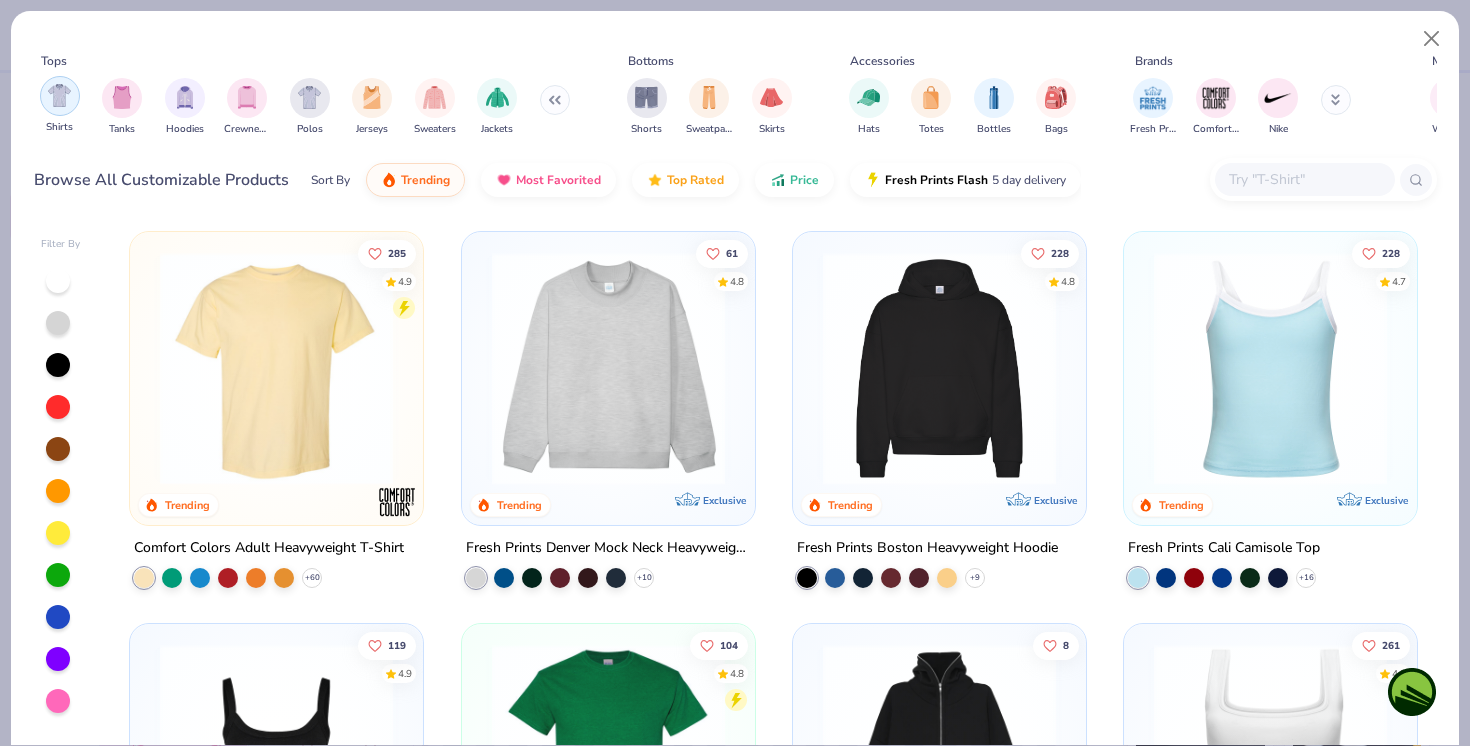 click at bounding box center (59, 95) 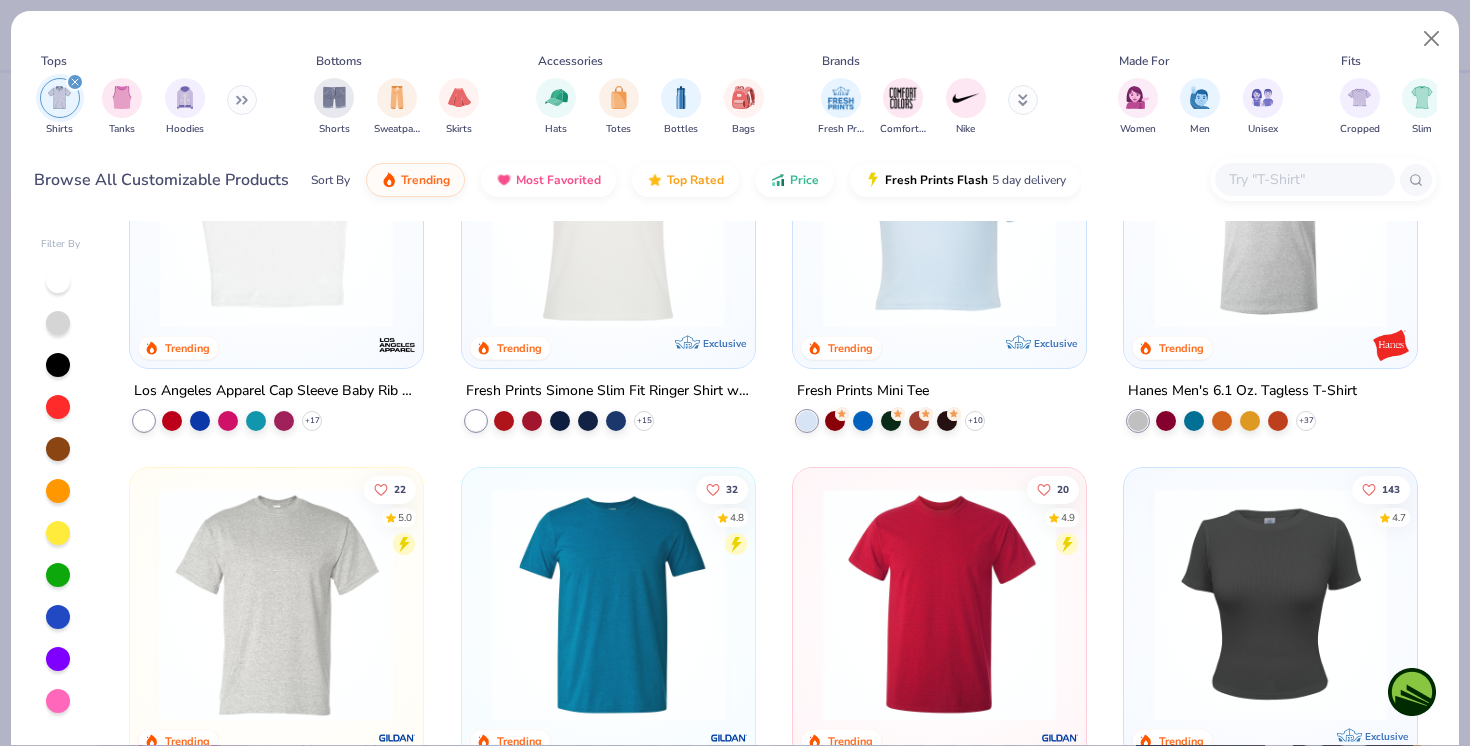scroll, scrollTop: 497, scrollLeft: 0, axis: vertical 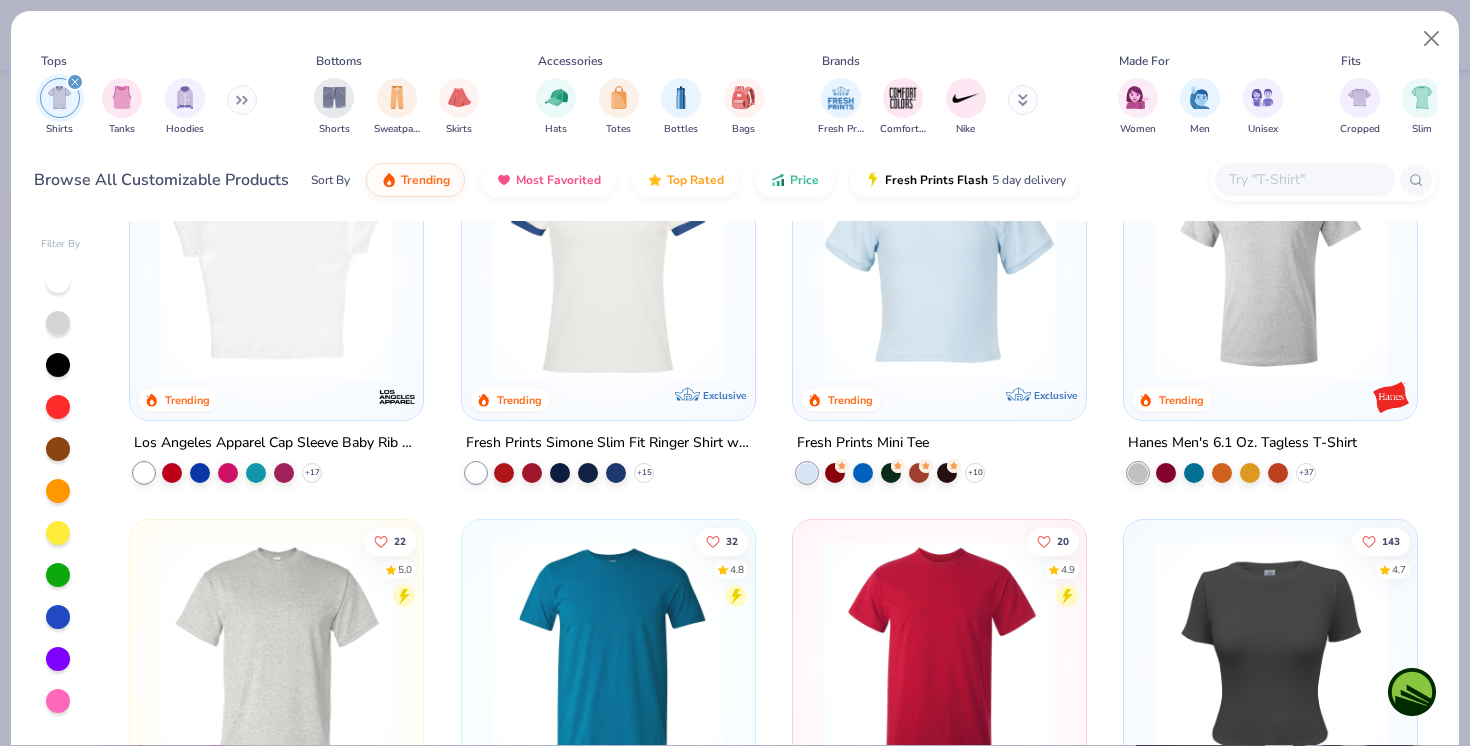 click at bounding box center (276, 263) 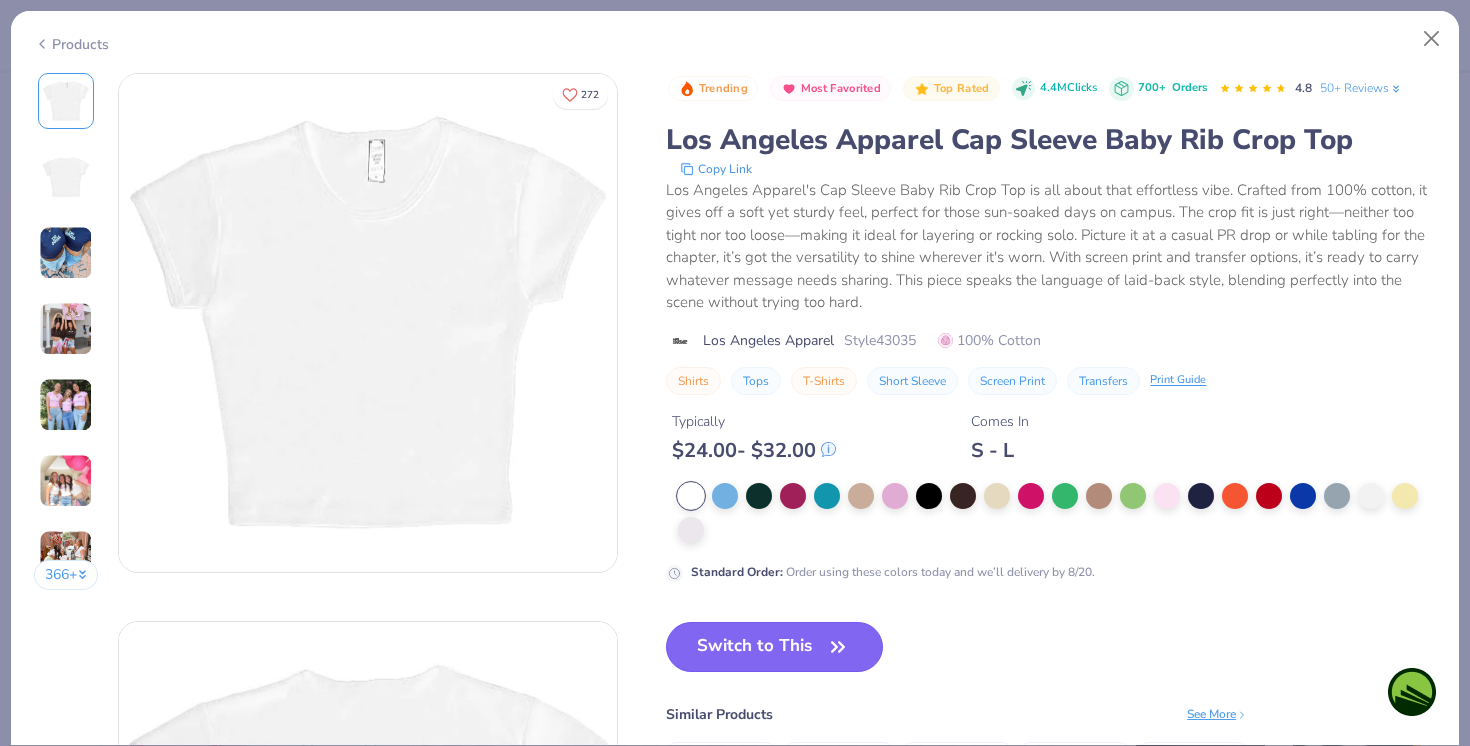 click on "Switch to This" at bounding box center (774, 647) 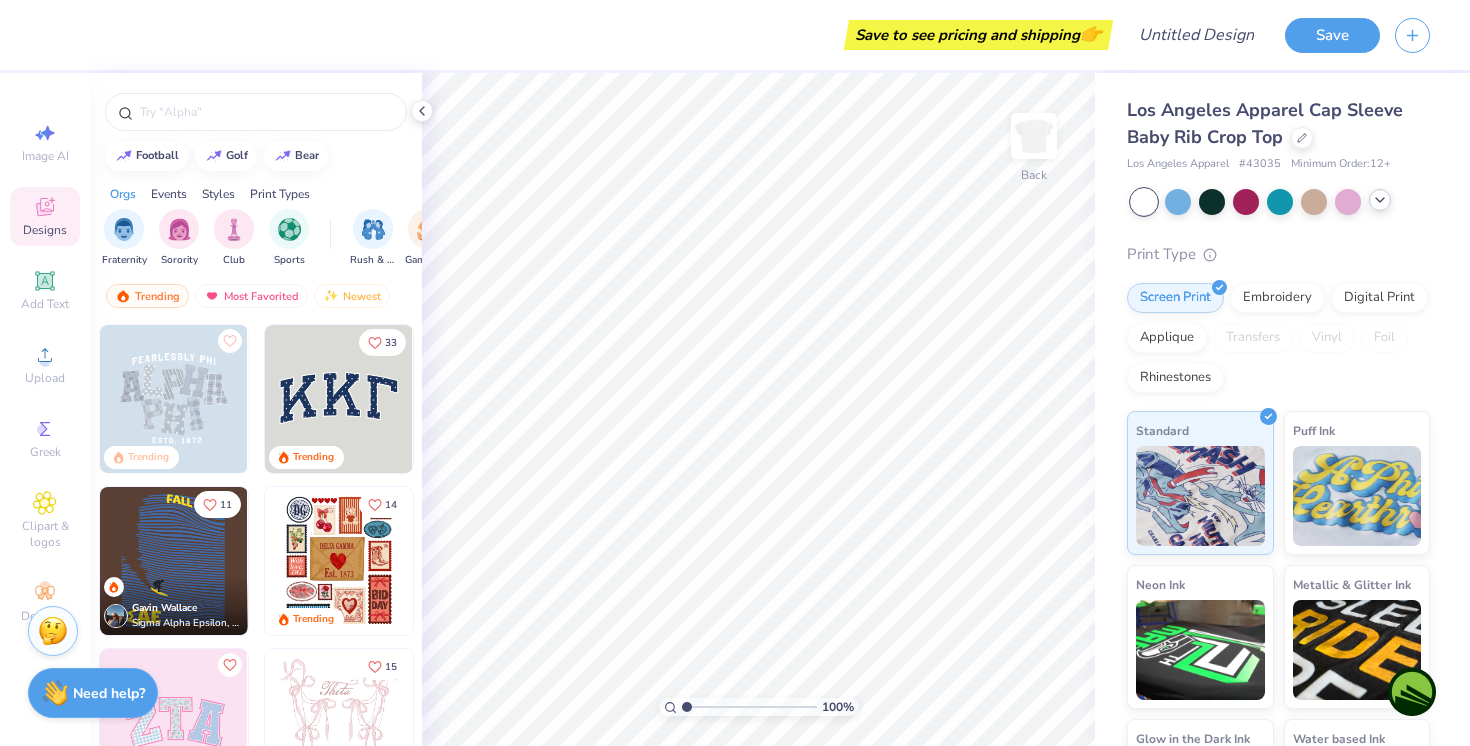 click 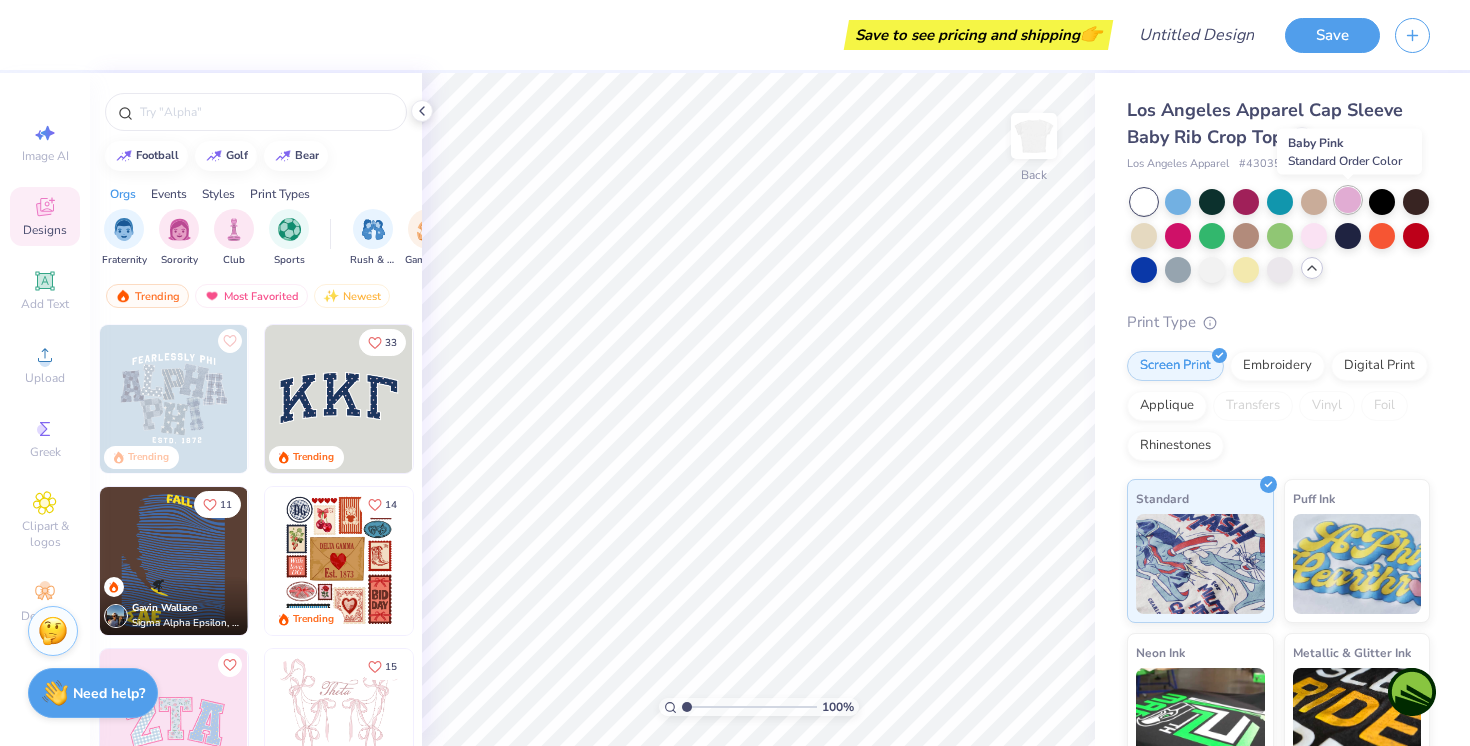 click at bounding box center (1348, 200) 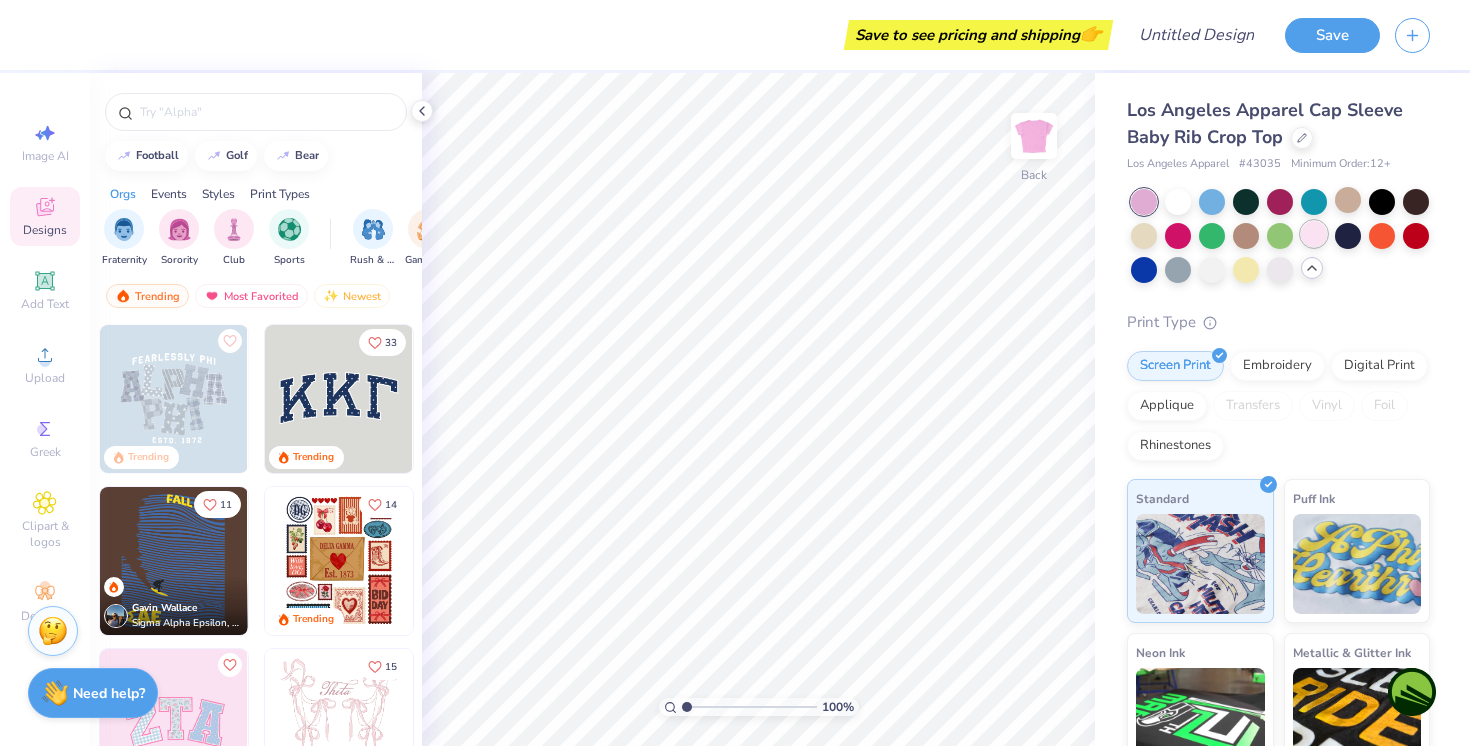 click at bounding box center (1314, 234) 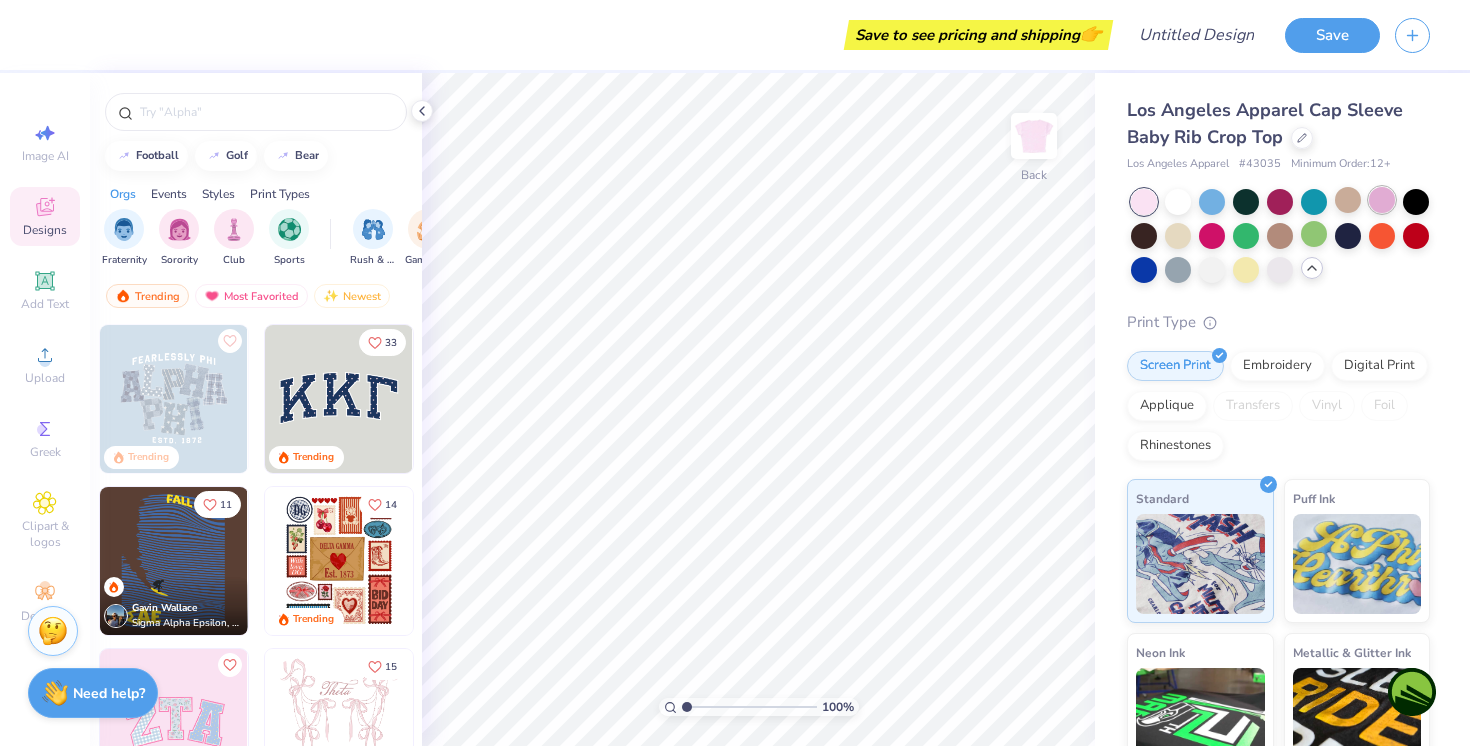click at bounding box center [1382, 200] 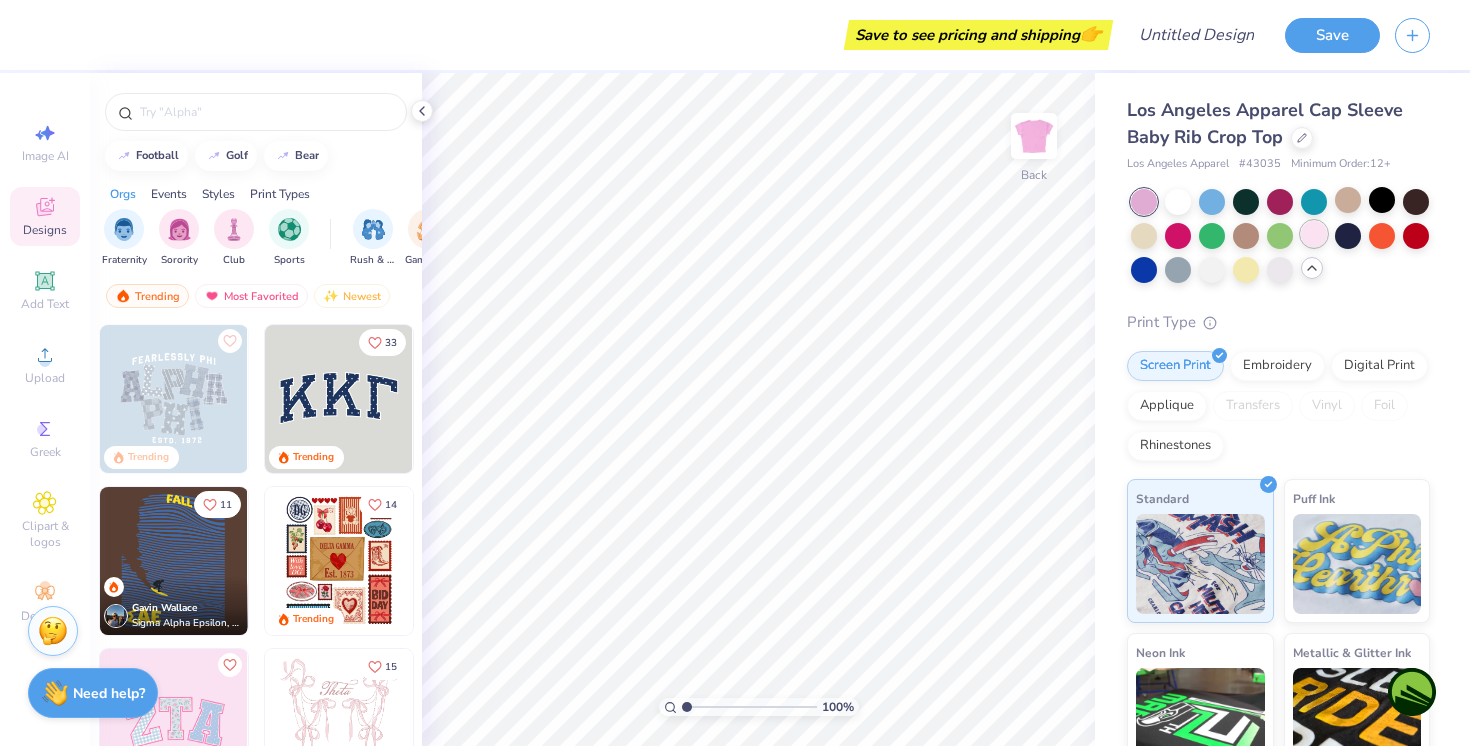 click at bounding box center (1314, 234) 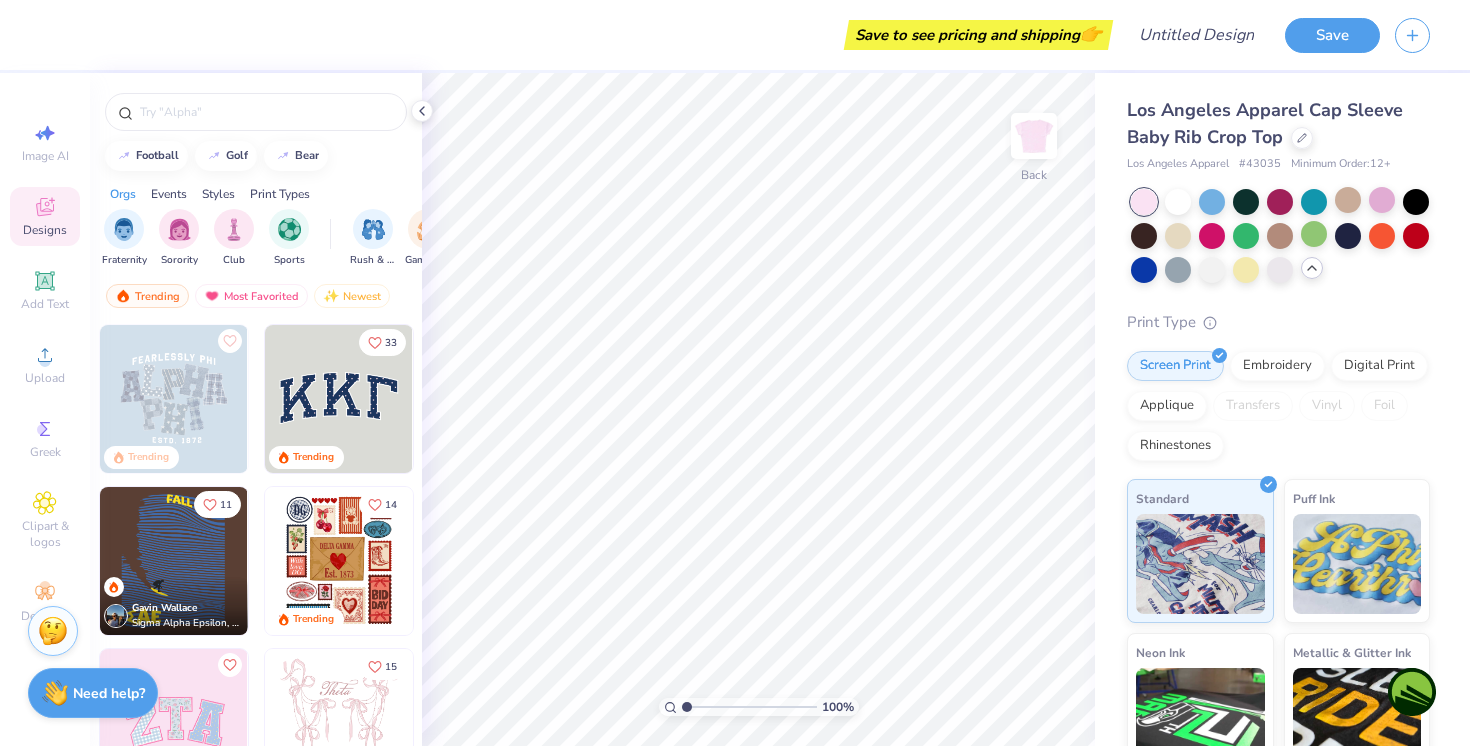 click 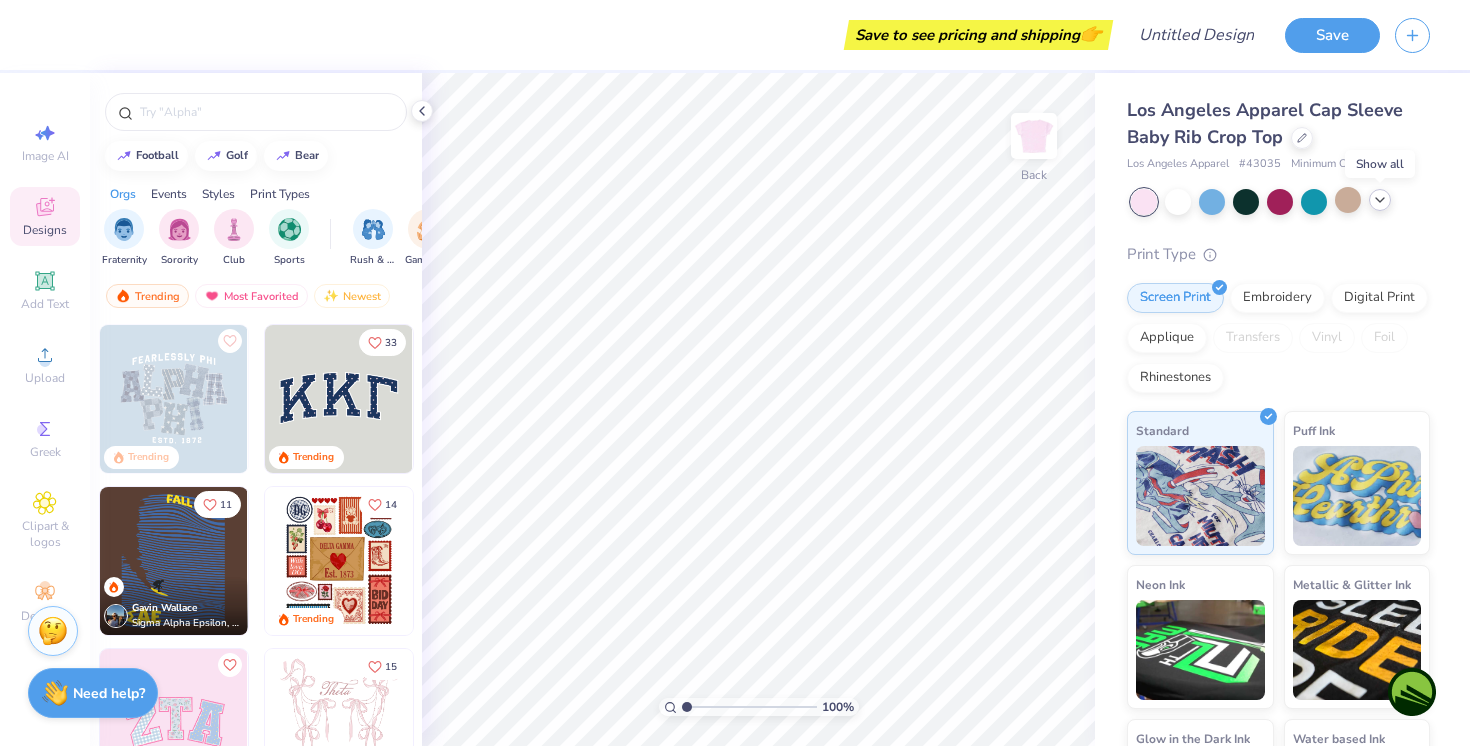 click 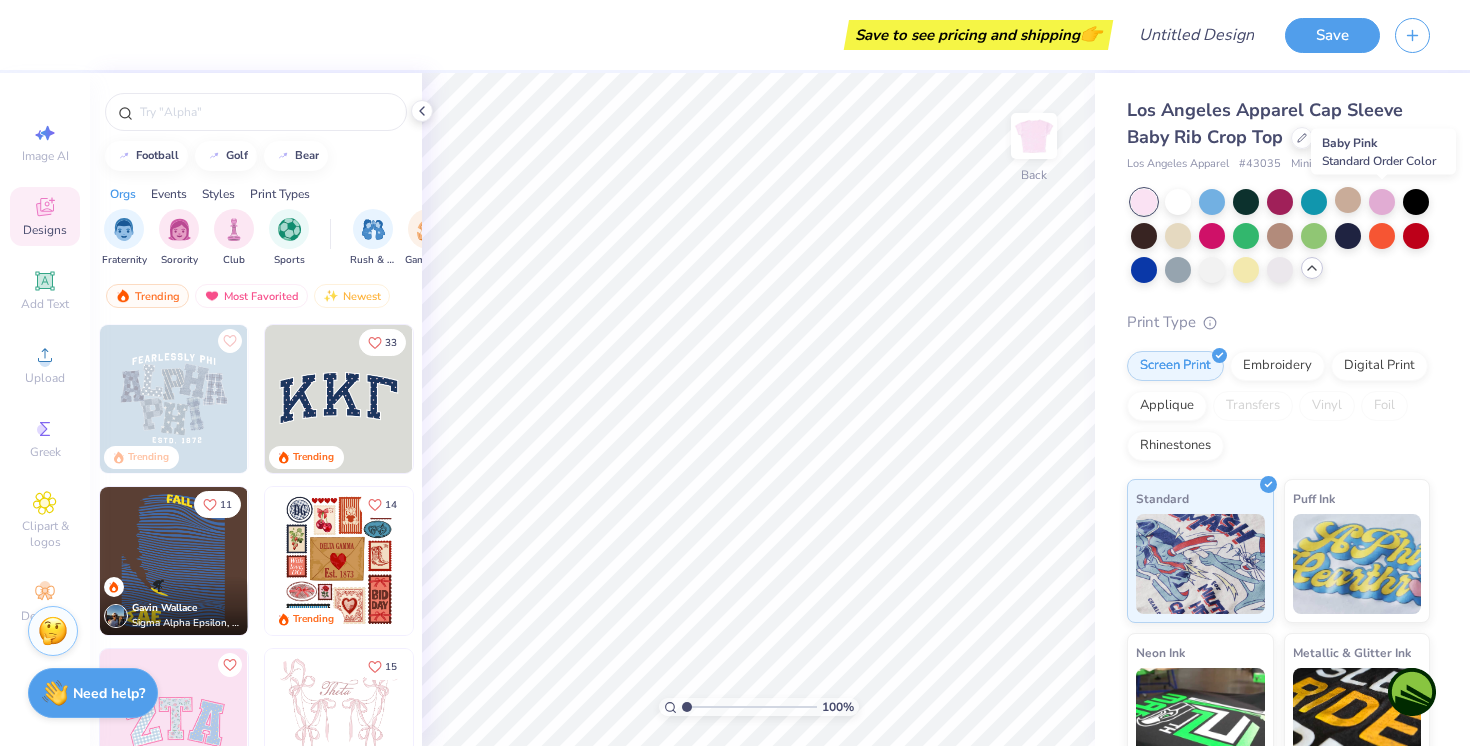 click at bounding box center (1382, 202) 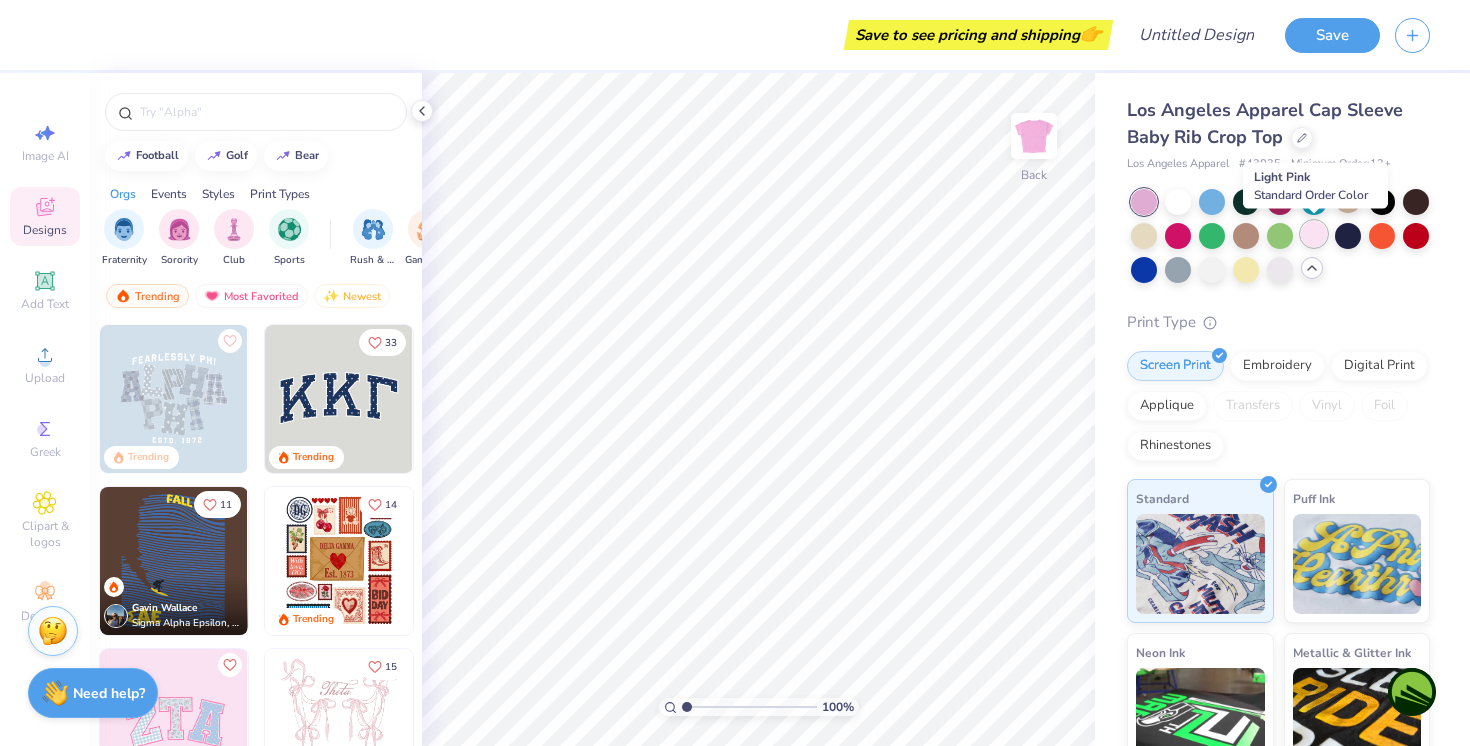 click at bounding box center [1314, 234] 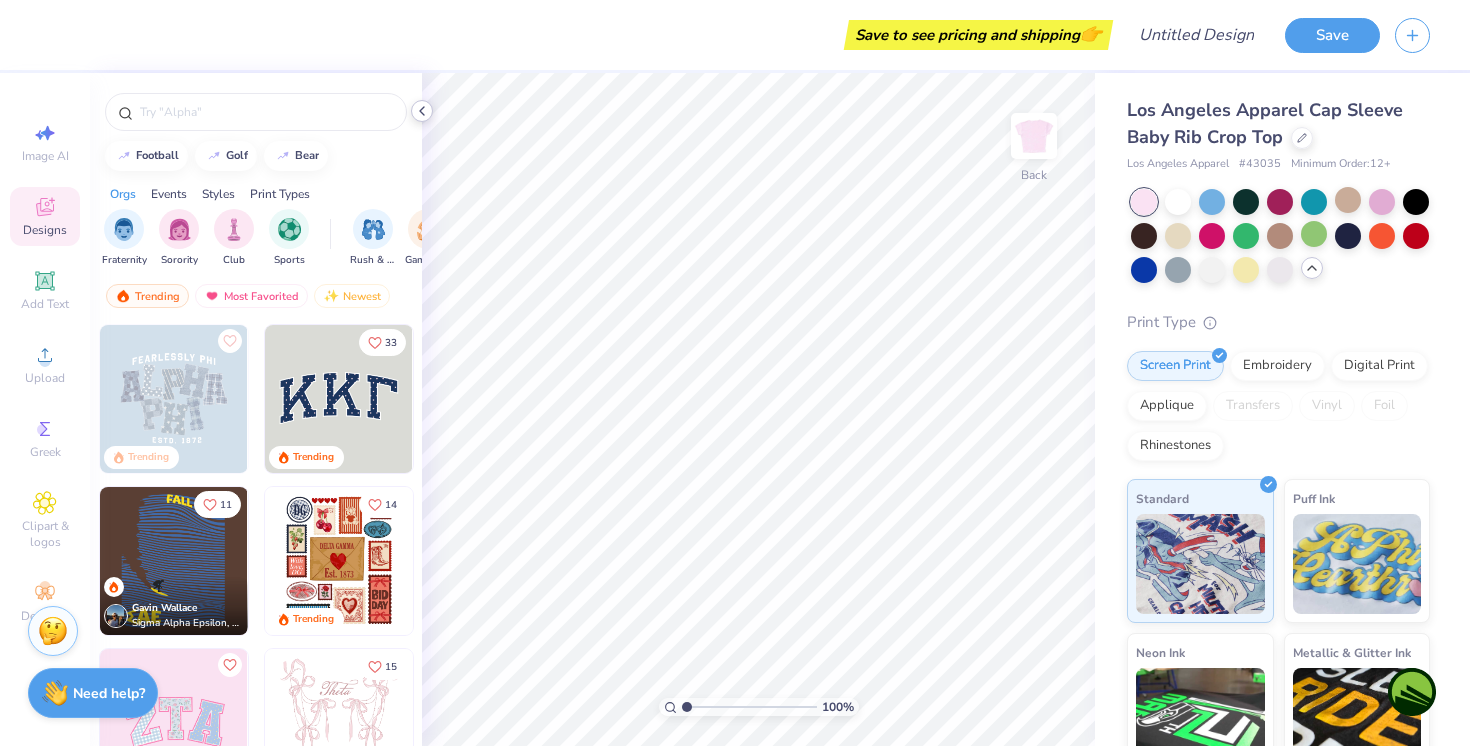 click 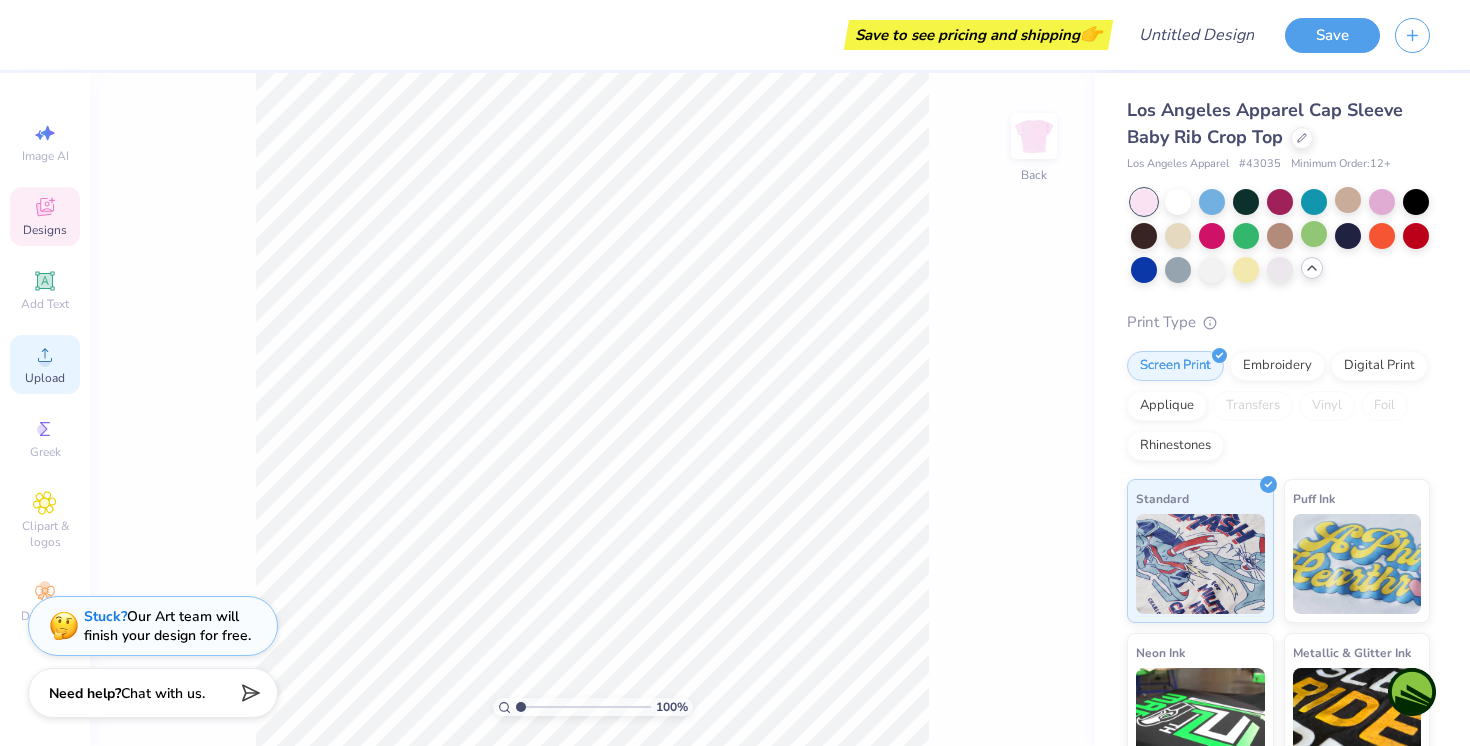 click on "Upload" at bounding box center (45, 364) 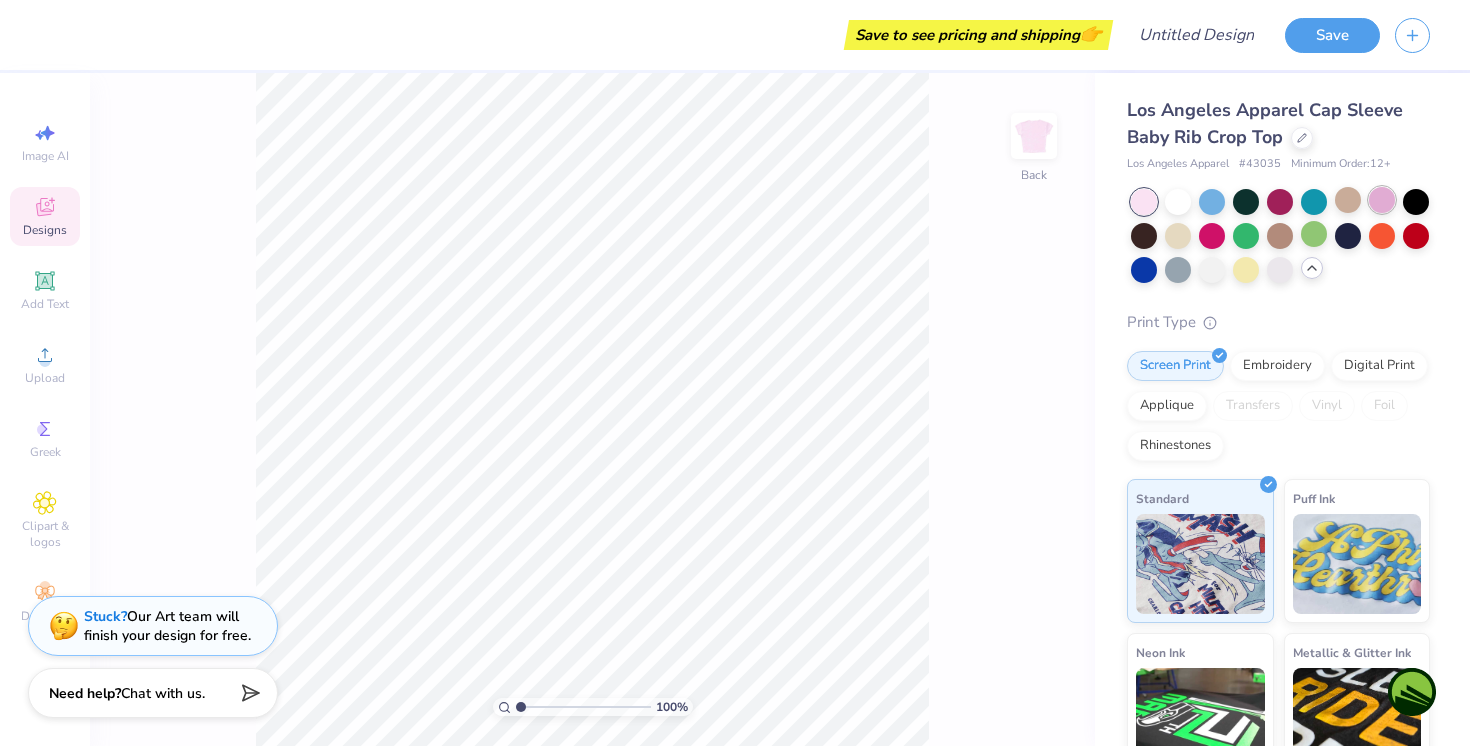 click at bounding box center [1382, 200] 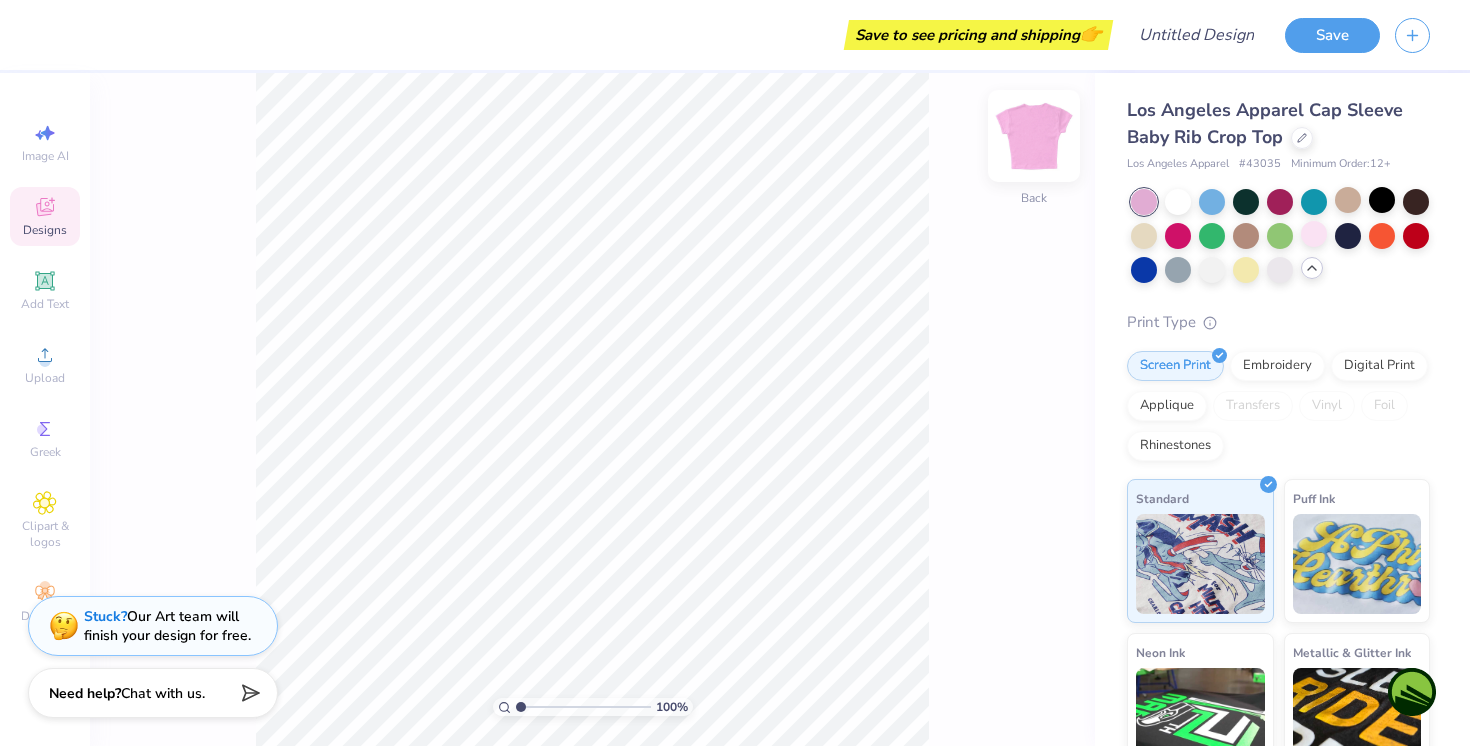 click at bounding box center (1034, 136) 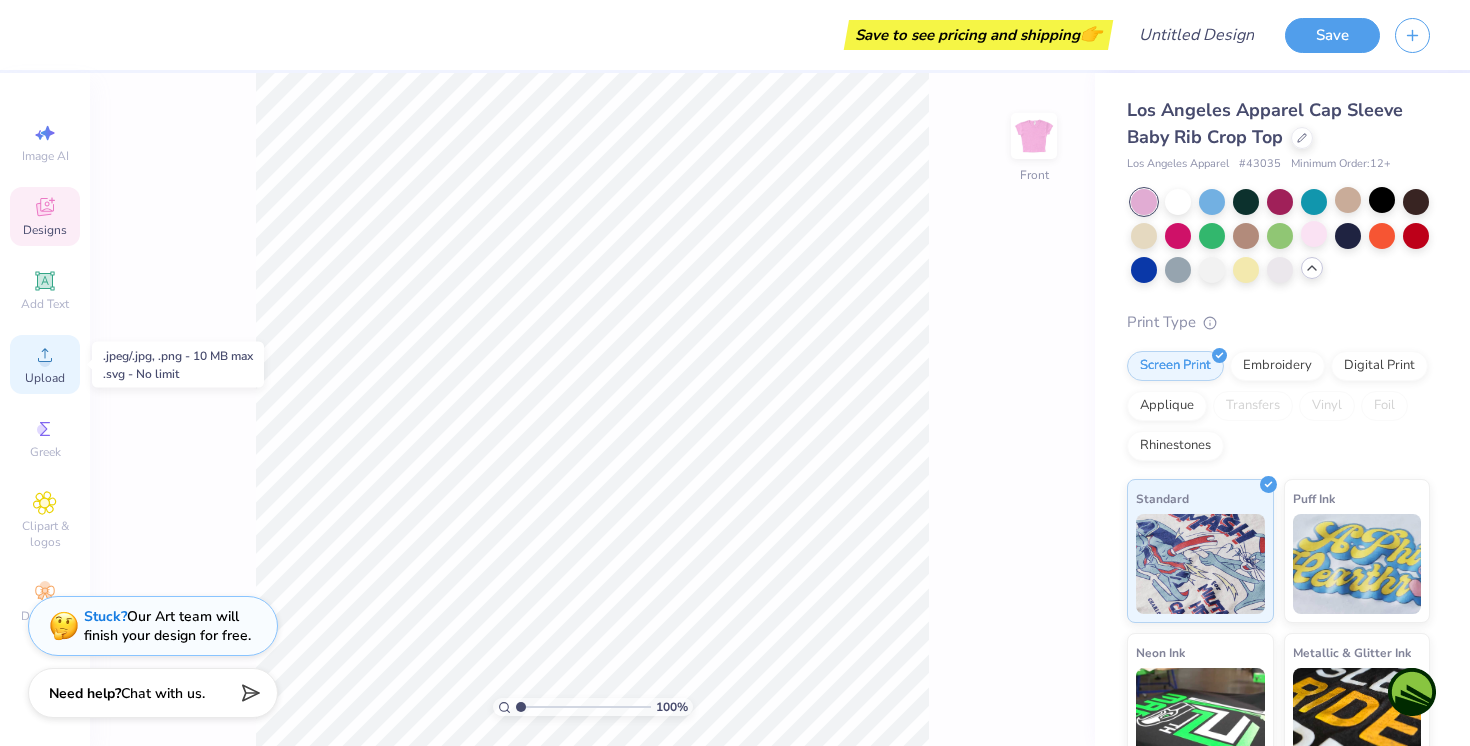 click 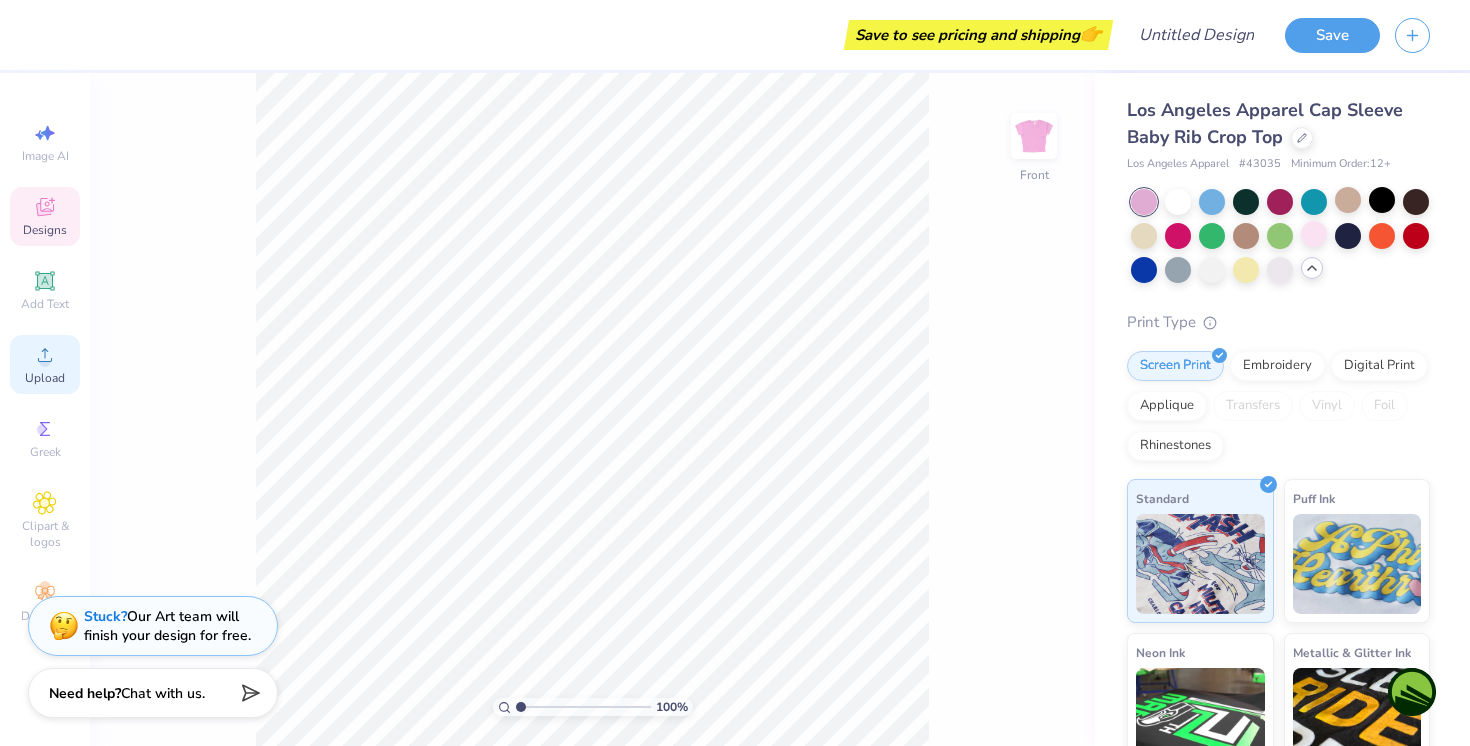 click 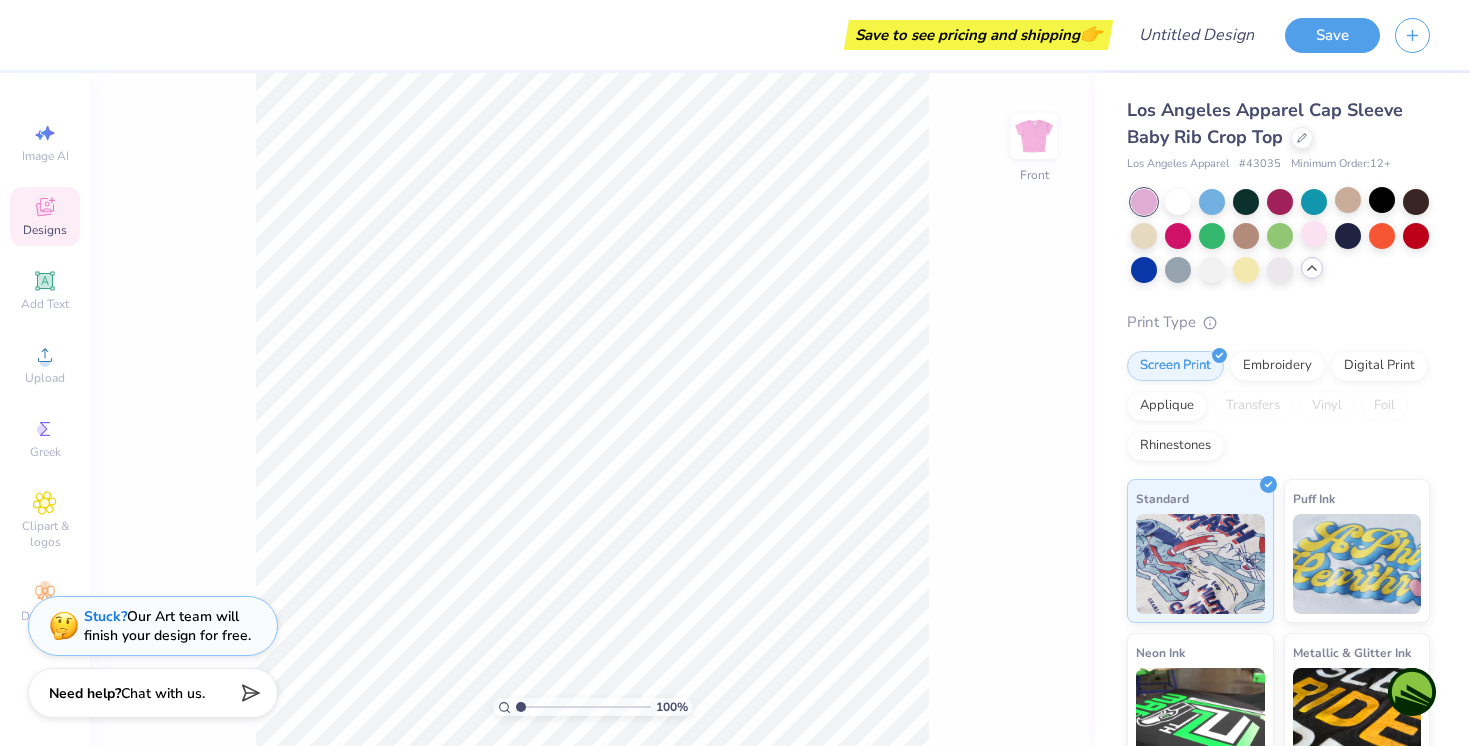 click on "100  % Front" at bounding box center (592, 409) 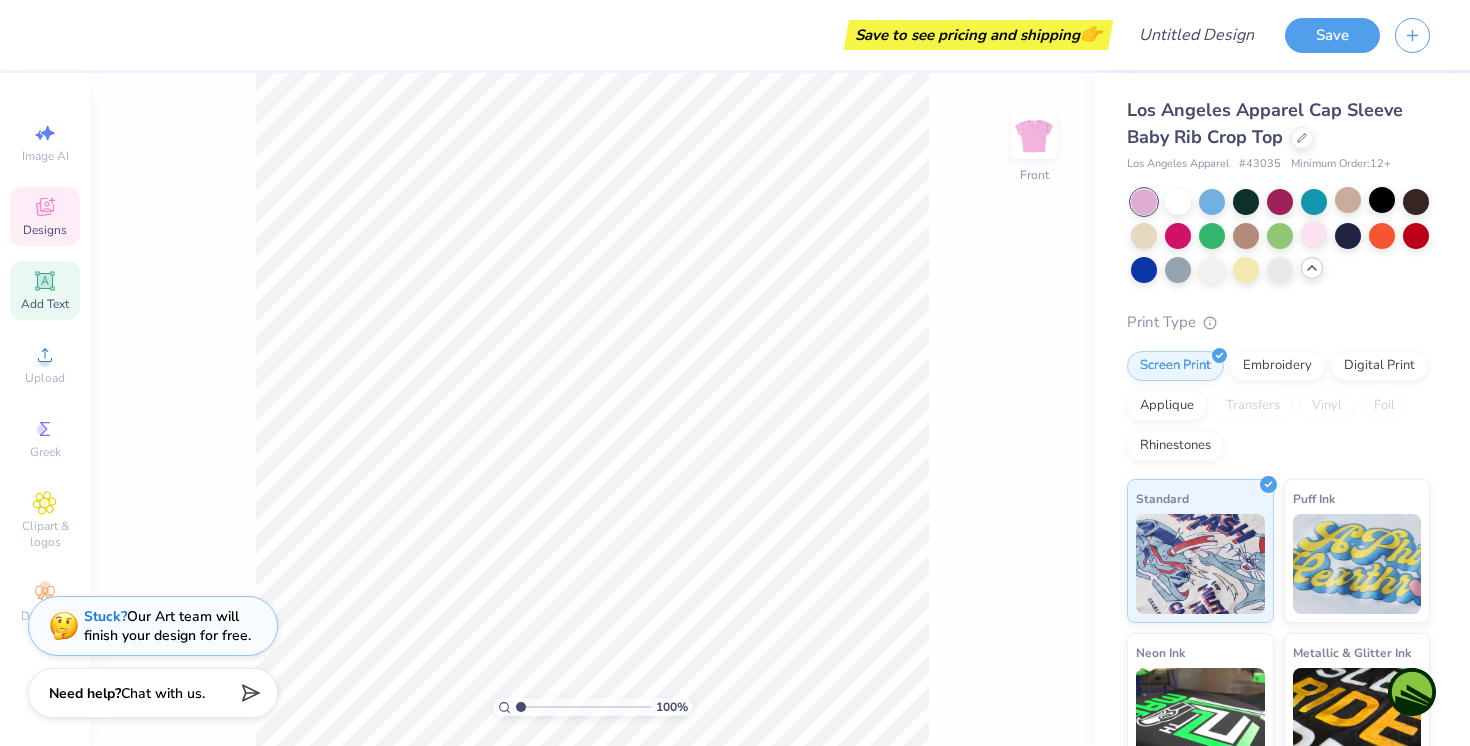 click 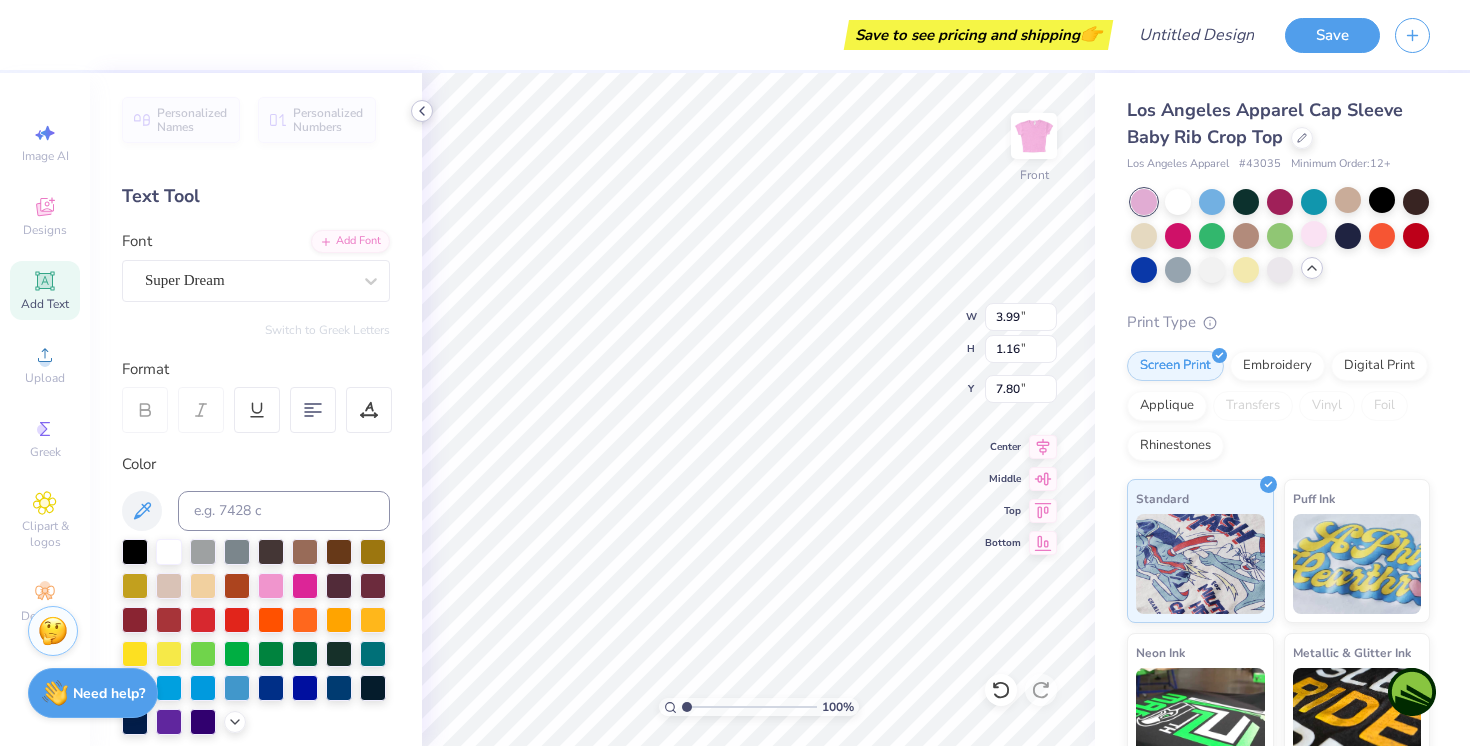 click 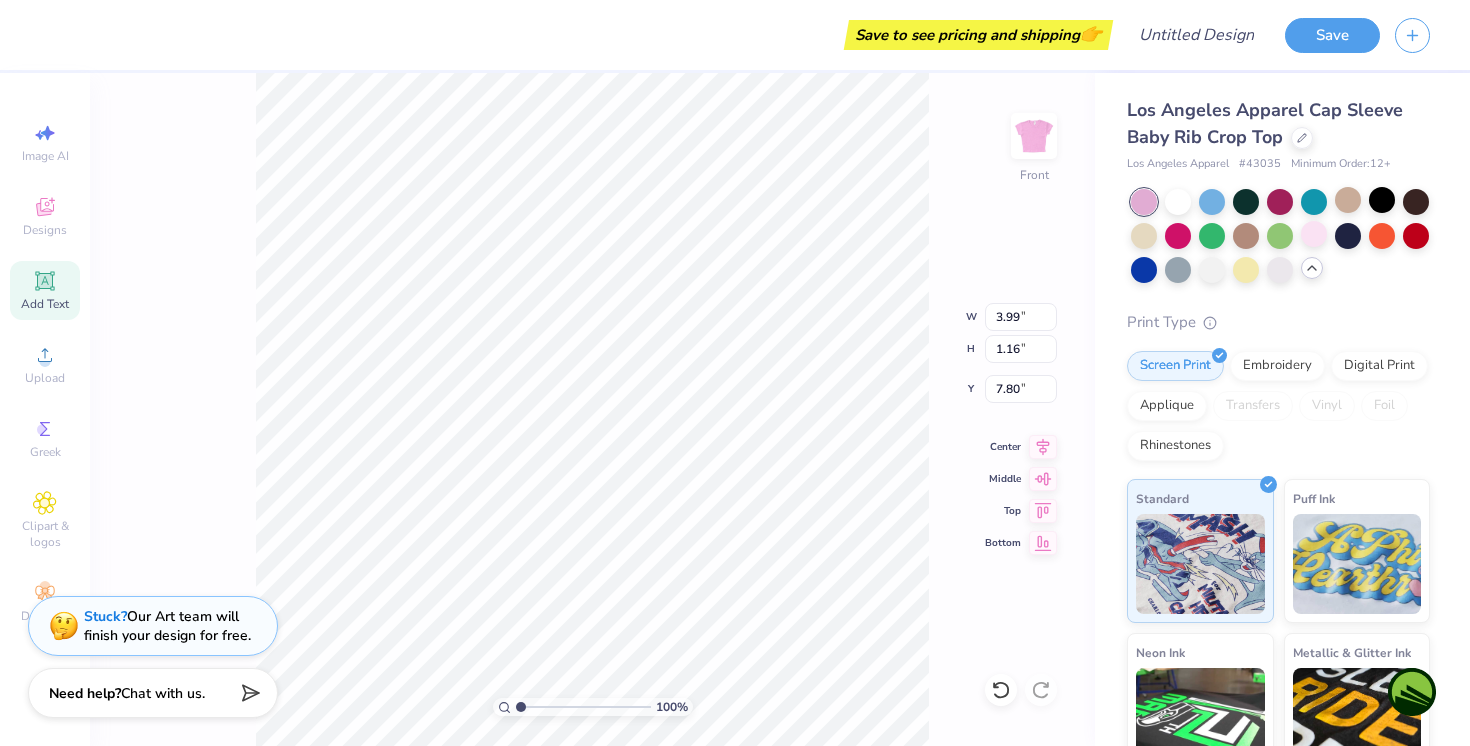 type on "T" 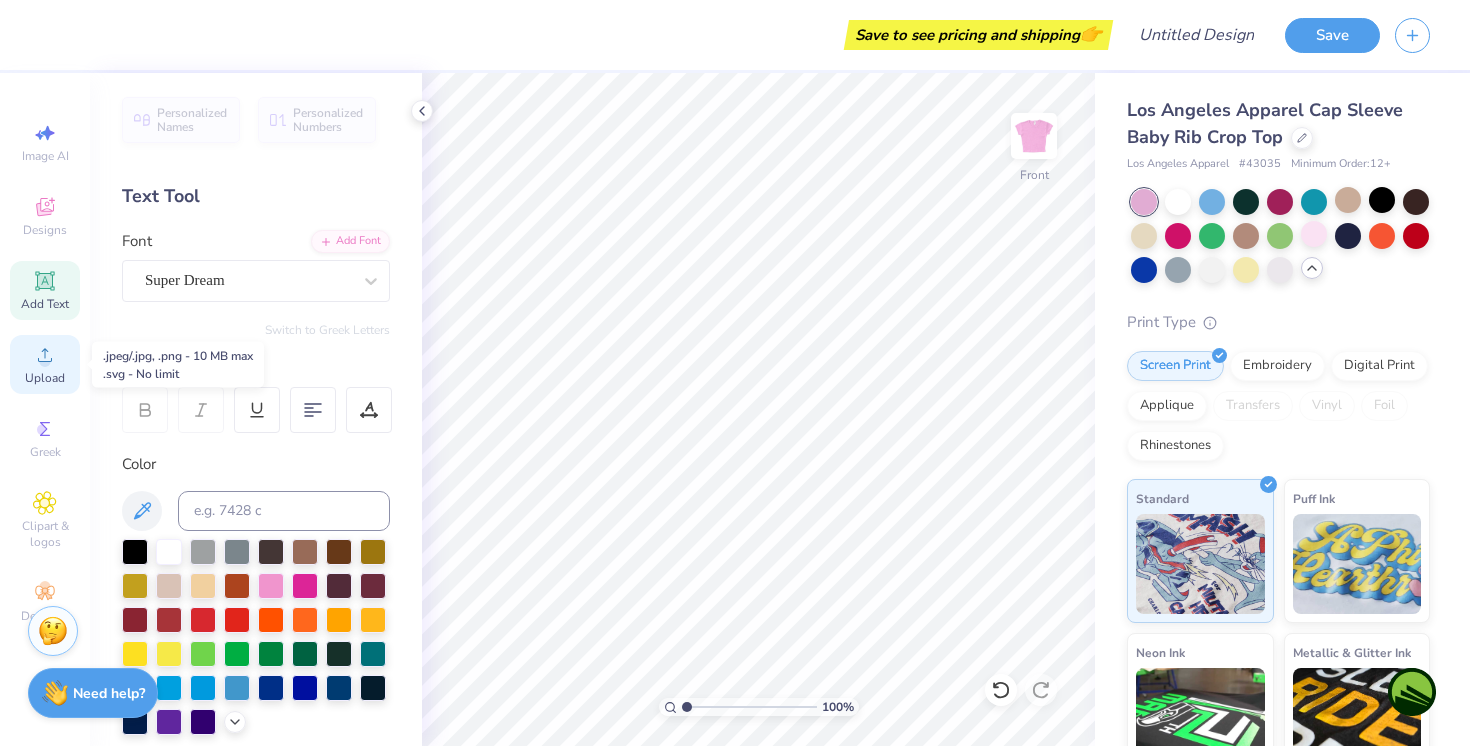 click 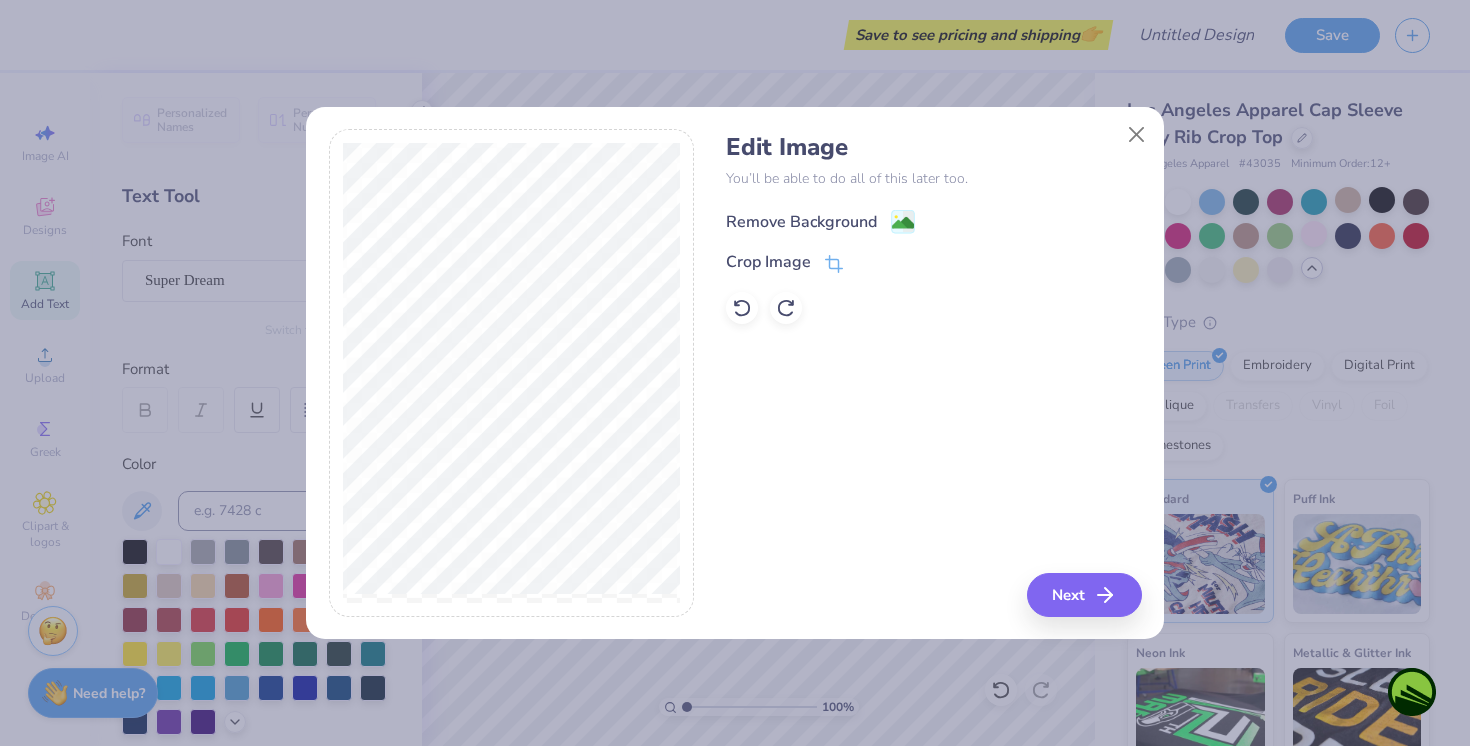 click on "Remove Background" at bounding box center [801, 222] 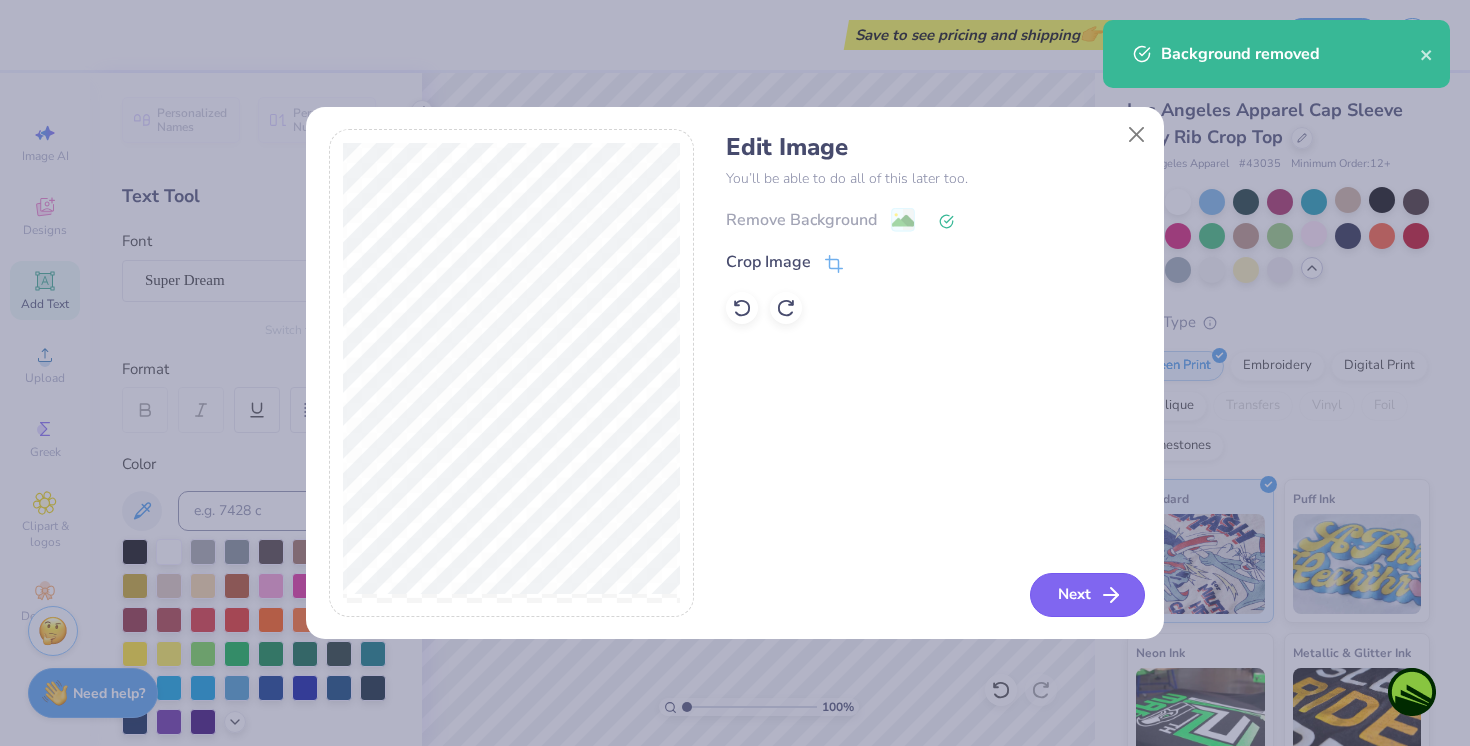 click on "Next" at bounding box center [1087, 595] 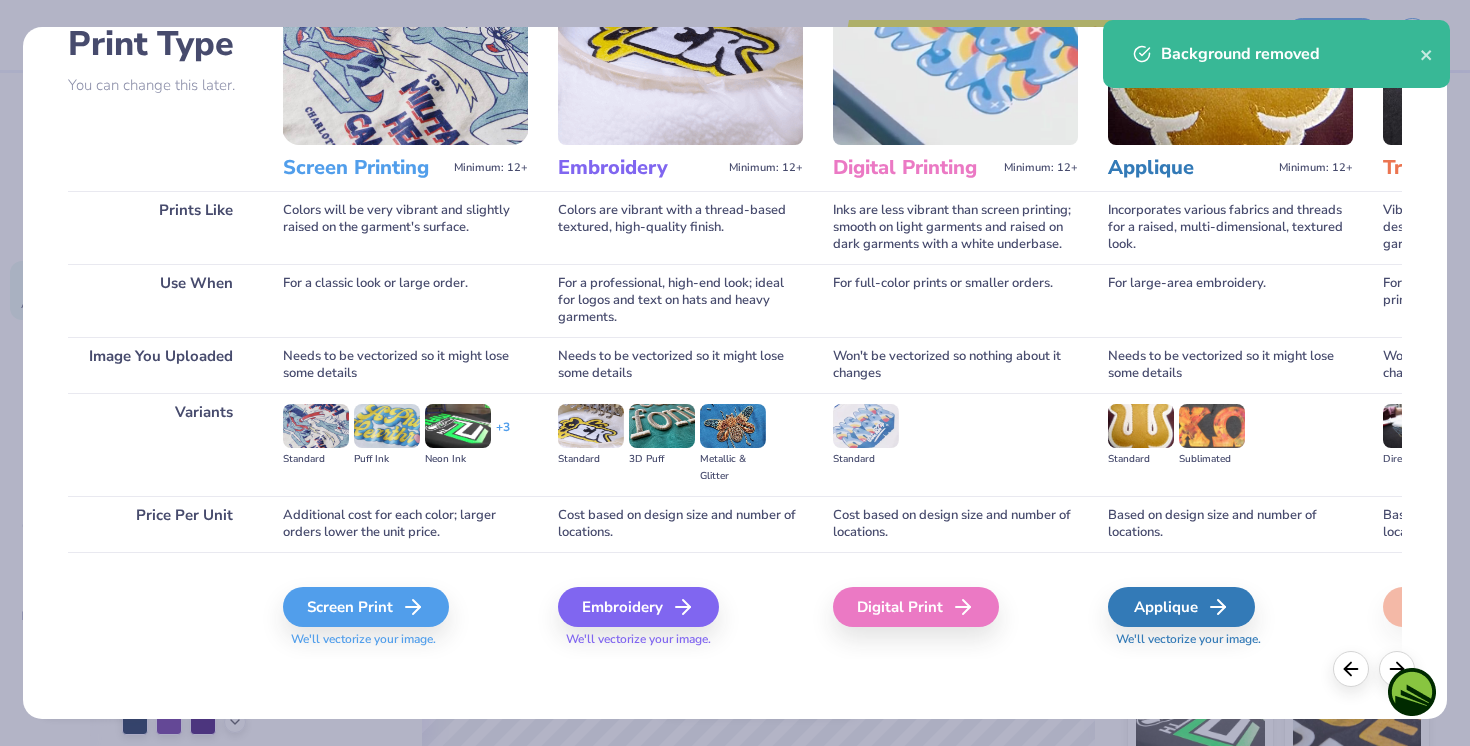 scroll, scrollTop: 150, scrollLeft: 0, axis: vertical 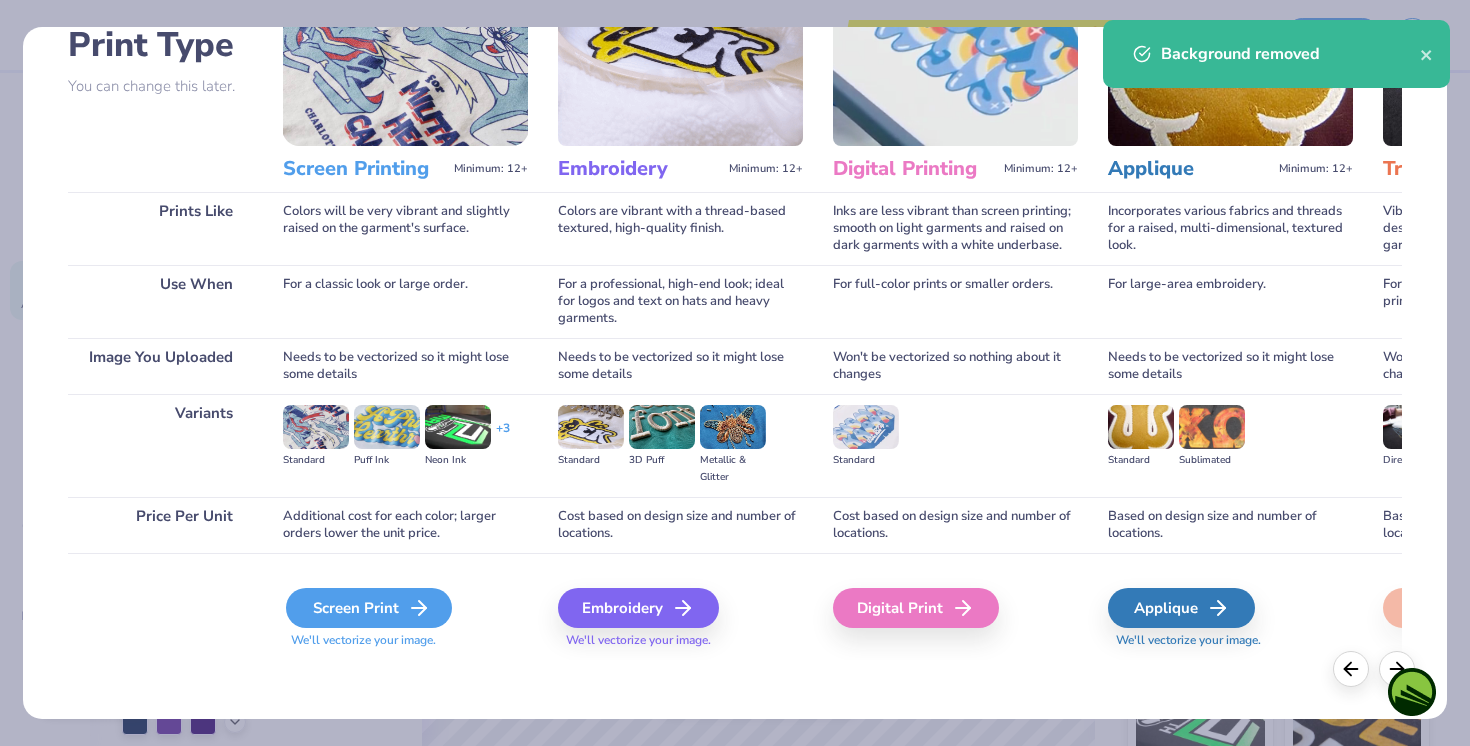 click on "Screen Print" at bounding box center (369, 608) 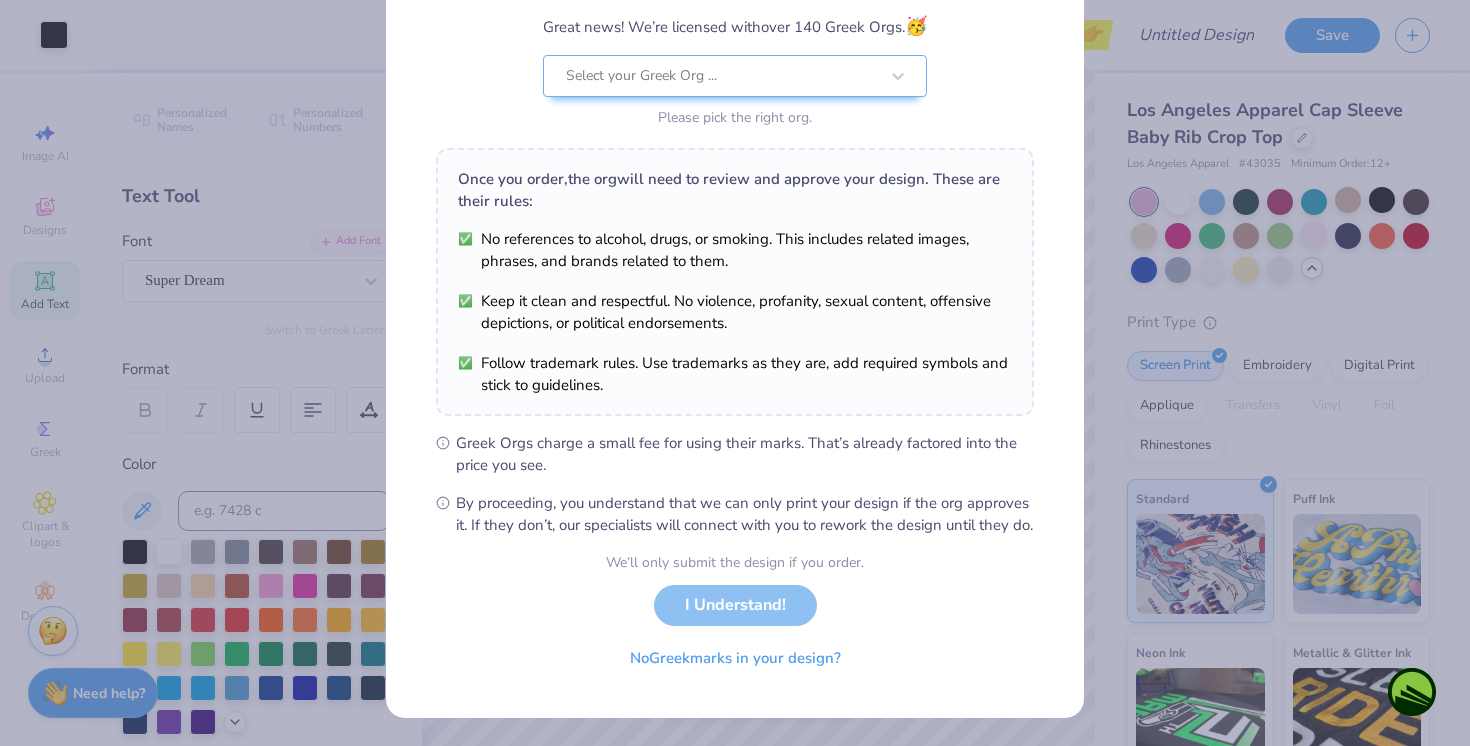 scroll, scrollTop: 171, scrollLeft: 0, axis: vertical 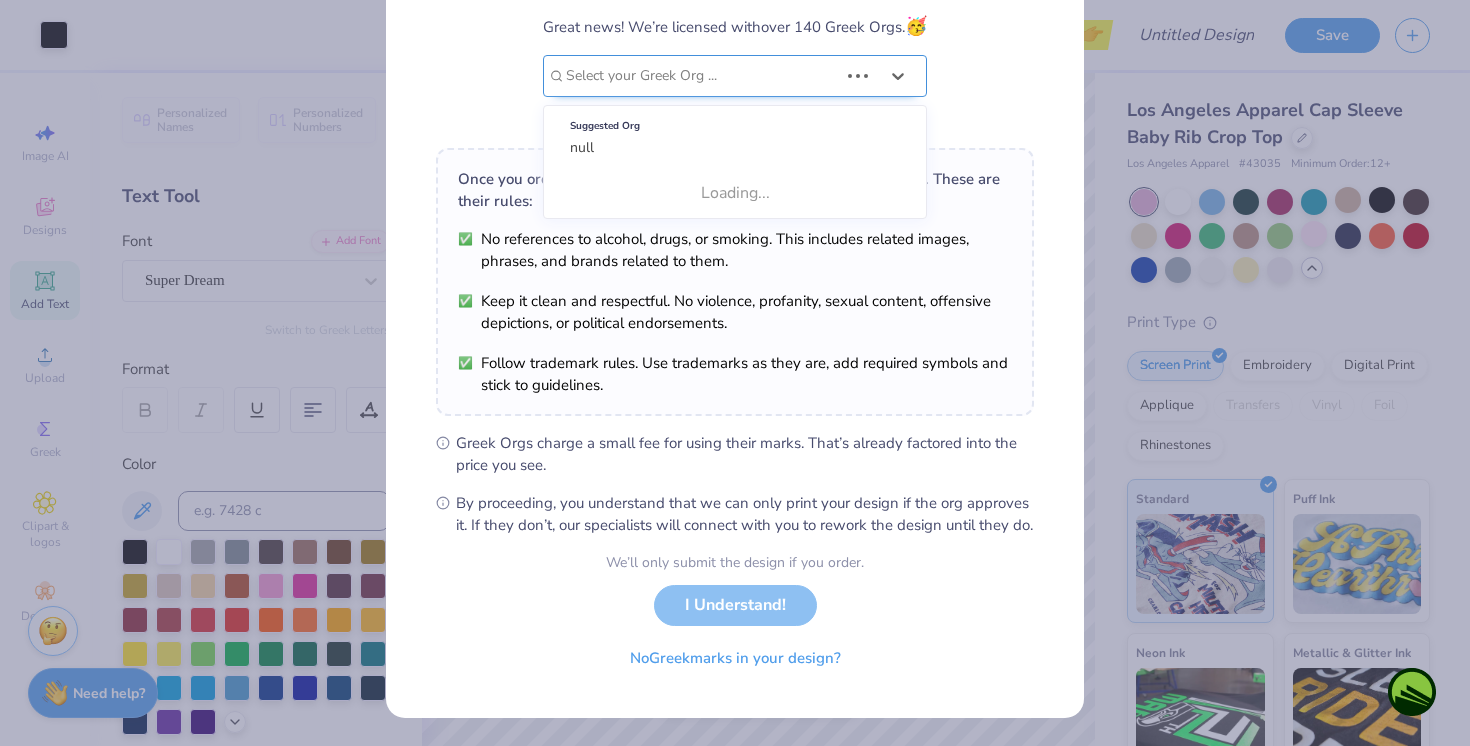 click on "Select your Greek Org ..." at bounding box center (735, 76) 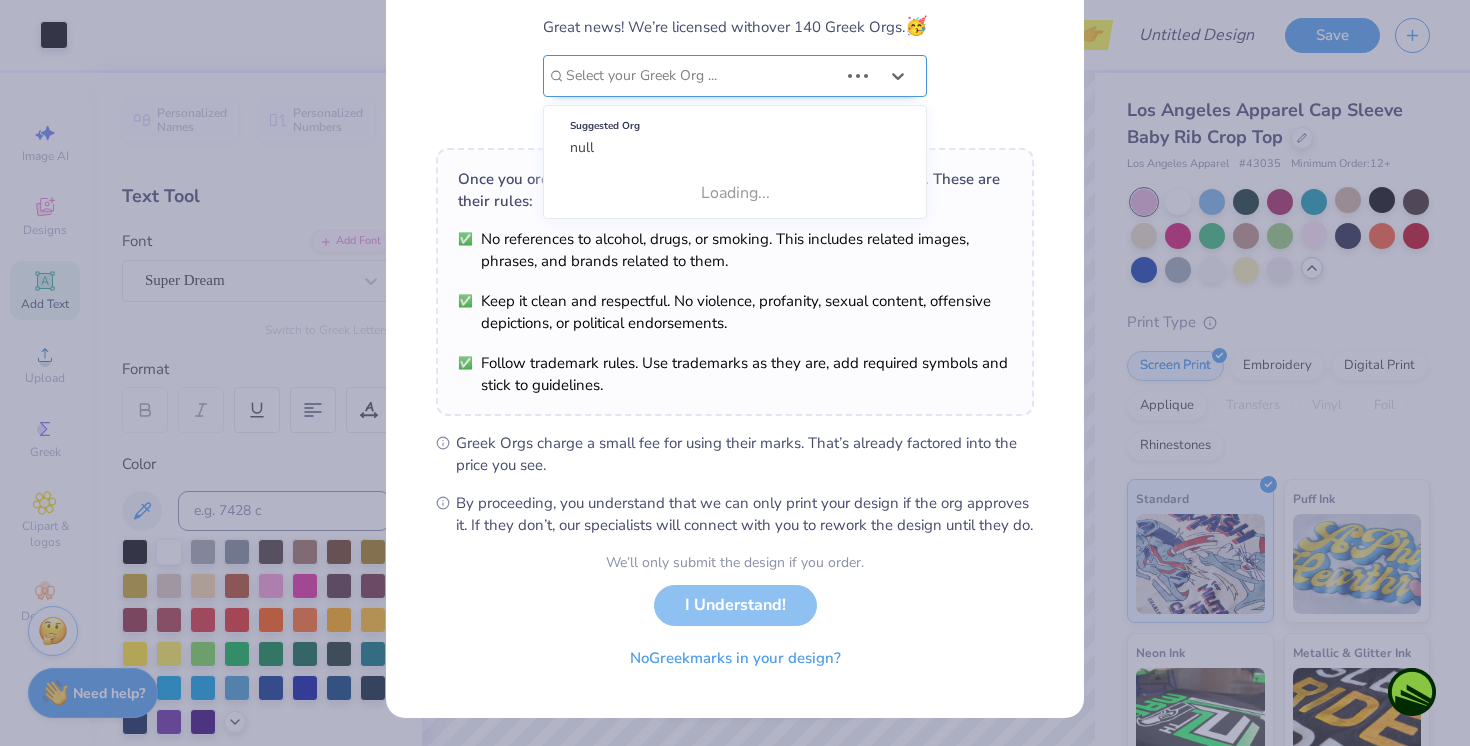 scroll, scrollTop: 0, scrollLeft: 0, axis: both 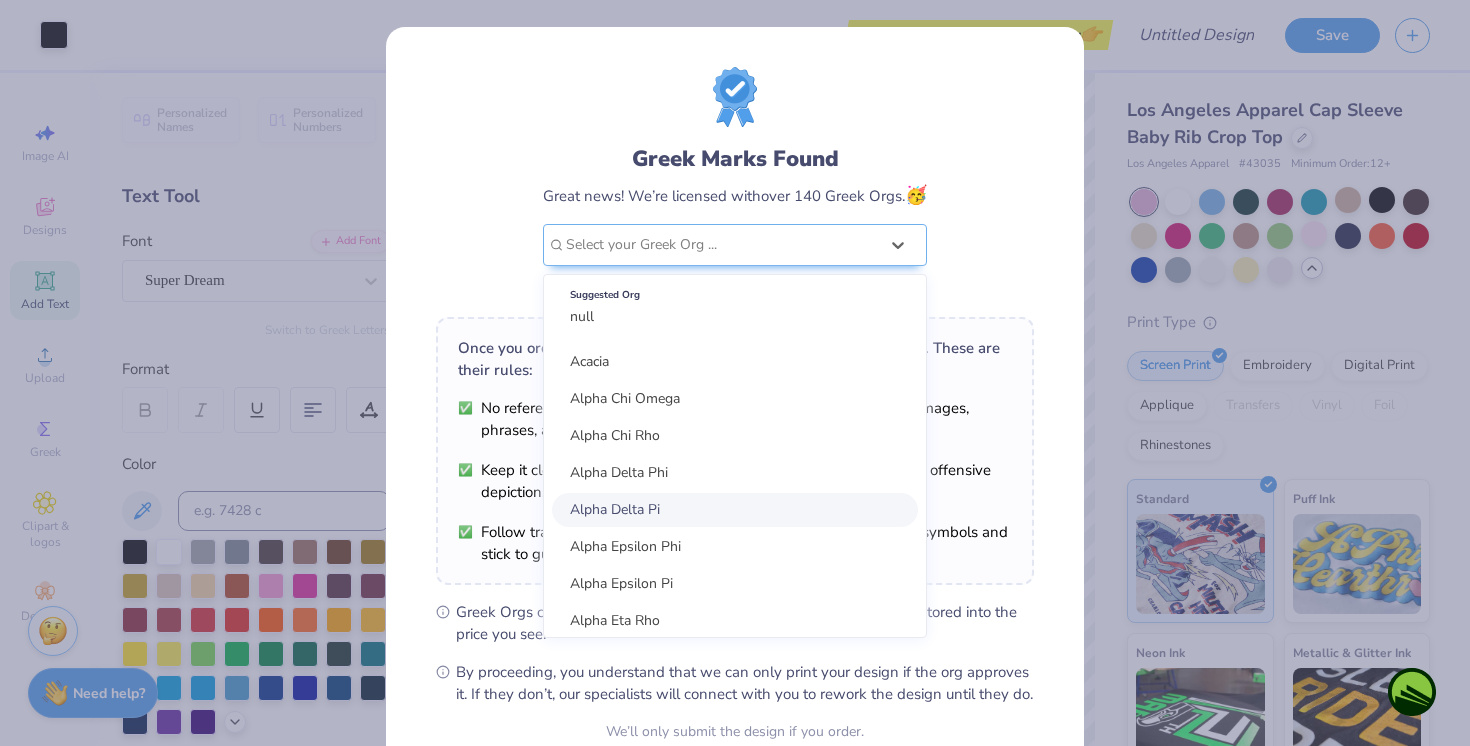 click on "Alpha Delta Pi" at bounding box center [735, 510] 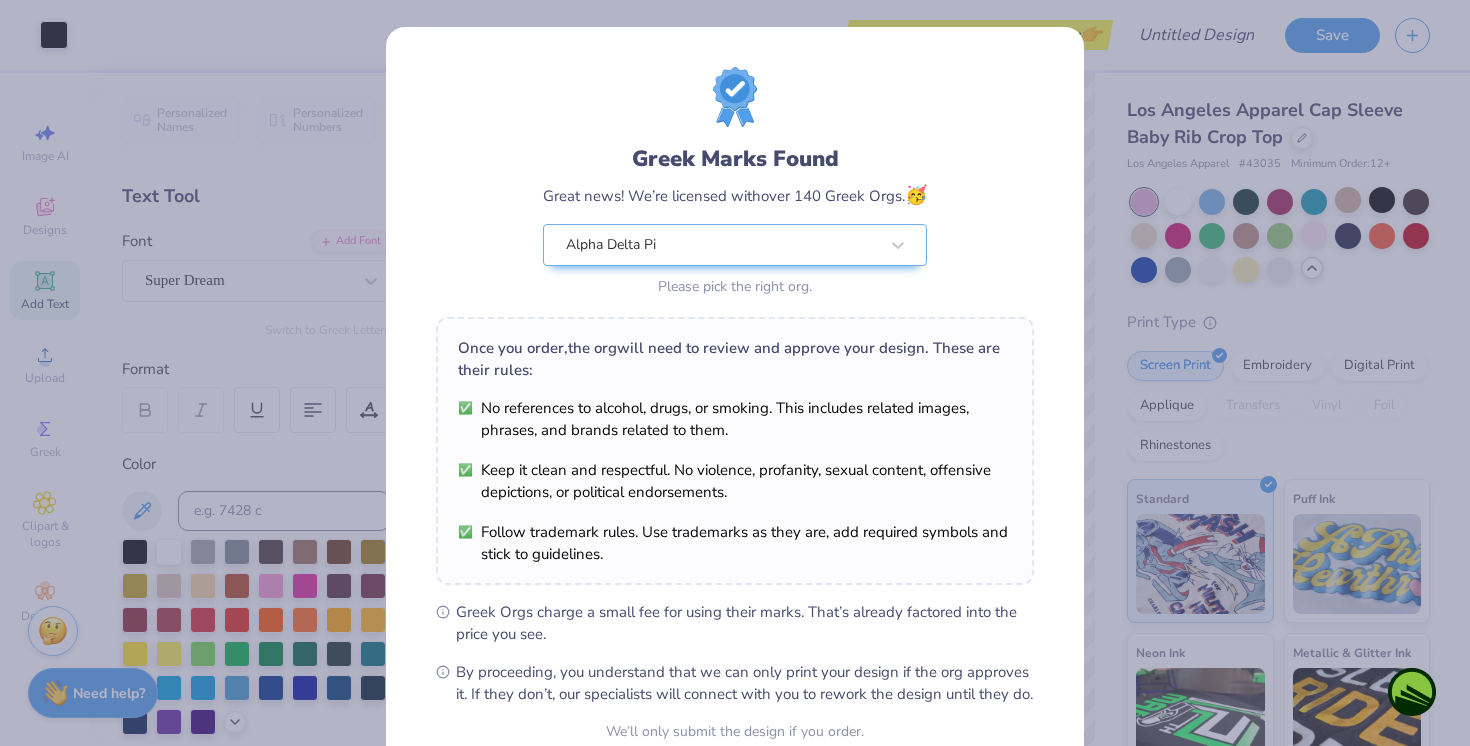 scroll, scrollTop: 190, scrollLeft: 0, axis: vertical 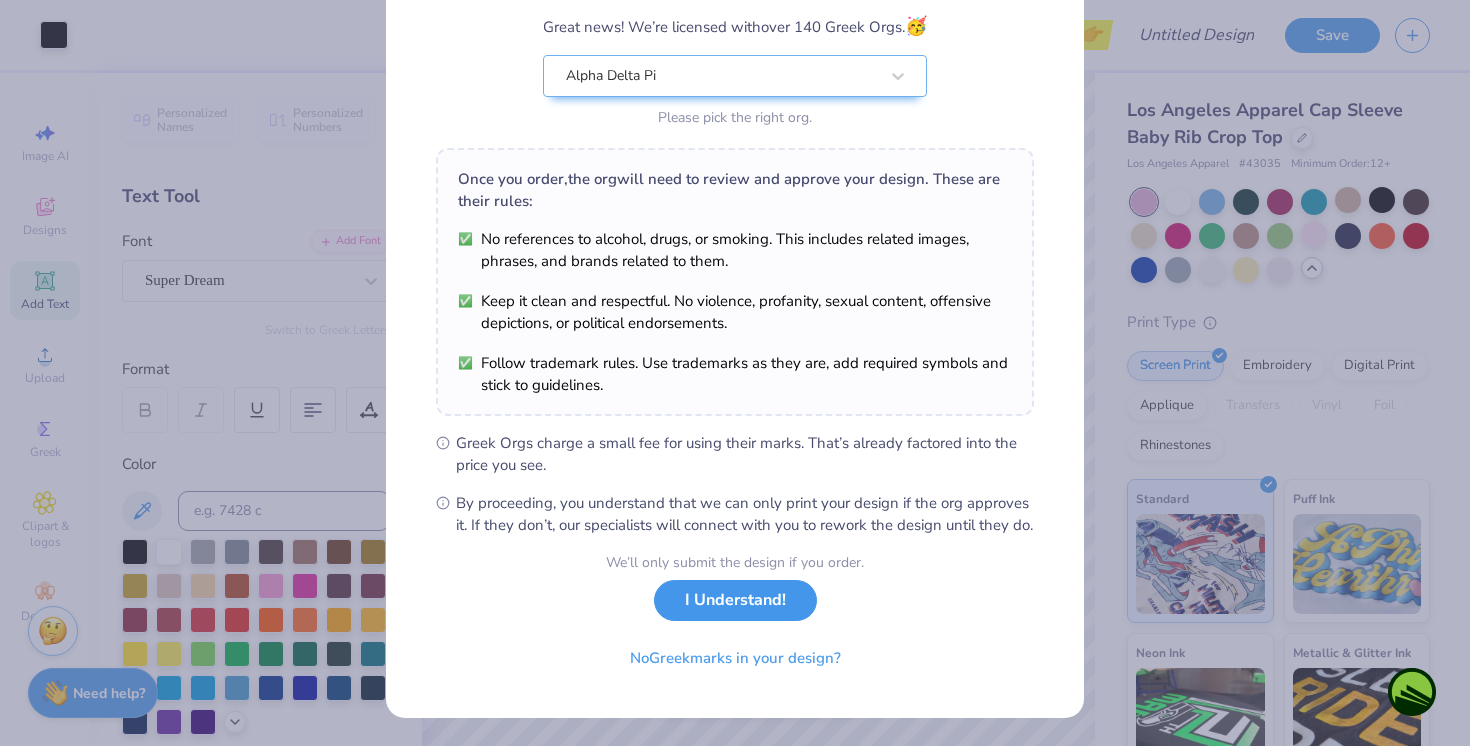 click on "I Understand!" at bounding box center [735, 600] 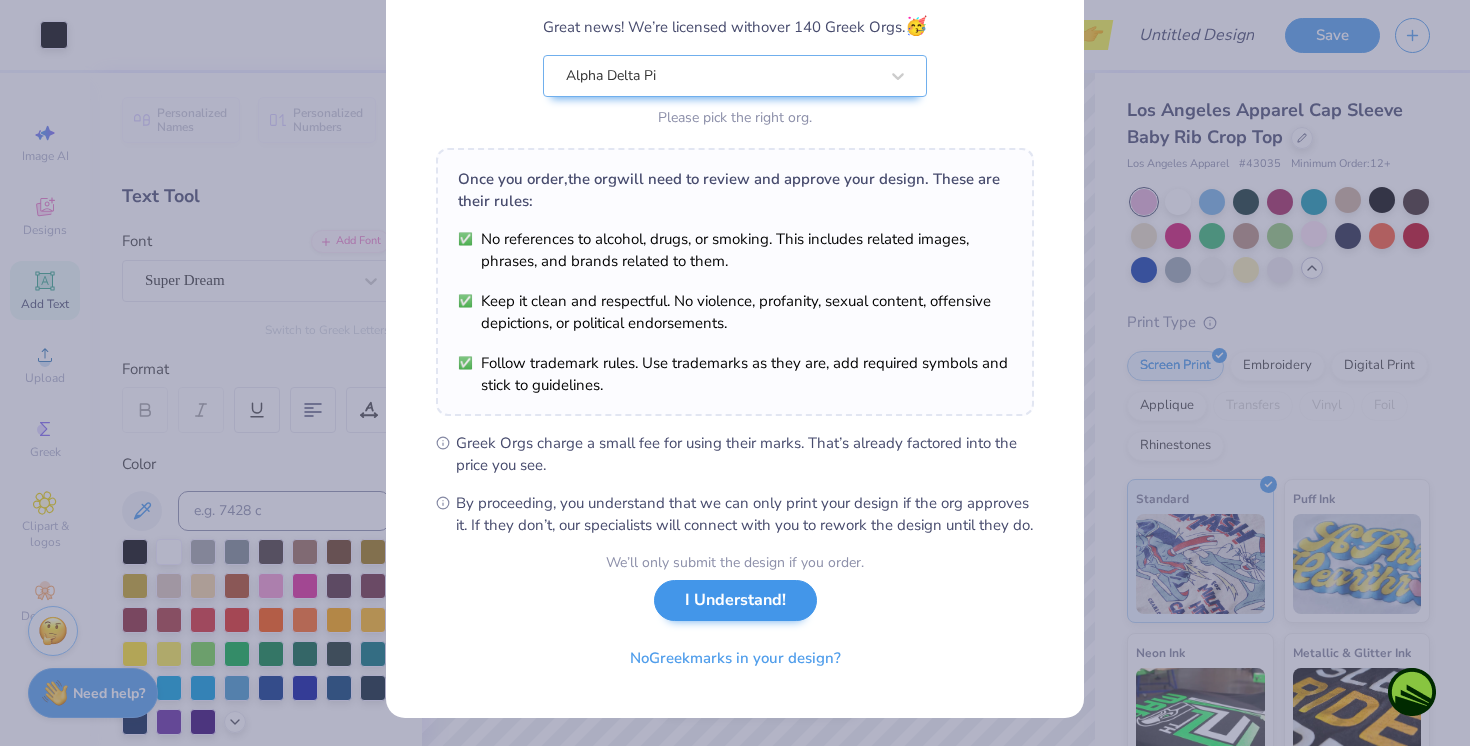 scroll, scrollTop: 0, scrollLeft: 0, axis: both 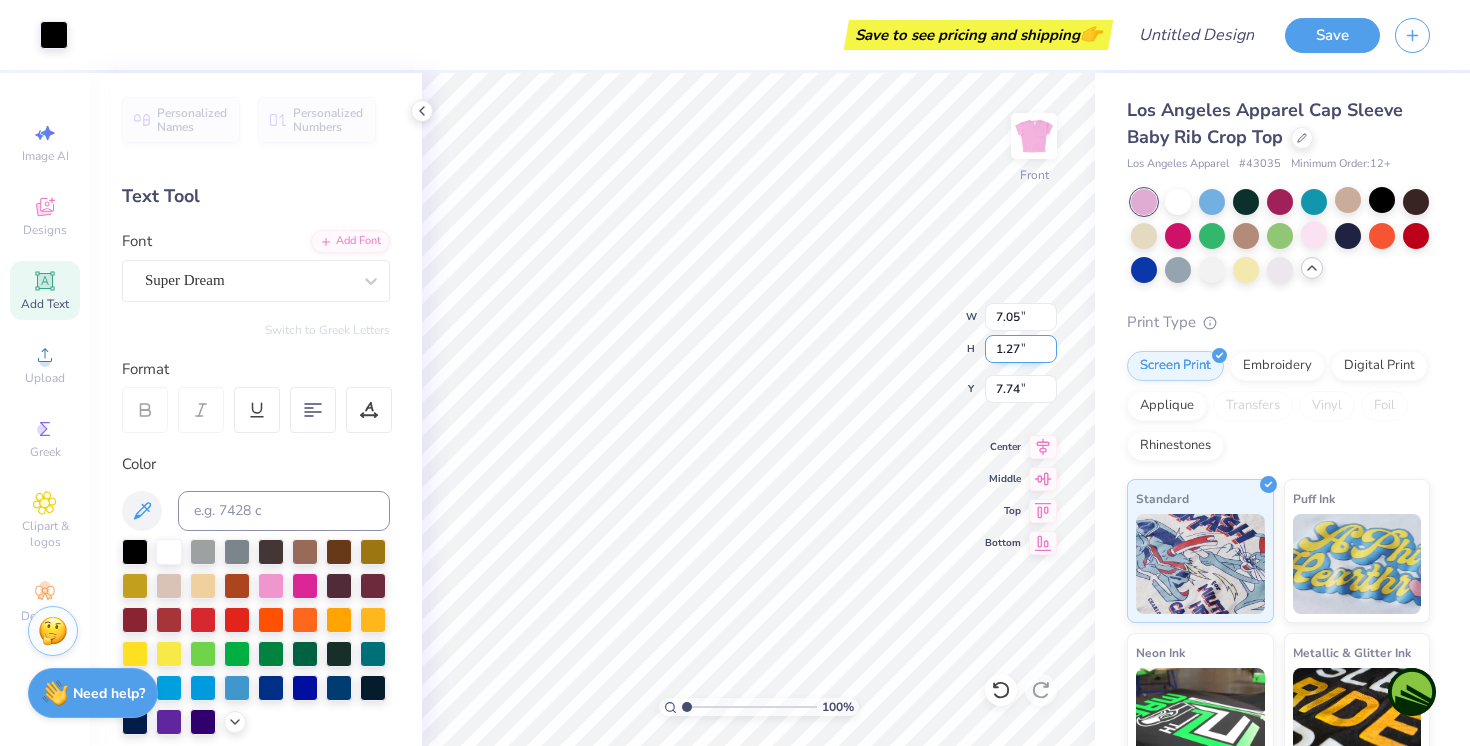 type on "1.27" 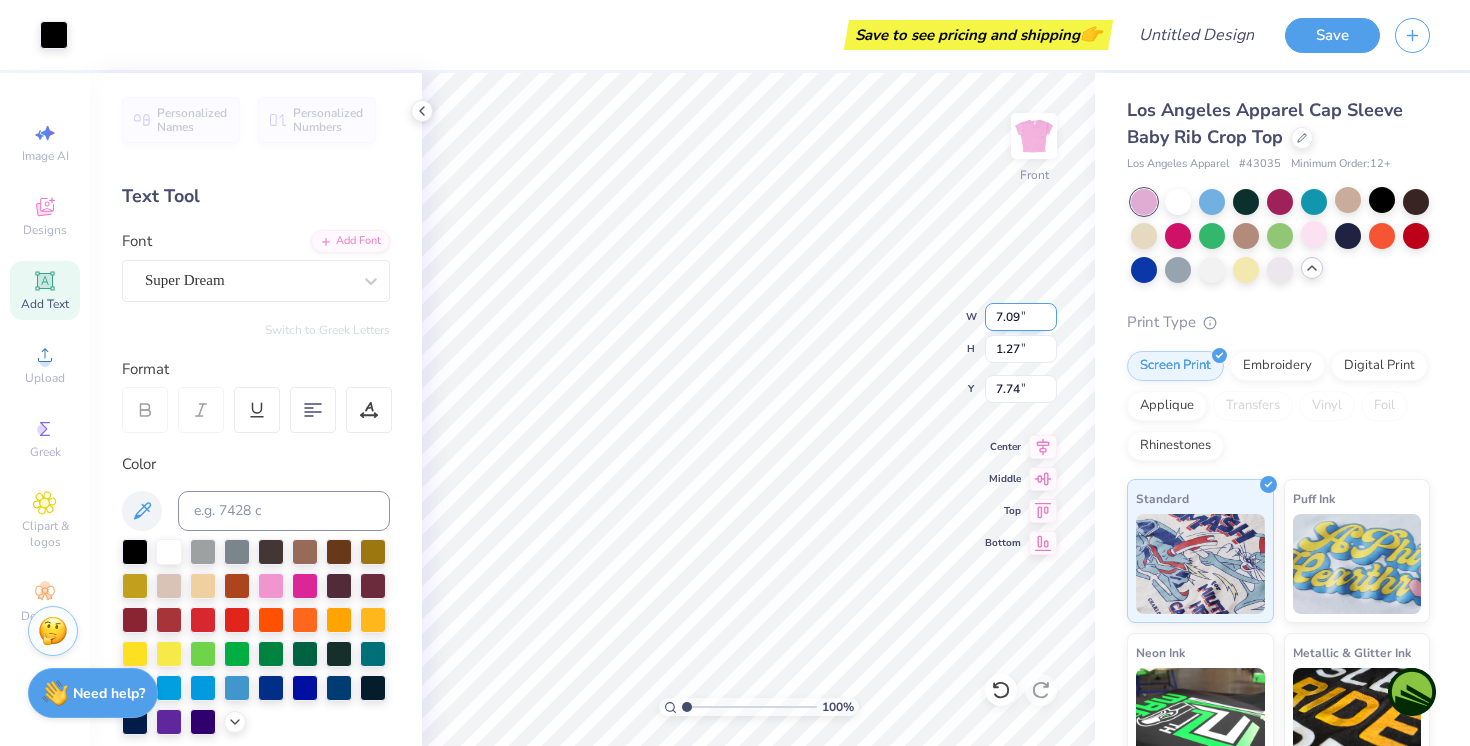 click on "7.09" at bounding box center (1021, 317) 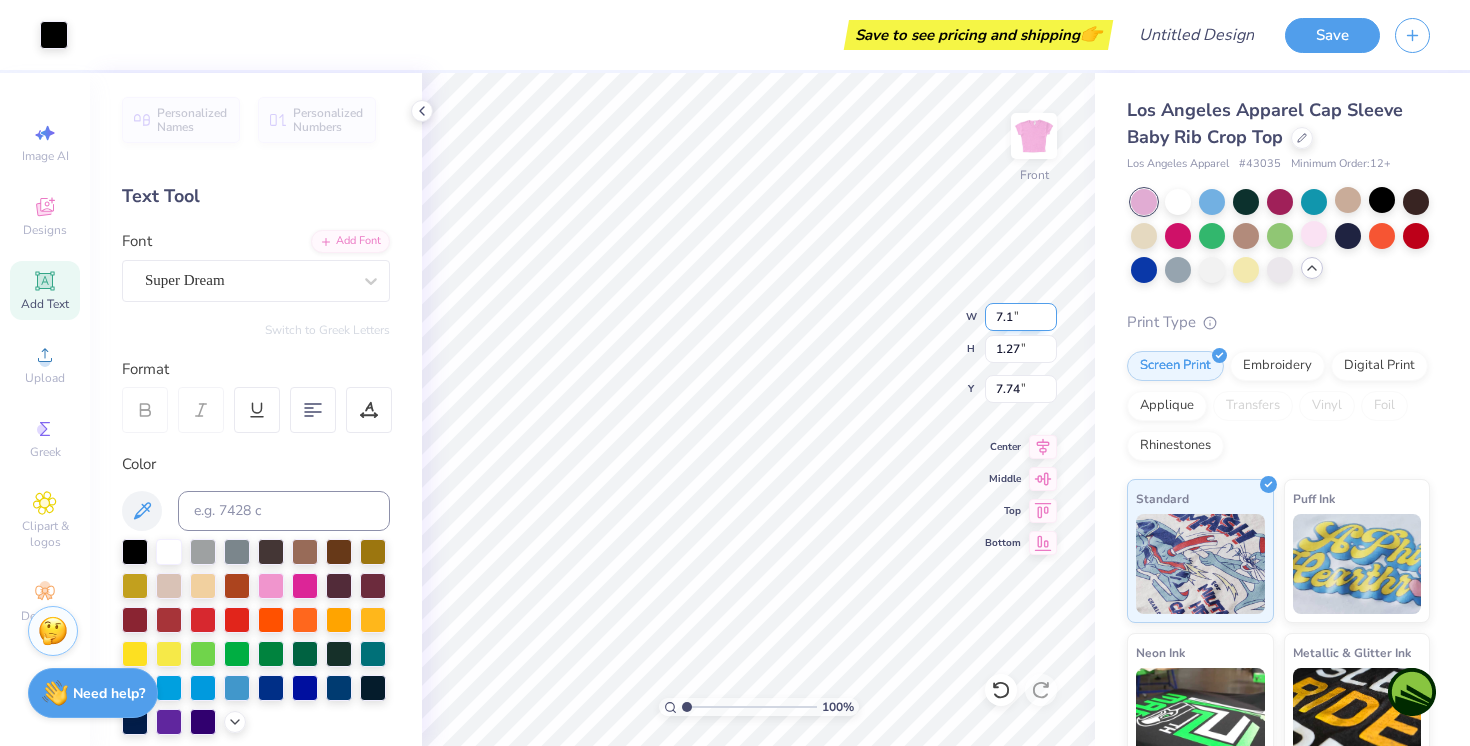 type on "7.1" 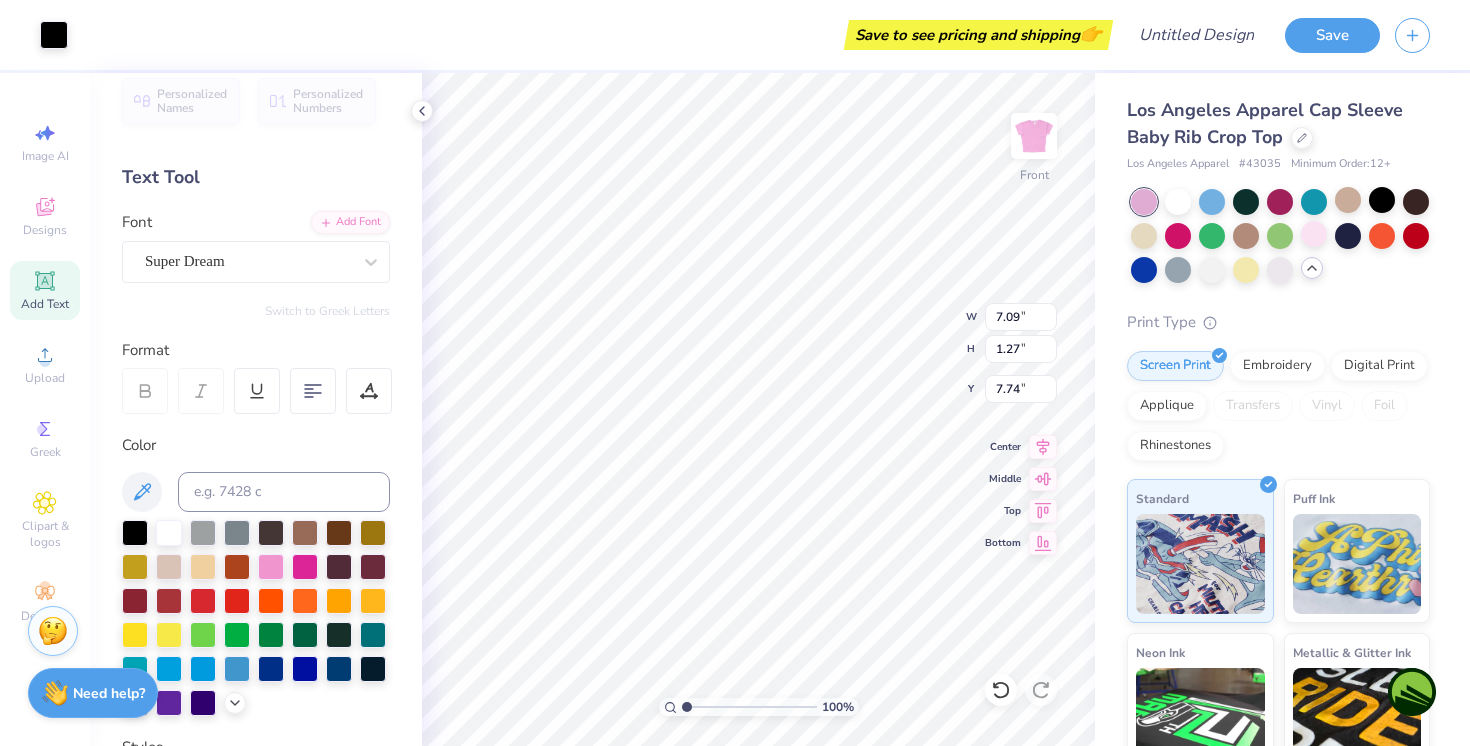 scroll, scrollTop: 0, scrollLeft: 0, axis: both 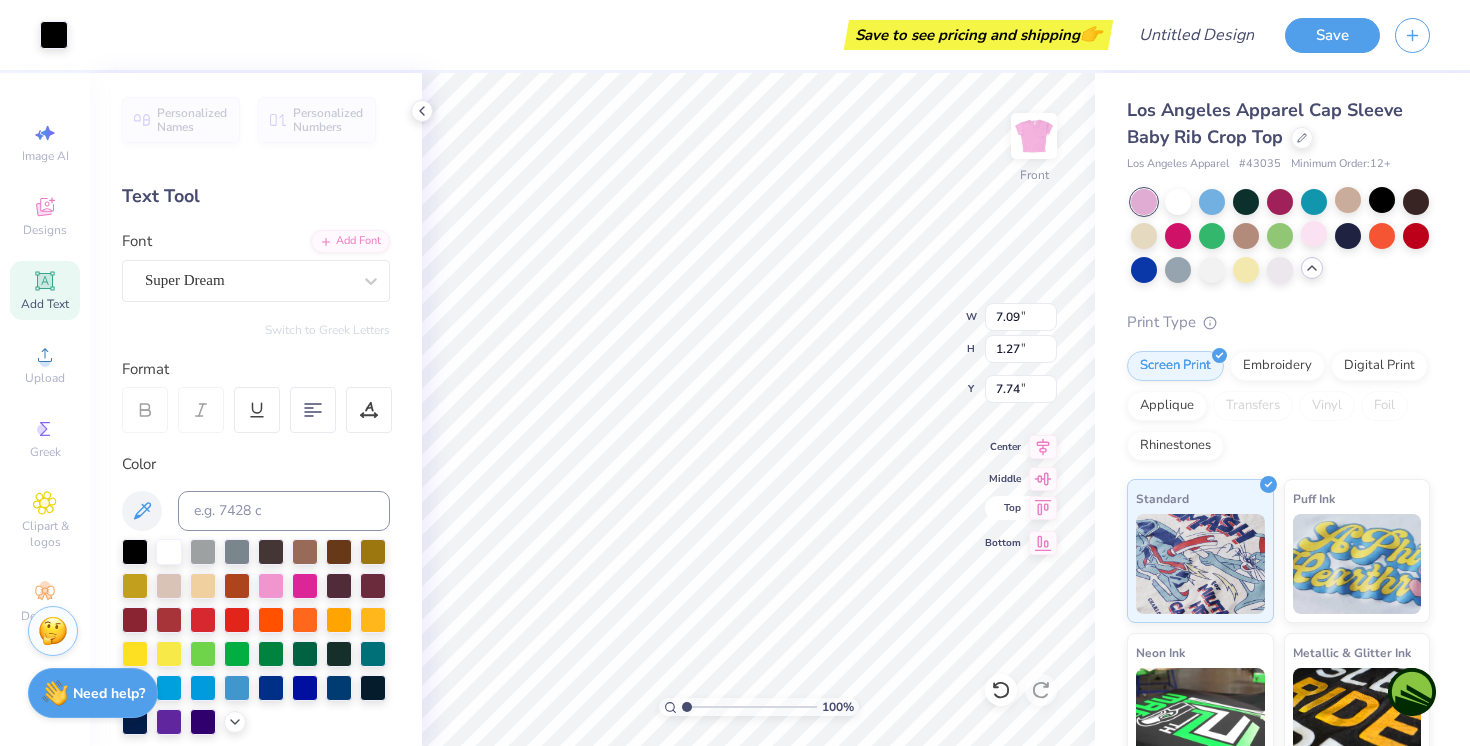 click 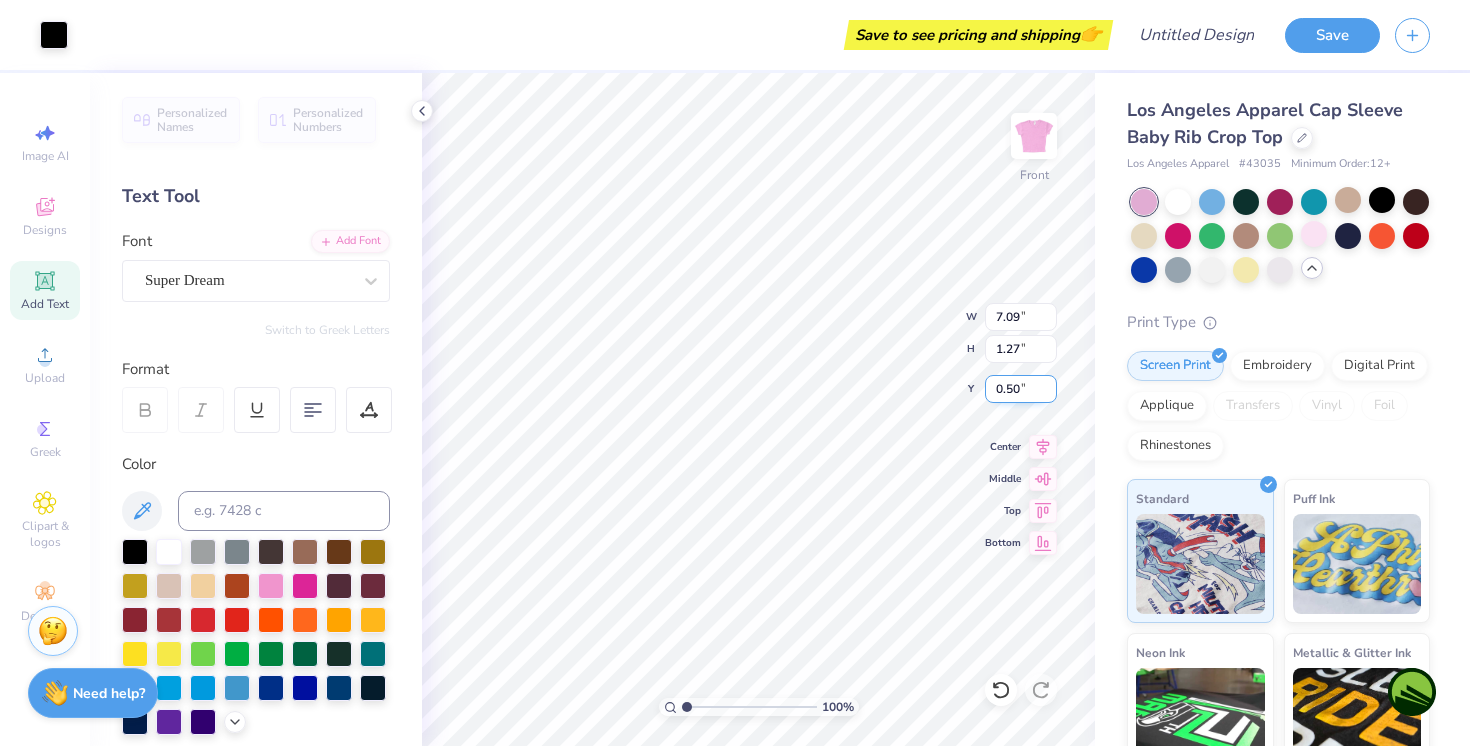type on "1.43" 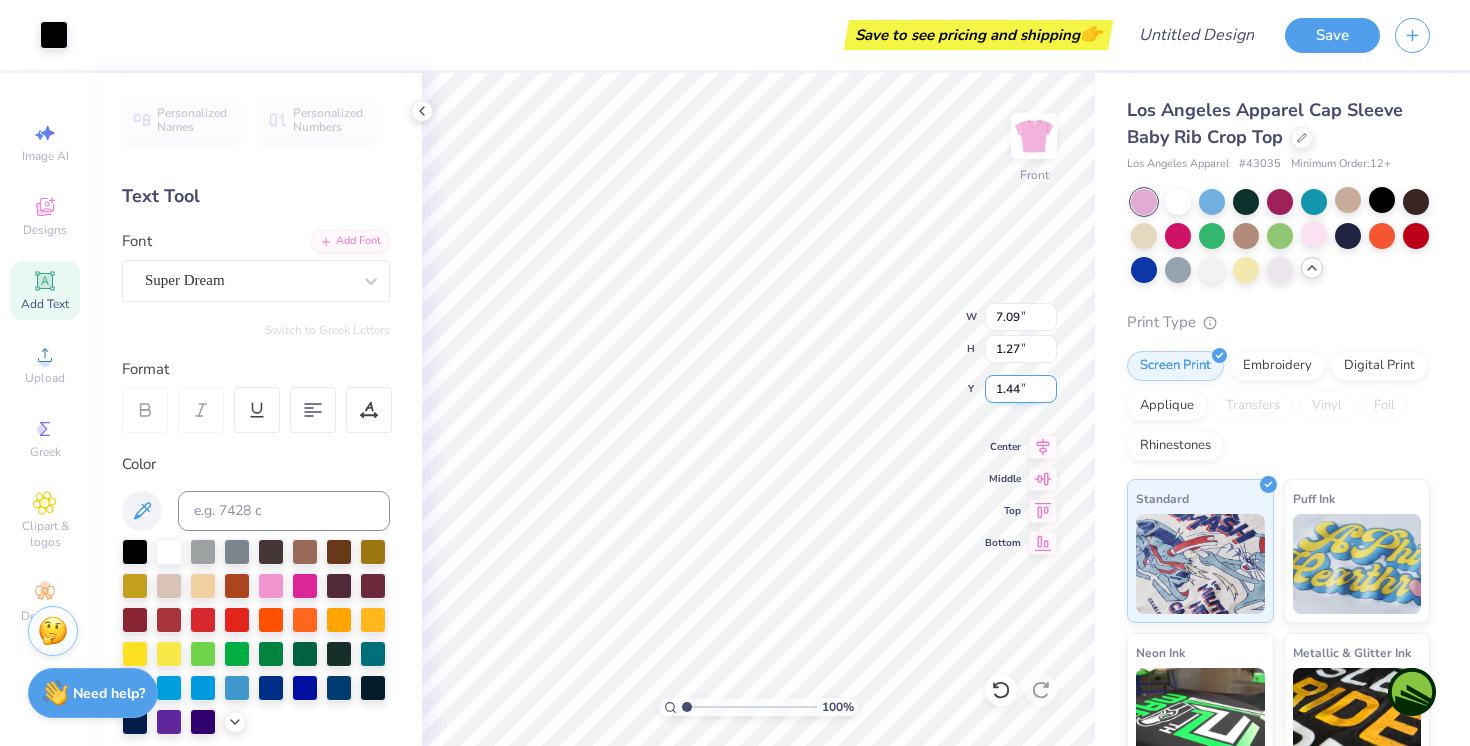 click on "1.44" at bounding box center (1021, 389) 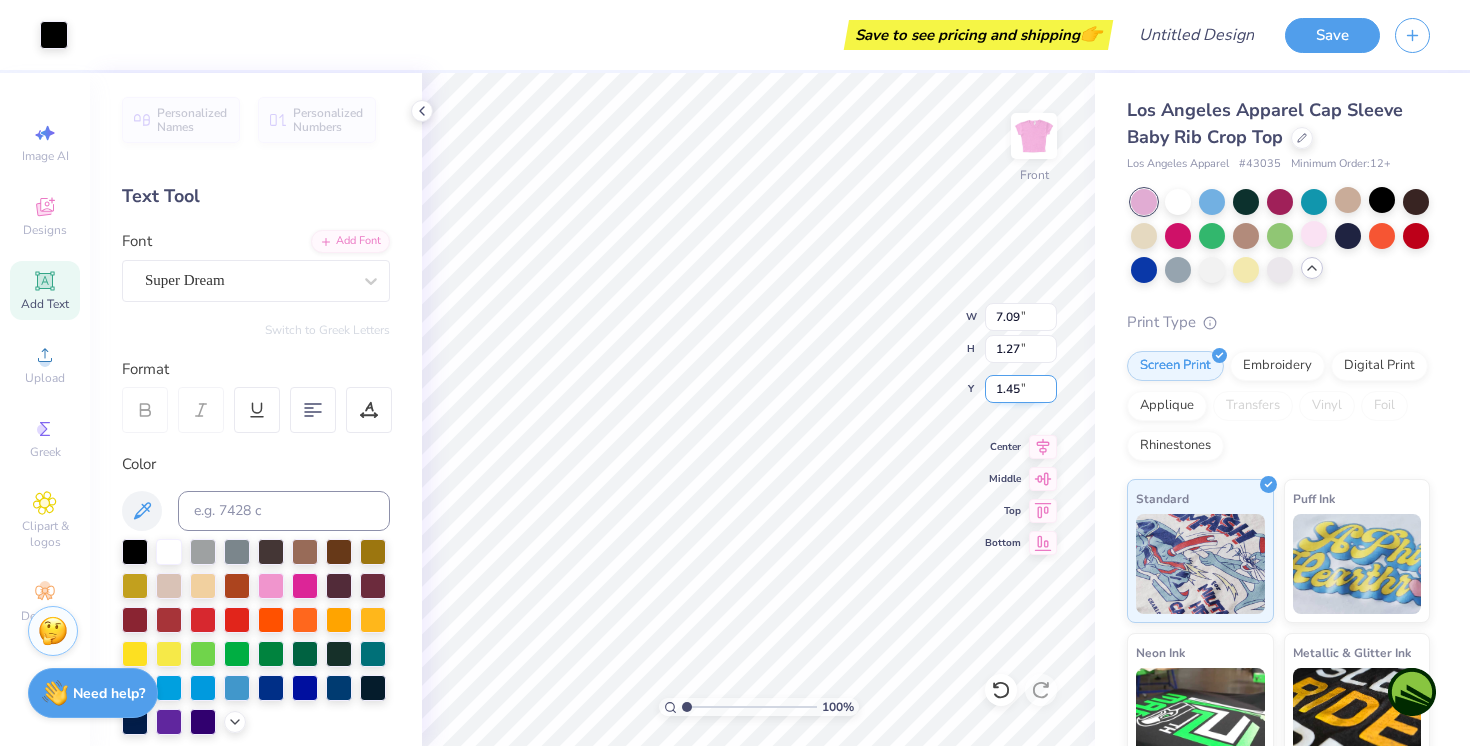 click on "1.45" at bounding box center (1021, 389) 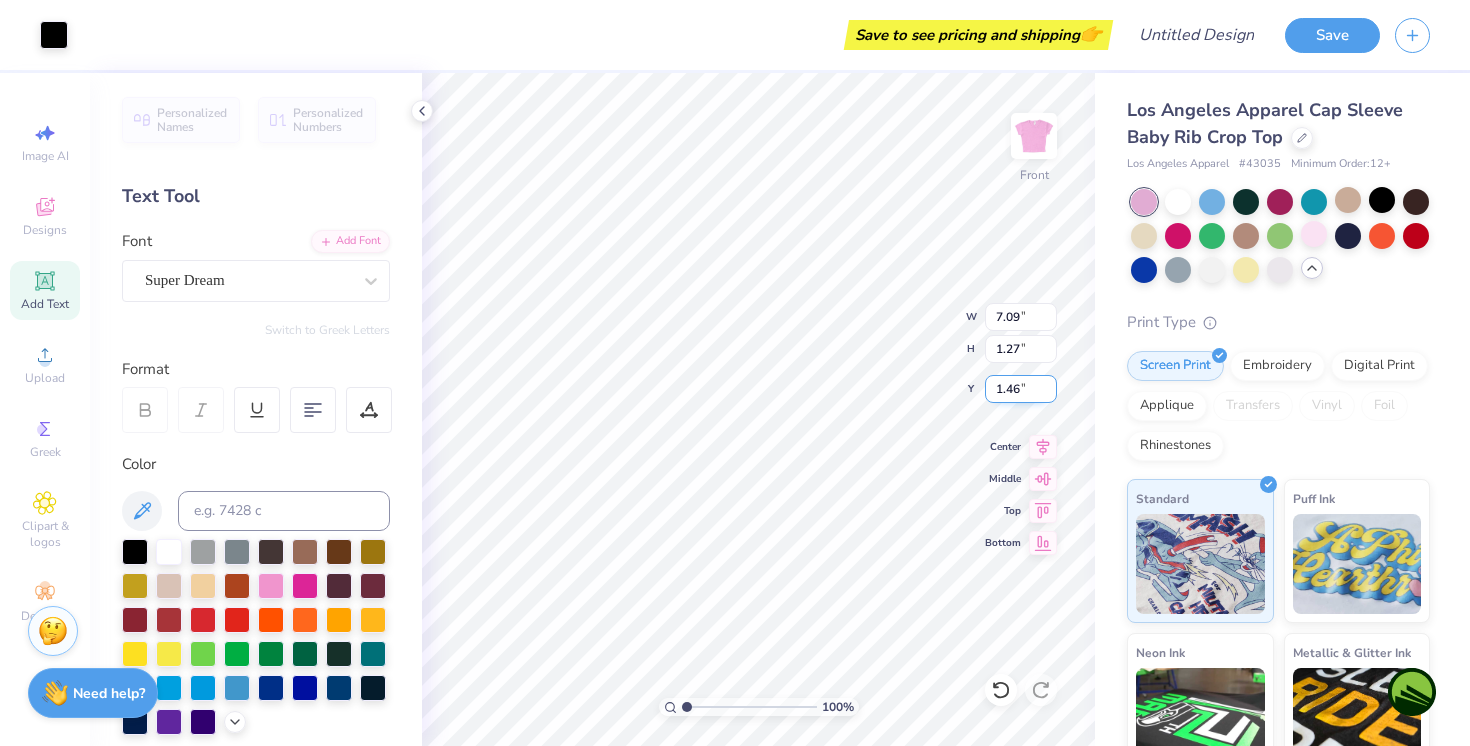 click on "1.46" at bounding box center (1021, 389) 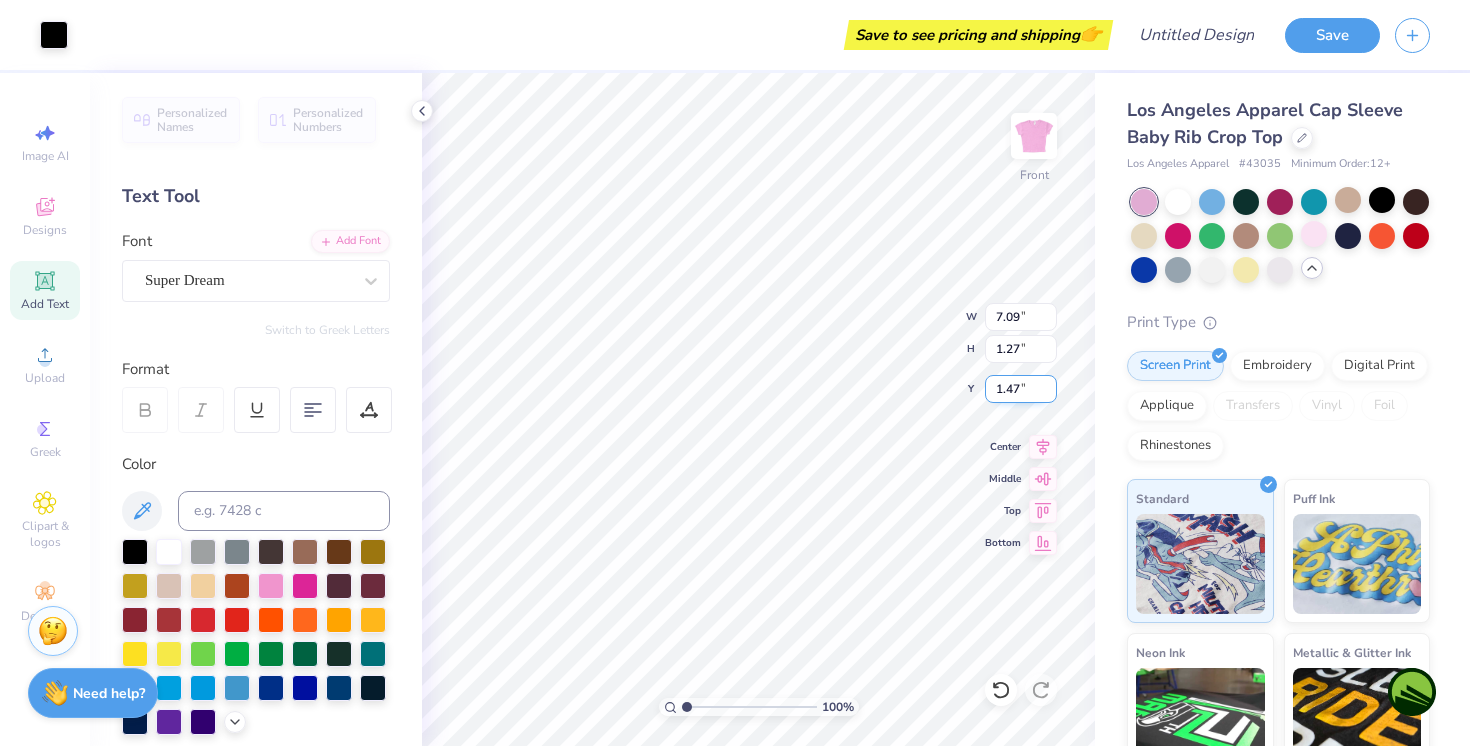 click on "1.47" at bounding box center [1021, 389] 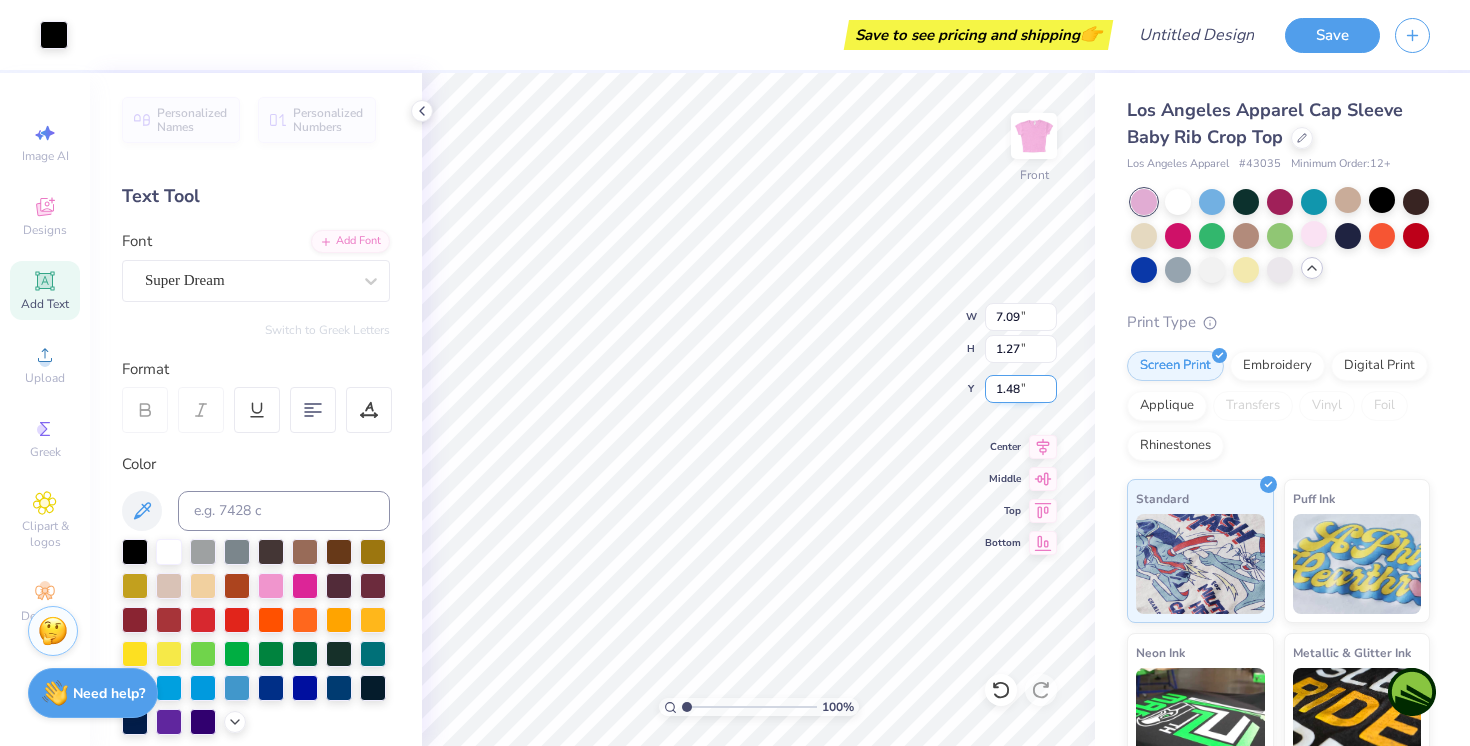 click on "1.48" at bounding box center [1021, 389] 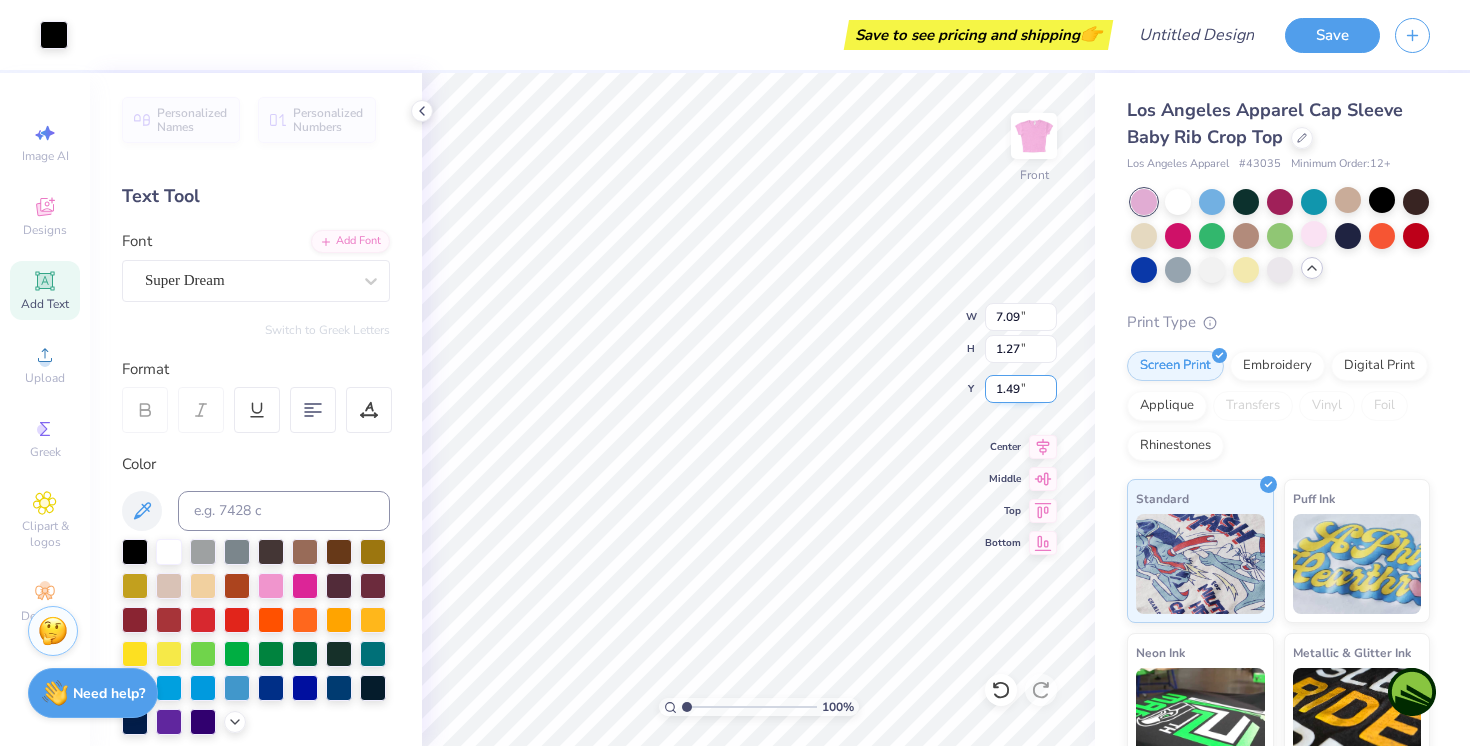 click on "1.49" at bounding box center [1021, 389] 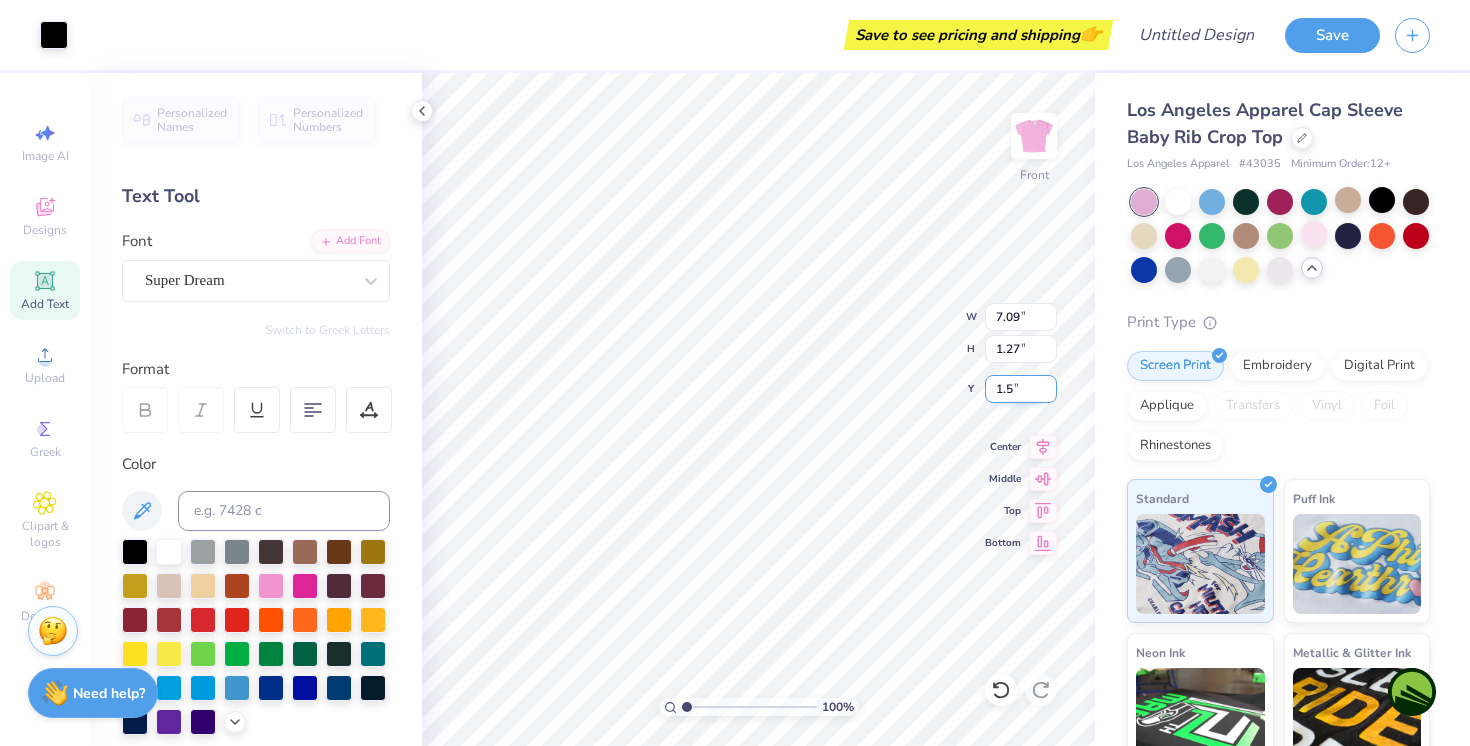 click on "1.5" at bounding box center (1021, 389) 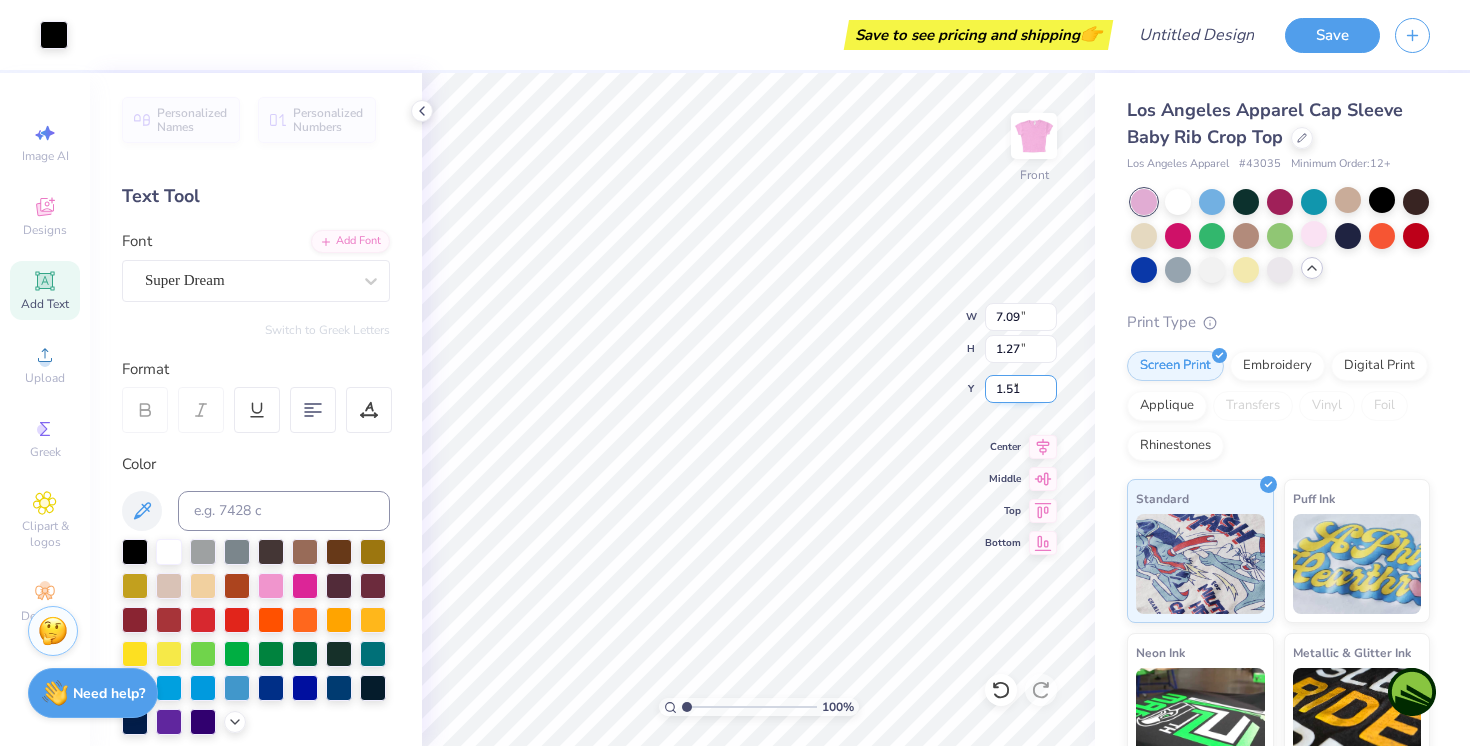 click on "1.51" at bounding box center (1021, 389) 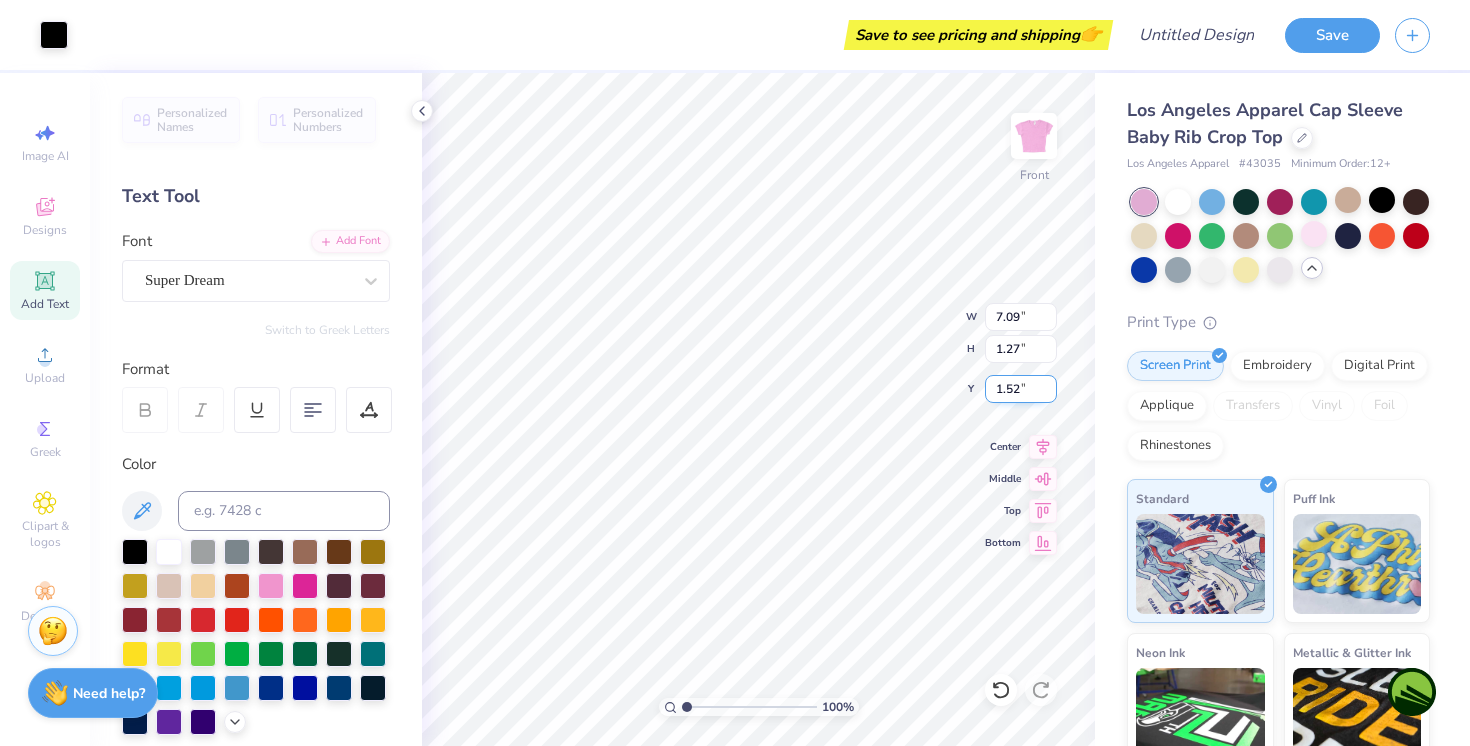 click on "1.52" at bounding box center (1021, 389) 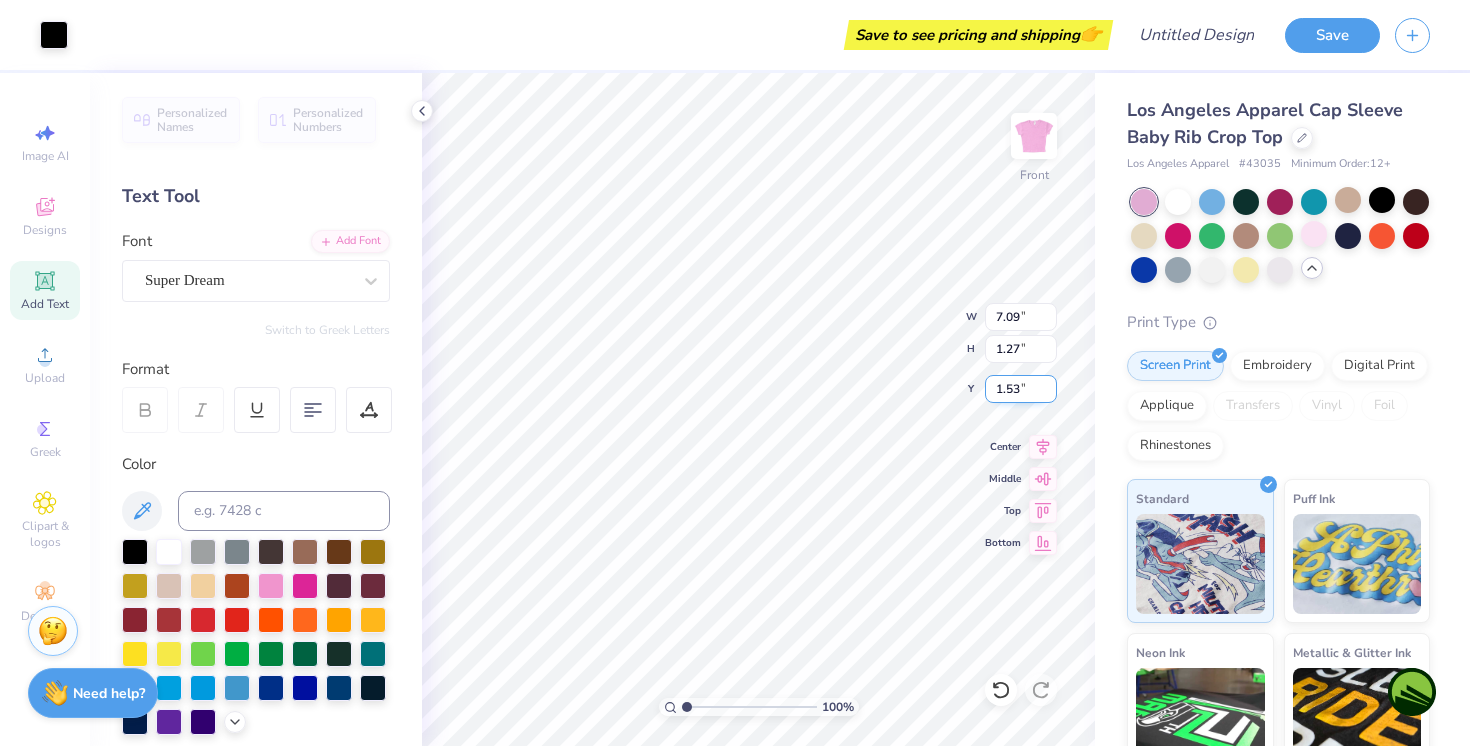 click on "1.53" at bounding box center [1021, 389] 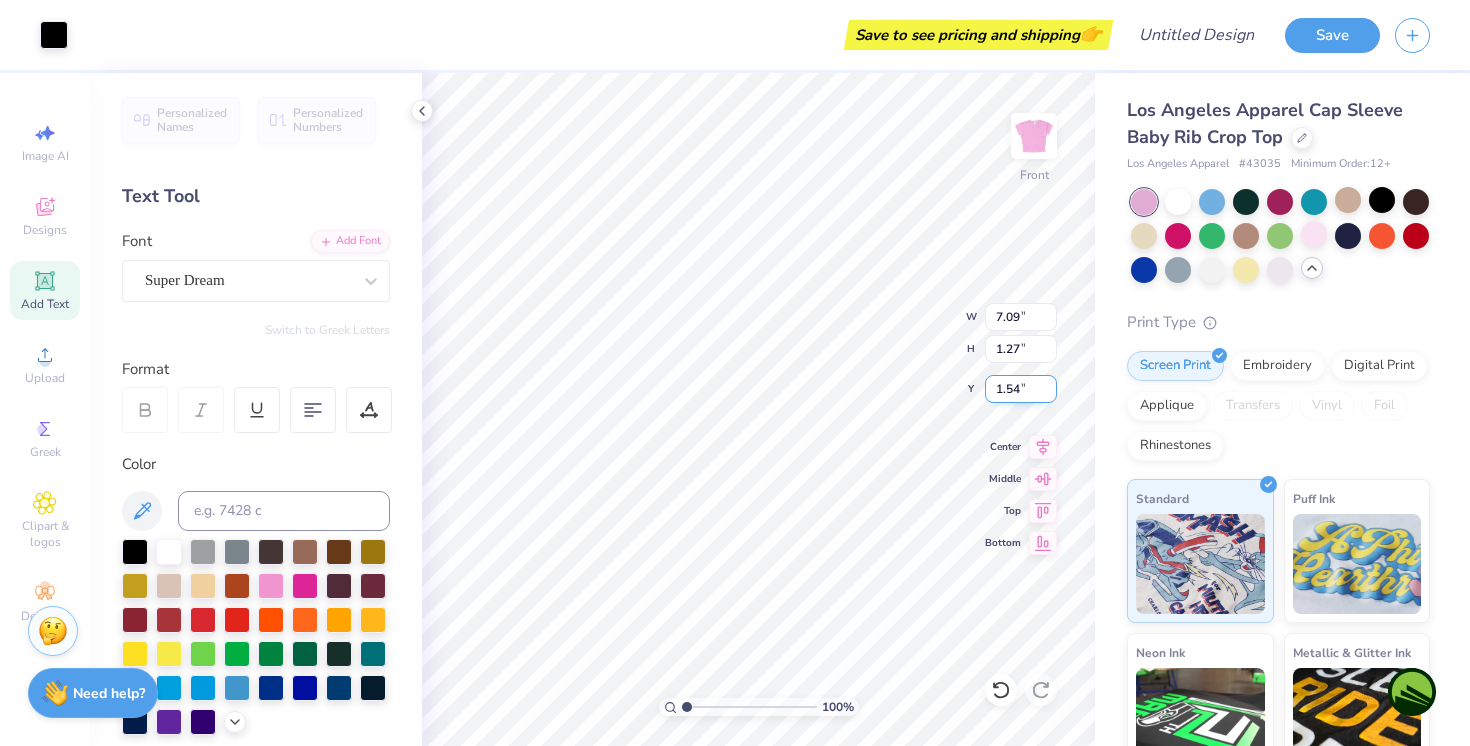 click on "1.54" at bounding box center (1021, 389) 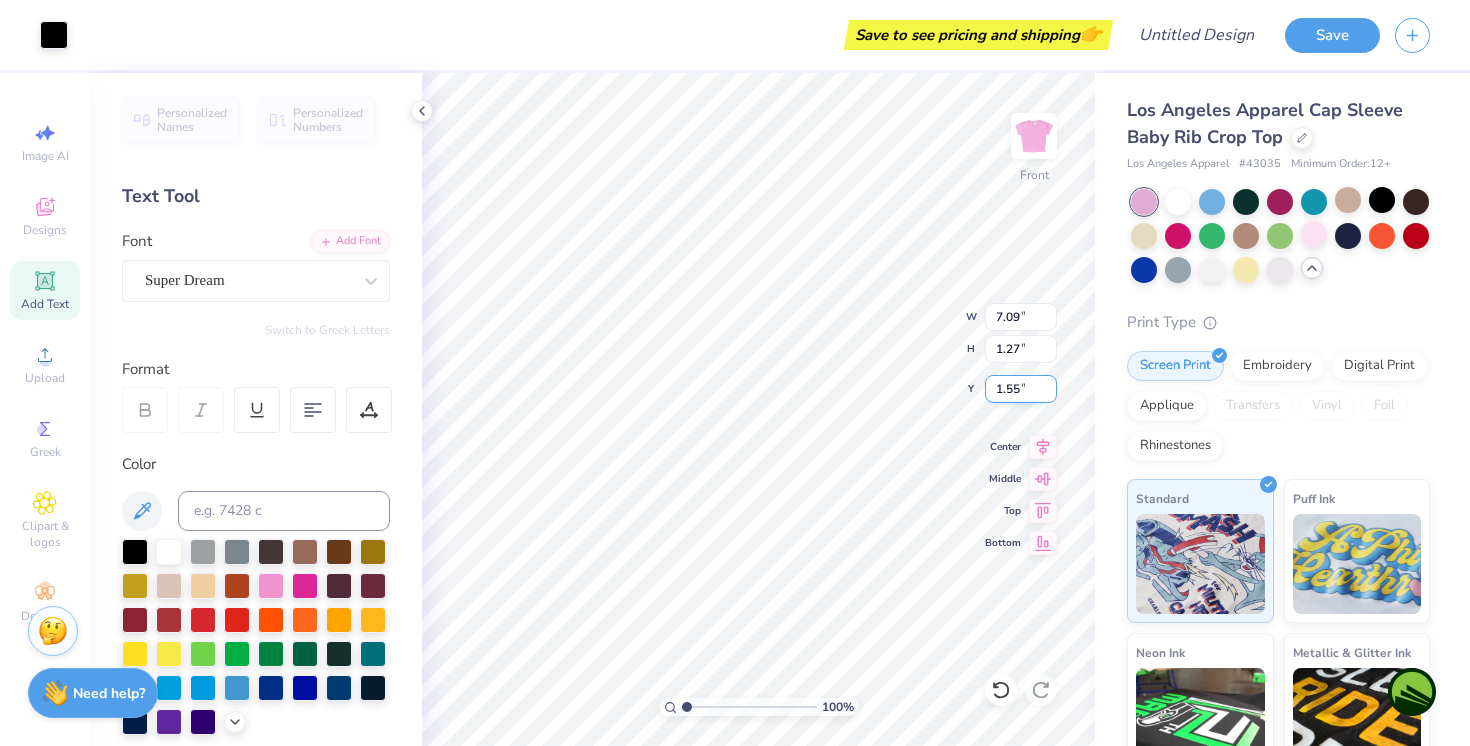 click on "1.55" at bounding box center (1021, 389) 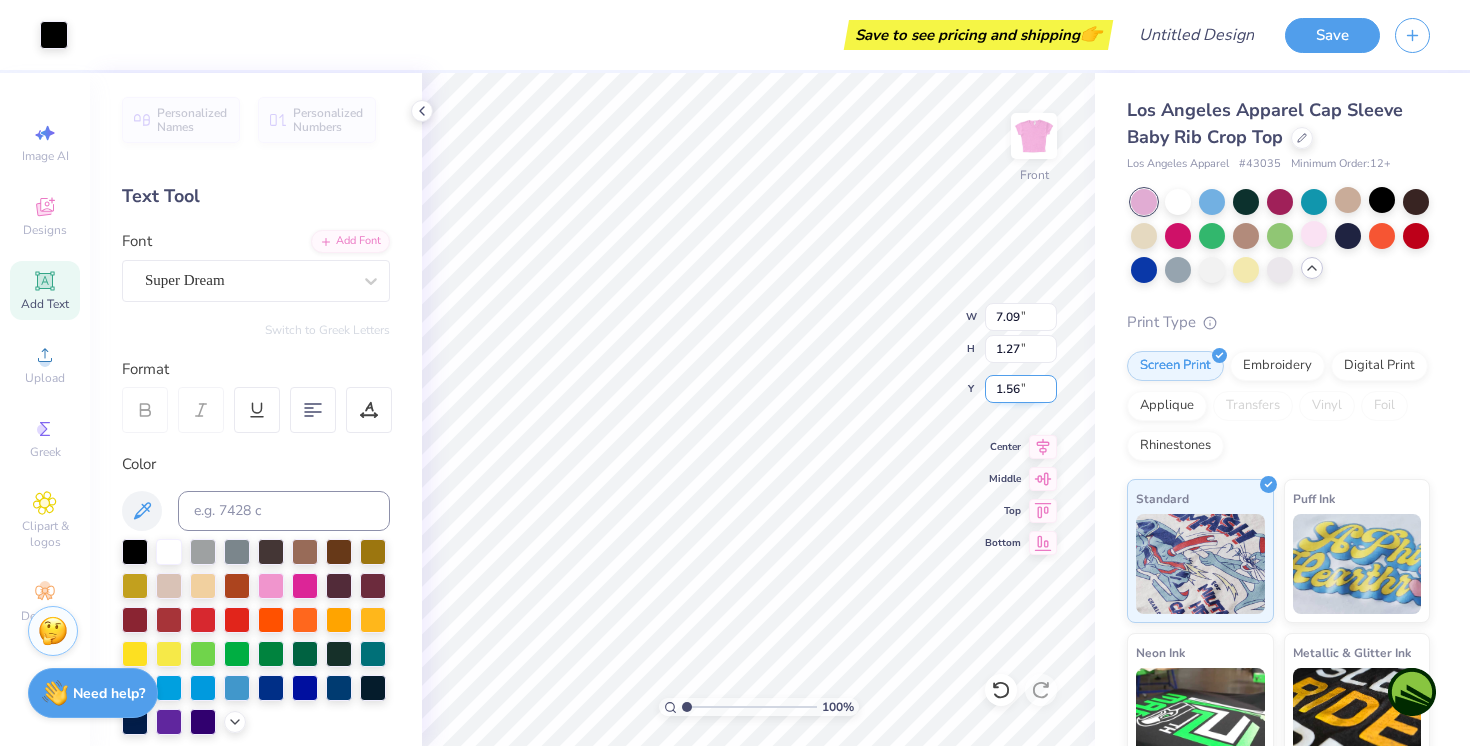click on "1.56" at bounding box center (1021, 389) 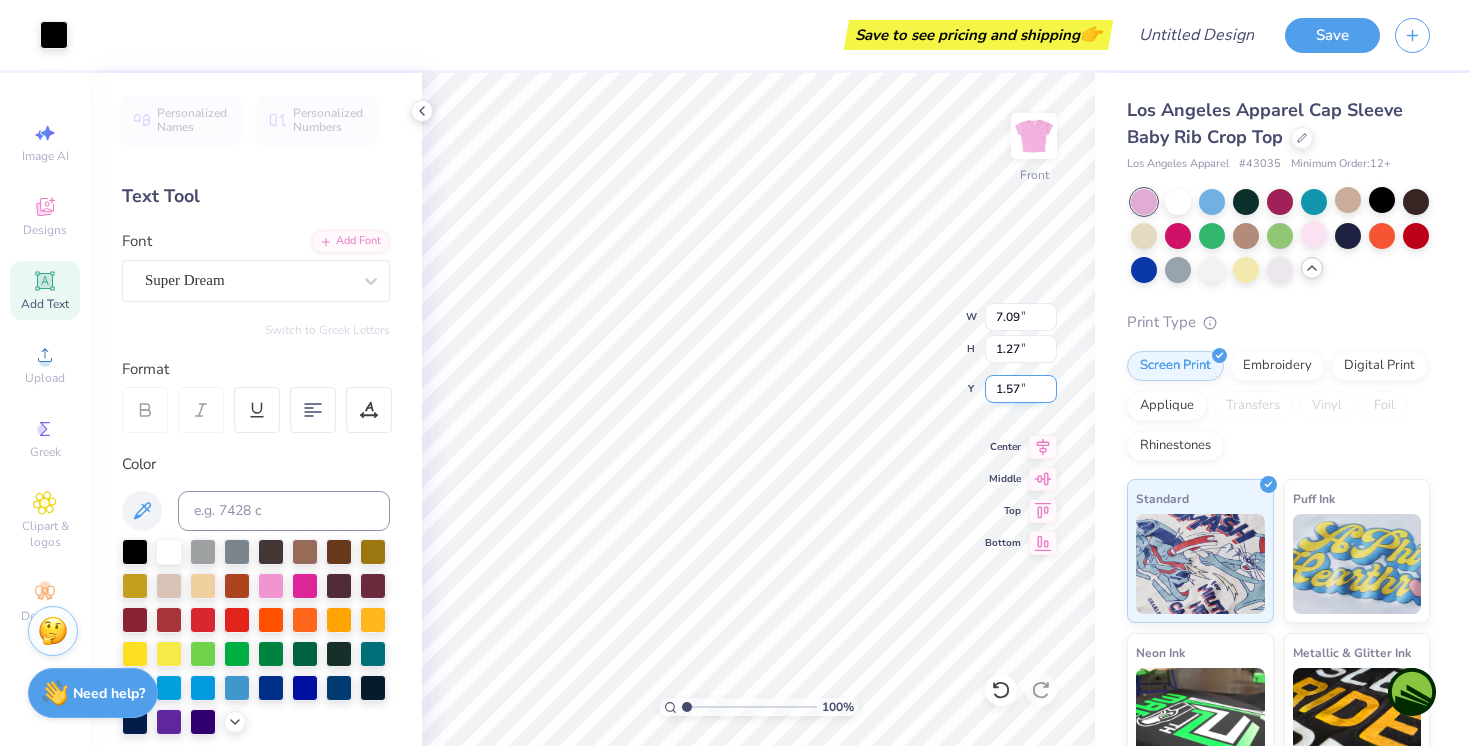 click on "1.57" at bounding box center [1021, 389] 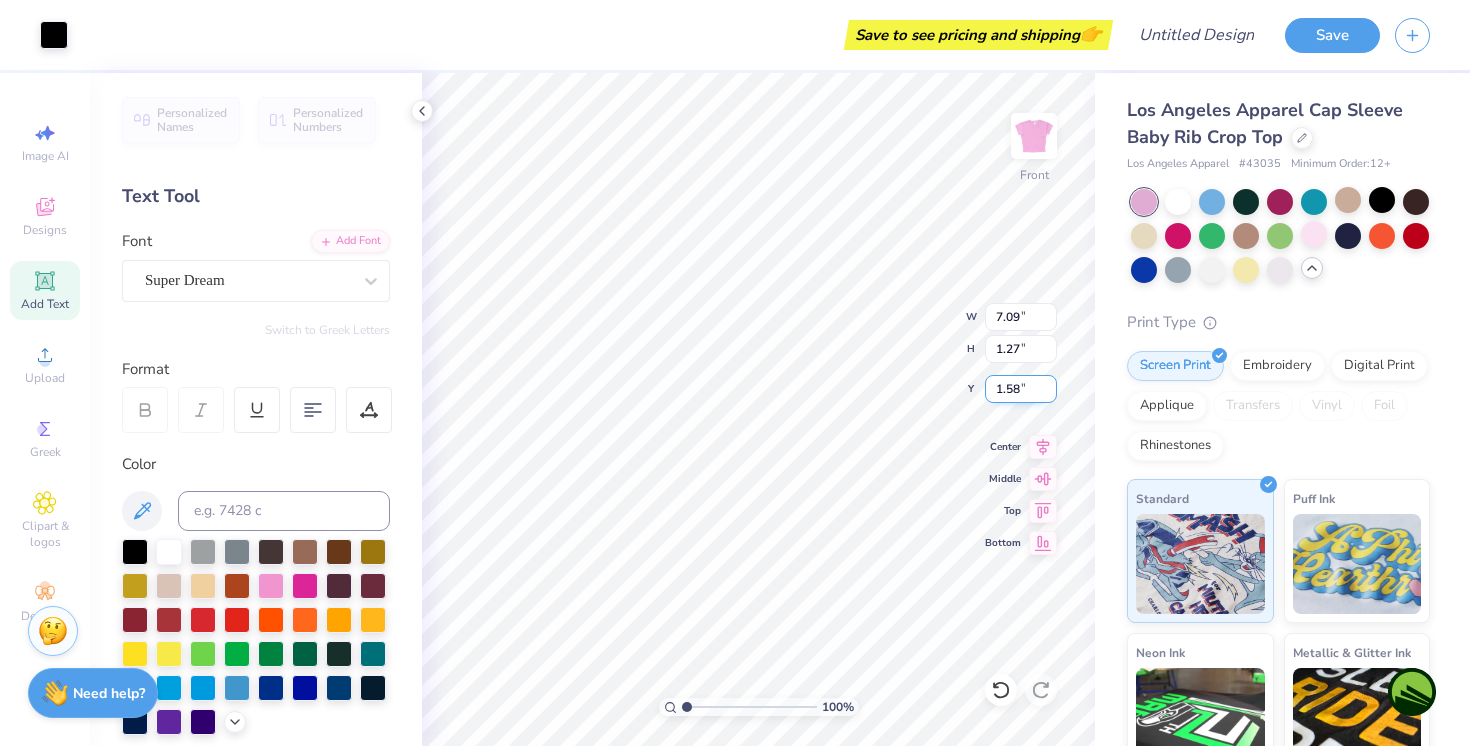 click on "1.58" at bounding box center (1021, 389) 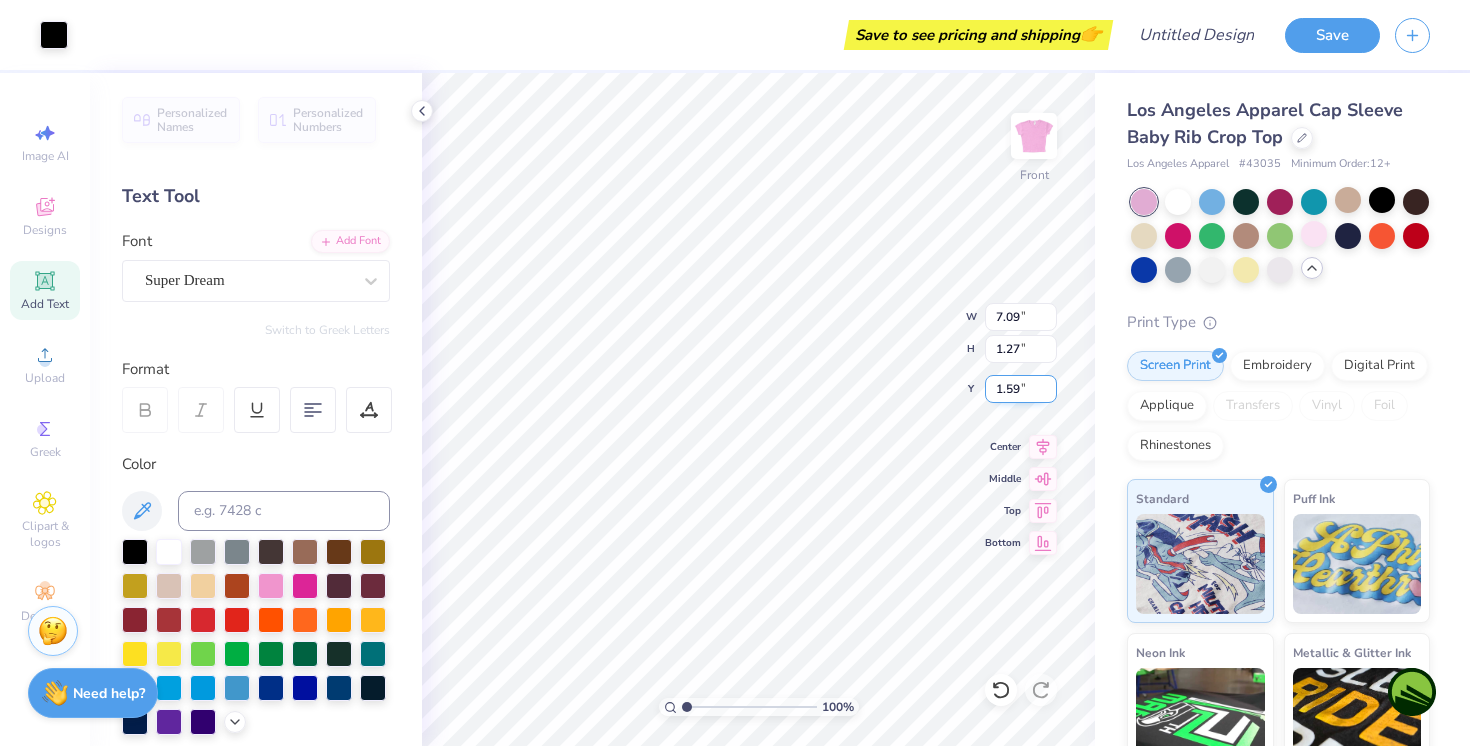 click on "1.59" at bounding box center [1021, 389] 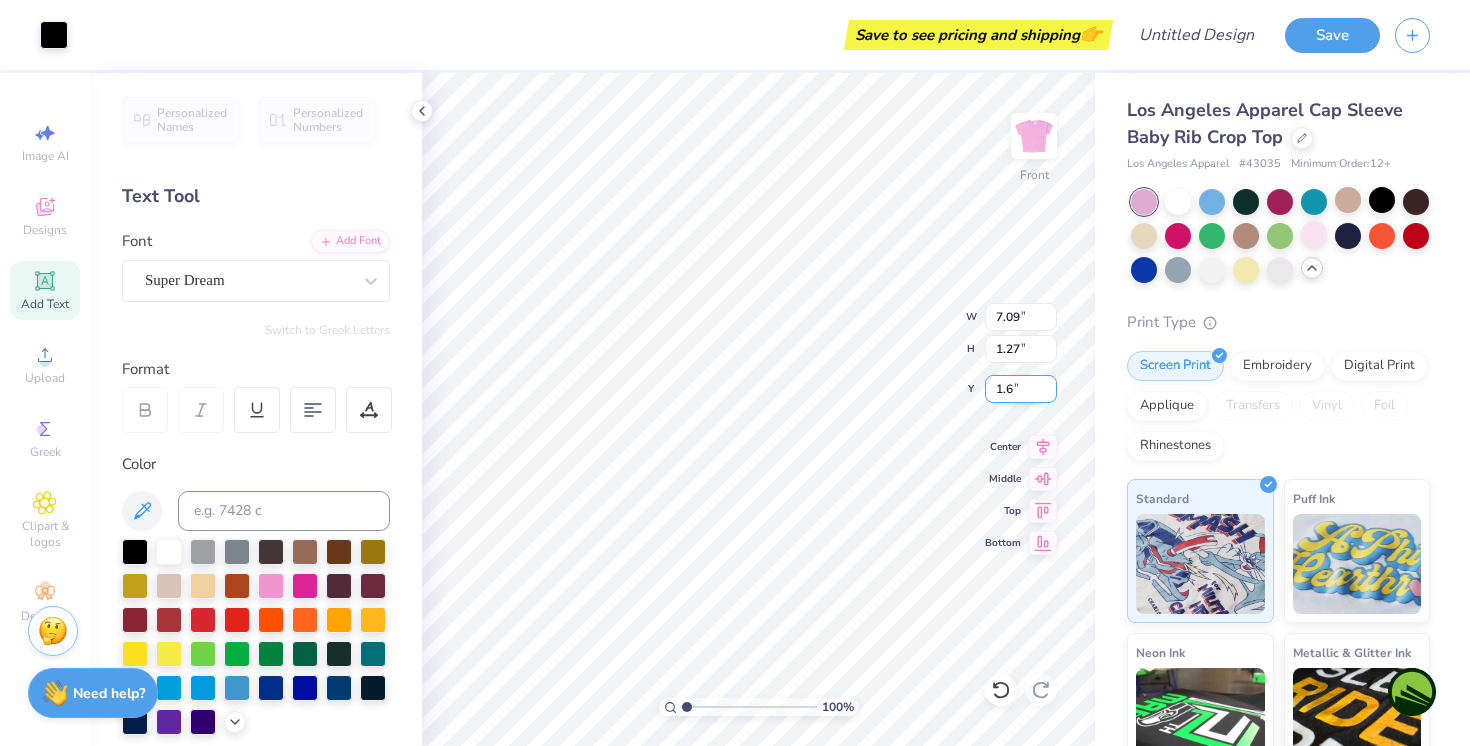 click on "1.6" at bounding box center [1021, 389] 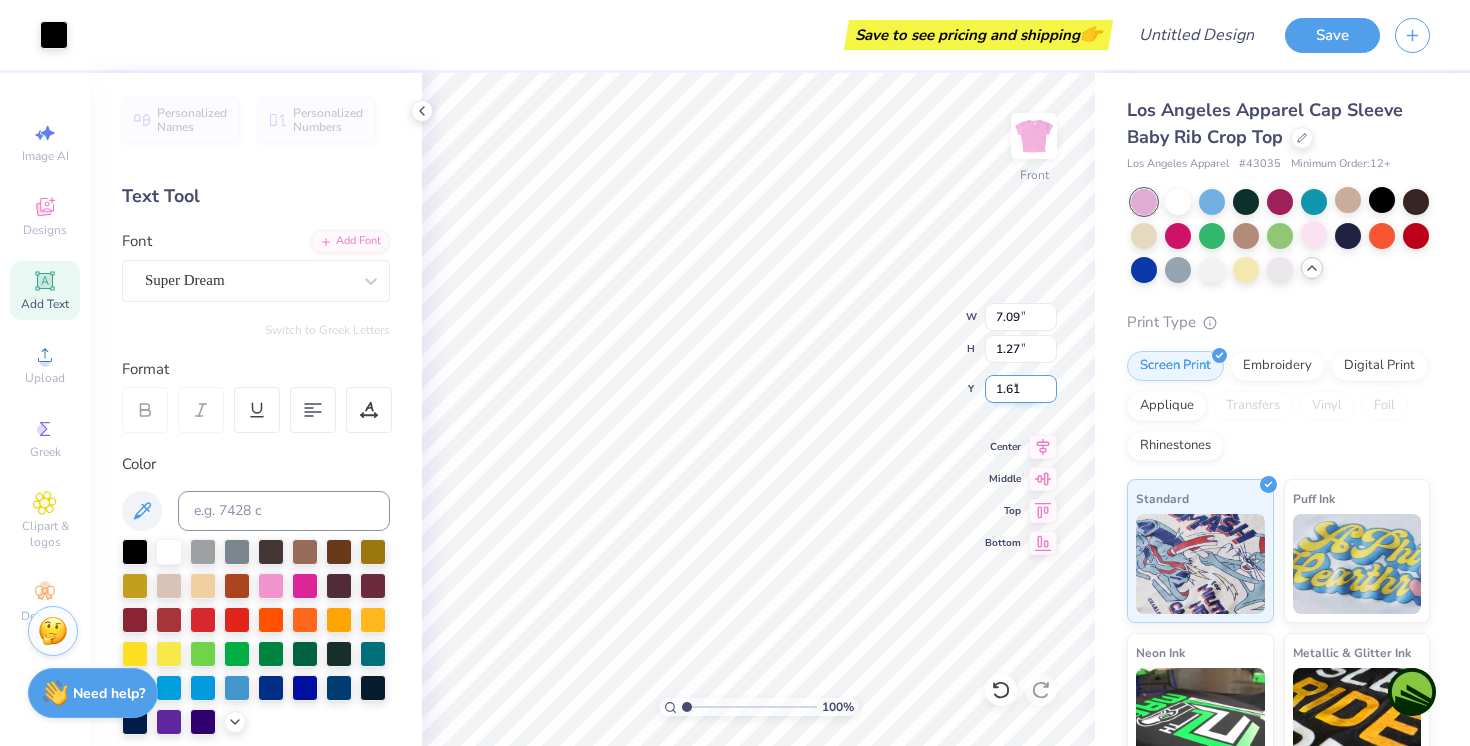 click on "1.61" at bounding box center [1021, 389] 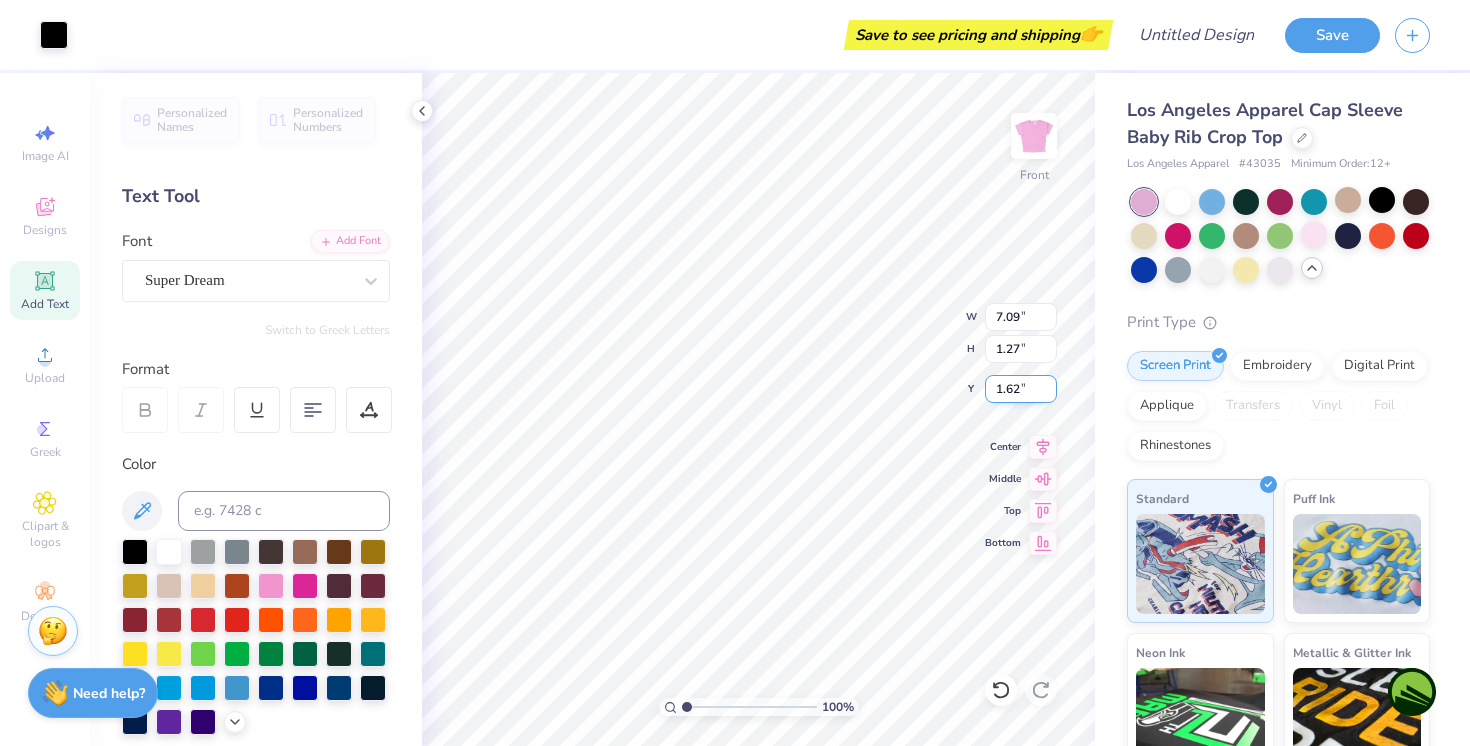 click on "1.62" at bounding box center (1021, 389) 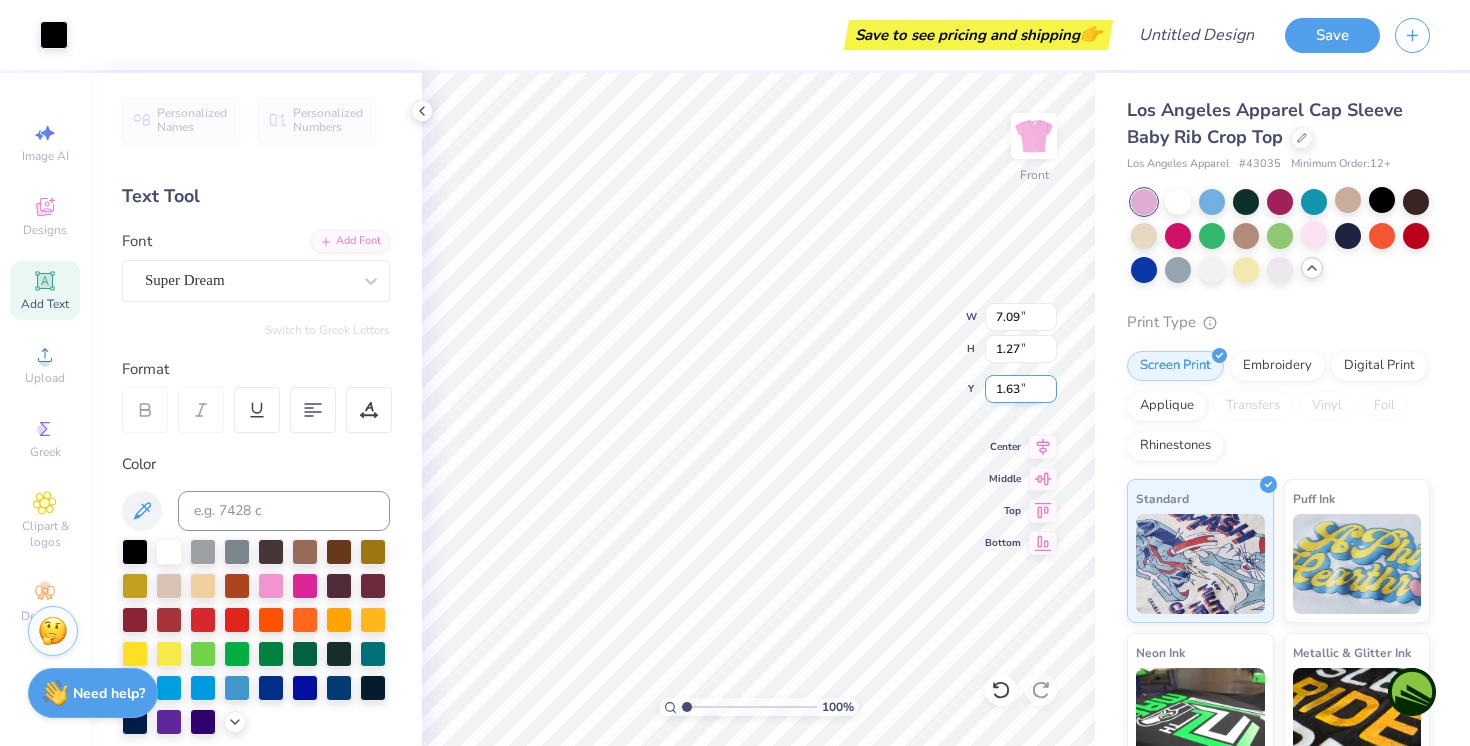 type on "1.63" 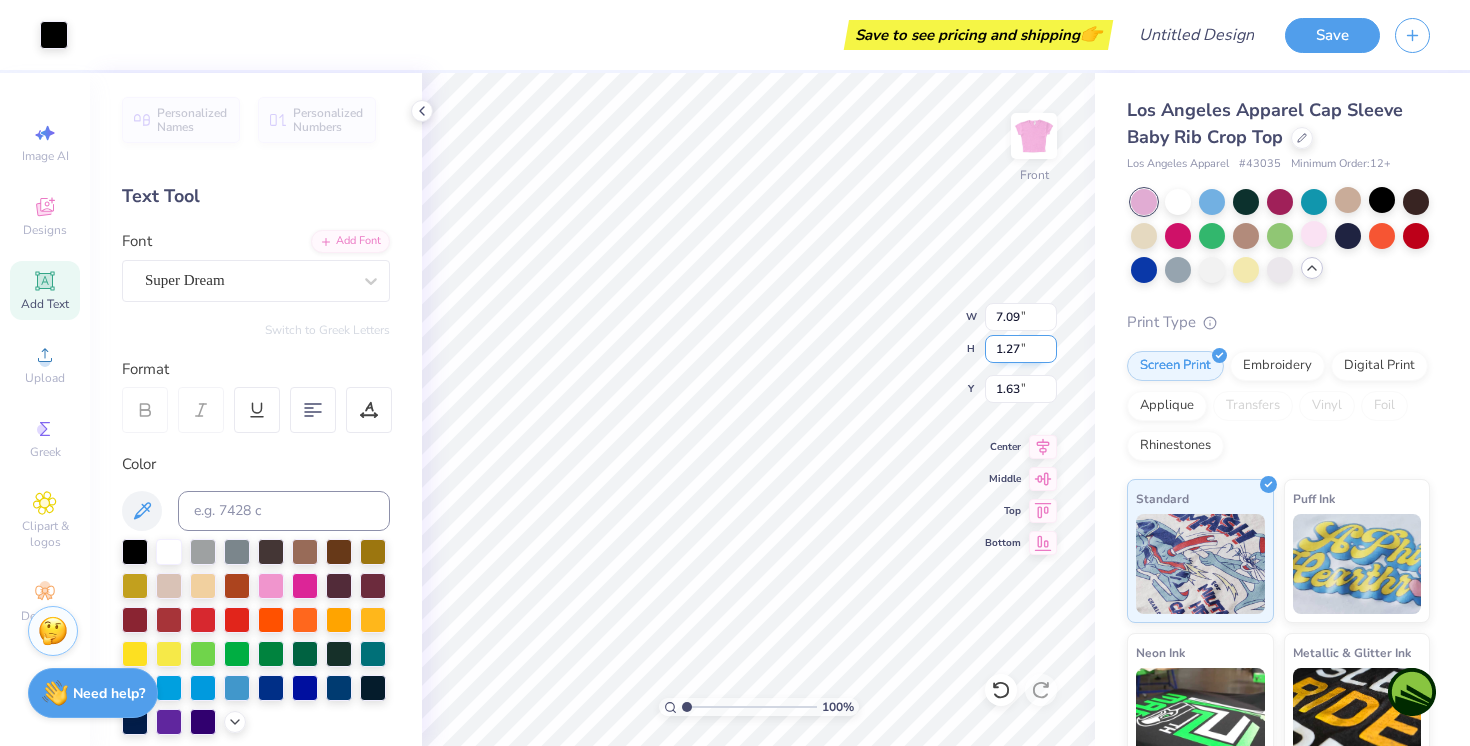 click on "1.27" at bounding box center [1021, 349] 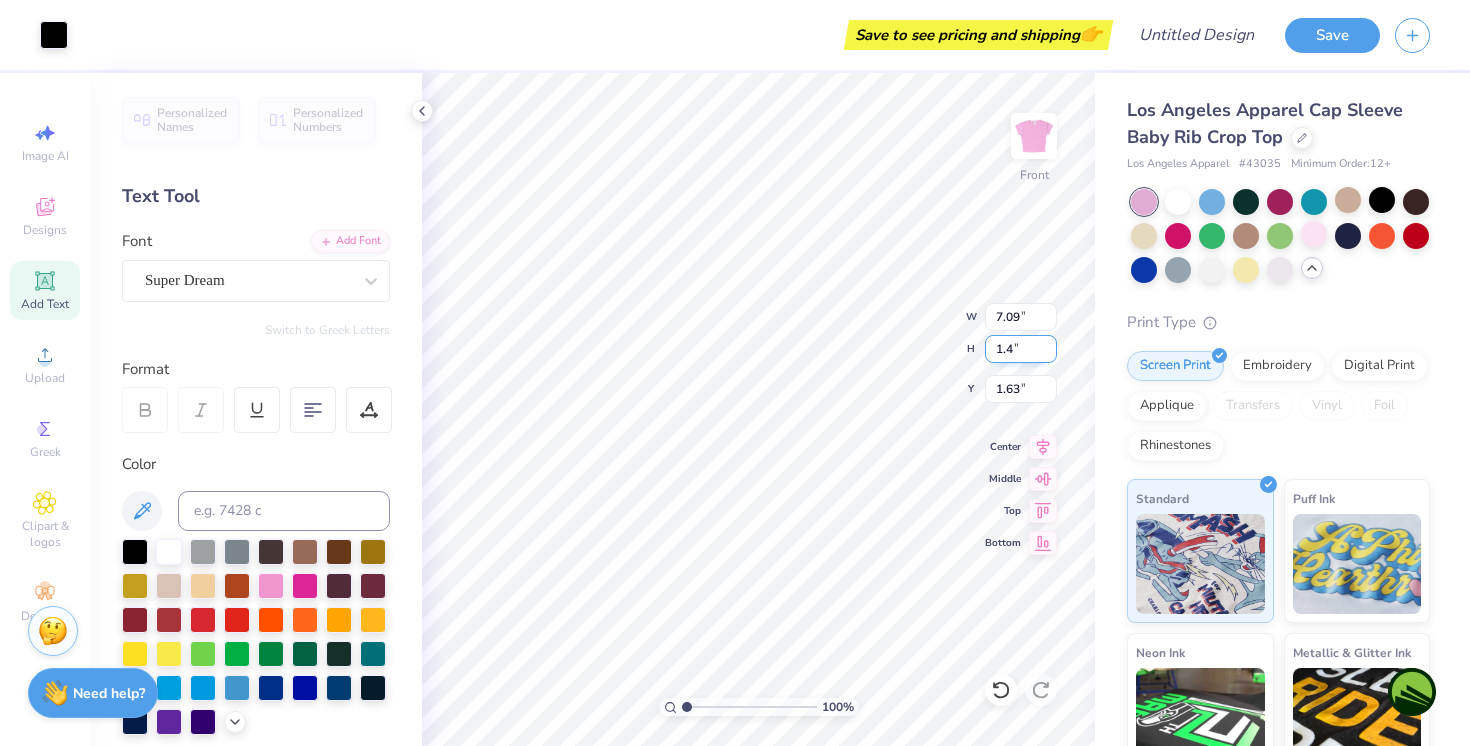 type on "1.4" 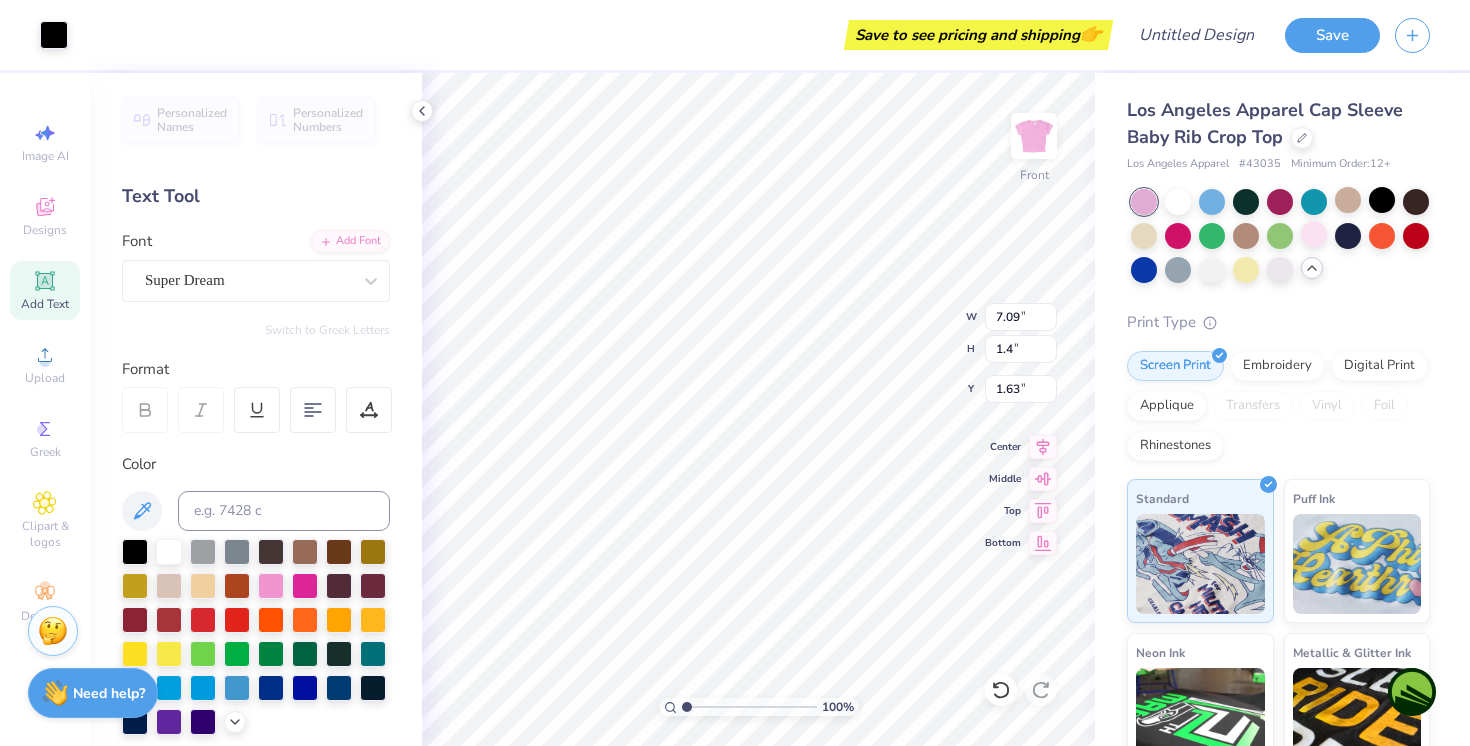 click on "Los Angeles Apparel Cap Sleeve Baby Rib Crop Top Los Angeles Apparel # 43035 Minimum Order:  12 +   Print Type Screen Print Embroidery Digital Print Applique Transfers Vinyl Foil Rhinestones Standard Puff Ink Neon Ink Metallic & Glitter Ink Glow in the Dark Ink Water based Ink" at bounding box center (1282, 502) 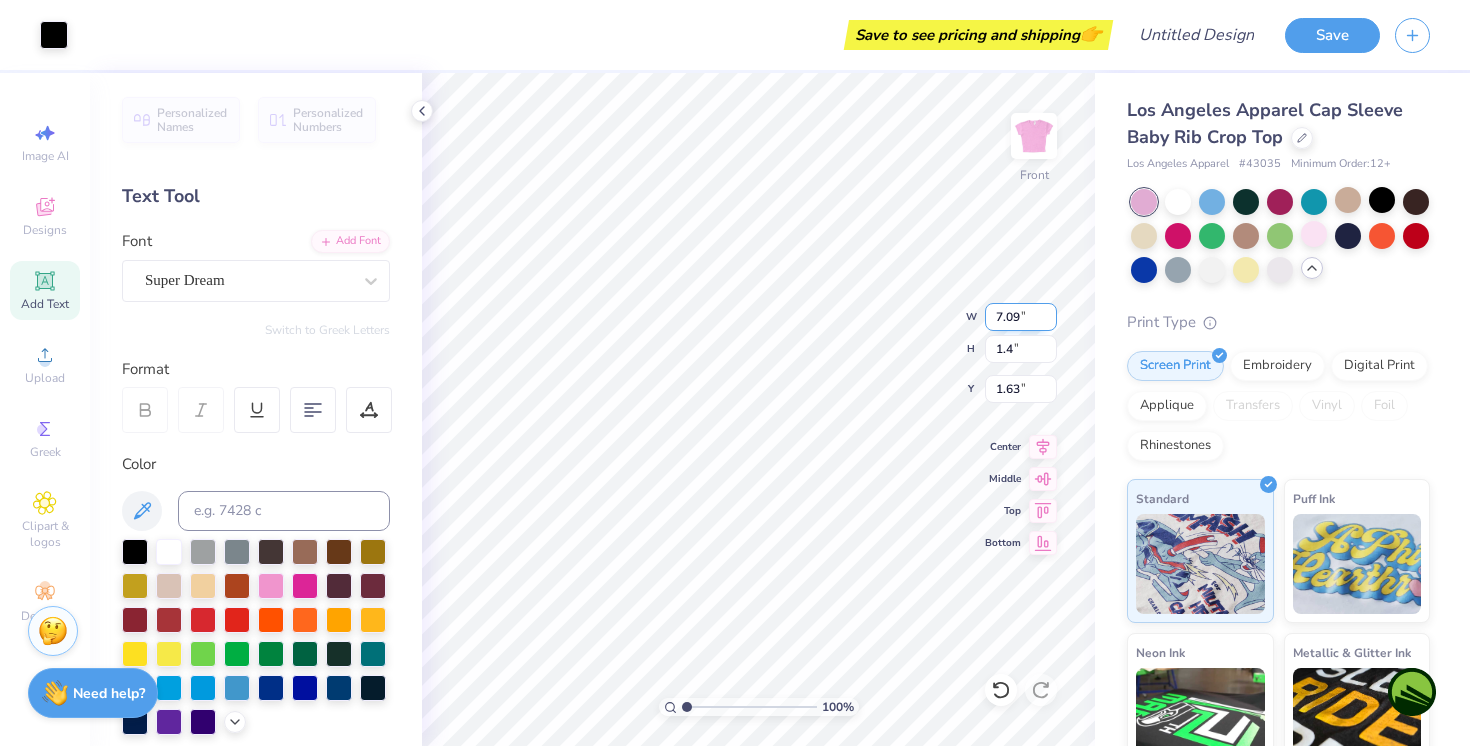 click on "7.09" at bounding box center (1021, 317) 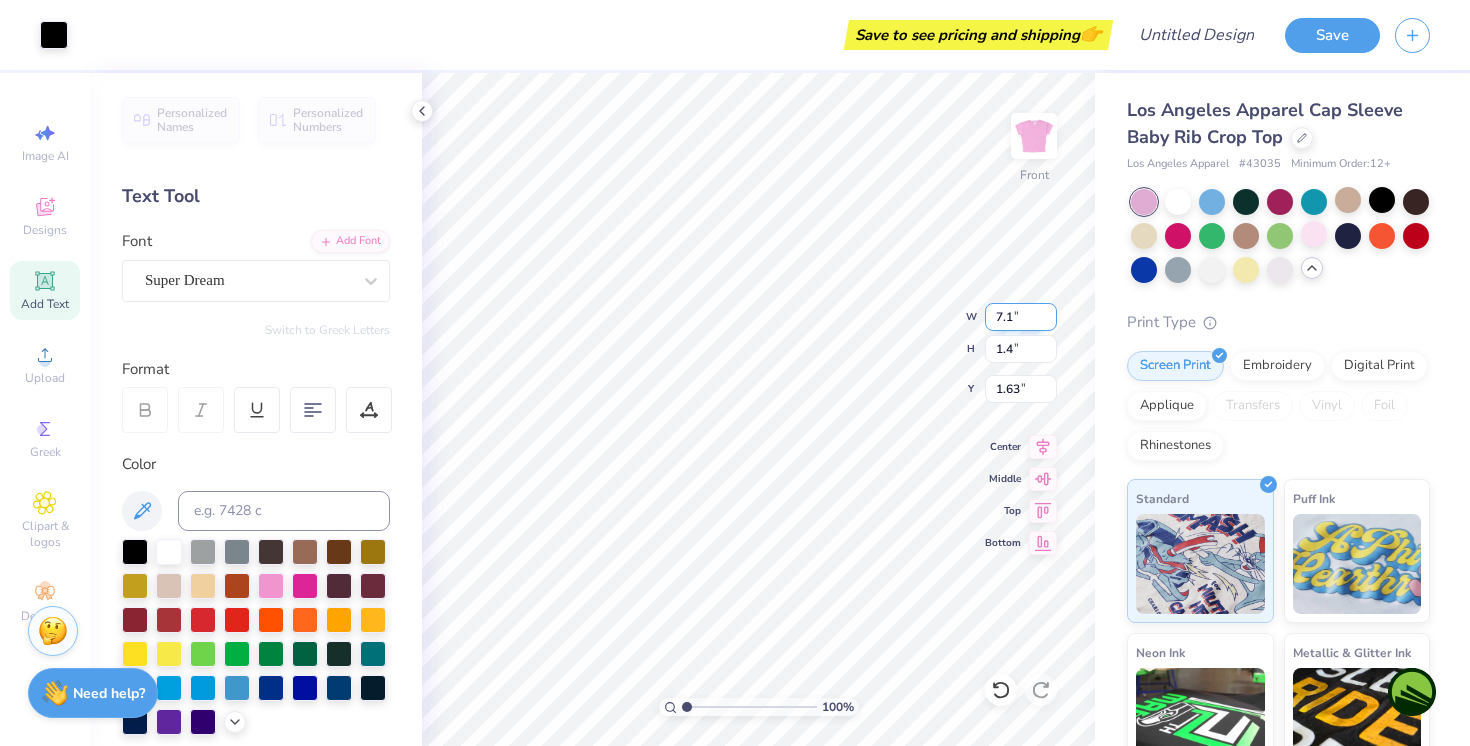 click on "7.1" at bounding box center (1021, 317) 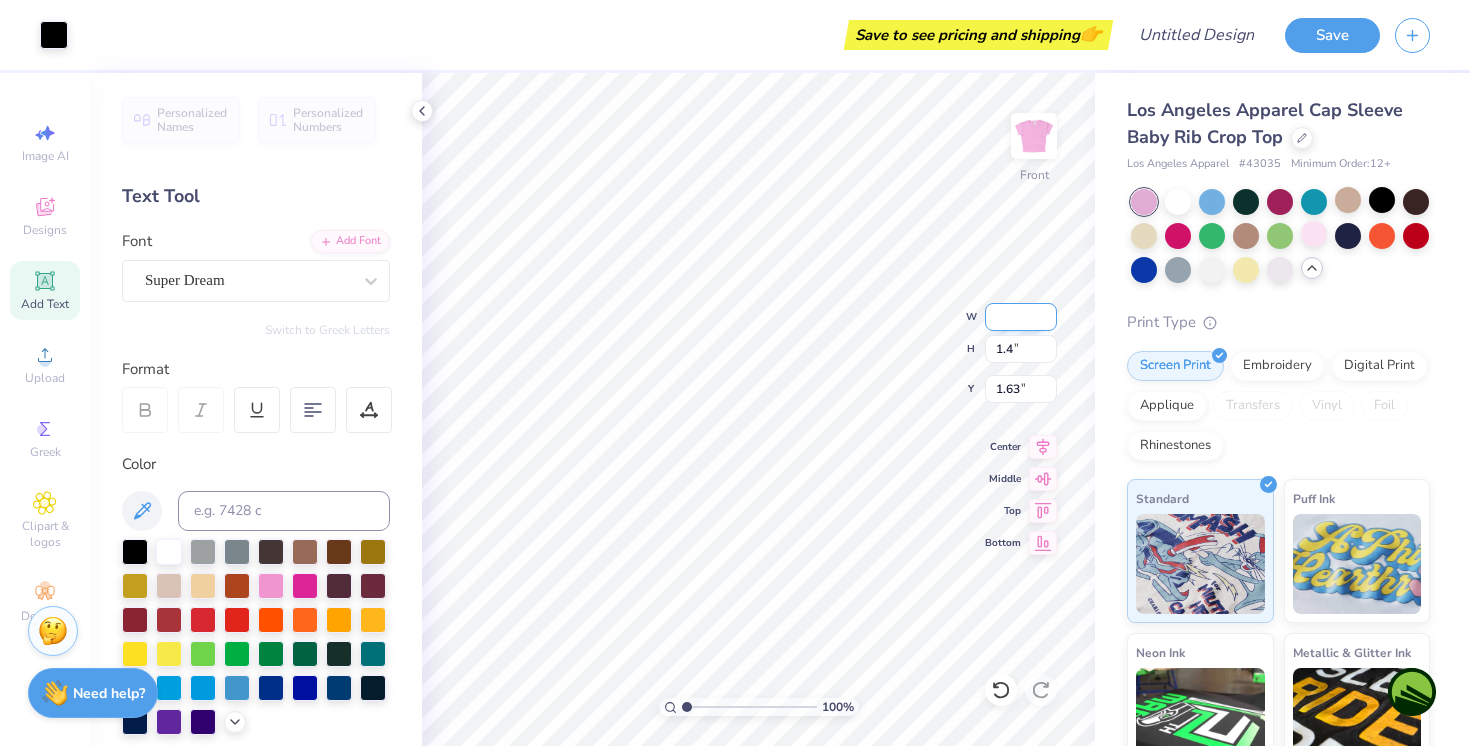 type on "8" 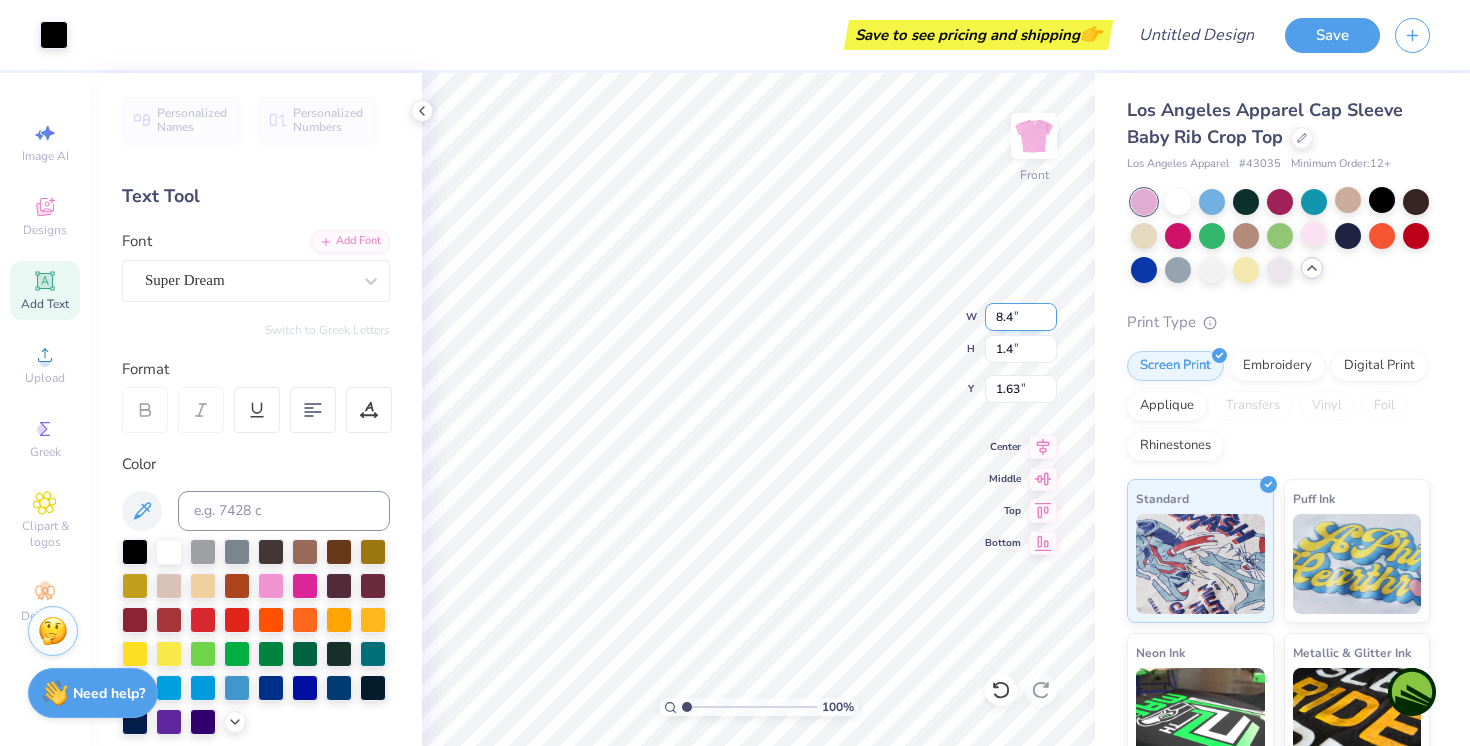 type on "8.4" 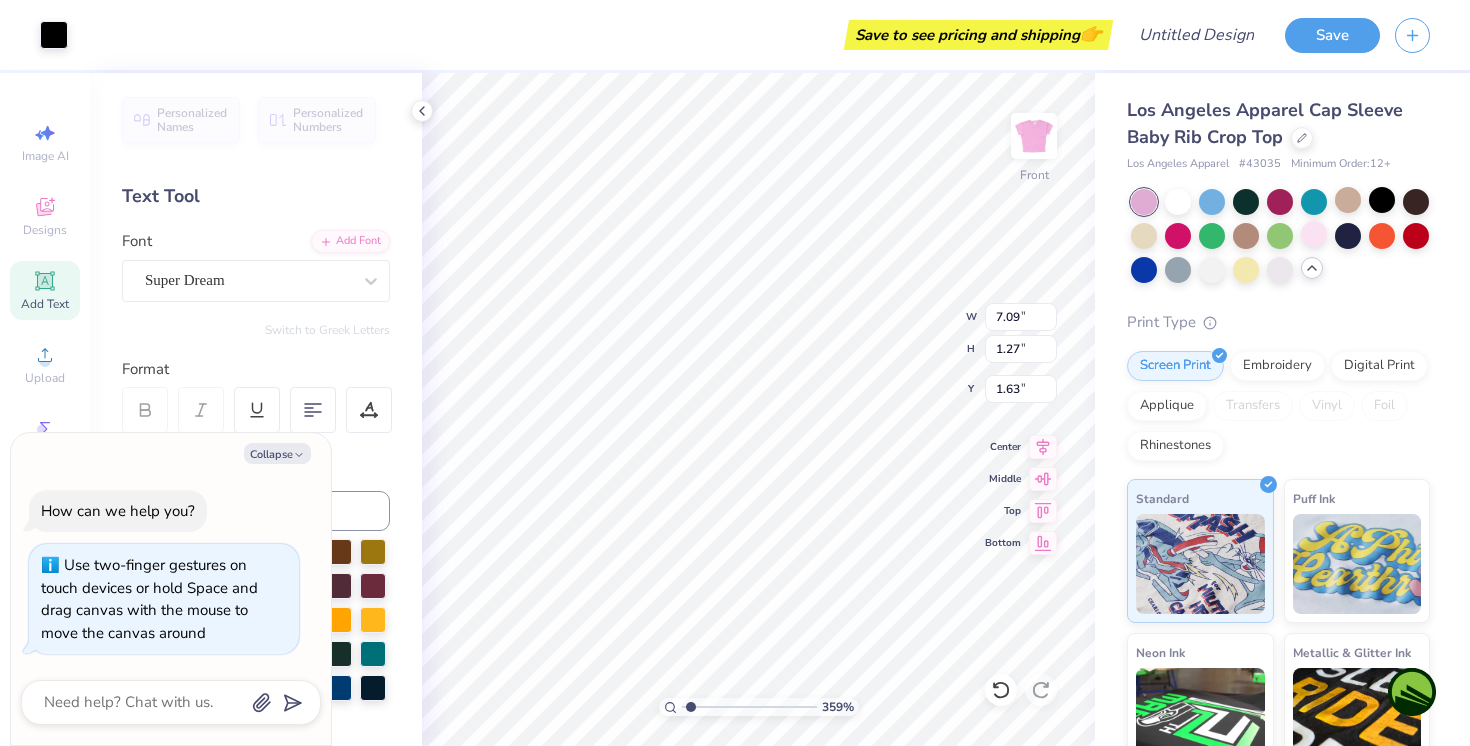 type on "1" 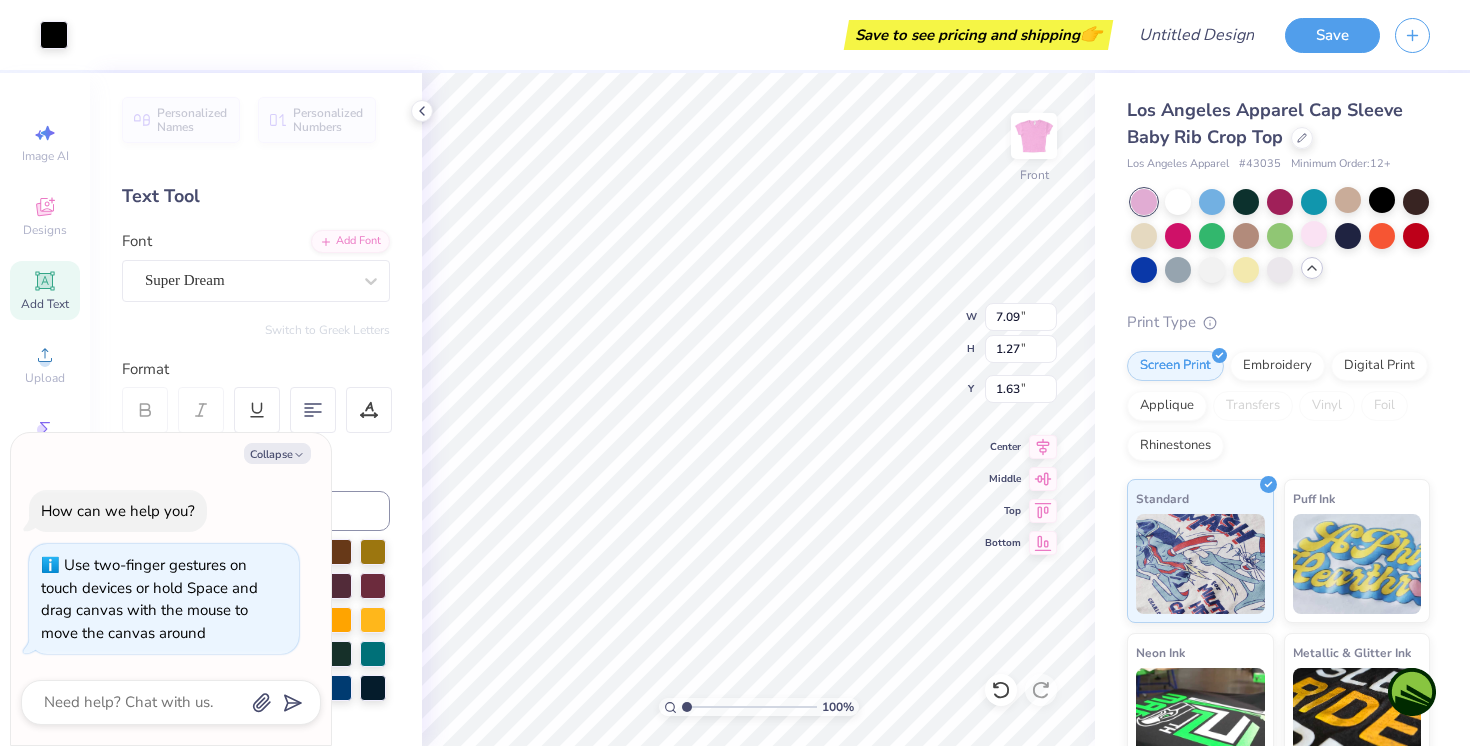 drag, startPoint x: 684, startPoint y: 708, endPoint x: 625, endPoint y: 701, distance: 59.413803 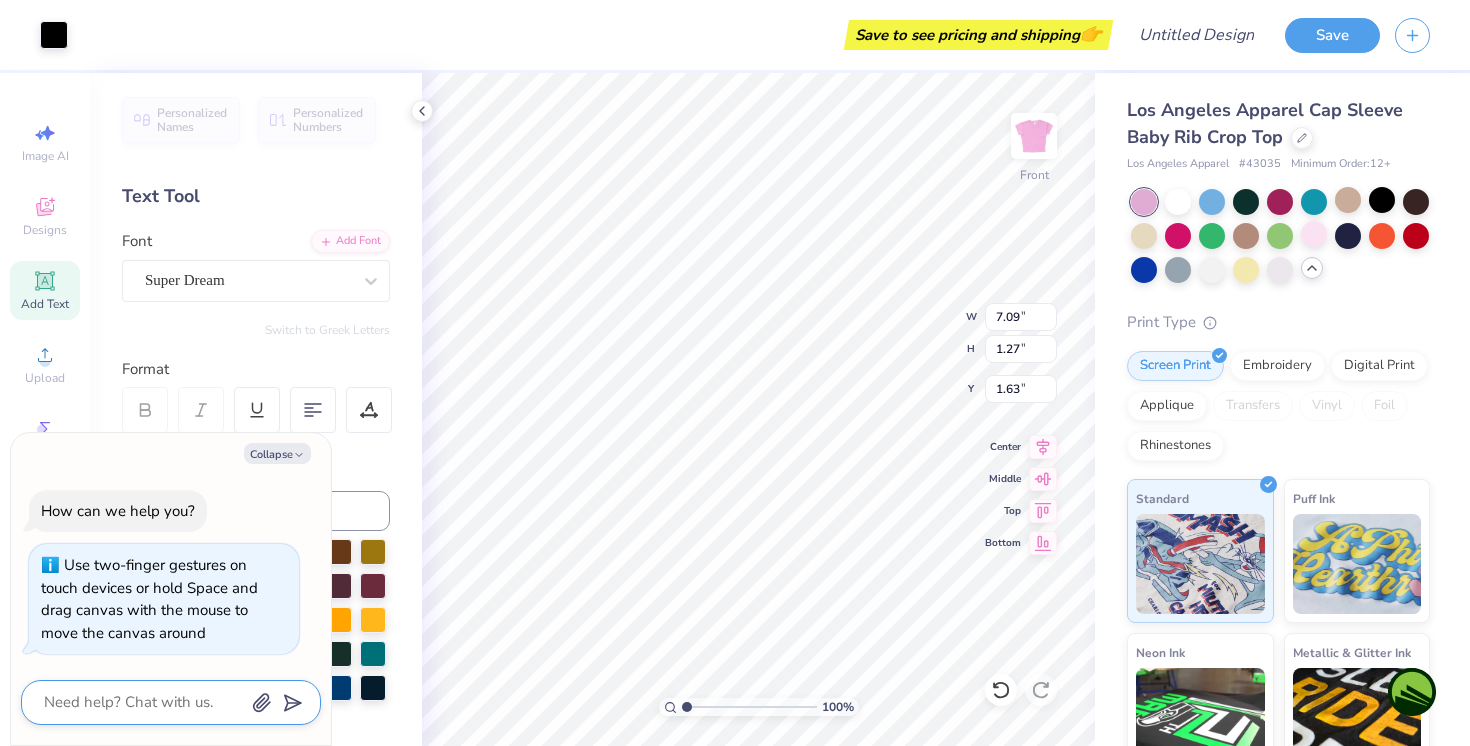 click at bounding box center (143, 702) 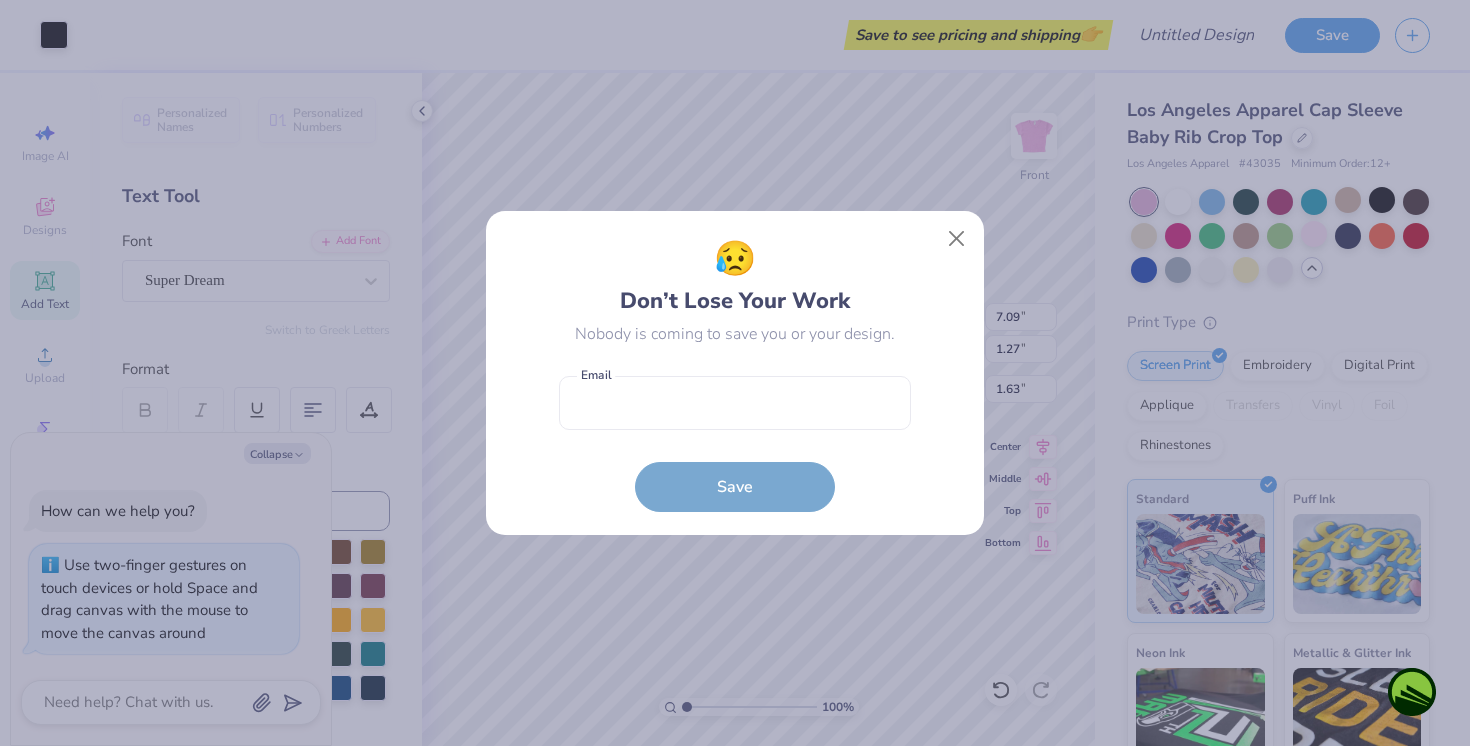 click on "Art colors Save to see pricing and shipping  👉 Design Title Save Image AI Designs Add Text Upload Greek Clipart & logos Decorate Personalized Names Personalized Numbers Text Tool  Add Font Font Super Dream Switch to Greek Letters Format Color Styles Text Shape 100  % Front W 7.09 7.09 " H 1.27 1.27 " Y 1.63 1.63 " Center Middle Top Bottom Los Angeles Apparel Cap Sleeve Baby Rib Crop Top Los Angeles Apparel # 43035 Minimum Order:  12 +   Print Type Screen Print Embroidery Digital Print Applique Transfers Vinyl Foil Rhinestones Standard Puff Ink Neon Ink Metallic & Glitter Ink Glow in the Dark Ink Water based Ink Stuck?  Our Art team will finish your design for free. Need help?  Chat with us.
Collapse How can we help you? Use two-finger gestures on touch devices or hold Space and drag canvas with the mouse to move the canvas around x 😥 Don’t Lose Your Work Nobody is coming to save you or your design. Email is a required field Email Save" at bounding box center [735, 373] 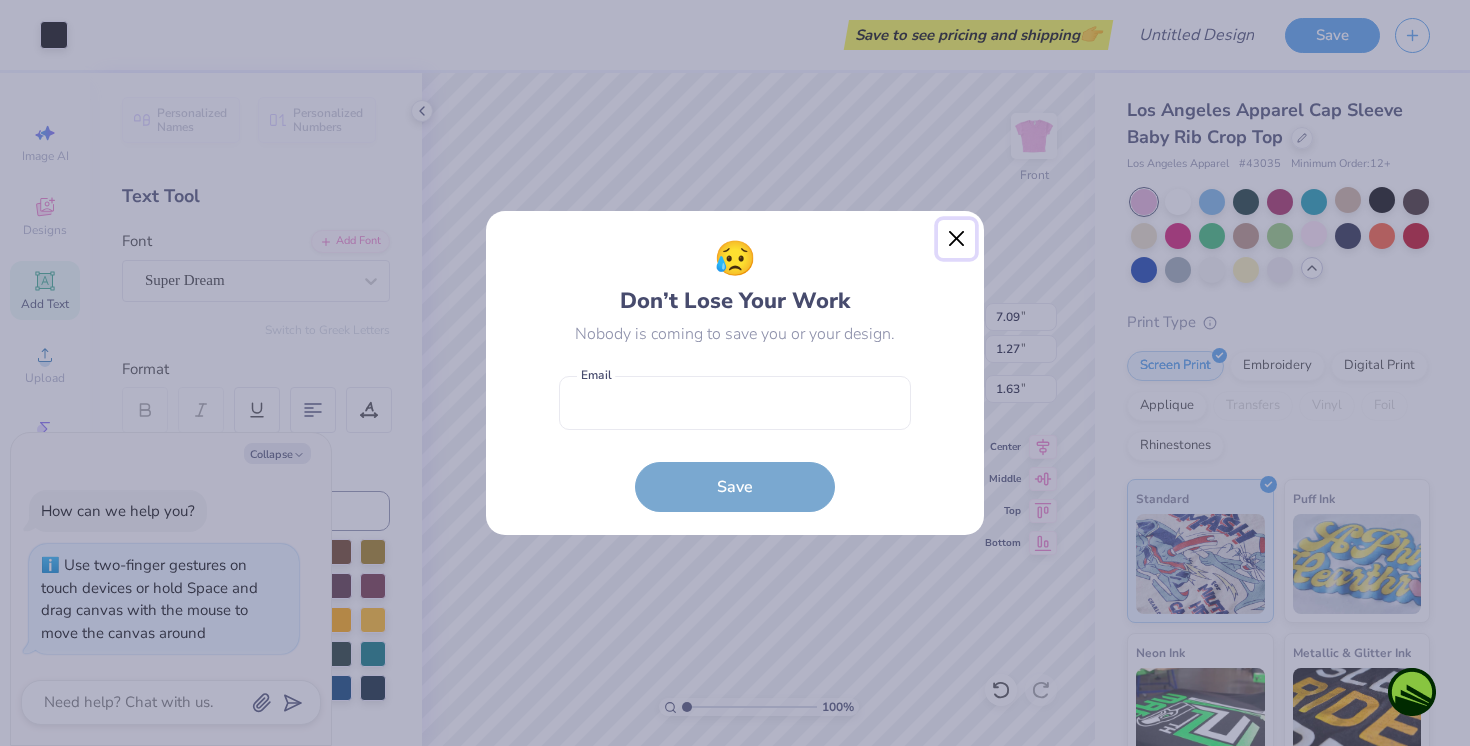 click at bounding box center [957, 239] 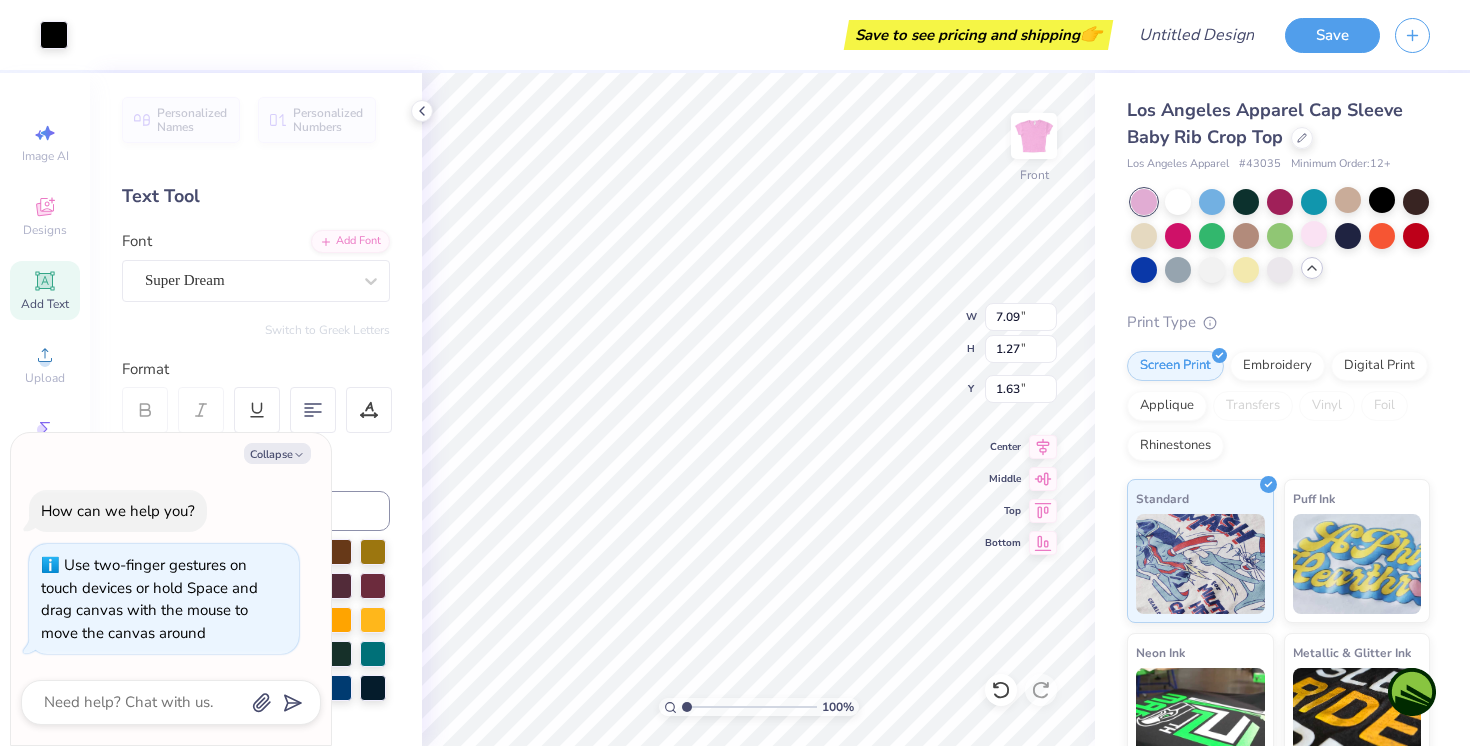 type on "x" 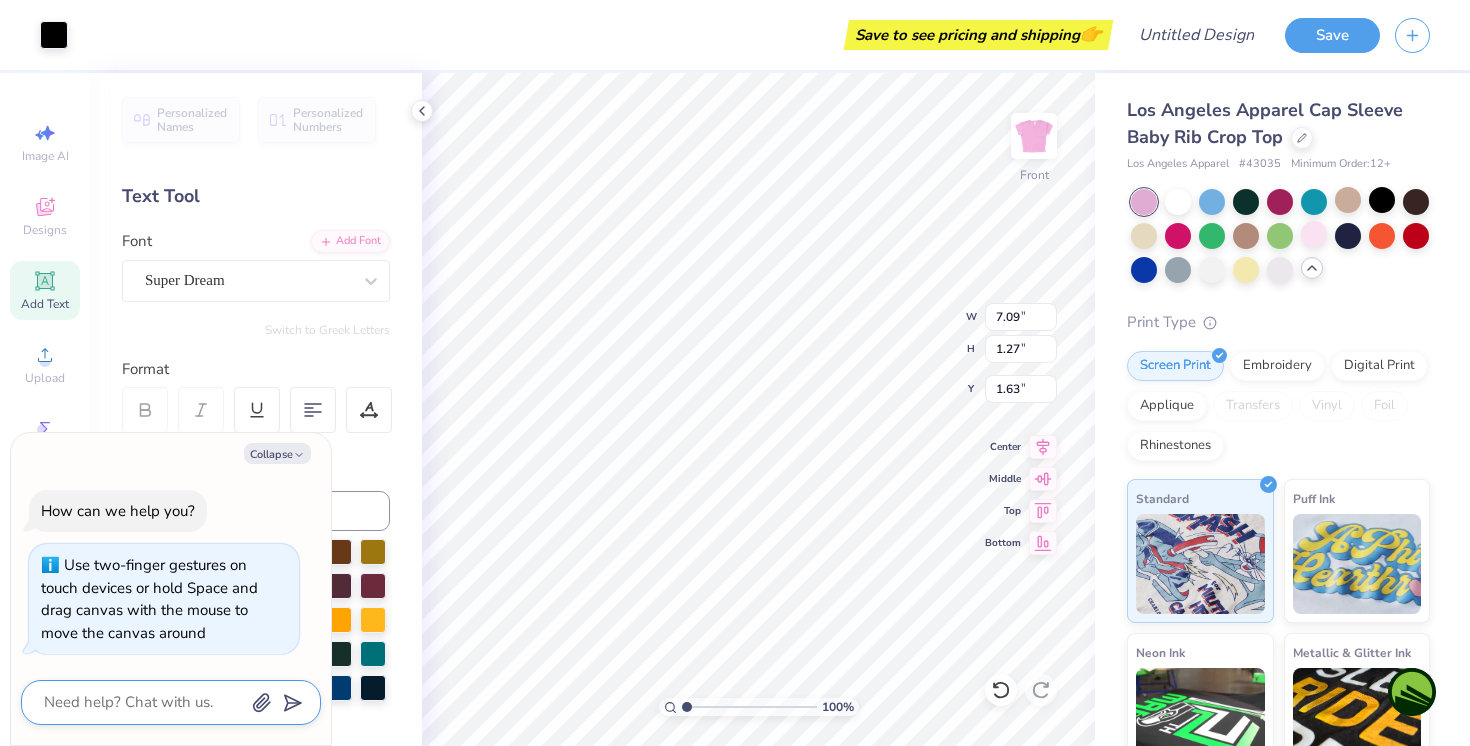 click at bounding box center (143, 702) 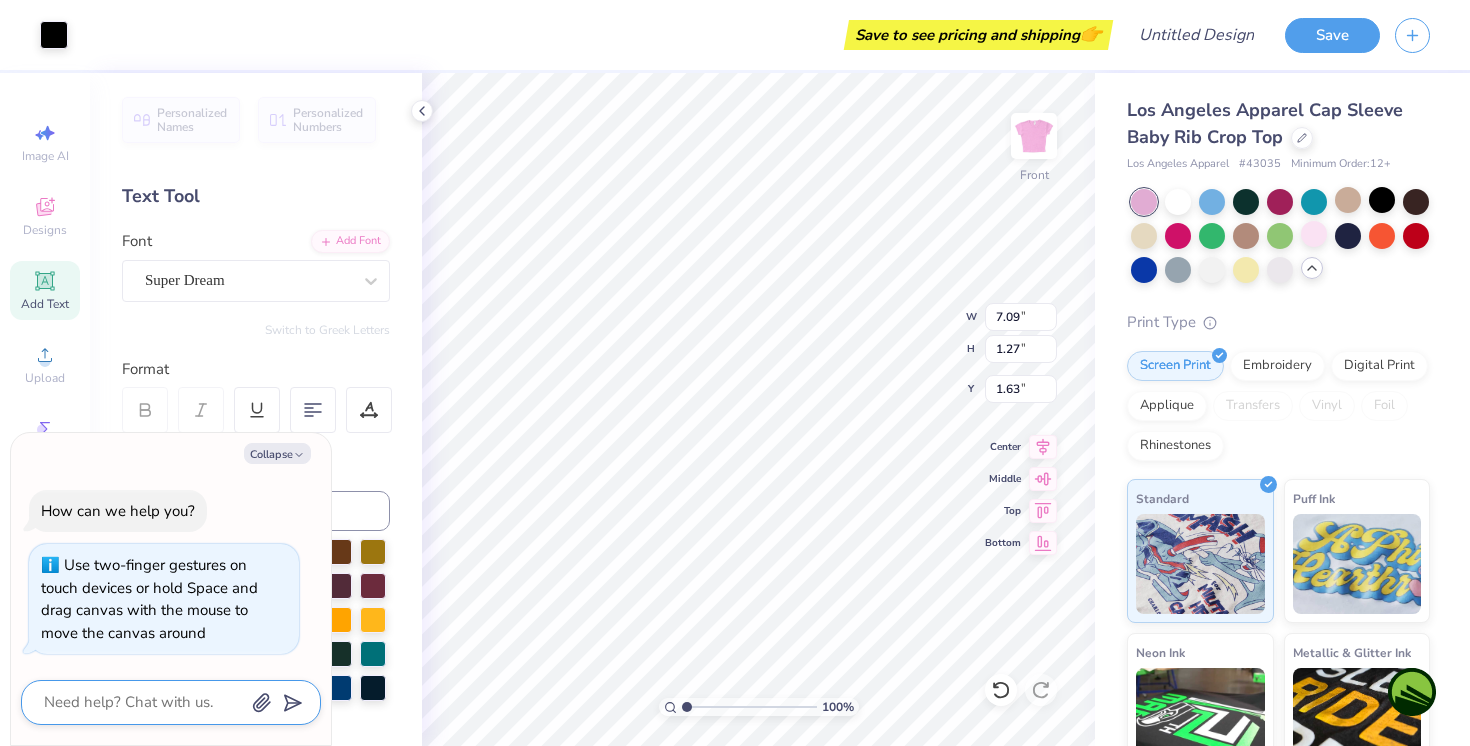 type on "i" 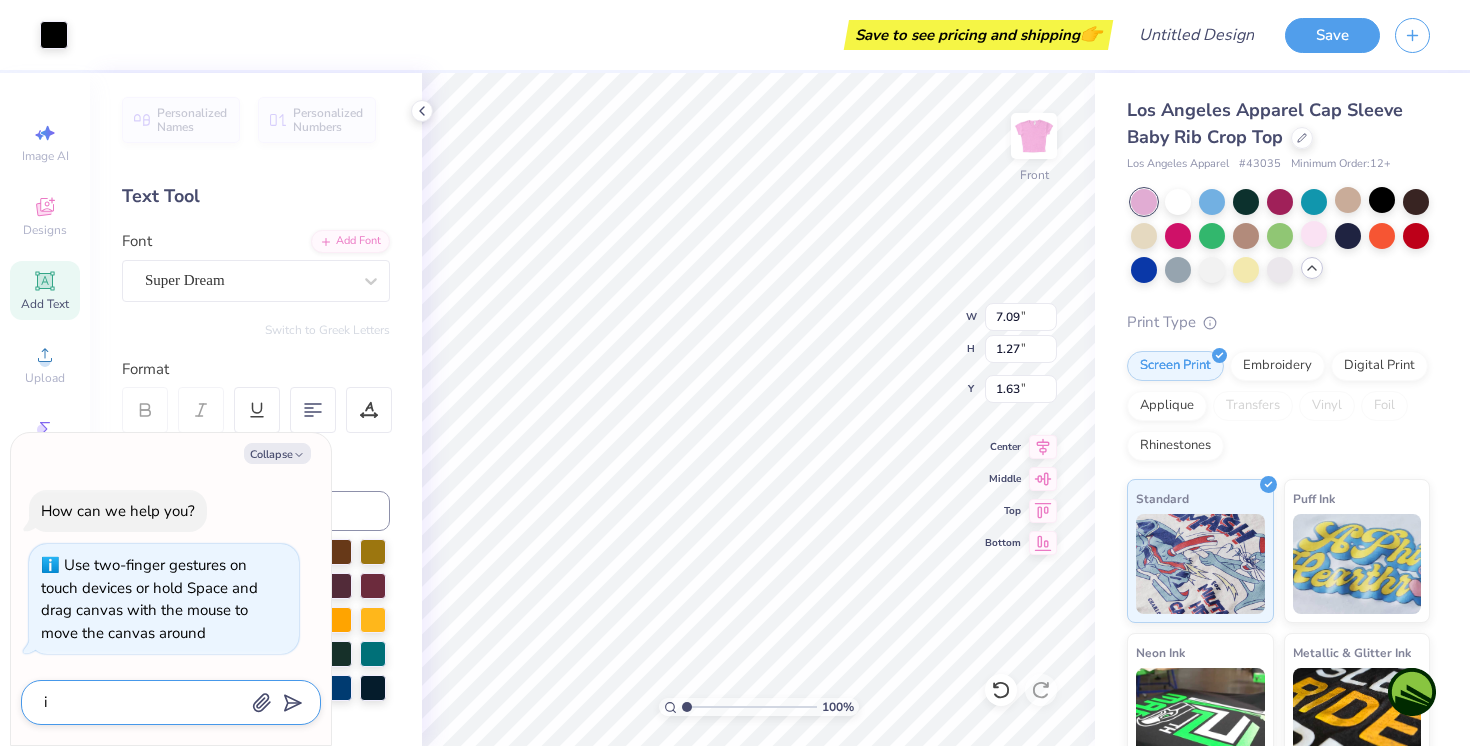 type on "i" 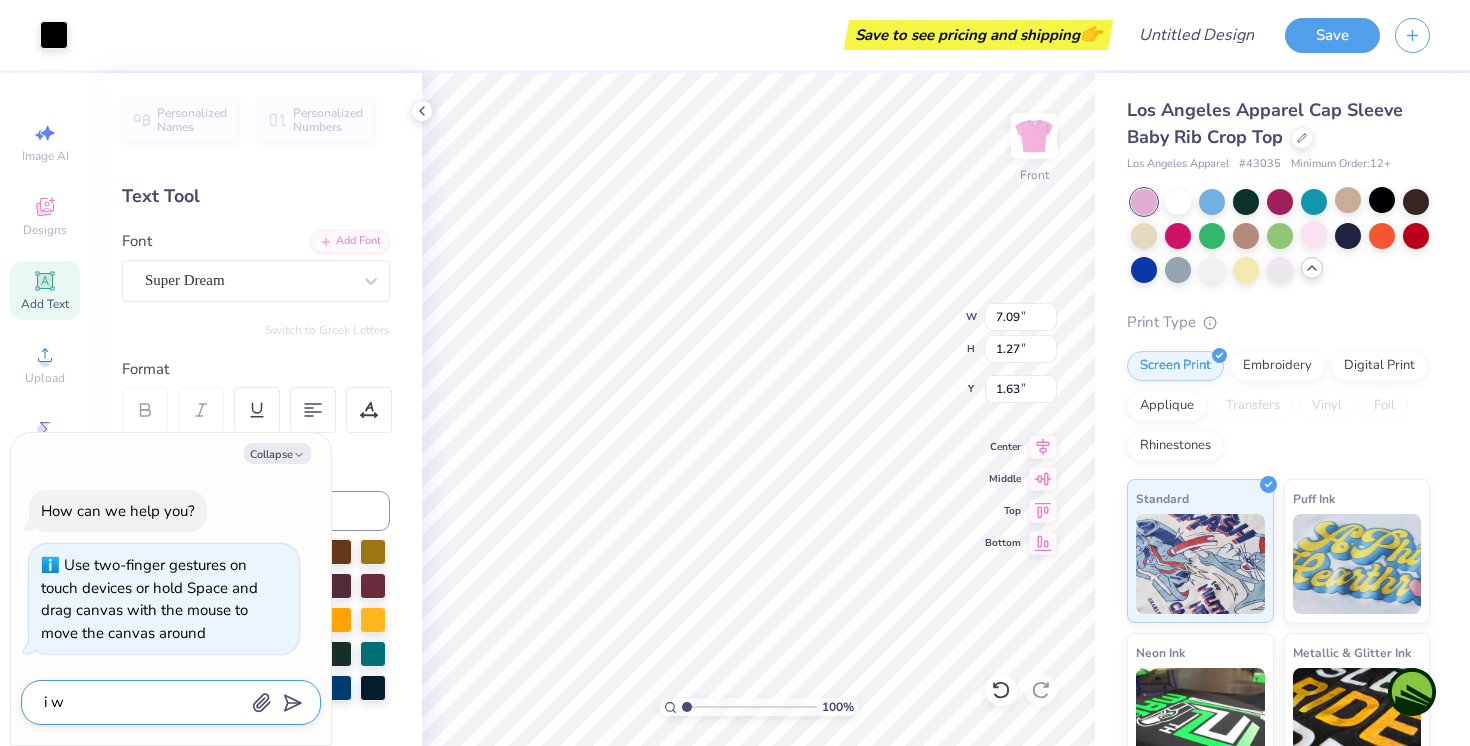 type on "i wa" 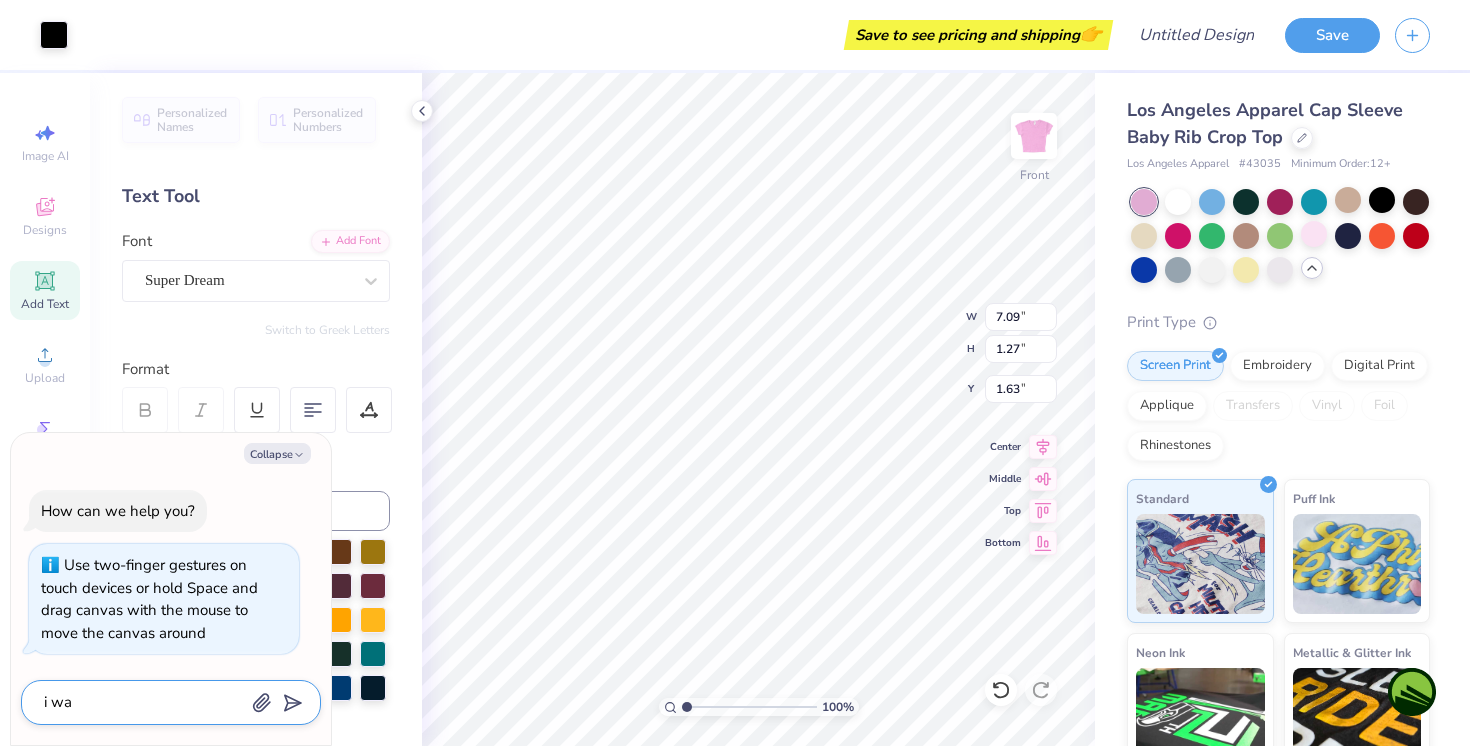 type on "i wan" 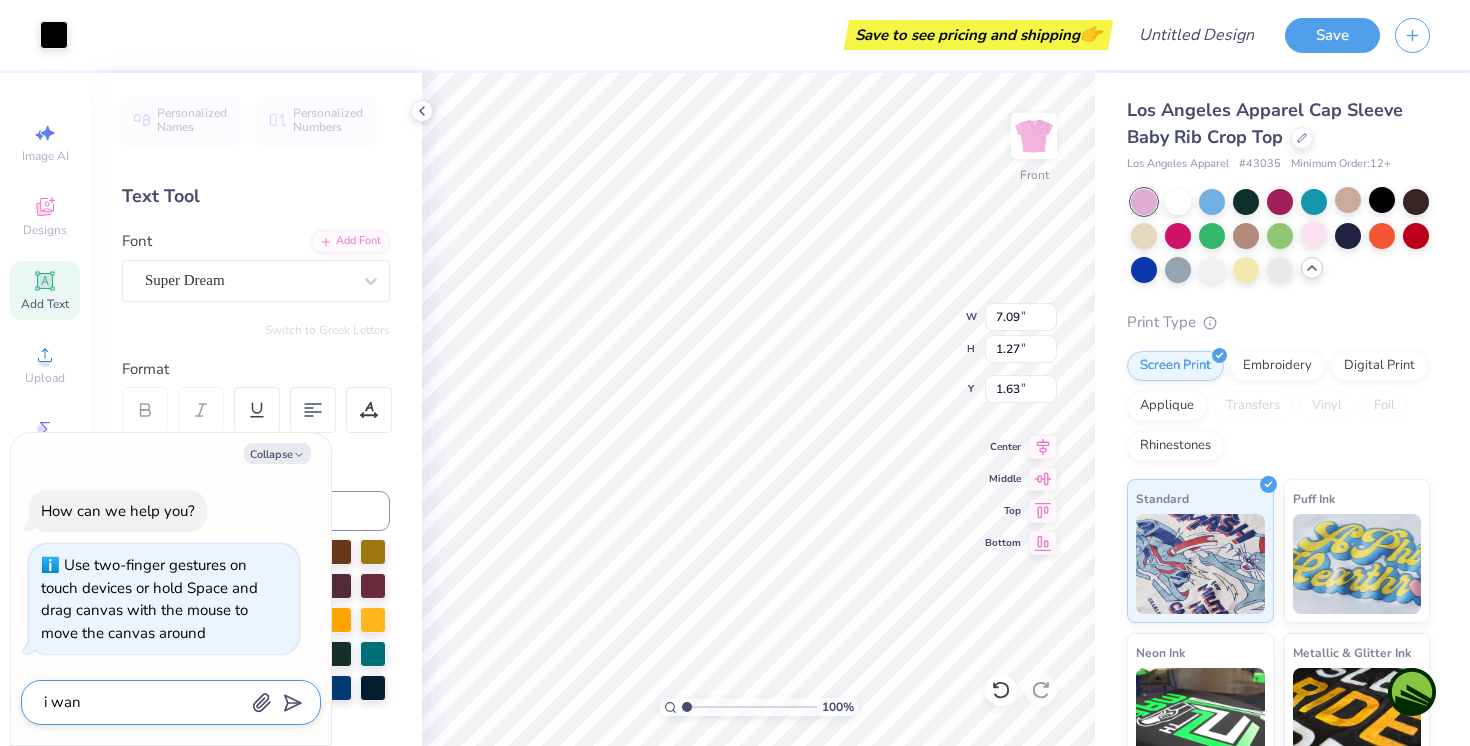 type on "i want" 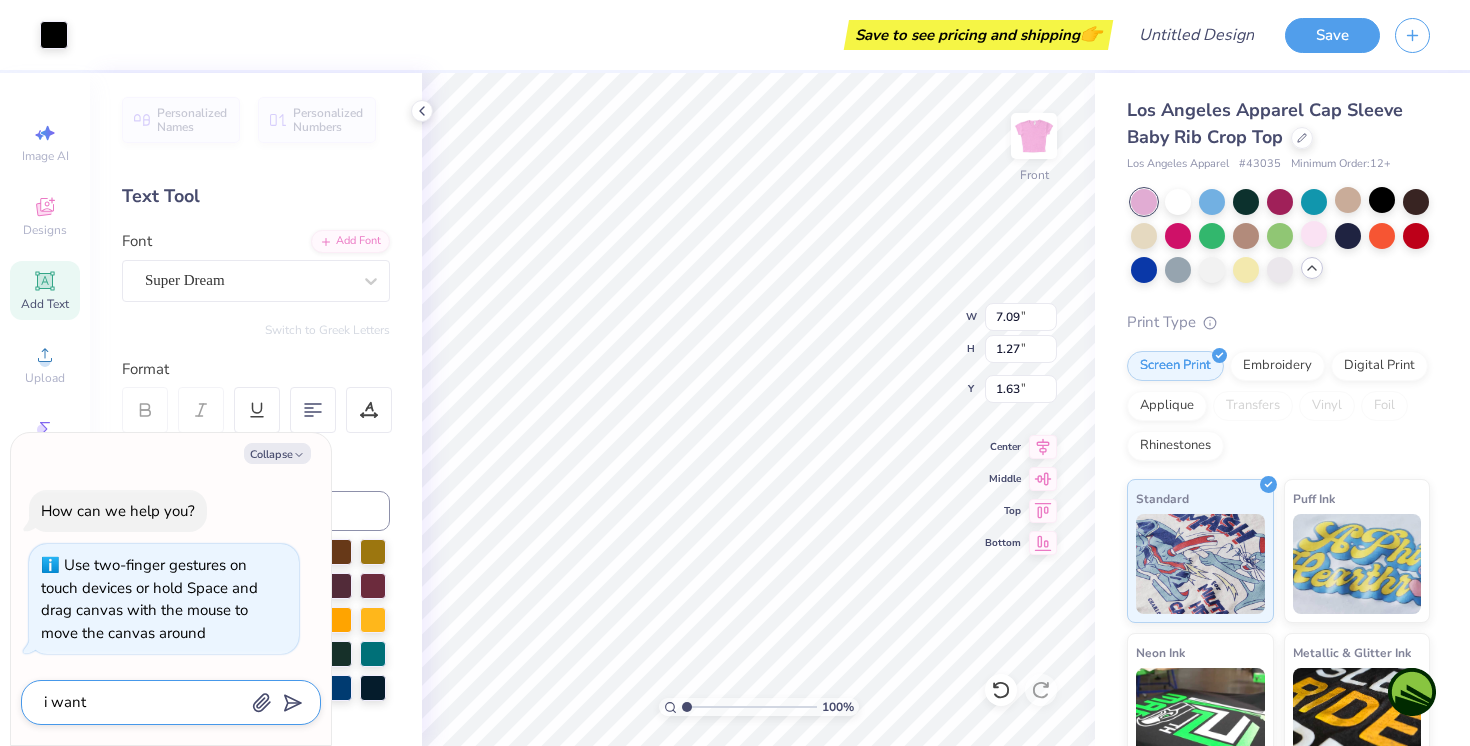 type on "i want" 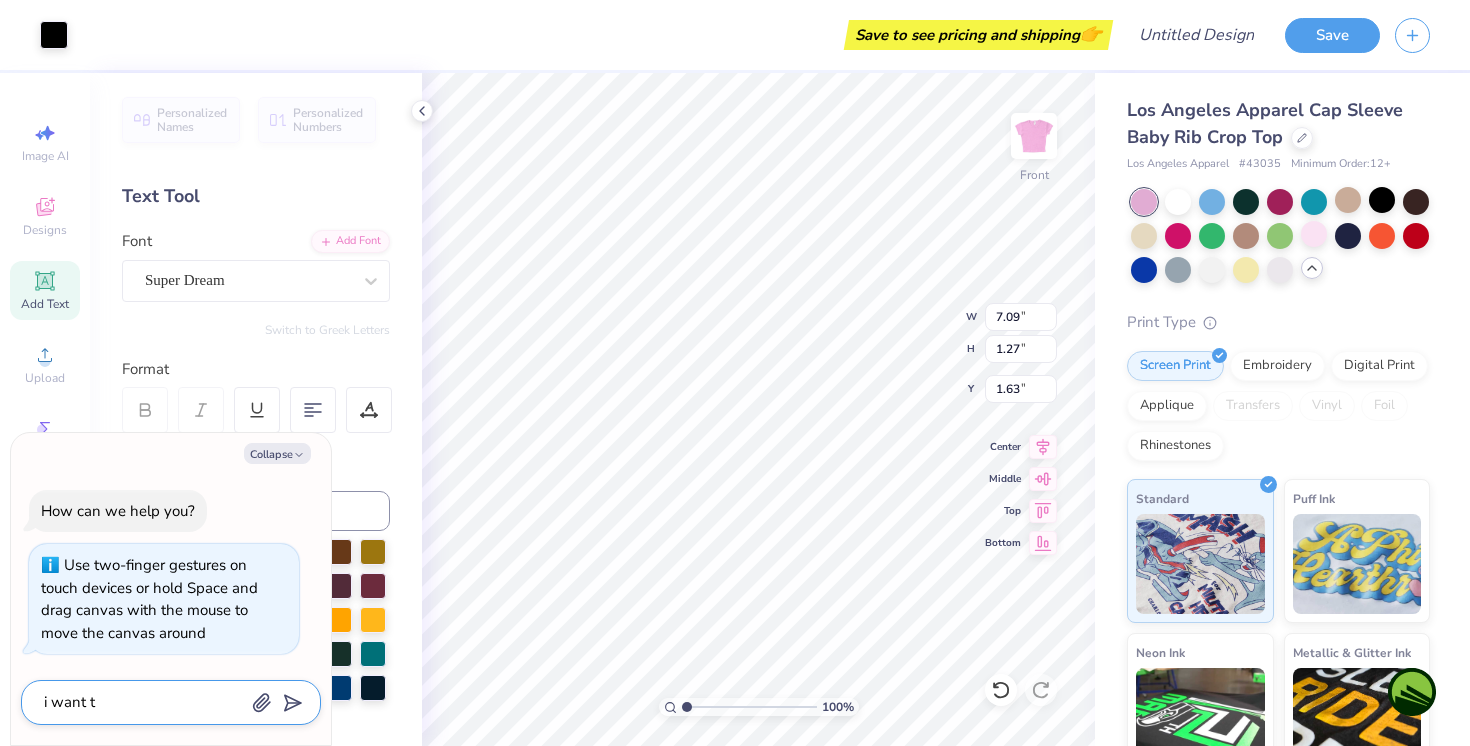 type on "i want to" 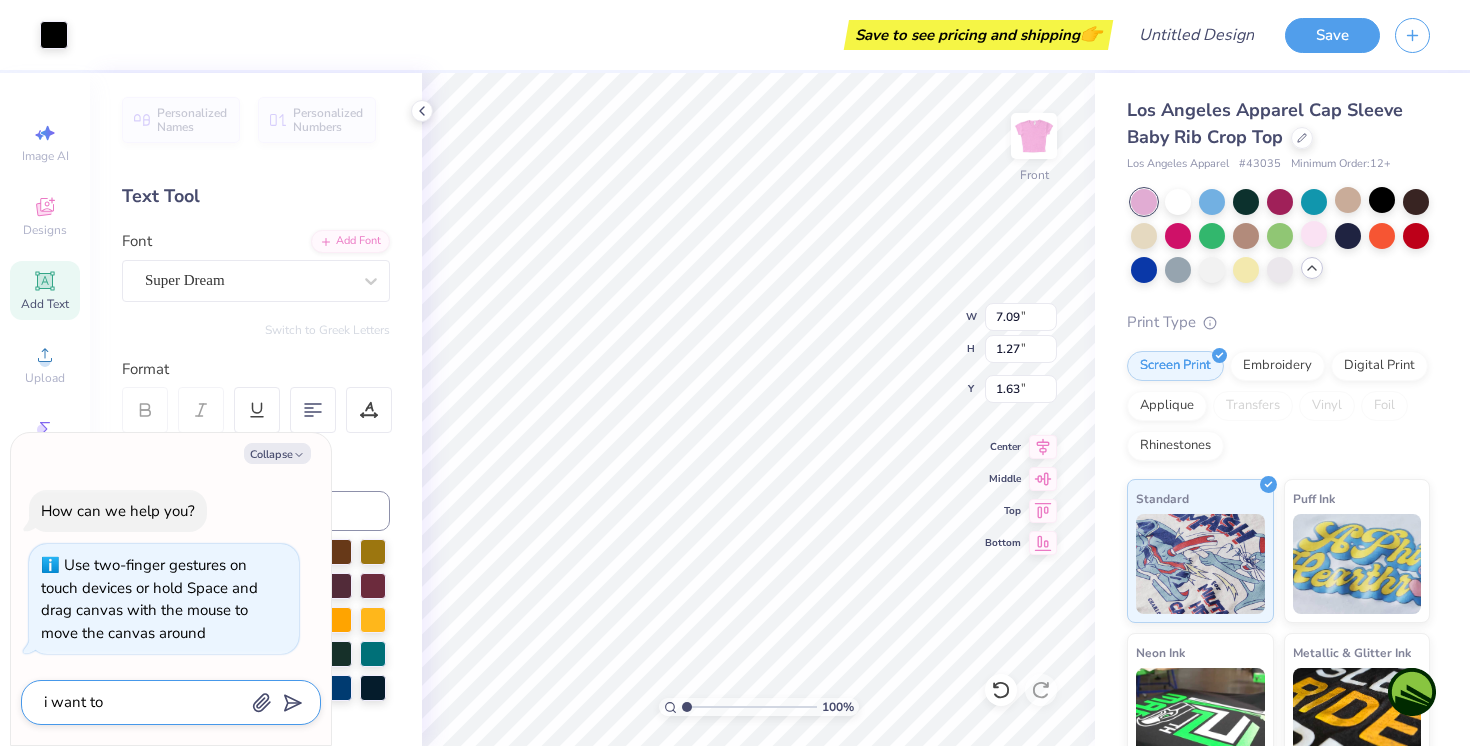 type on "i want to" 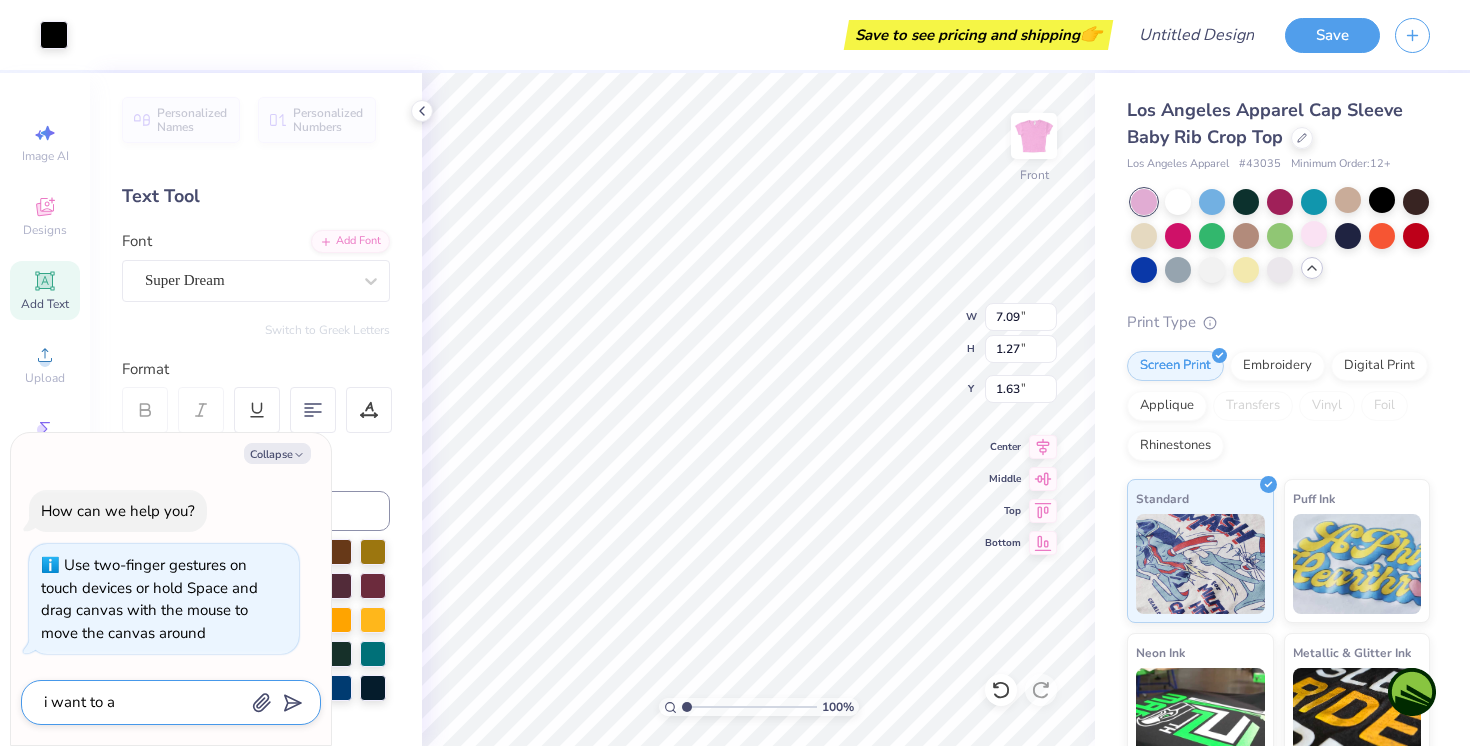 type on "i want to am" 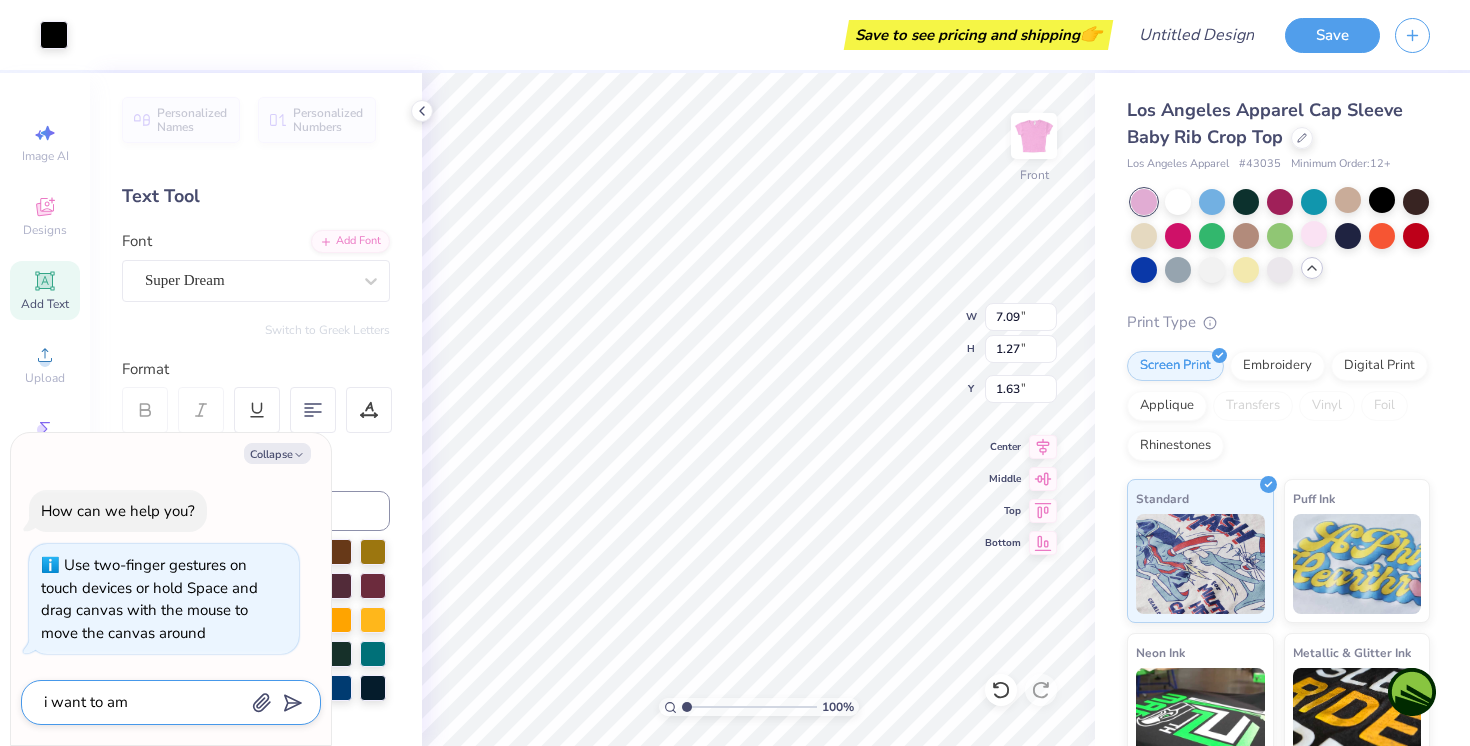 type on "i want to ame" 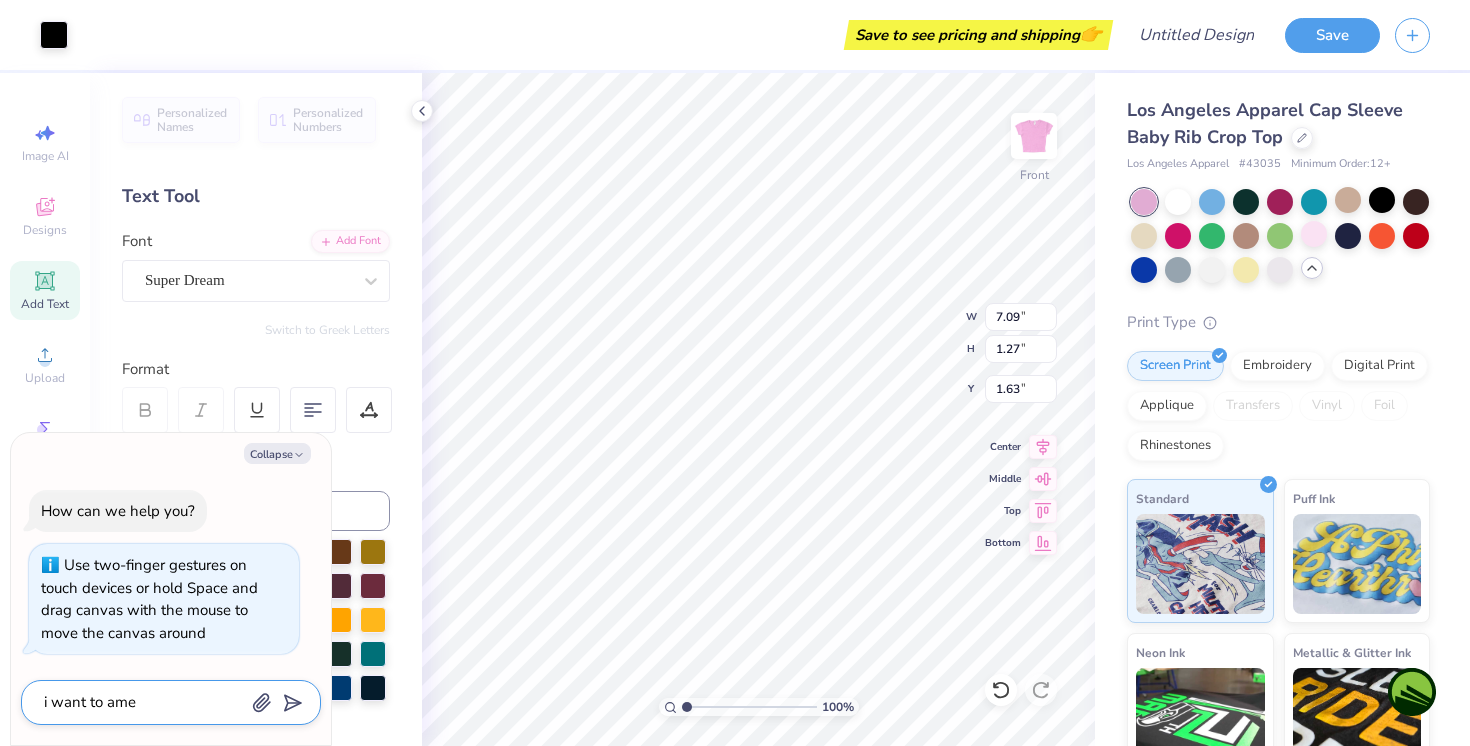 type on "i want to ame" 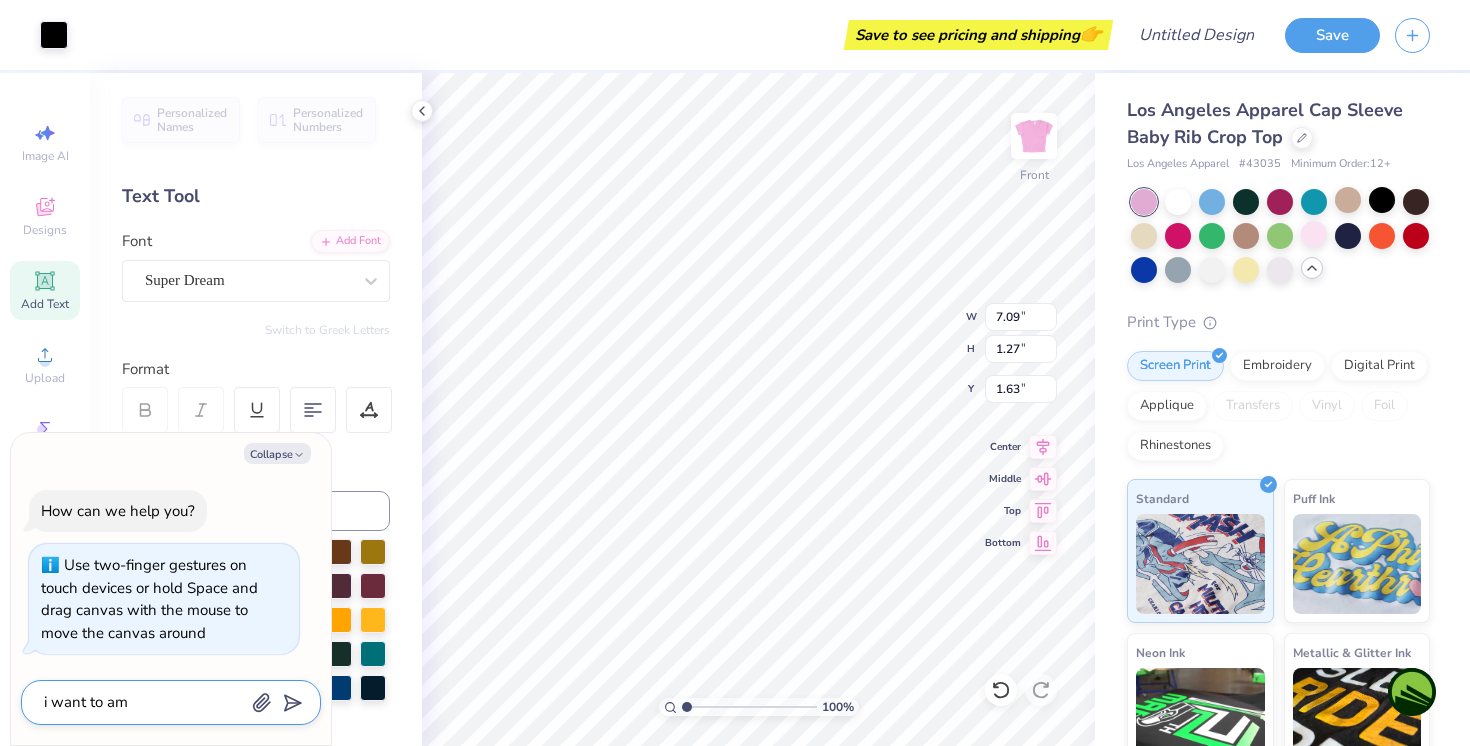 type on "i want to a" 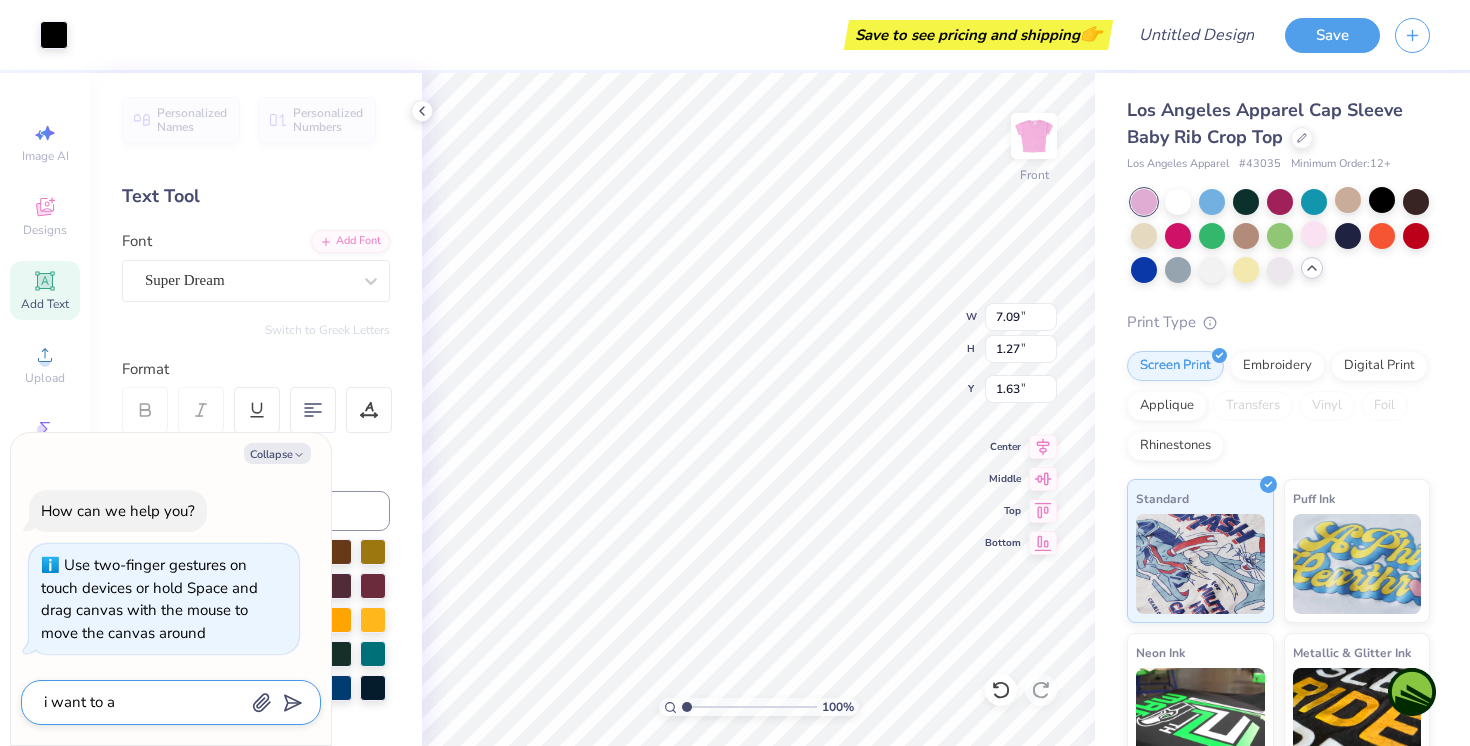 type on "i want to" 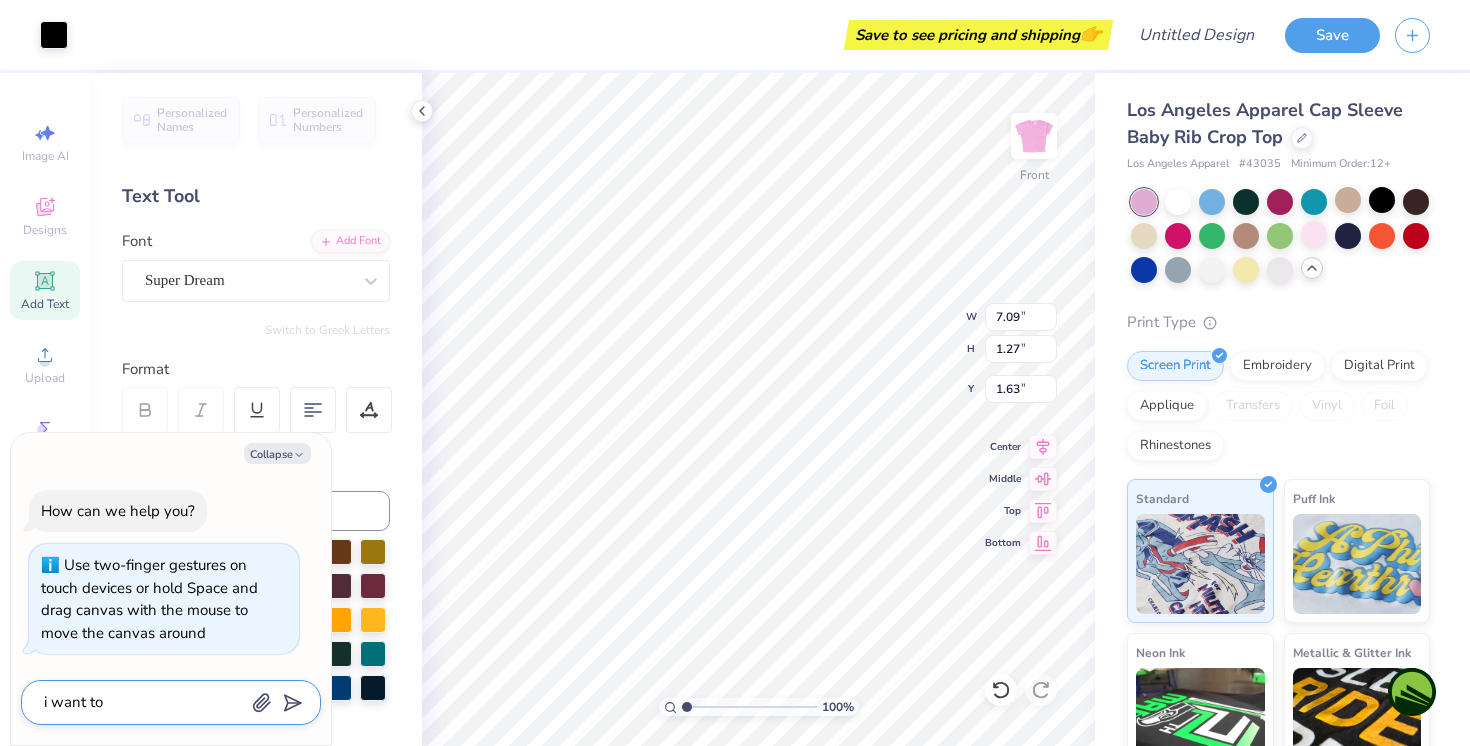 type on "i want to m" 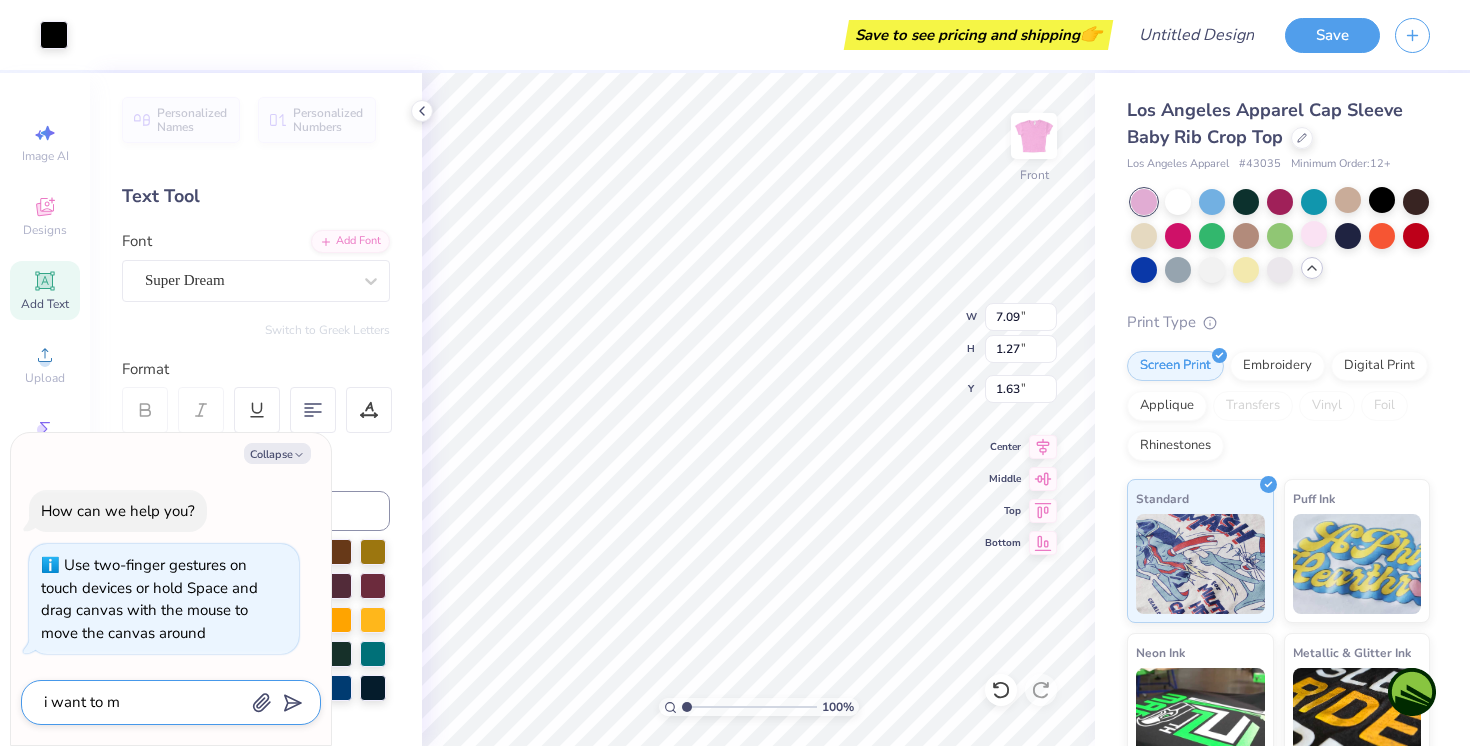type on "i want to ma" 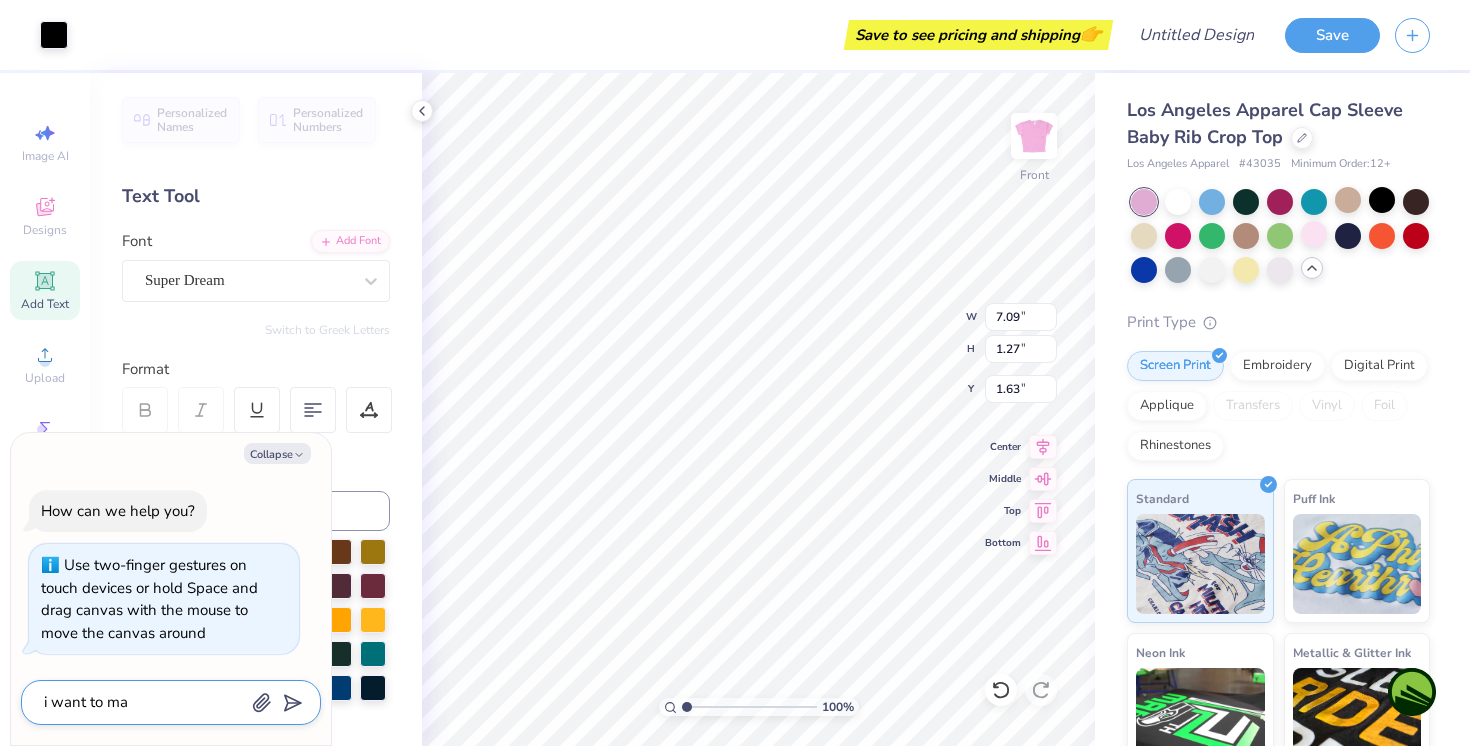 type on "i want to mak" 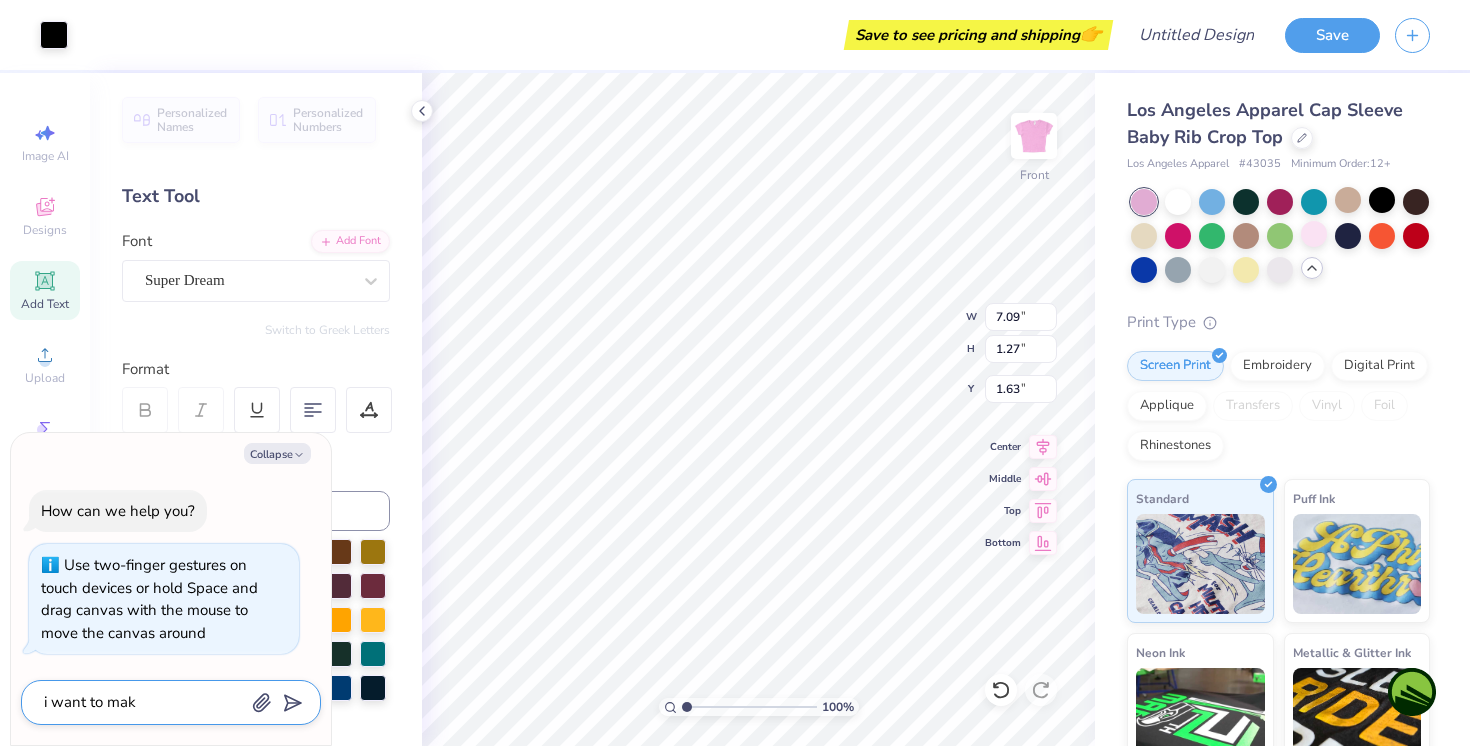 type on "i want to make" 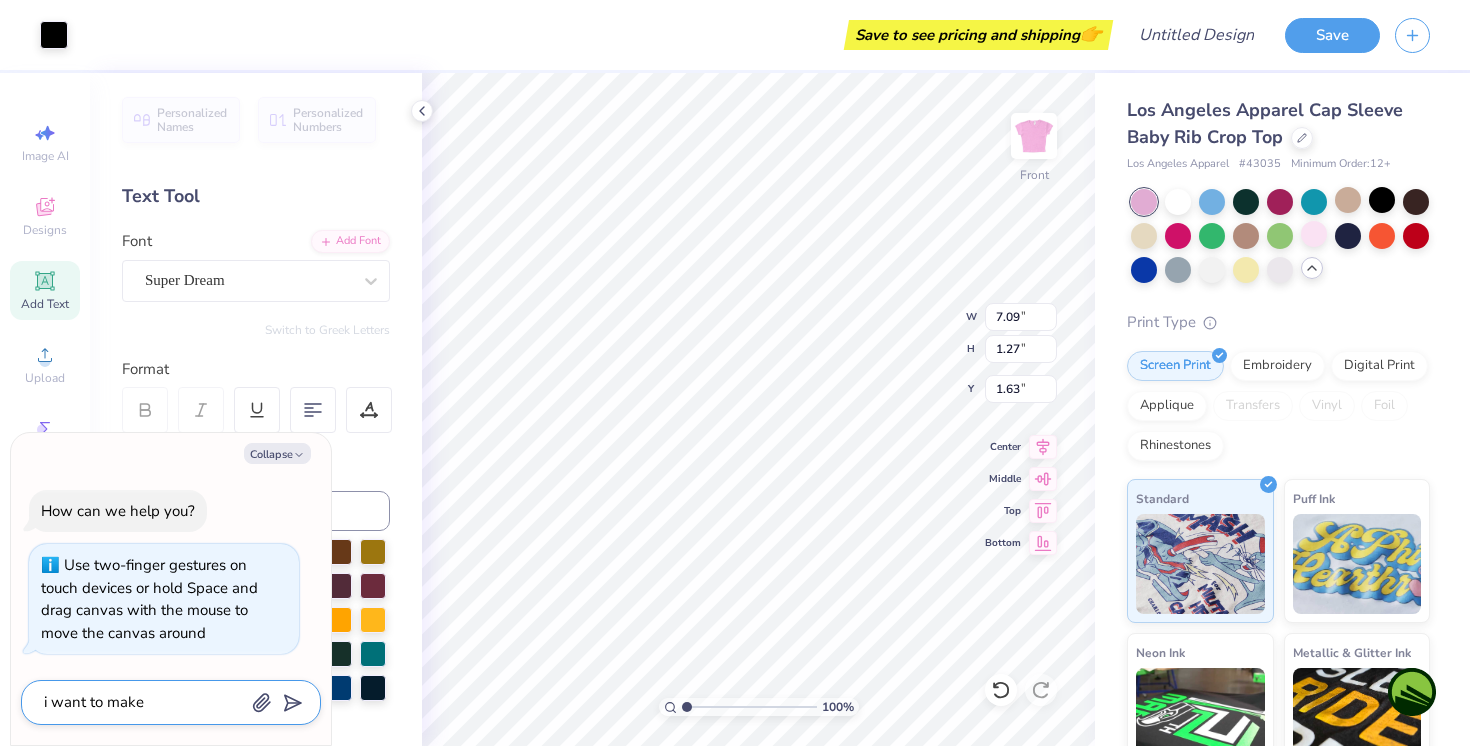 type on "i want to make" 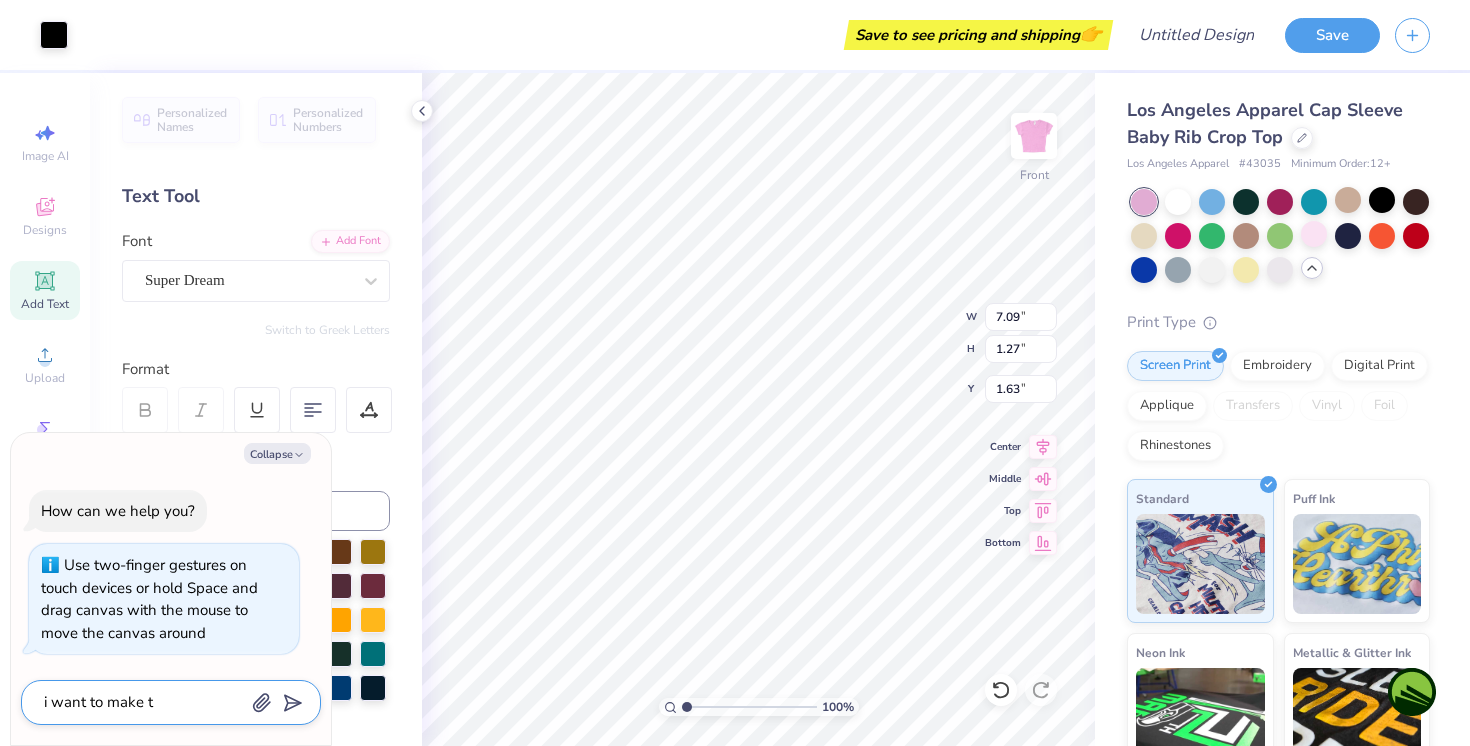 type on "i want to make th" 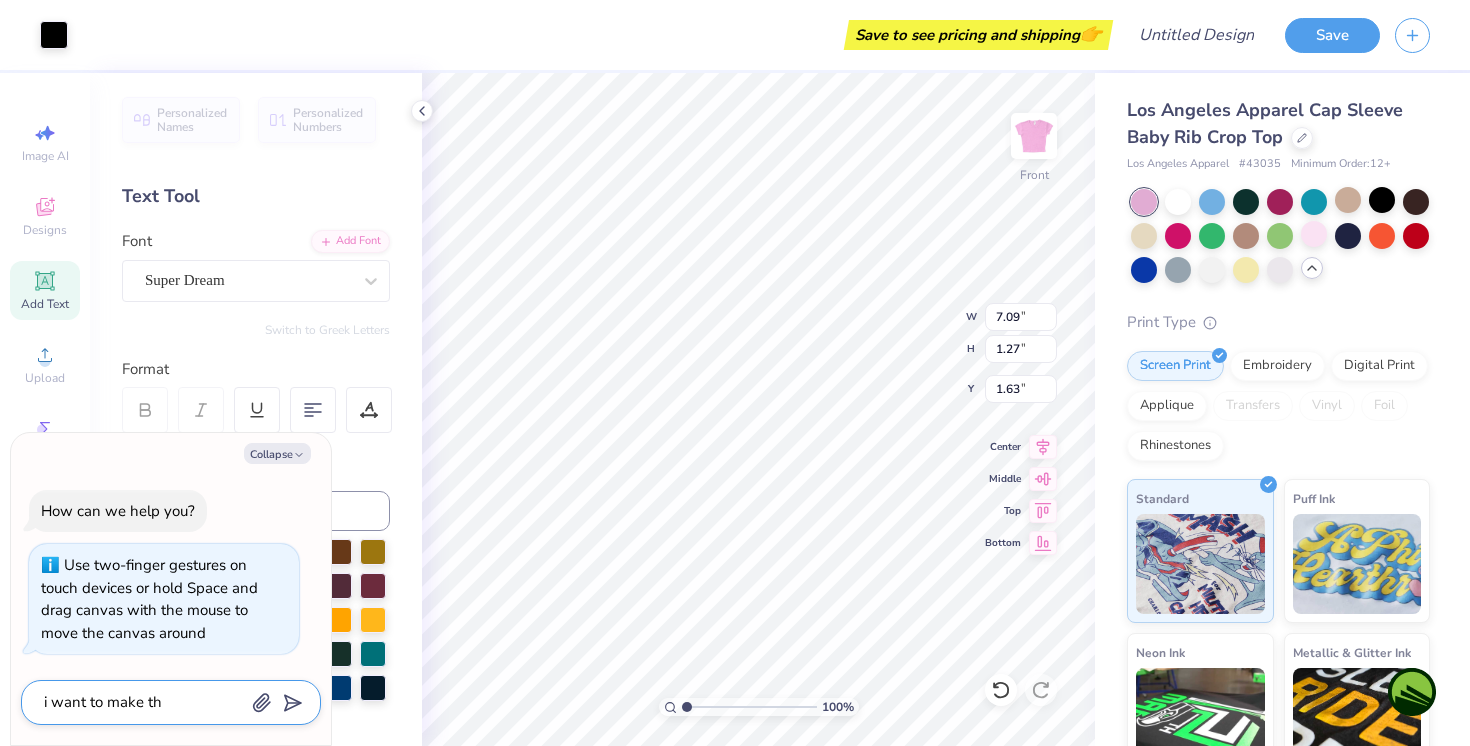 type on "i want to make thi" 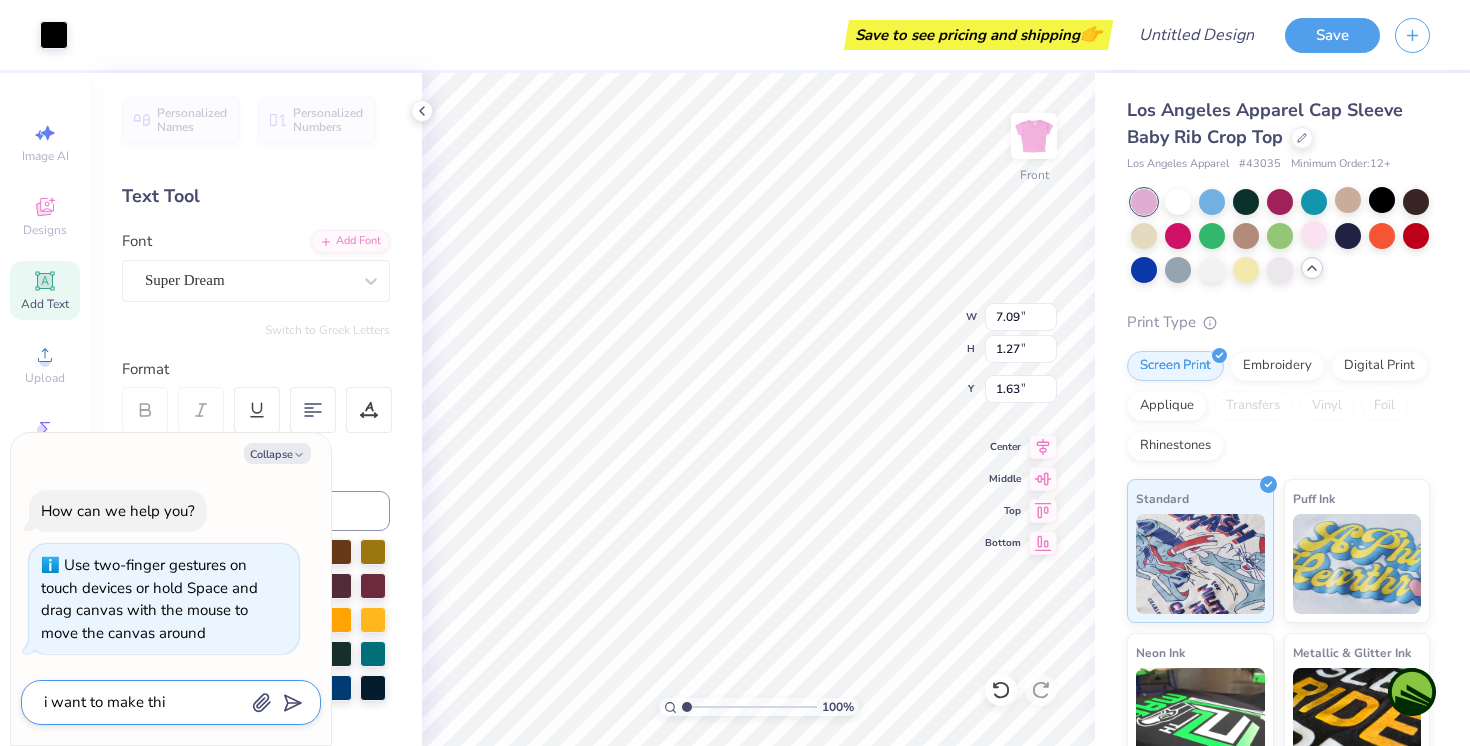 type on "i want to make this" 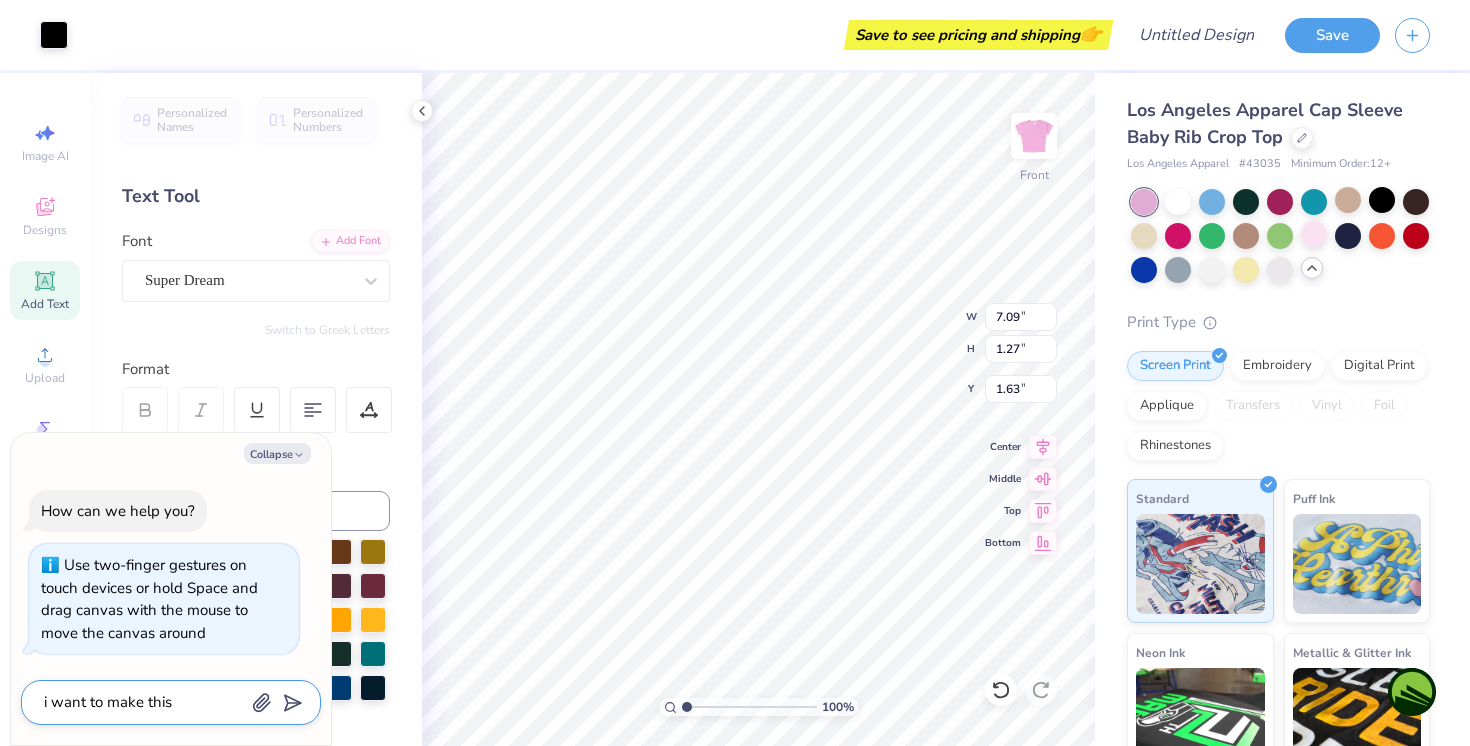 type on "i want to make this" 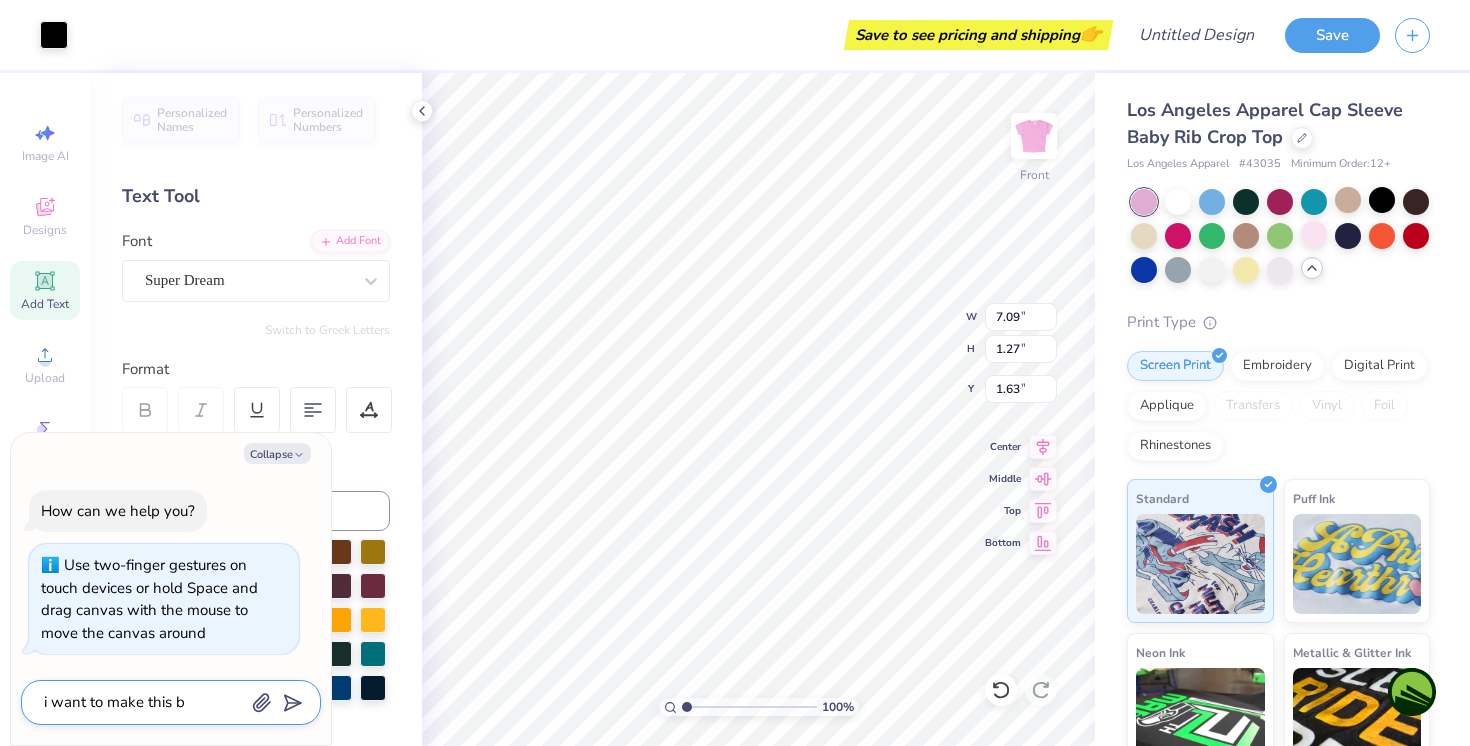type on "i want to make this bi" 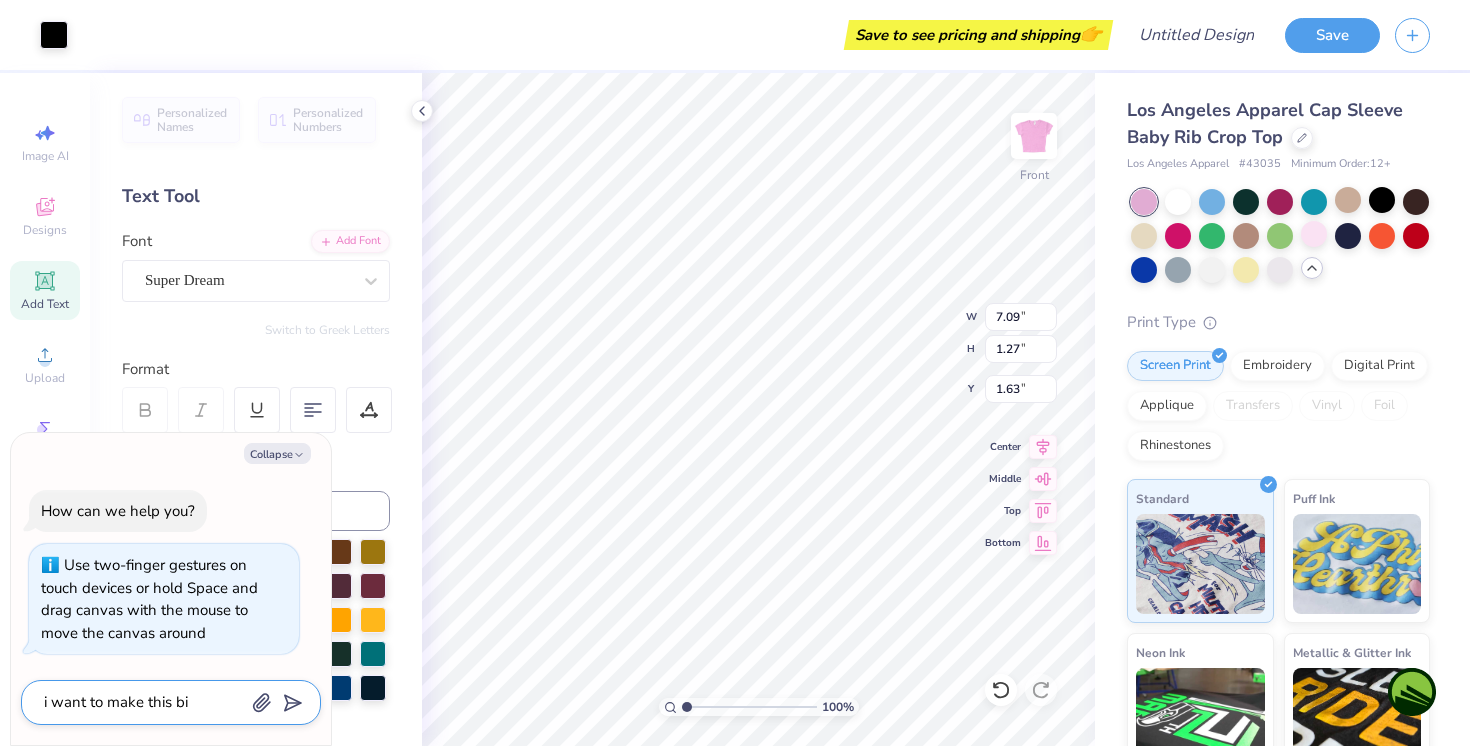 type on "i want to make this big" 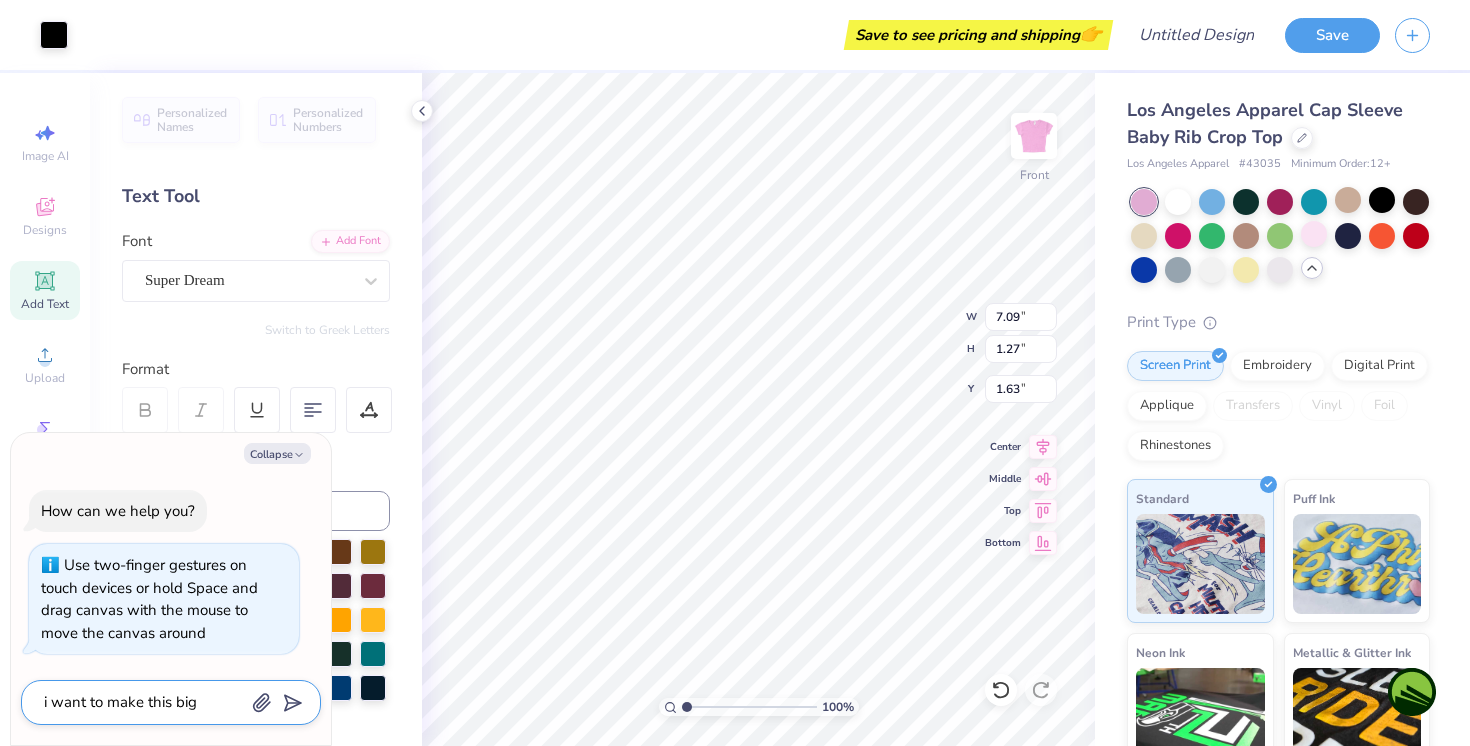 type on "i want to make this bigg" 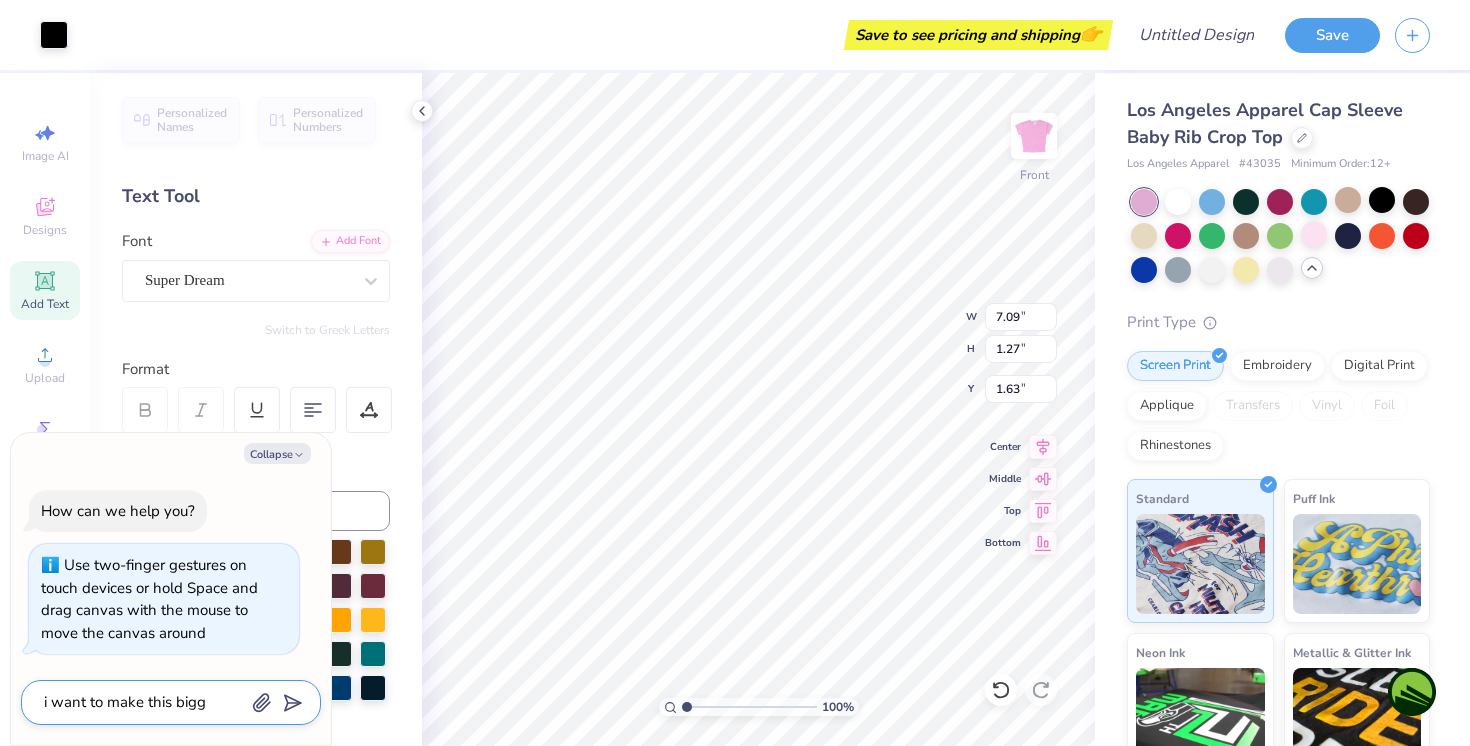 type on "i want to make this bigge" 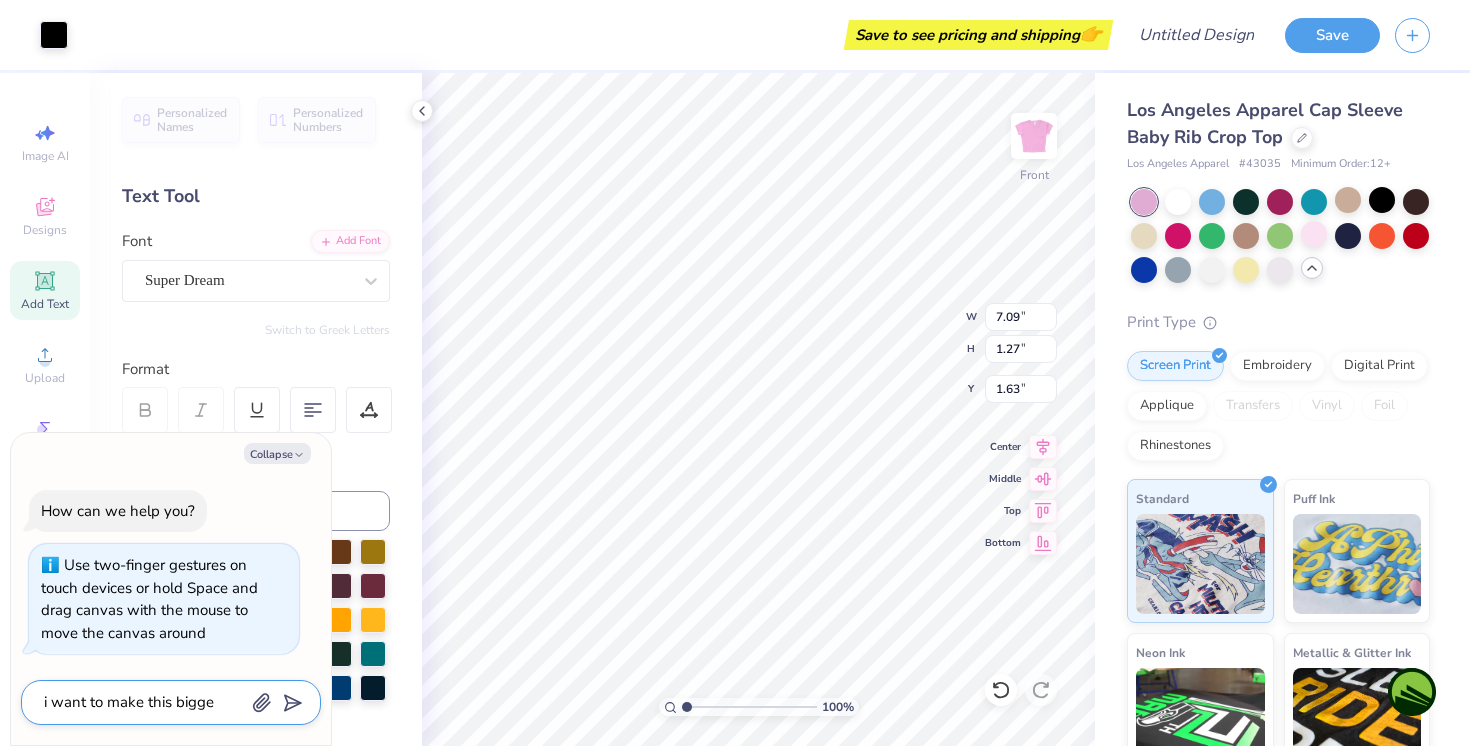 type on "i want to make this bigger" 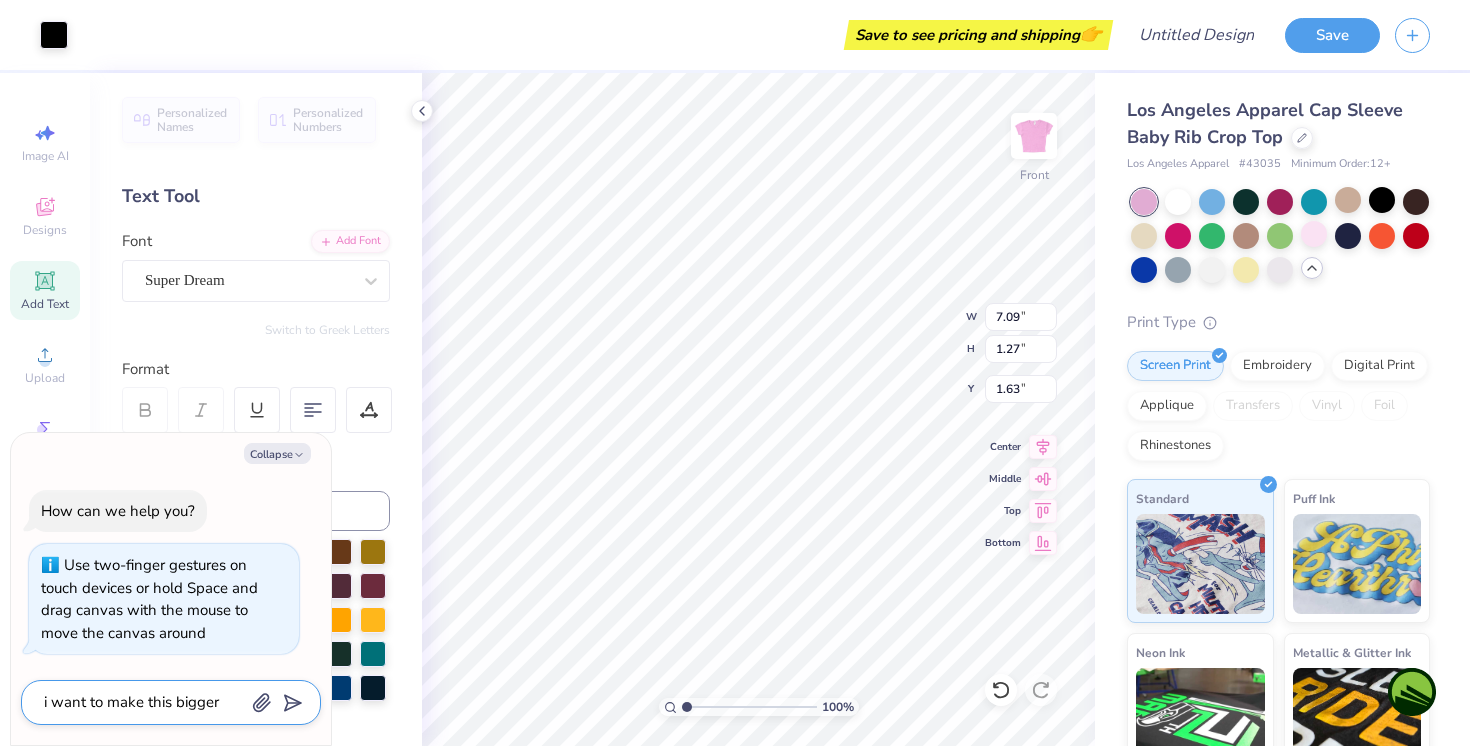 type on "i want to make this bigger" 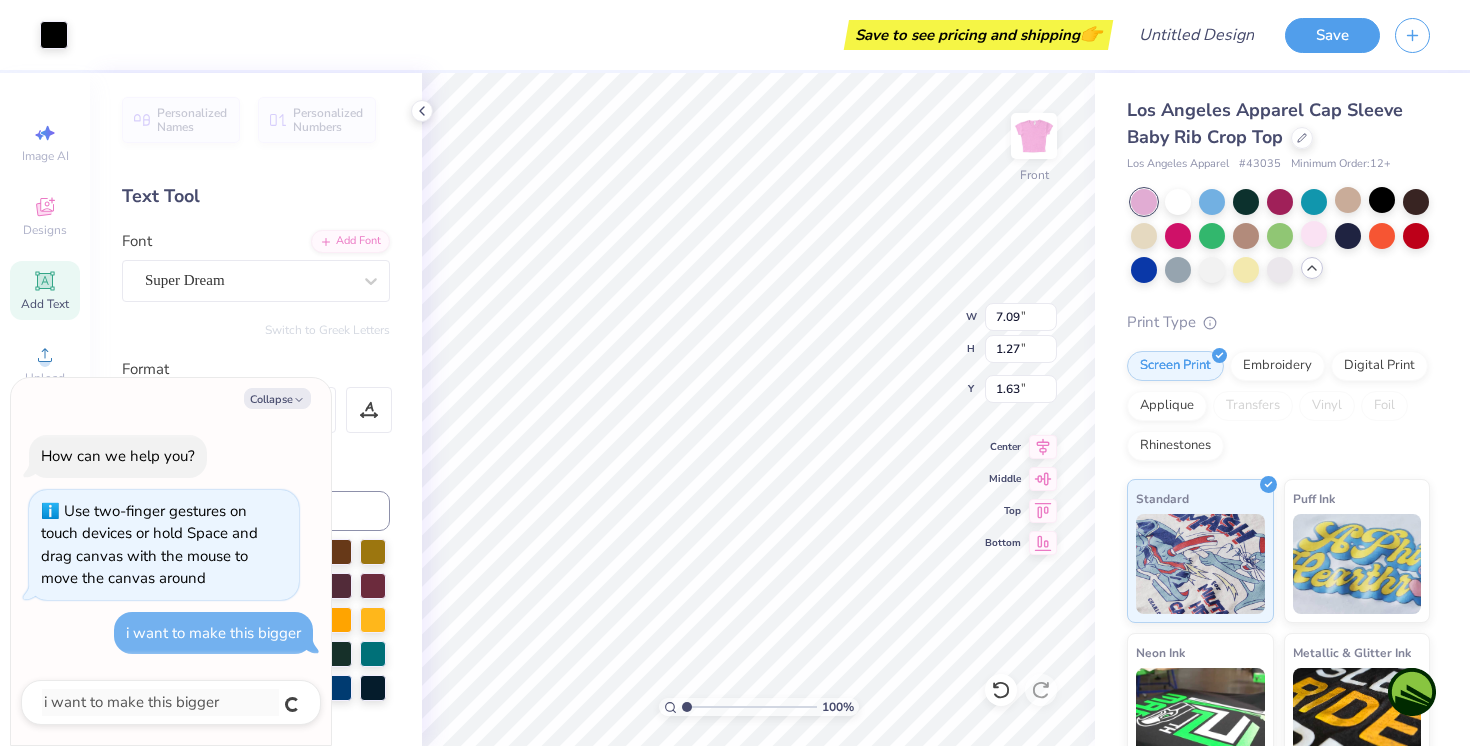 type on "x" 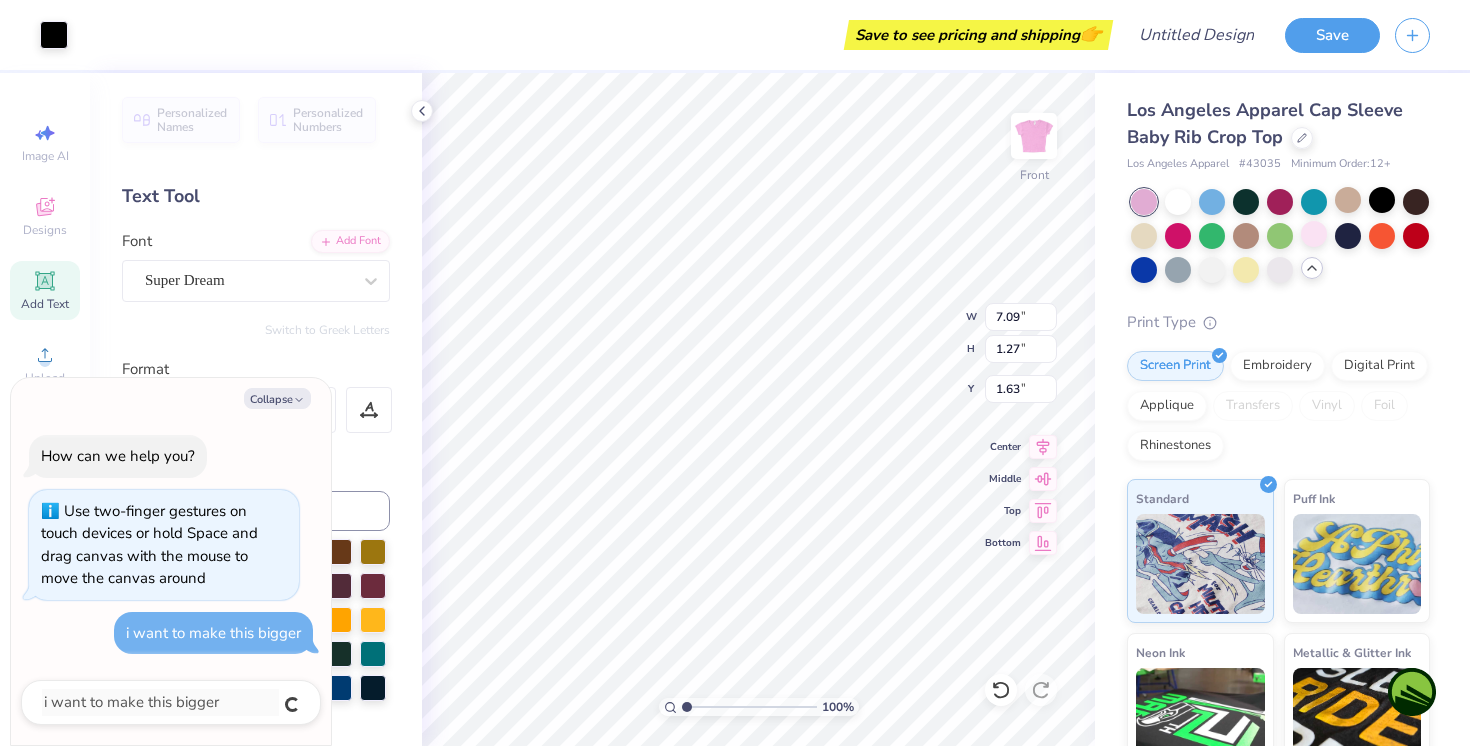 type 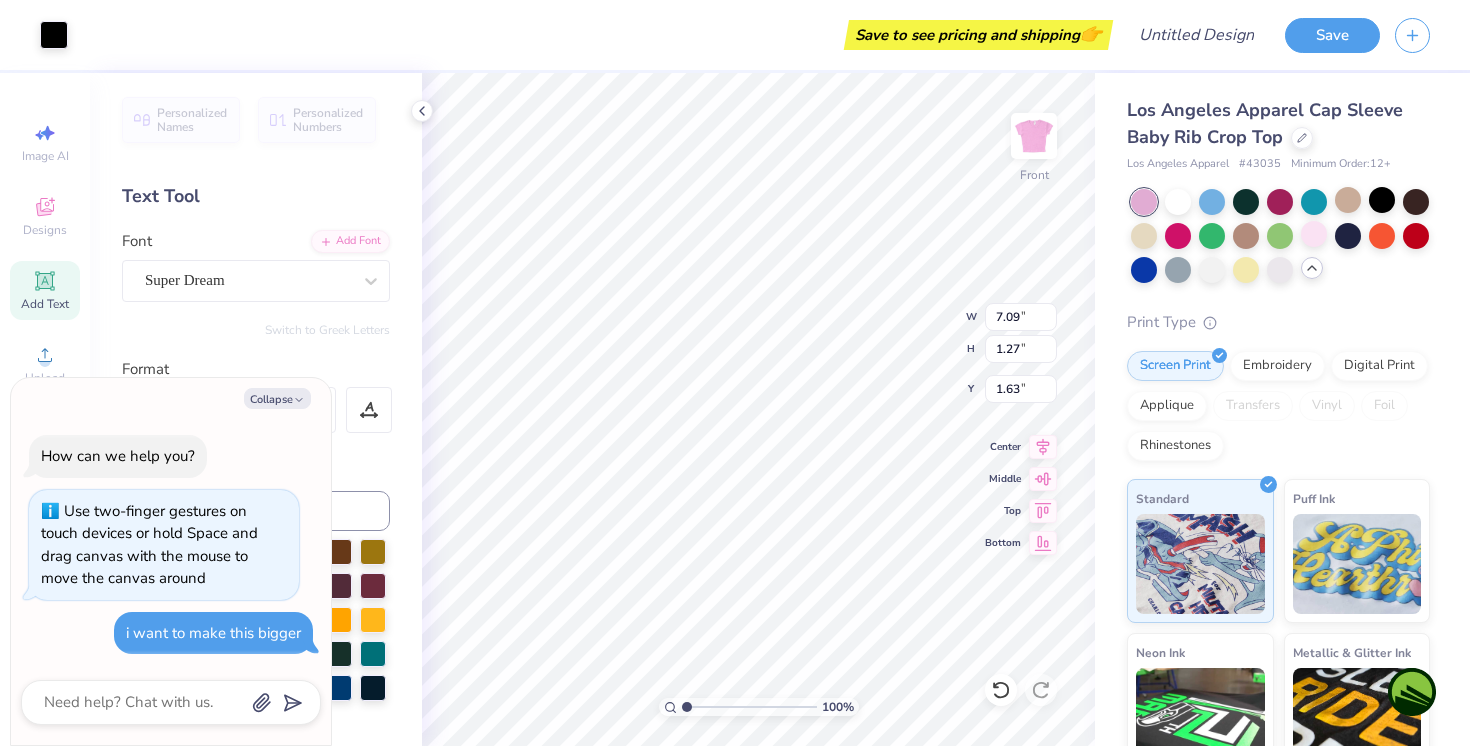 type on "x" 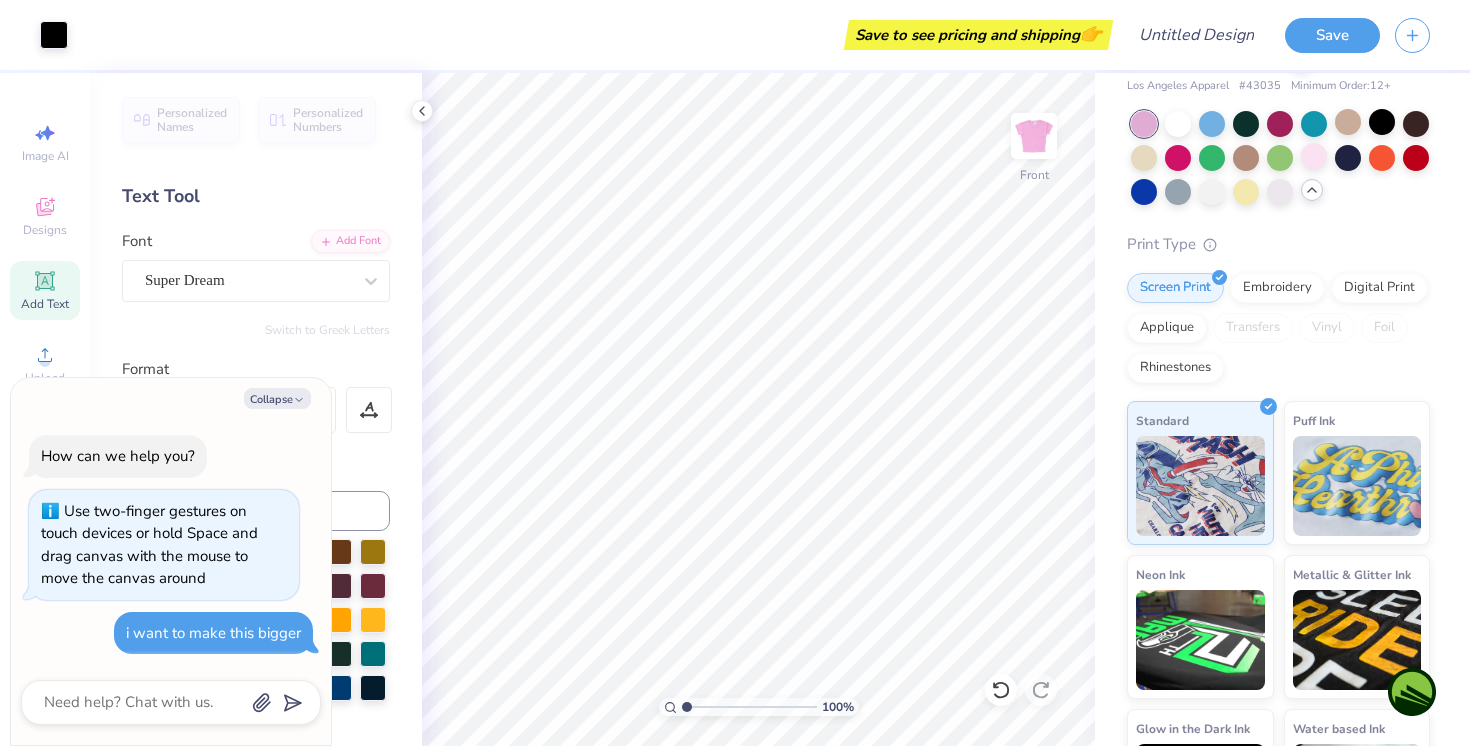 scroll, scrollTop: 0, scrollLeft: 0, axis: both 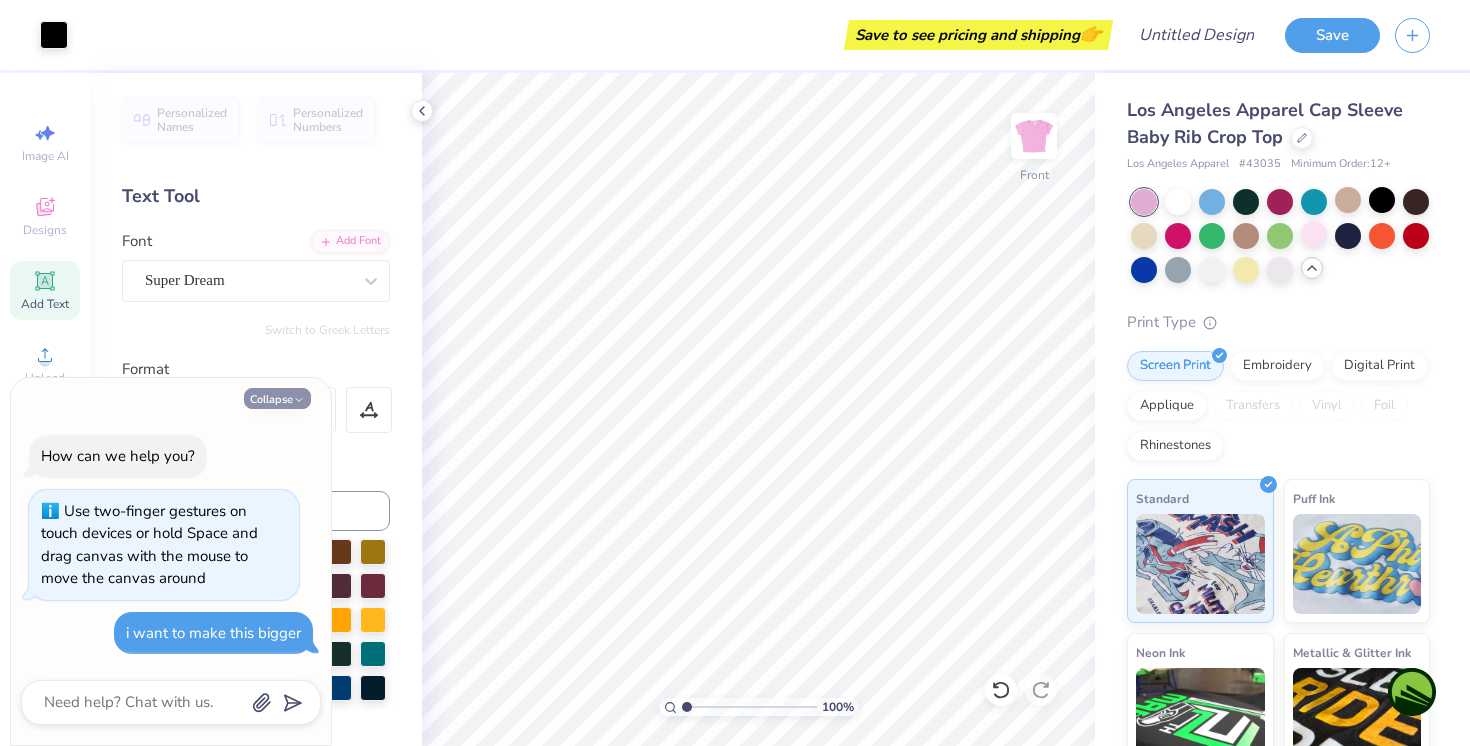 click 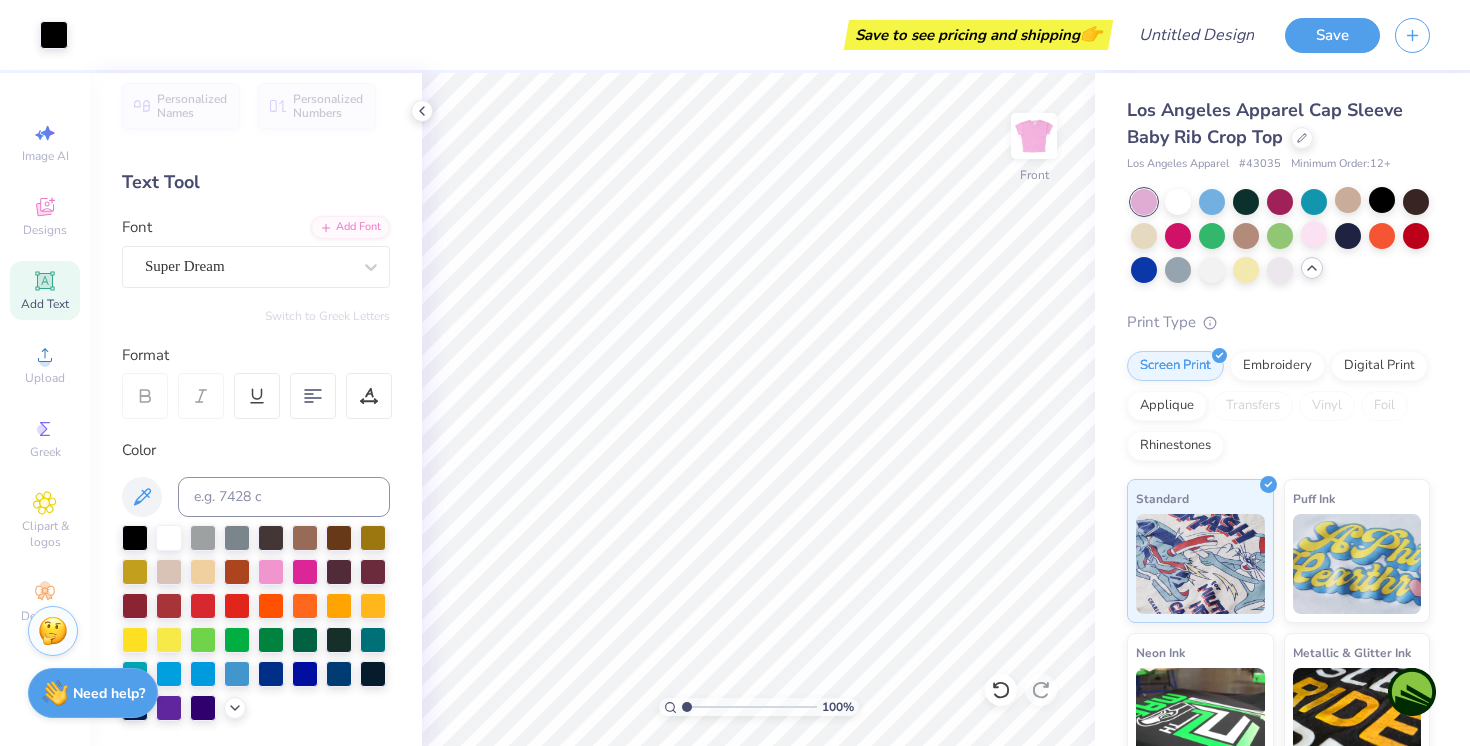 scroll, scrollTop: 0, scrollLeft: 0, axis: both 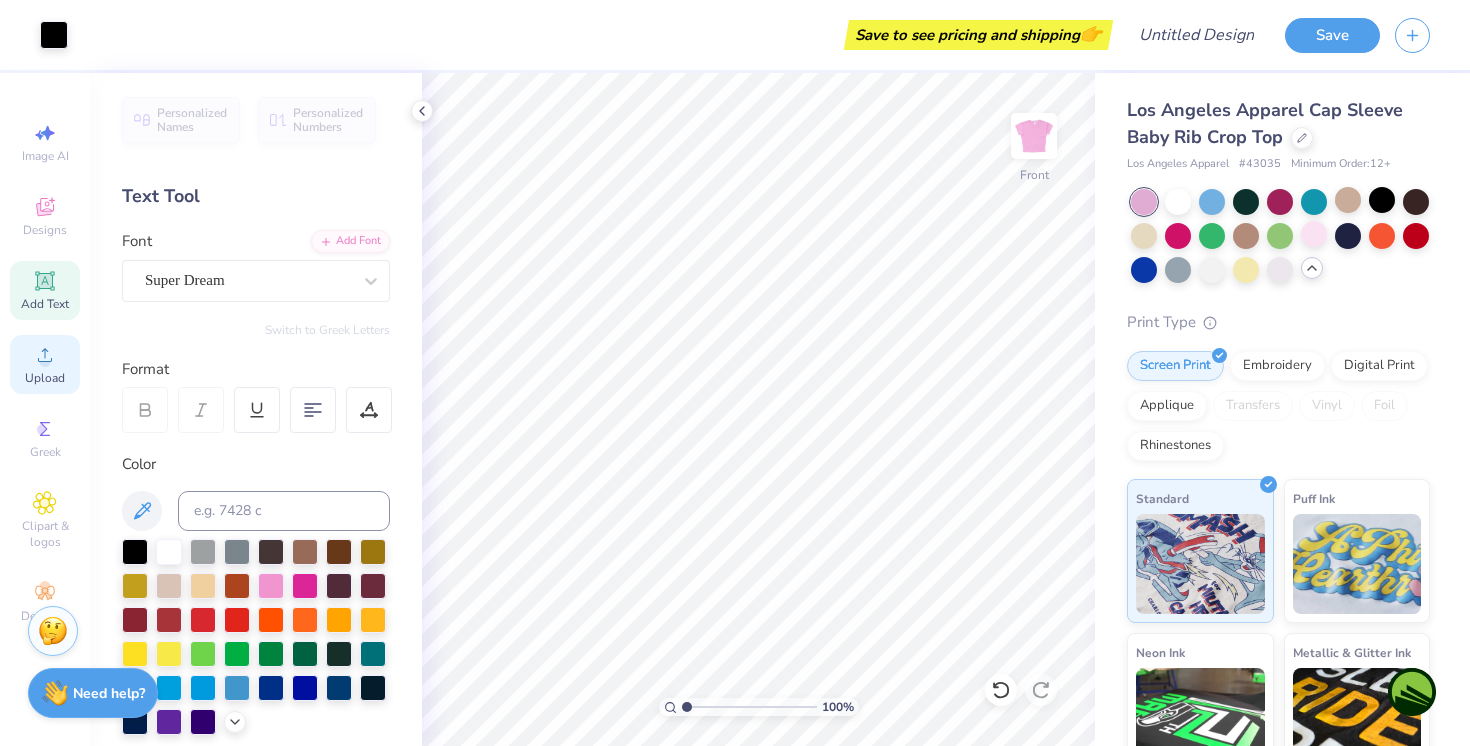 click on "Upload" at bounding box center (45, 378) 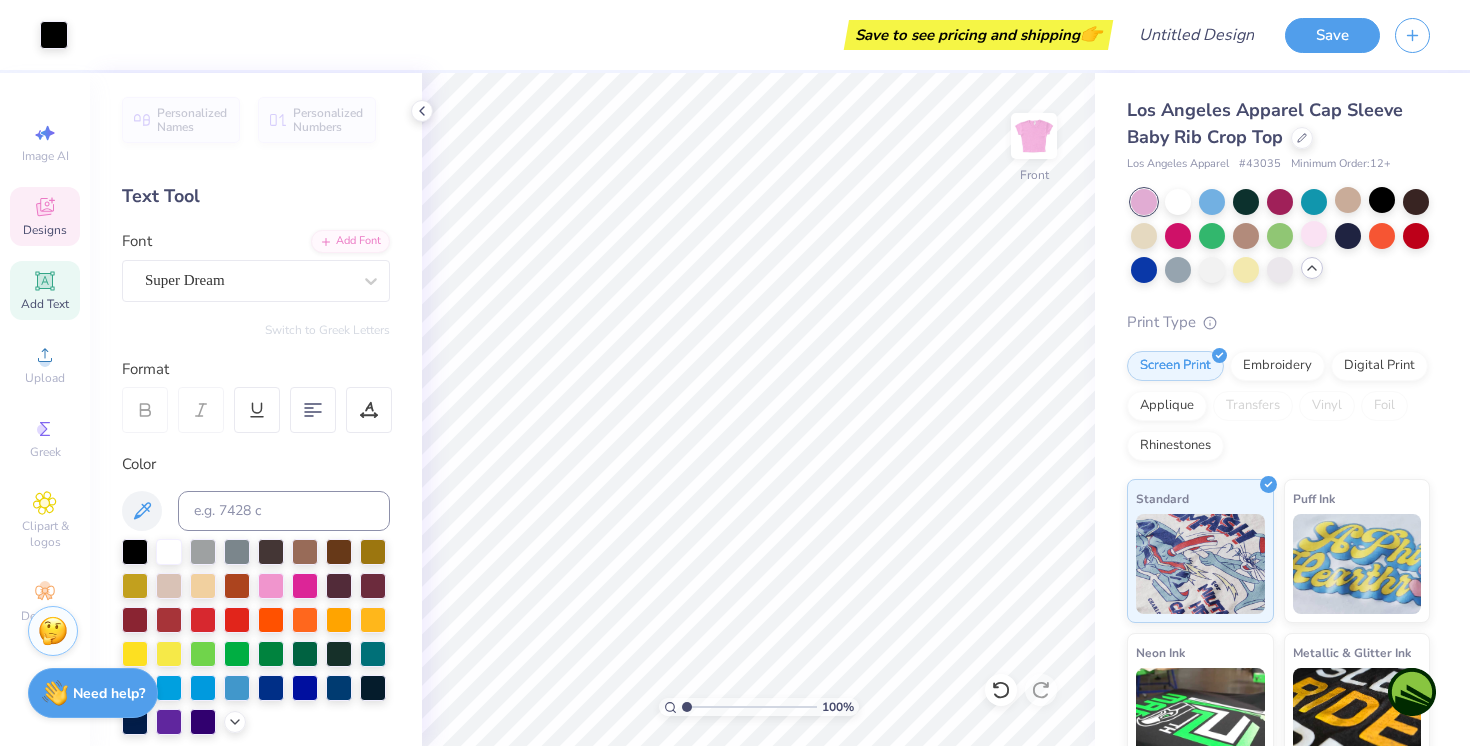 click on "Designs" at bounding box center [45, 230] 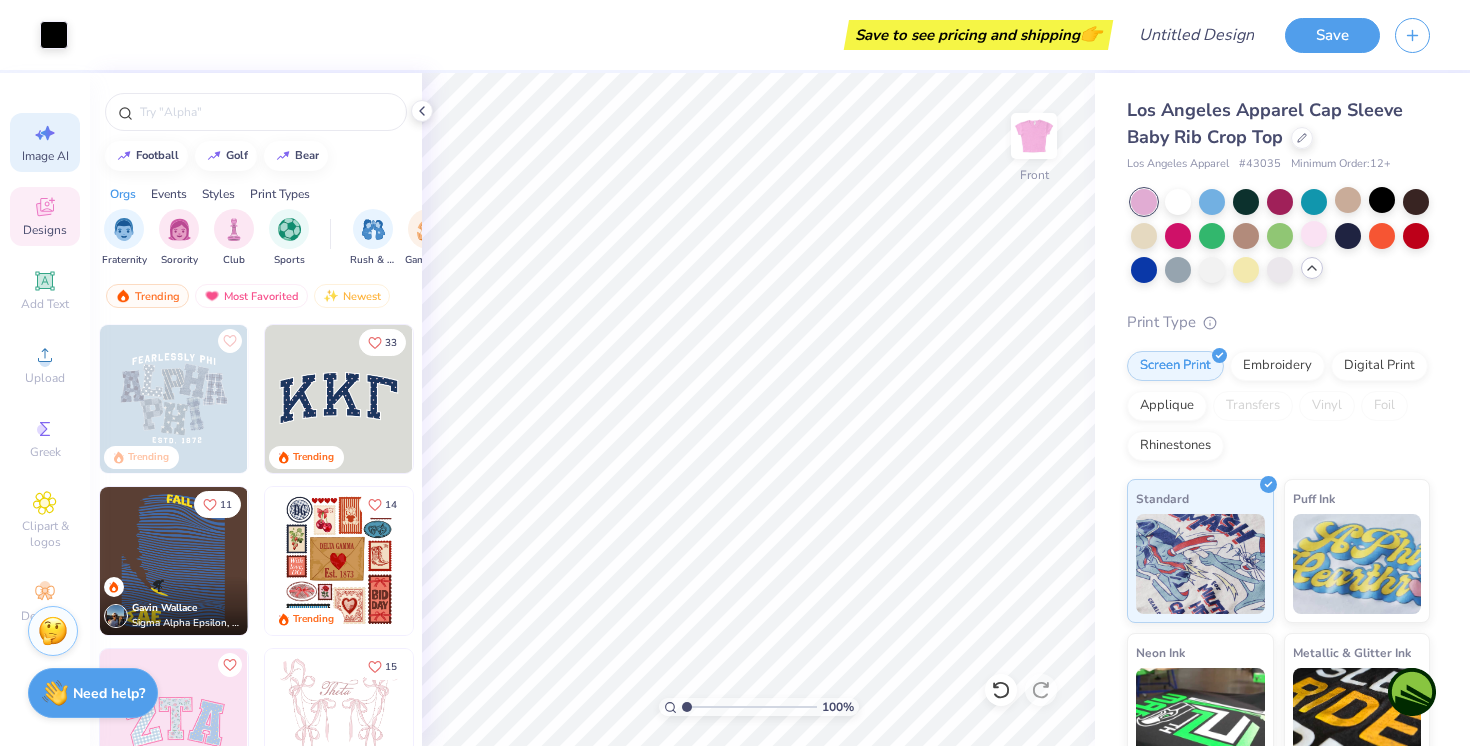 click on "Image AI" at bounding box center [45, 156] 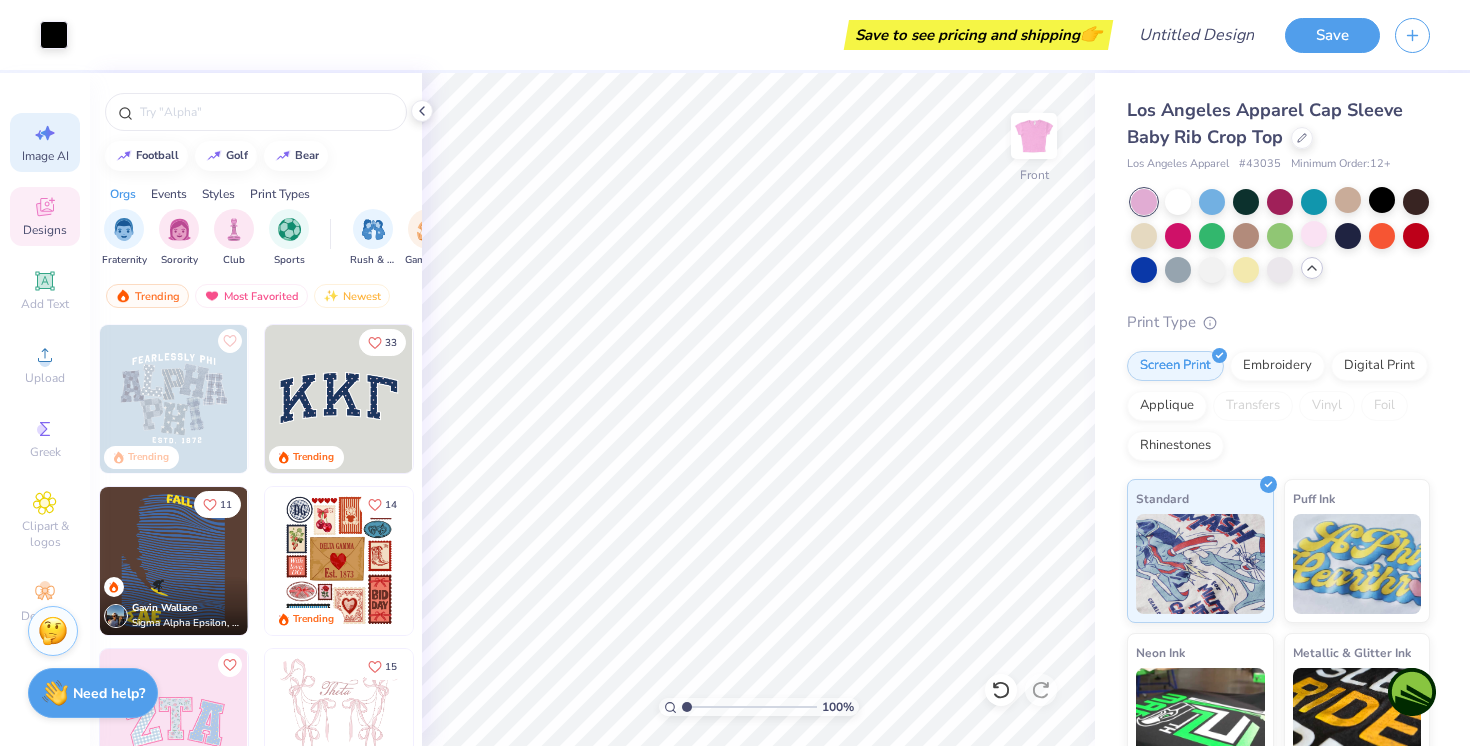 select on "4" 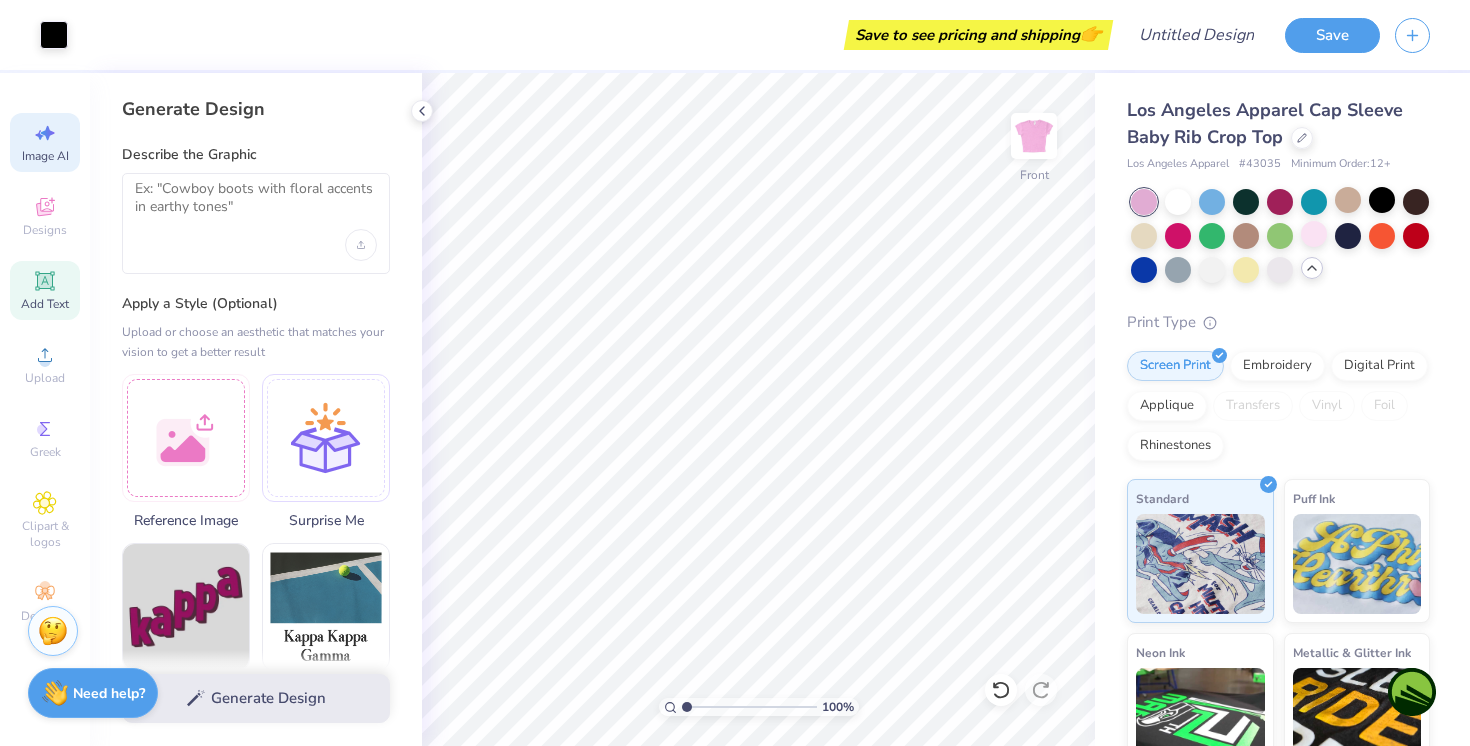 click on "Add Text" at bounding box center (45, 290) 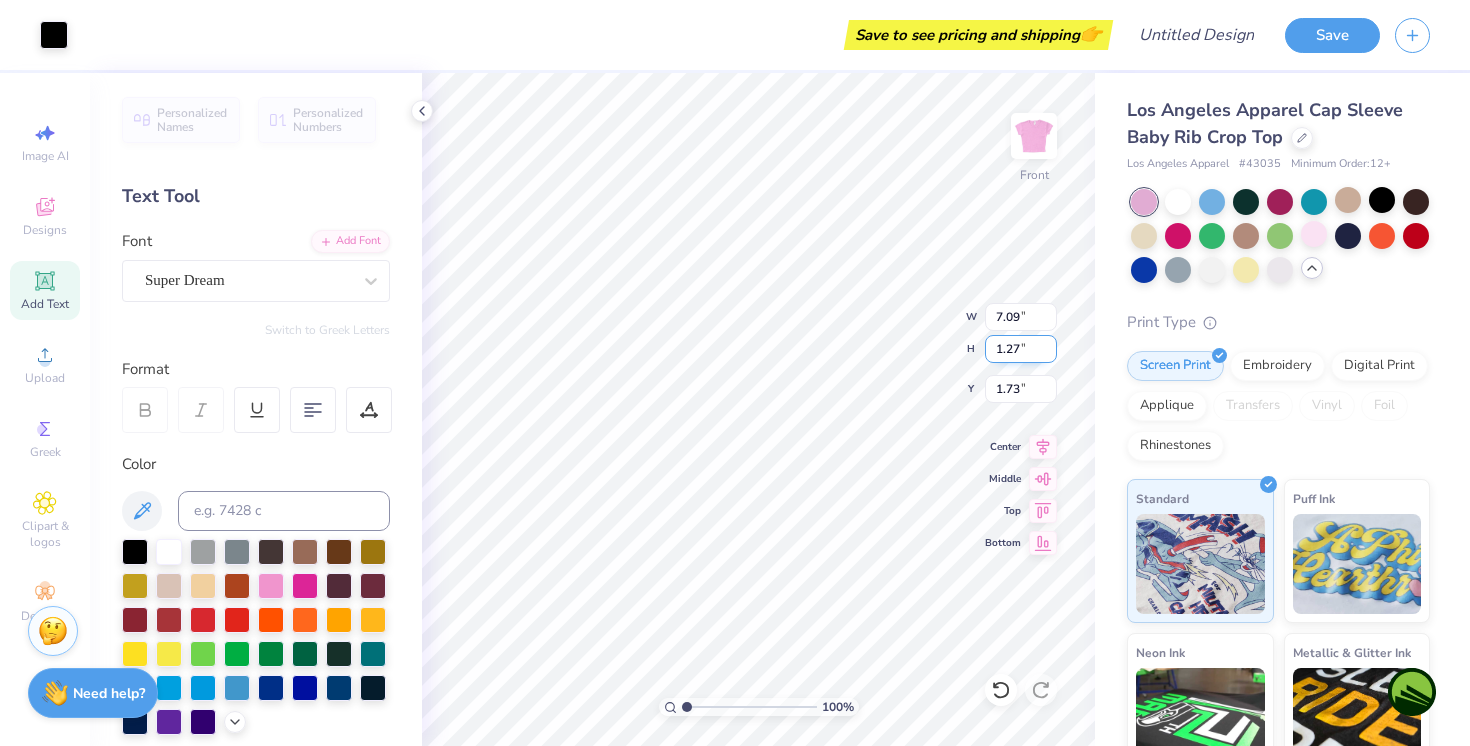 click on "1.27" at bounding box center (1021, 349) 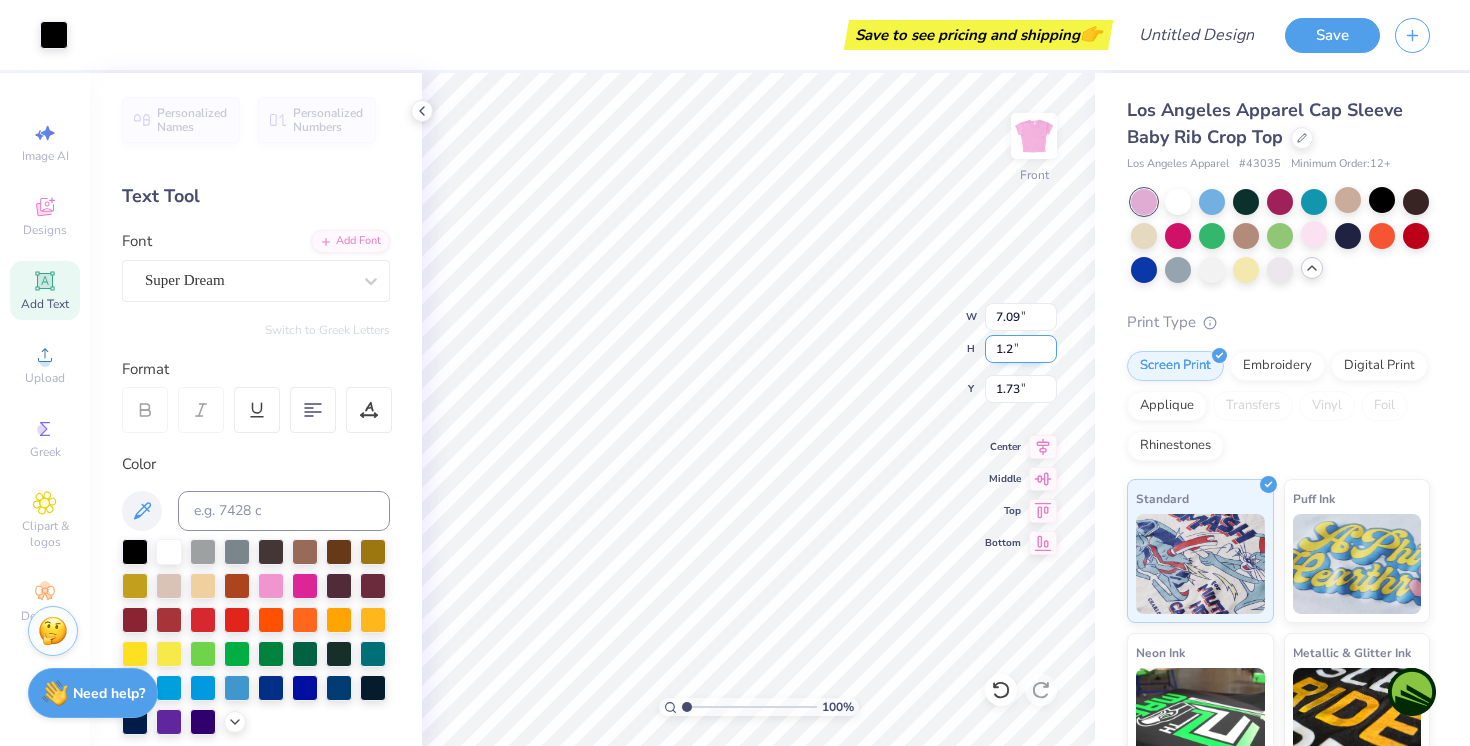 type on "1" 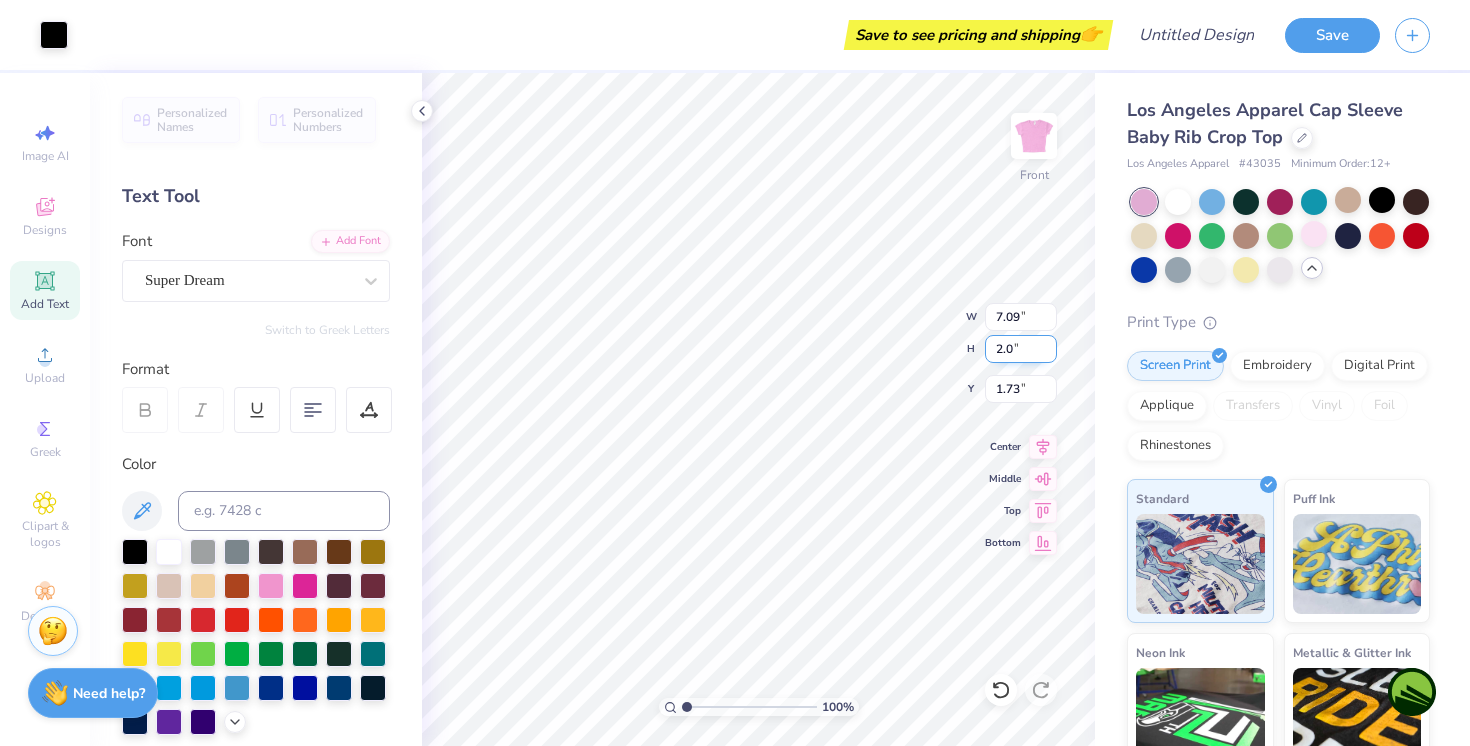type on "2.0" 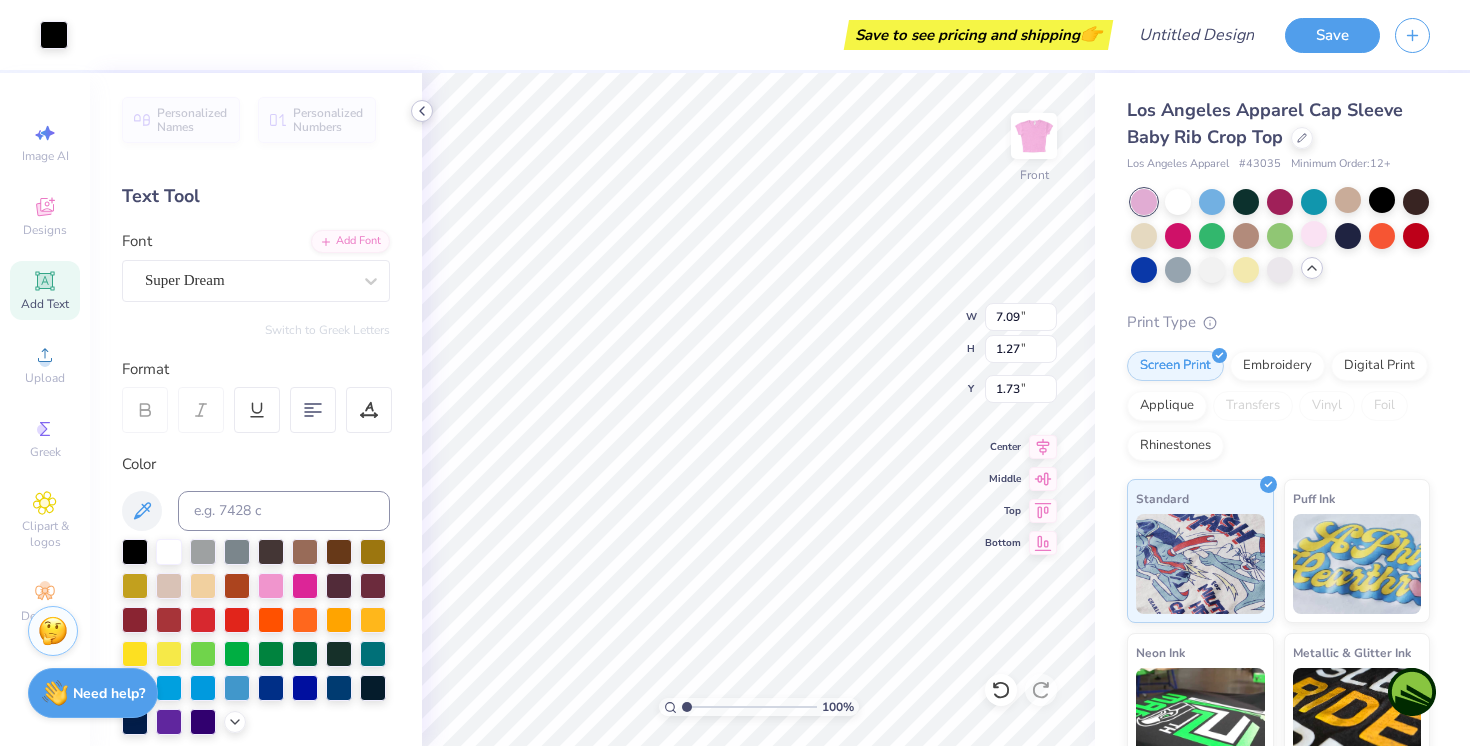 click 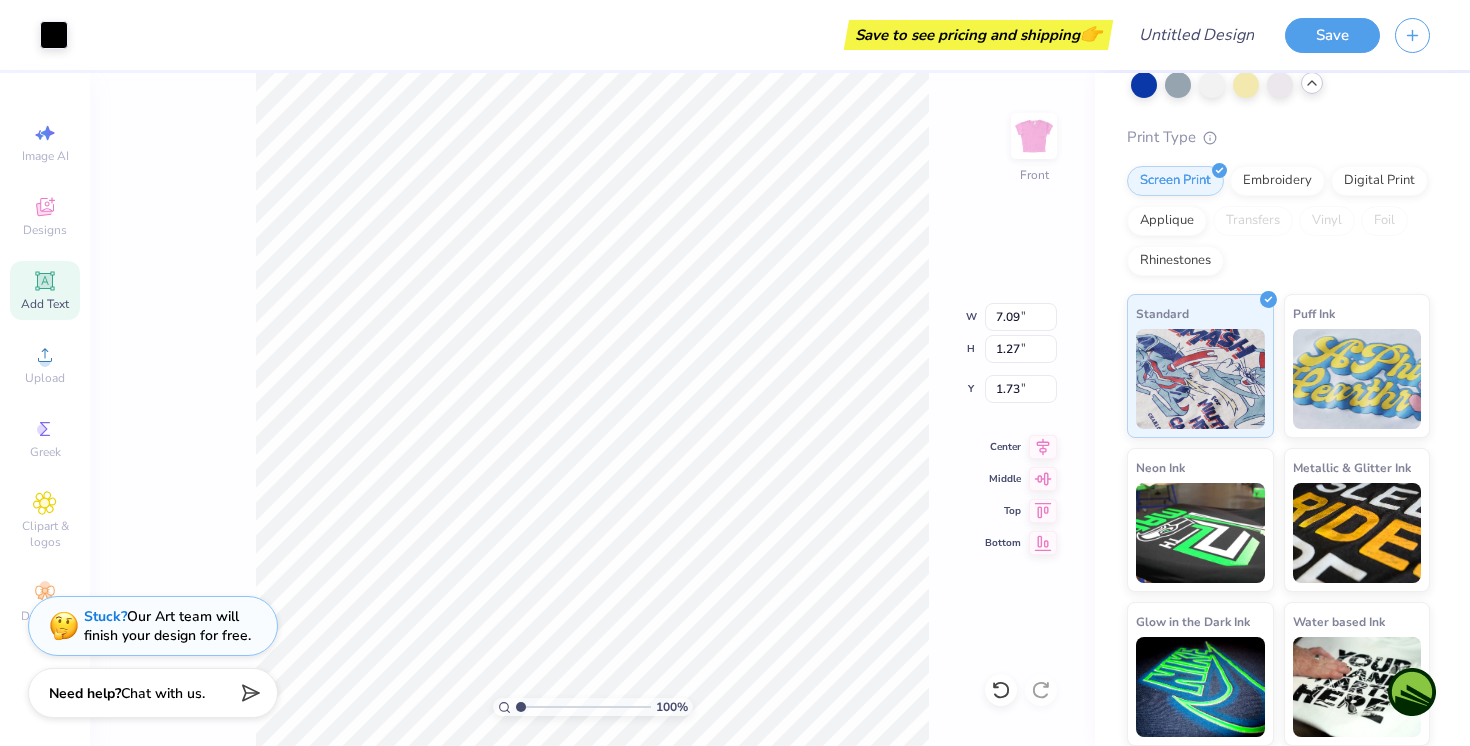 scroll, scrollTop: 0, scrollLeft: 0, axis: both 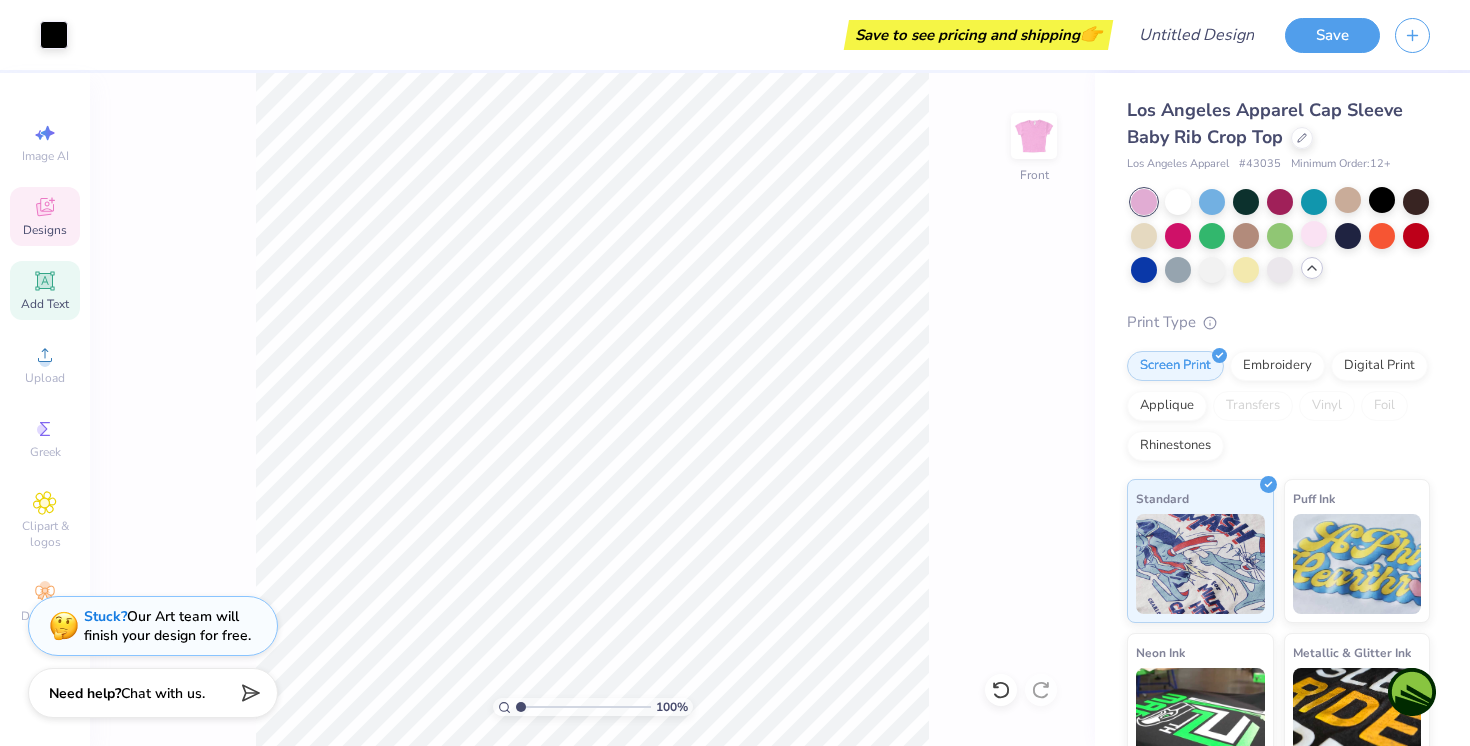 click on "Designs" at bounding box center (45, 216) 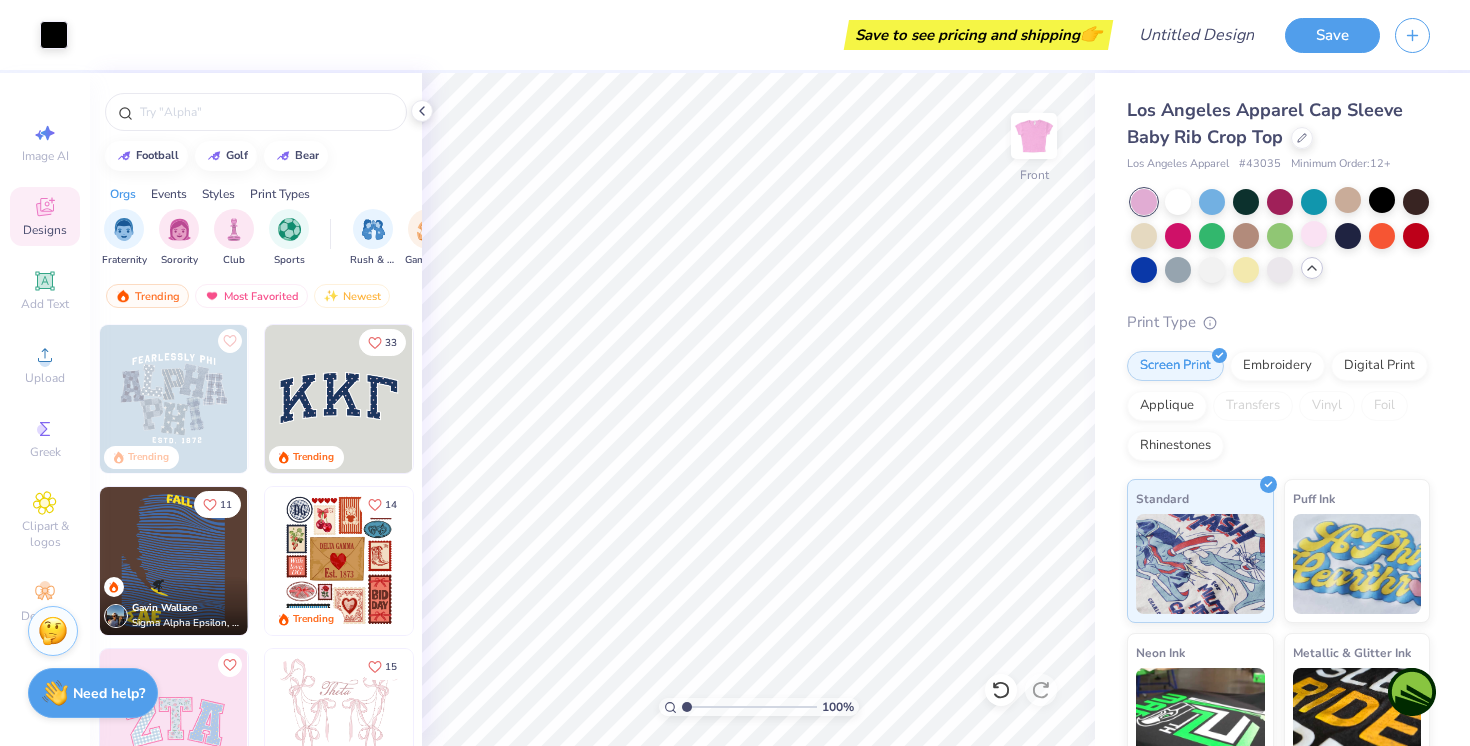 click on "Image AI Designs Add Text Upload Greek Clipart & logos Decorate" at bounding box center (45, 372) 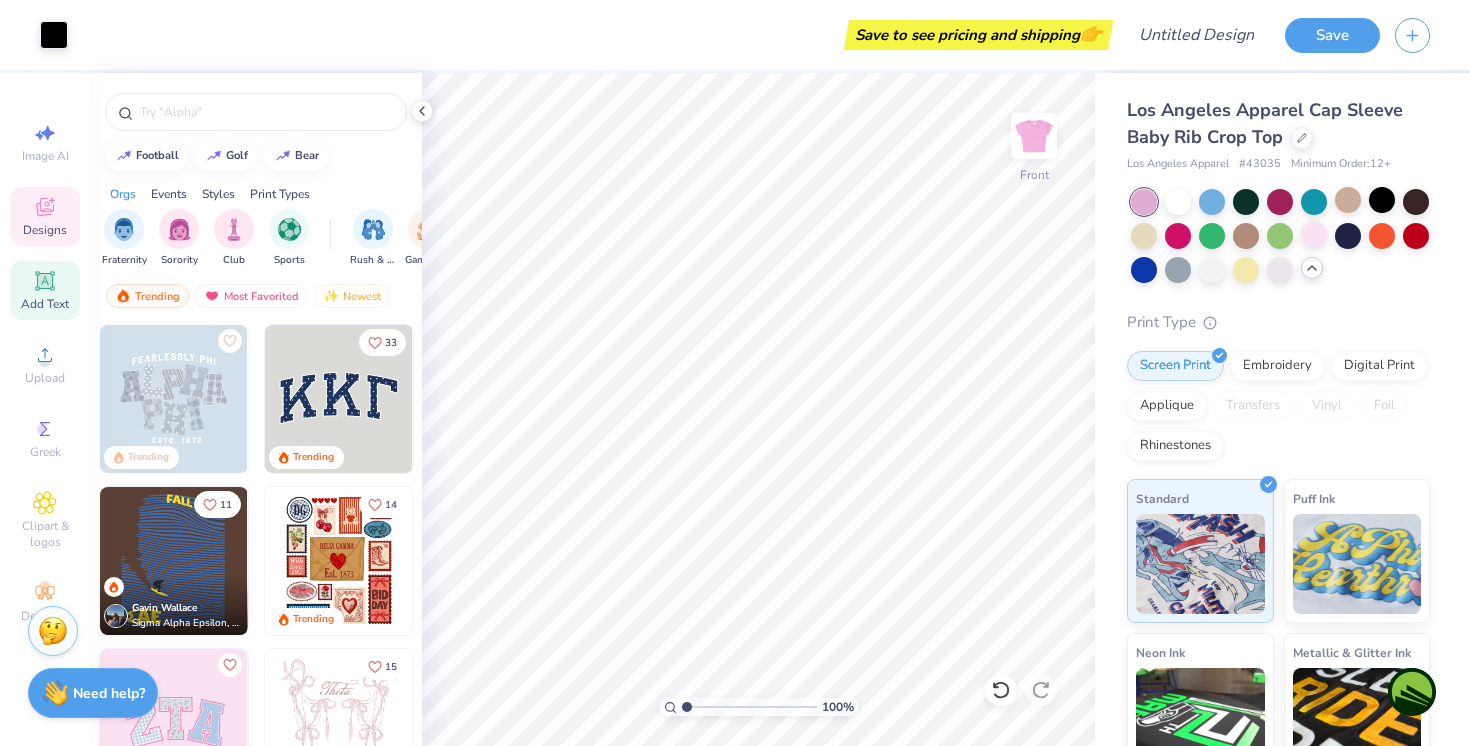 click 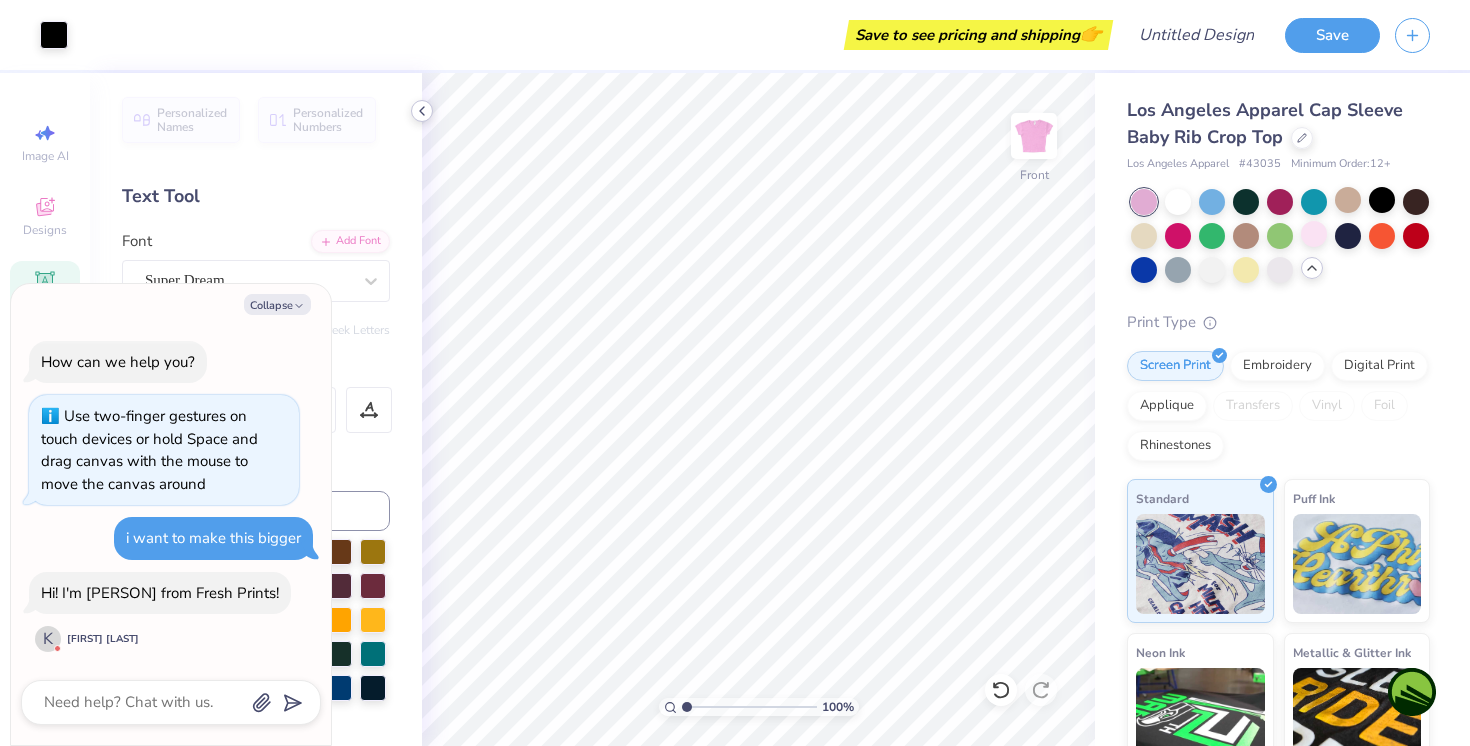 click 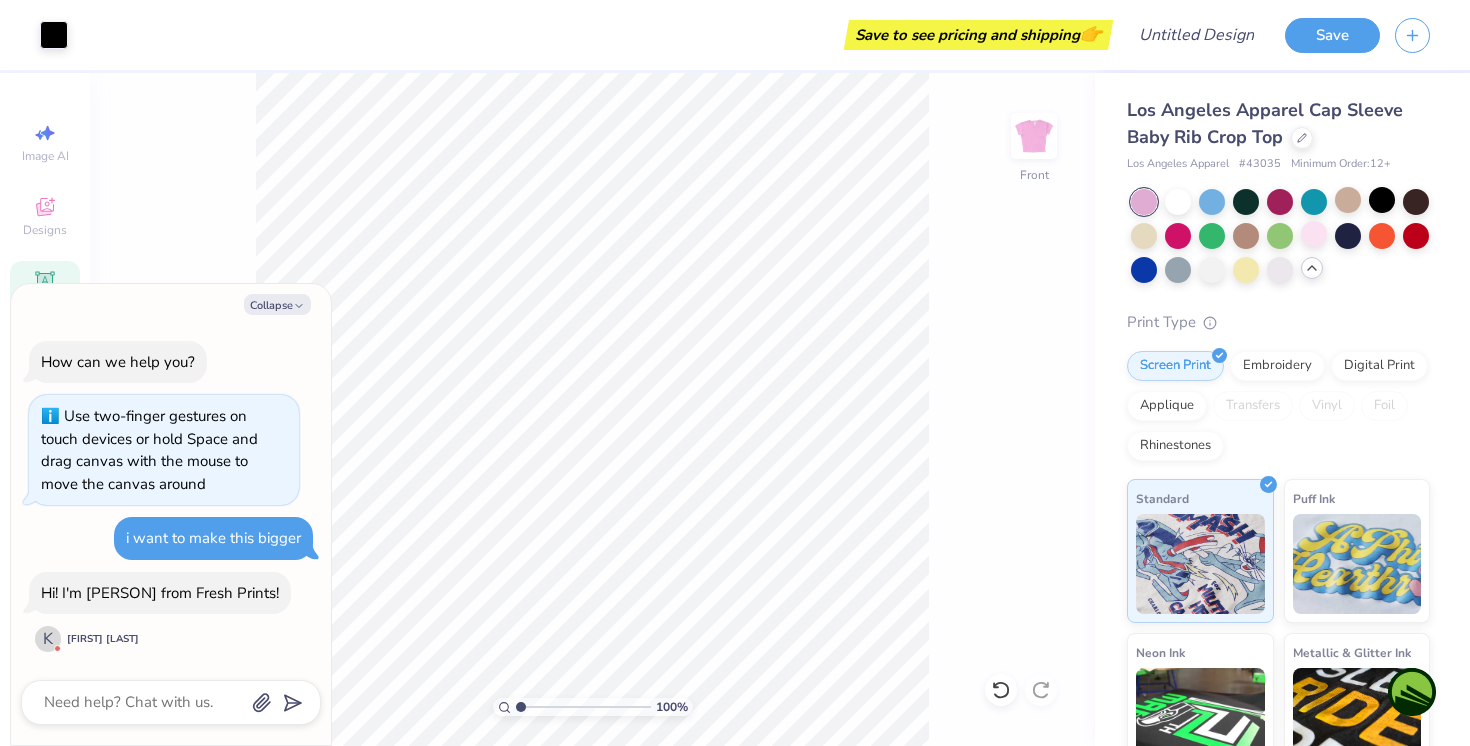 click at bounding box center [1144, 202] 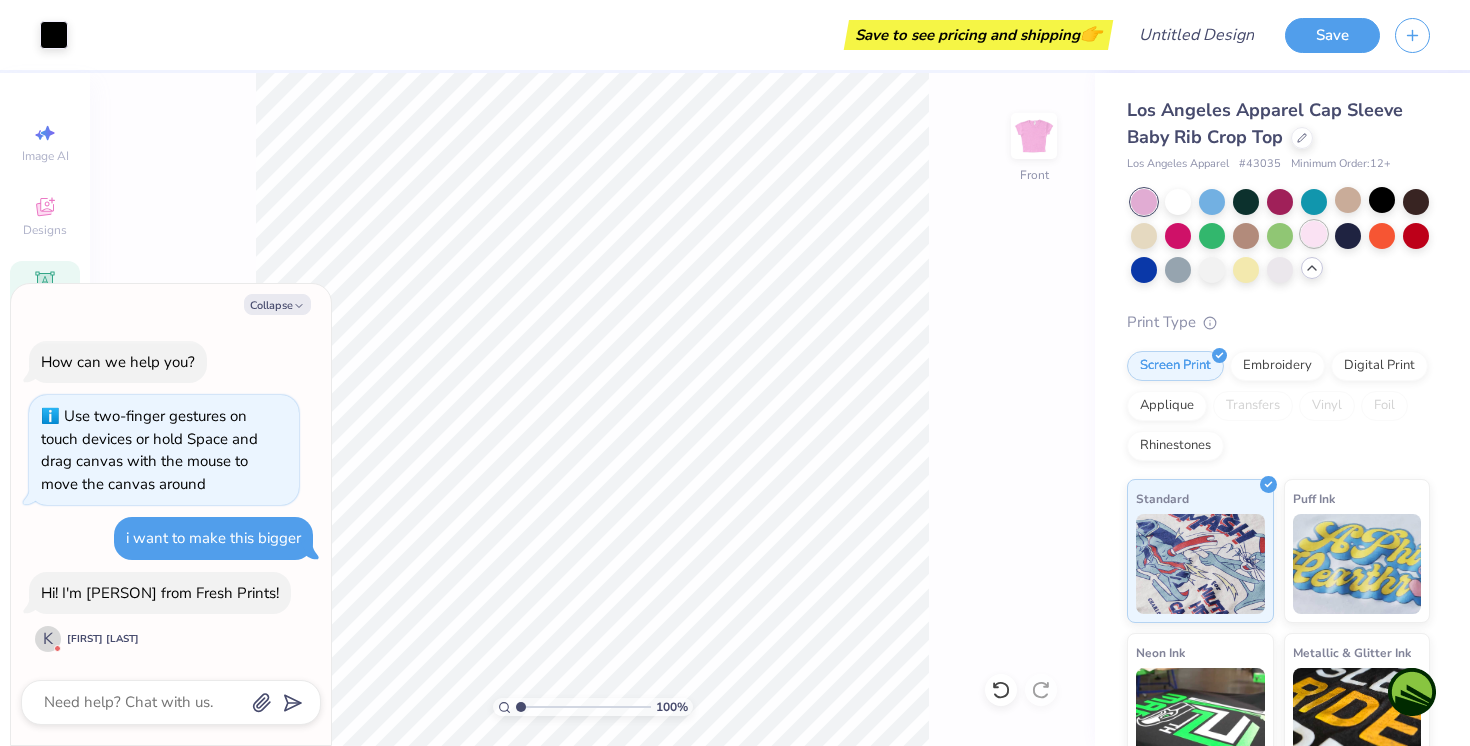 click at bounding box center (1314, 234) 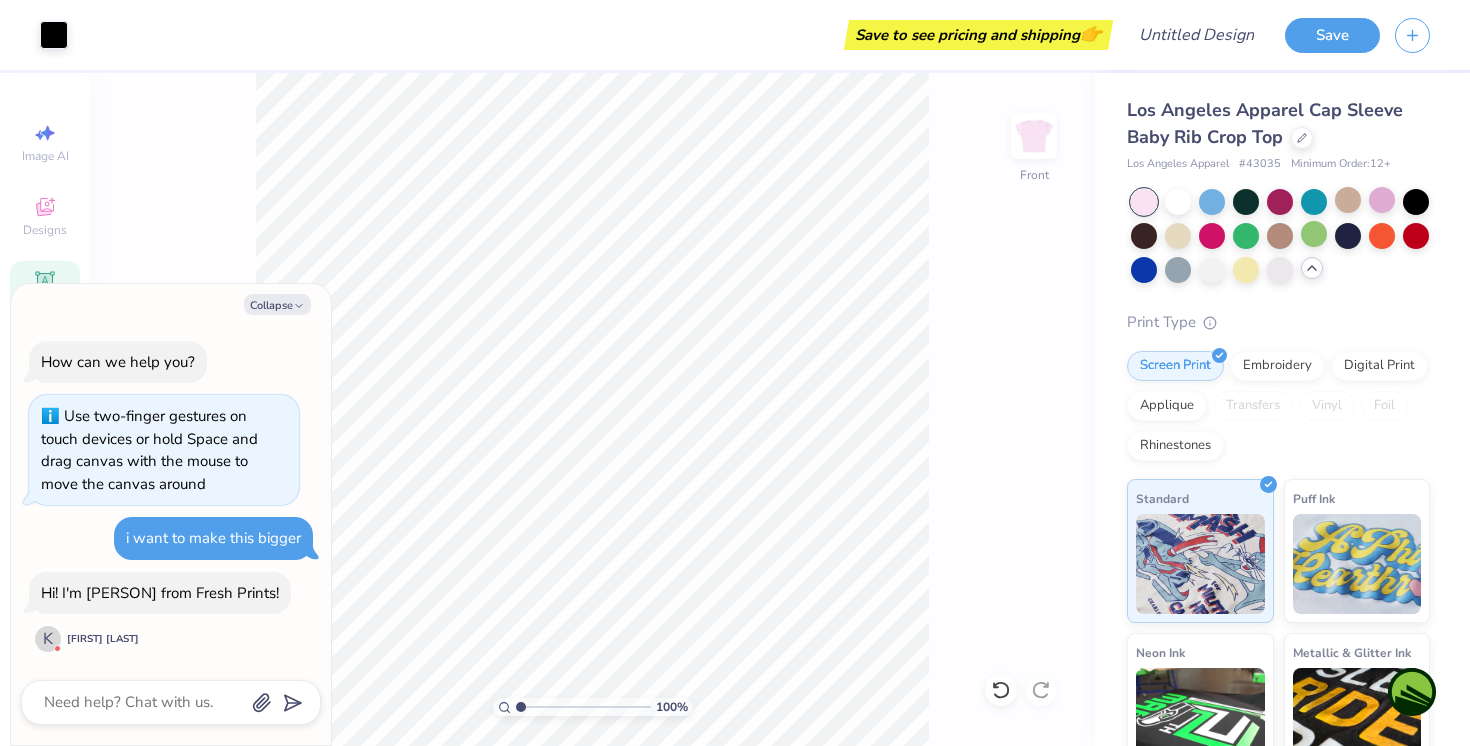 click at bounding box center [1144, 202] 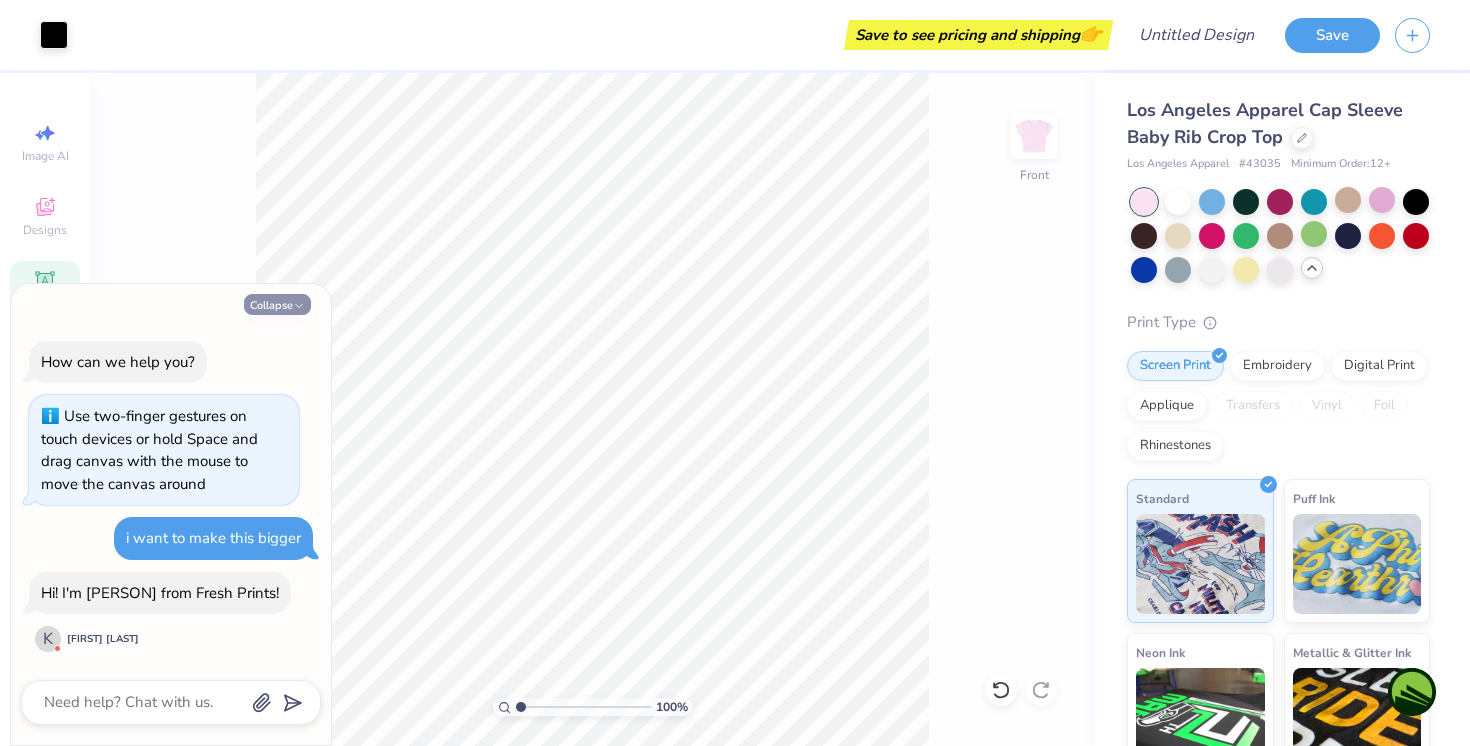 click on "Collapse" at bounding box center (277, 304) 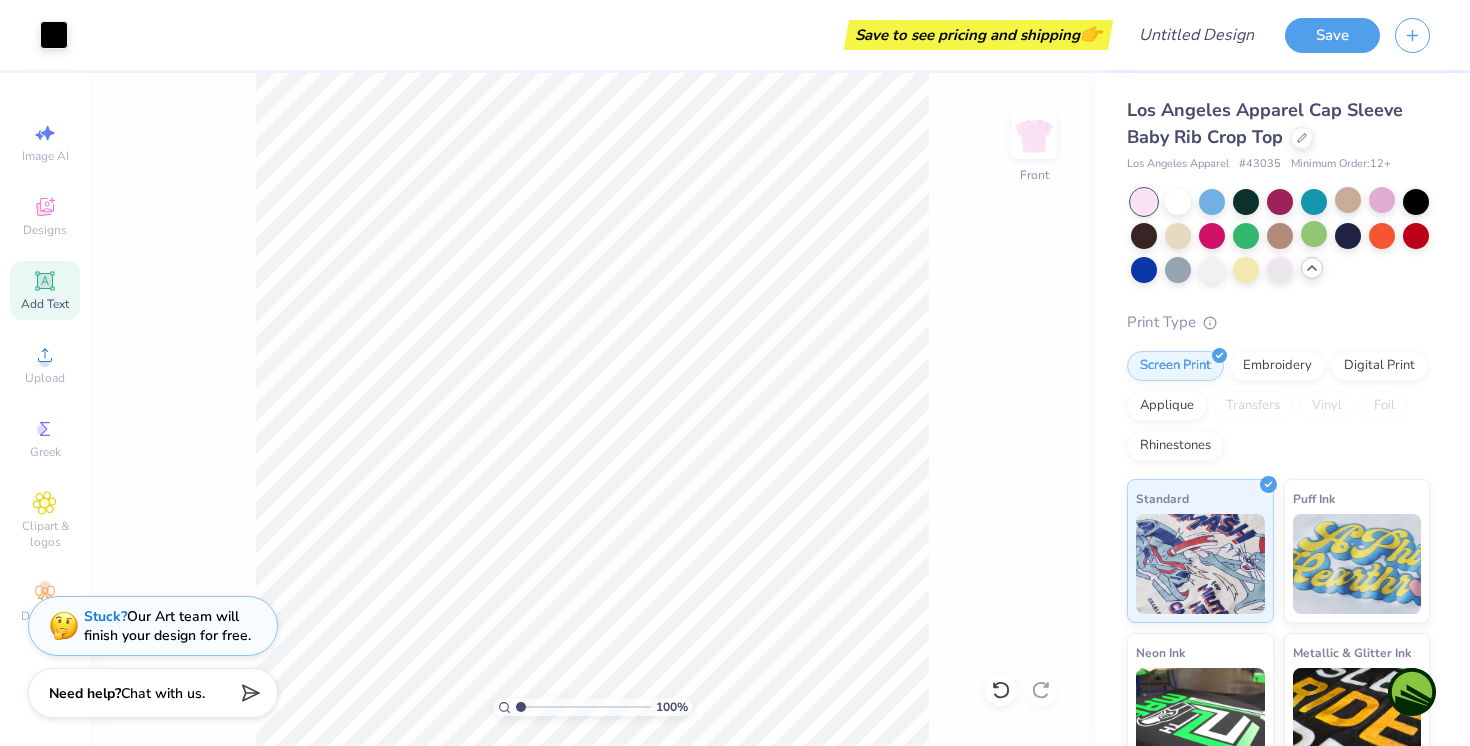 click 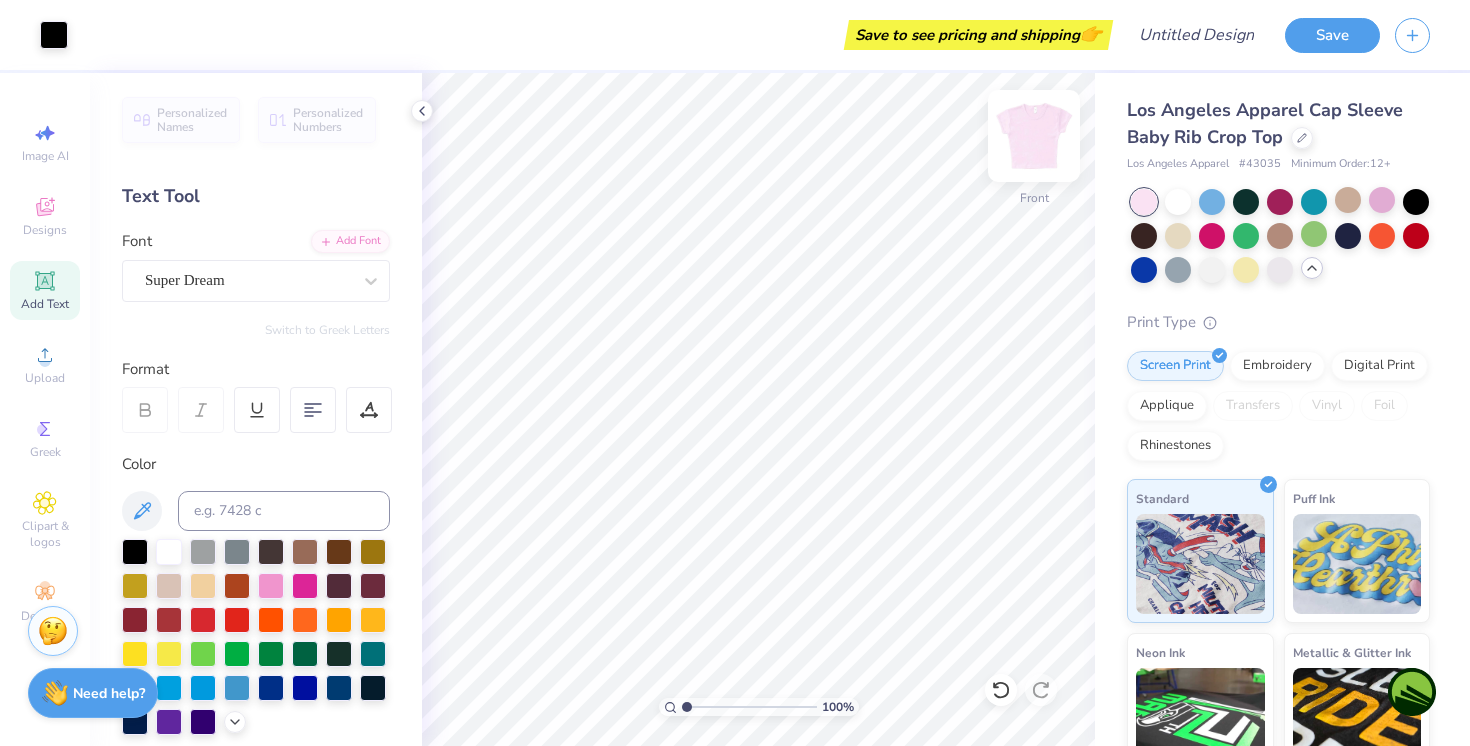 click at bounding box center (1034, 136) 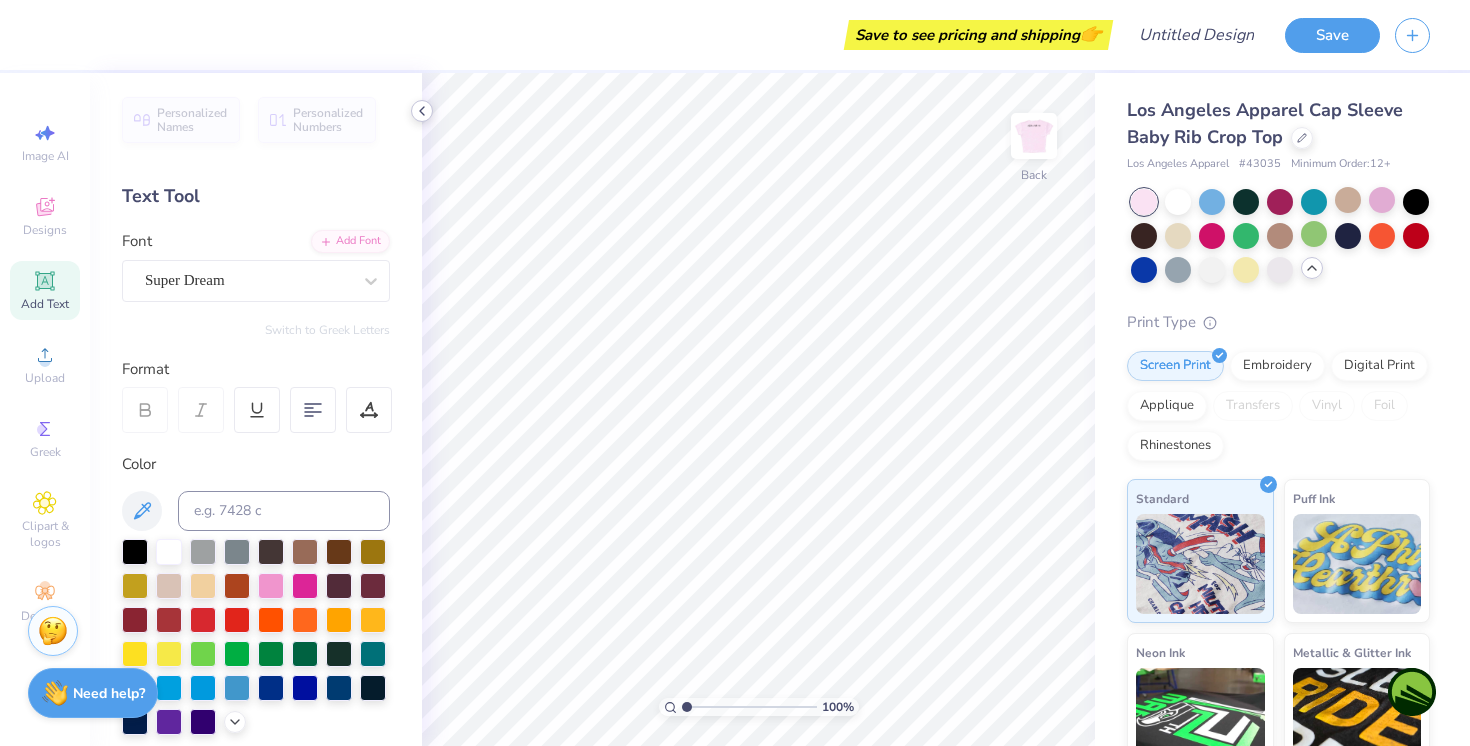 click 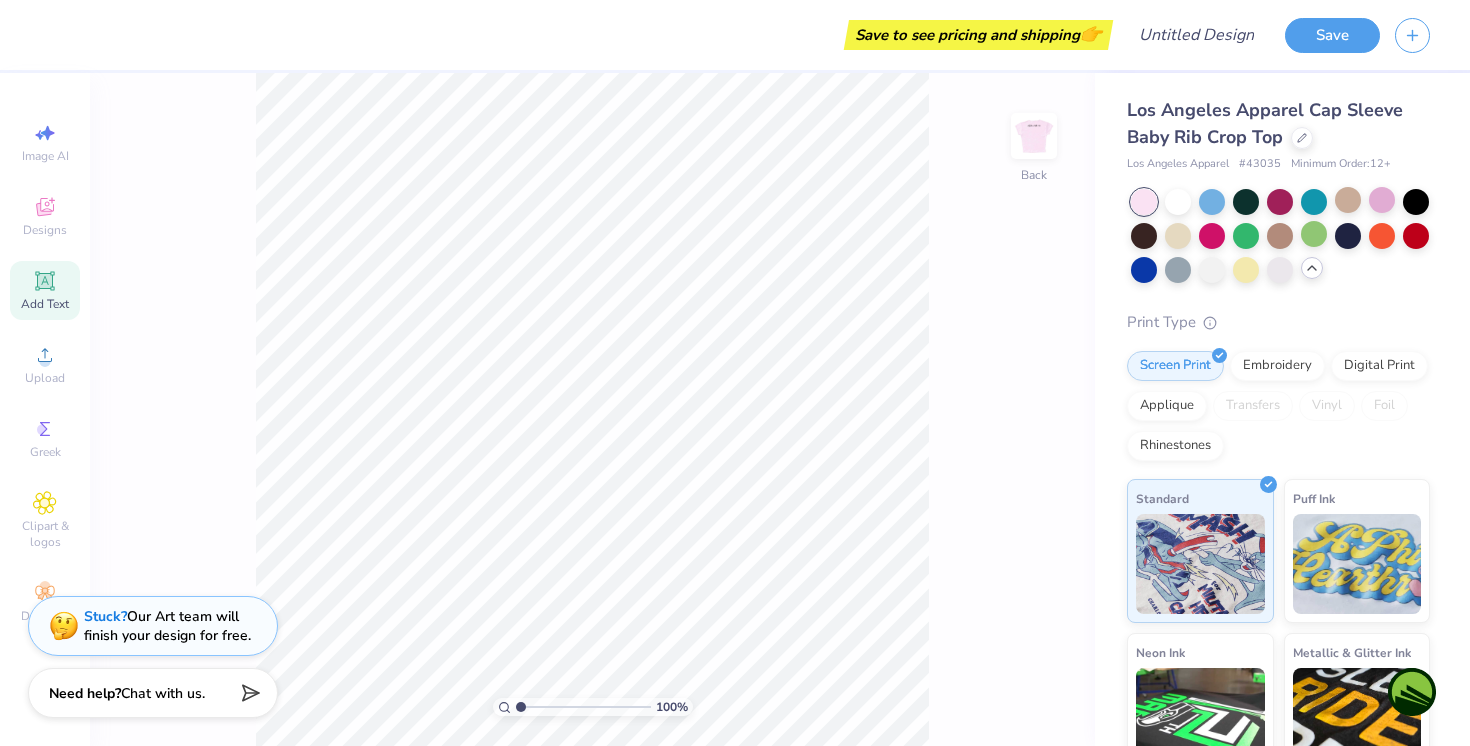 click 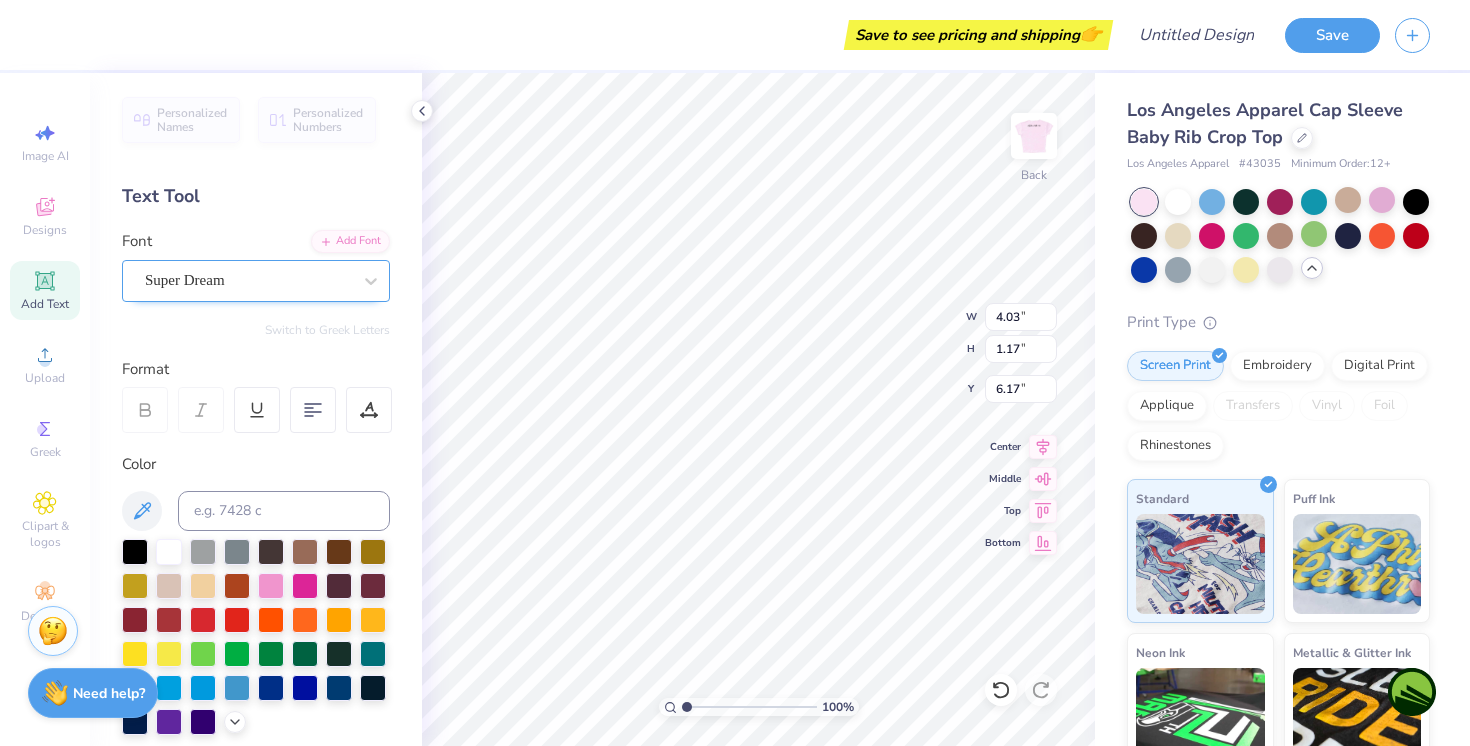 click on "Super Dream" at bounding box center [248, 280] 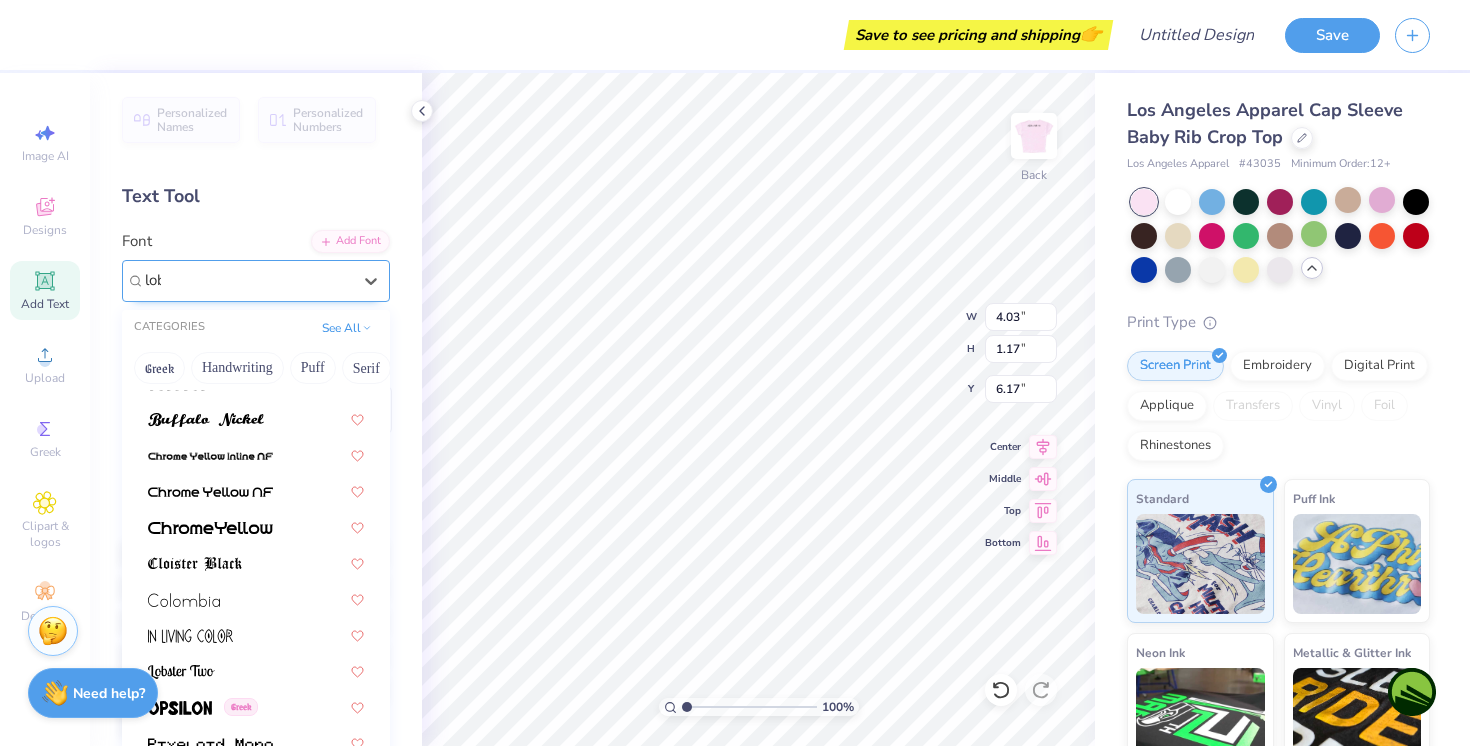 scroll, scrollTop: 0, scrollLeft: 0, axis: both 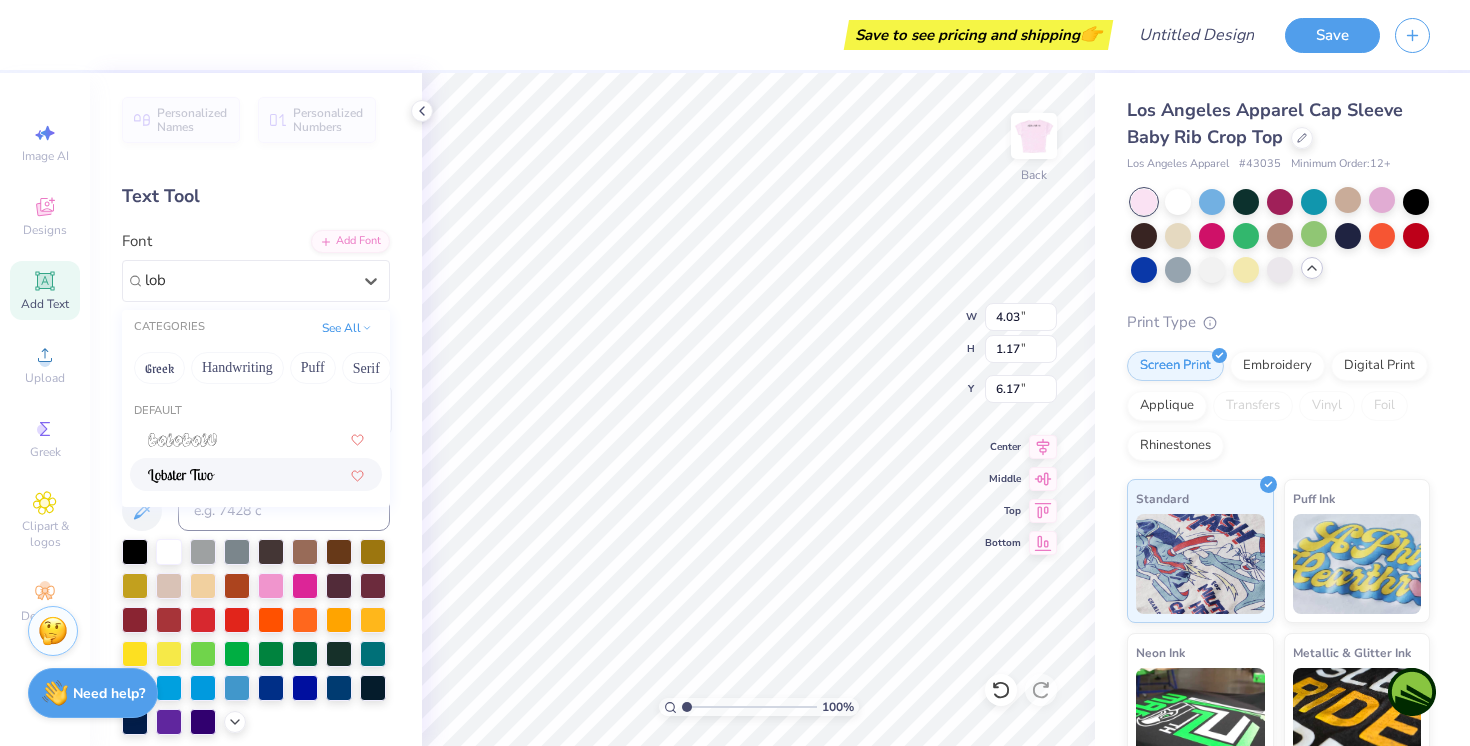 click at bounding box center [256, 474] 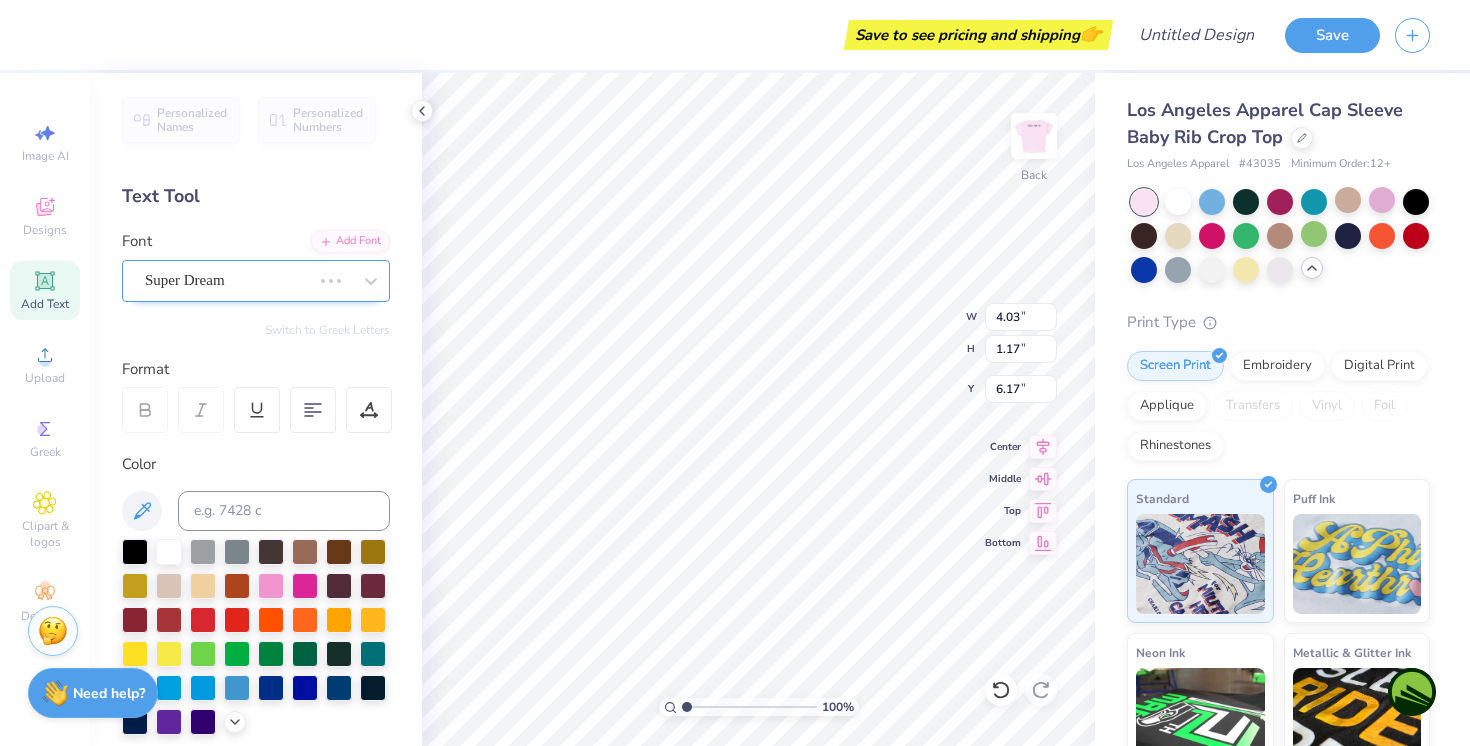 click on "Super Dream" at bounding box center [228, 280] 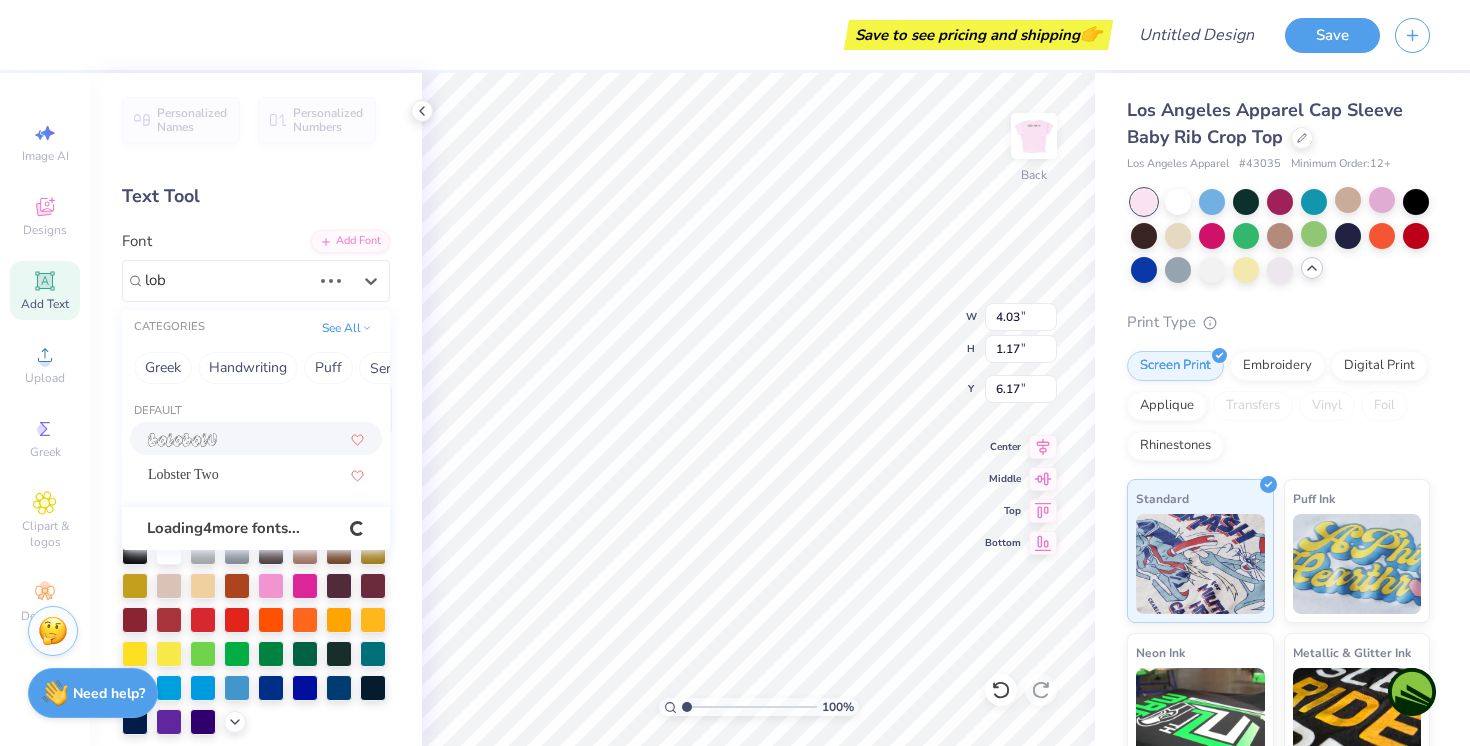 type on "lobs" 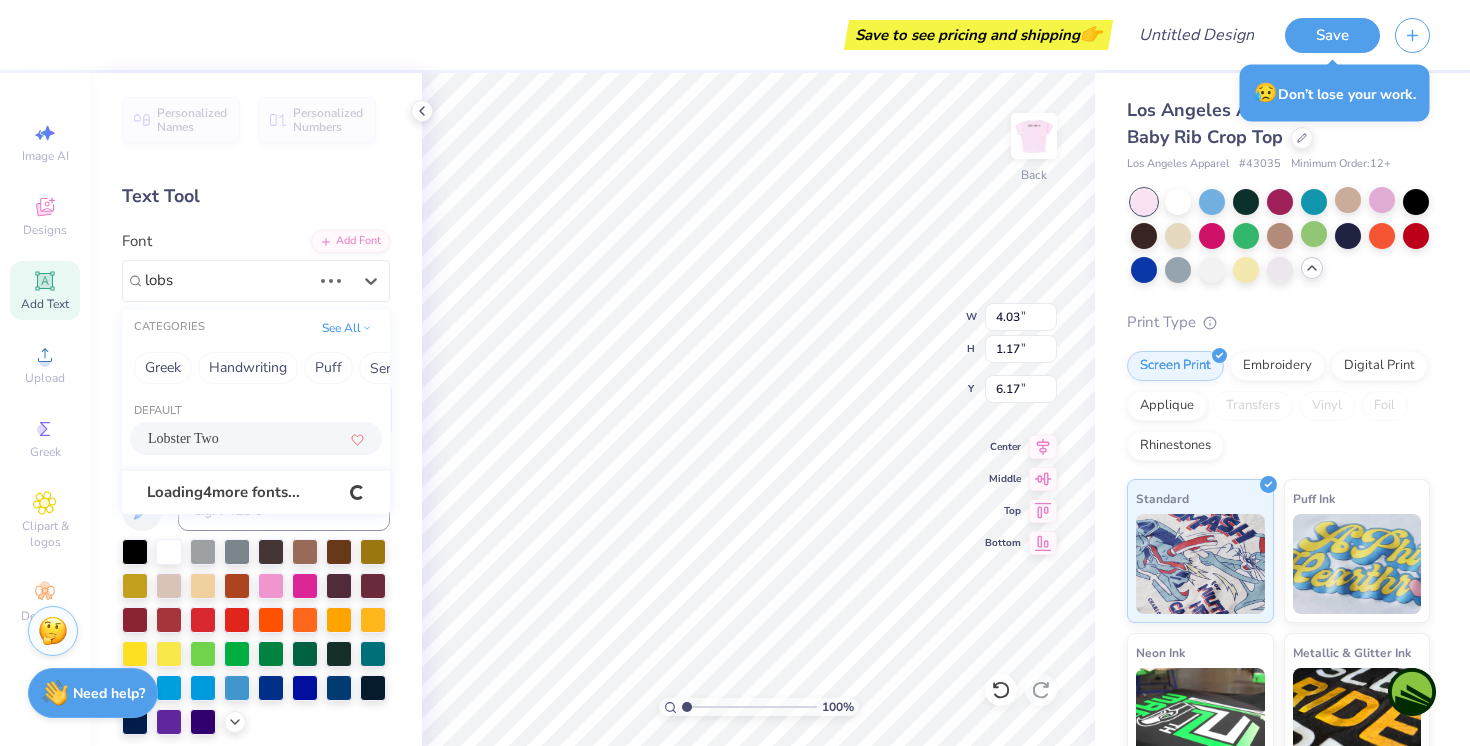 type on "3.92" 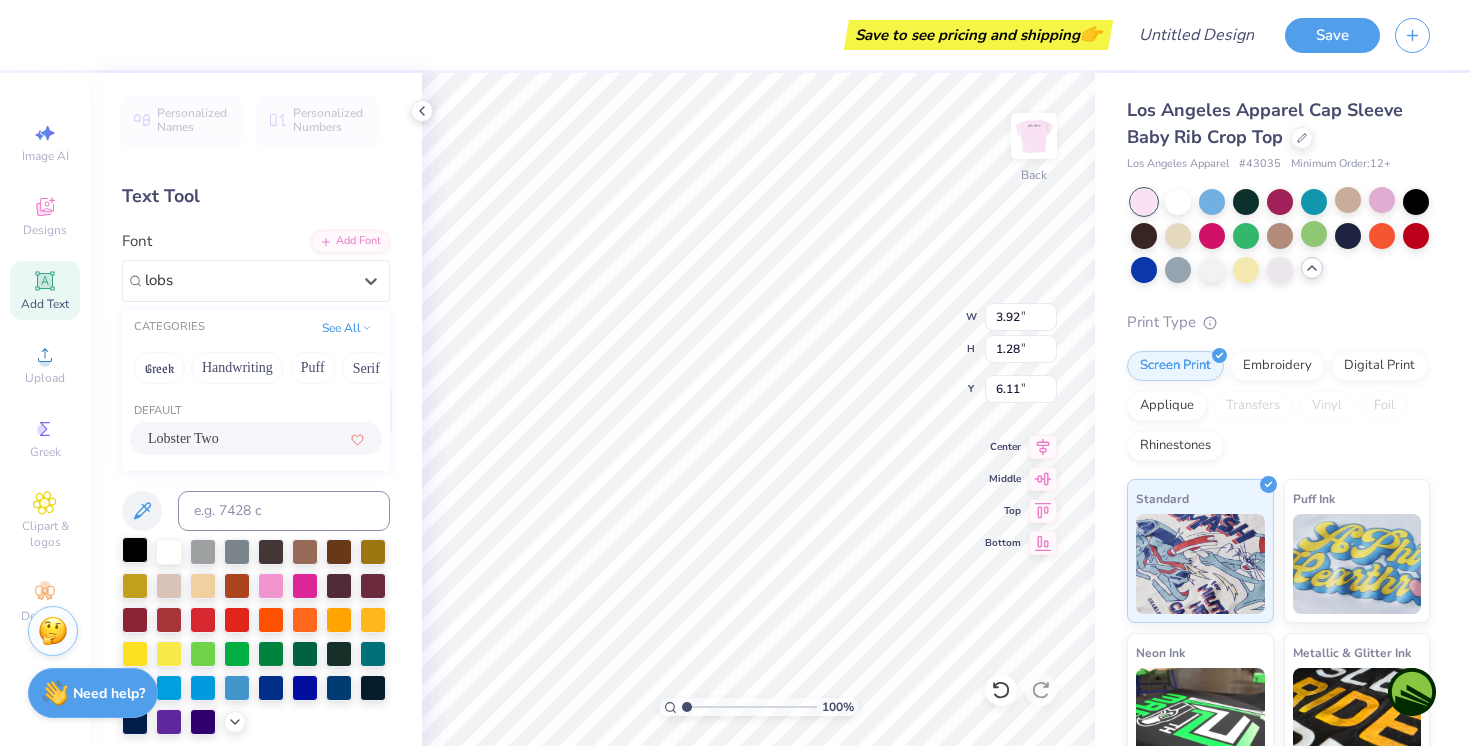type on "lobs" 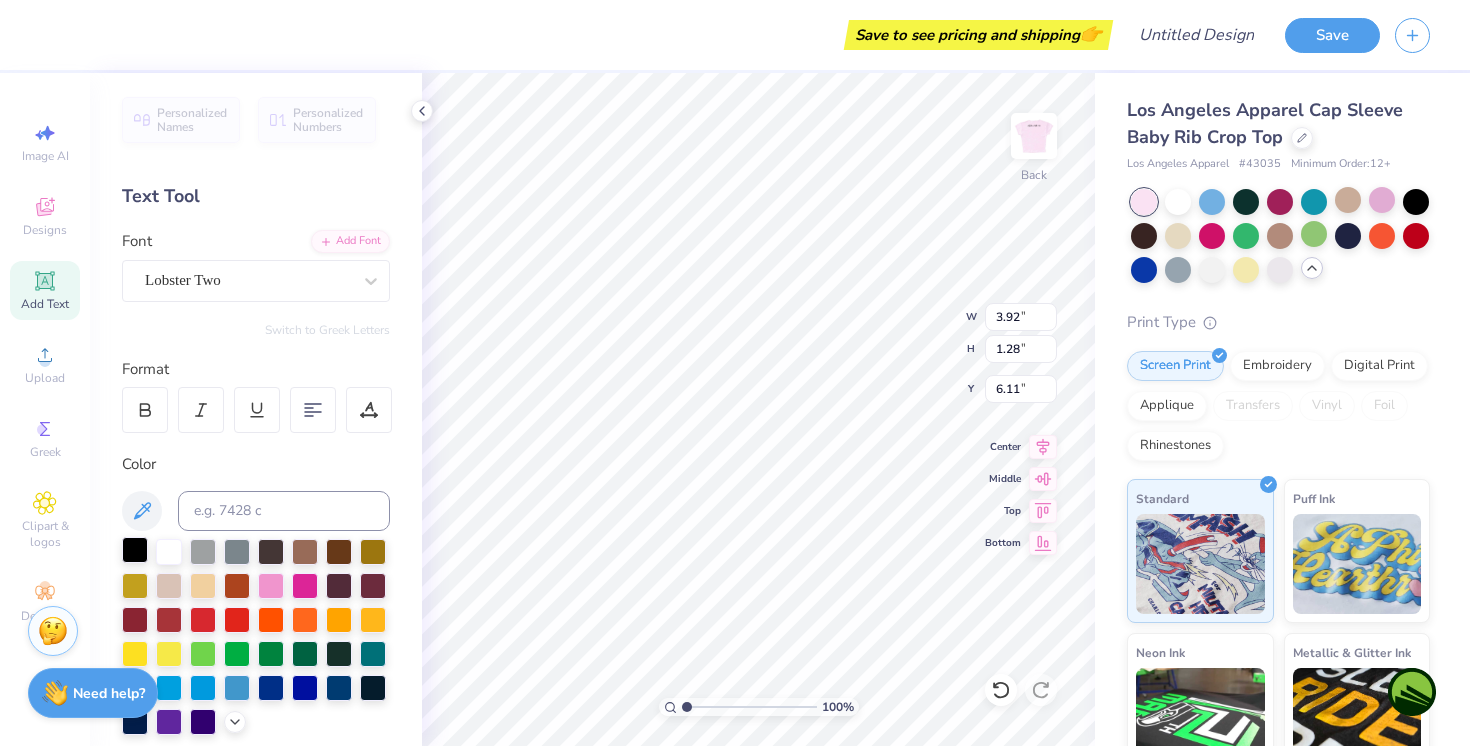 click at bounding box center (135, 550) 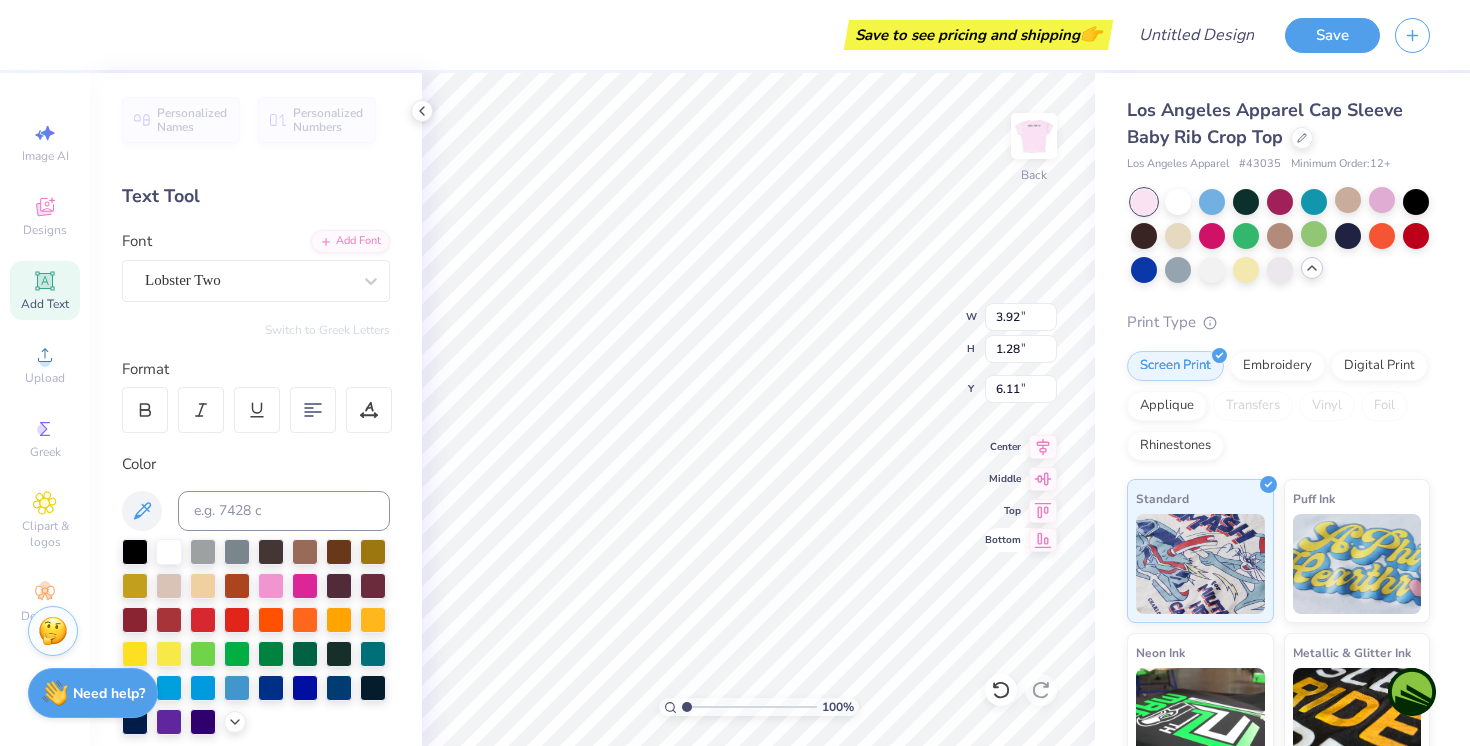 scroll, scrollTop: 0, scrollLeft: 0, axis: both 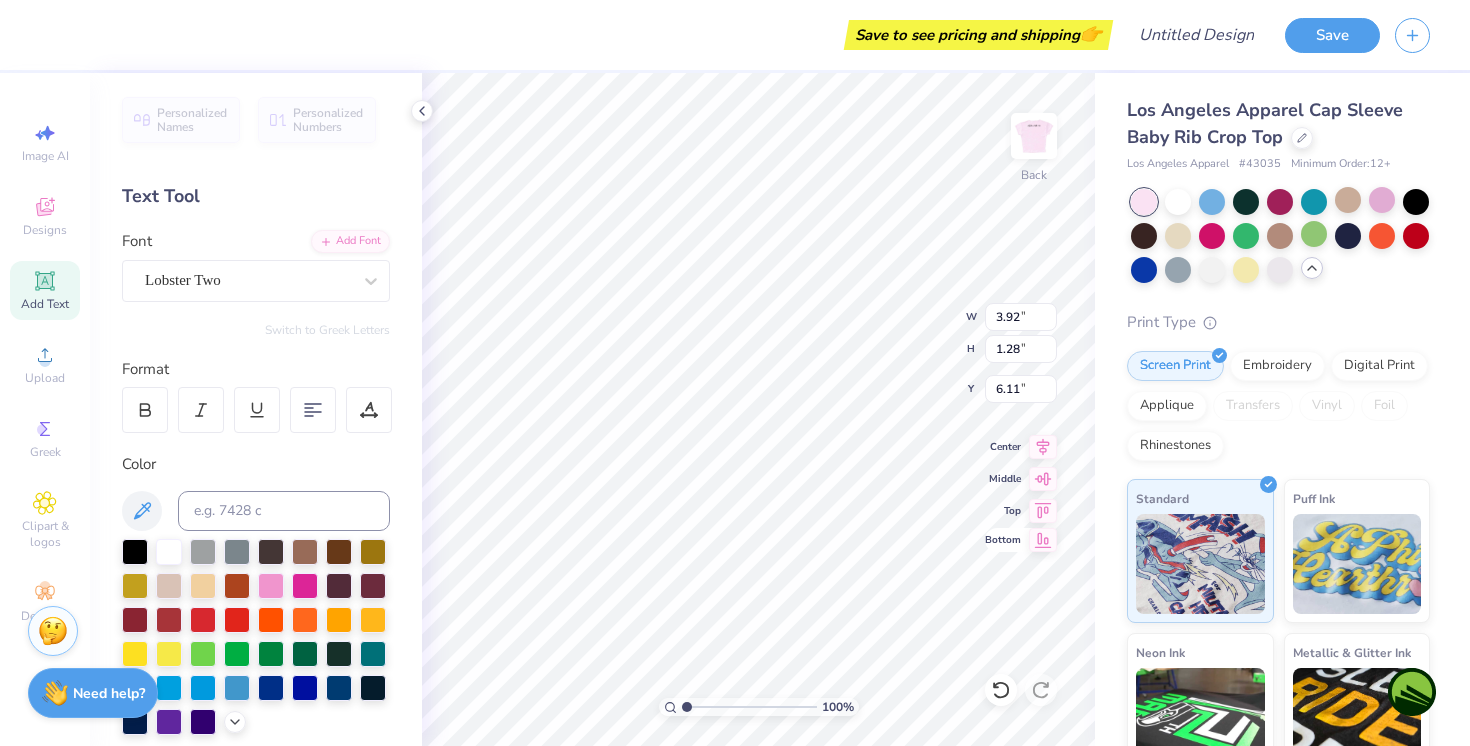 type on "Diamond
Diner 25" 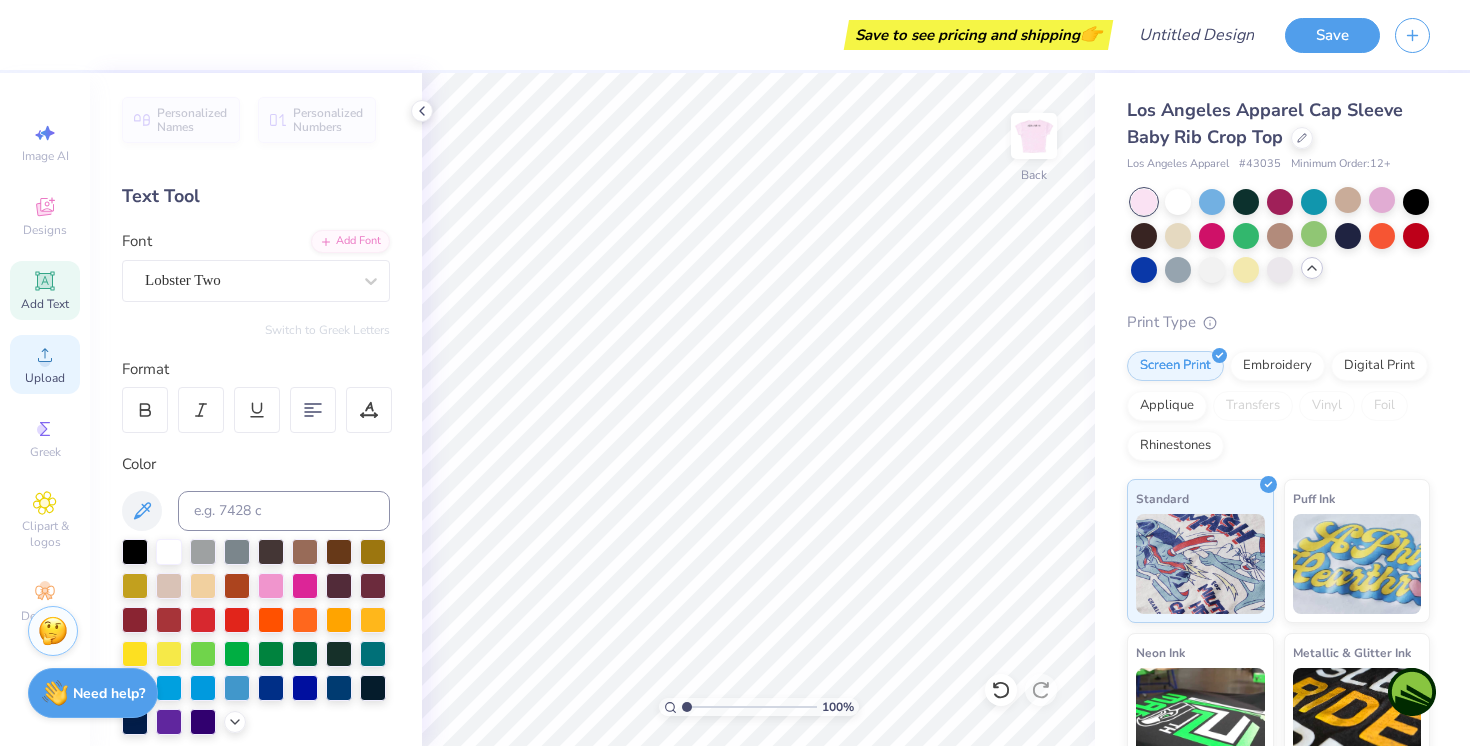 click on "Upload" at bounding box center (45, 378) 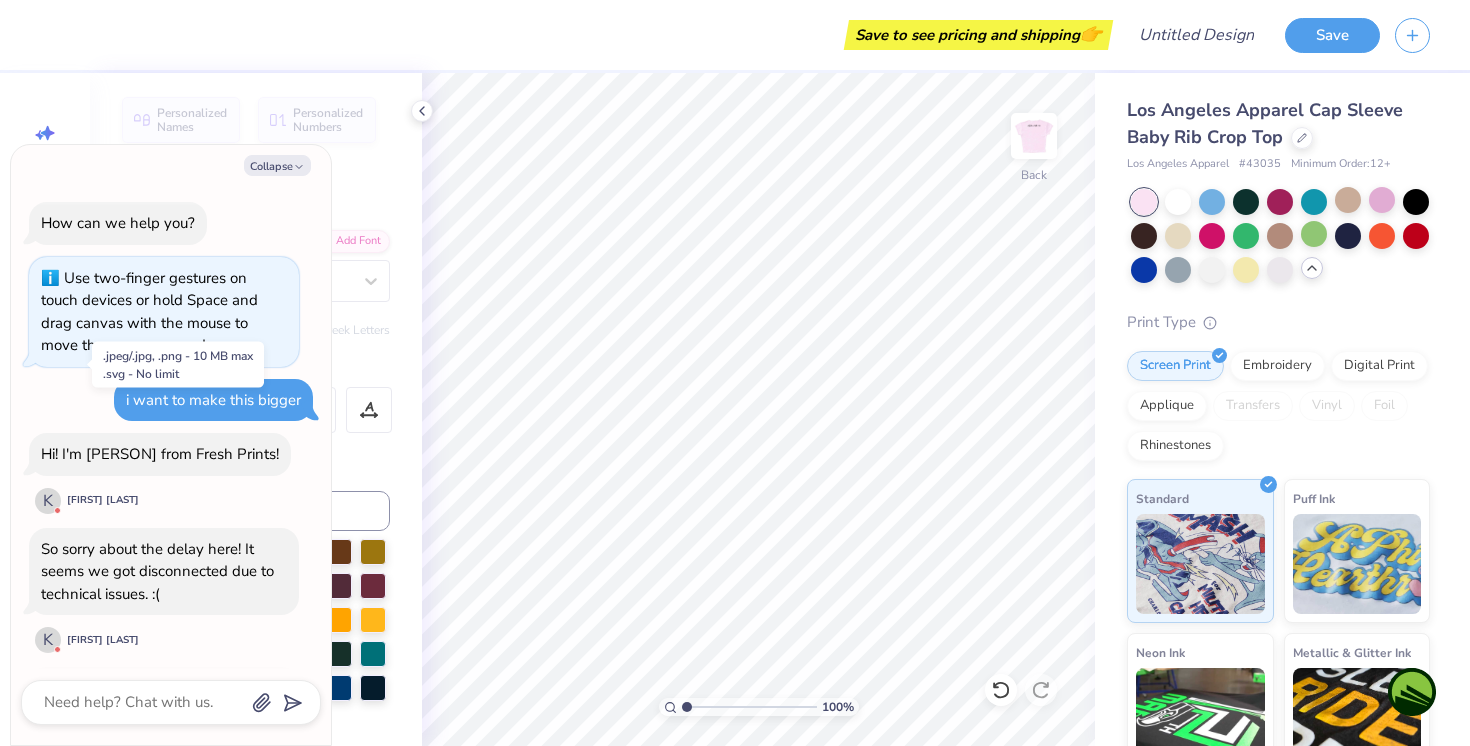 scroll, scrollTop: 235, scrollLeft: 0, axis: vertical 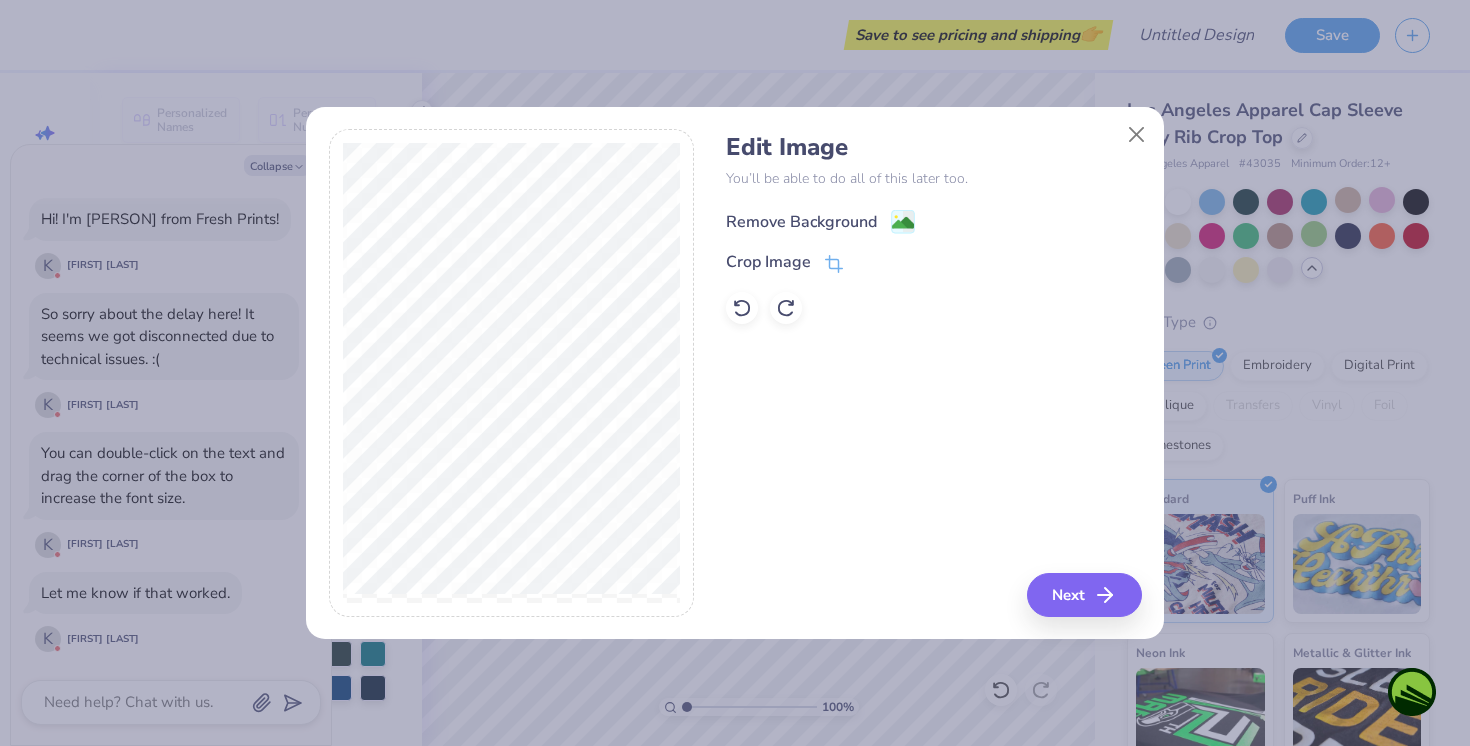 click on "Remove Background" at bounding box center (801, 222) 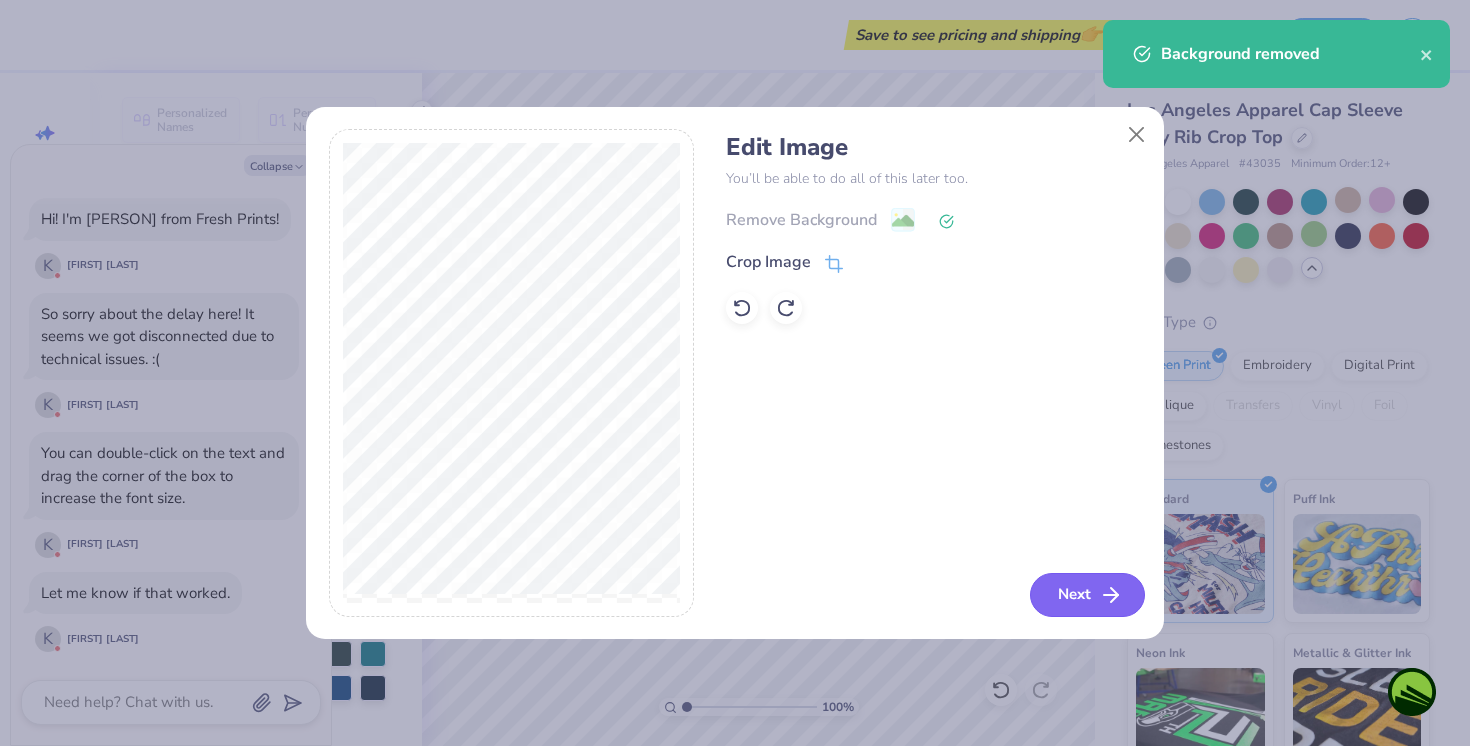 click on "Next" at bounding box center [1087, 595] 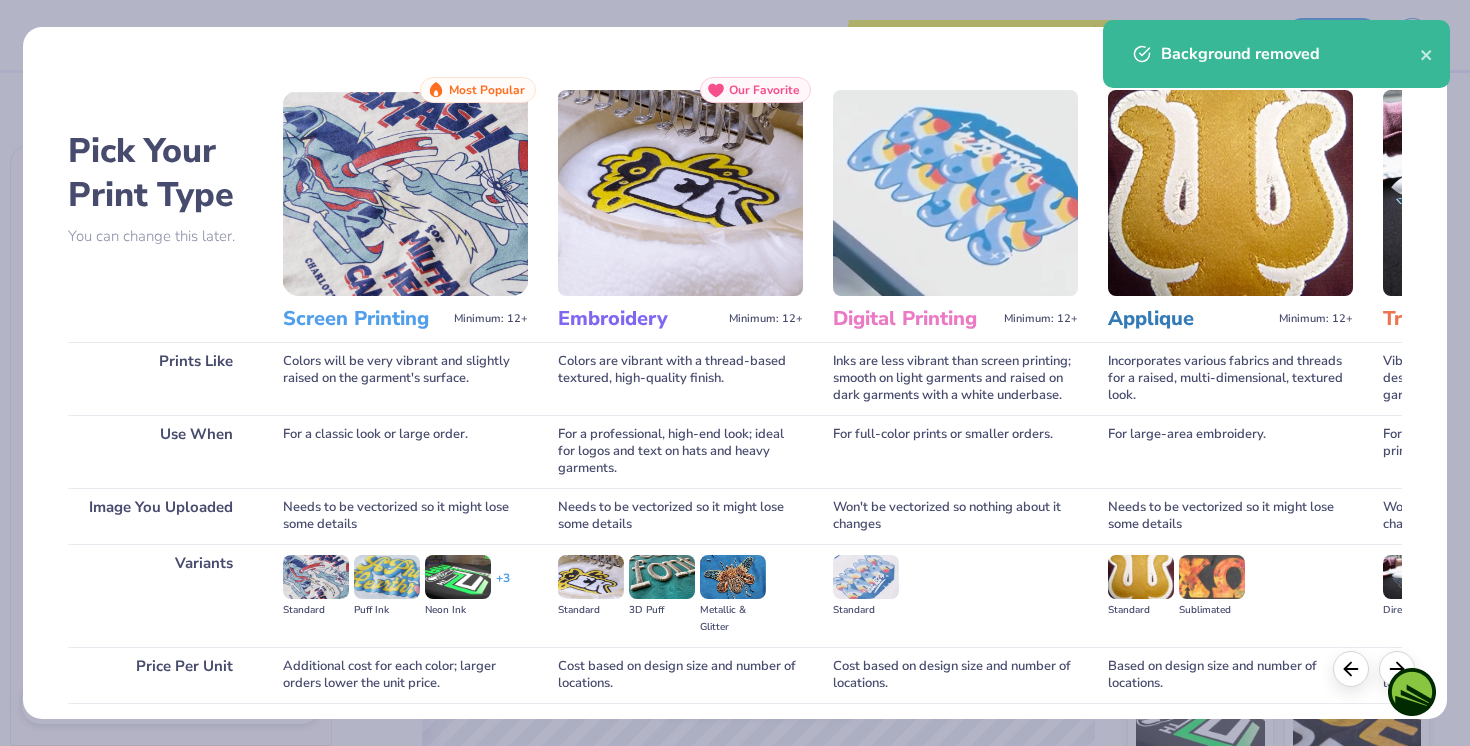 scroll, scrollTop: 151, scrollLeft: 0, axis: vertical 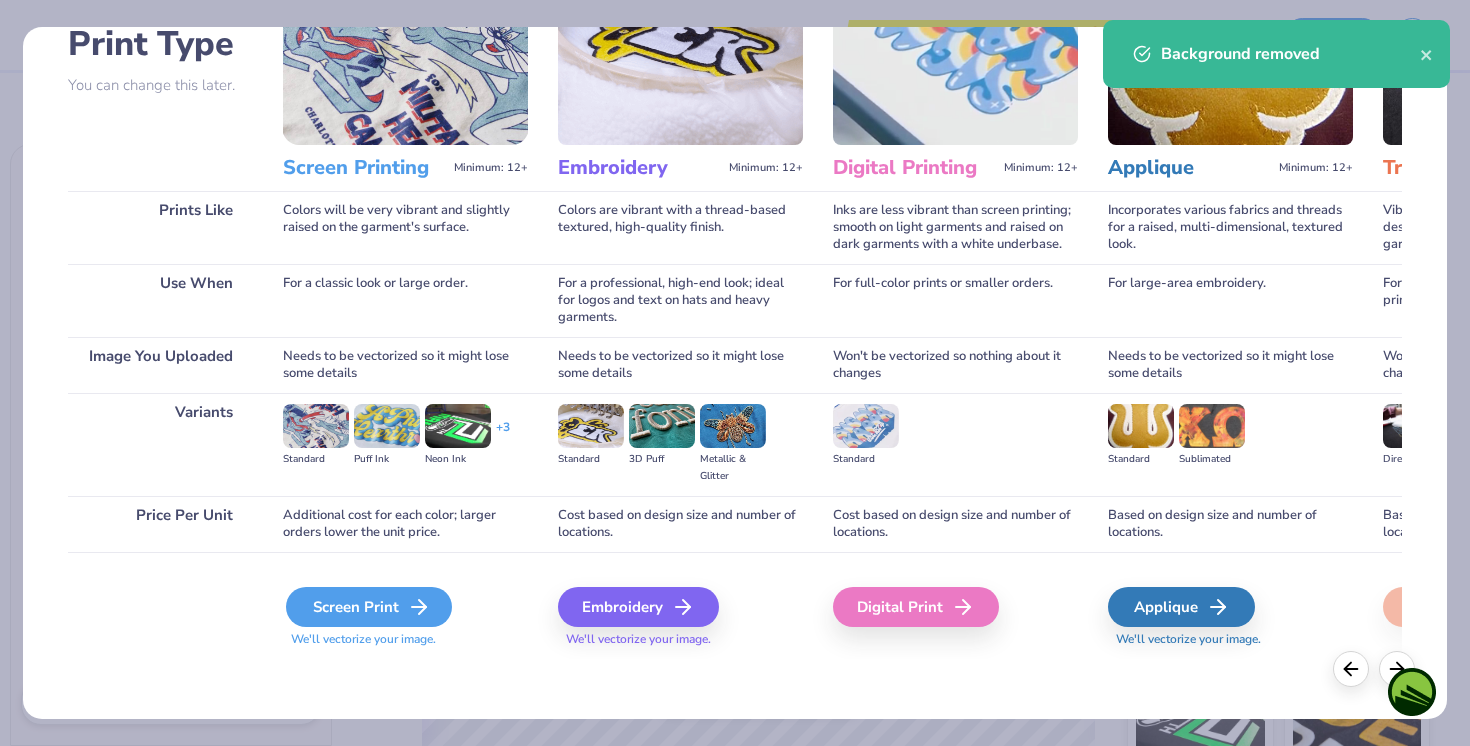 click on "Screen Print" at bounding box center (369, 607) 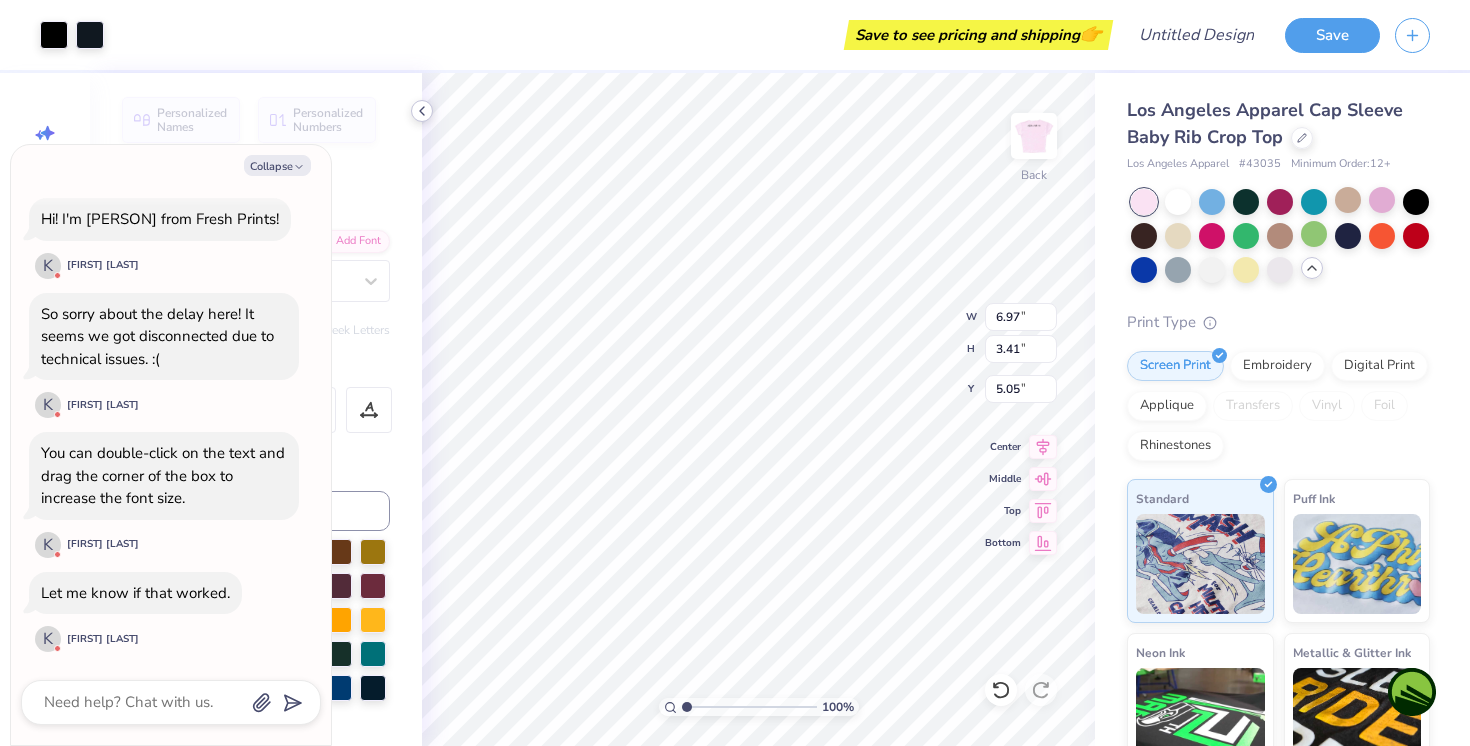 type on "x" 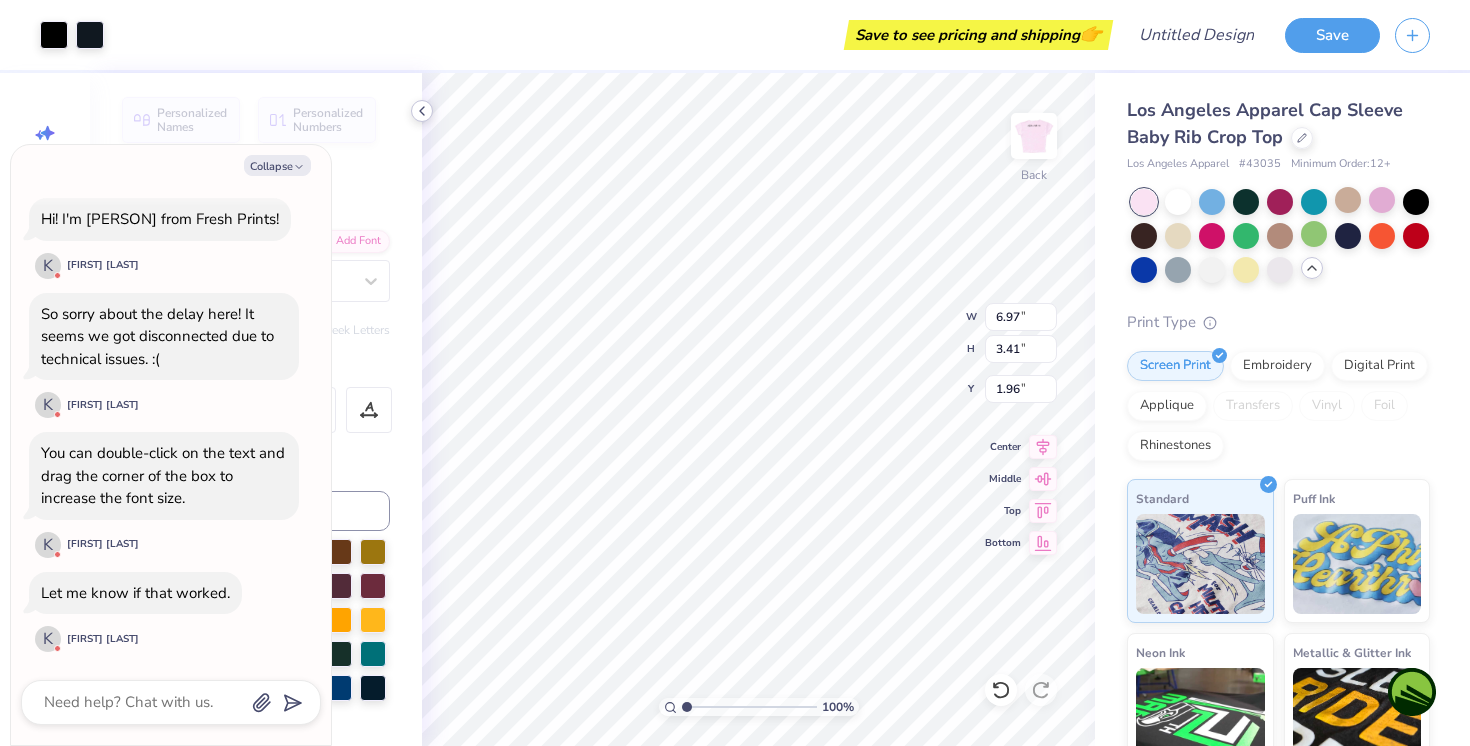 type on "x" 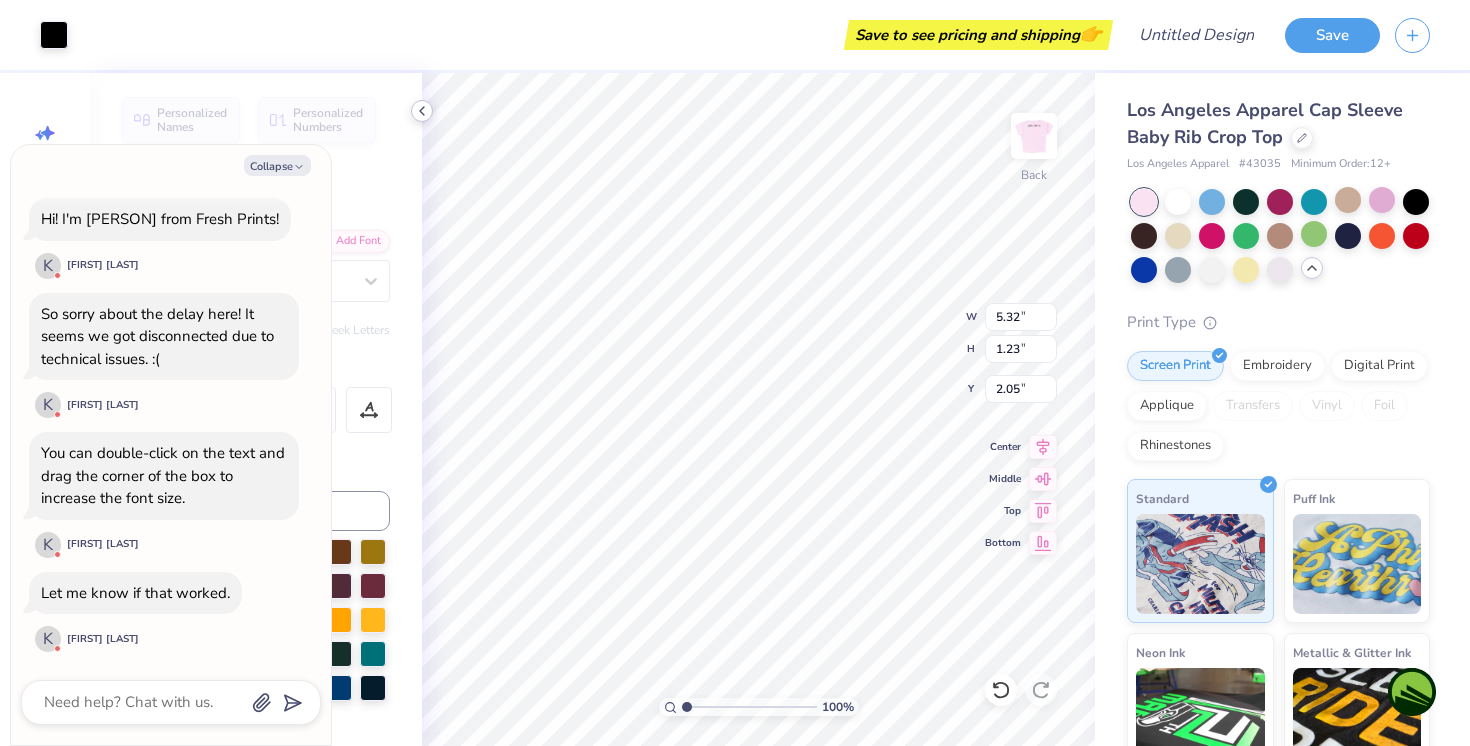 click on "100  % Back W 5.32 5.32 " H 1.23 1.23 " Y 2.05 2.05 " Center Middle Top Bottom" at bounding box center [758, 409] 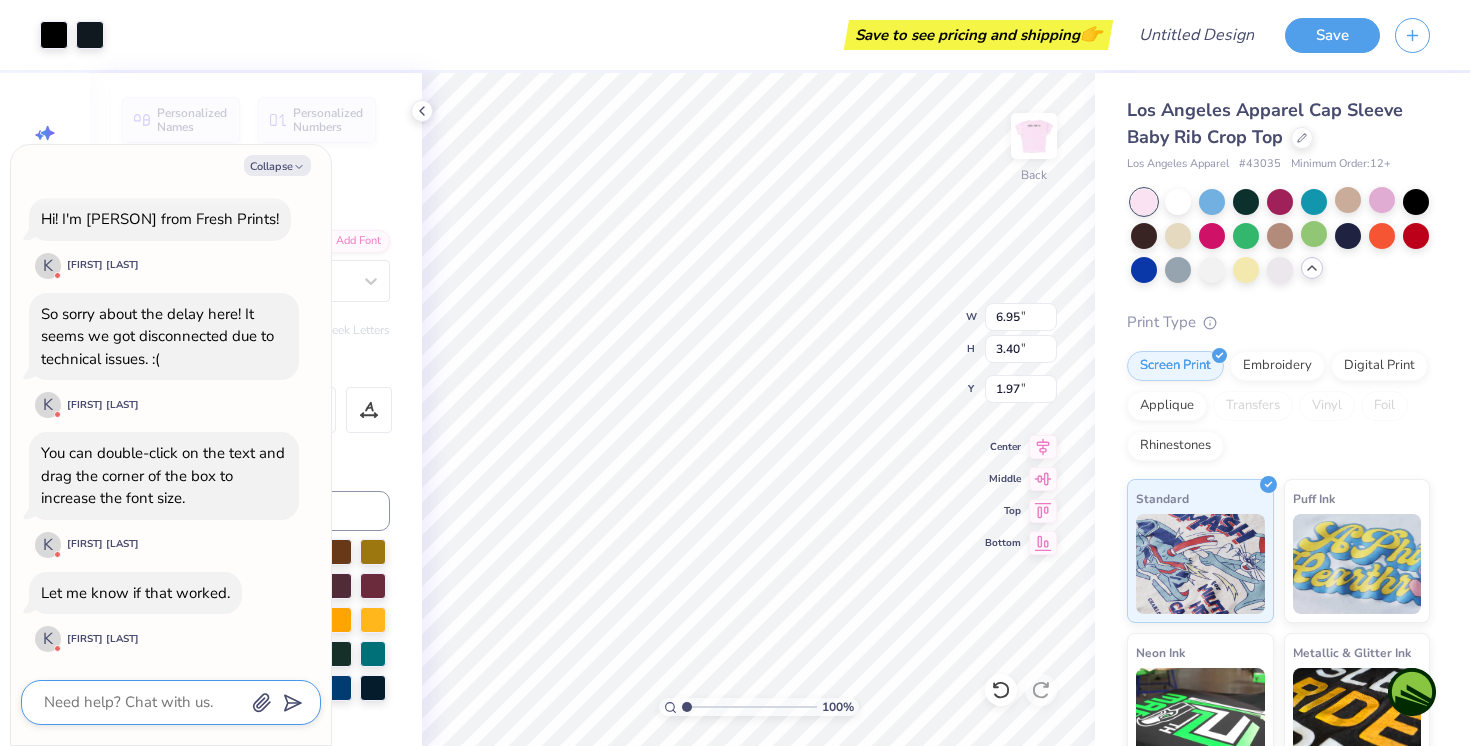 click at bounding box center [143, 702] 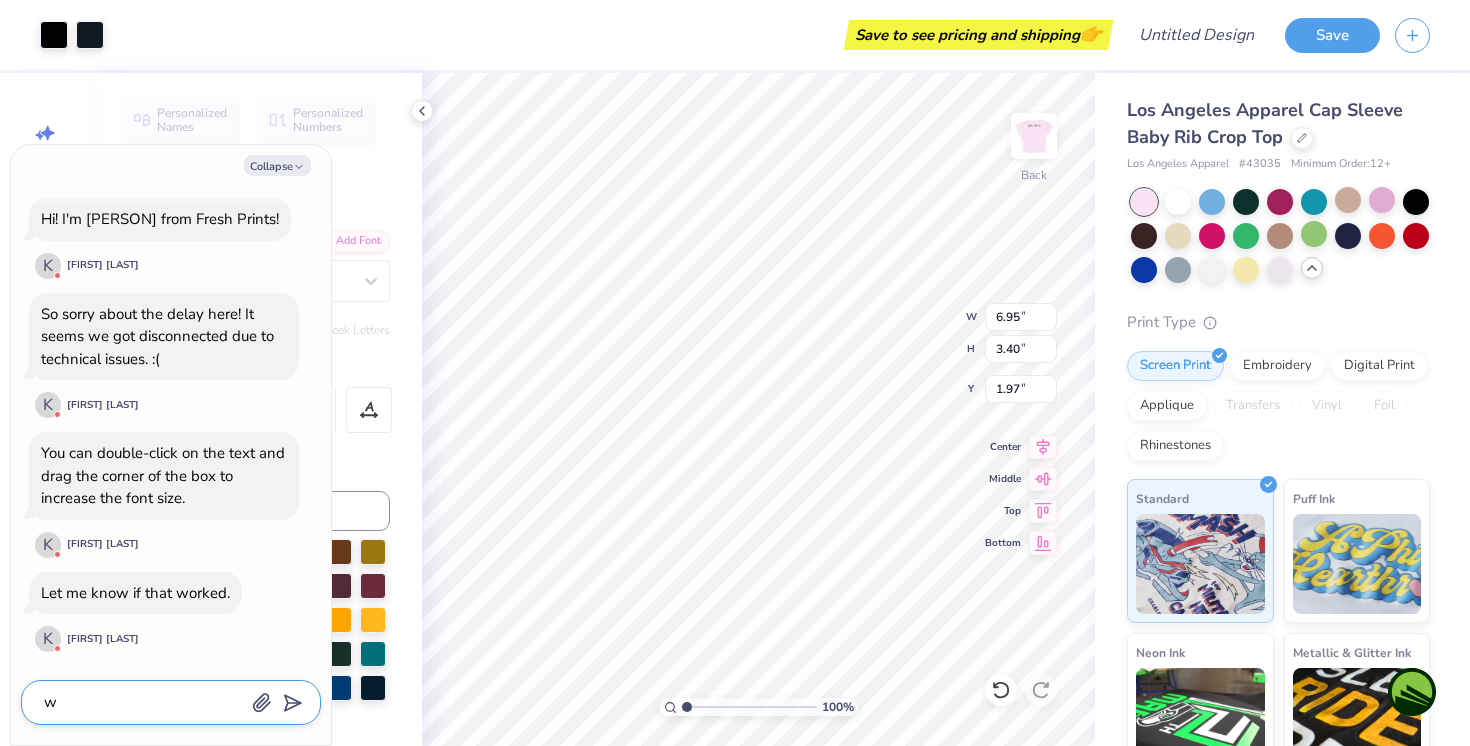 type on "x" 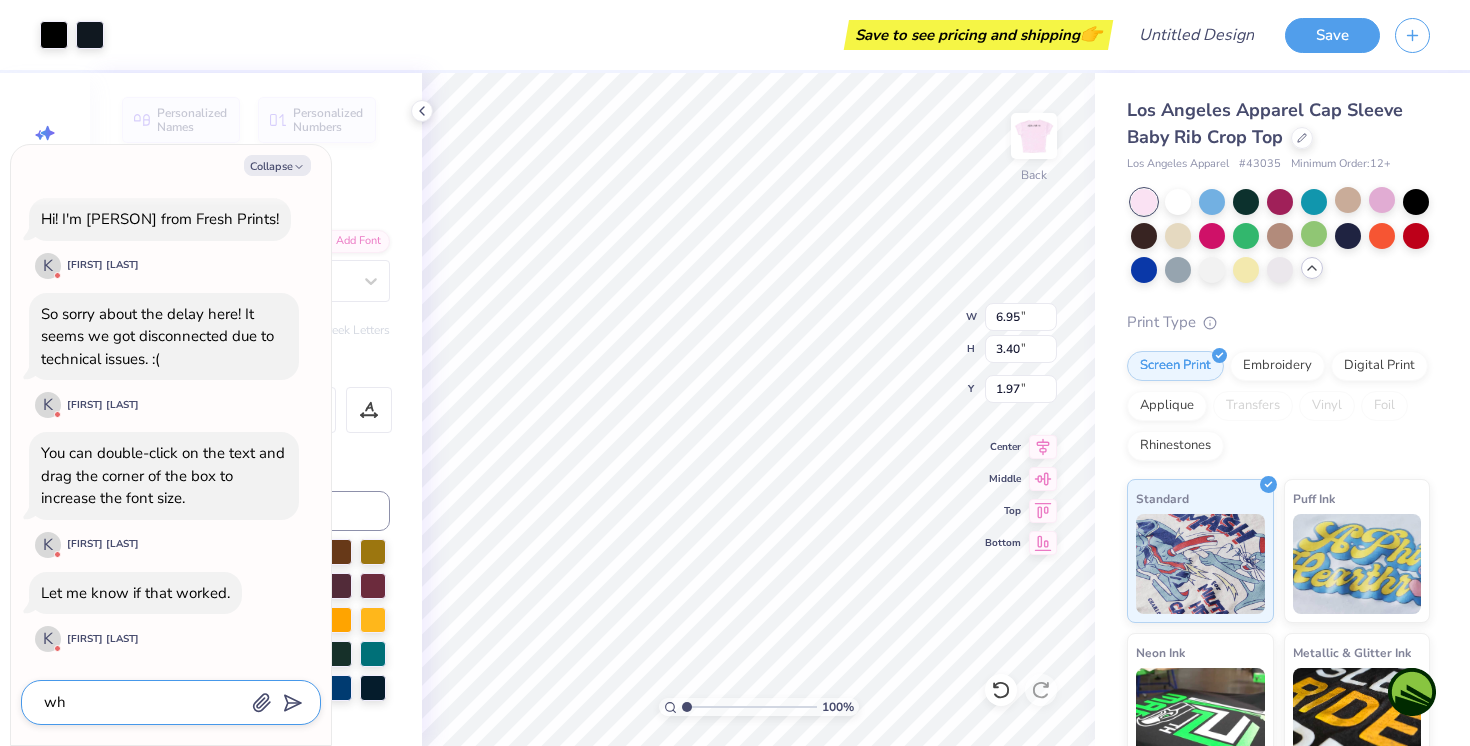 type on "x" 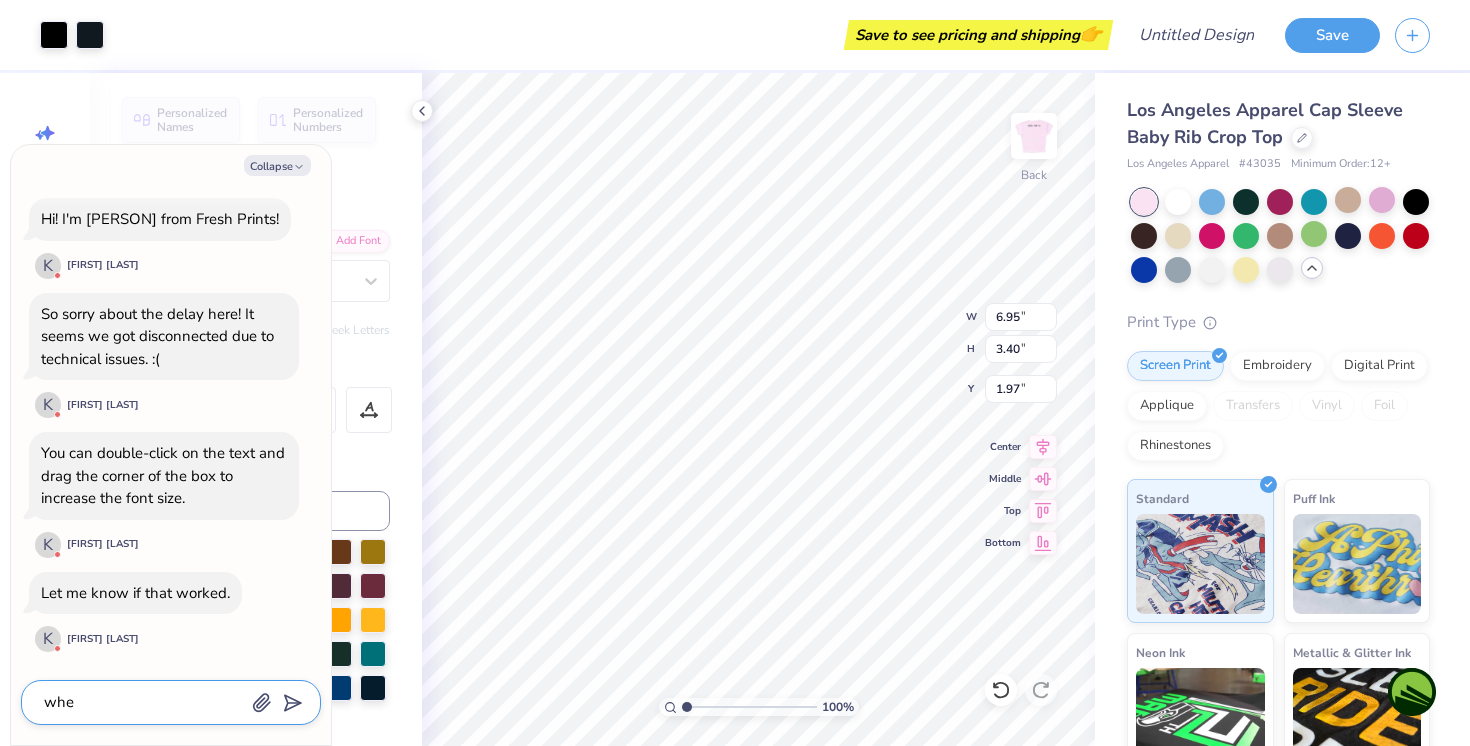 type on "x" 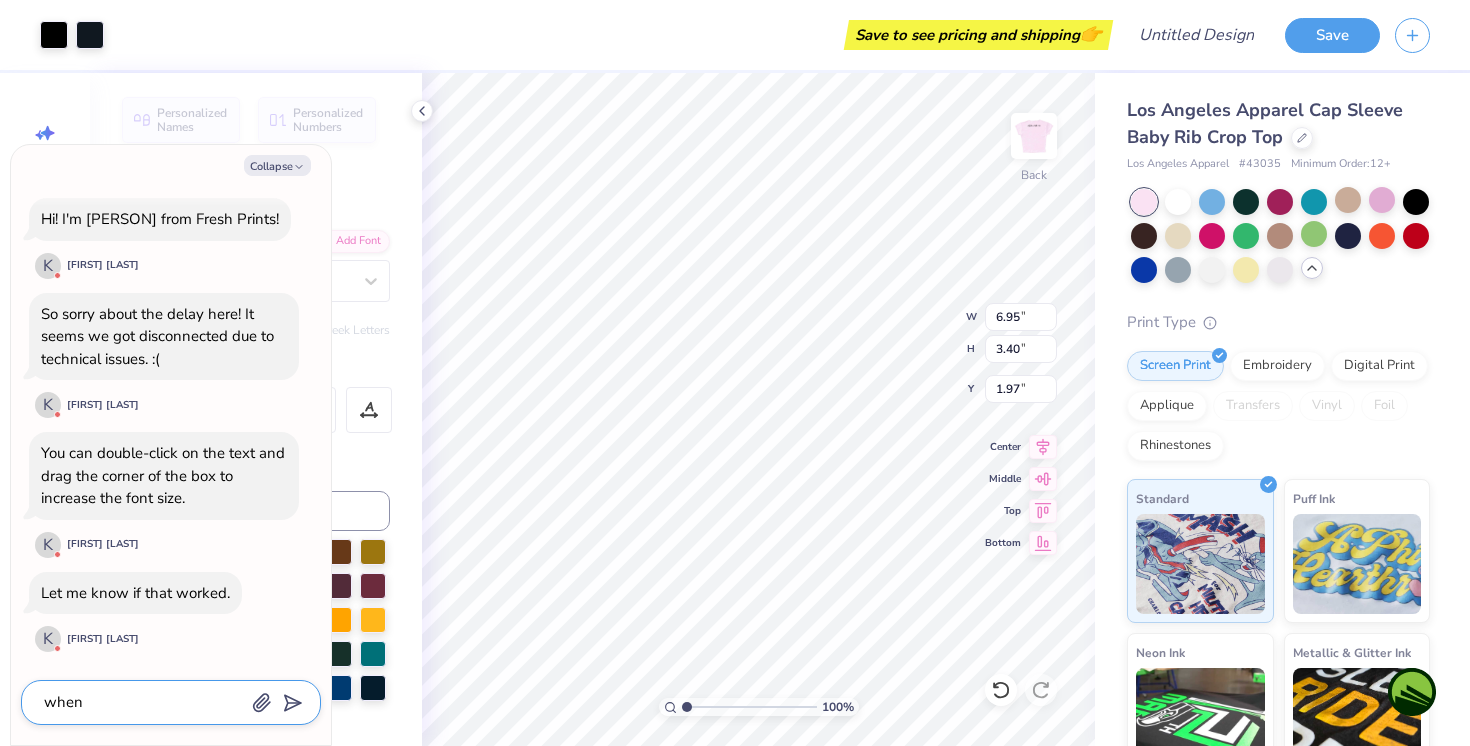 type on "x" 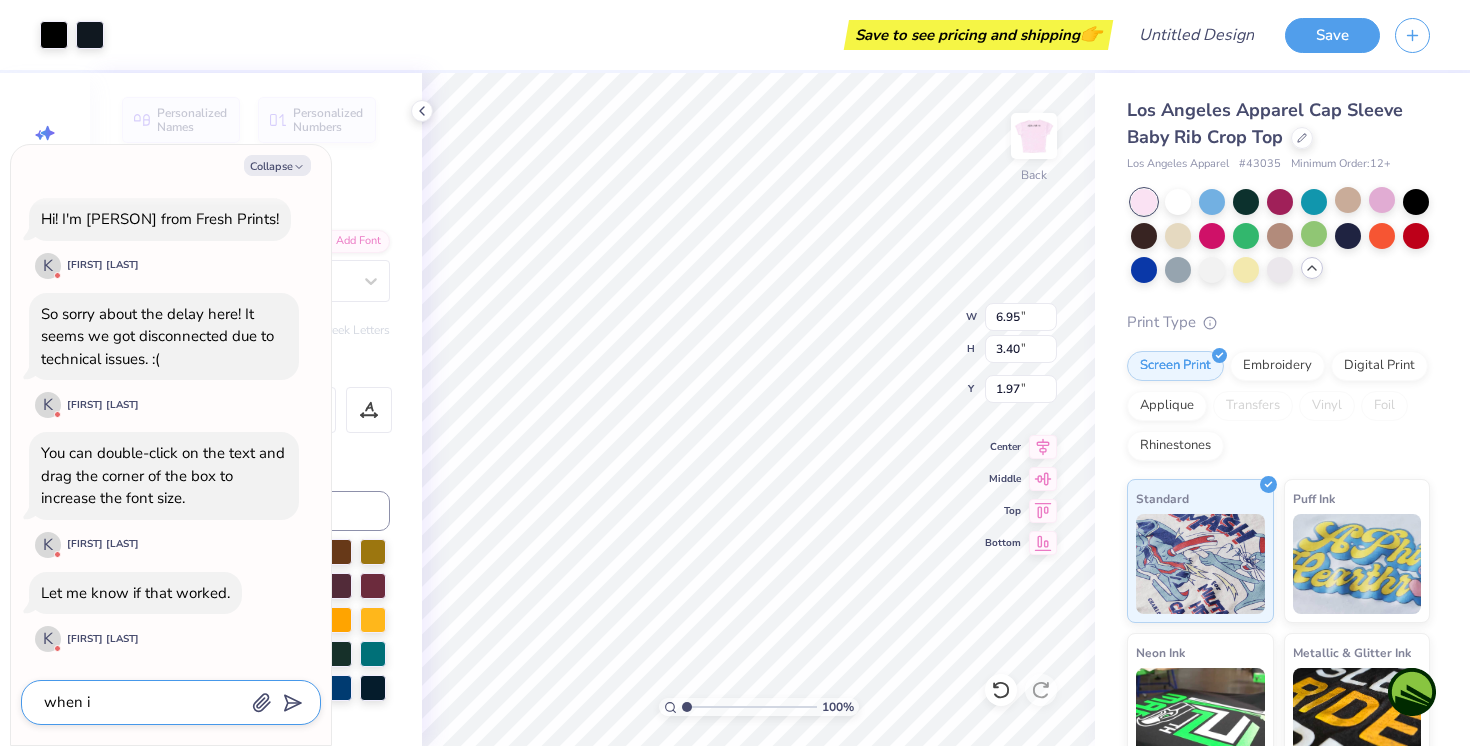 type on "x" 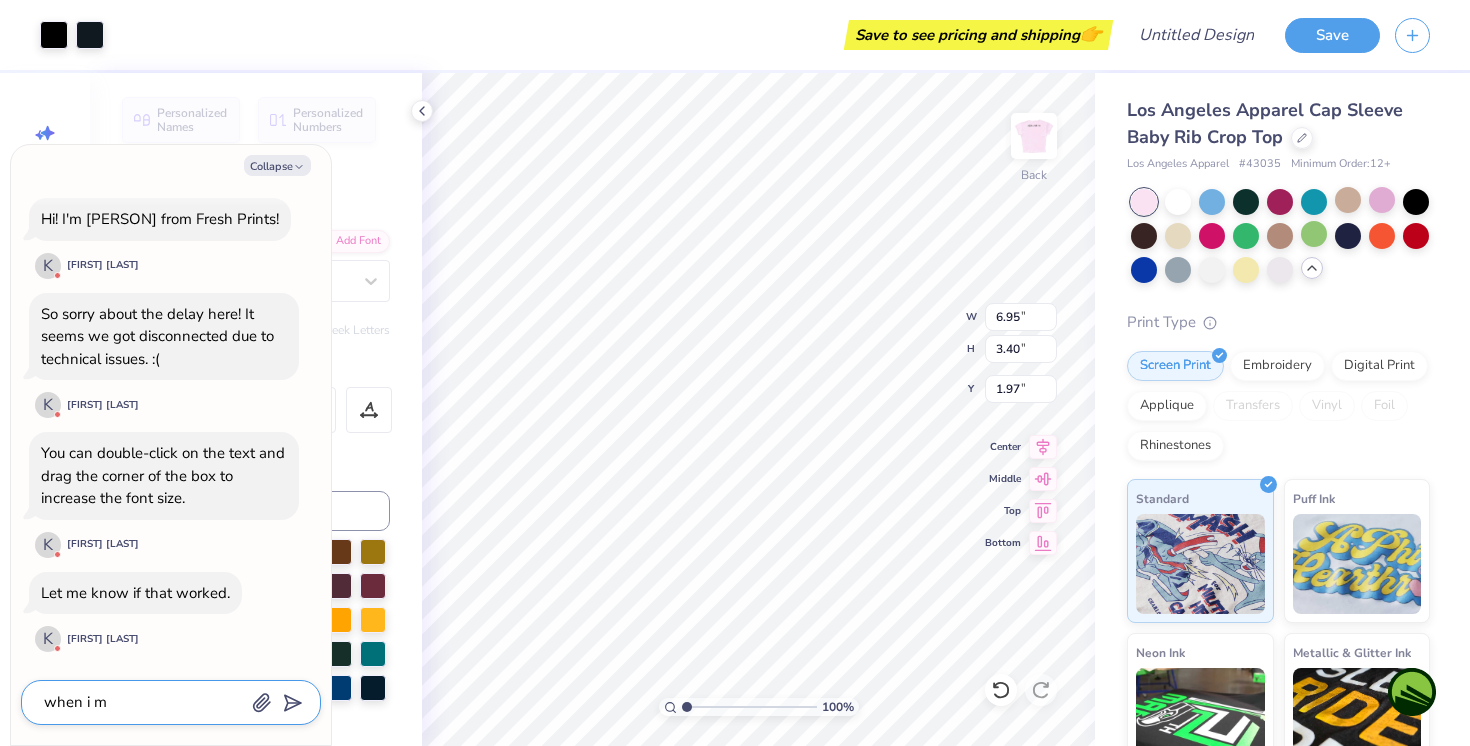 type on "x" 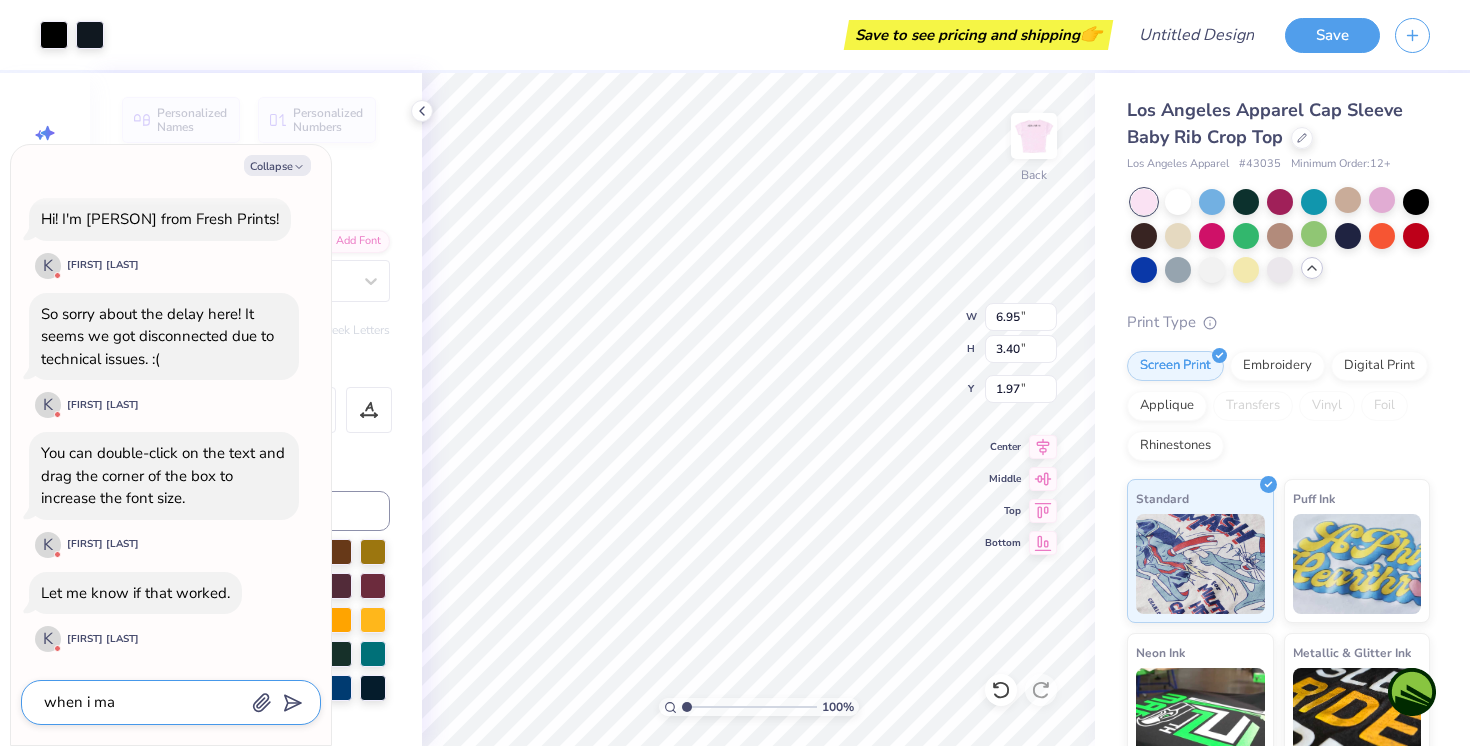 type on "x" 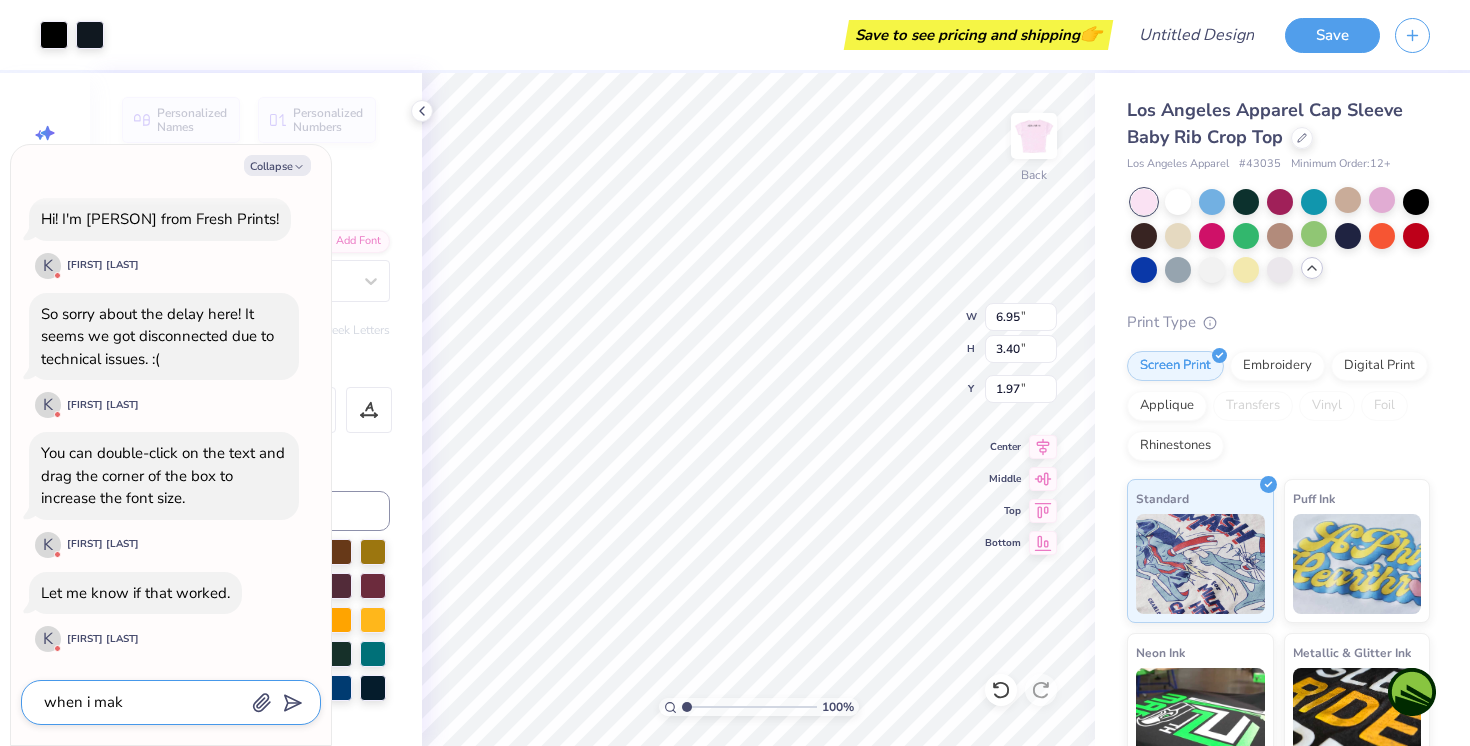 type on "x" 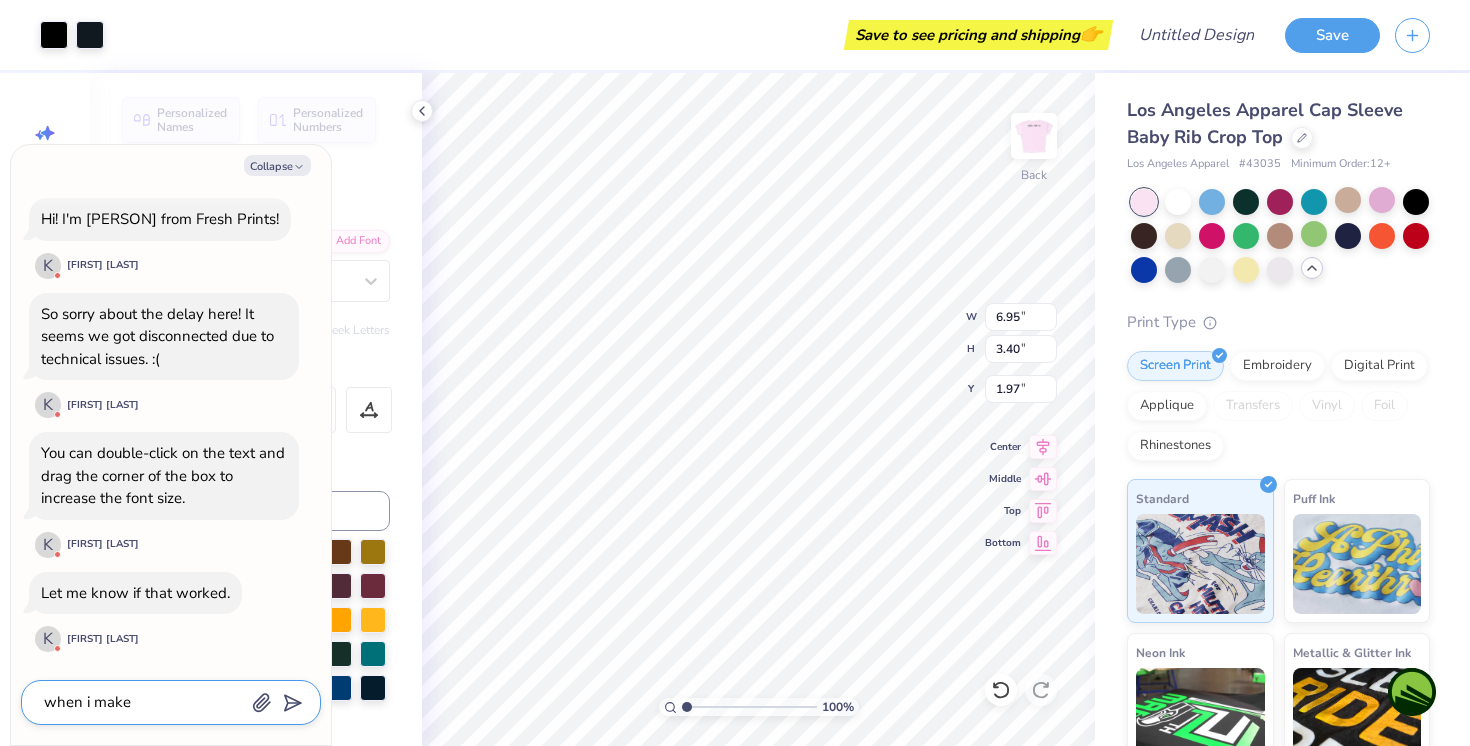 type on "x" 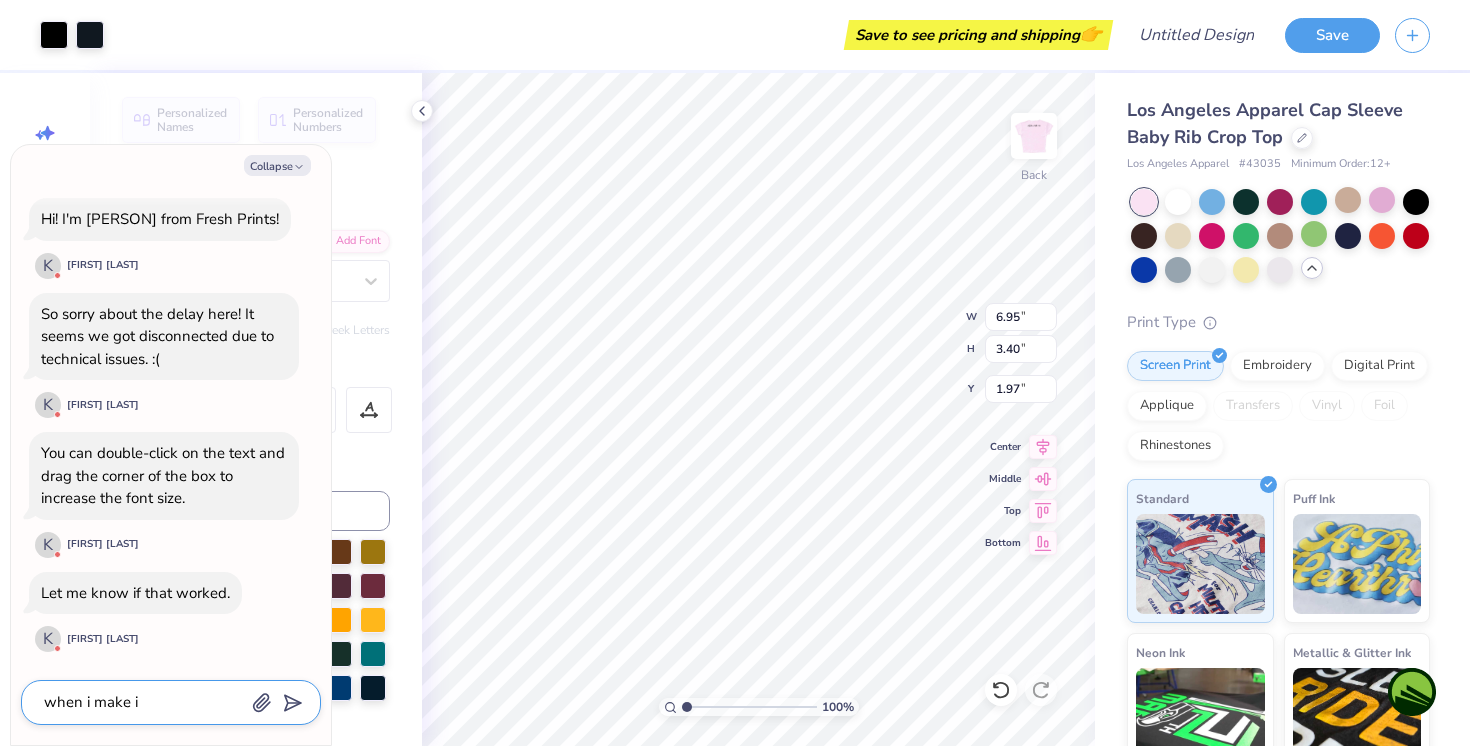 type on "x" 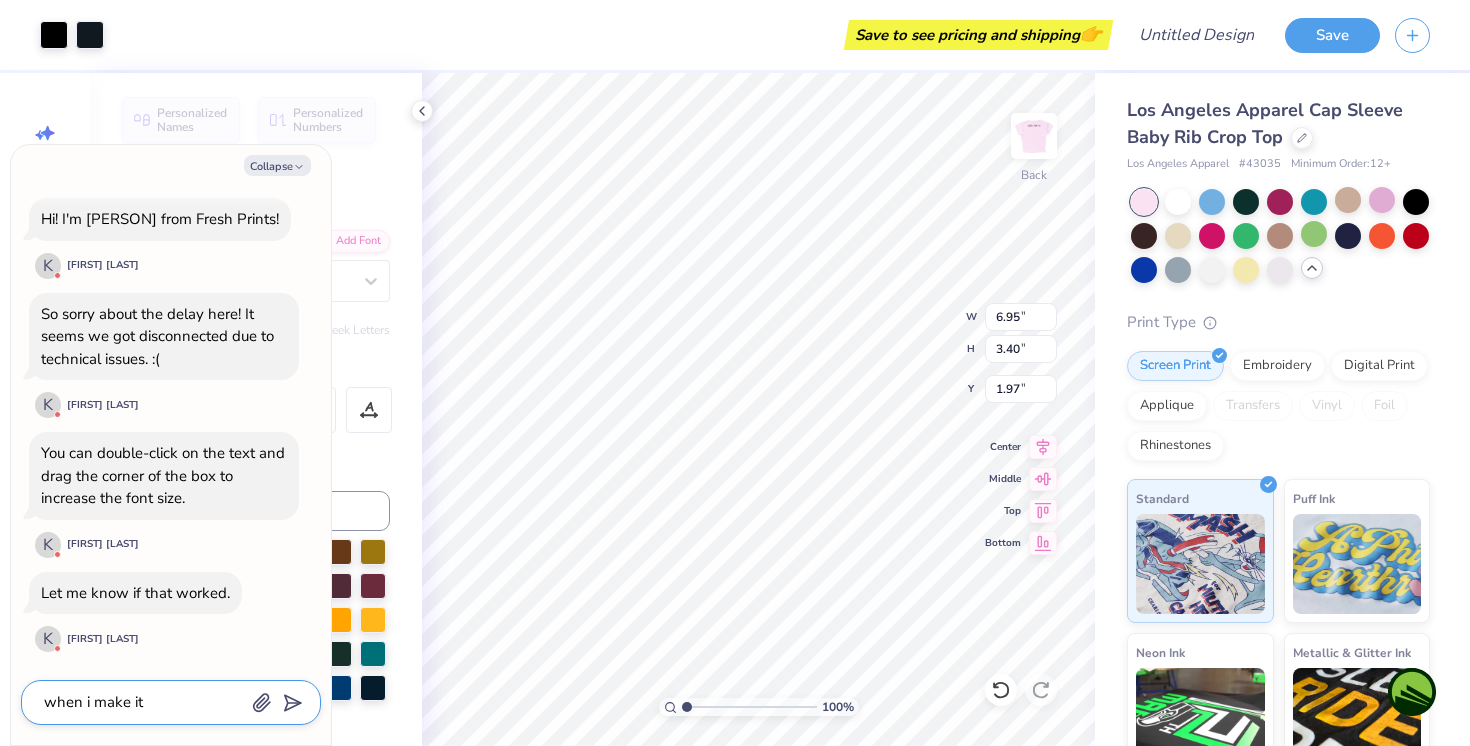 type on "x" 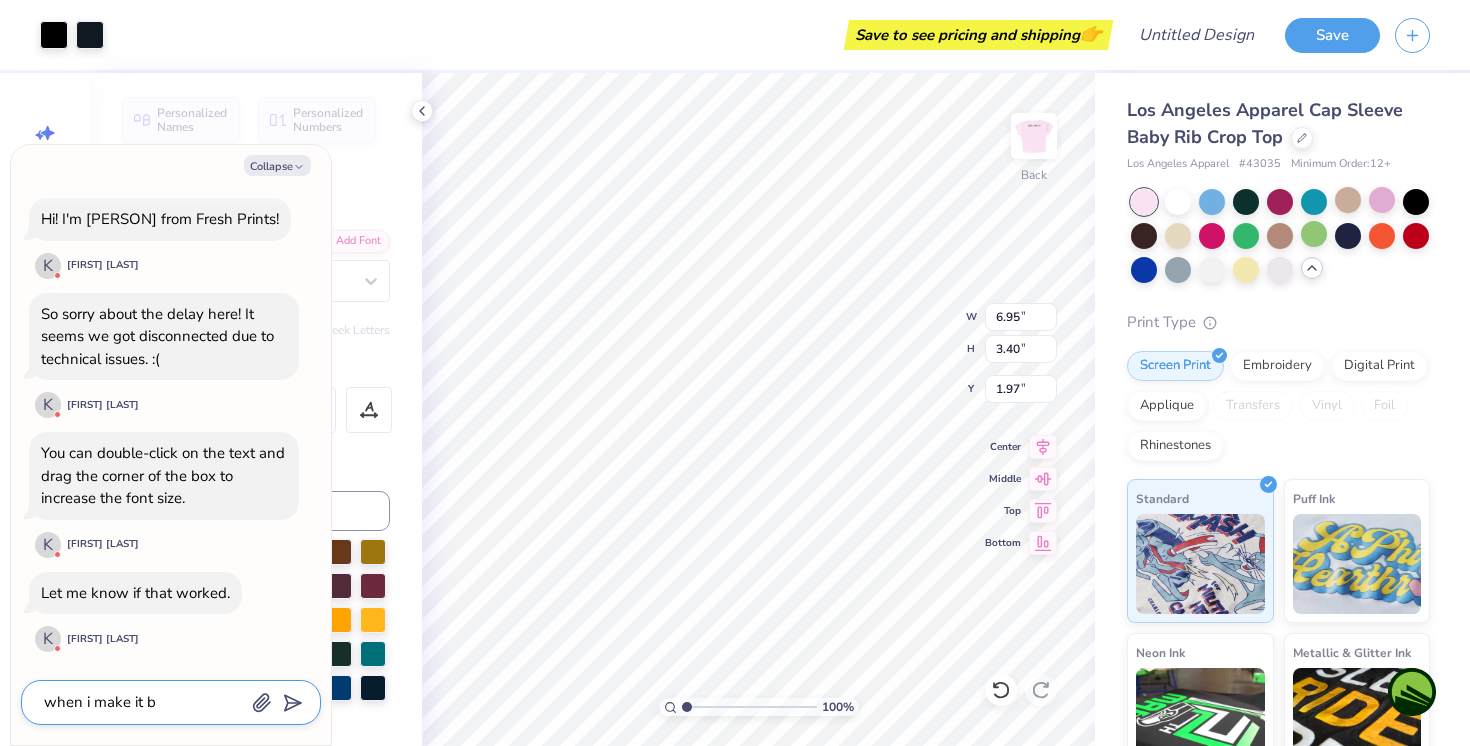 type on "x" 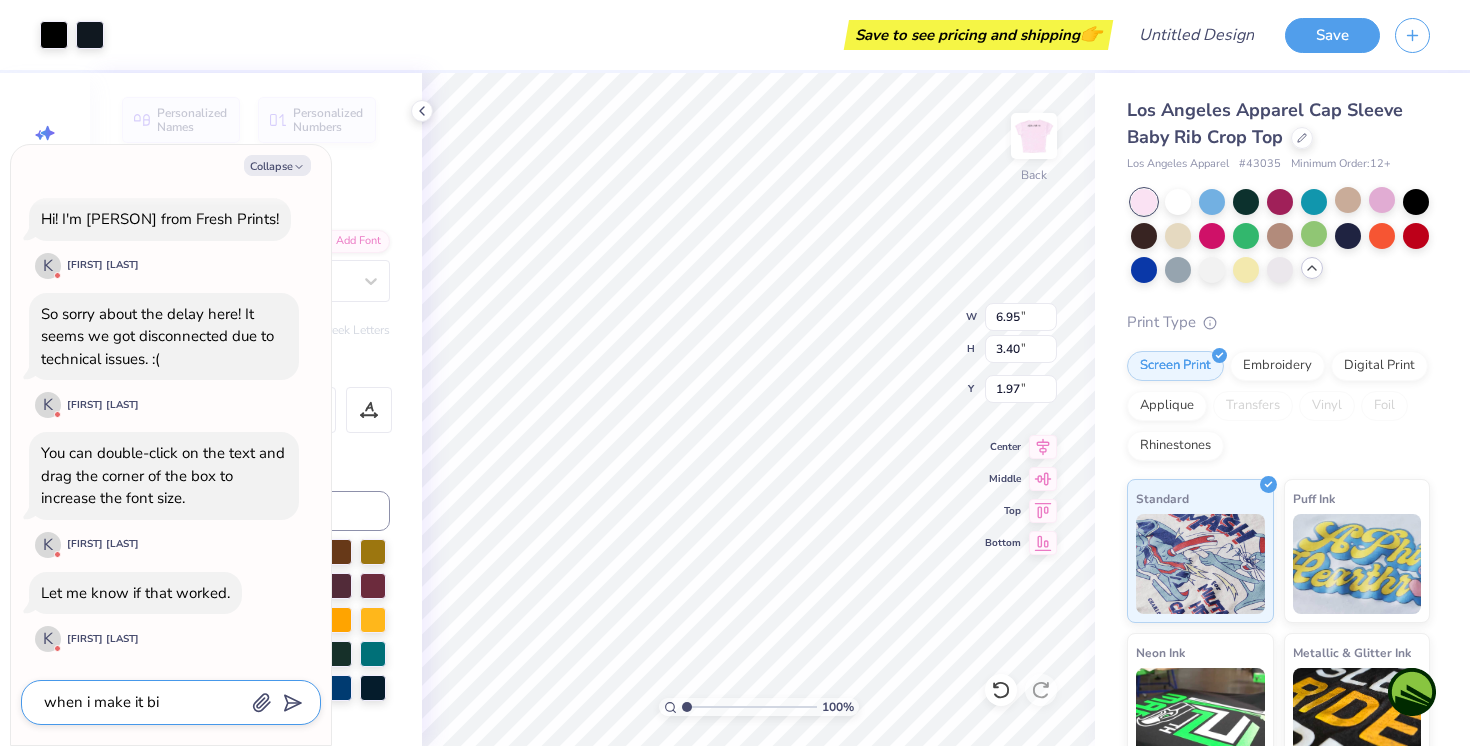 type on "x" 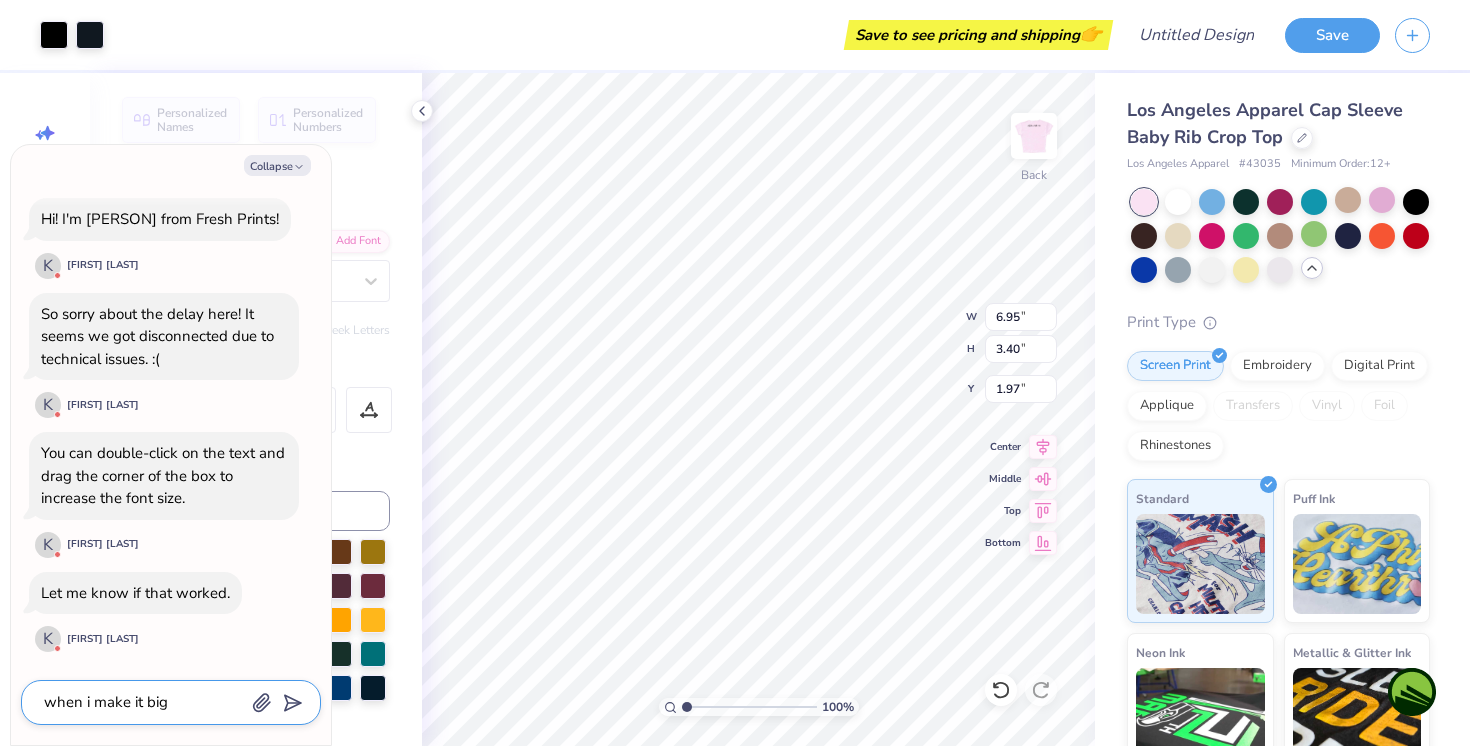 type on "x" 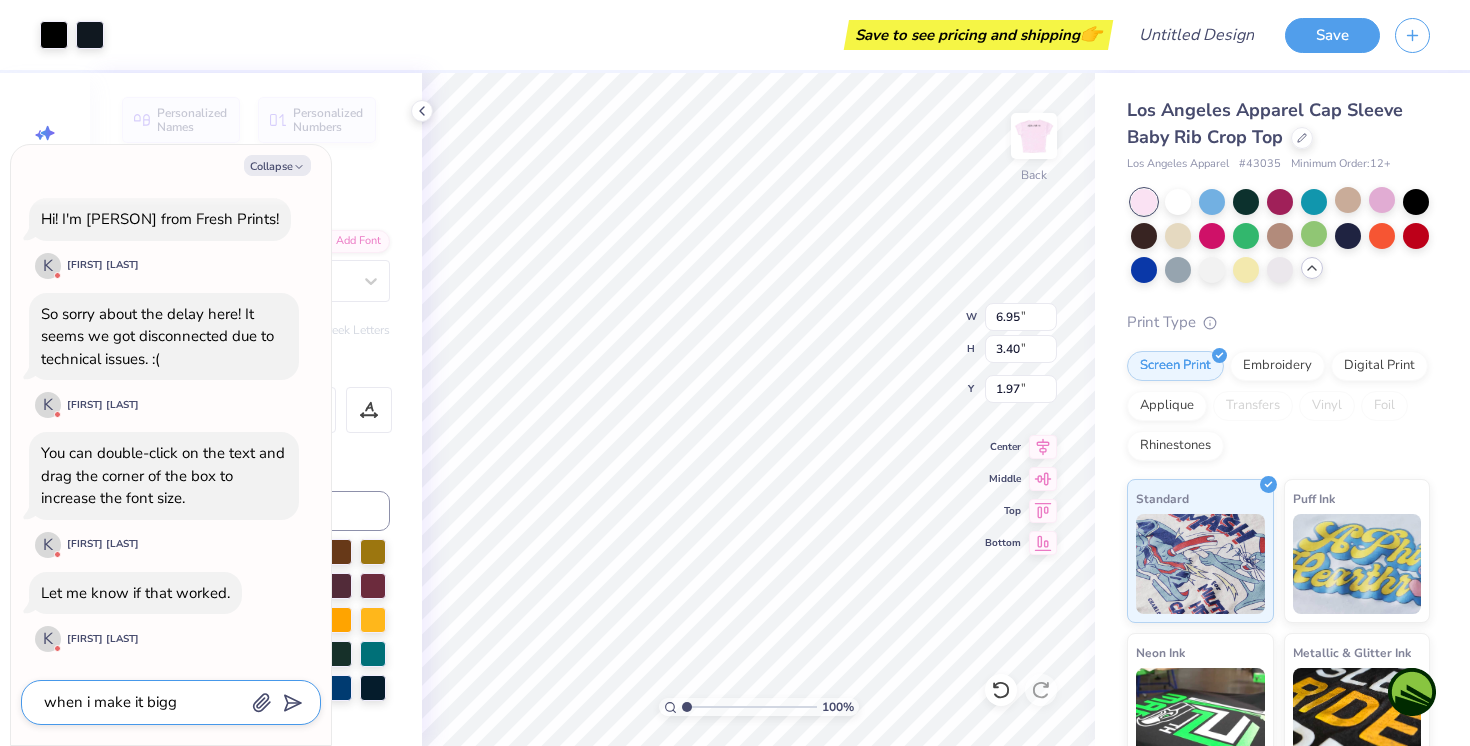 type on "x" 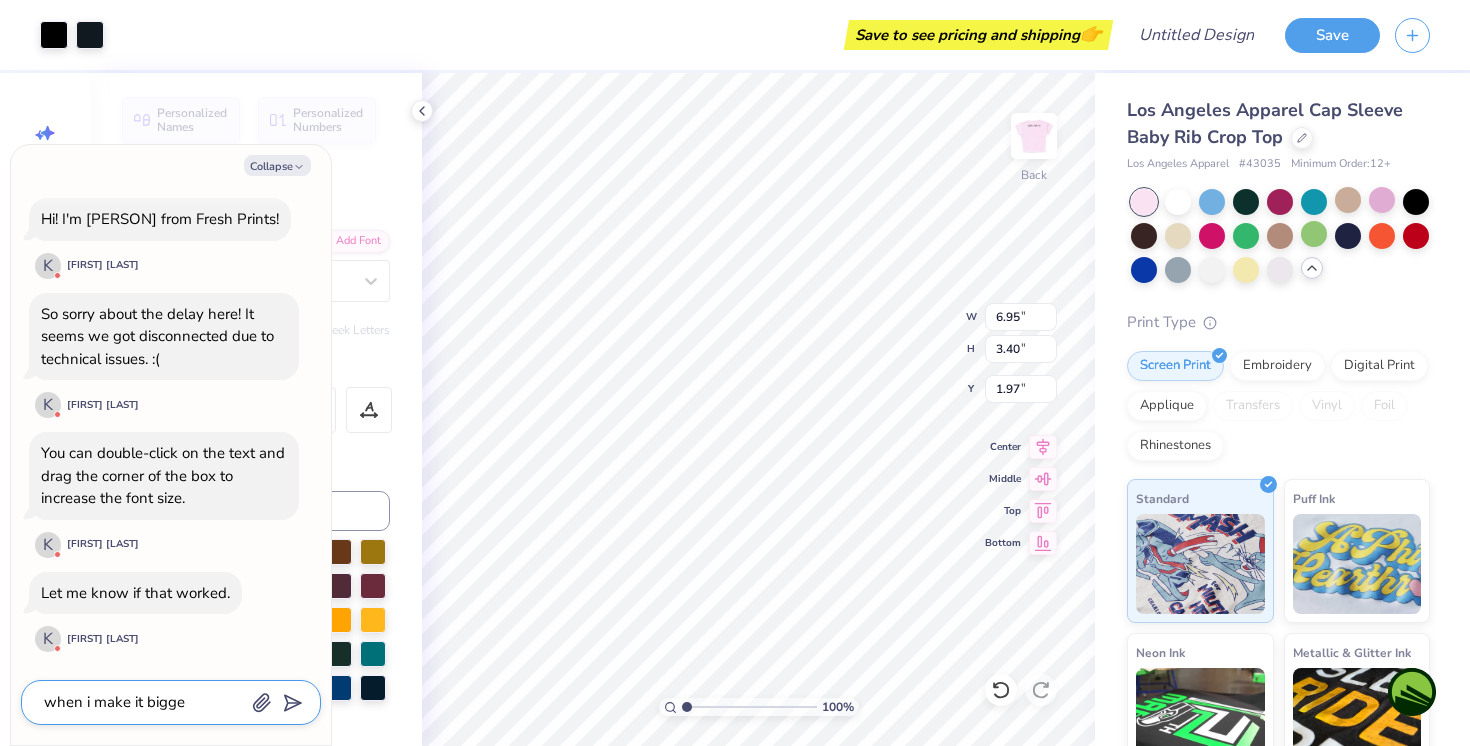 type on "x" 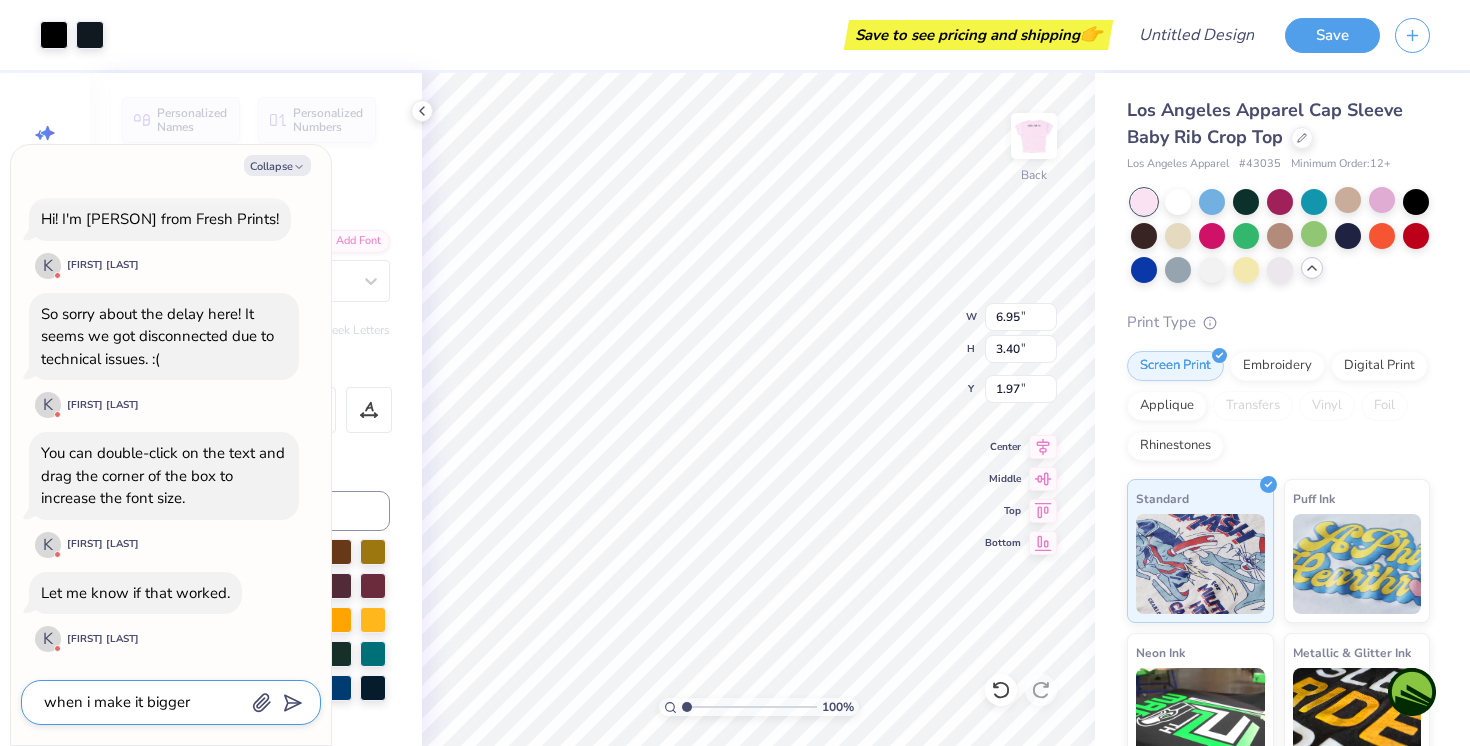 type on "x" 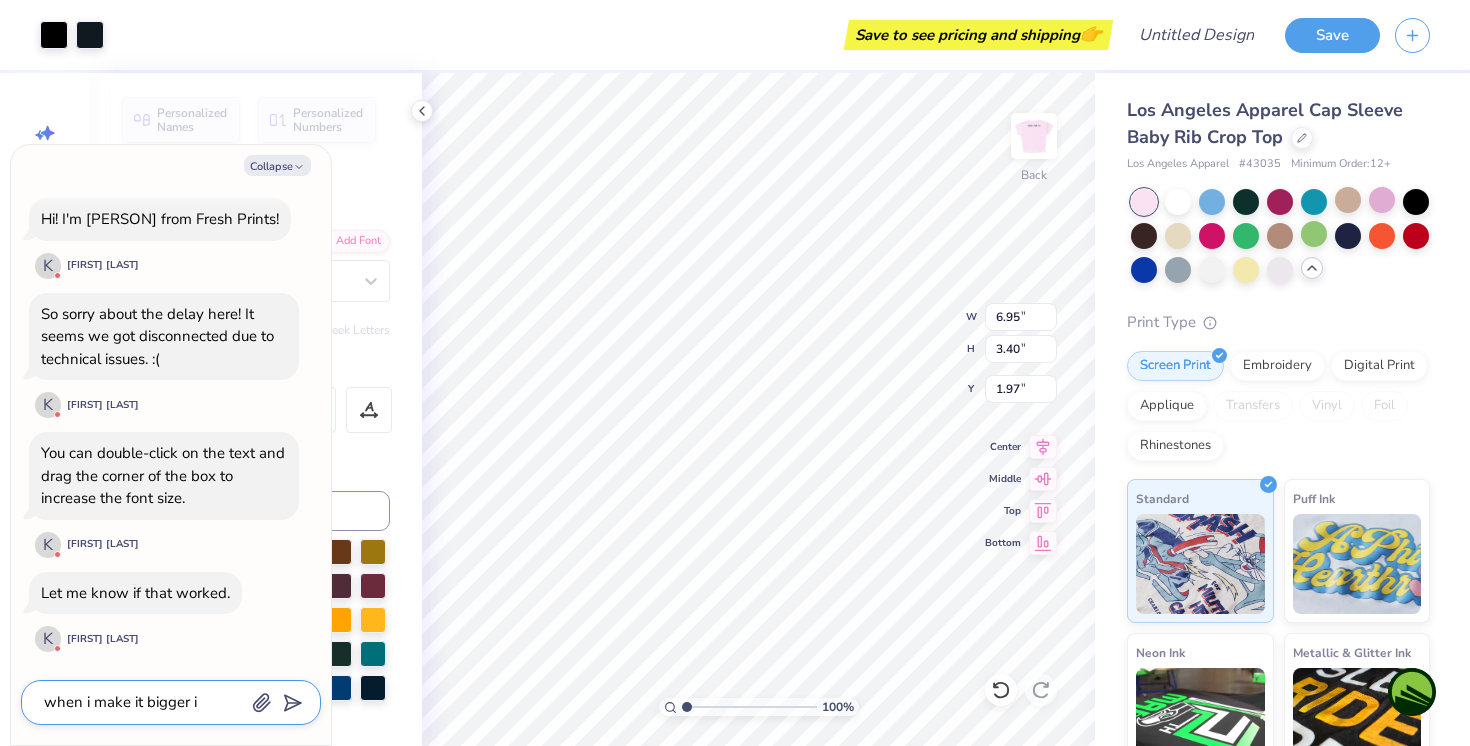 type on "x" 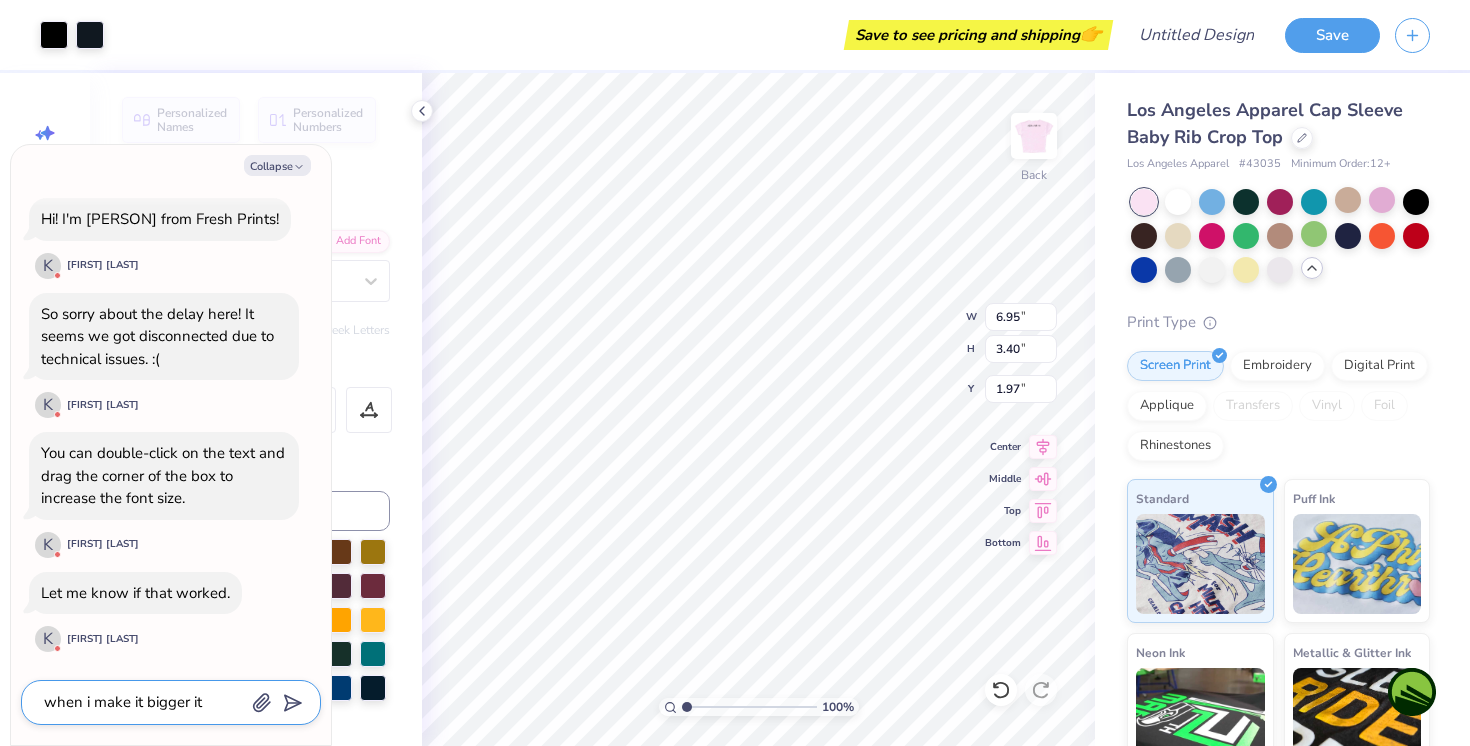 type on "x" 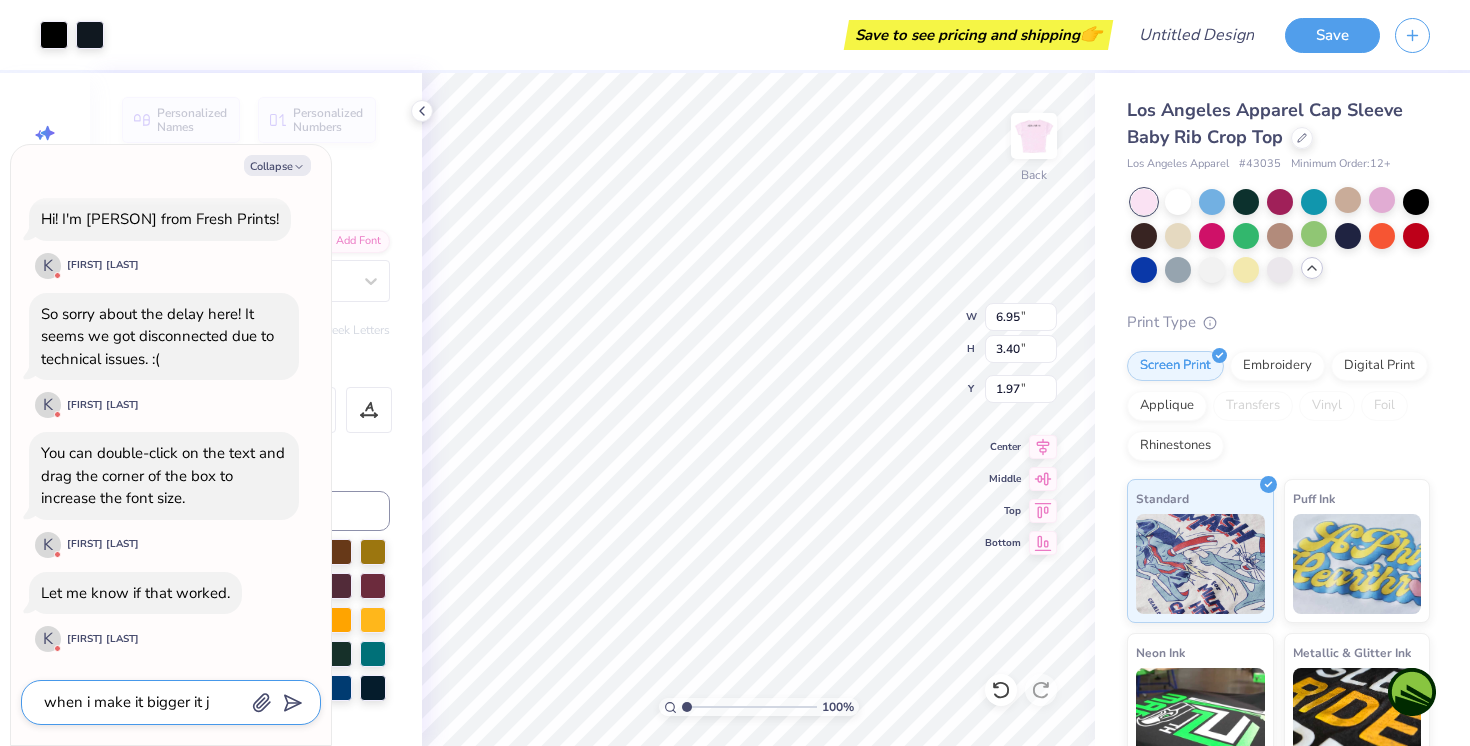 type on "x" 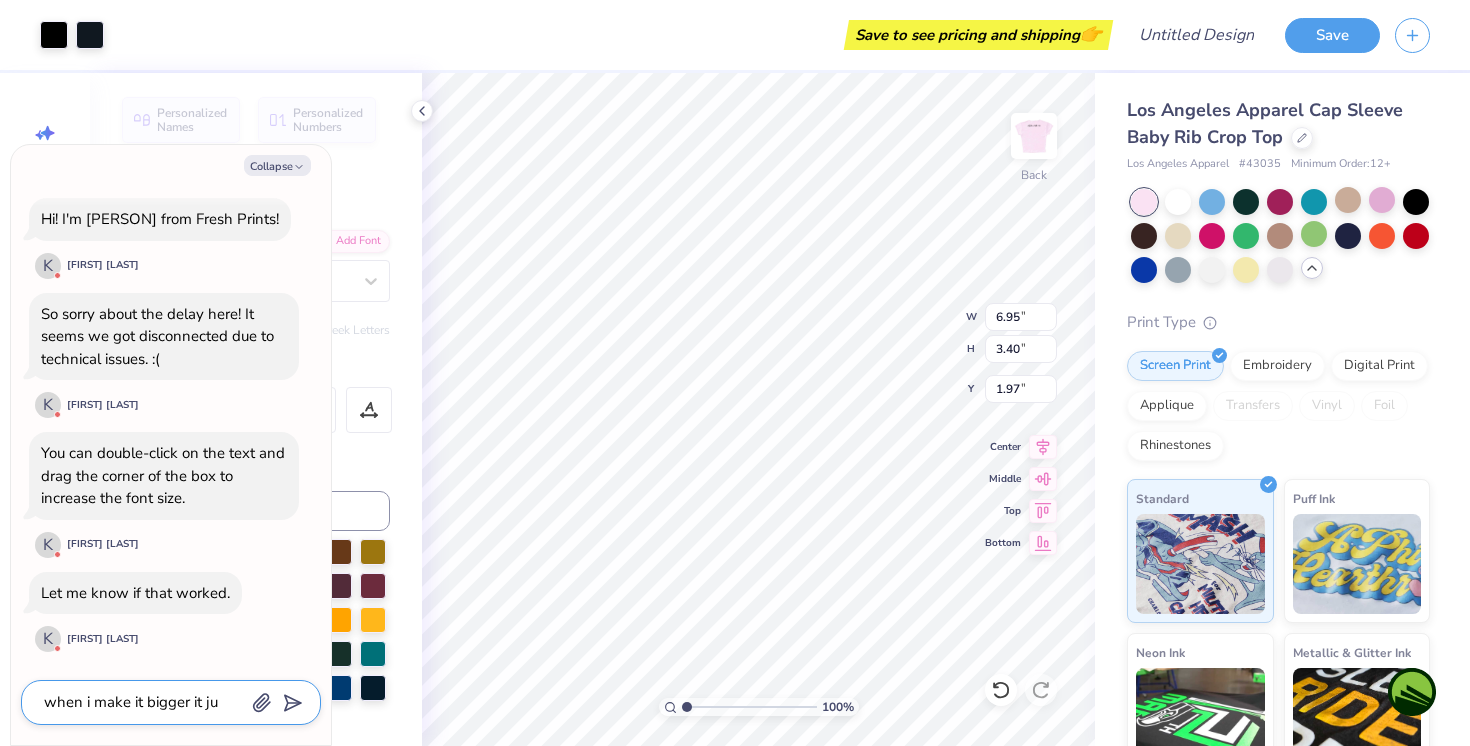 type on "x" 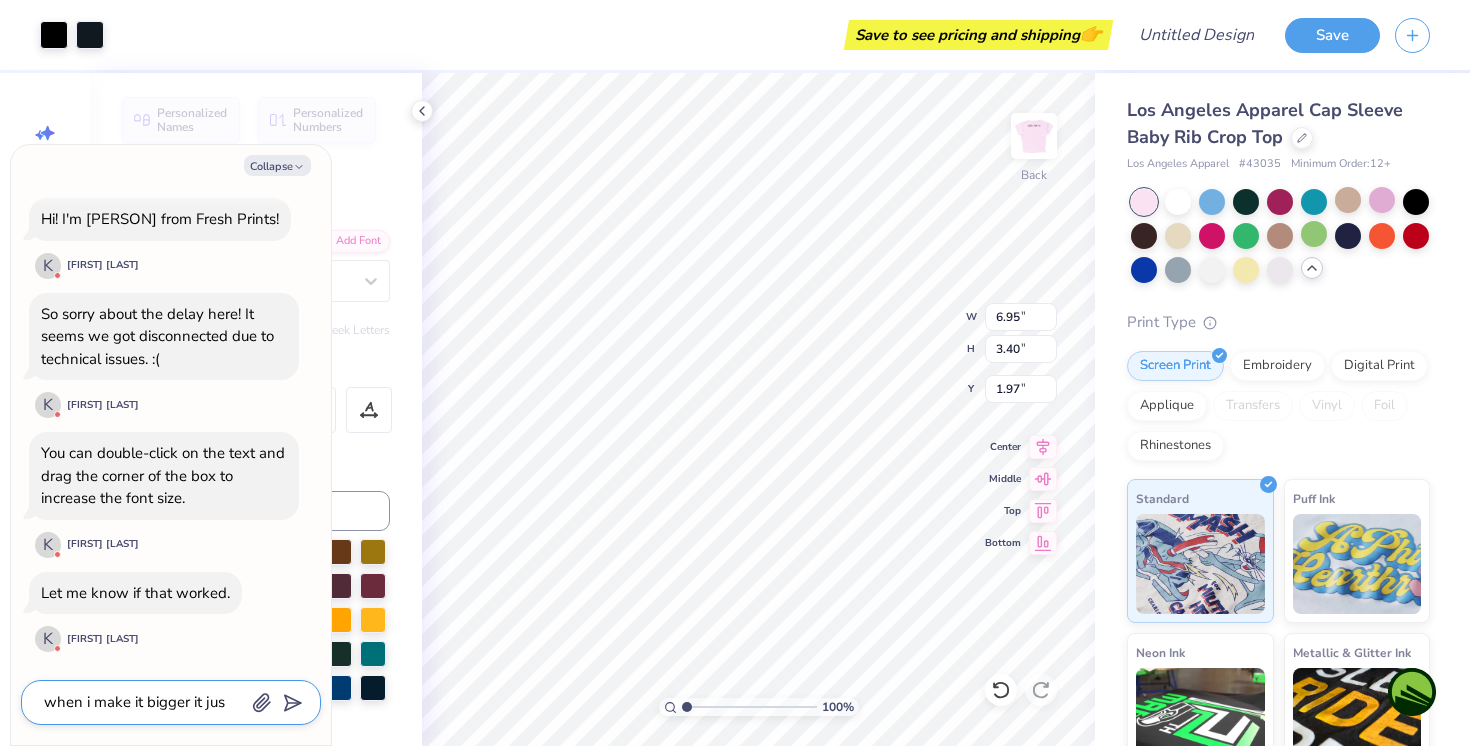 type on "x" 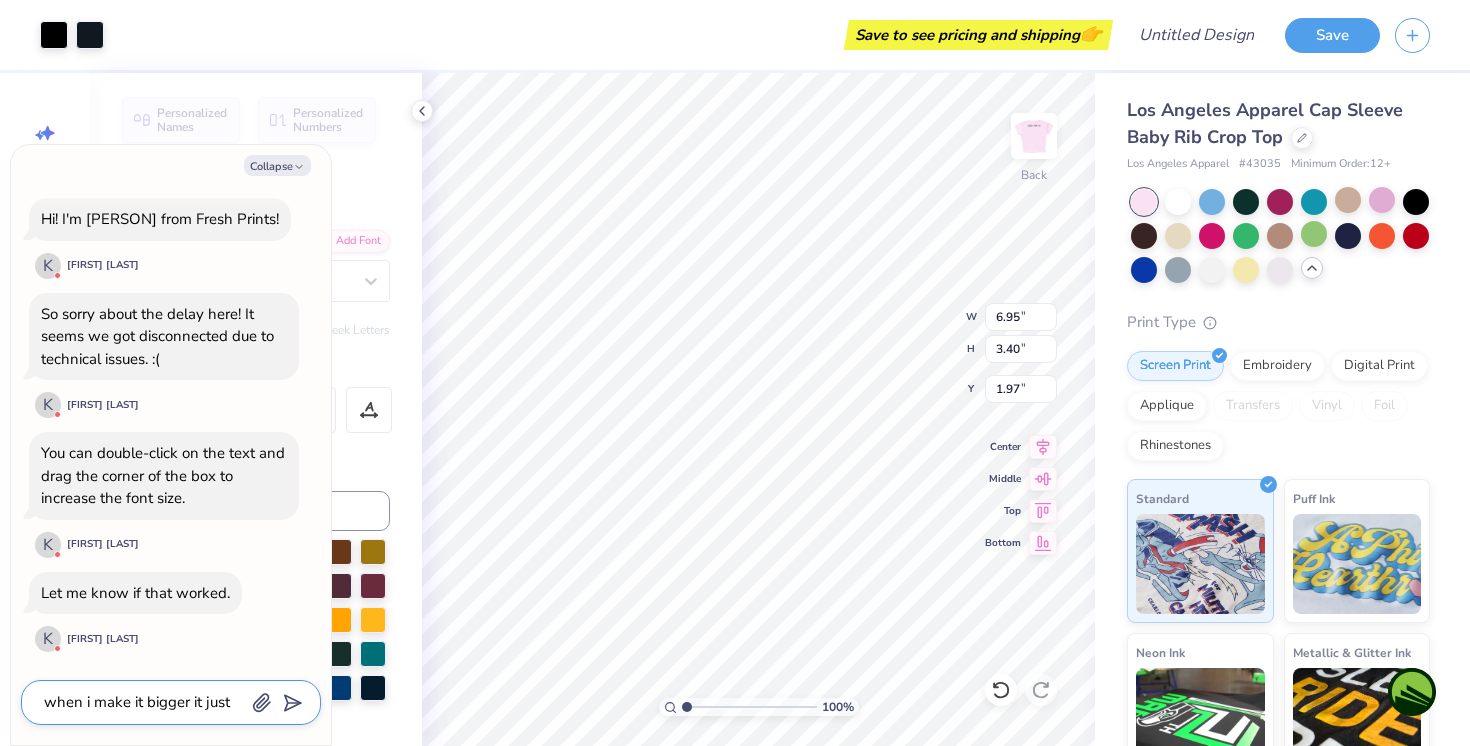 type on "x" 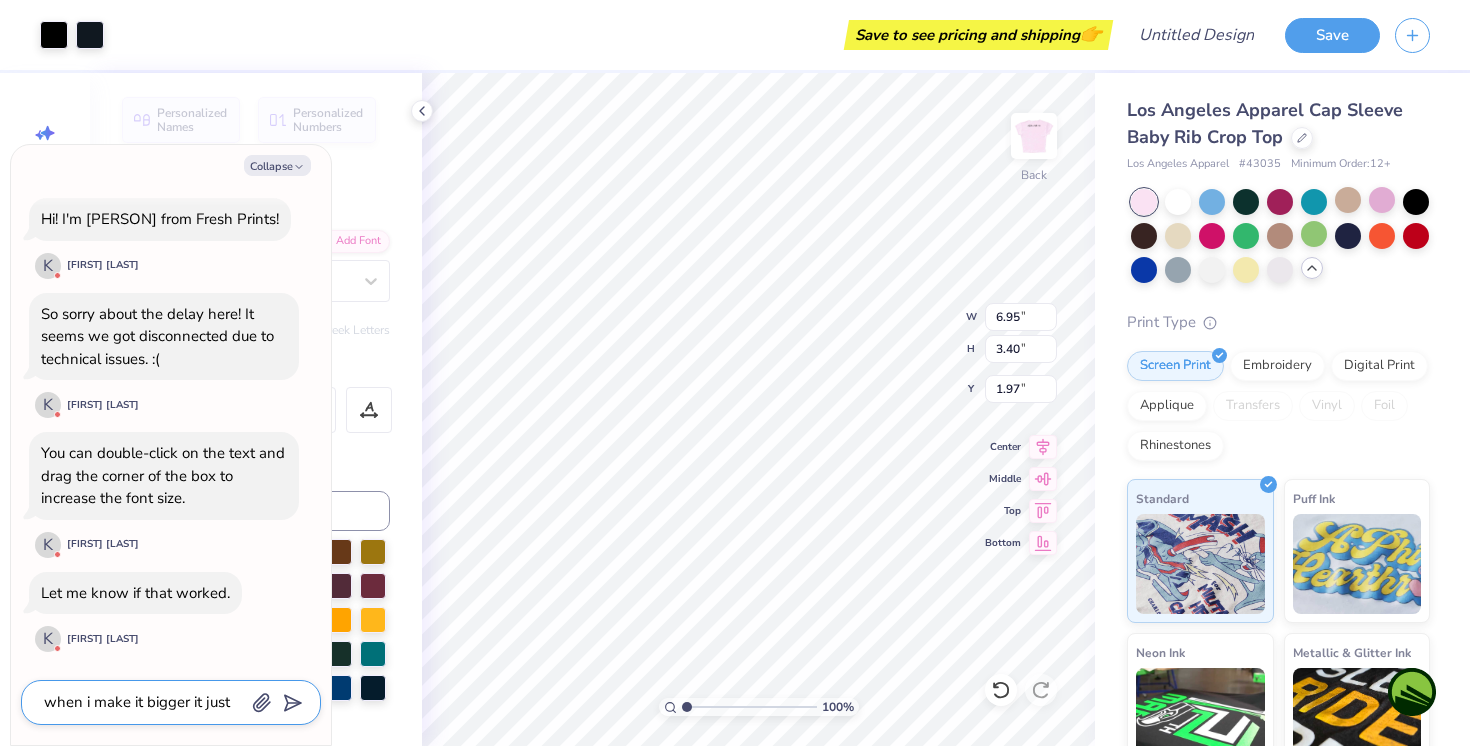 click on "when i make it bigger it just" at bounding box center (143, 702) 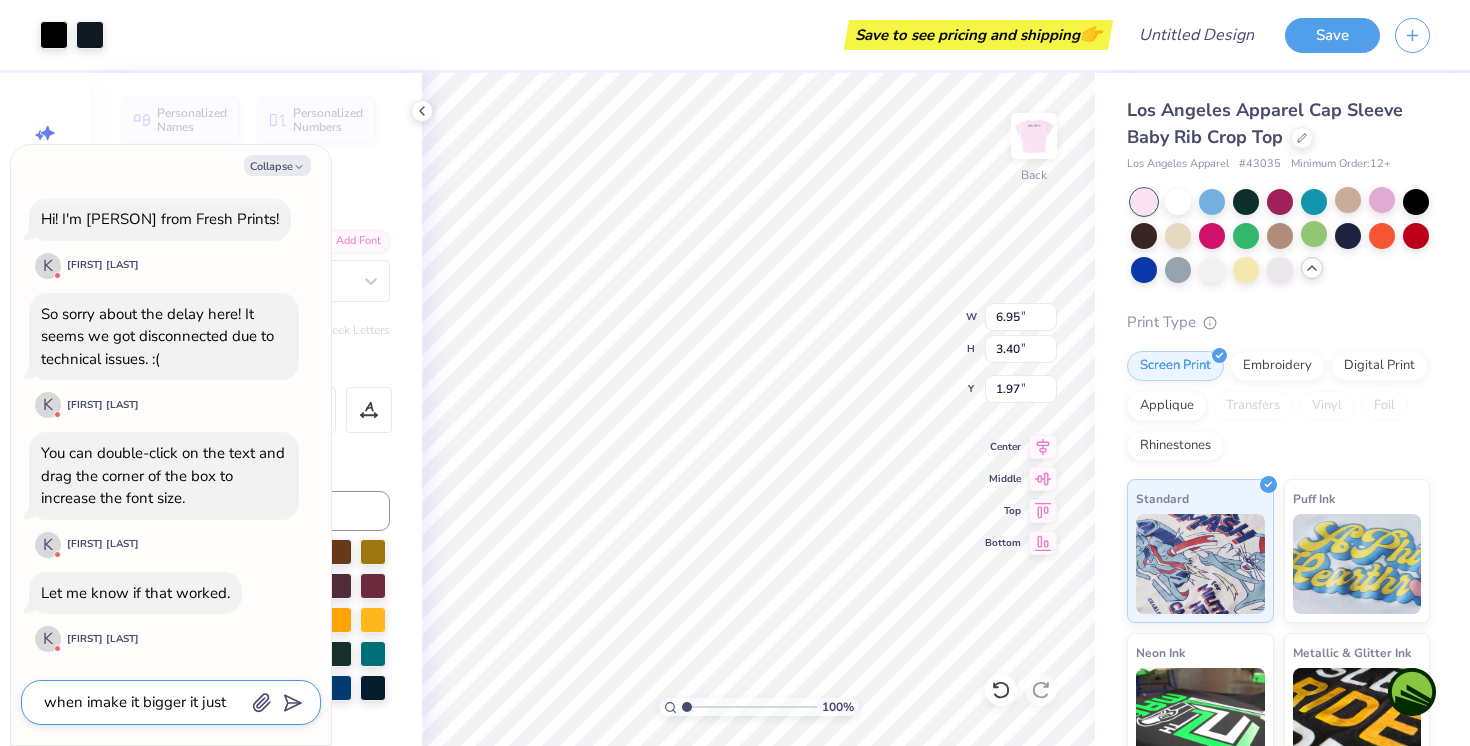 type on "x" 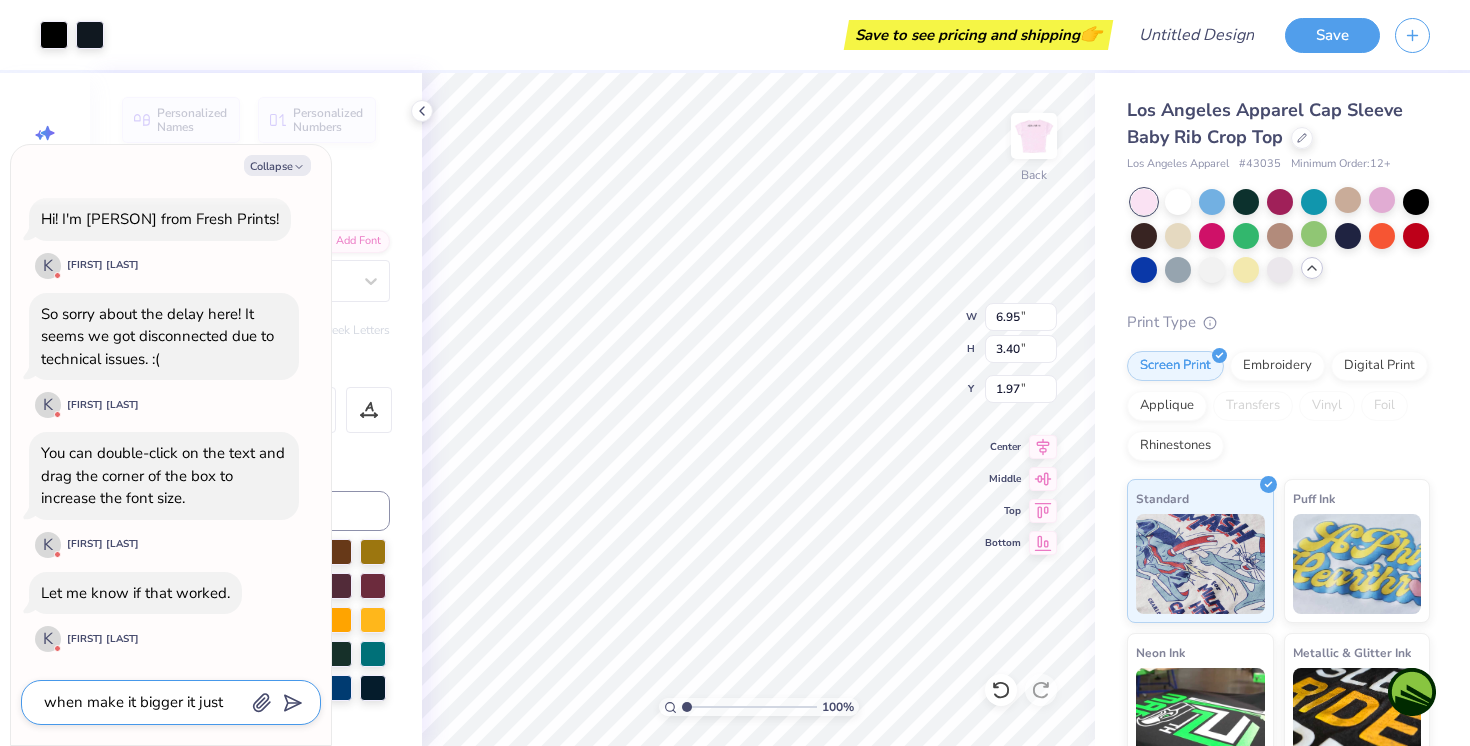 type on "x" 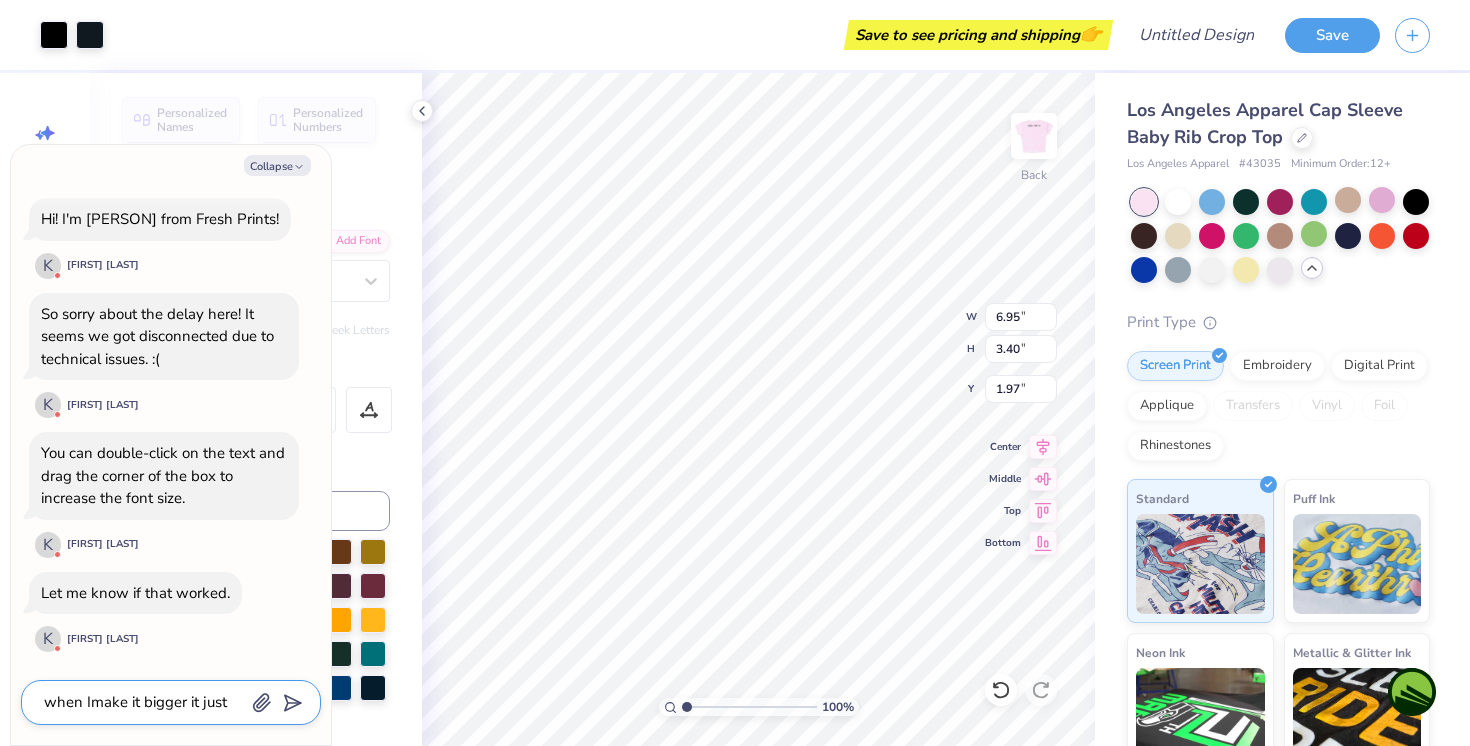 type on "x" 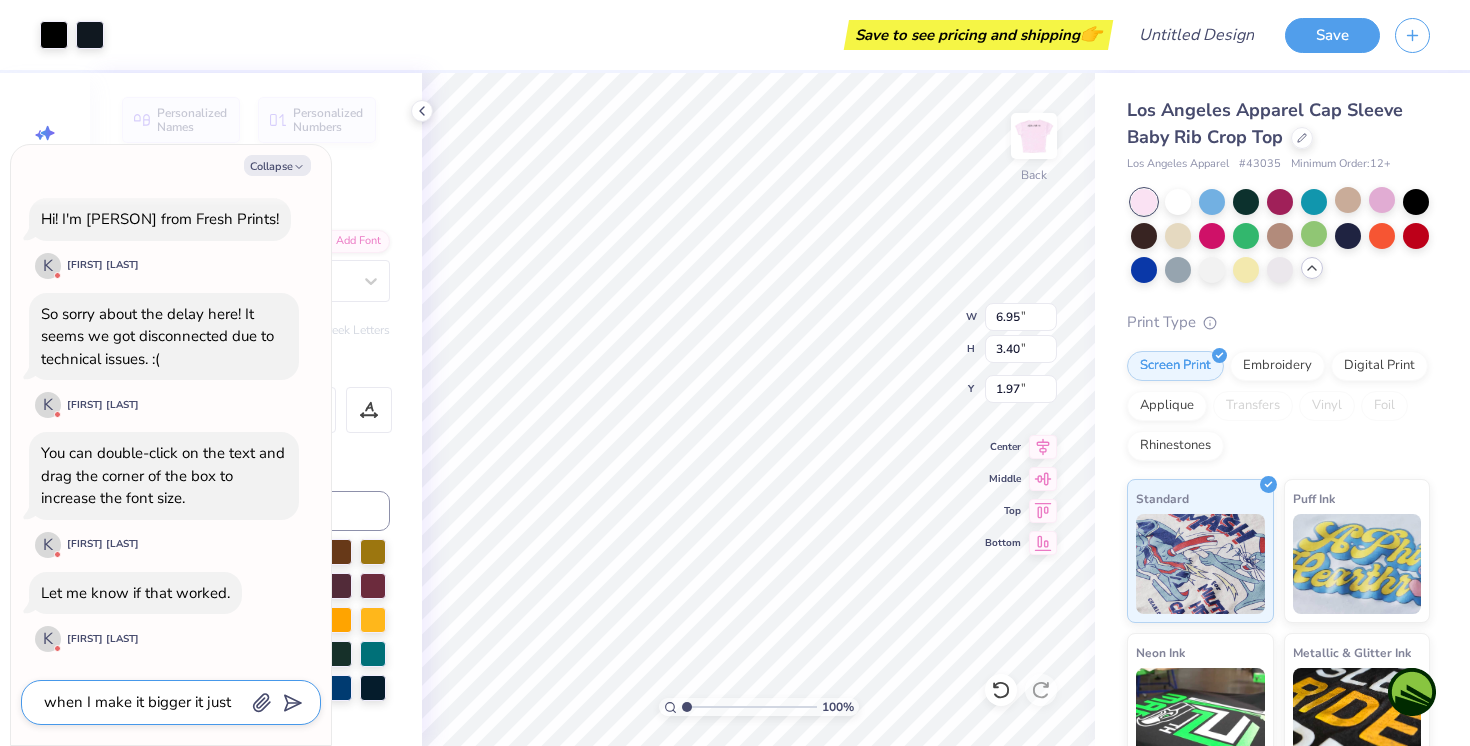 click on "when I make it bigger it just" at bounding box center (143, 702) 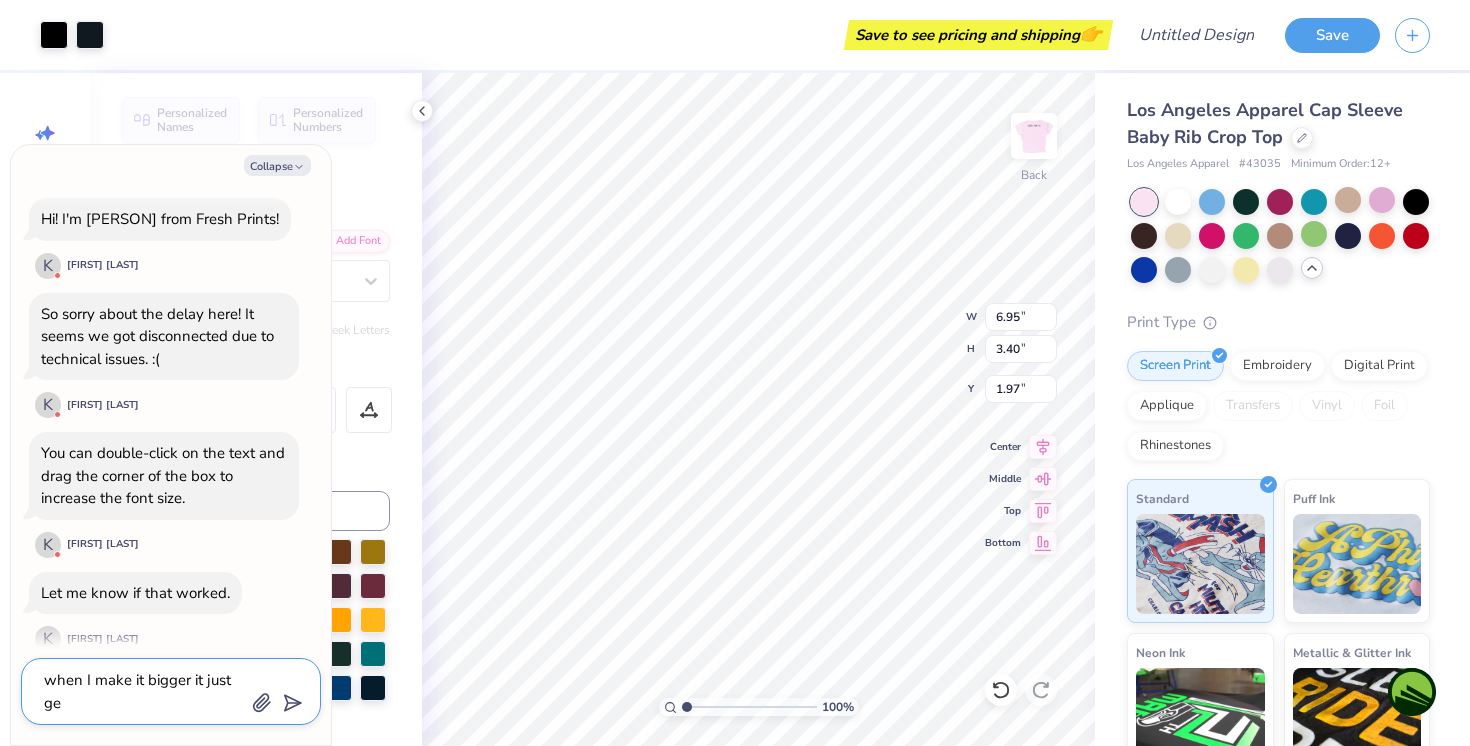type on "x" 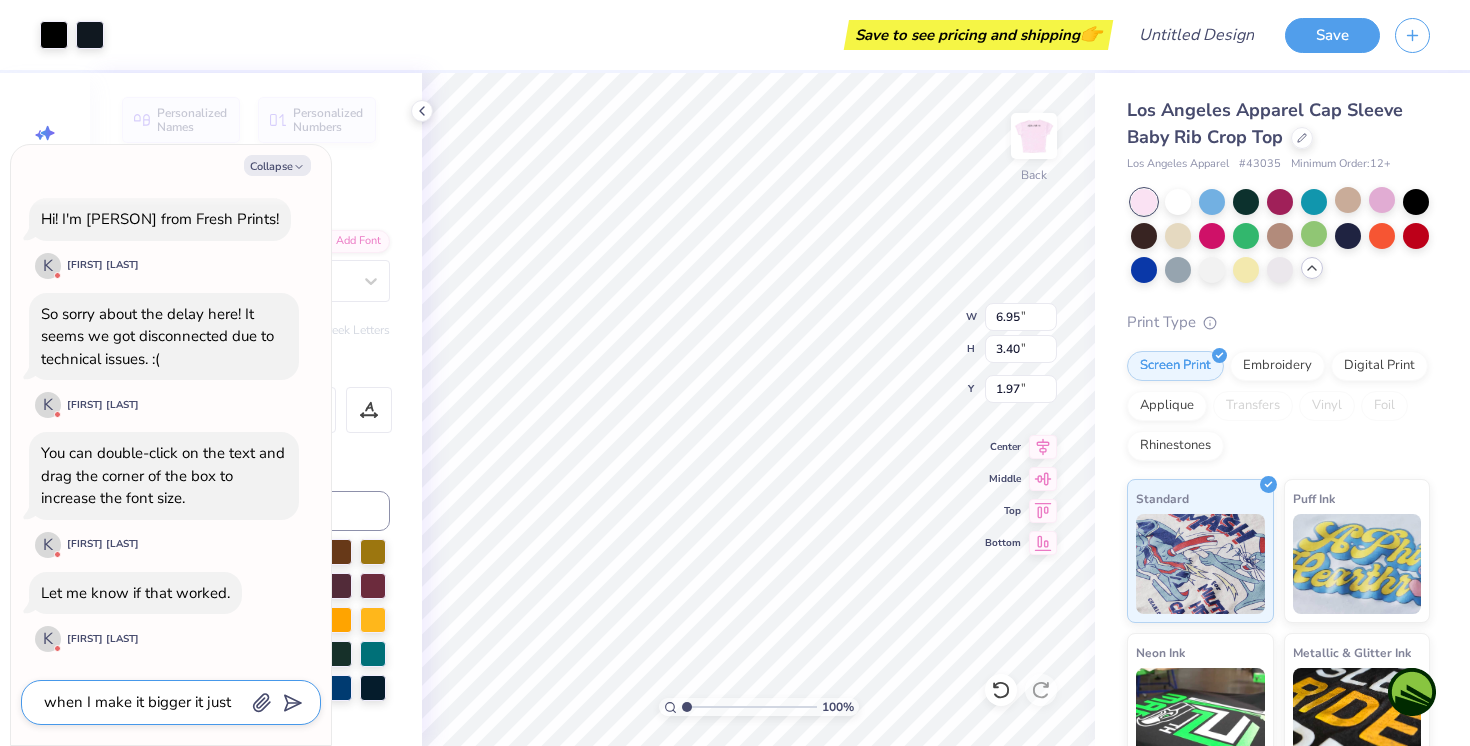 type on "x" 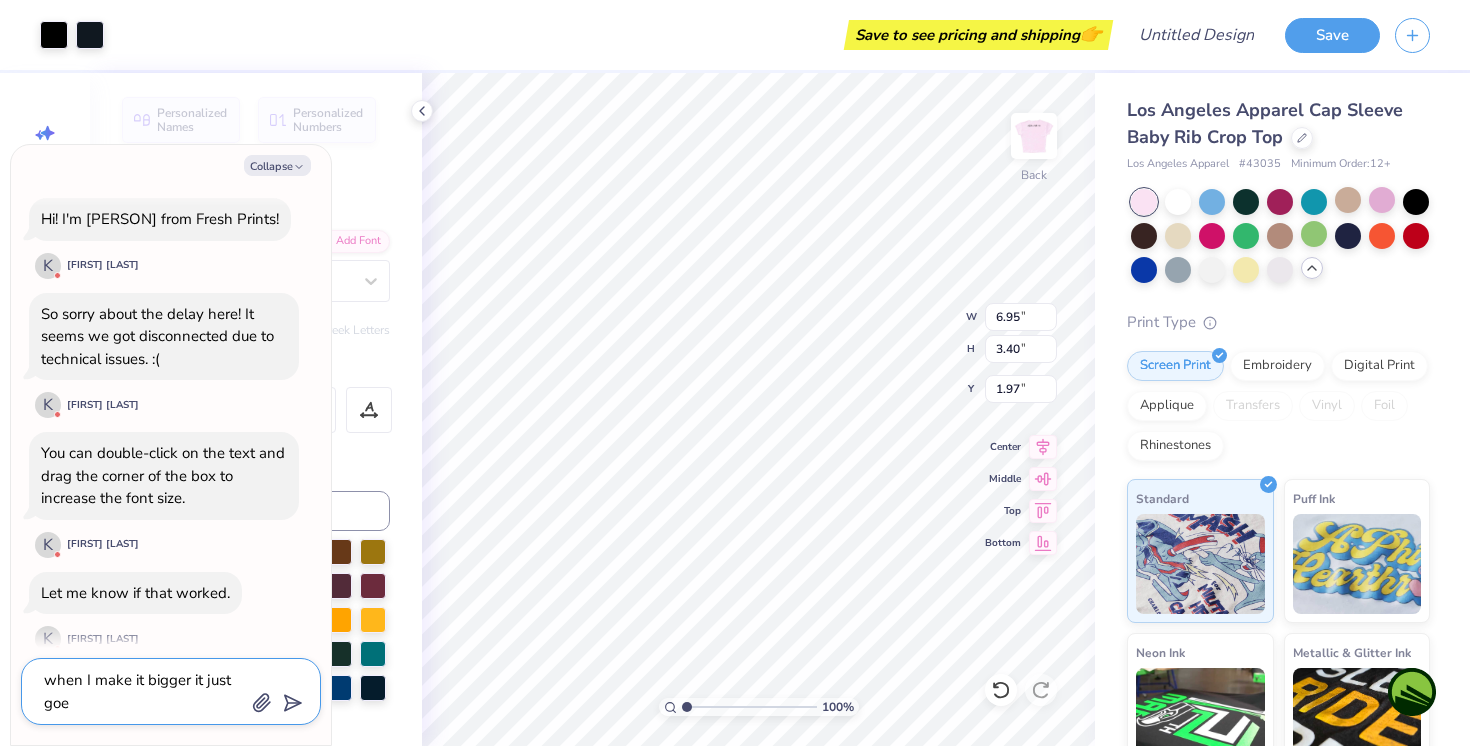 type on "x" 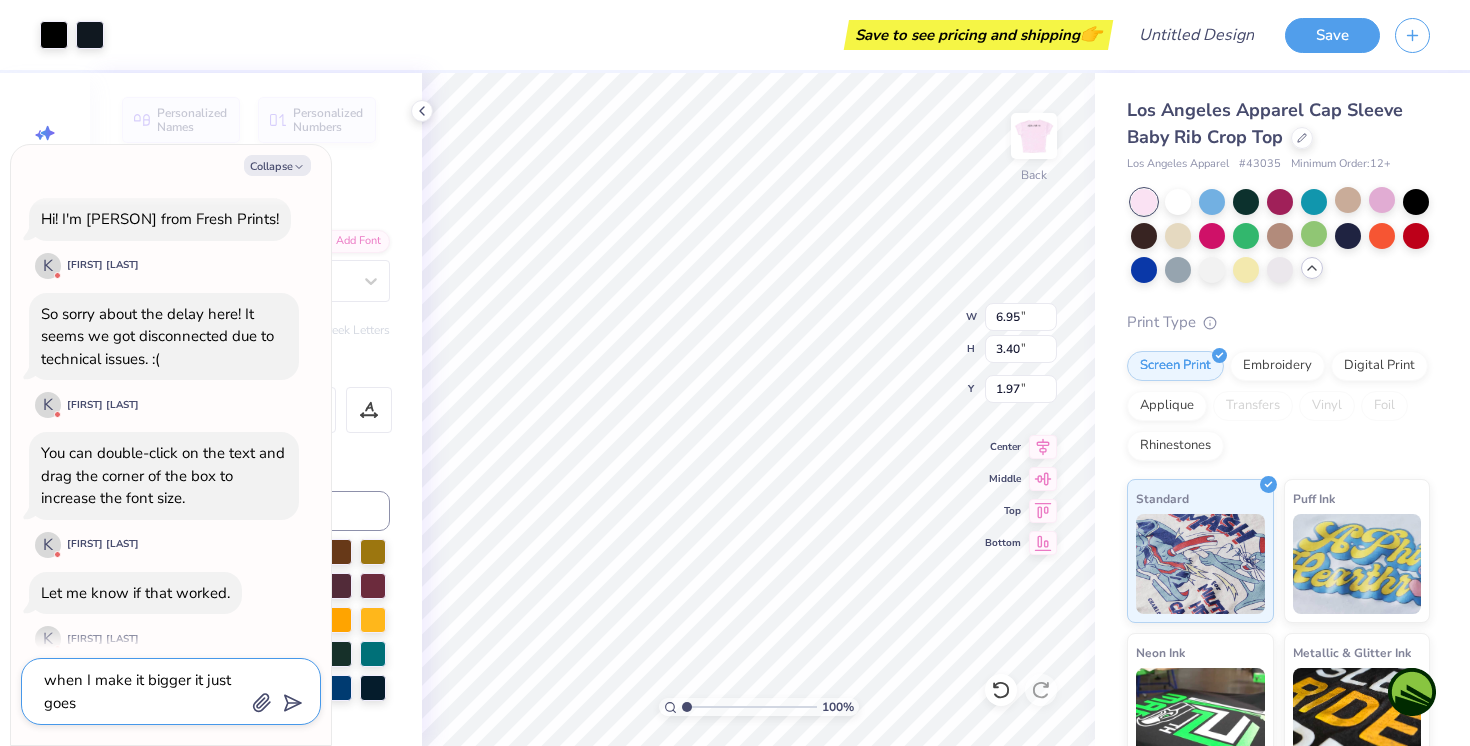 type on "x" 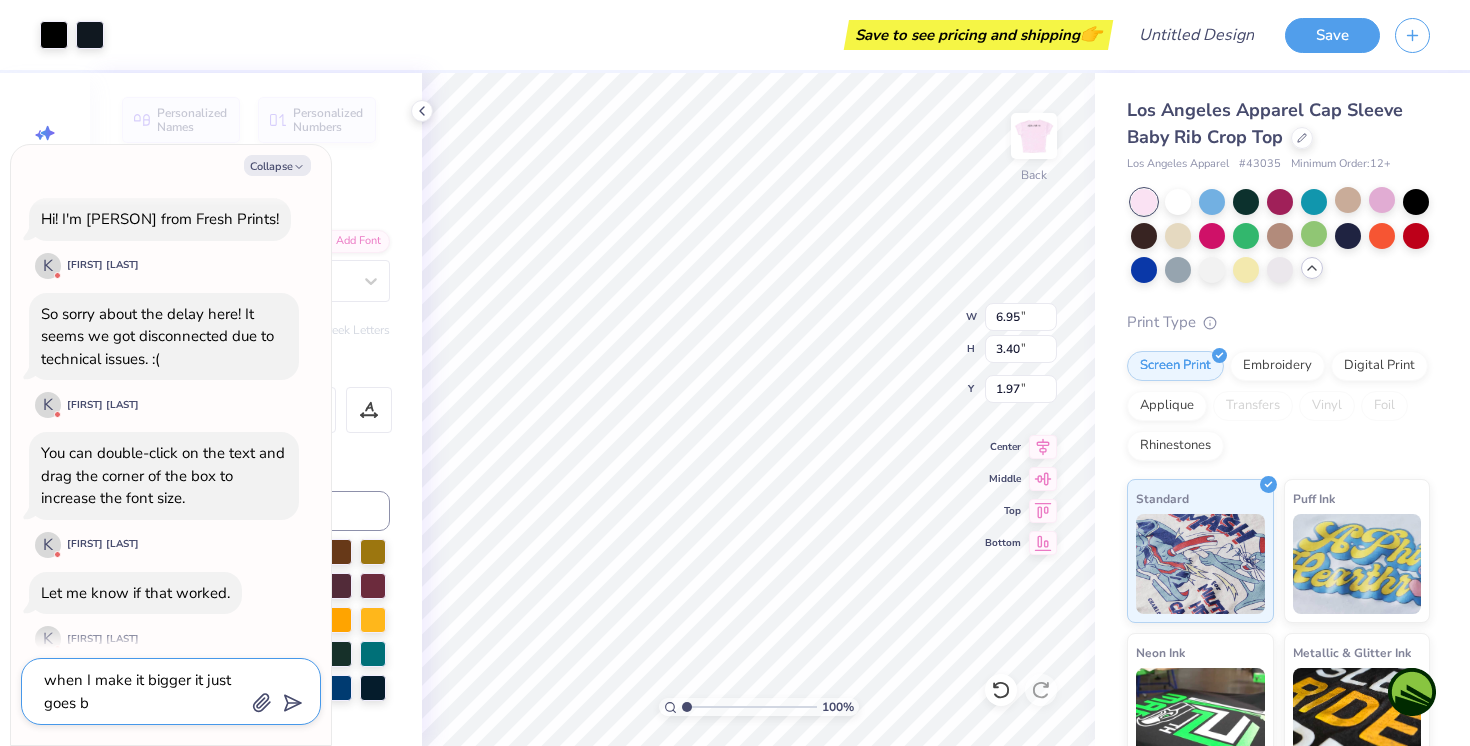 type on "x" 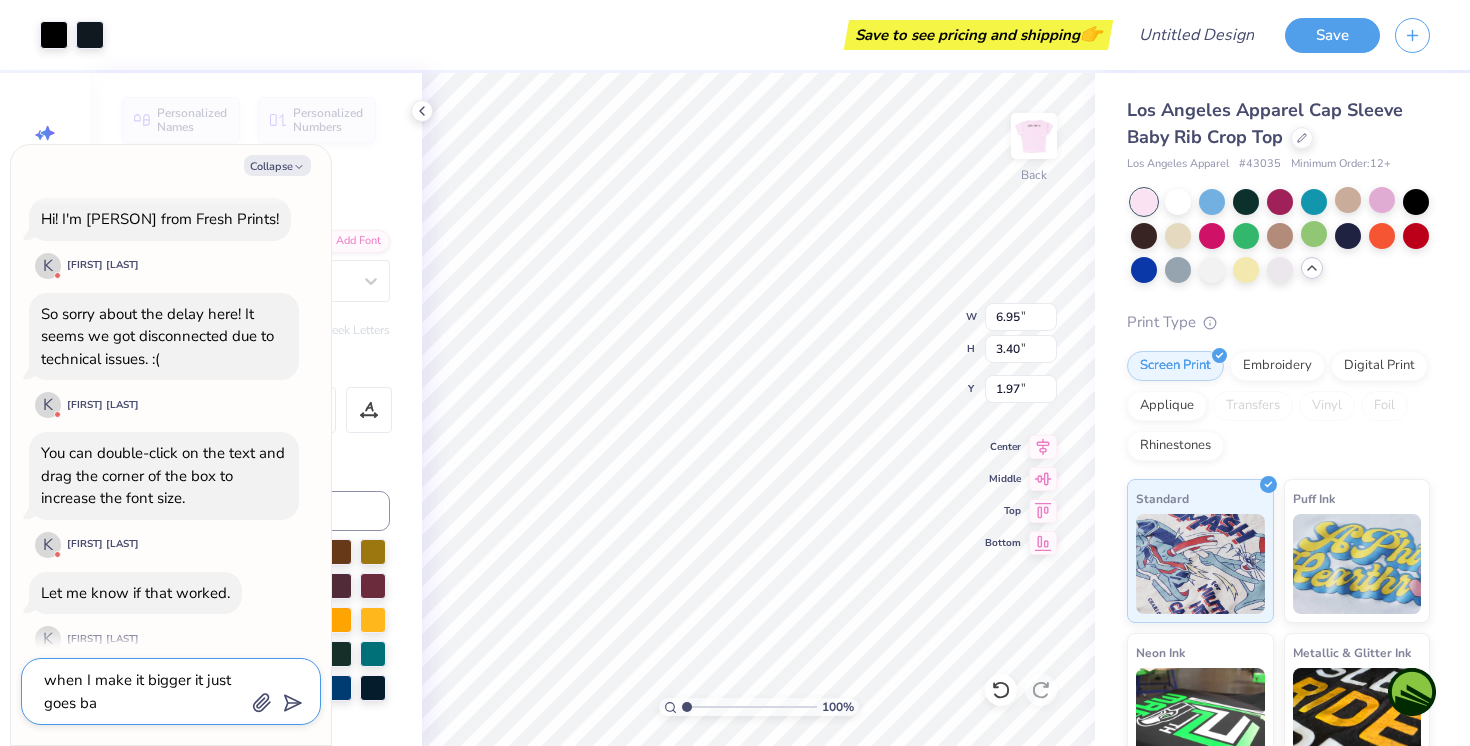 type on "x" 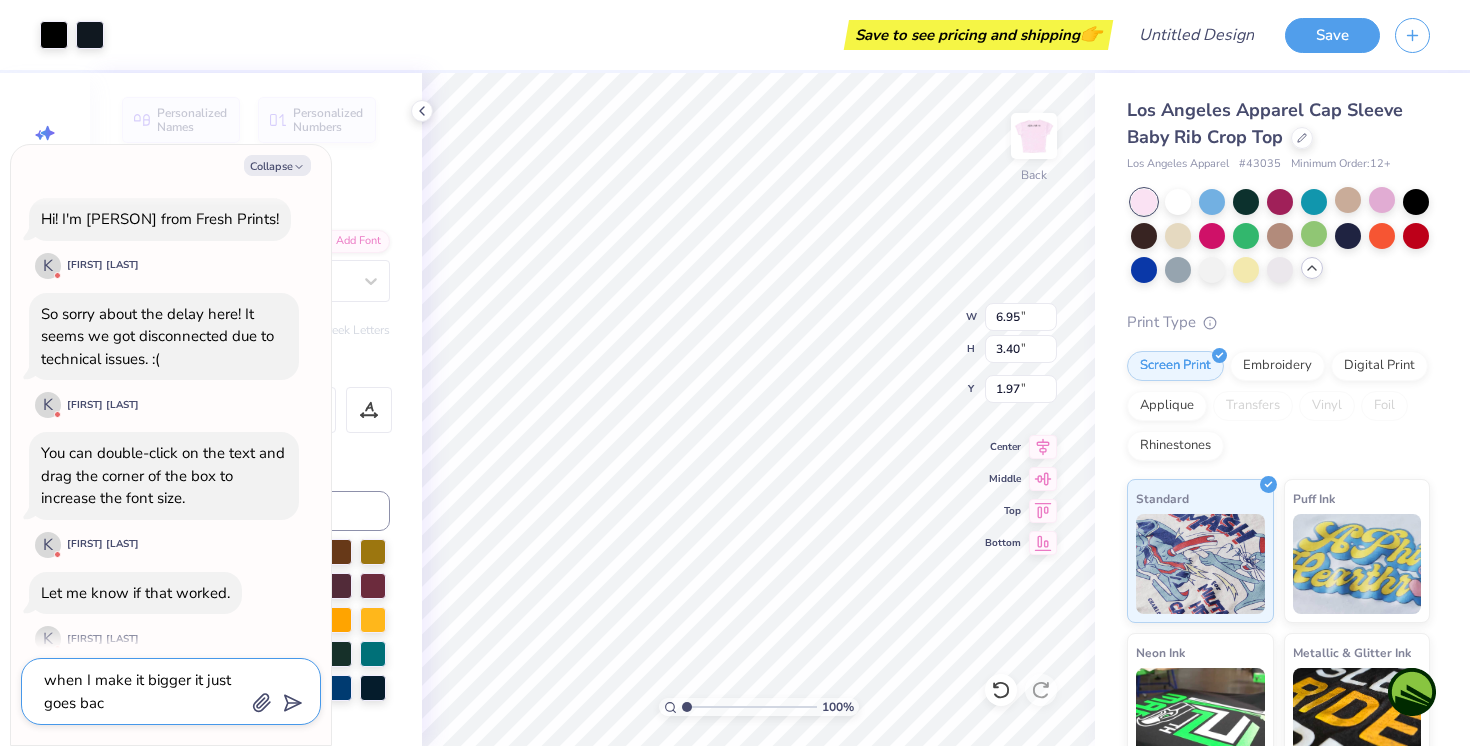 type on "x" 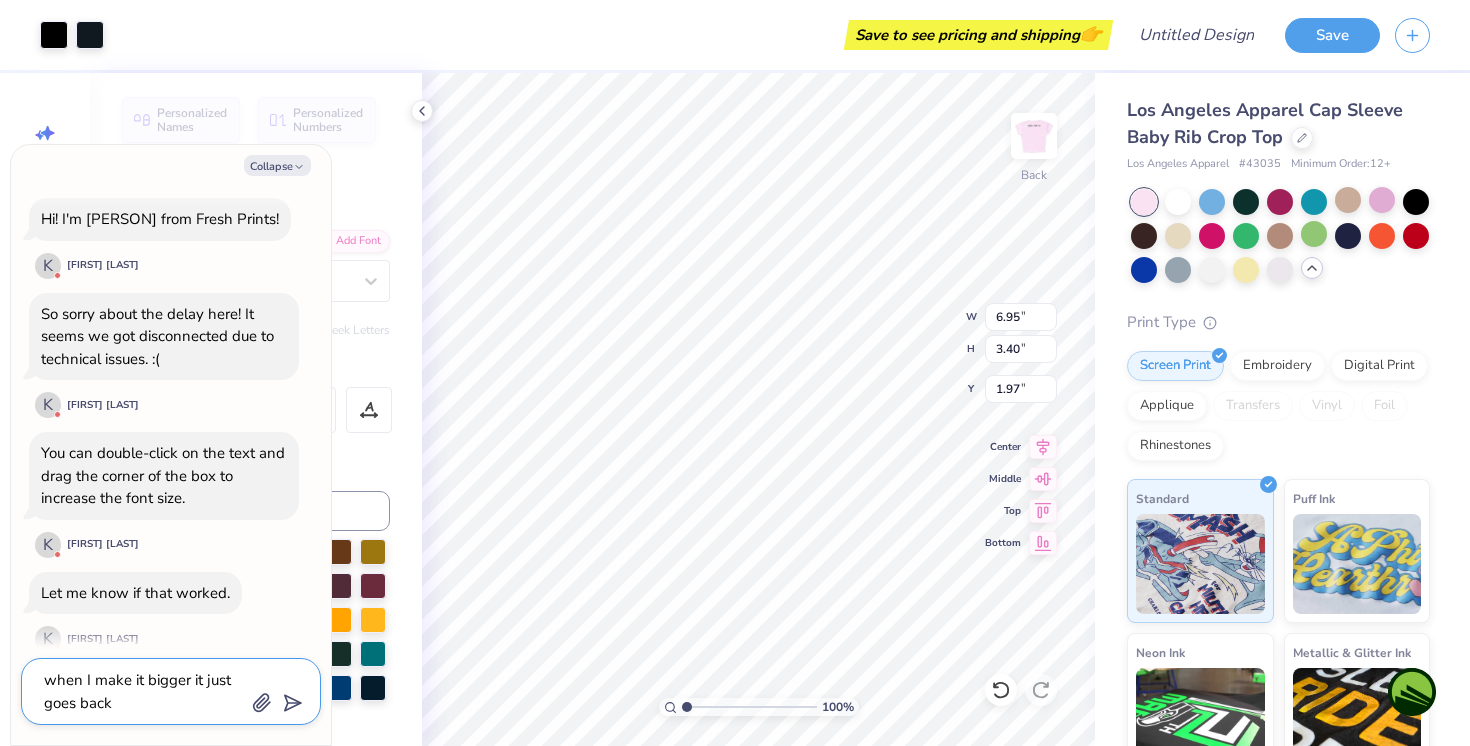 type on "x" 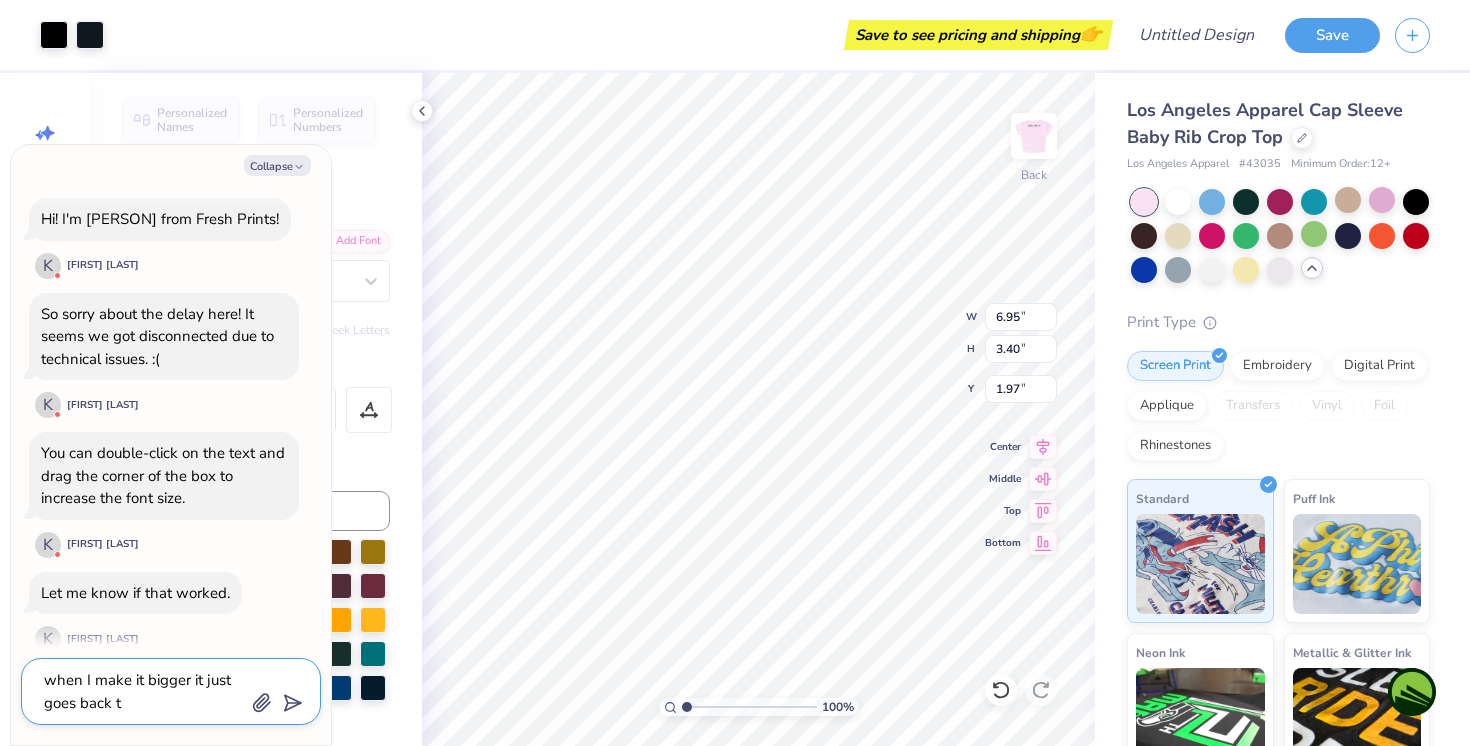 type 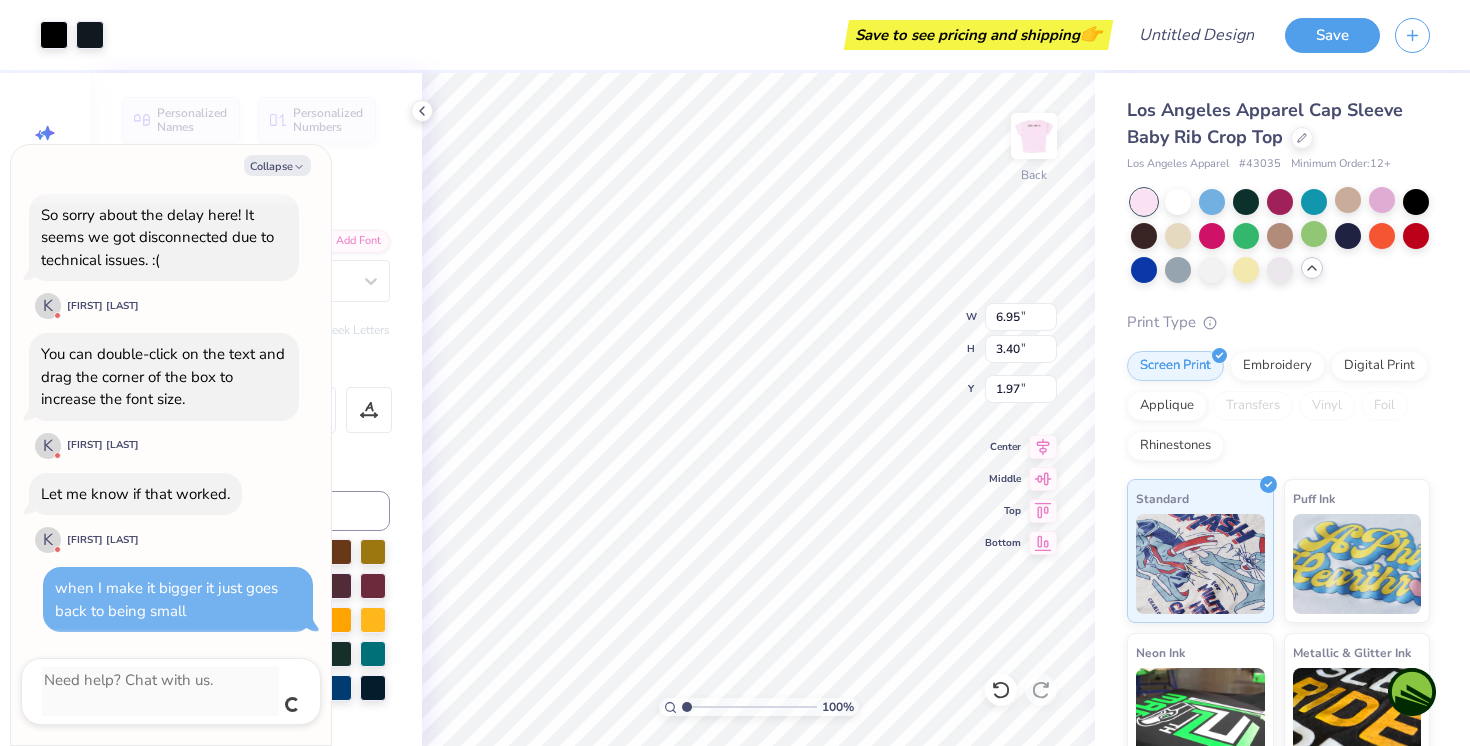 scroll, scrollTop: 312, scrollLeft: 0, axis: vertical 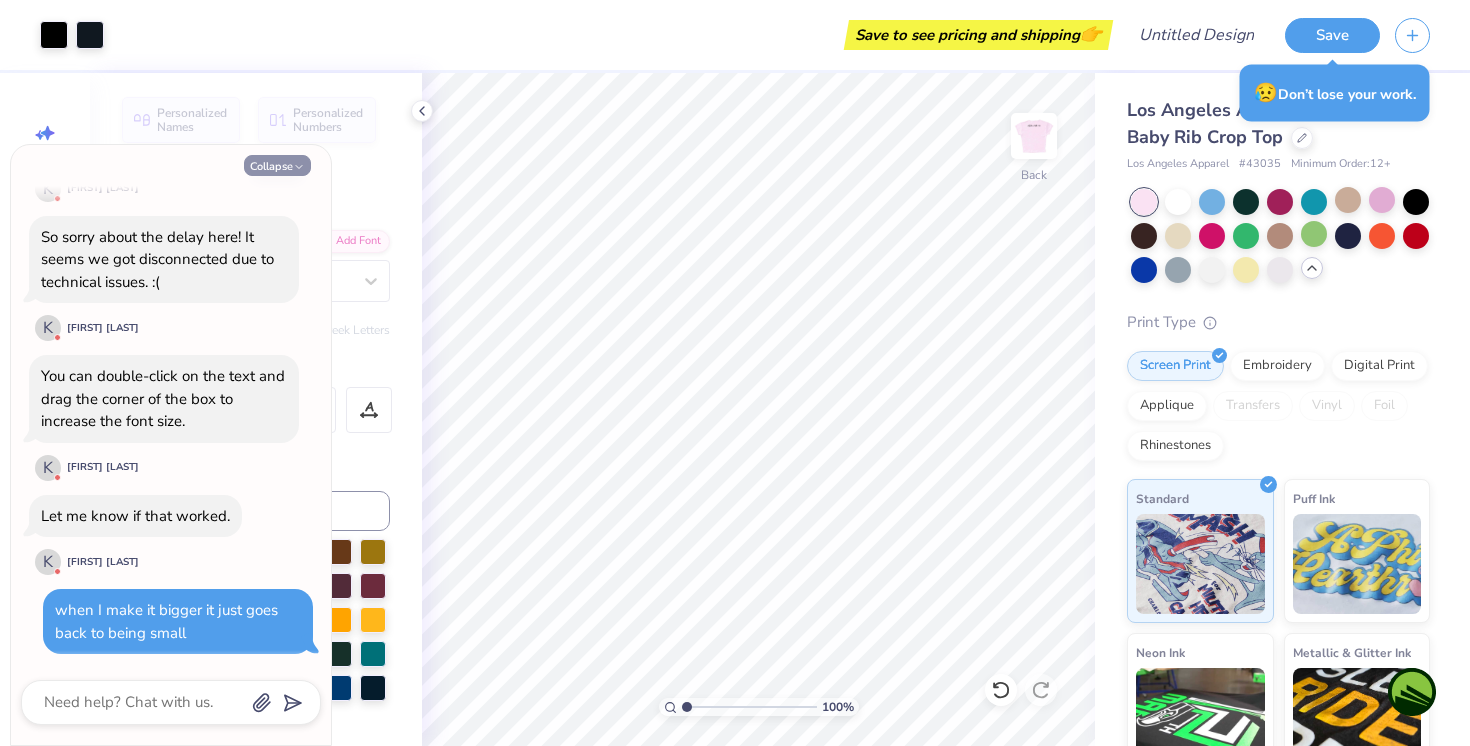 click on "Collapse" at bounding box center [277, 165] 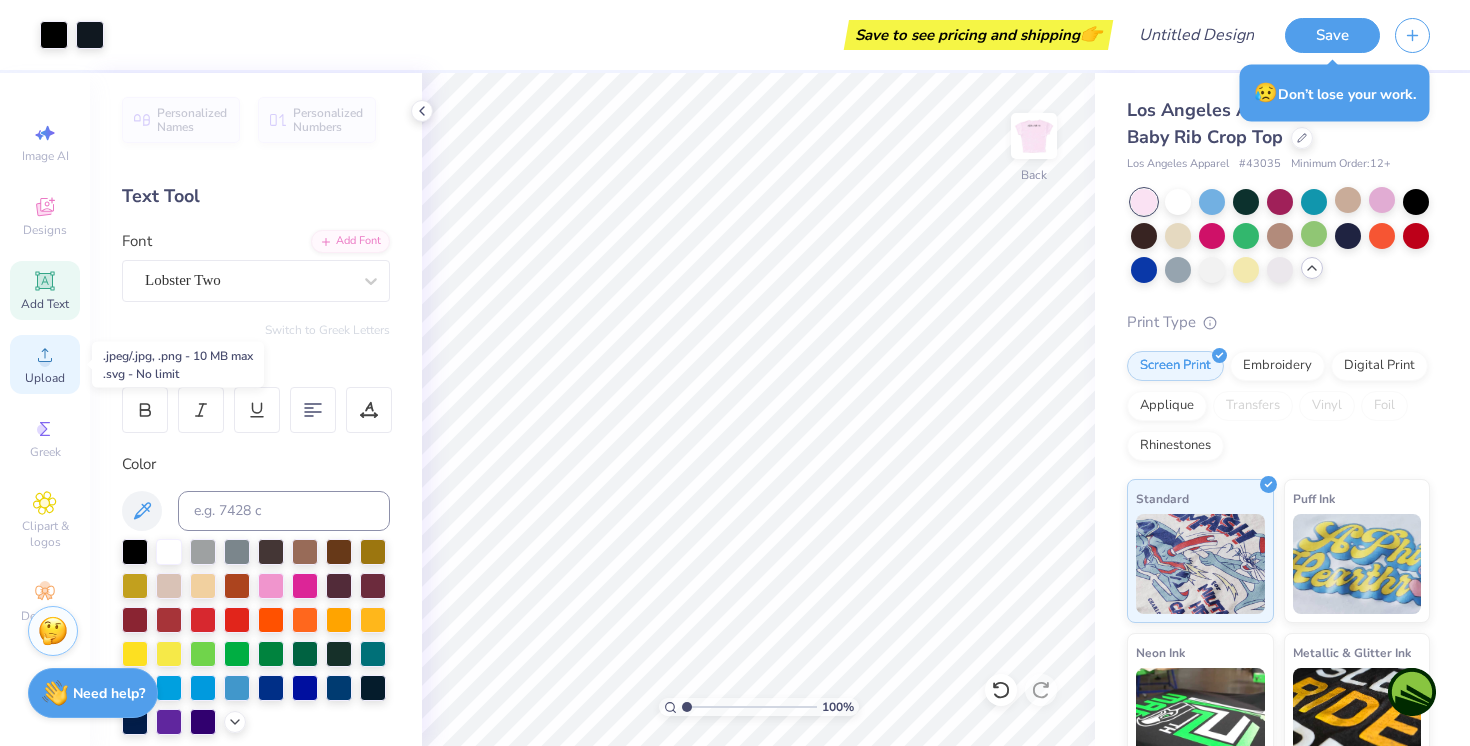 click 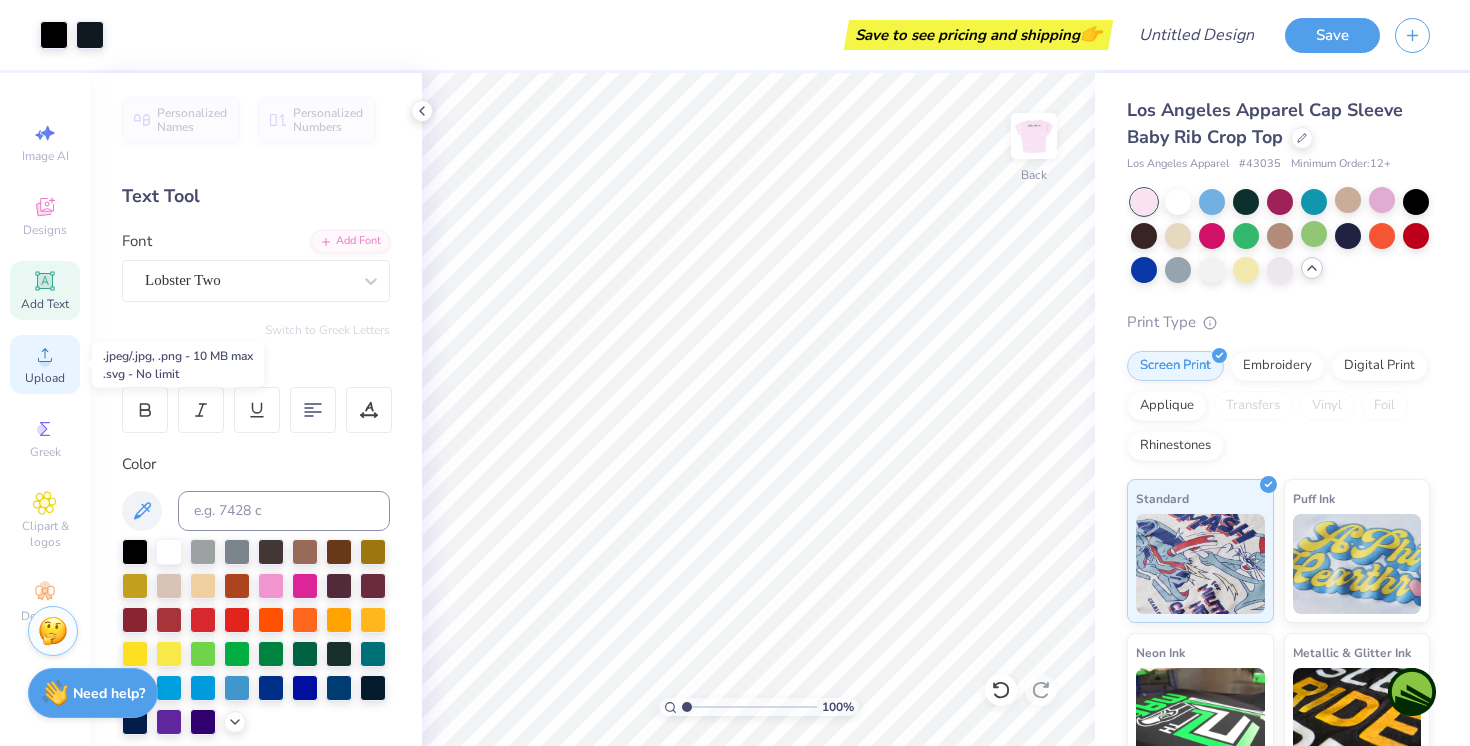 click on "Upload" at bounding box center (45, 378) 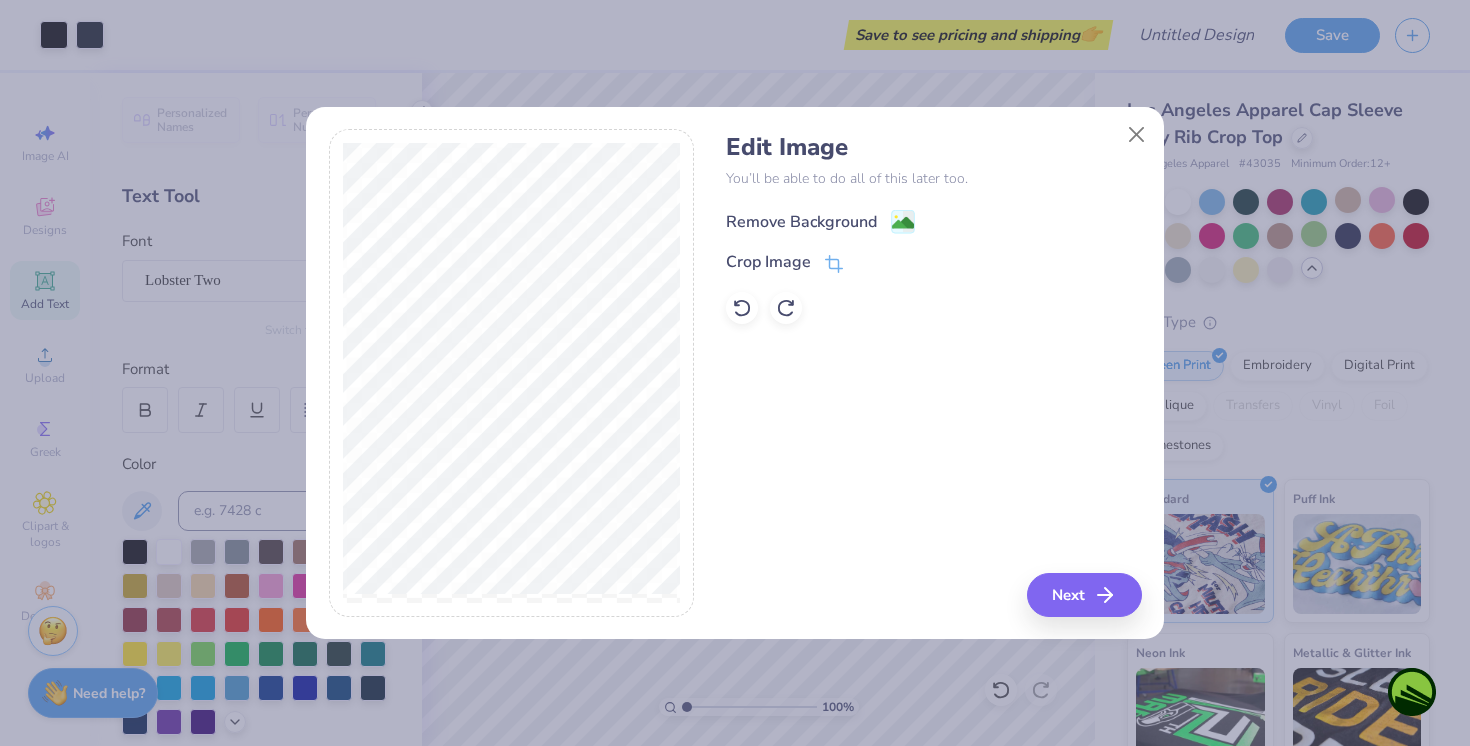 click on "Remove Background" at bounding box center [801, 222] 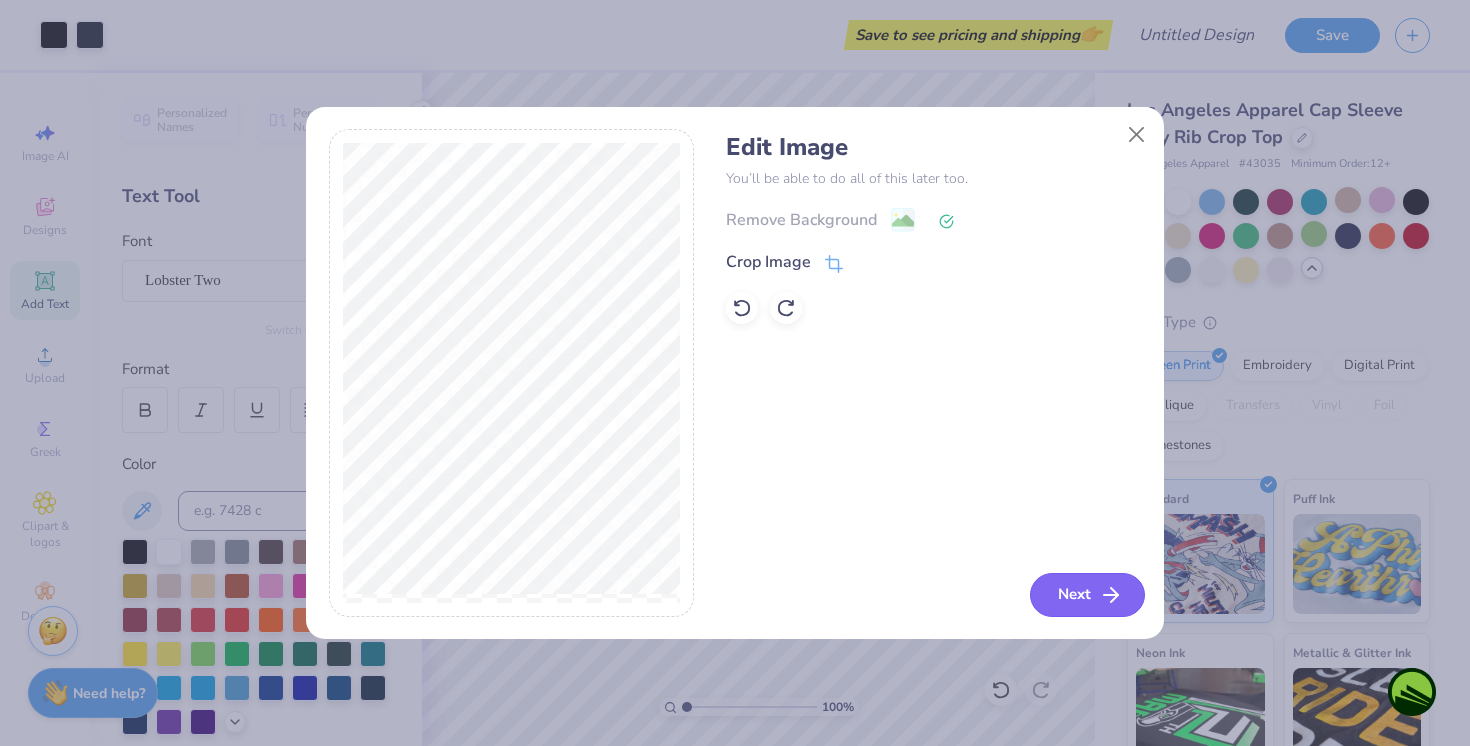 click on "Next" at bounding box center (1087, 595) 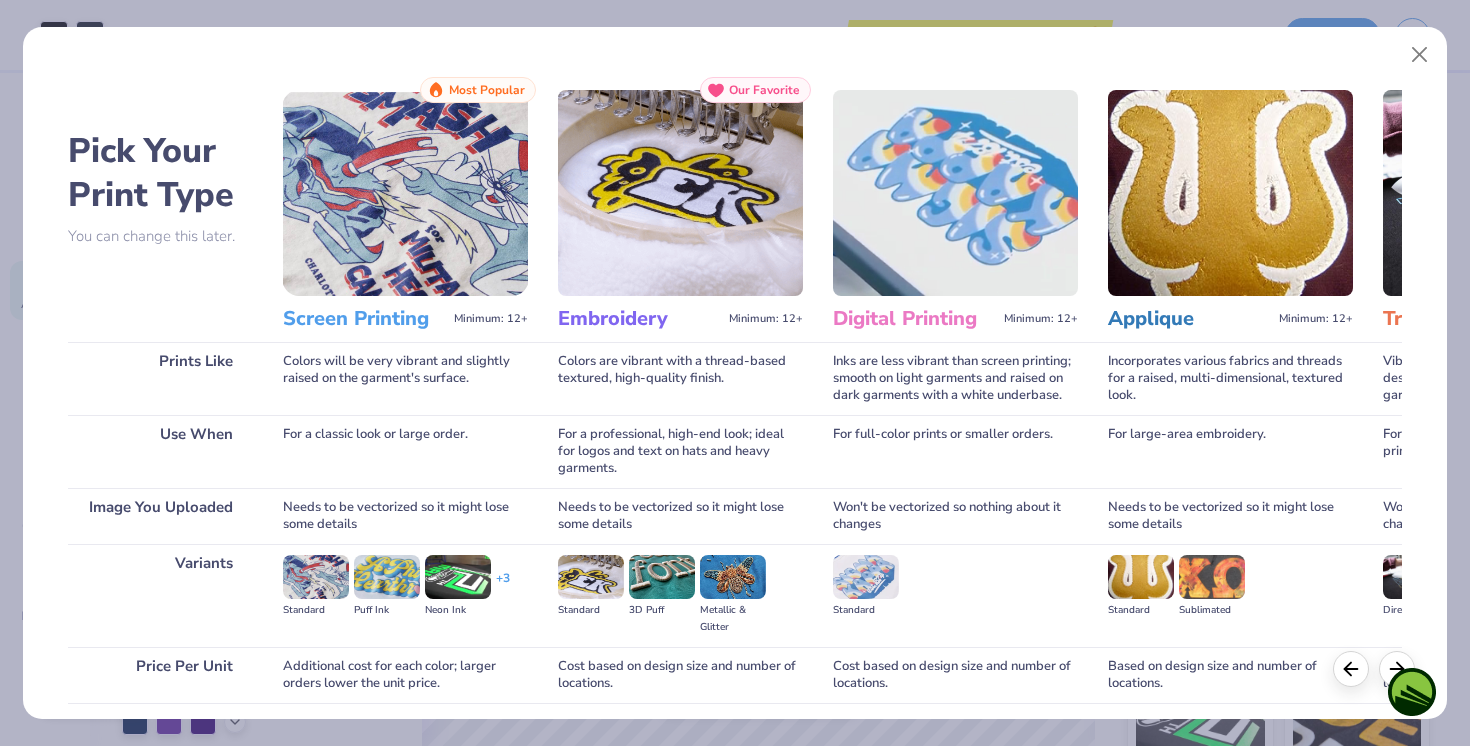 scroll, scrollTop: 151, scrollLeft: 0, axis: vertical 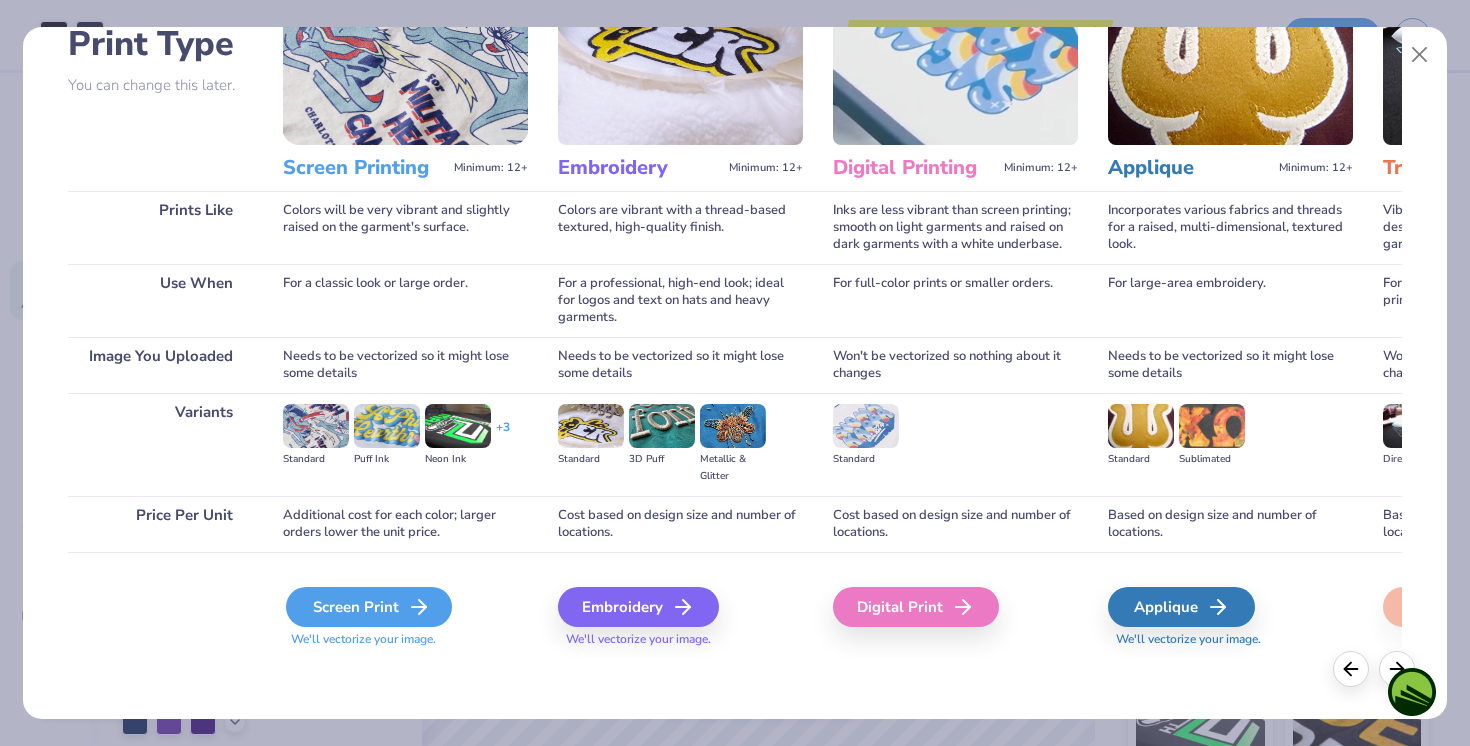 click on "Screen Print" at bounding box center (369, 607) 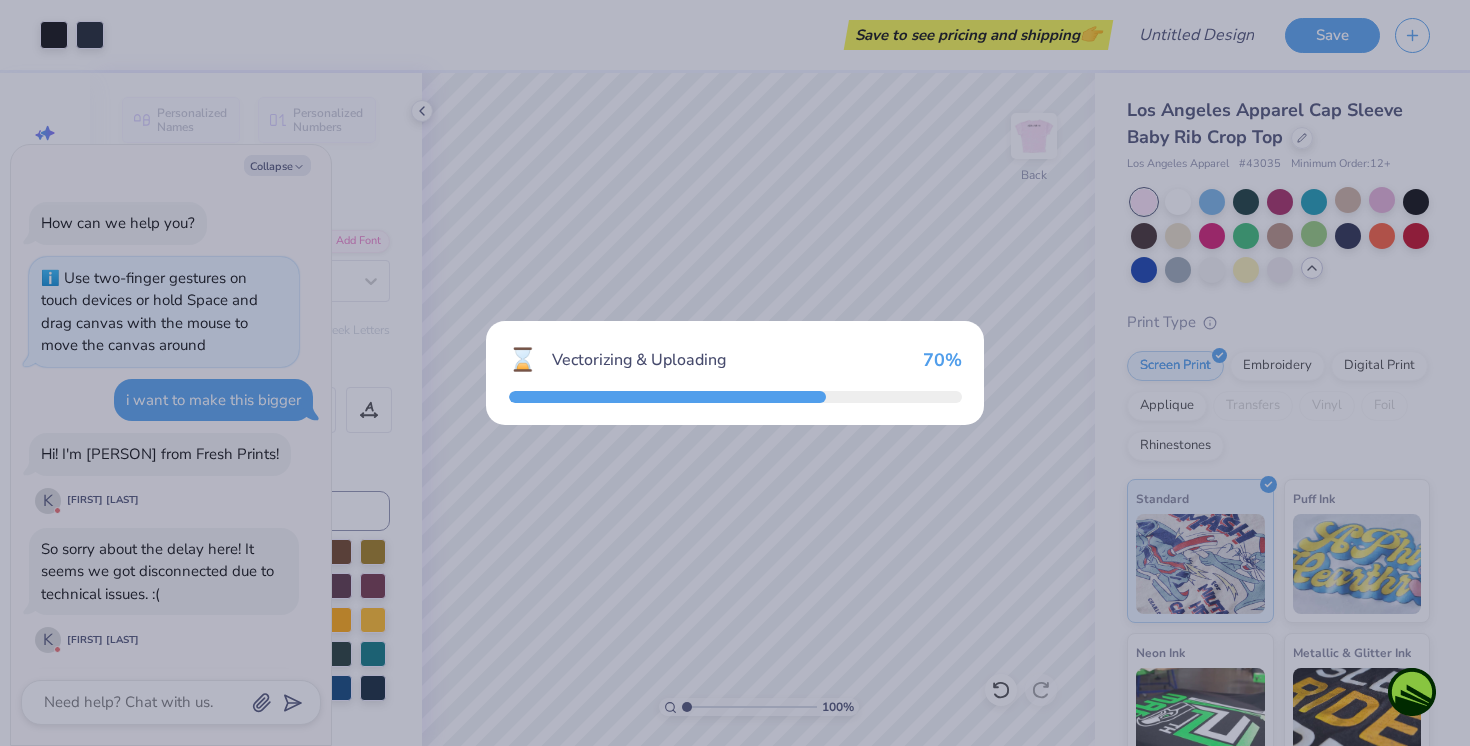 scroll, scrollTop: 694, scrollLeft: 0, axis: vertical 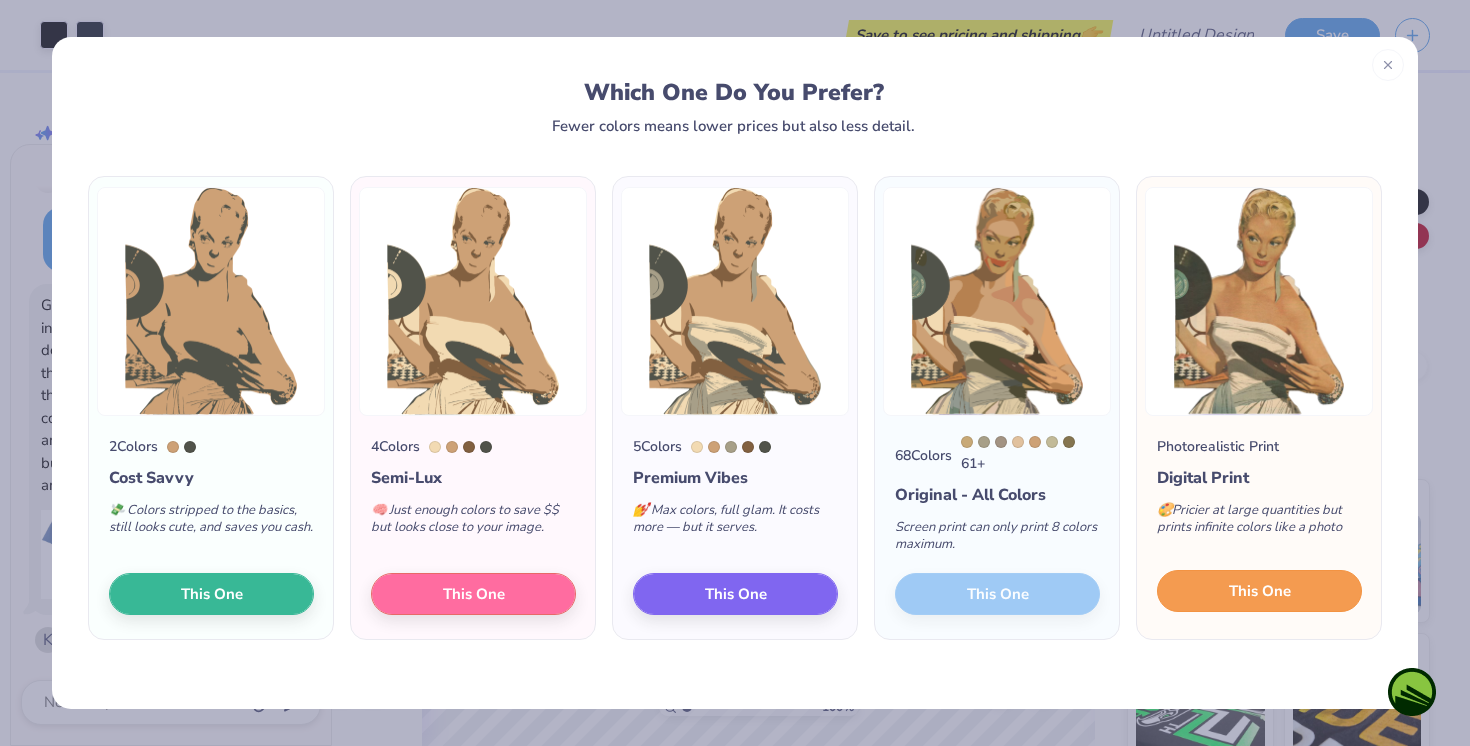 click on "This One" at bounding box center [1260, 591] 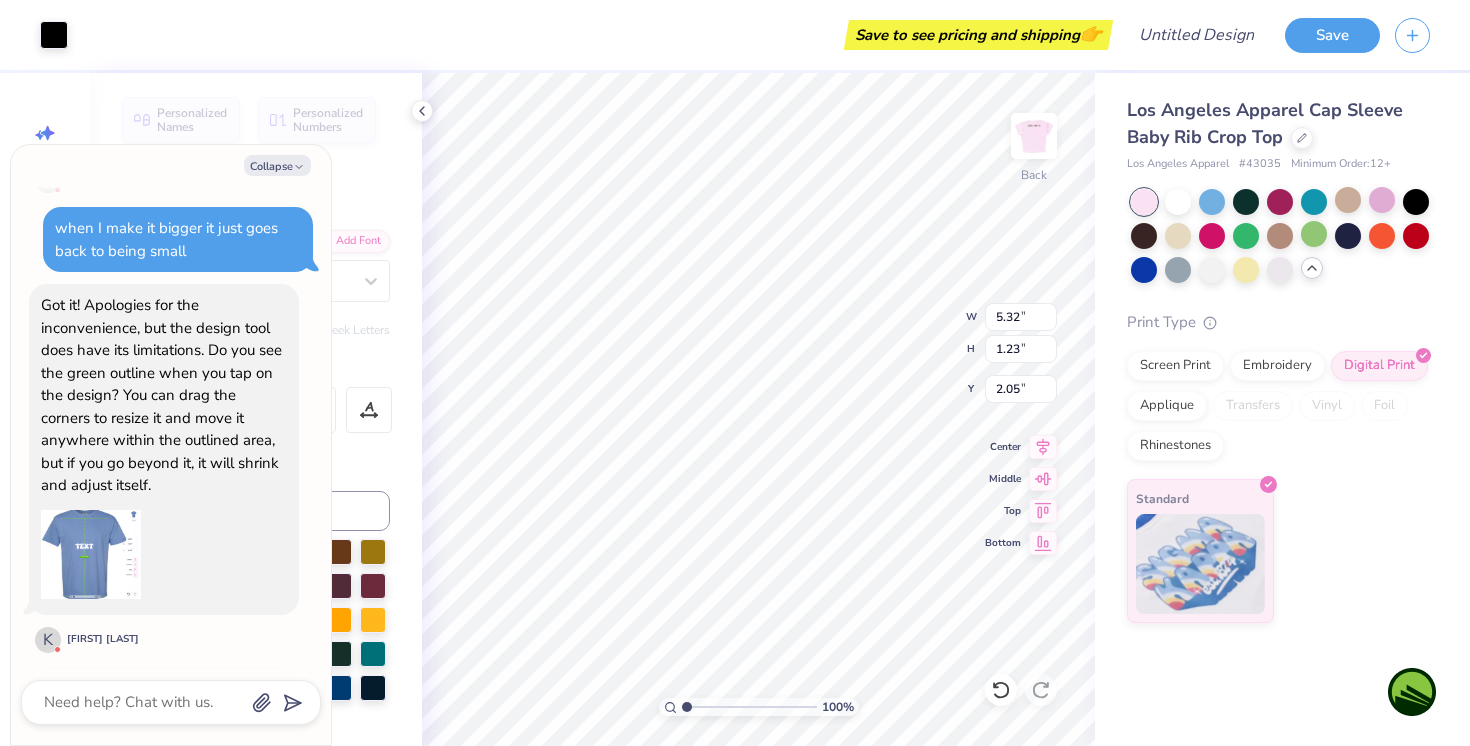 scroll, scrollTop: 924, scrollLeft: 0, axis: vertical 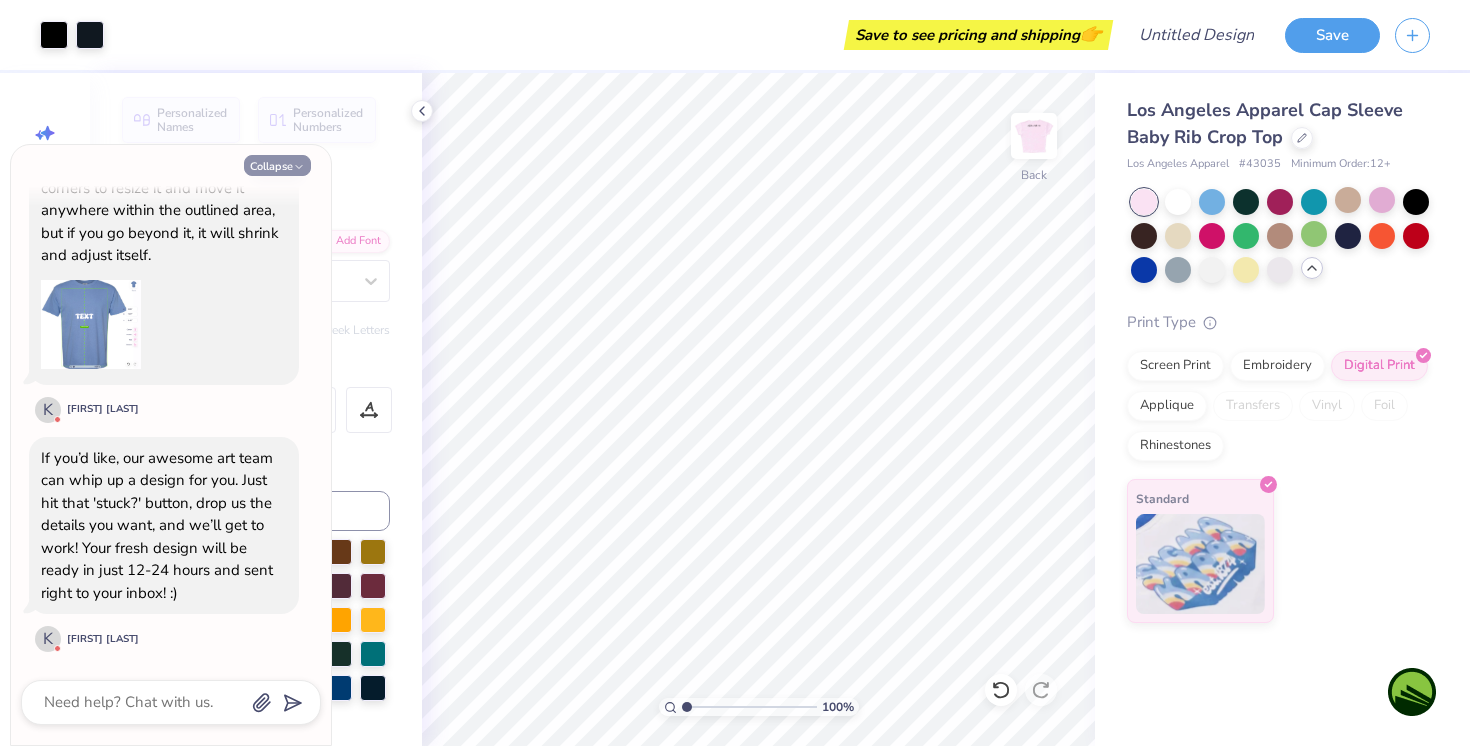 drag, startPoint x: 213, startPoint y: 164, endPoint x: 306, endPoint y: 165, distance: 93.00538 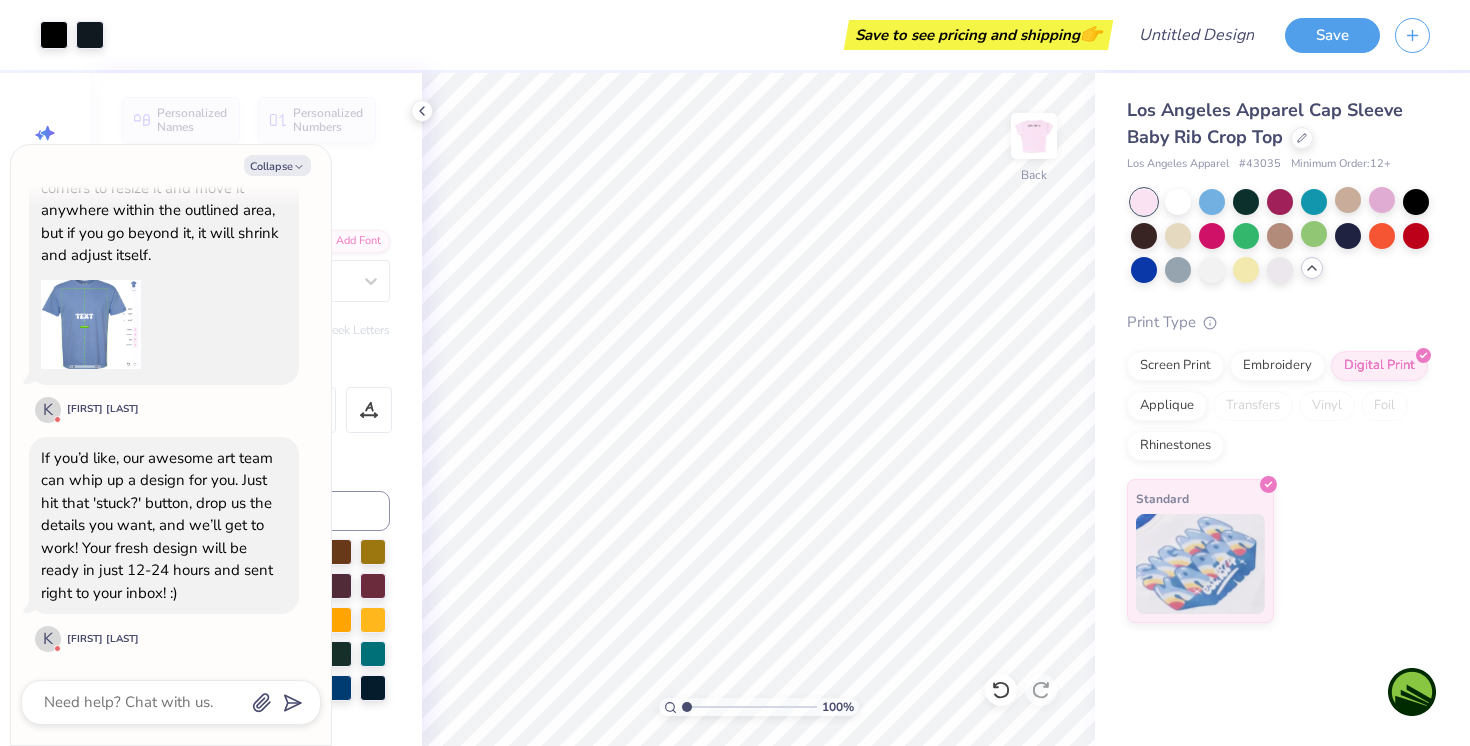 click on "Got it! Apologies for the inconvenience, but the design tool does have its limitations. Do you see the green outline when you tap on the design? You can drag the corners to resize it and move it anywhere within the outlined area, but if you go beyond it, it will shrink and adjust itself. K Khushi  B" at bounding box center (164, 239) 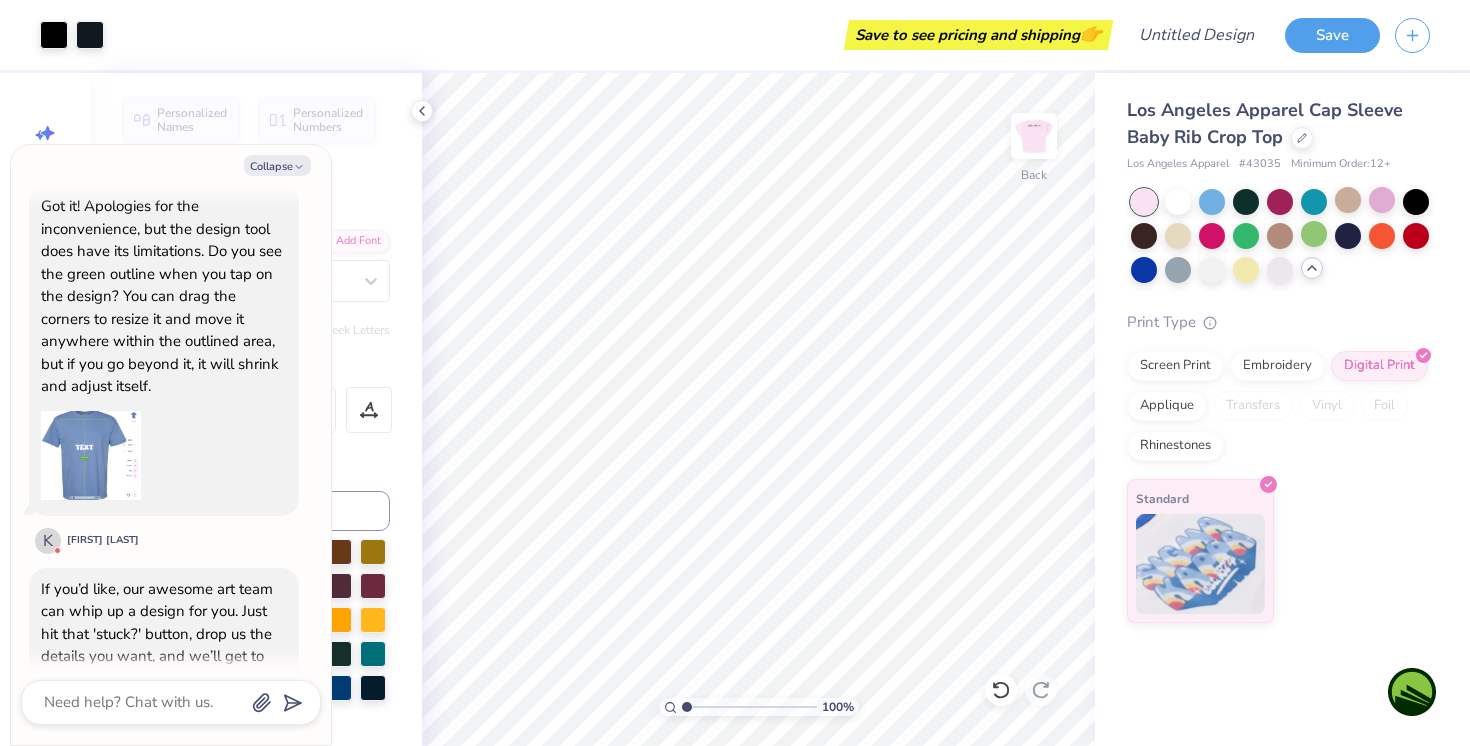 scroll, scrollTop: 750, scrollLeft: 0, axis: vertical 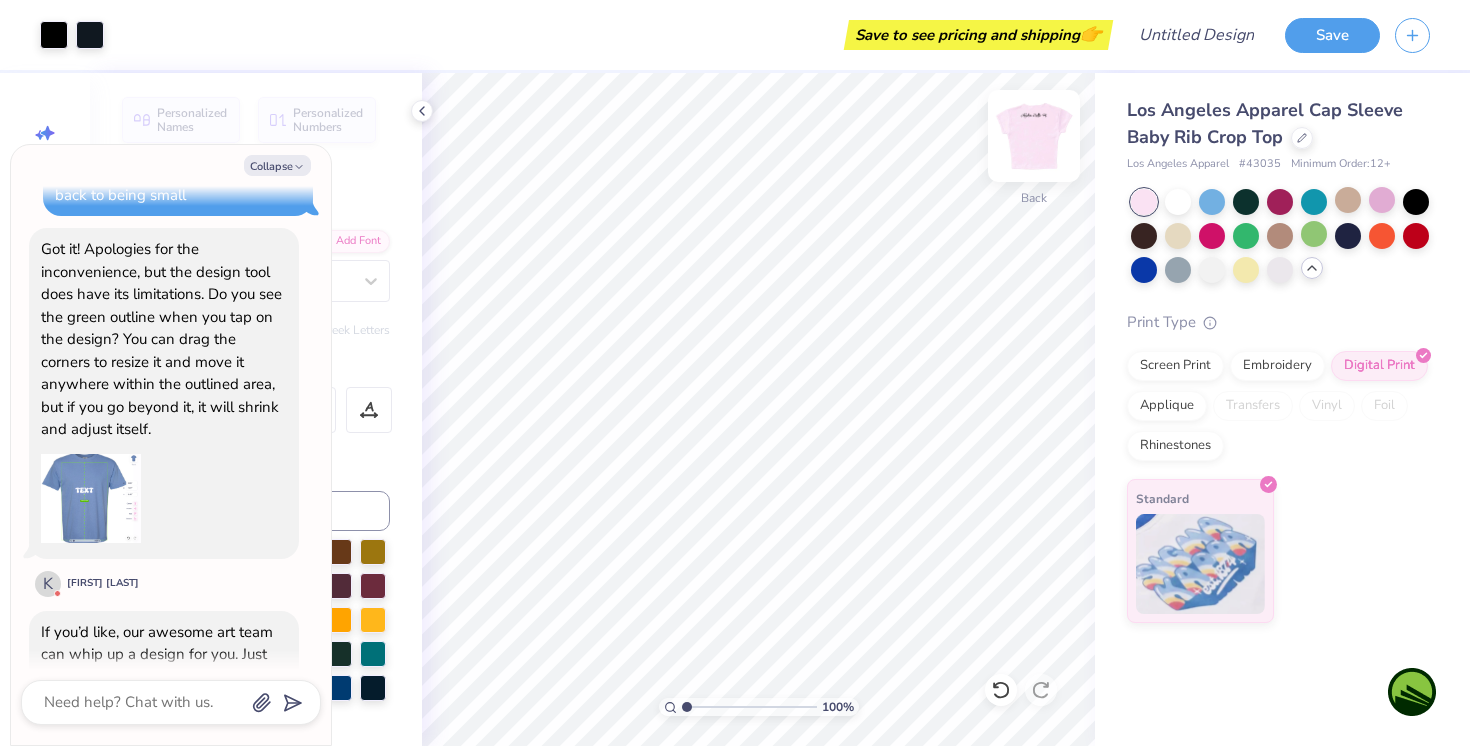click at bounding box center [1034, 136] 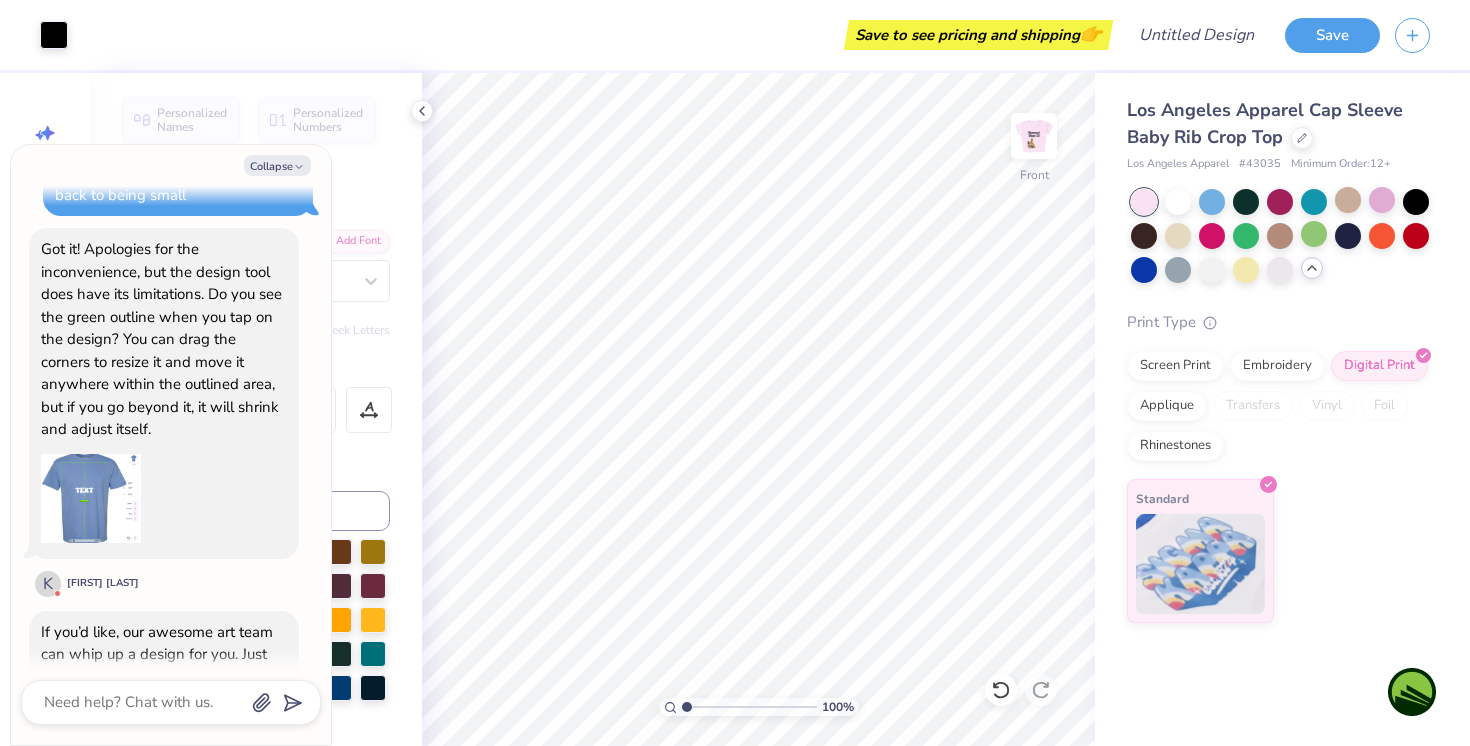 click at bounding box center [91, 499] 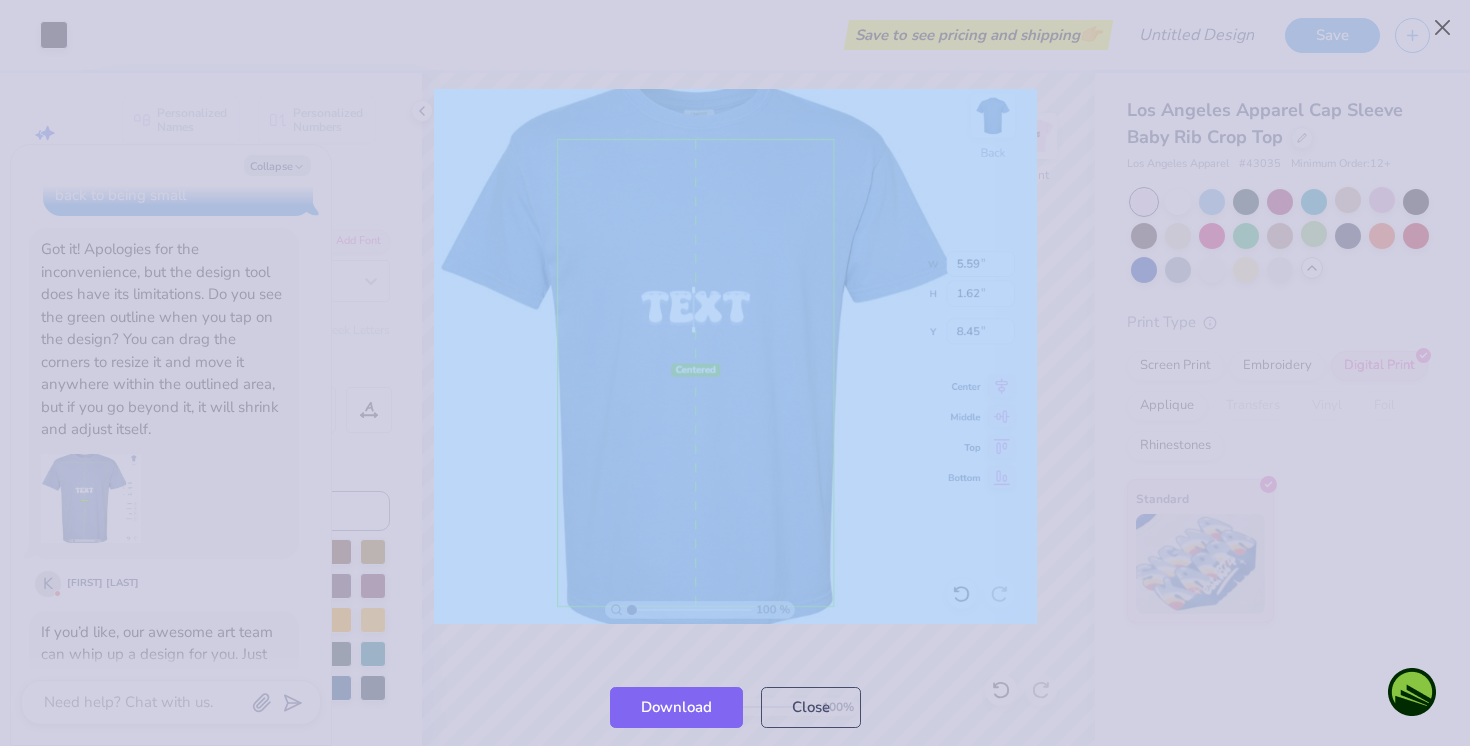 click at bounding box center (735, 356) 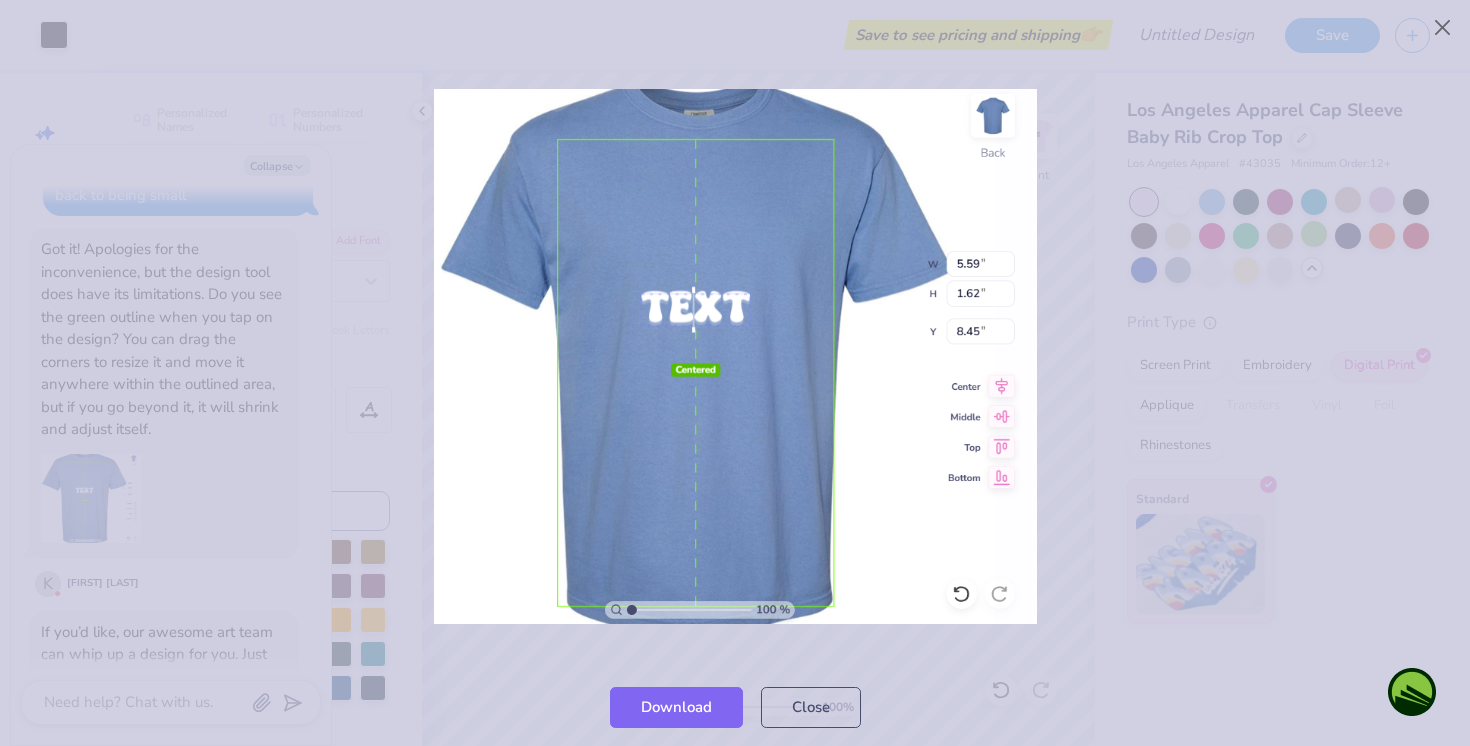 click at bounding box center (735, 356) 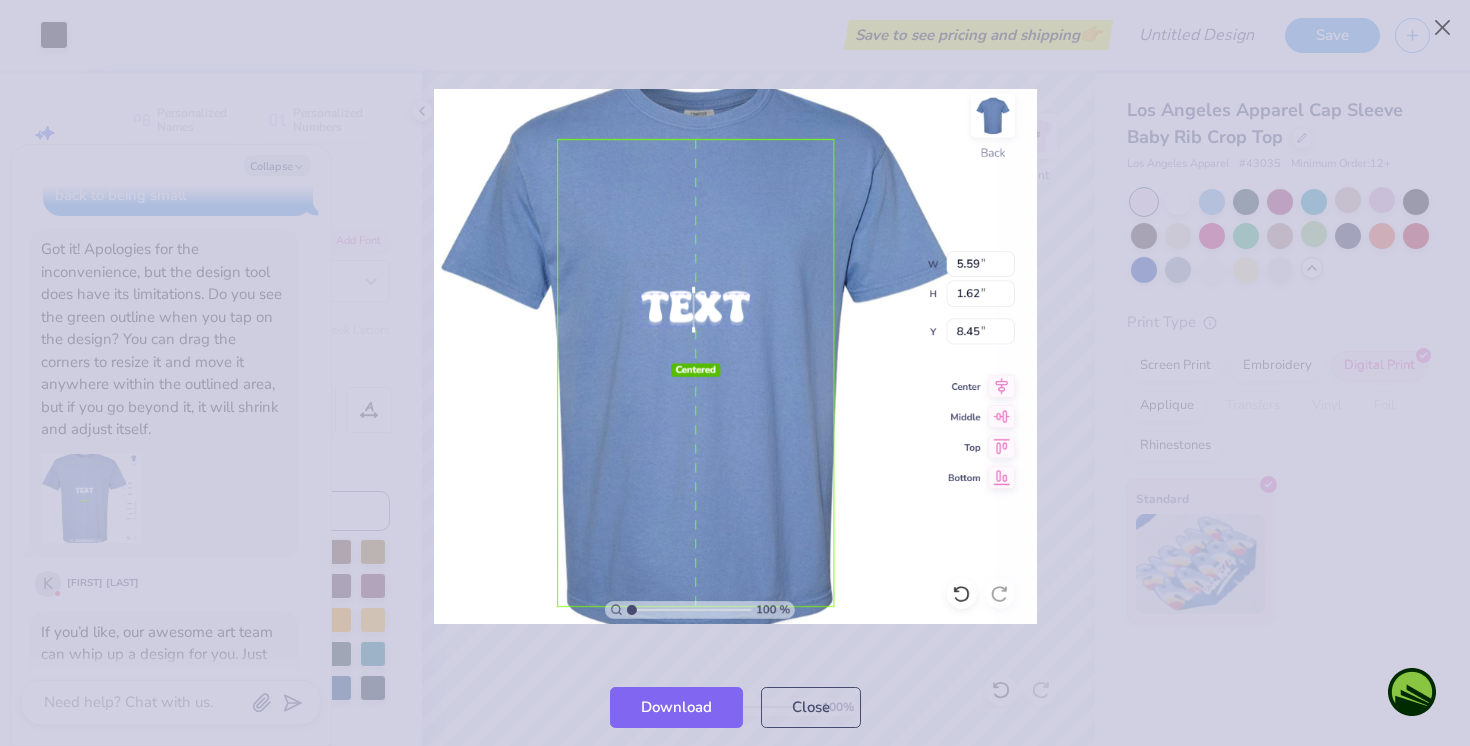 click at bounding box center (735, 356) 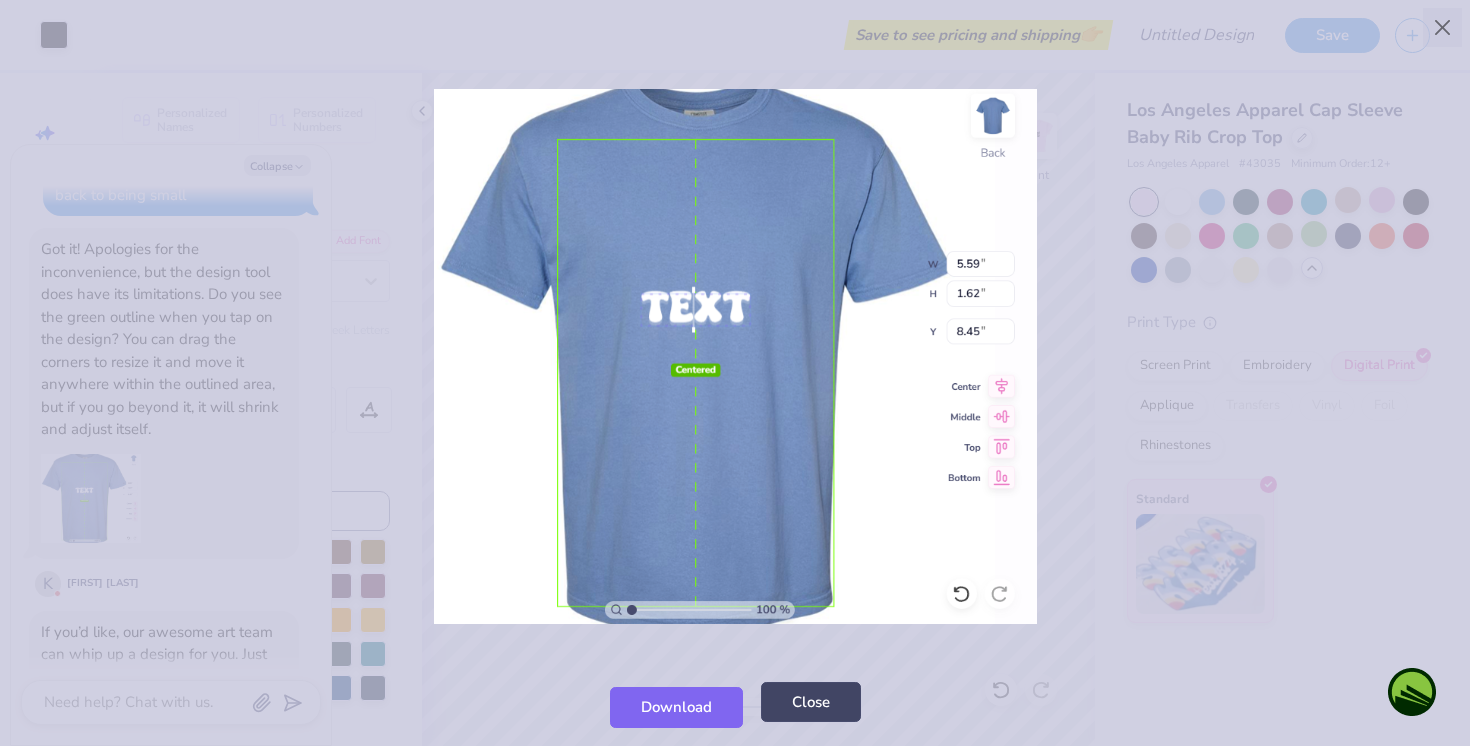 click on "Close" at bounding box center [811, 702] 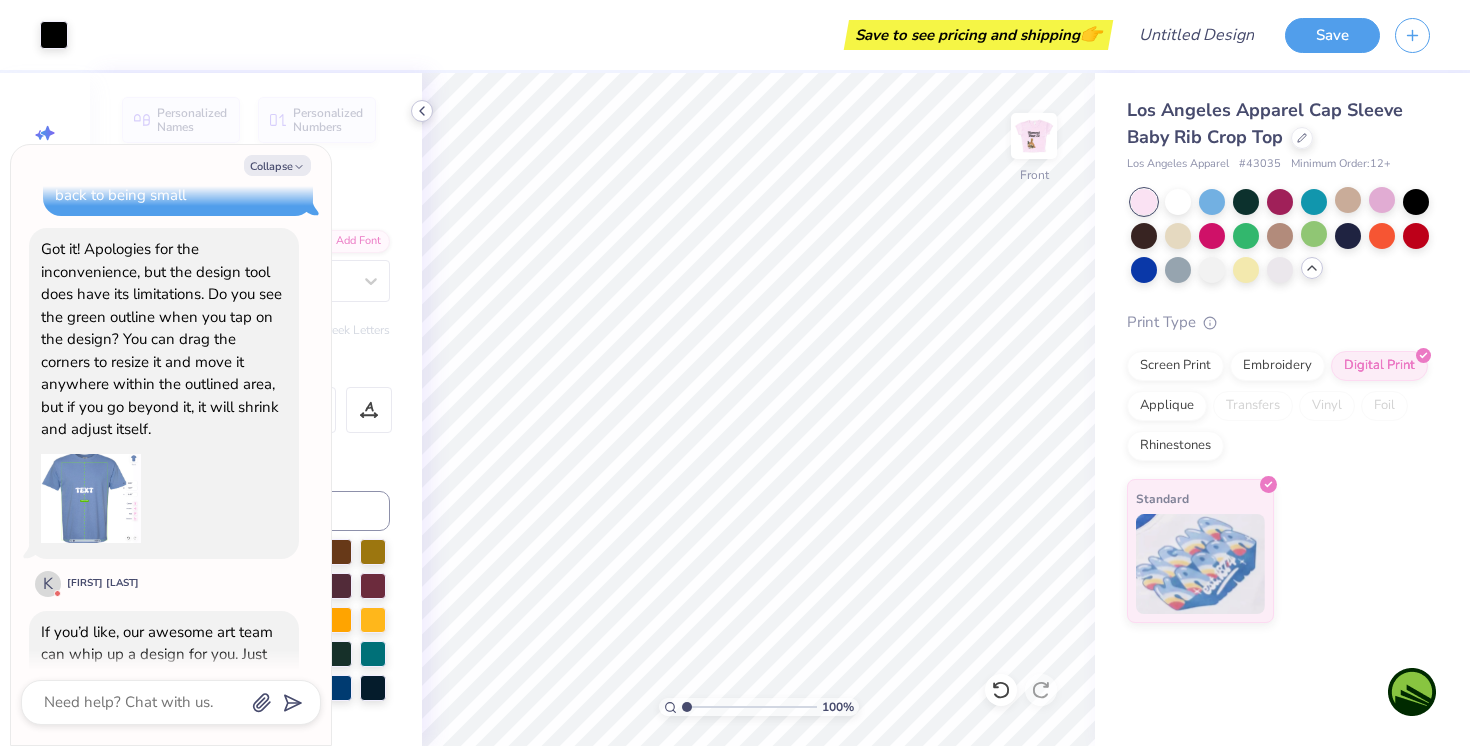 click 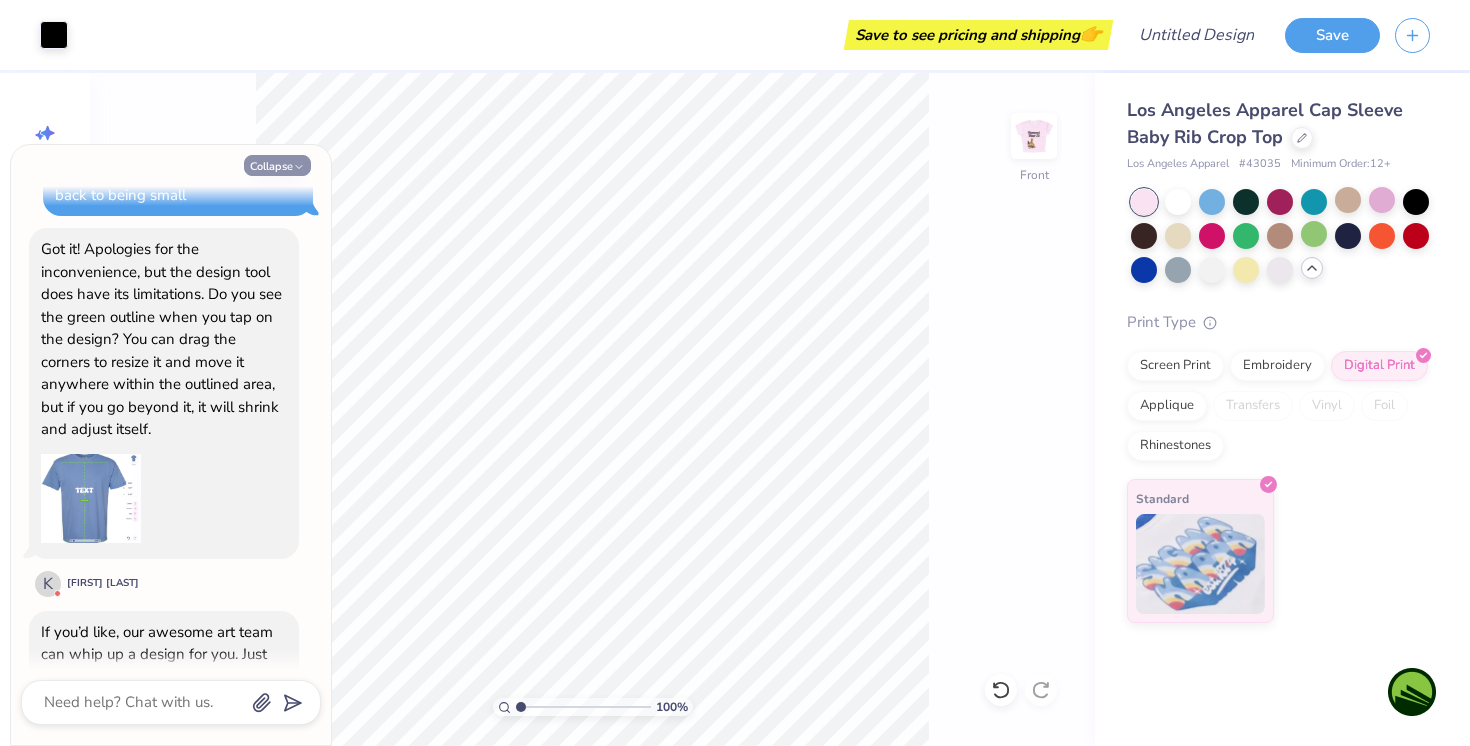 click on "Collapse" at bounding box center [277, 165] 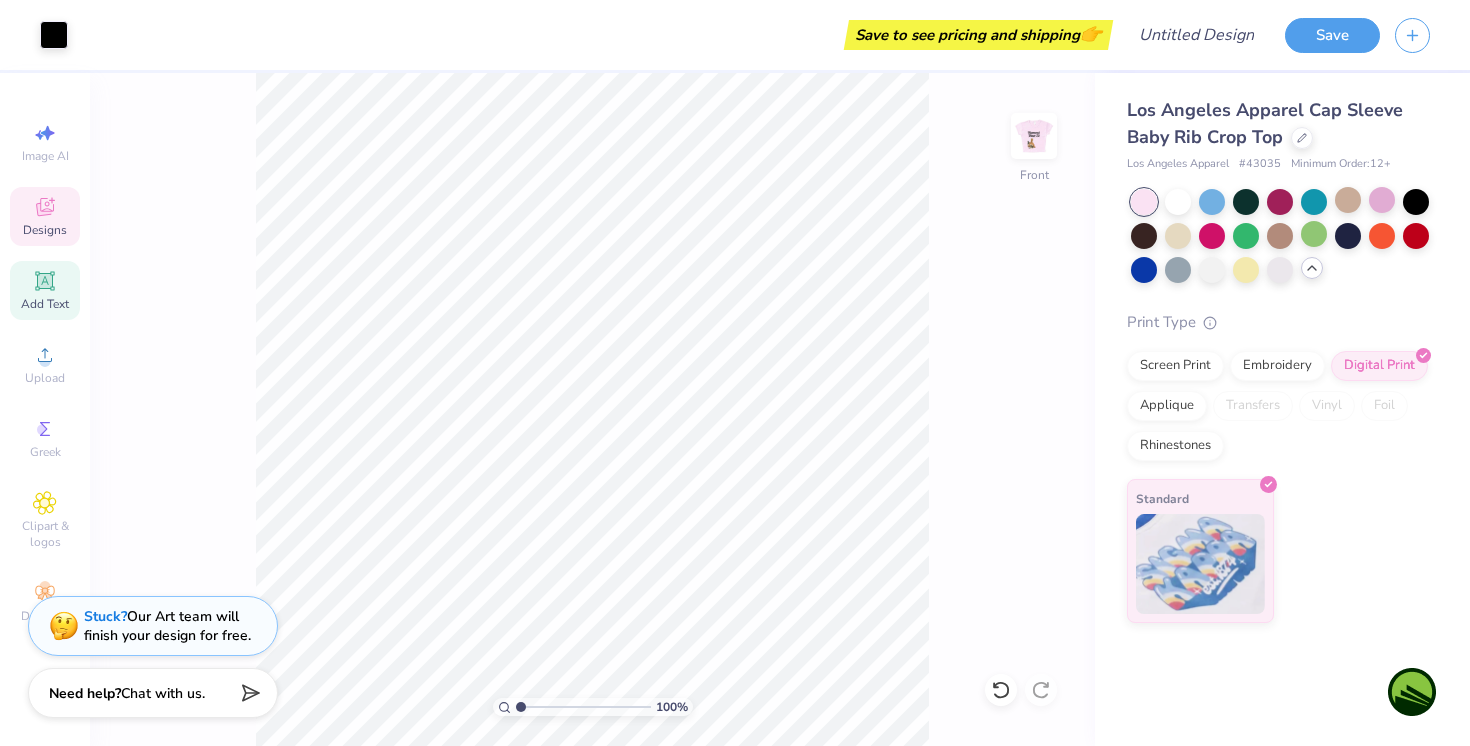 click on "Designs" at bounding box center (45, 230) 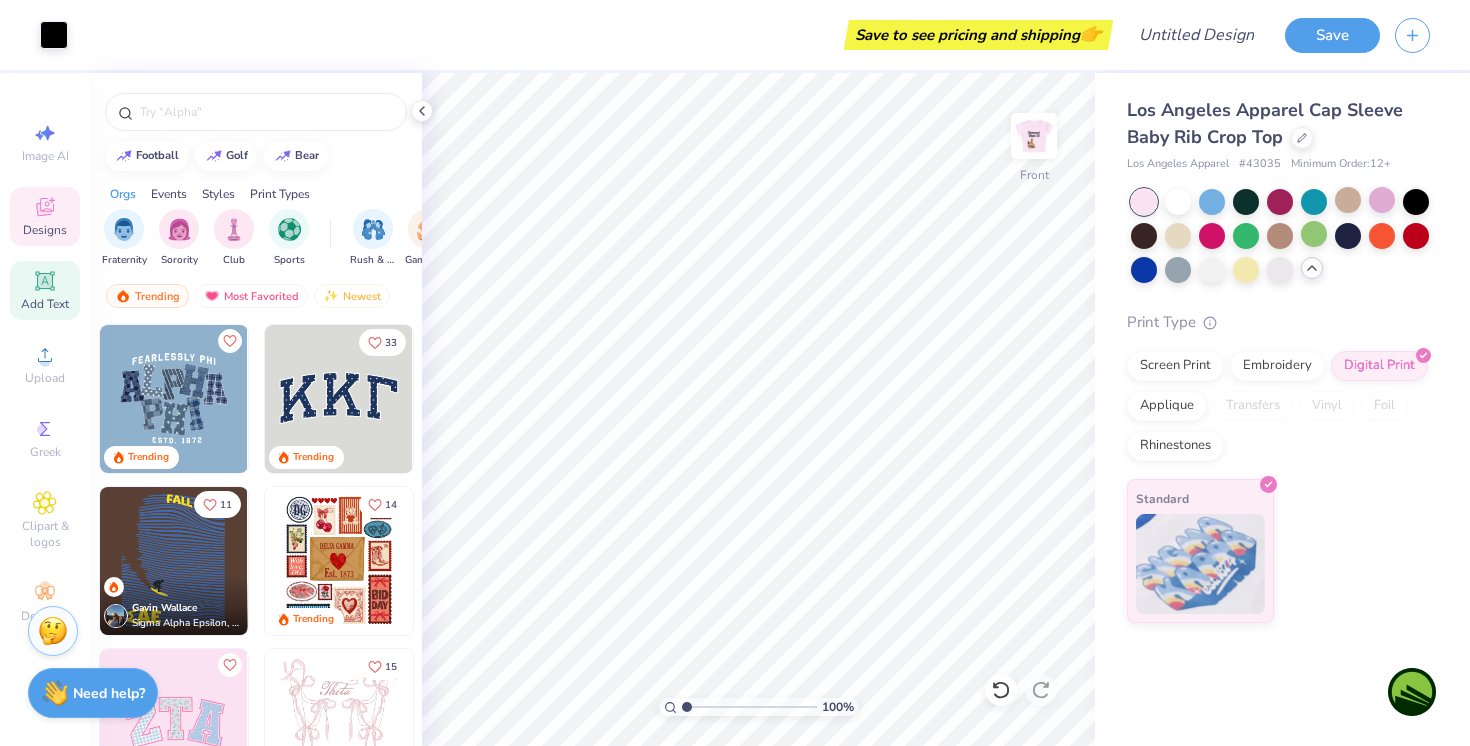 click 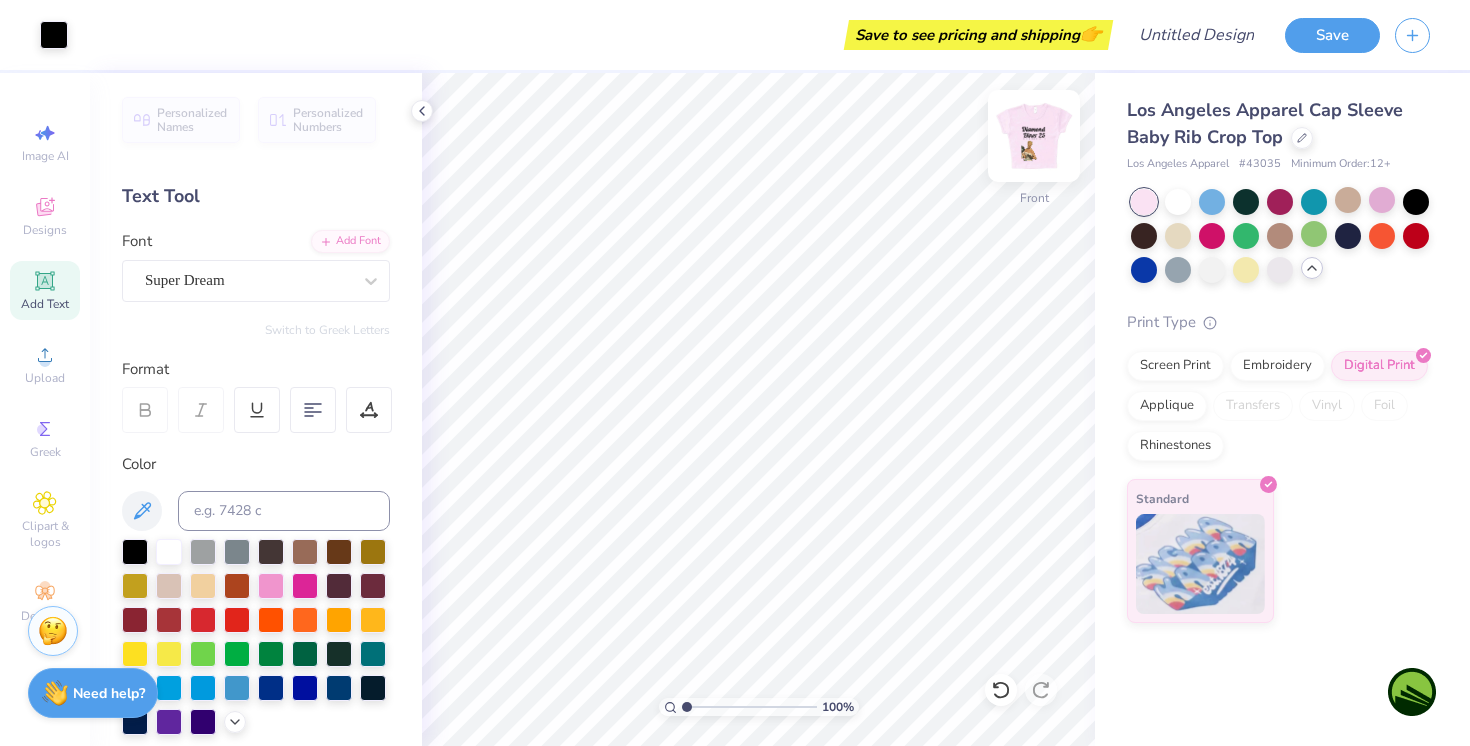 click at bounding box center (1034, 136) 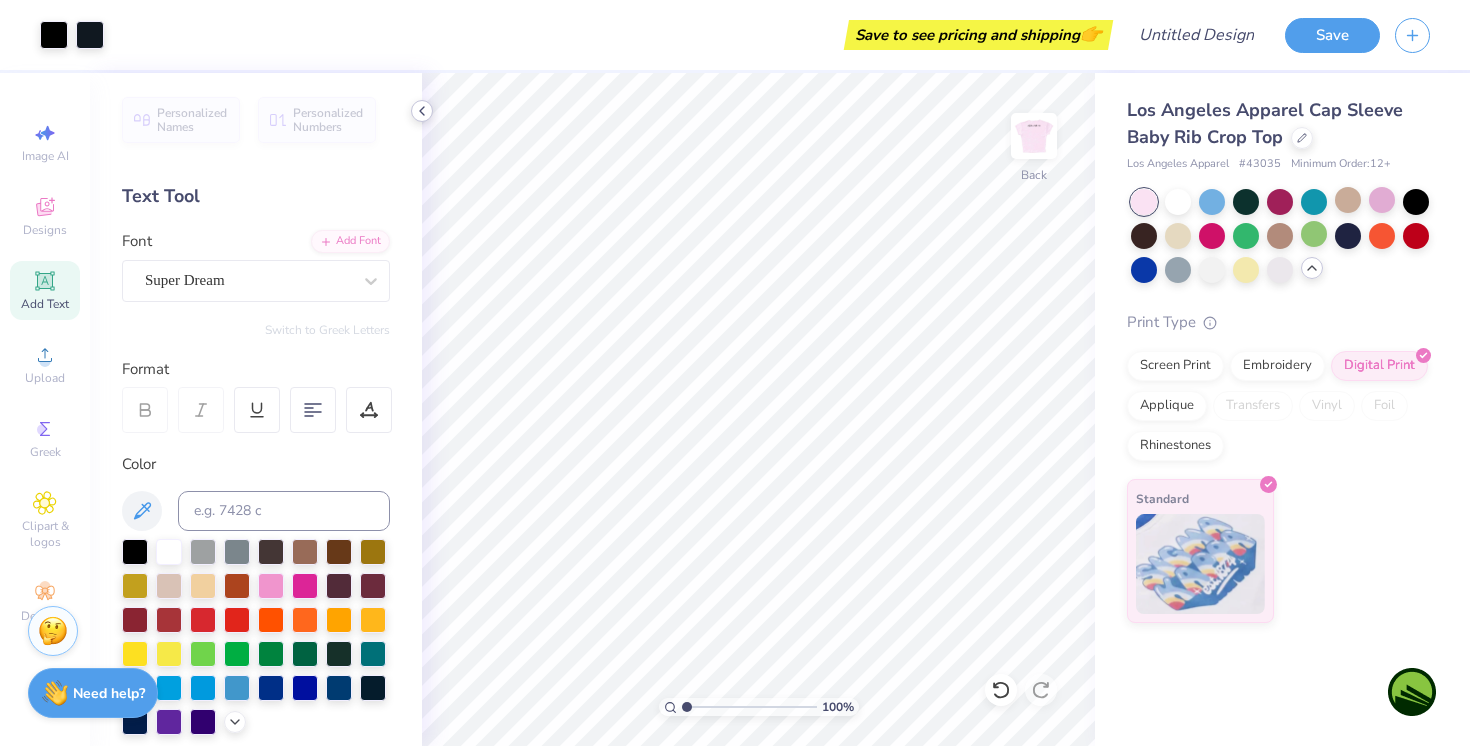 click 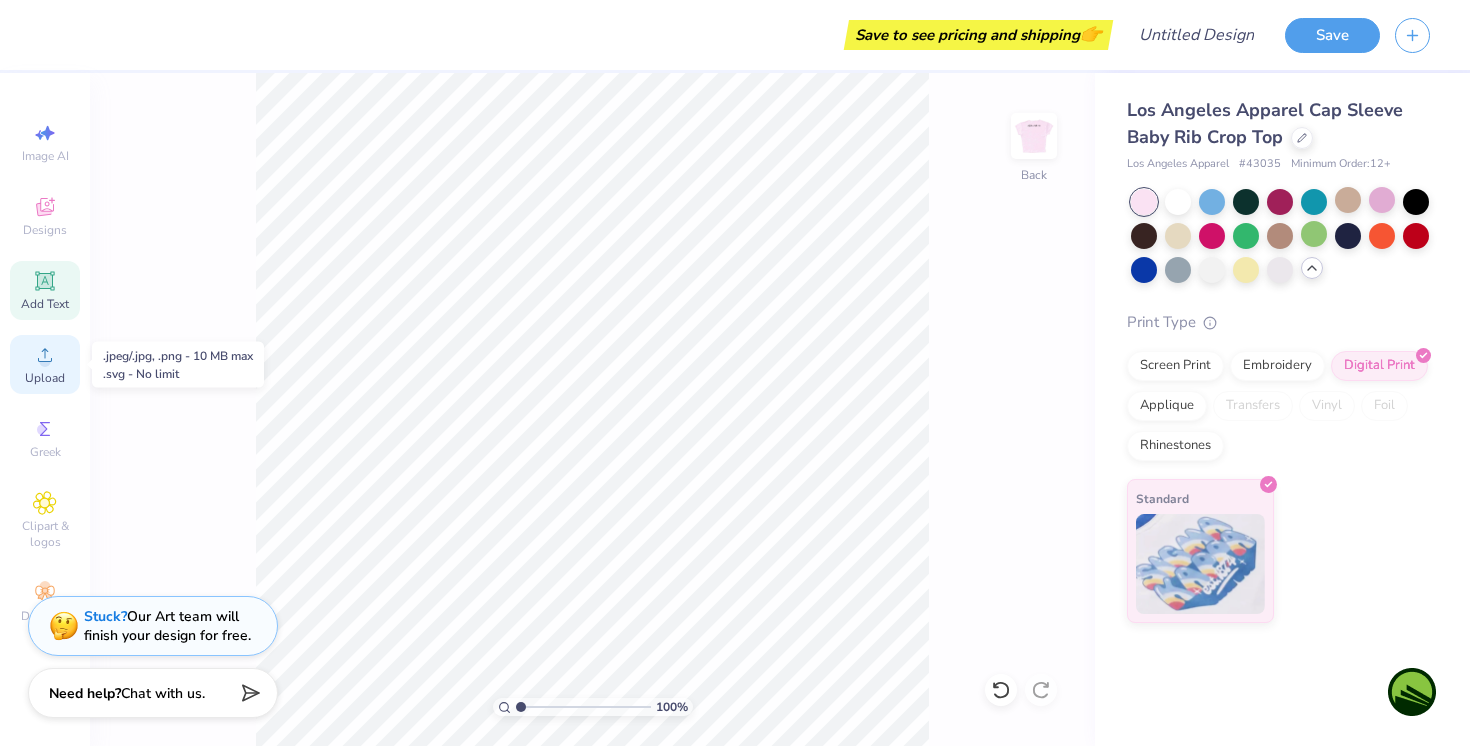 click on "Upload" at bounding box center [45, 378] 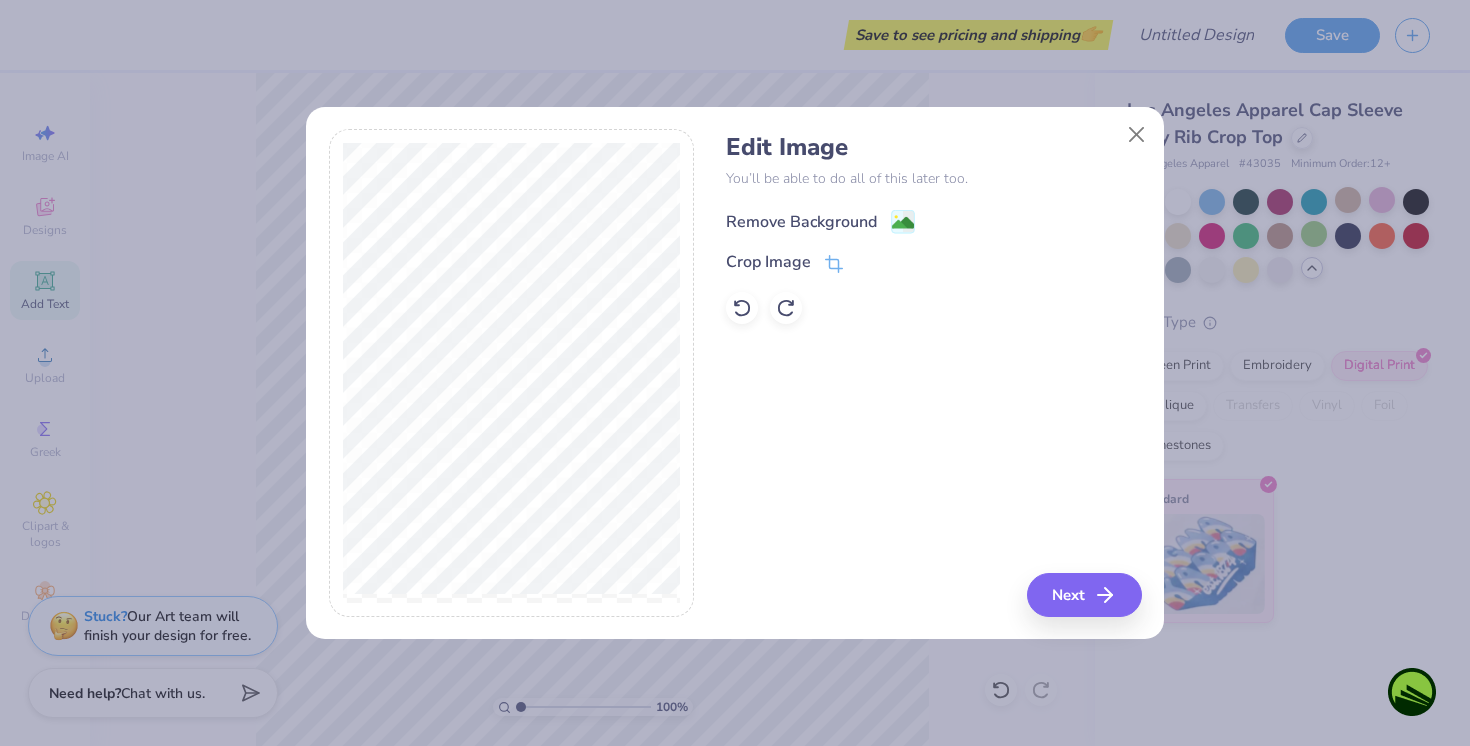 click on "Remove Background" at bounding box center [801, 222] 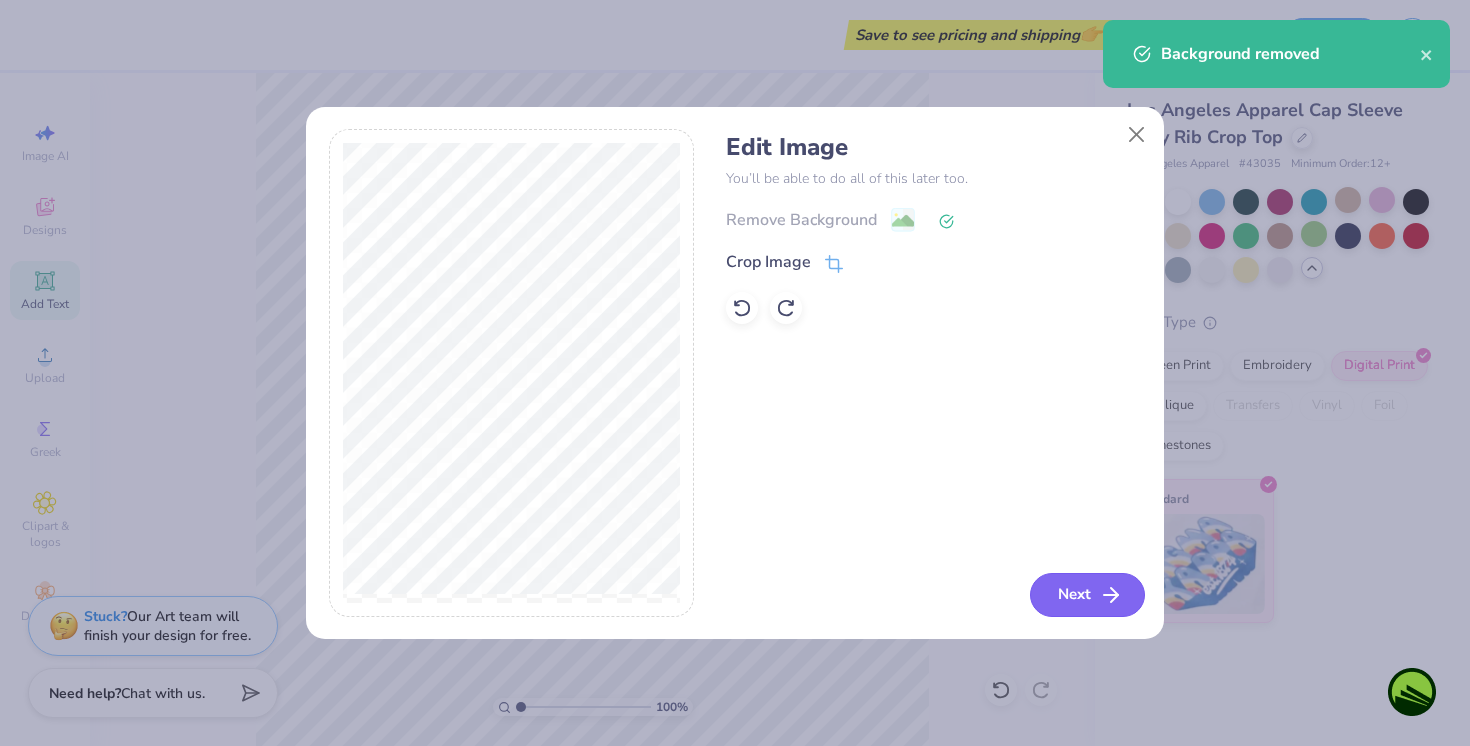 click on "Next" at bounding box center (1087, 595) 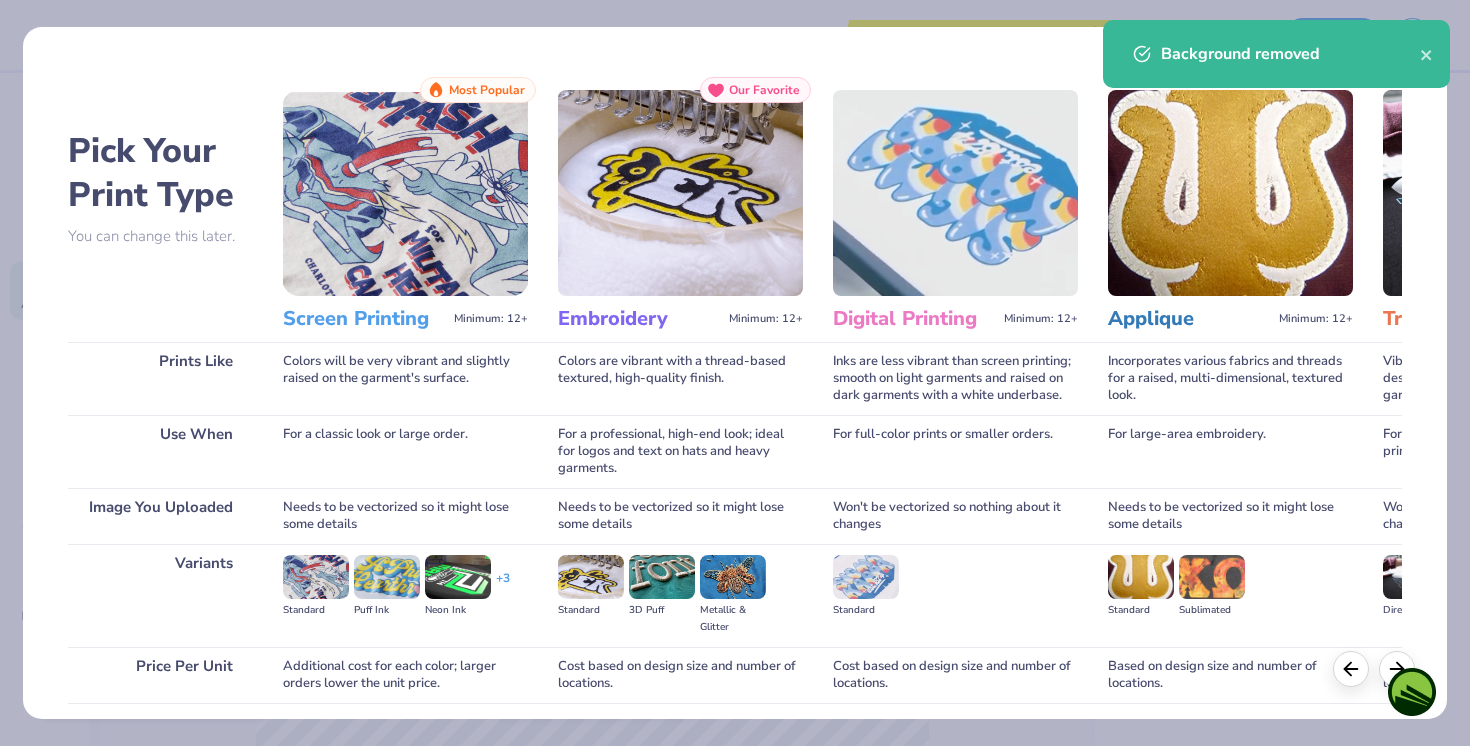 scroll, scrollTop: 151, scrollLeft: 0, axis: vertical 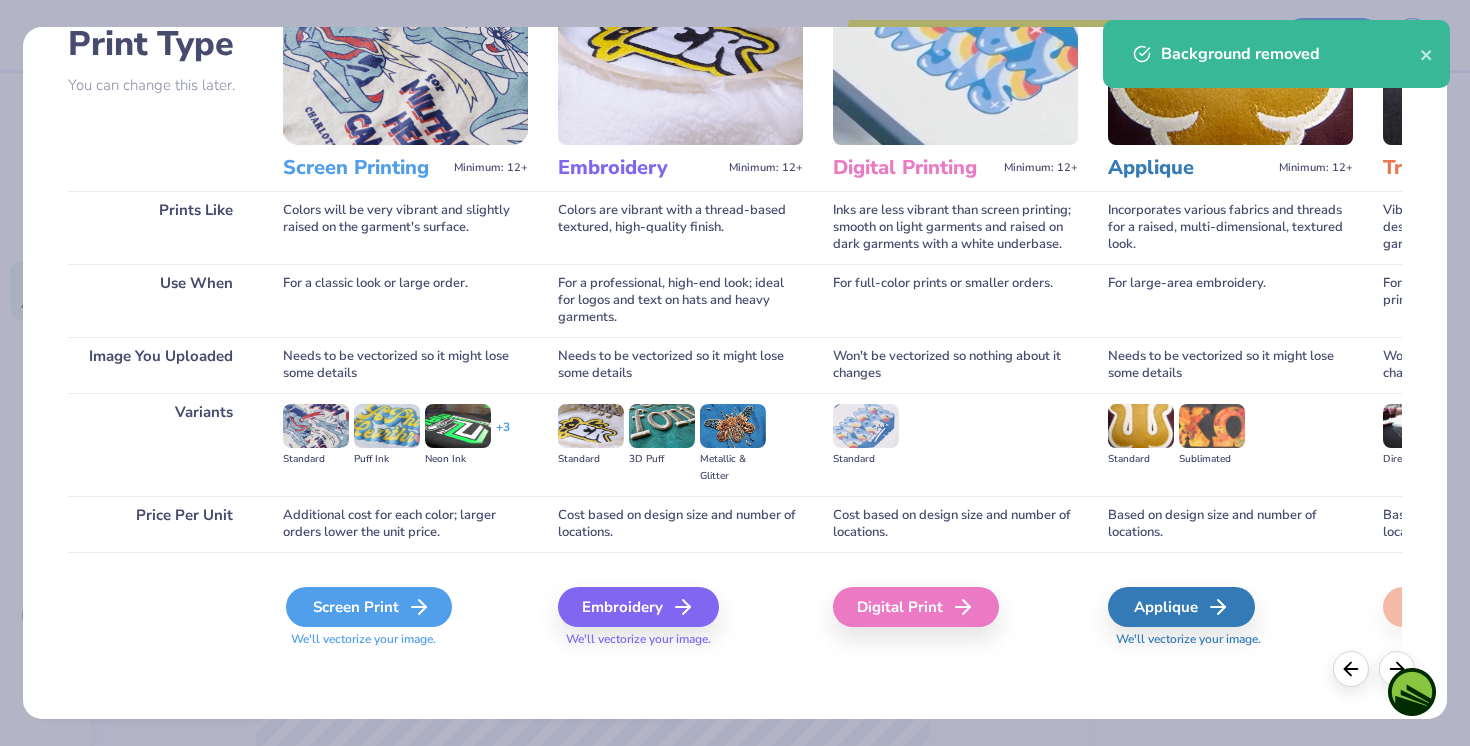click on "Screen Print" at bounding box center [369, 607] 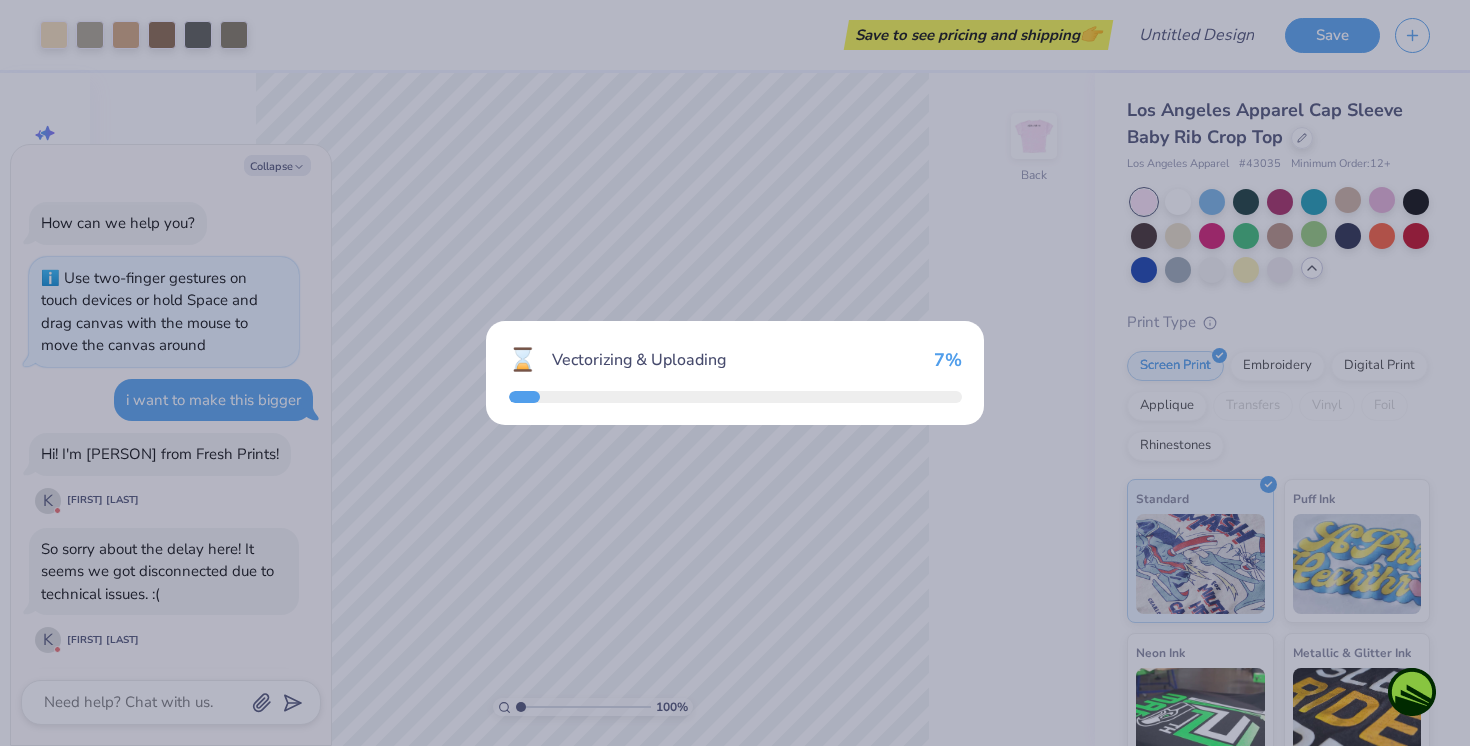 scroll, scrollTop: 1090, scrollLeft: 0, axis: vertical 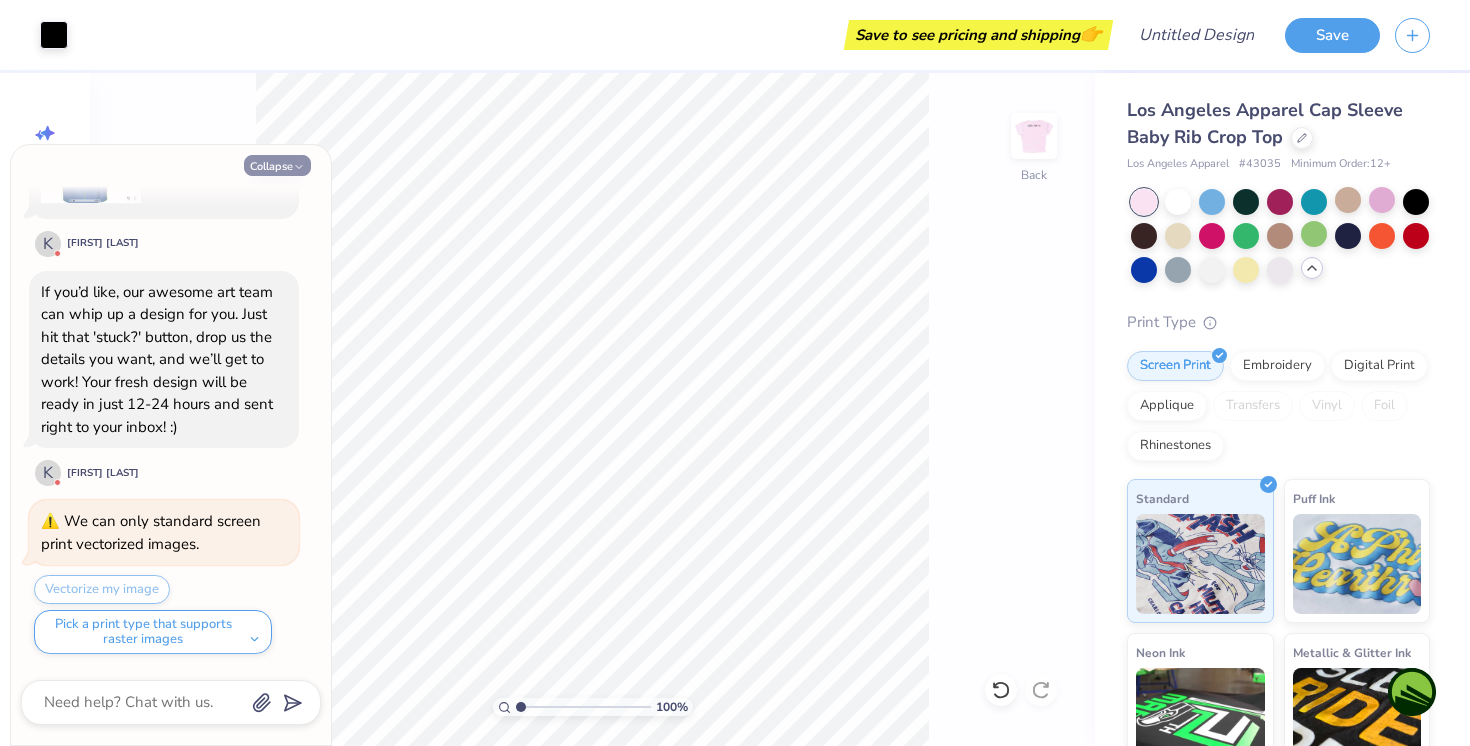 click on "Collapse" at bounding box center [277, 165] 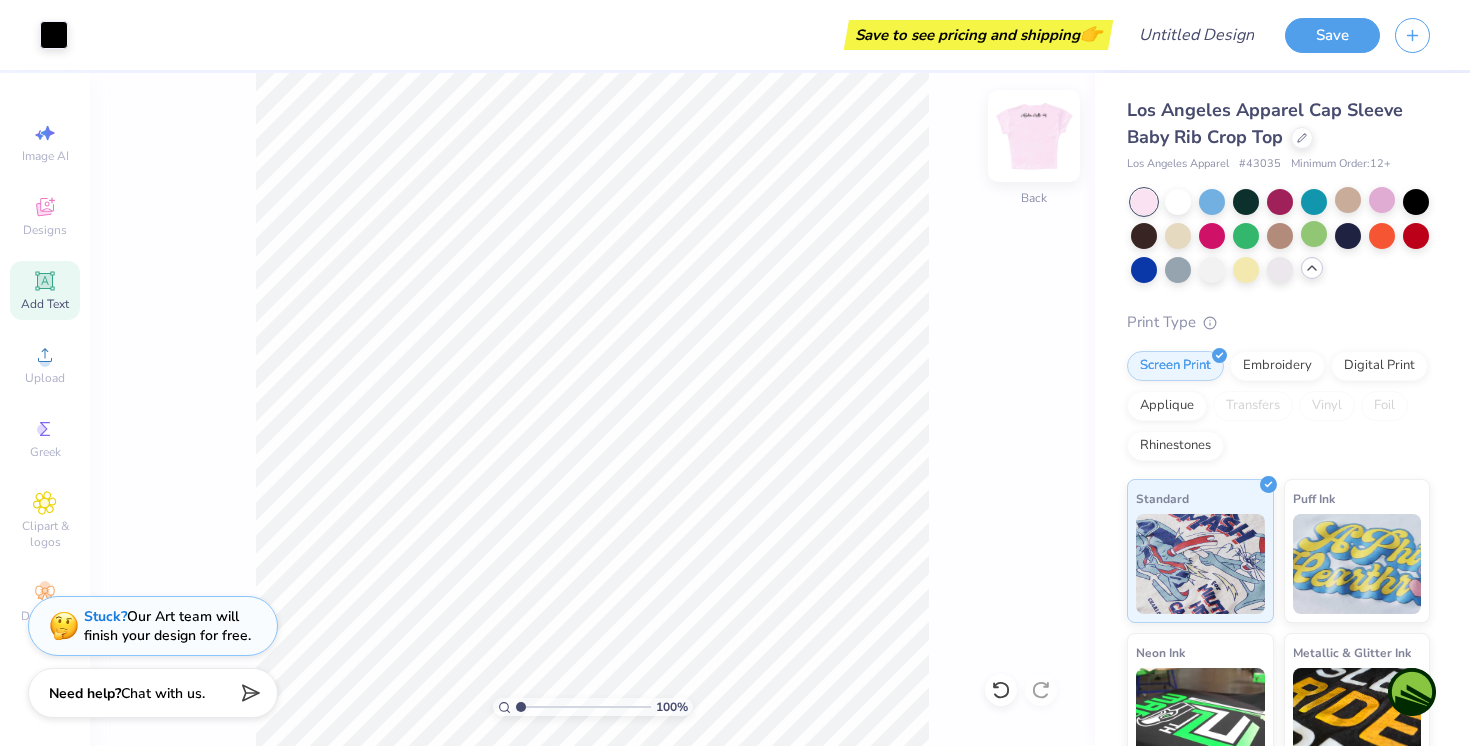 click at bounding box center [1034, 136] 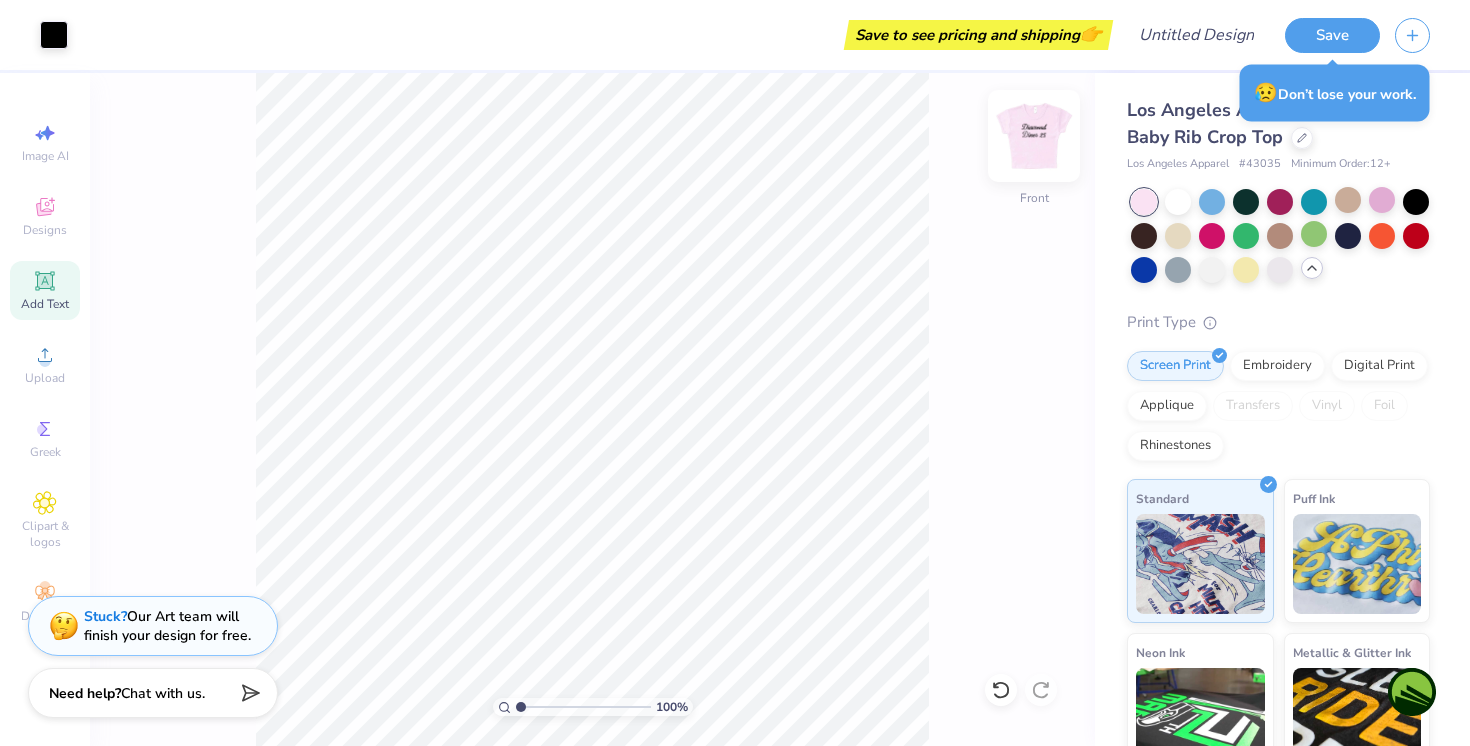 click at bounding box center (1034, 136) 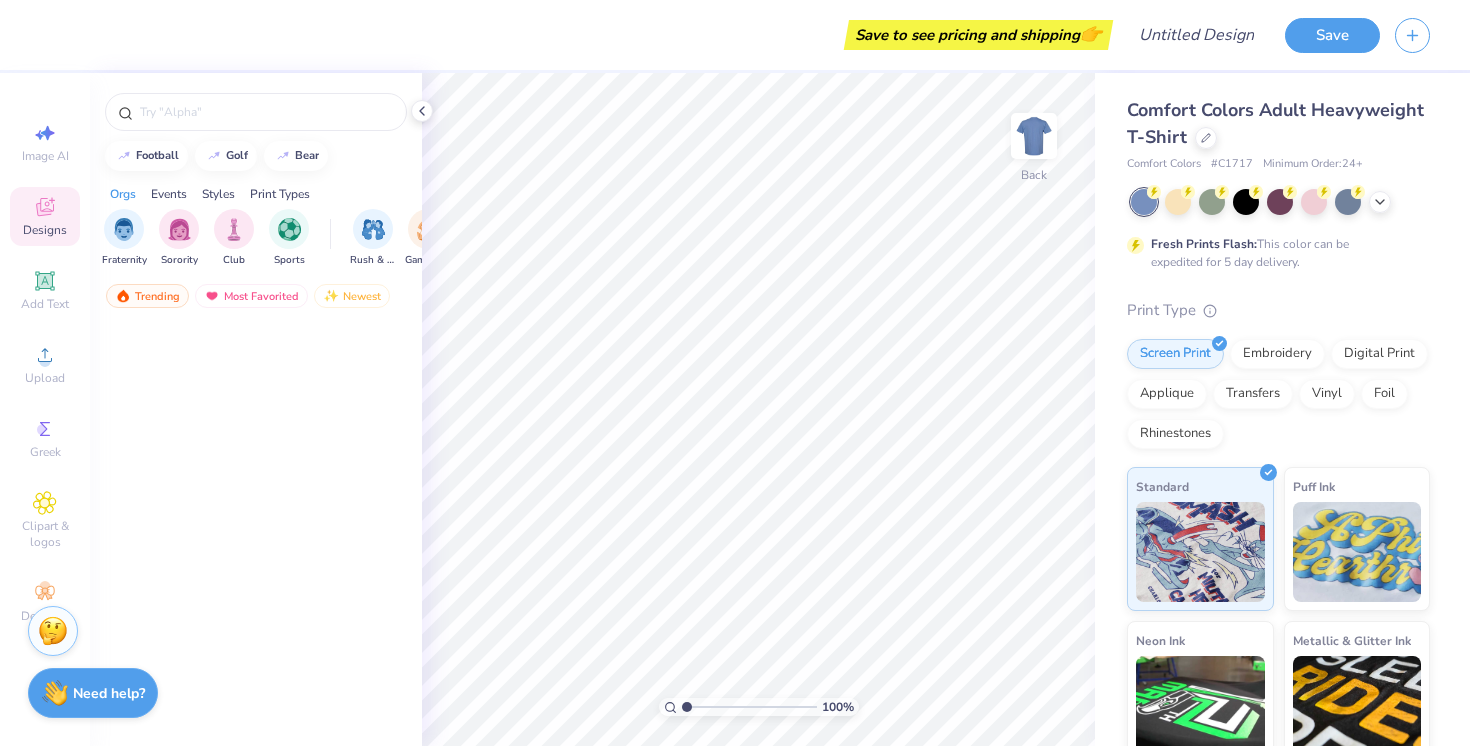 scroll, scrollTop: 0, scrollLeft: 0, axis: both 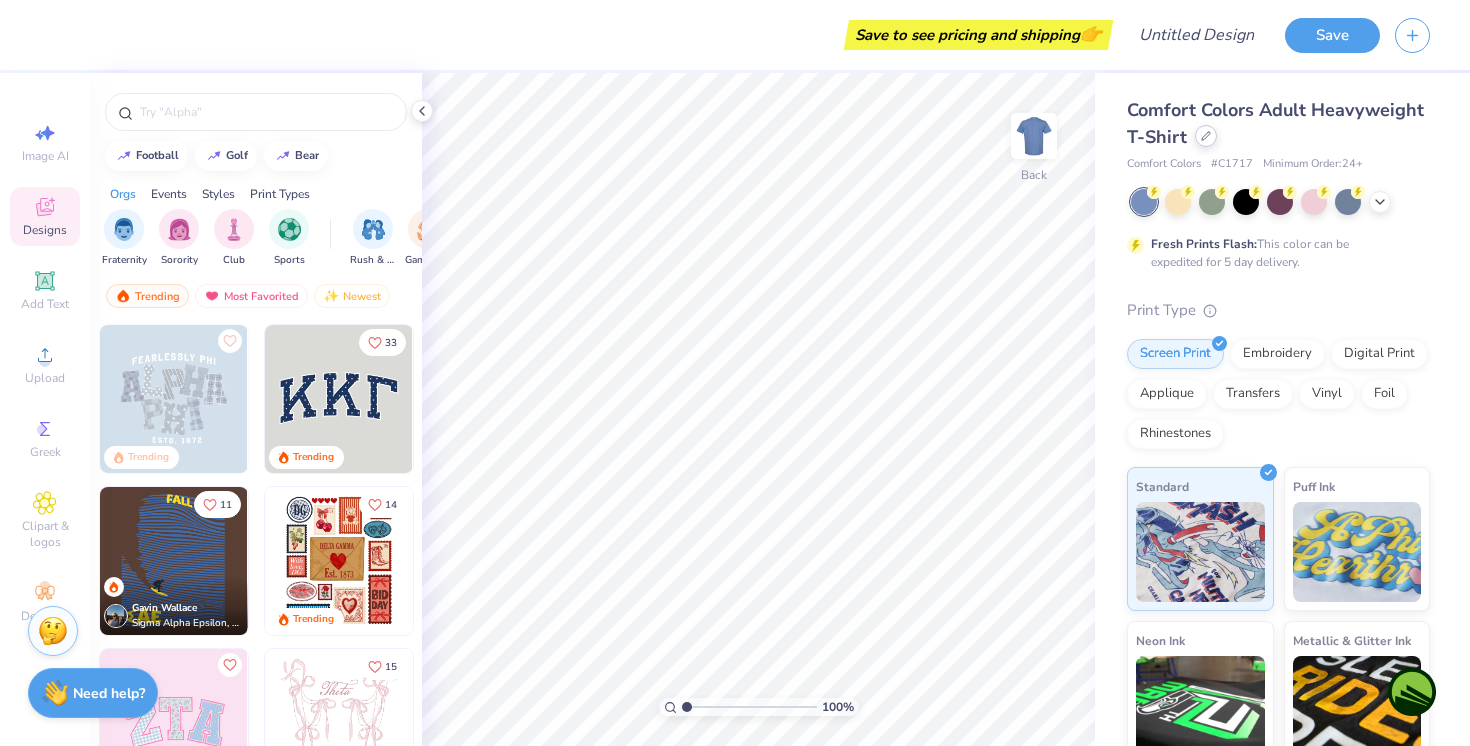 click at bounding box center (1206, 136) 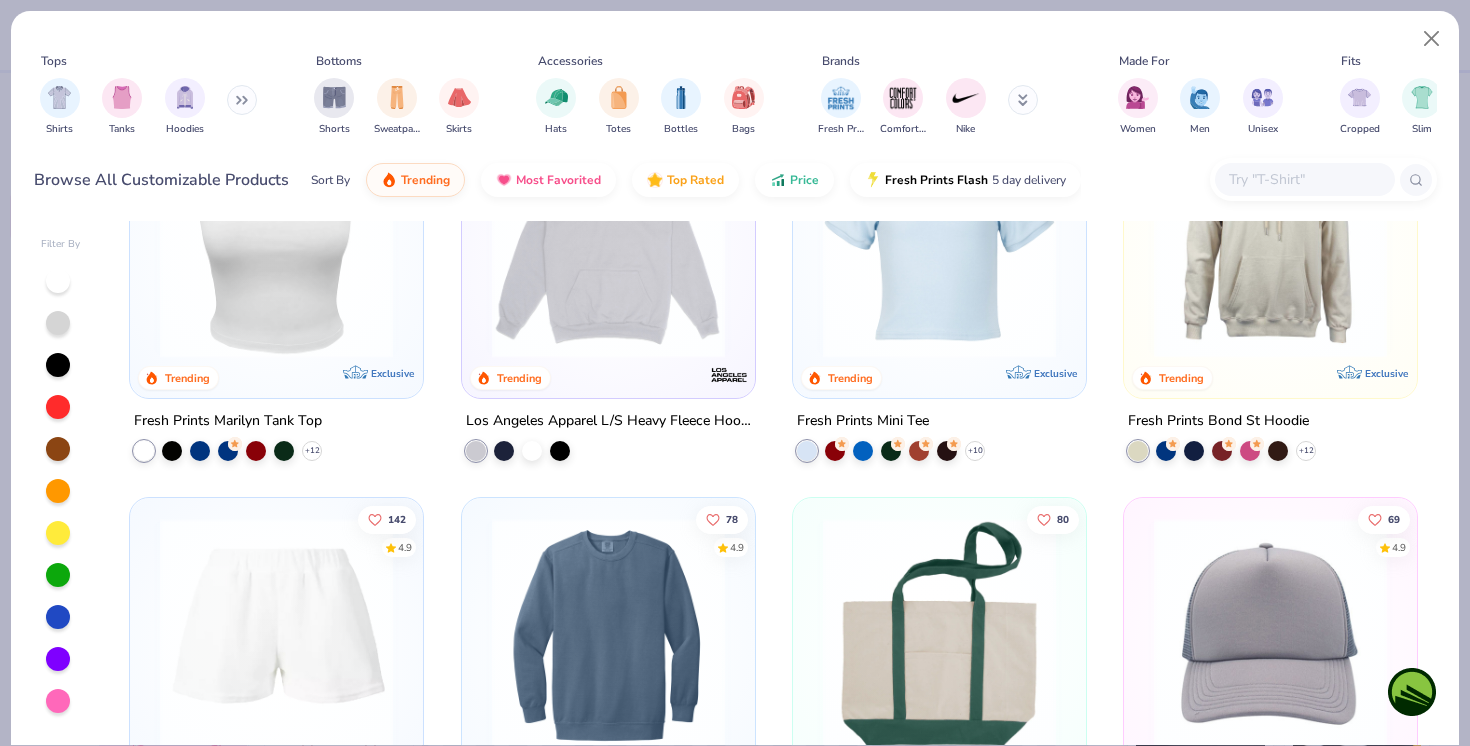 scroll, scrollTop: 2133, scrollLeft: 0, axis: vertical 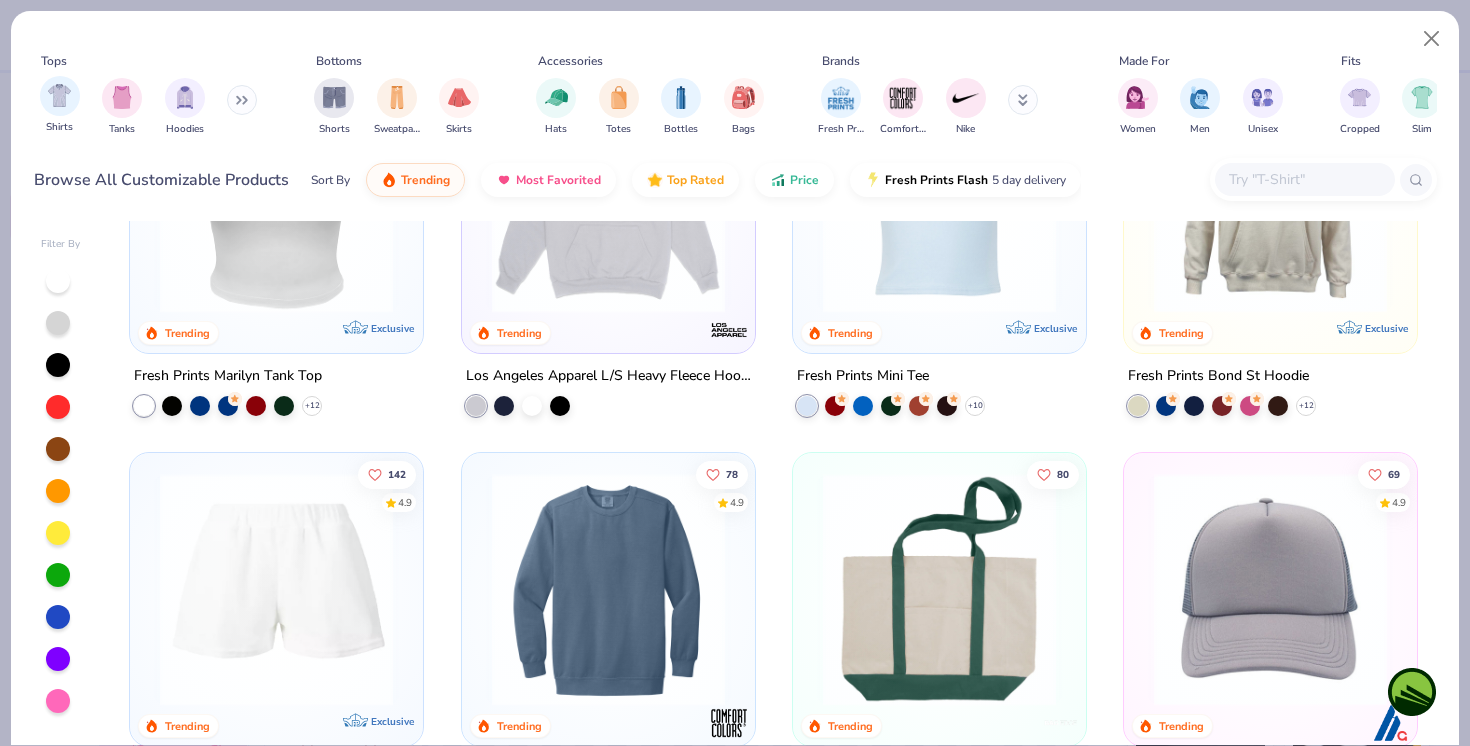 click on "Shirts" at bounding box center (60, 105) 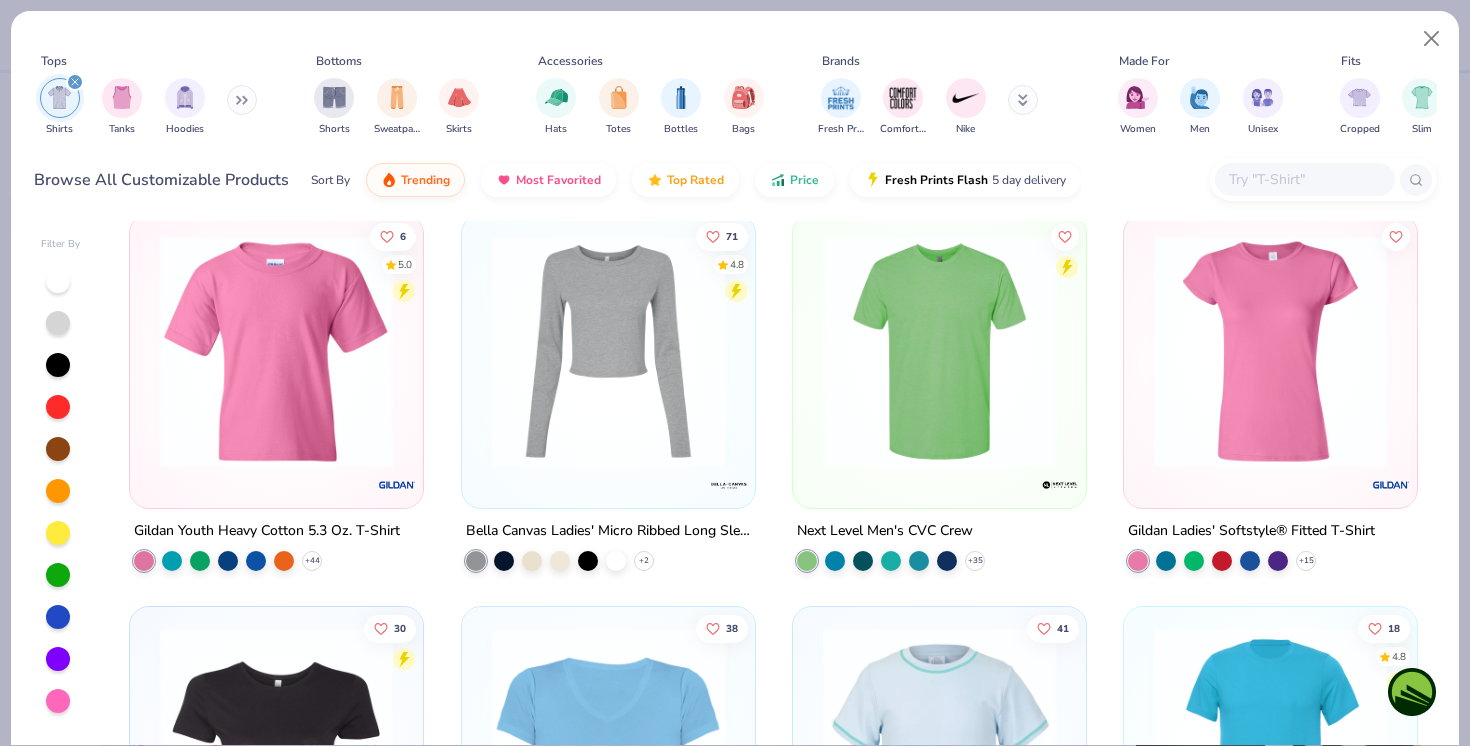 scroll, scrollTop: 2374, scrollLeft: 0, axis: vertical 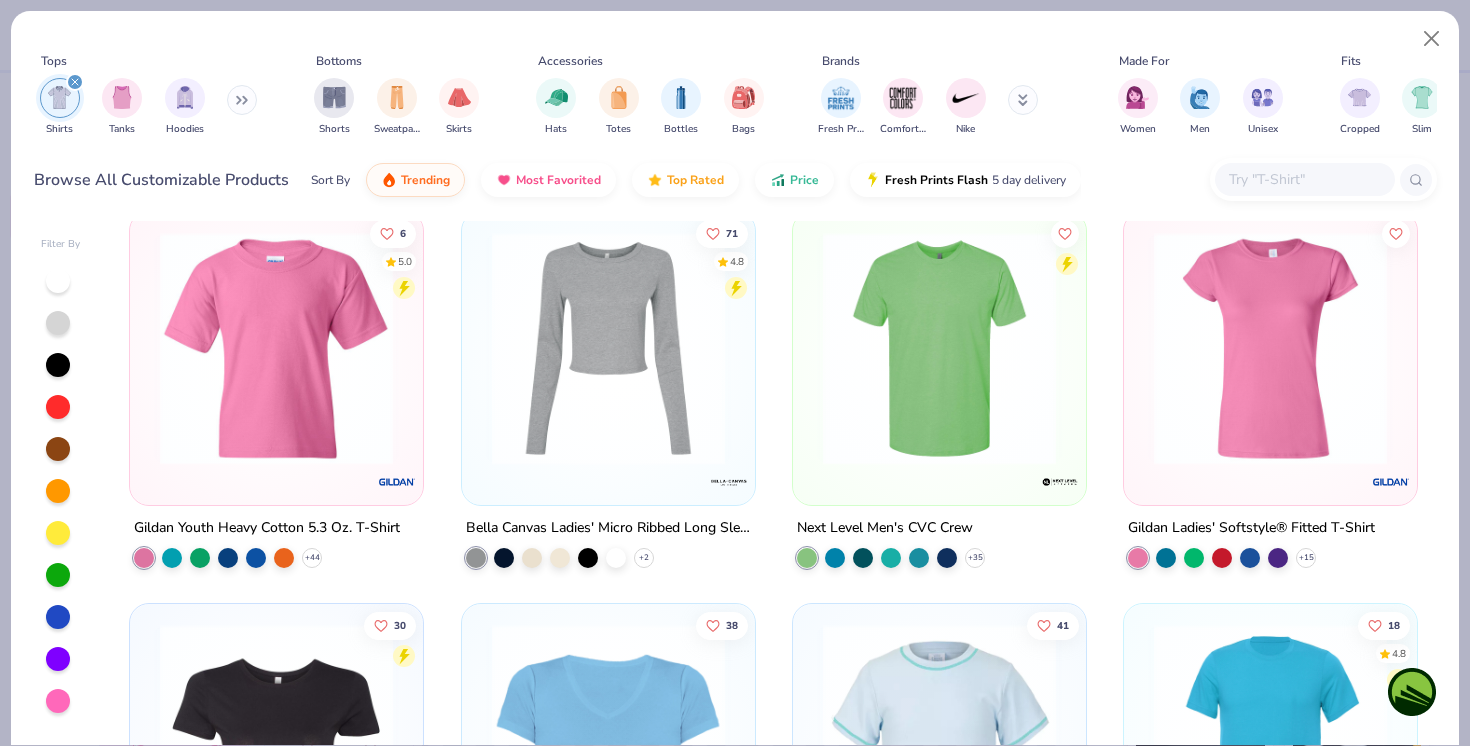 click at bounding box center (1270, 347) 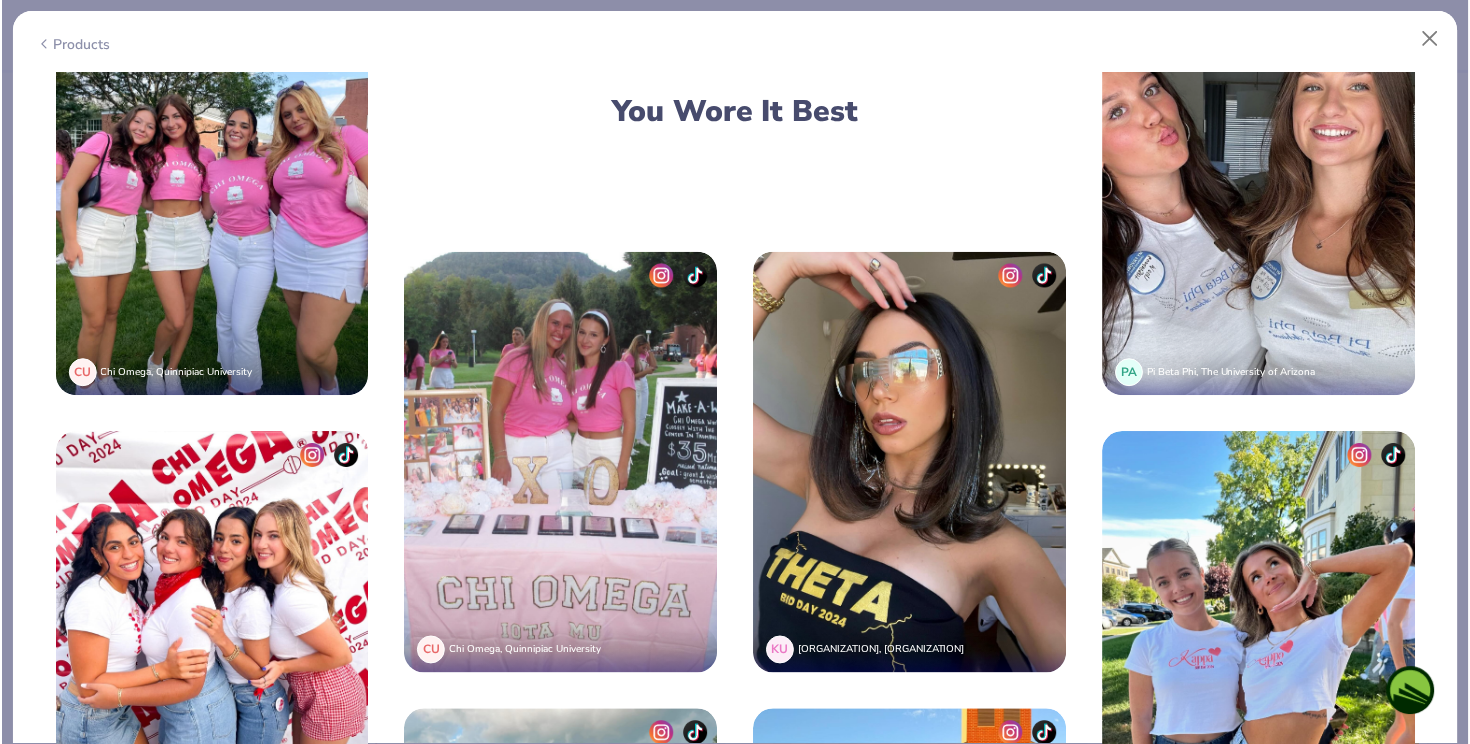 scroll, scrollTop: 4021, scrollLeft: 0, axis: vertical 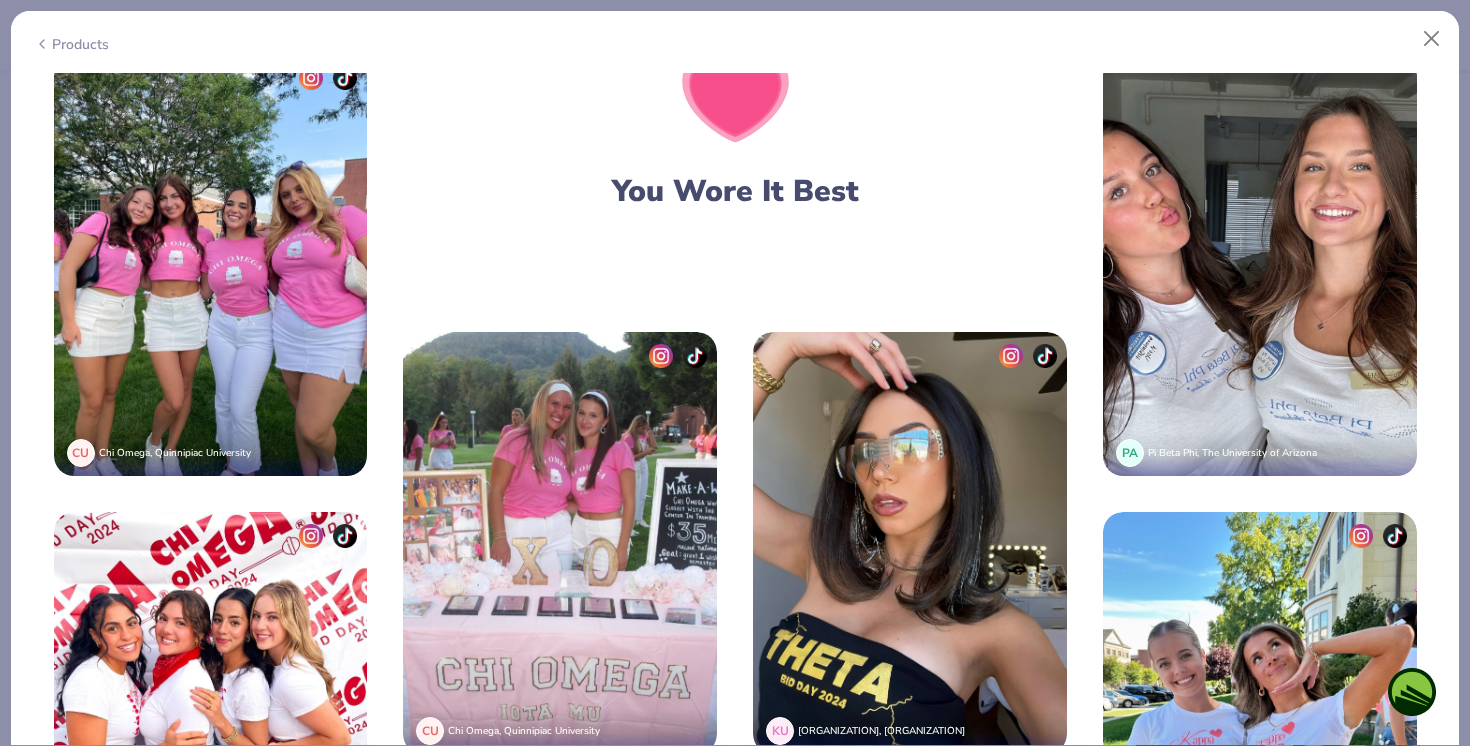 click at bounding box center (211, 266) 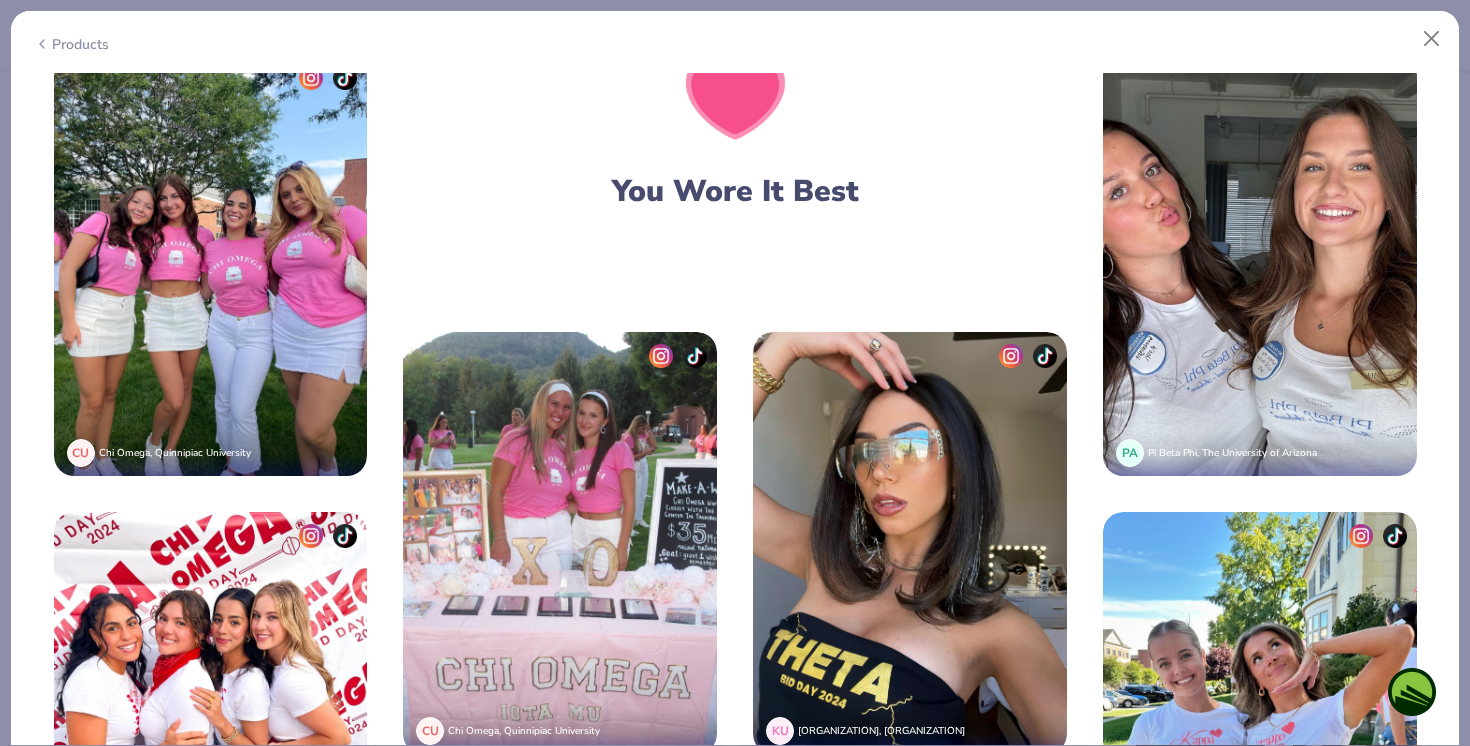 click at bounding box center (311, 78) 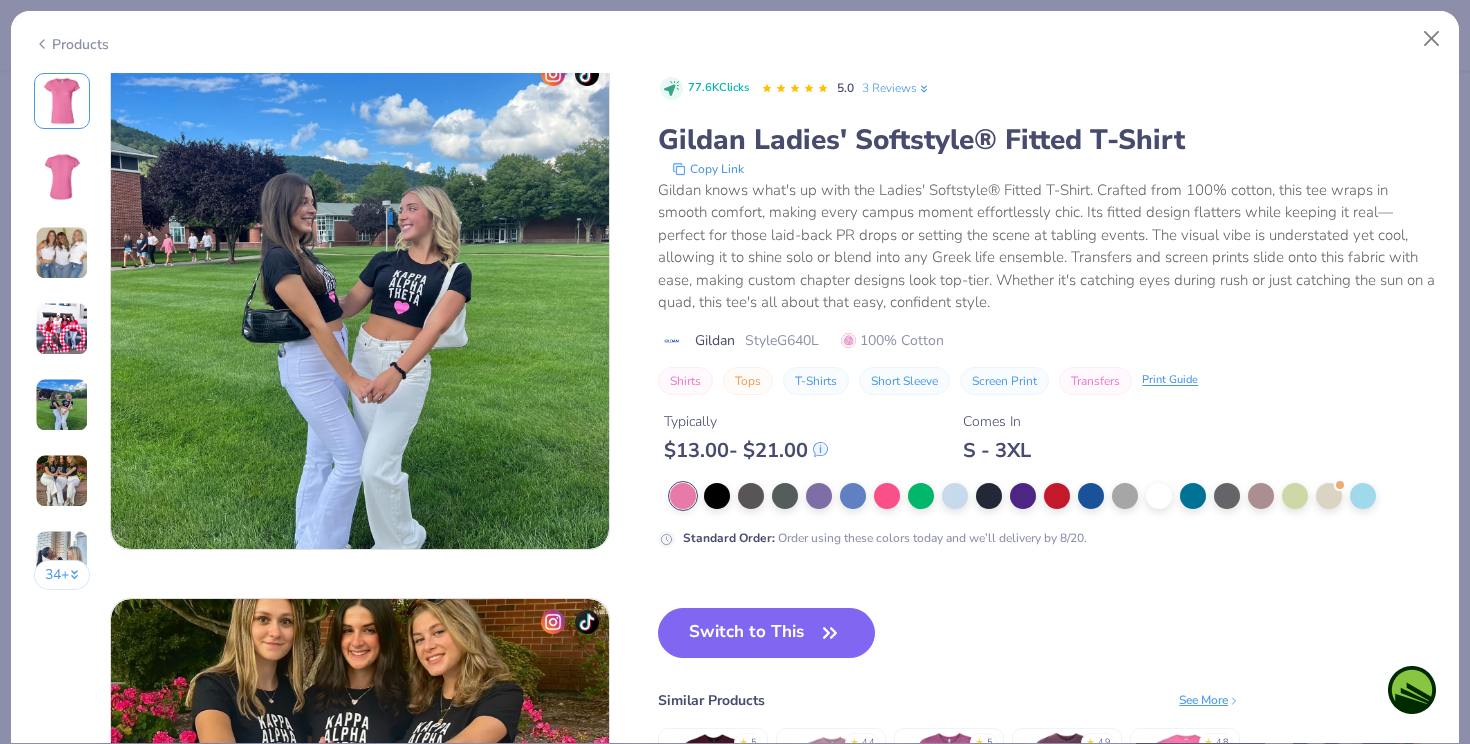 scroll, scrollTop: 2068, scrollLeft: 0, axis: vertical 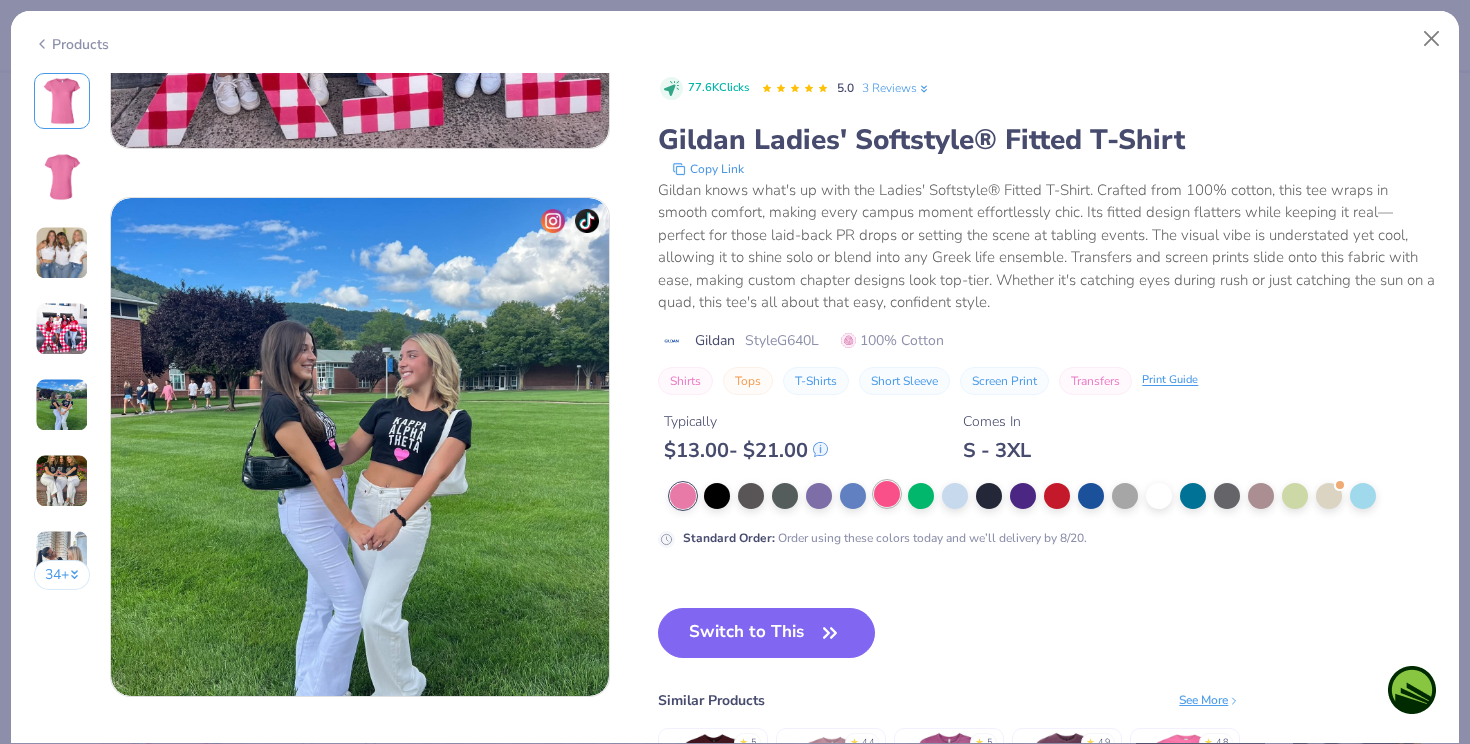 click at bounding box center (887, 494) 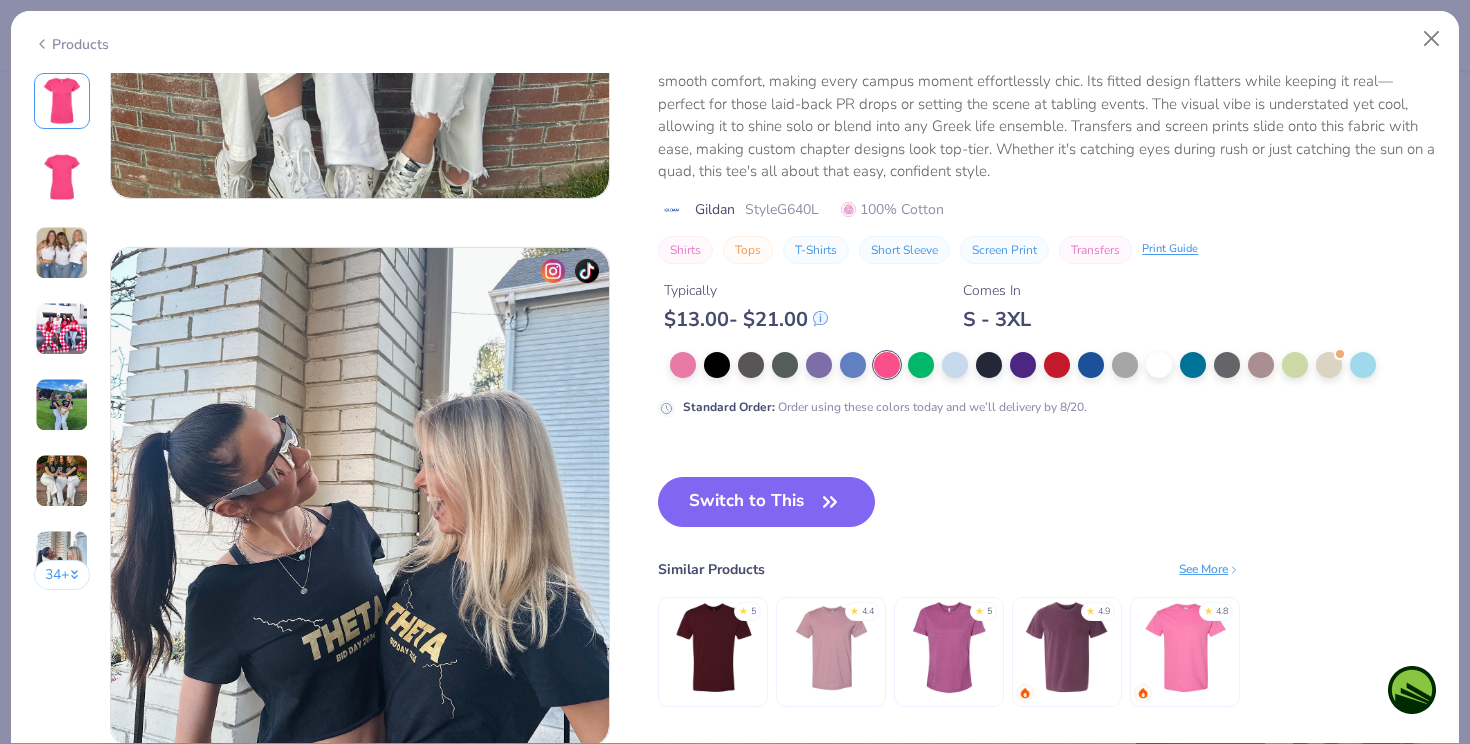 scroll, scrollTop: 3058, scrollLeft: 0, axis: vertical 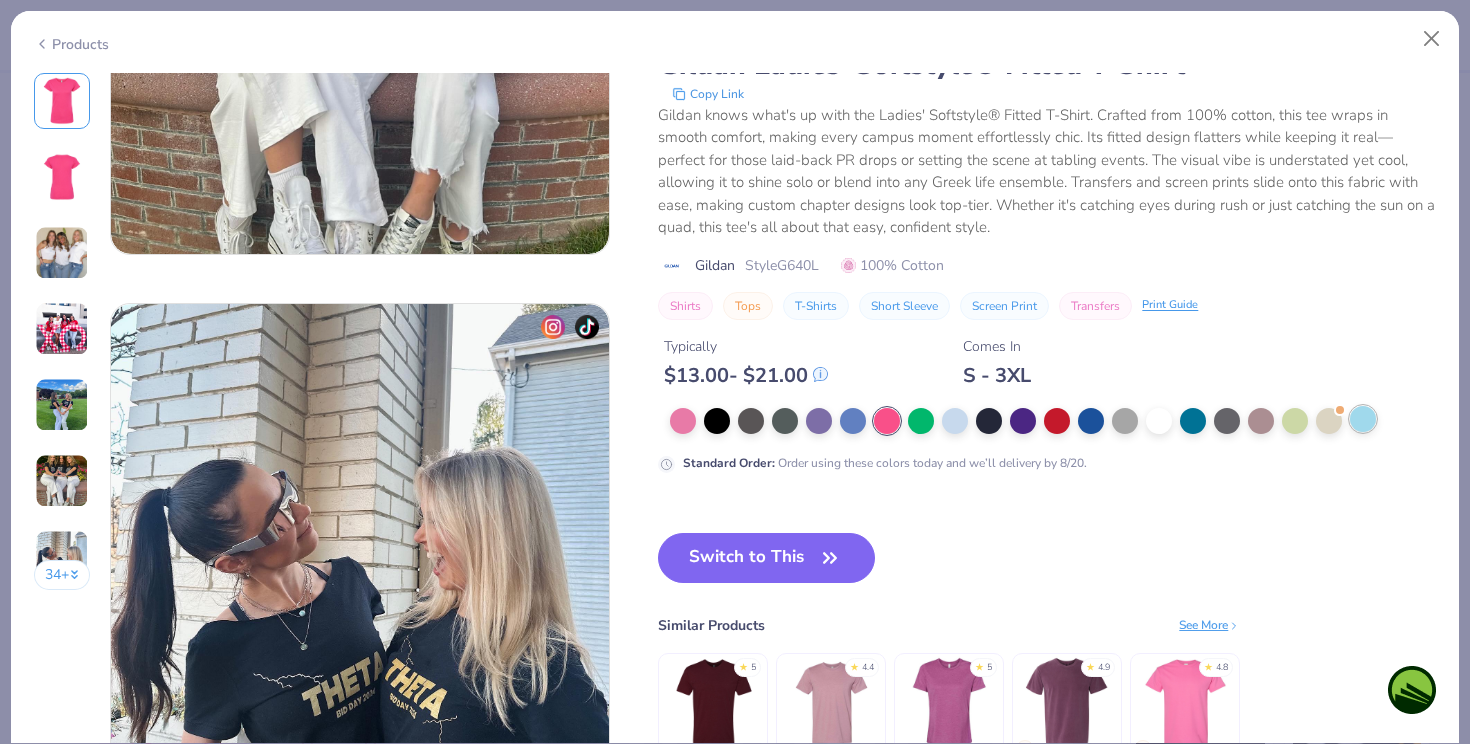 click at bounding box center [1363, 419] 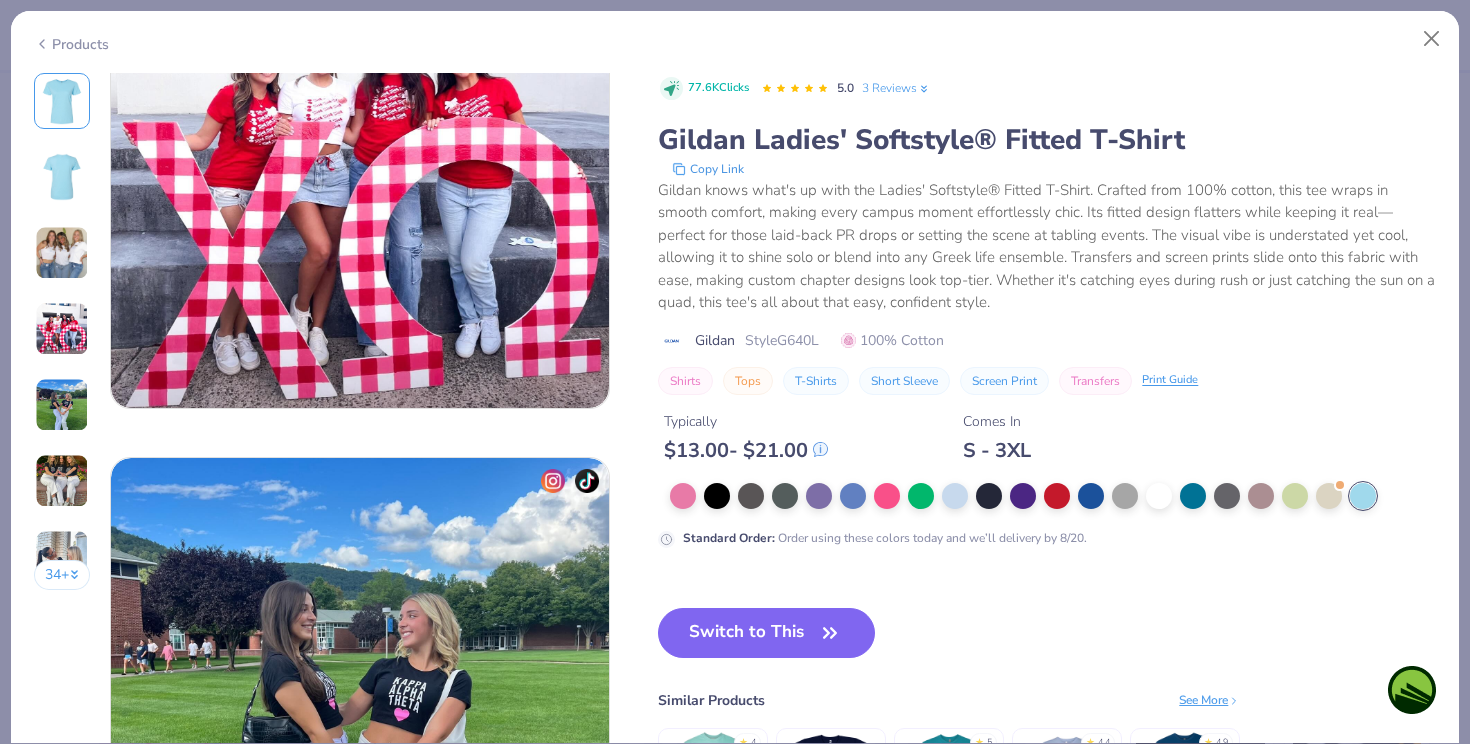 scroll, scrollTop: 2292, scrollLeft: 0, axis: vertical 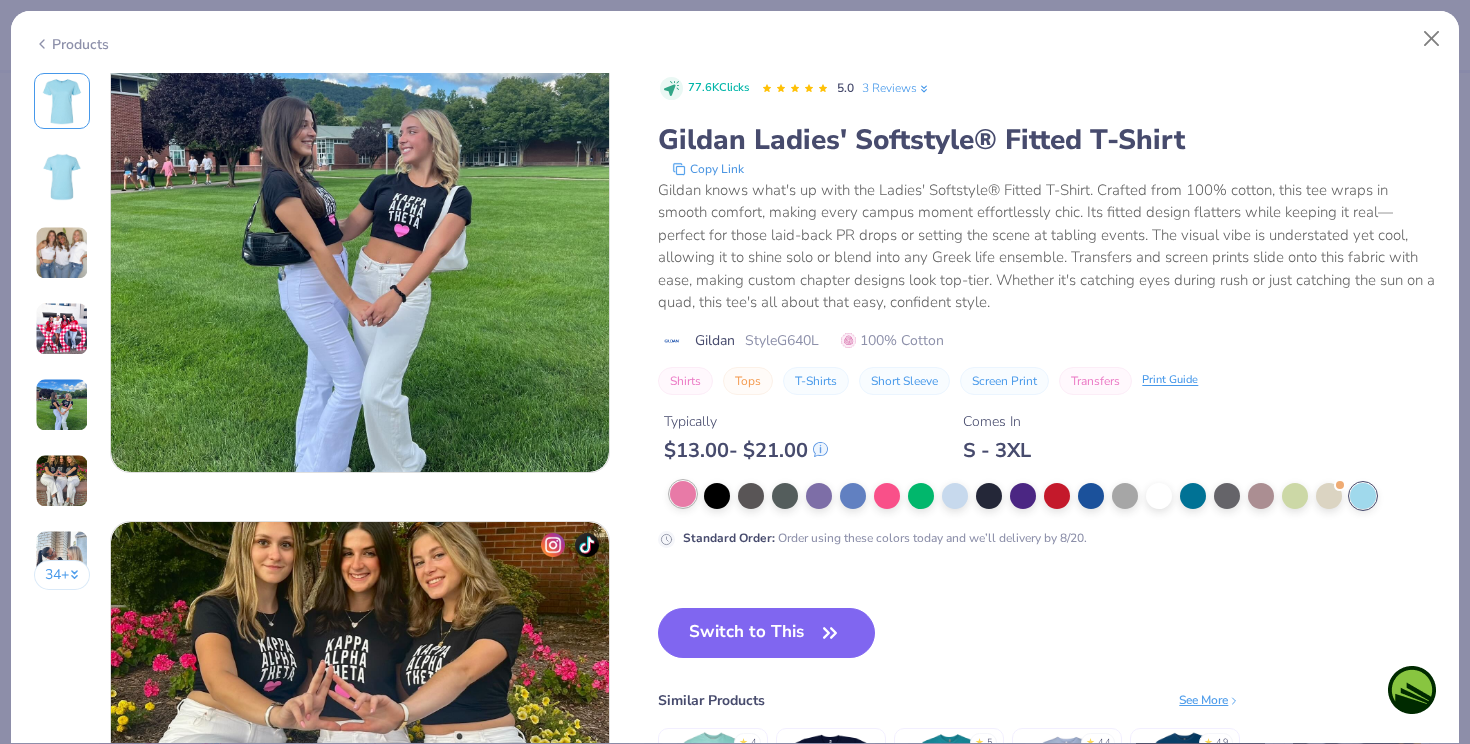 click at bounding box center [683, 494] 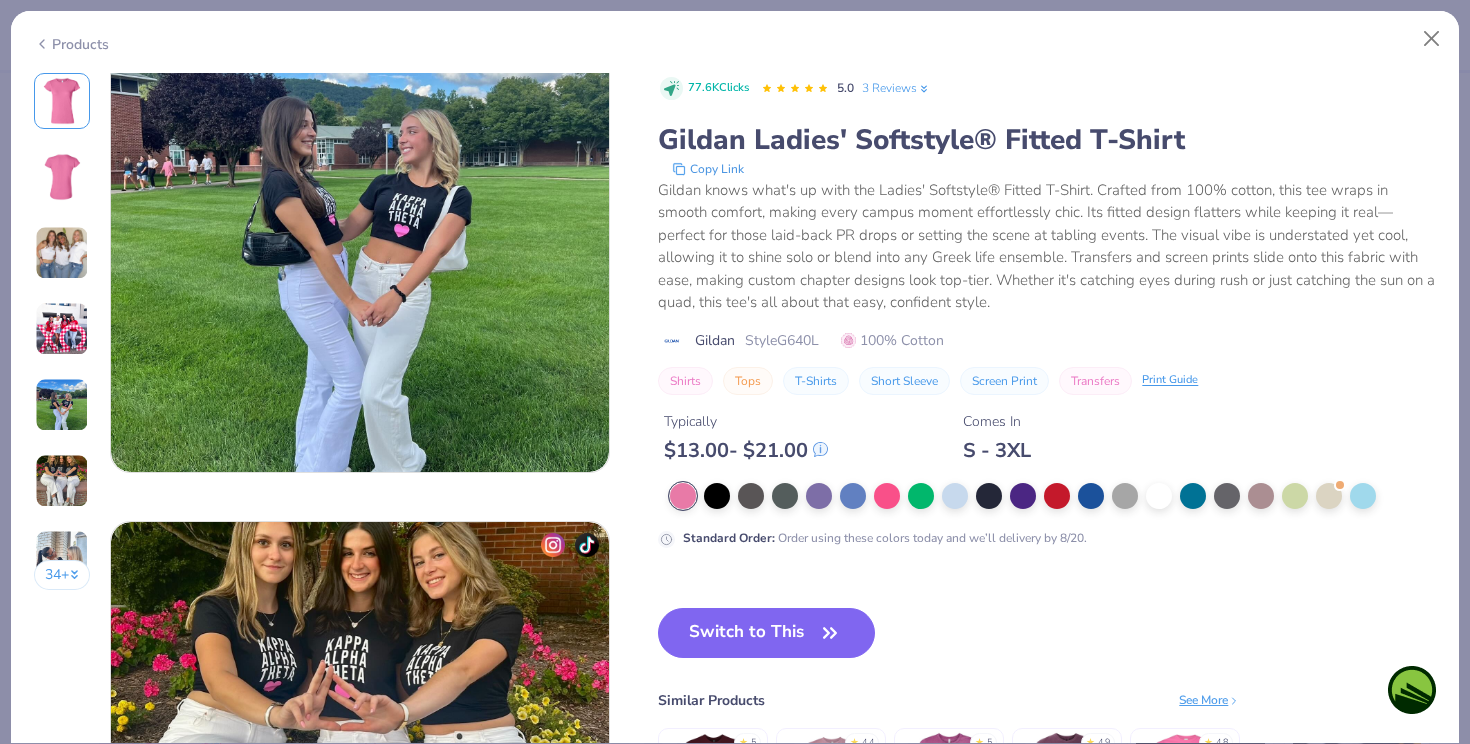 click at bounding box center (683, 496) 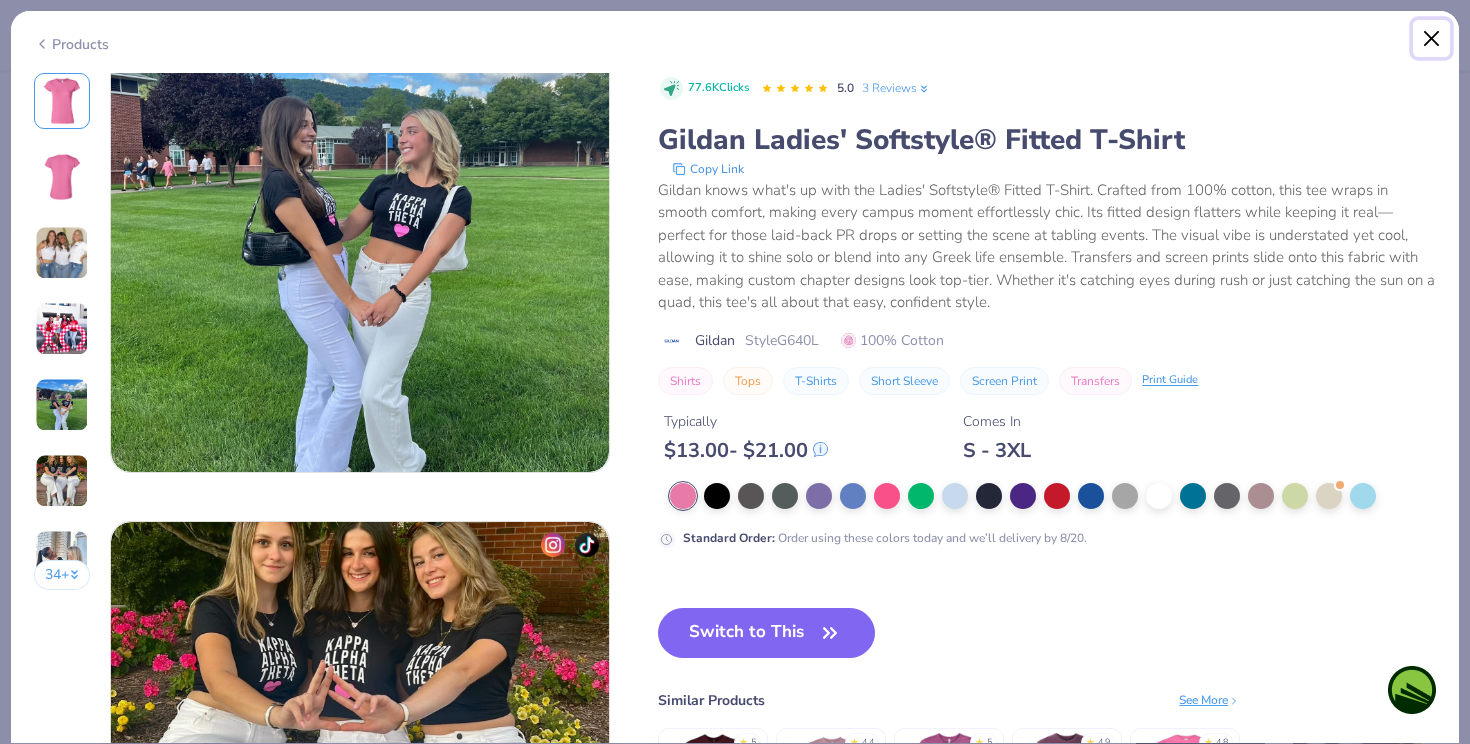 click at bounding box center (1432, 39) 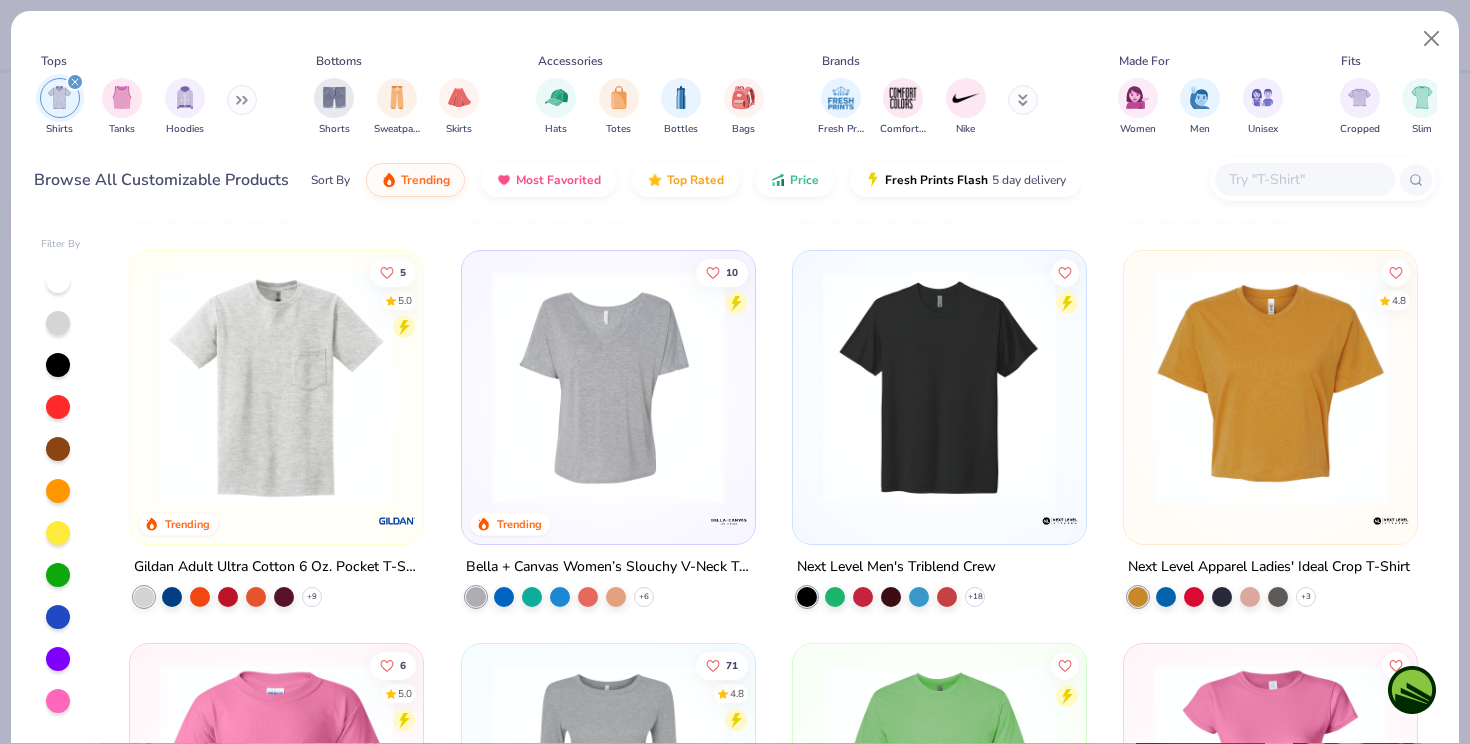 scroll, scrollTop: 1943, scrollLeft: 0, axis: vertical 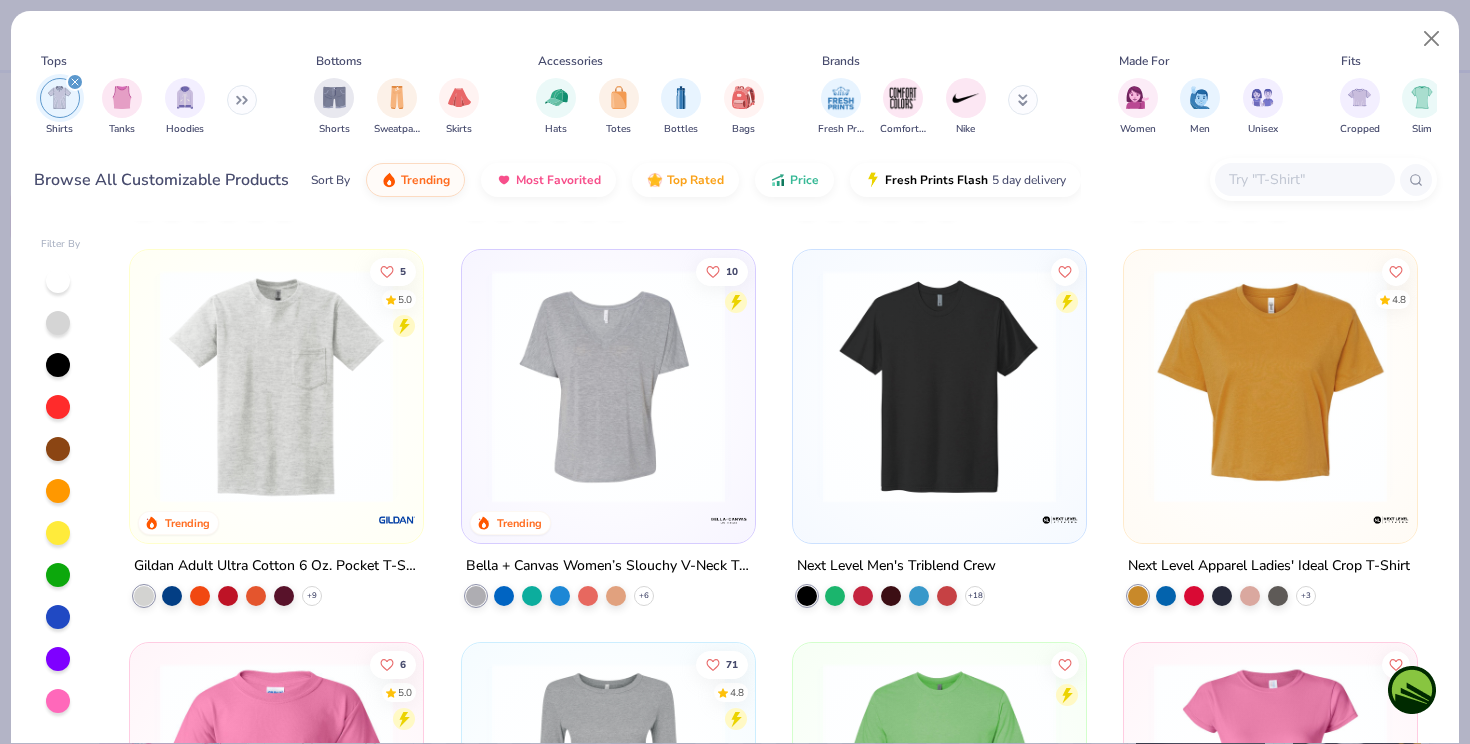 click at bounding box center (939, 386) 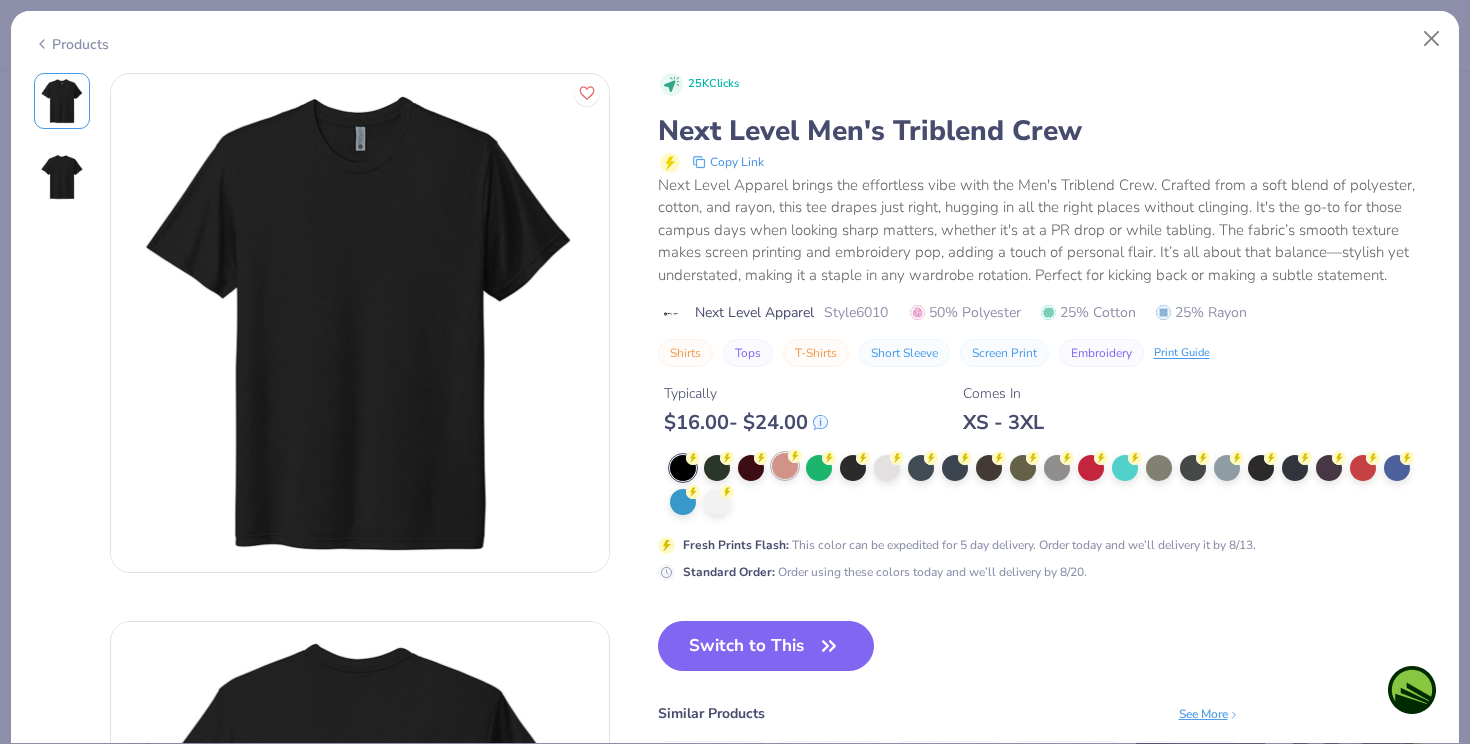 click at bounding box center [785, 466] 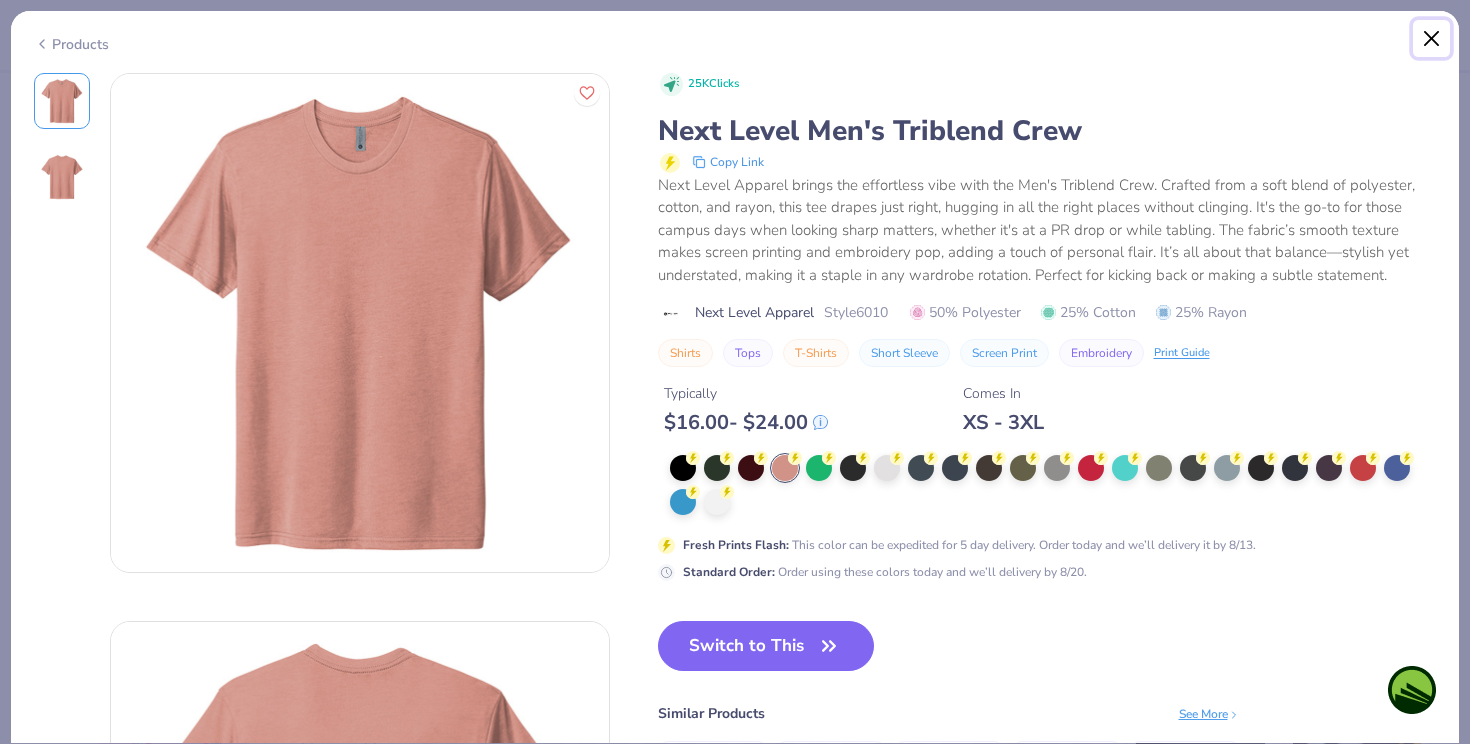 click at bounding box center (1432, 39) 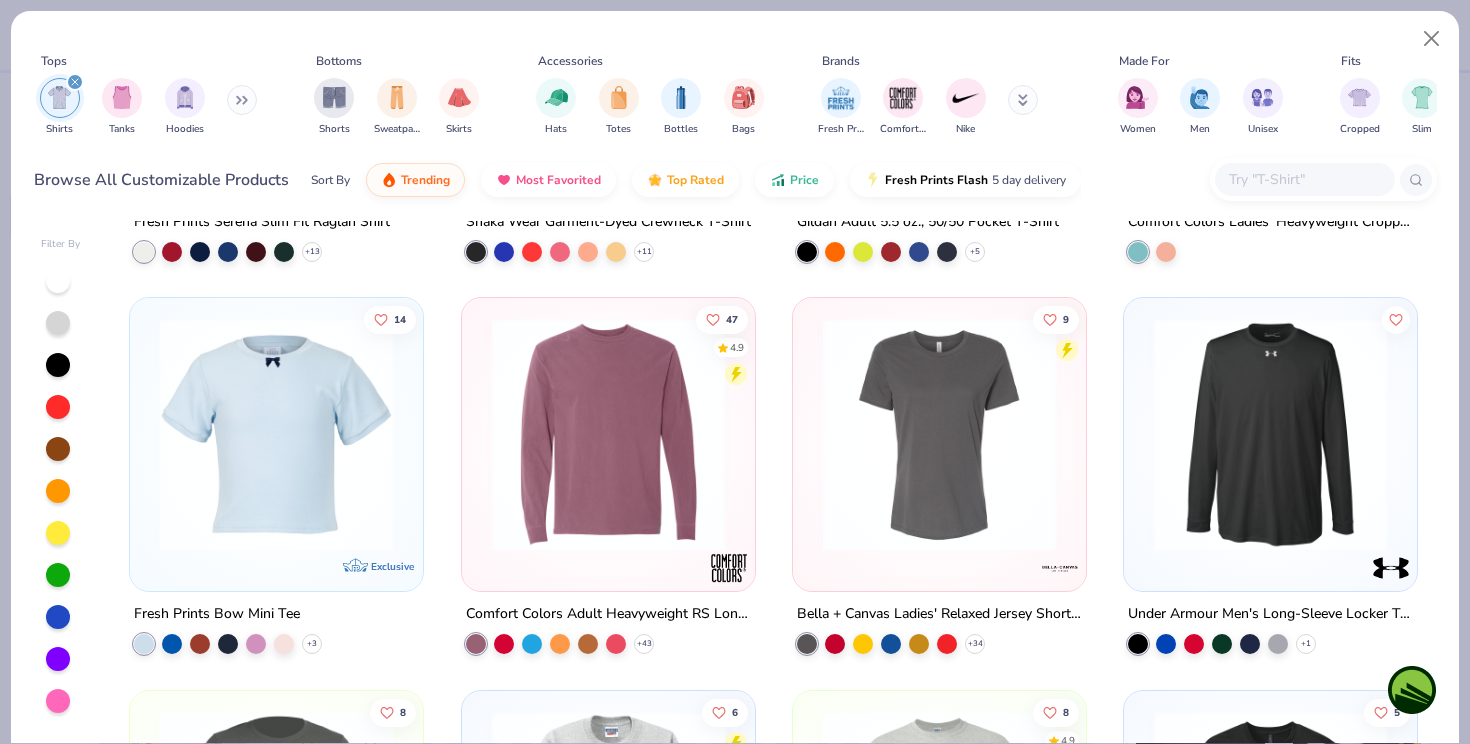 scroll, scrollTop: 3467, scrollLeft: 0, axis: vertical 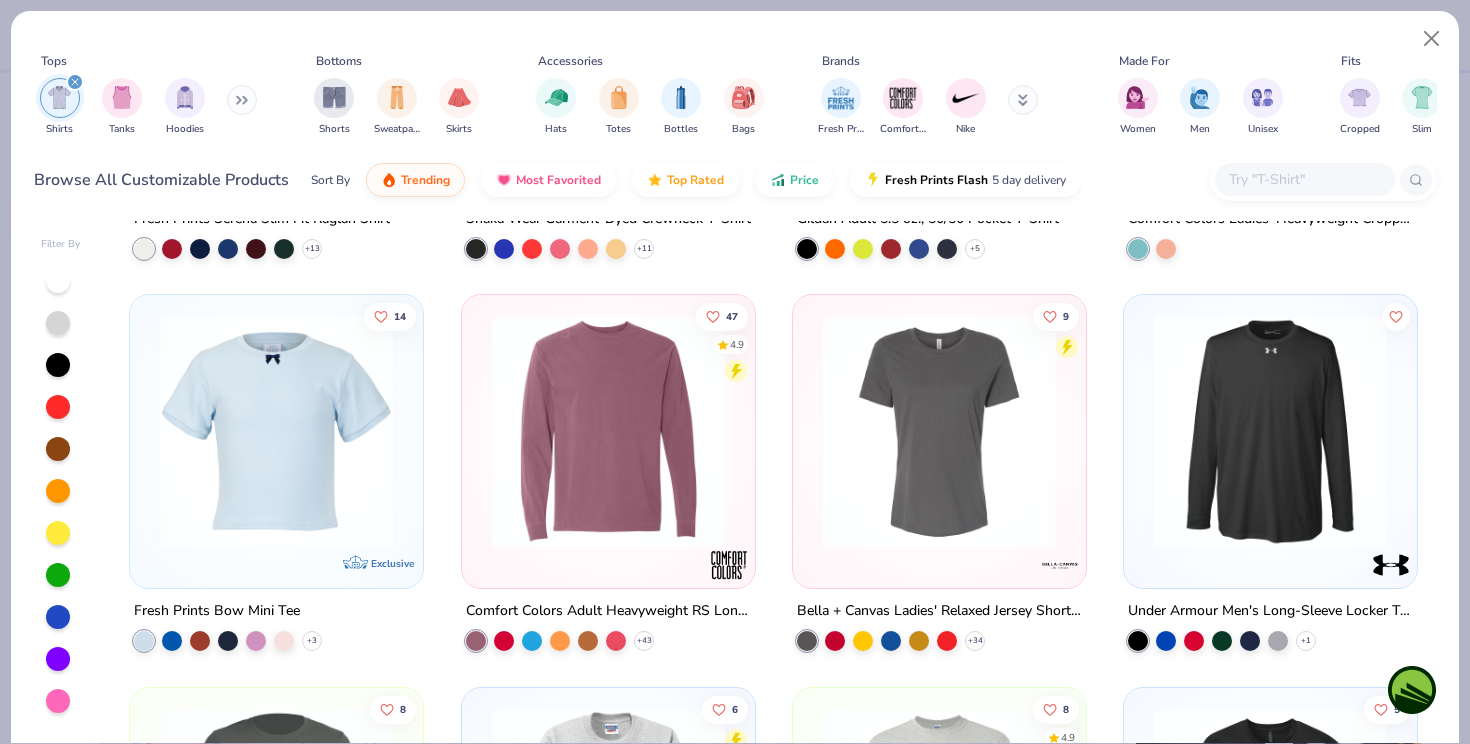 click at bounding box center [939, 431] 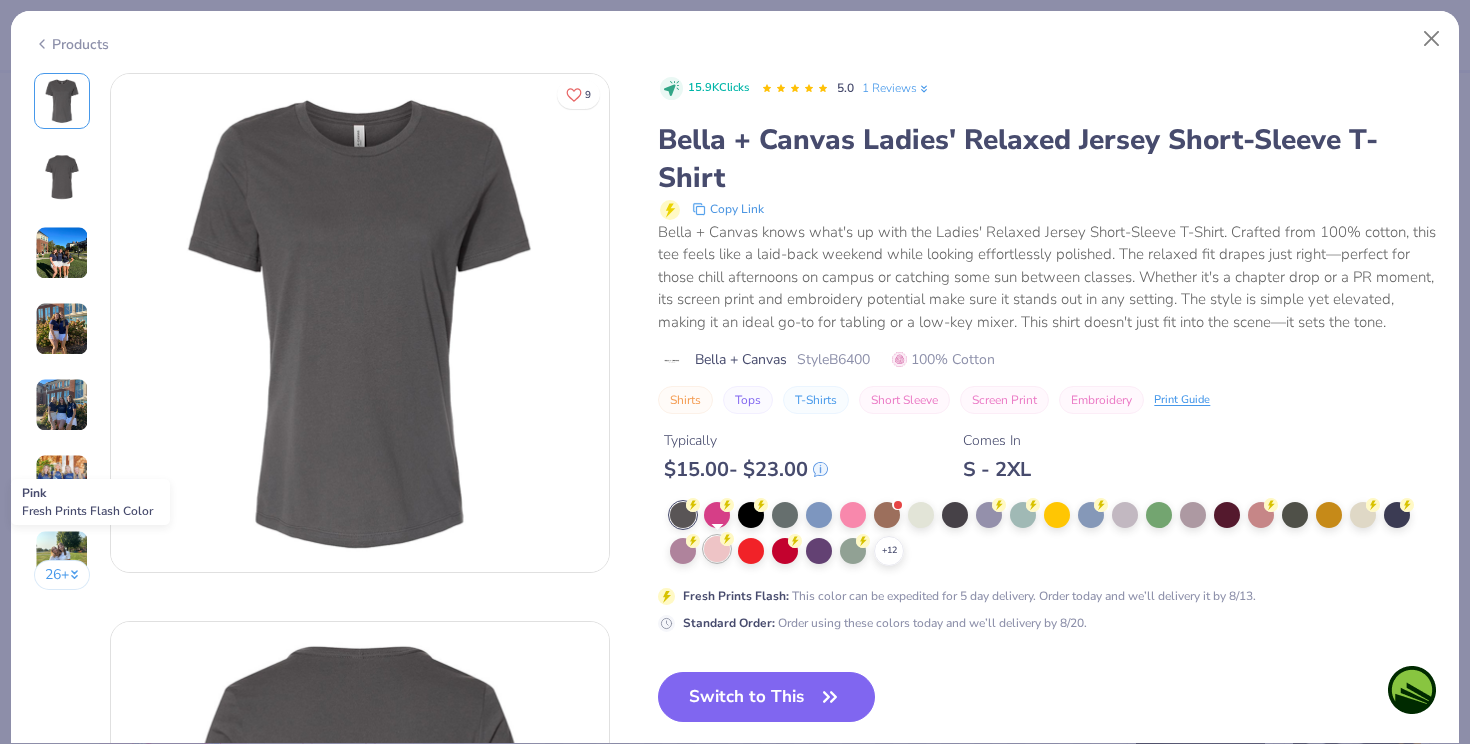 click at bounding box center (717, 549) 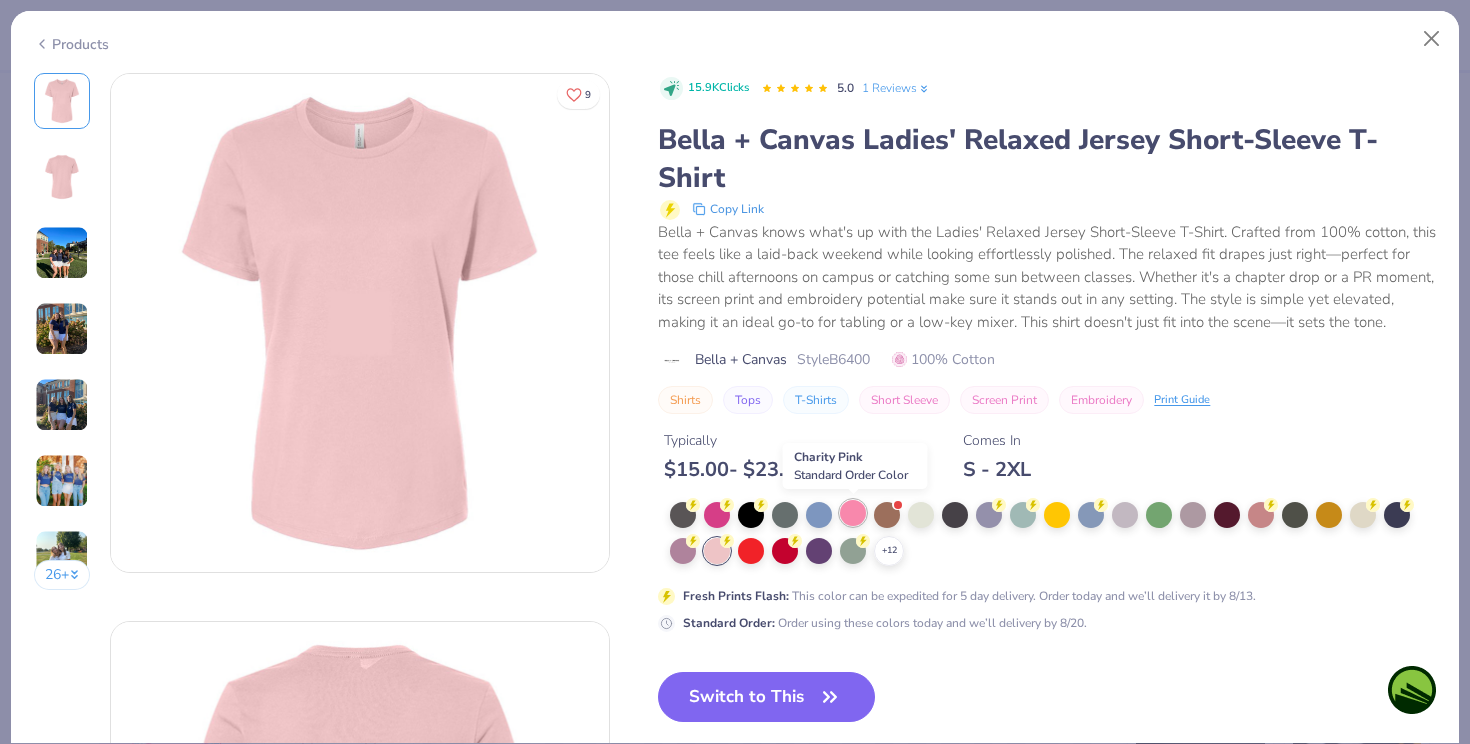click at bounding box center [853, 513] 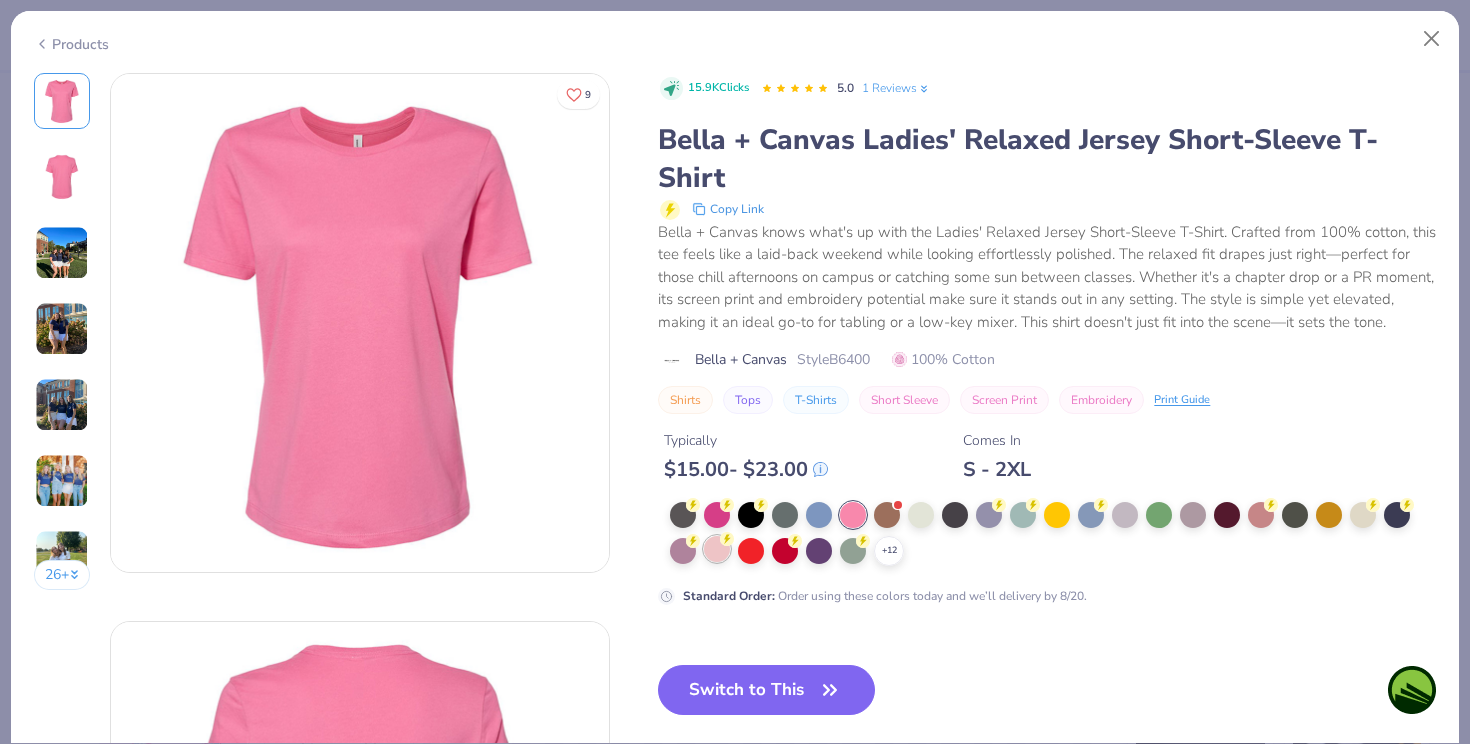click at bounding box center [717, 549] 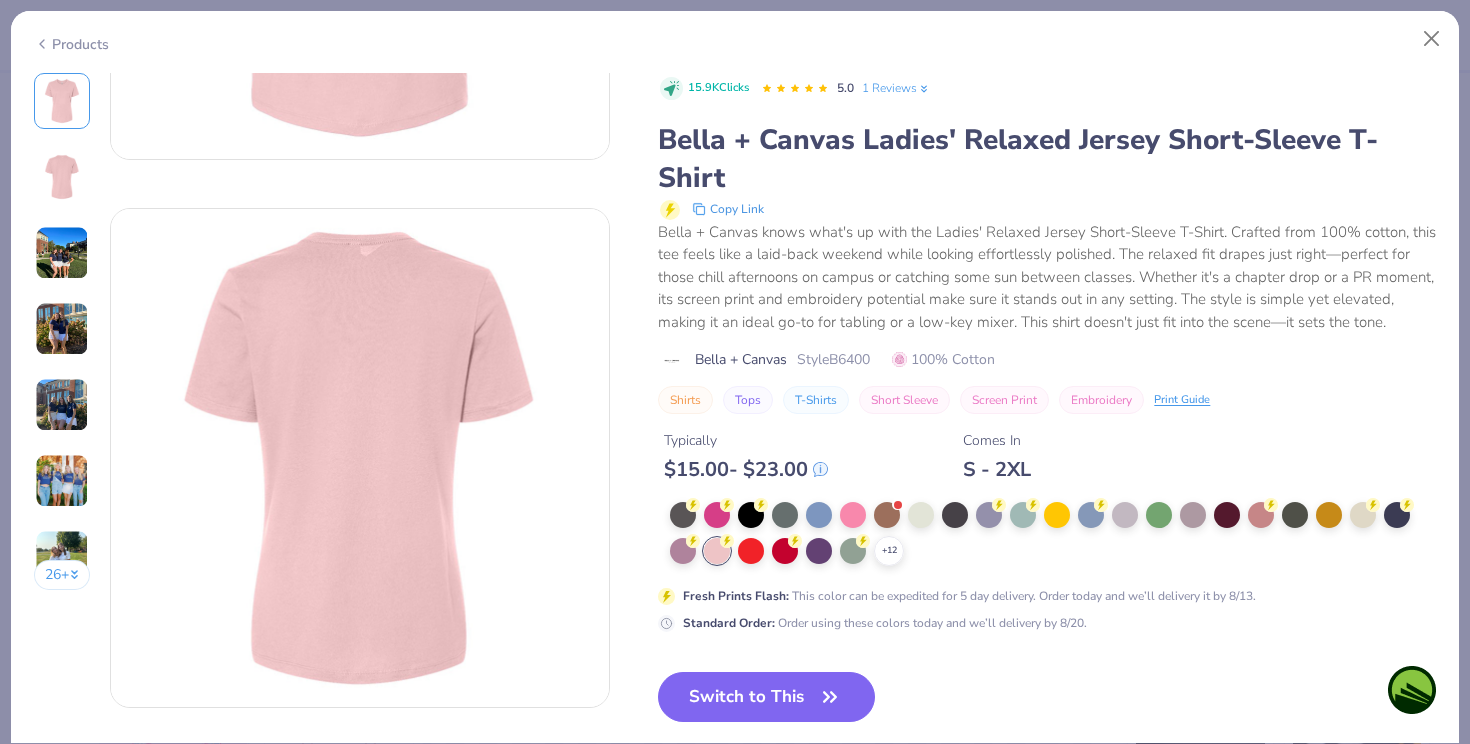click on "26 +" at bounding box center [62, 575] 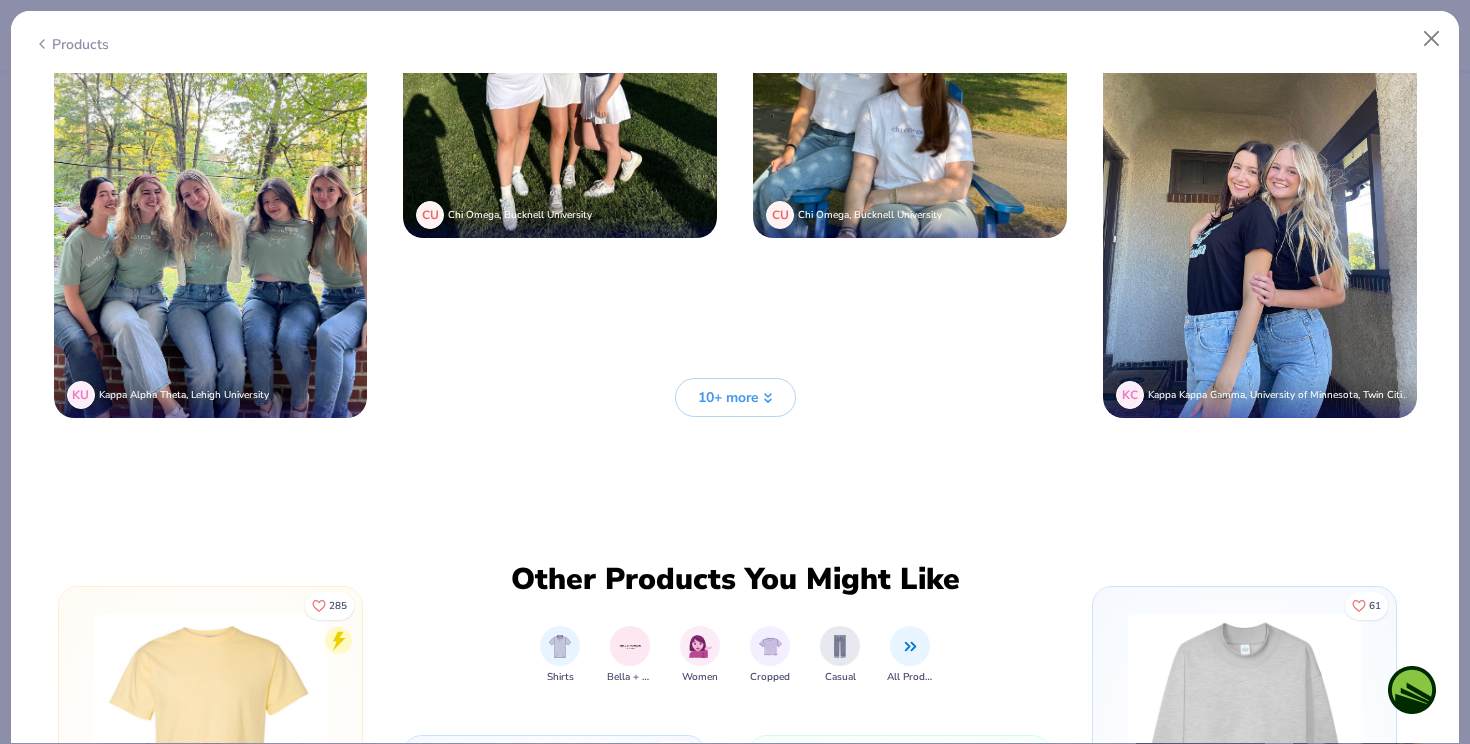 scroll, scrollTop: 5559, scrollLeft: 0, axis: vertical 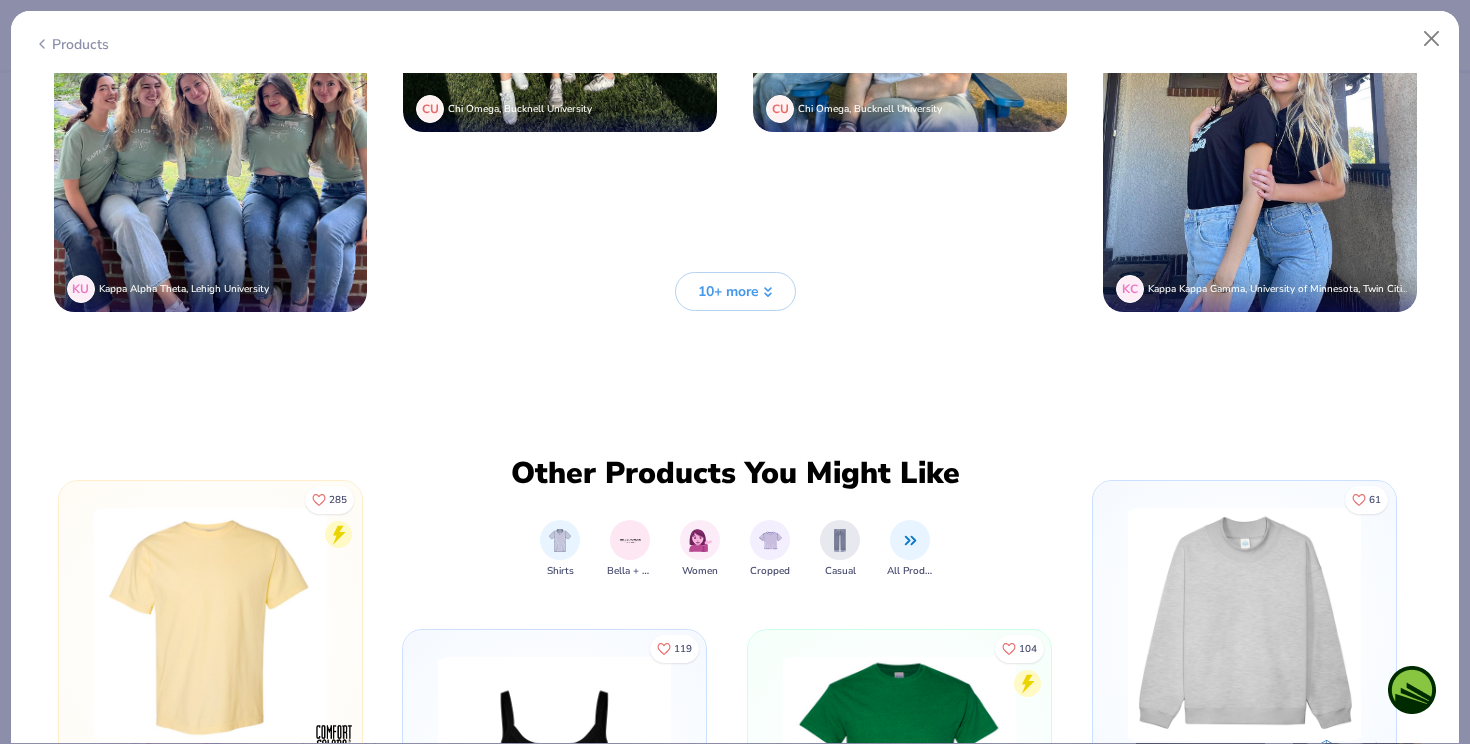 click on "10+ more" at bounding box center [728, 291] 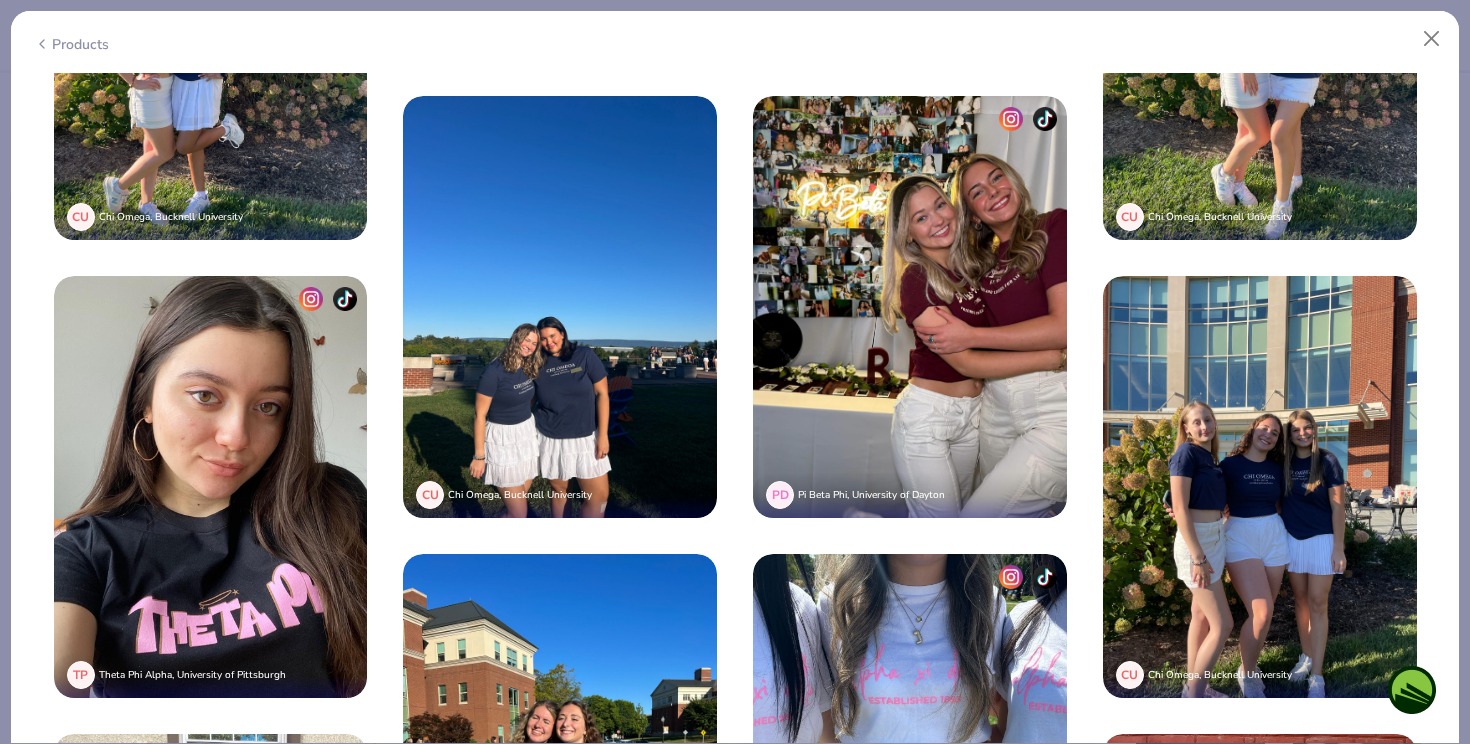 scroll, scrollTop: 5780, scrollLeft: 0, axis: vertical 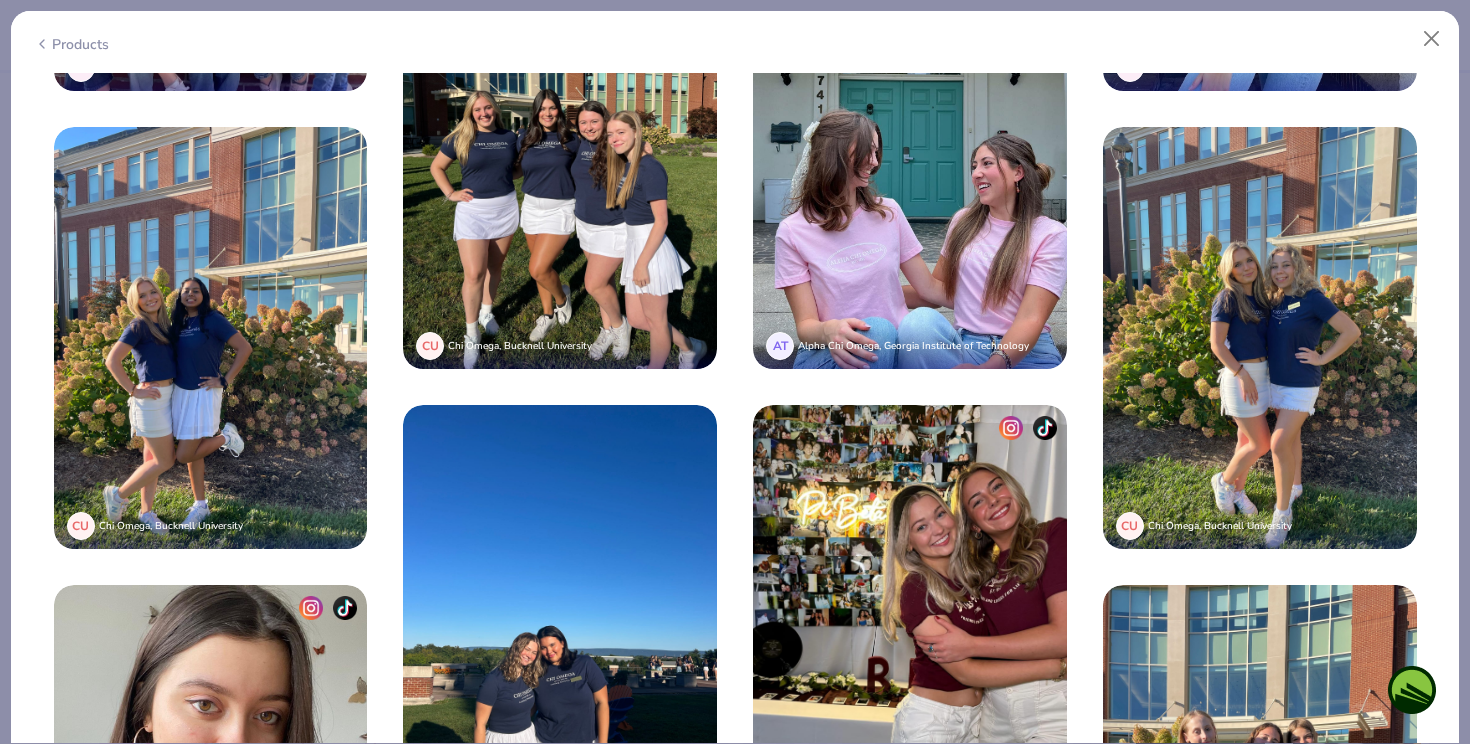click at bounding box center (910, 158) 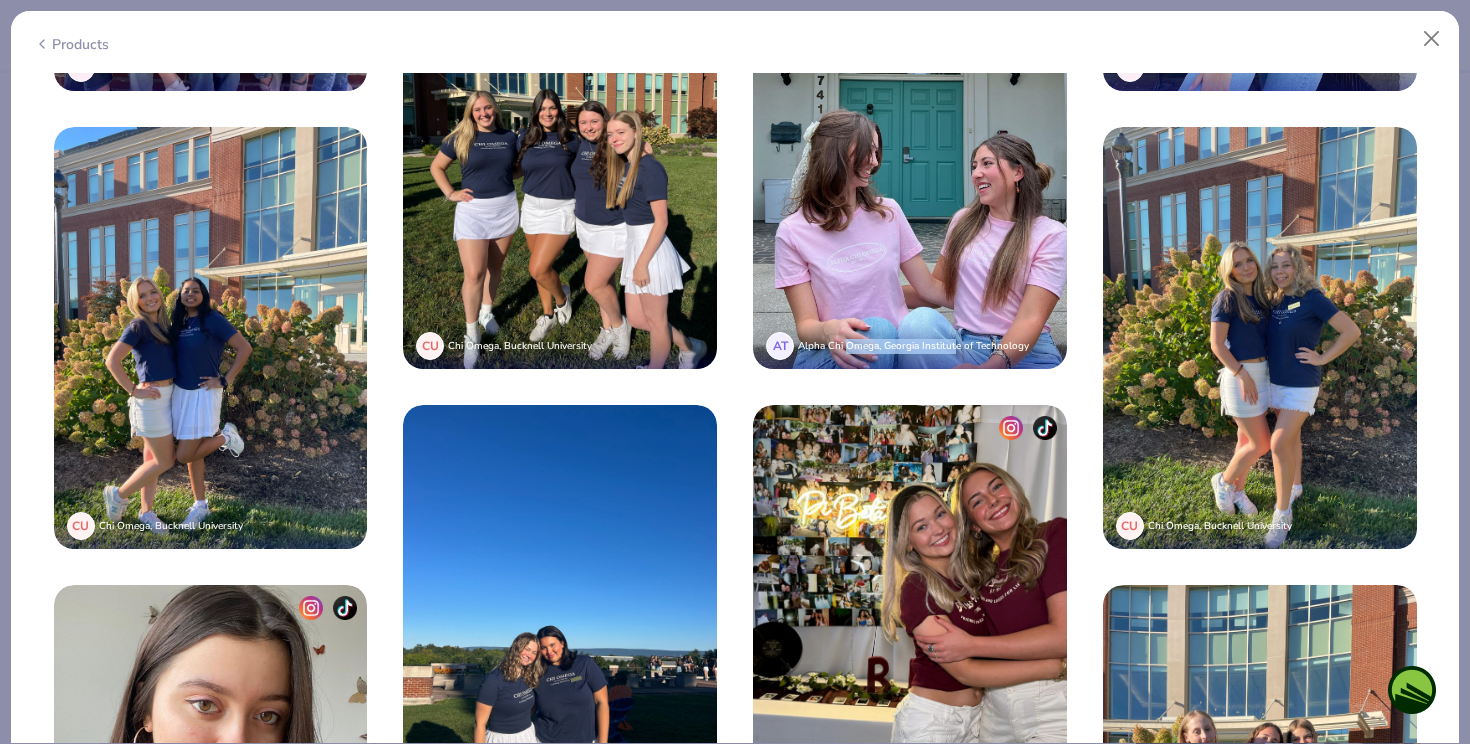drag, startPoint x: 845, startPoint y: 343, endPoint x: 955, endPoint y: 343, distance: 110 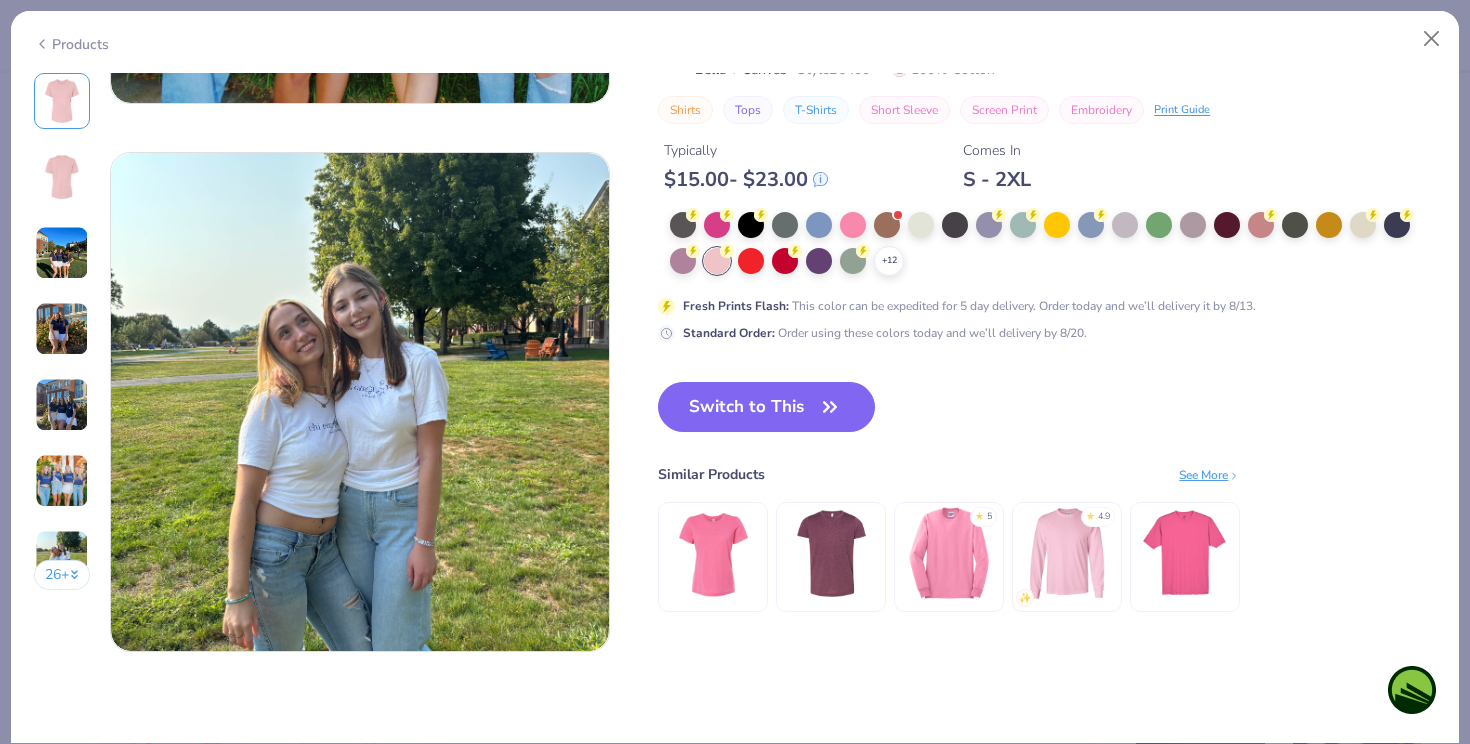 scroll, scrollTop: 3167, scrollLeft: 0, axis: vertical 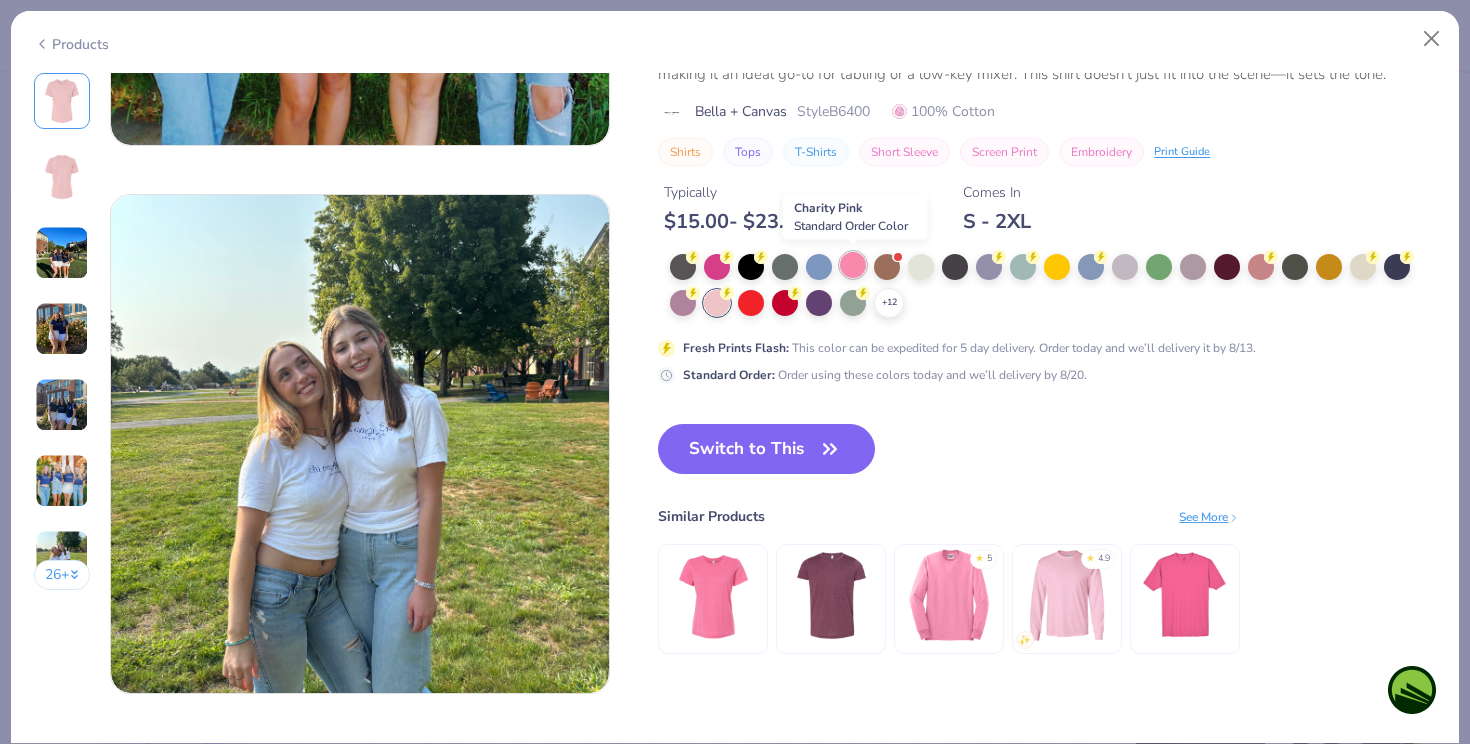 click at bounding box center (853, 265) 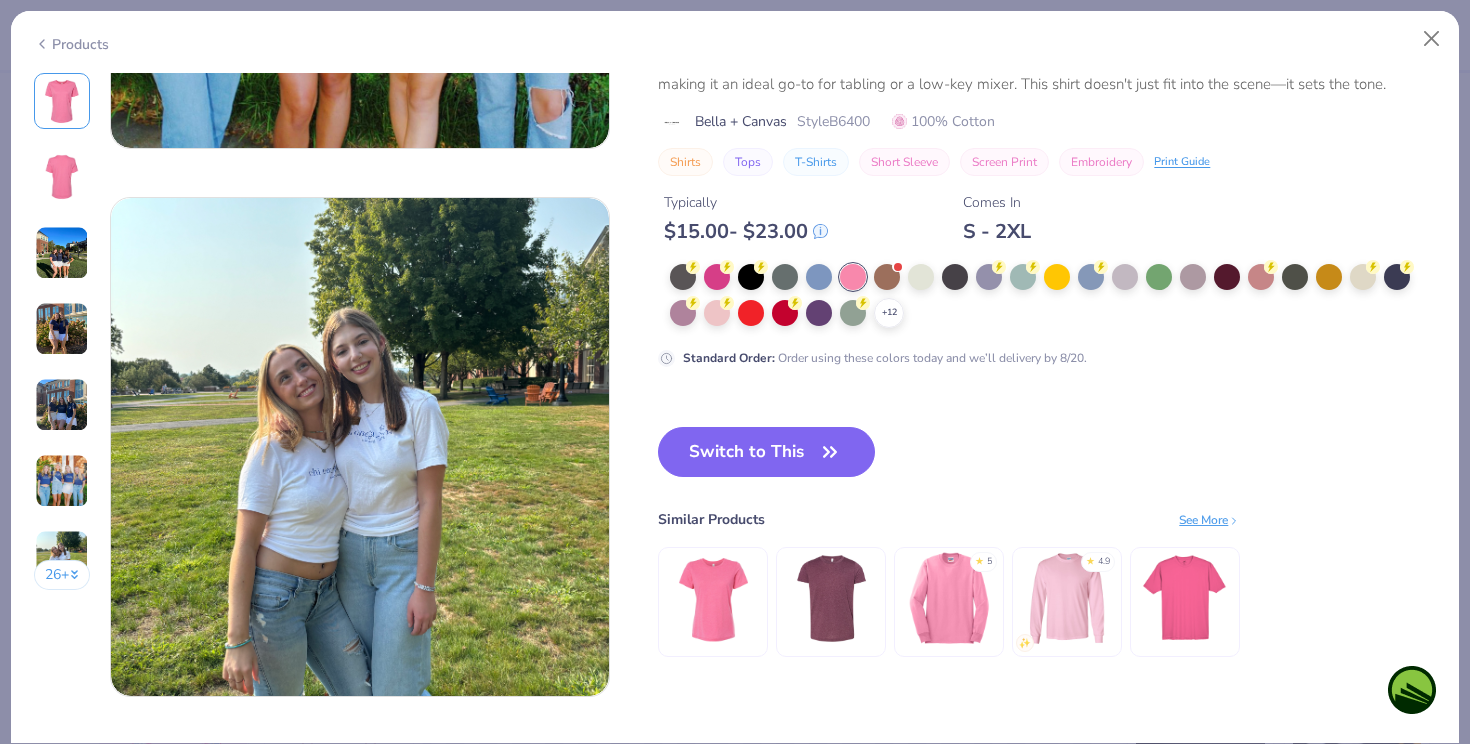scroll, scrollTop: 3173, scrollLeft: 0, axis: vertical 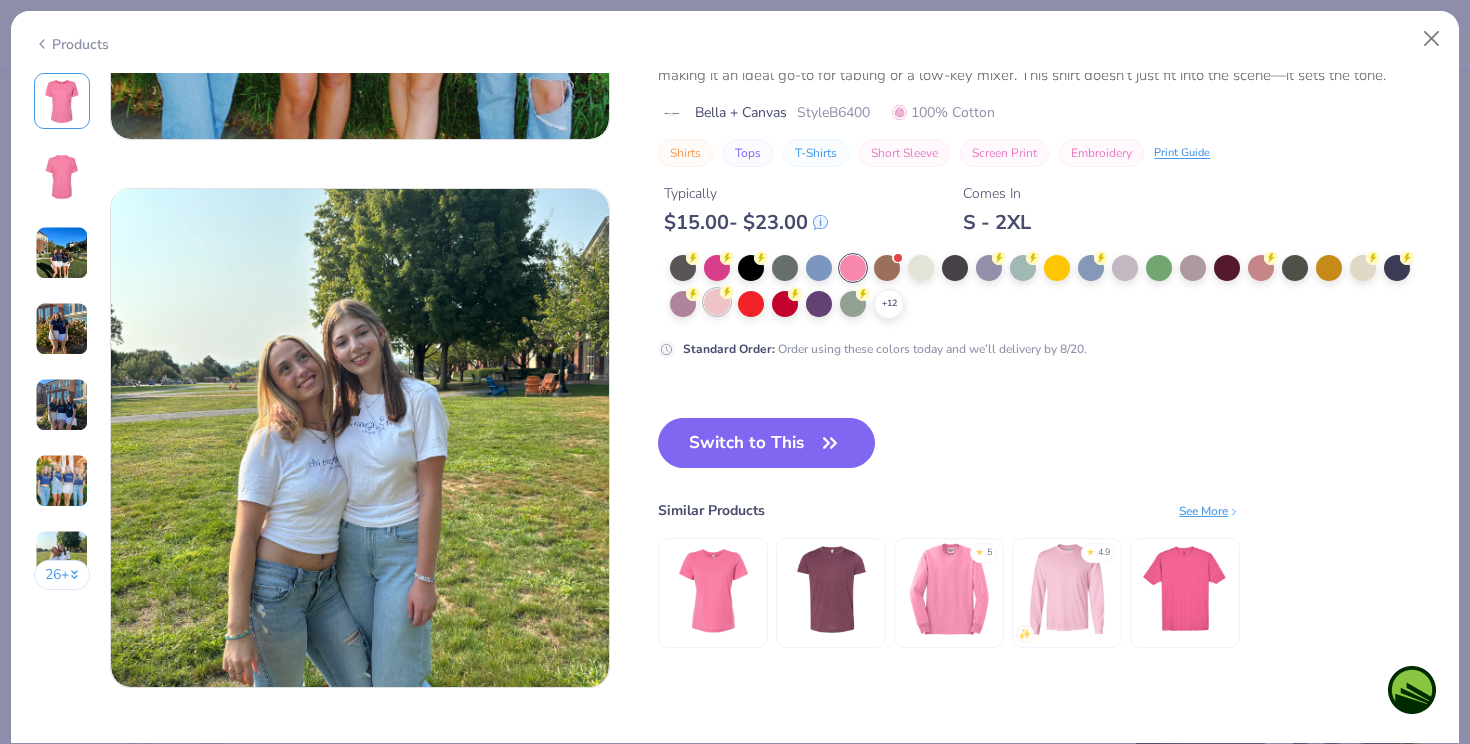 click at bounding box center (717, 302) 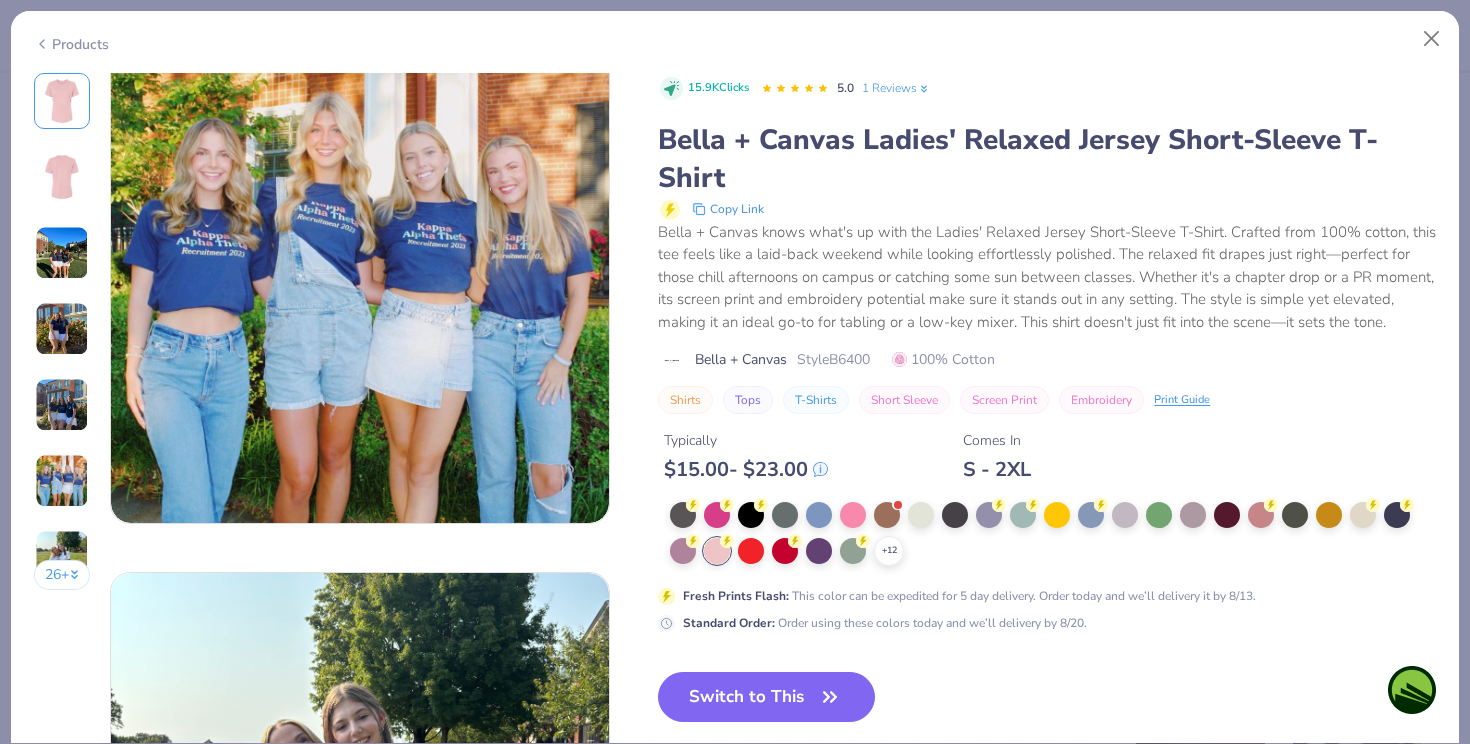 scroll, scrollTop: 2780, scrollLeft: 0, axis: vertical 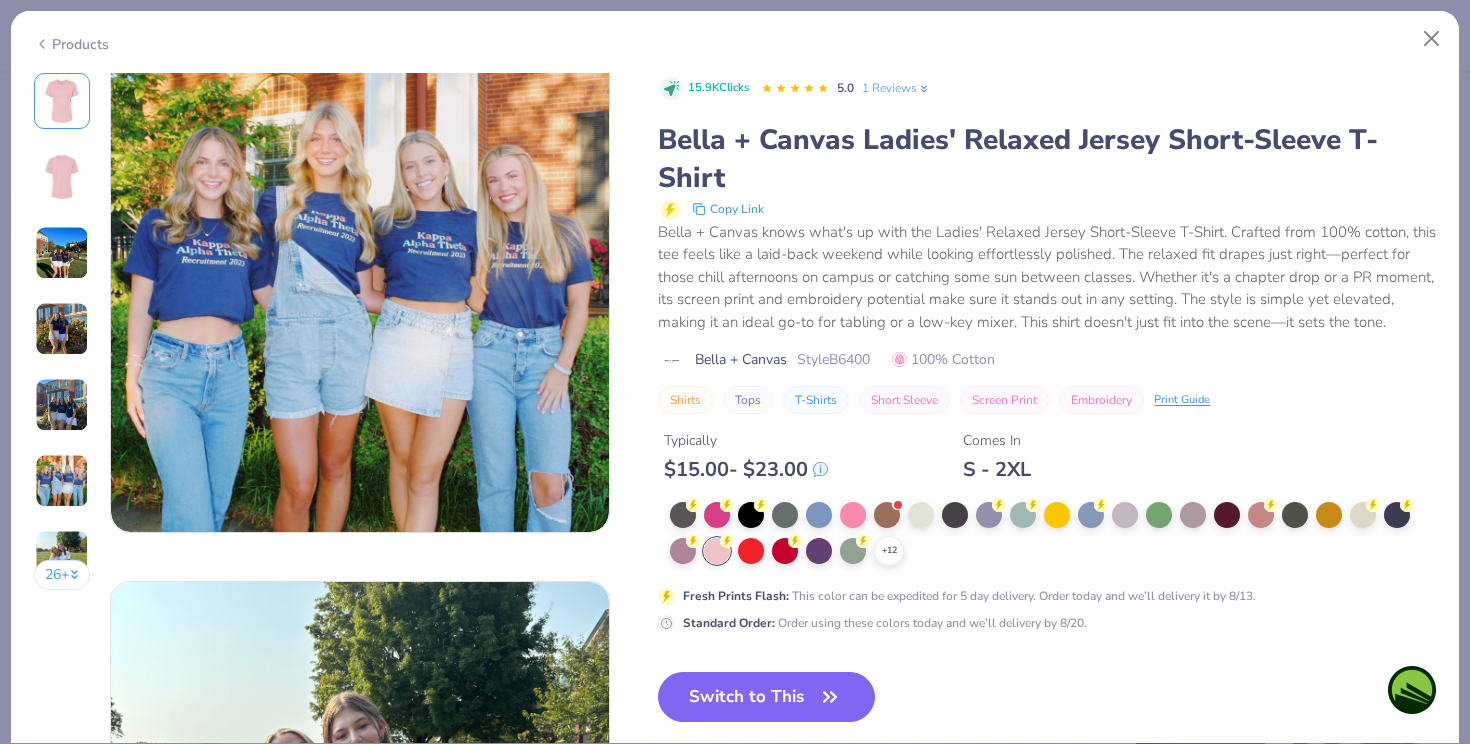 click at bounding box center (62, 101) 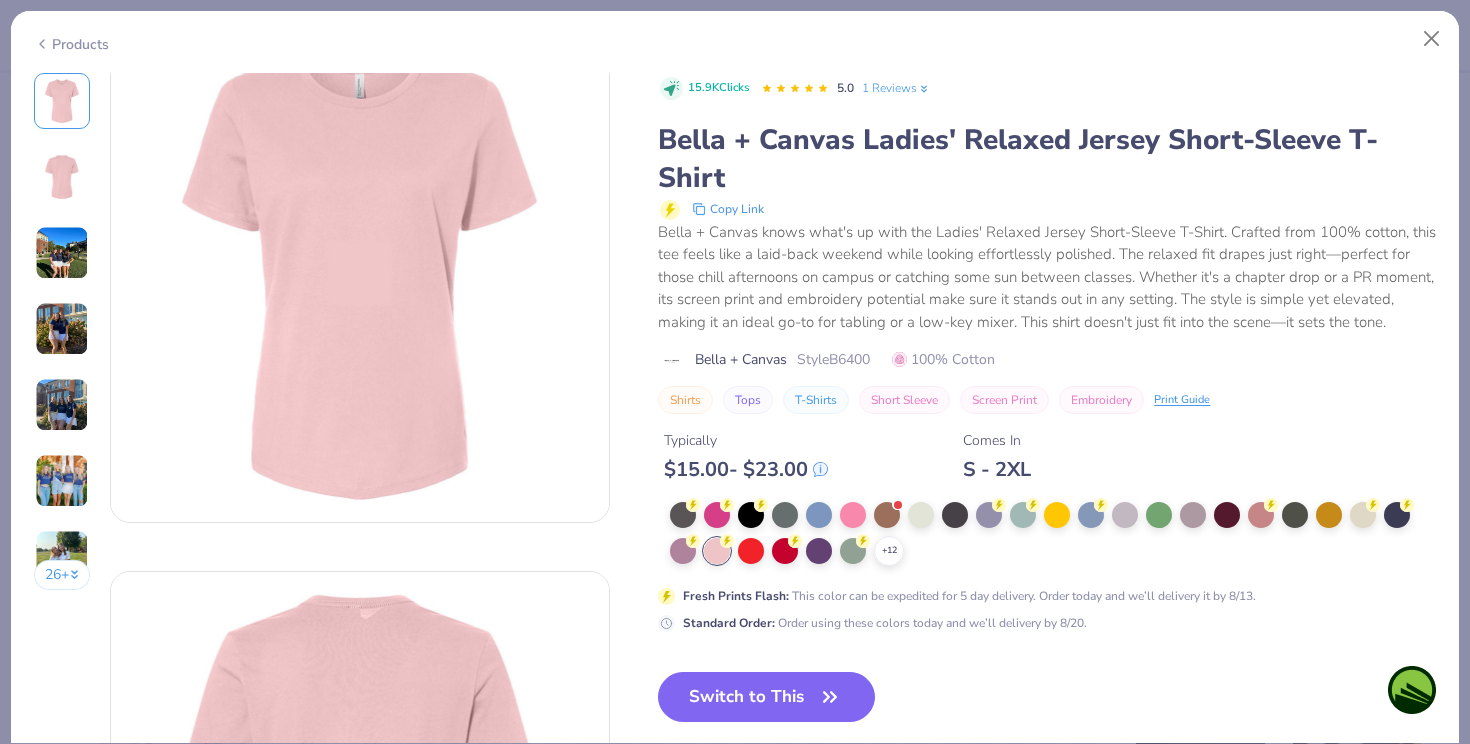 scroll, scrollTop: 0, scrollLeft: 0, axis: both 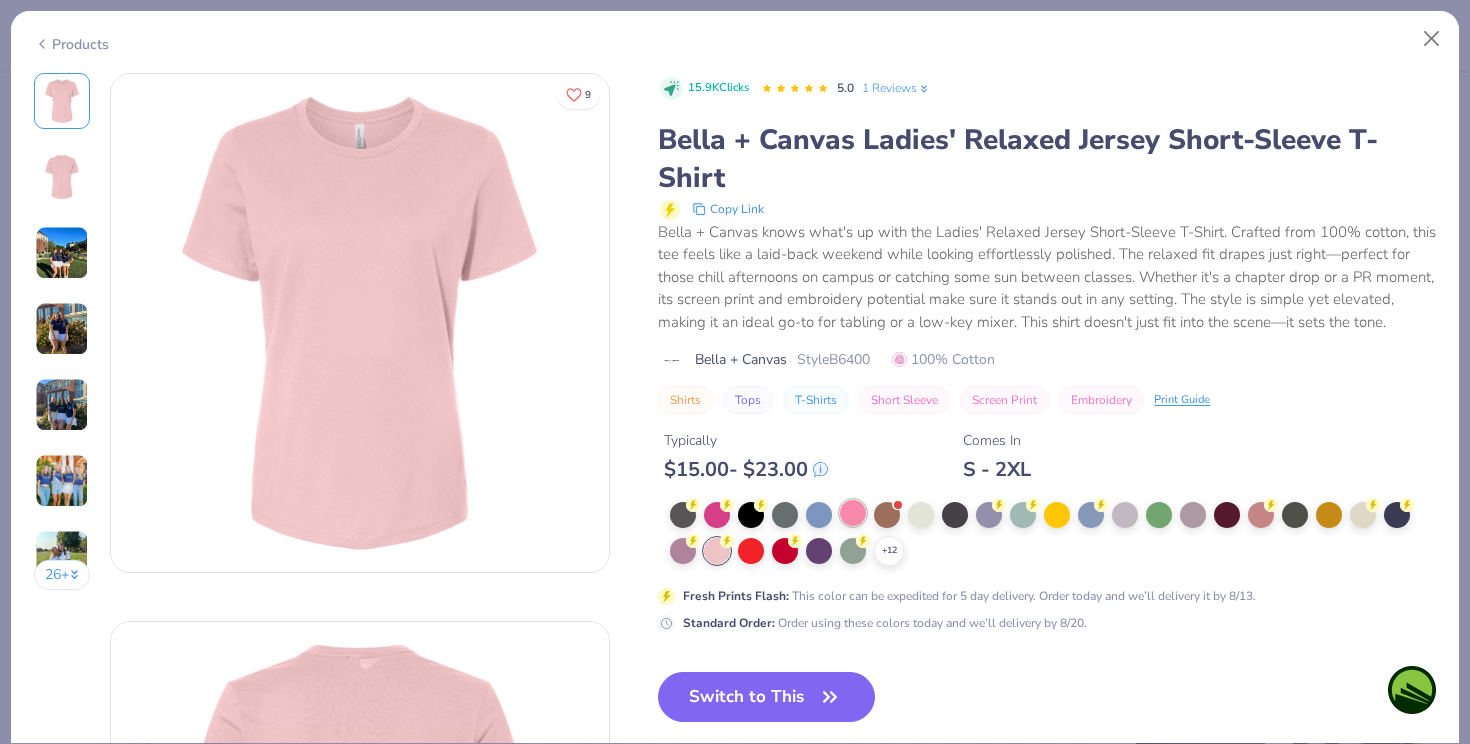 click at bounding box center [853, 513] 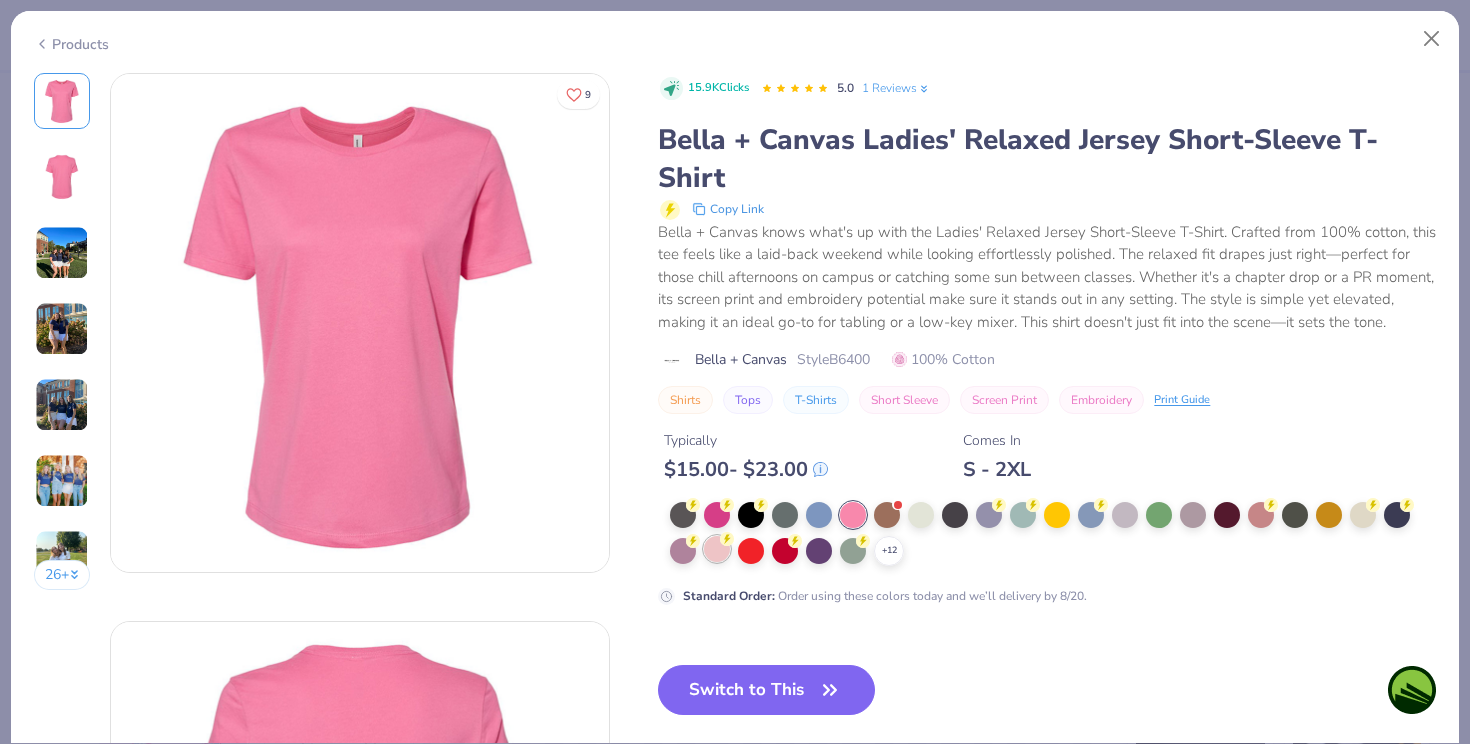 click 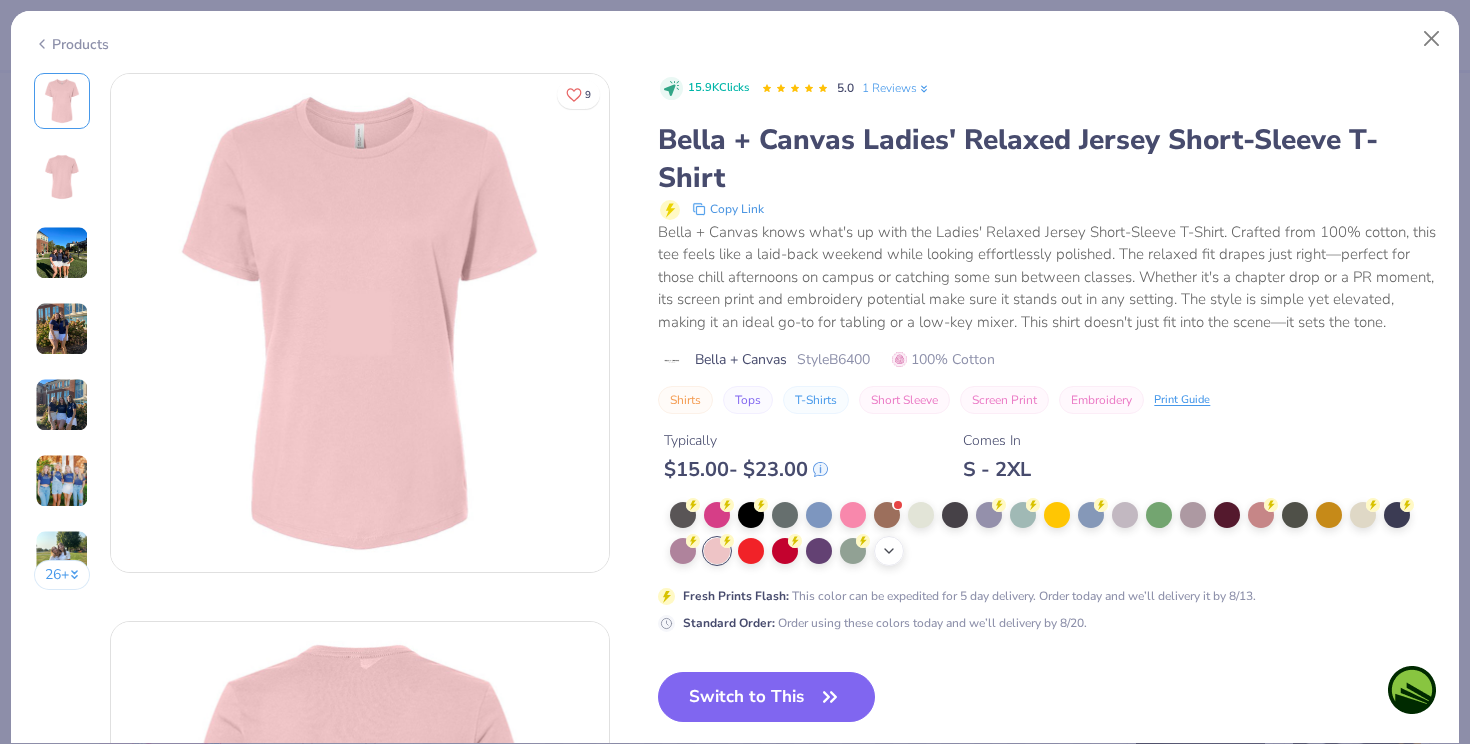 click 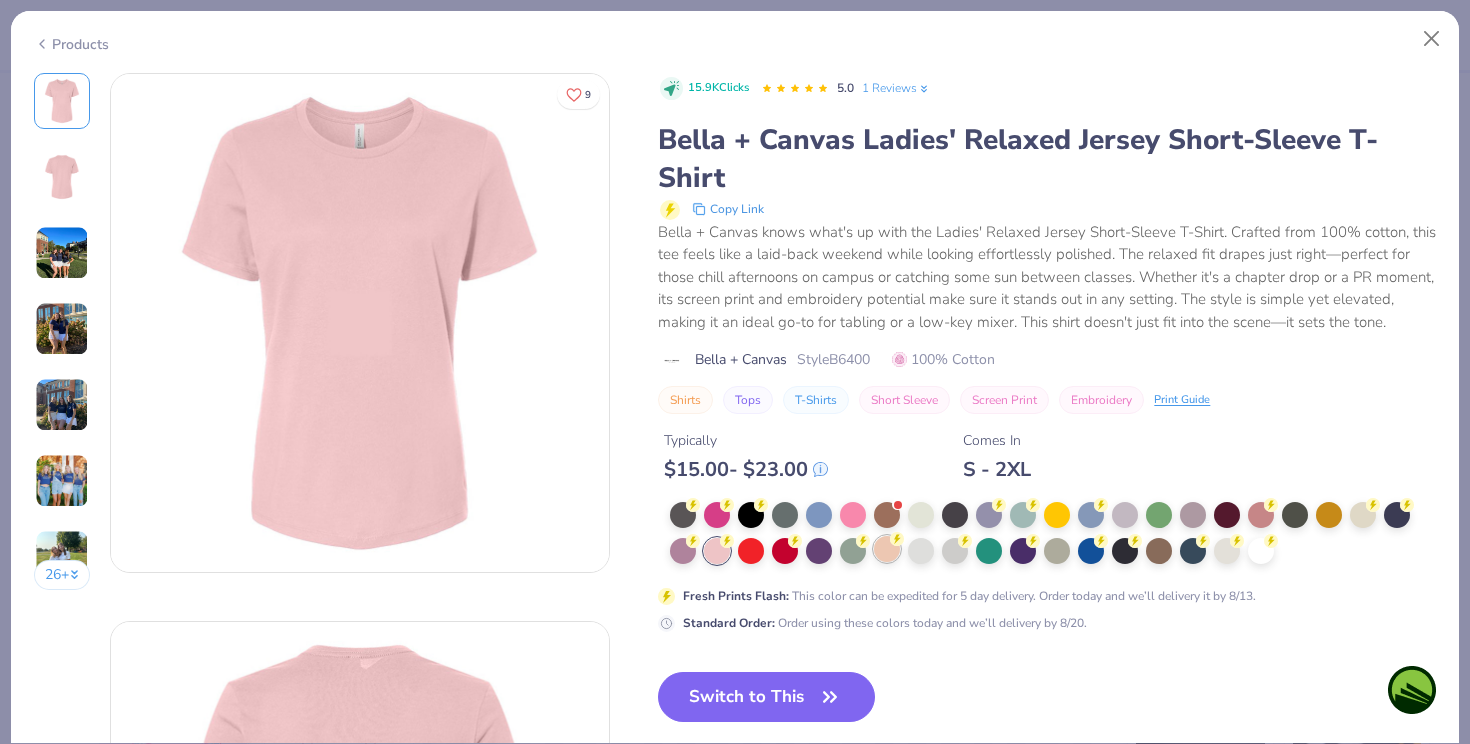 click at bounding box center (887, 549) 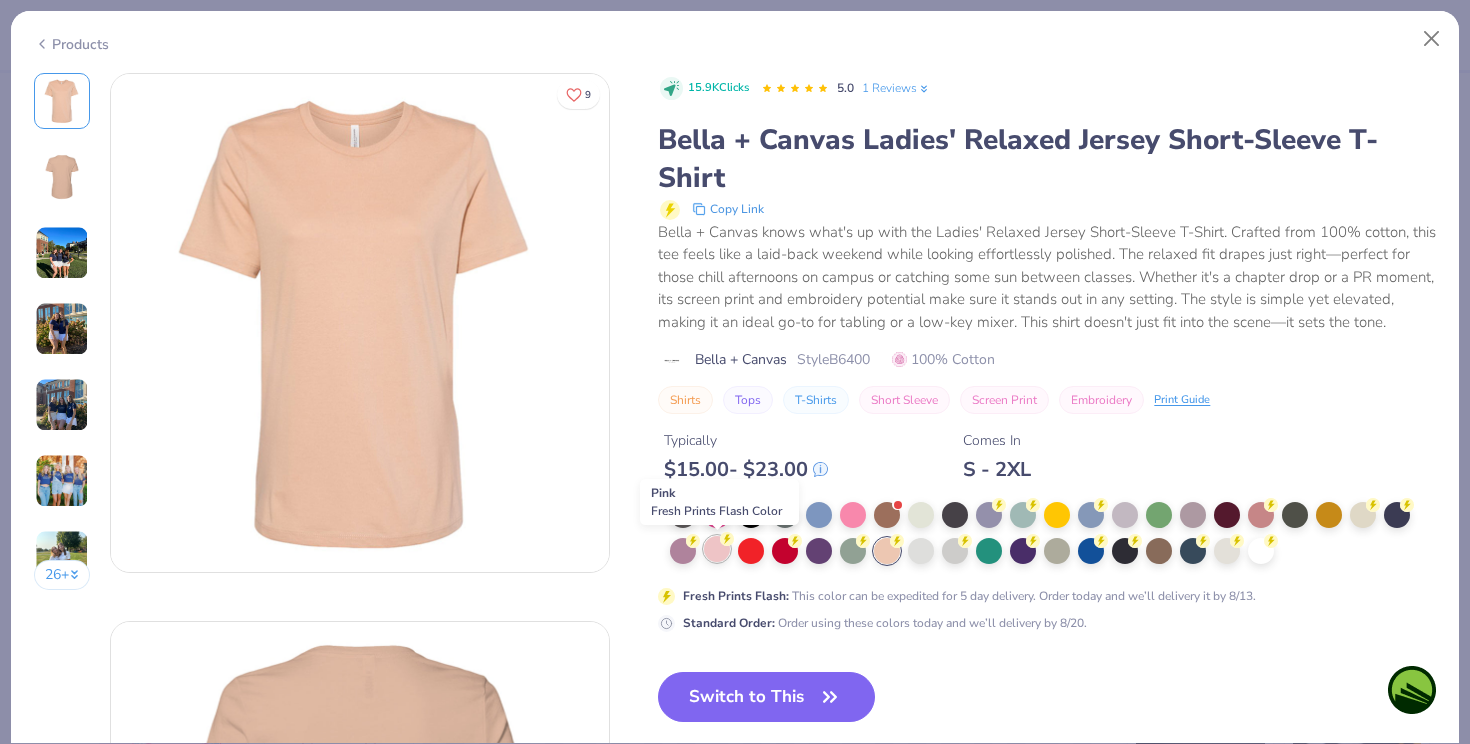 click at bounding box center (717, 549) 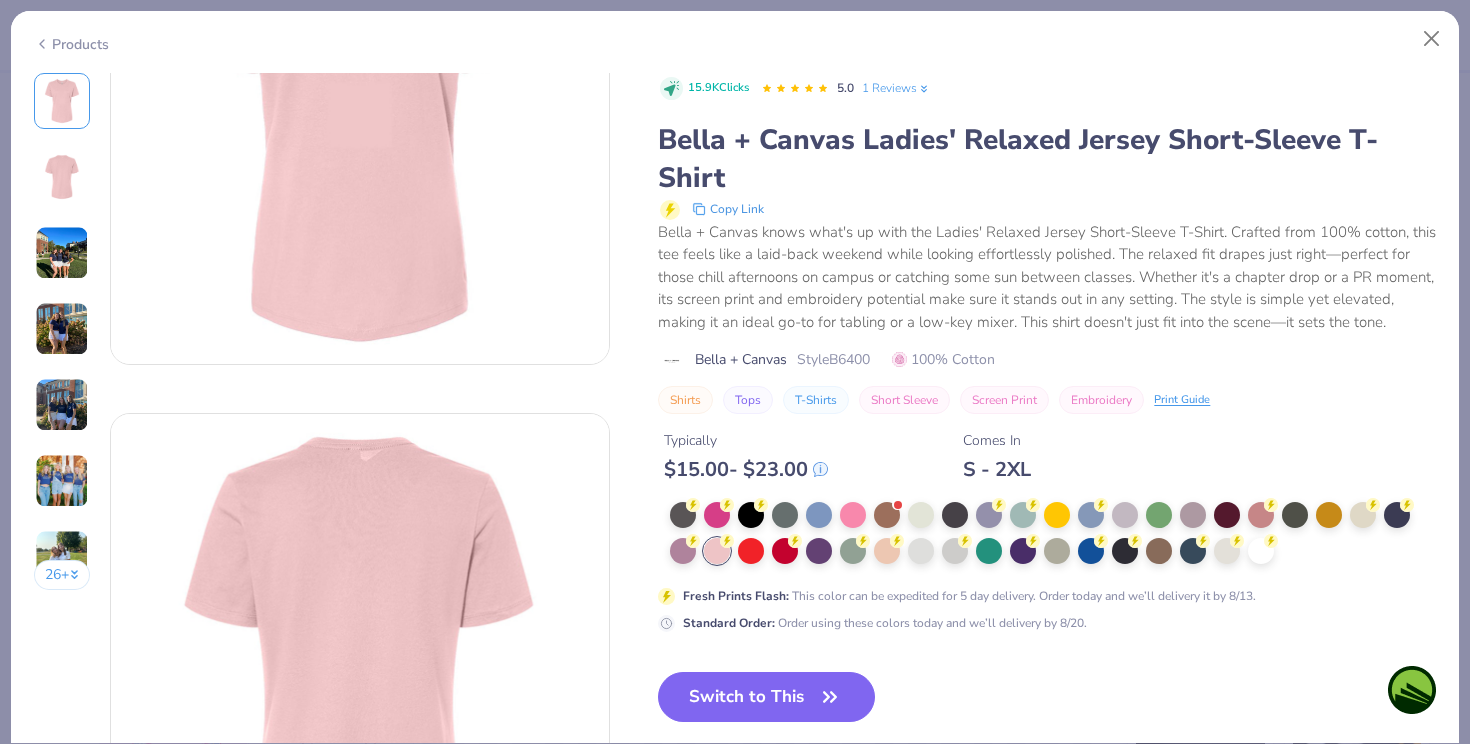 scroll, scrollTop: 191, scrollLeft: 0, axis: vertical 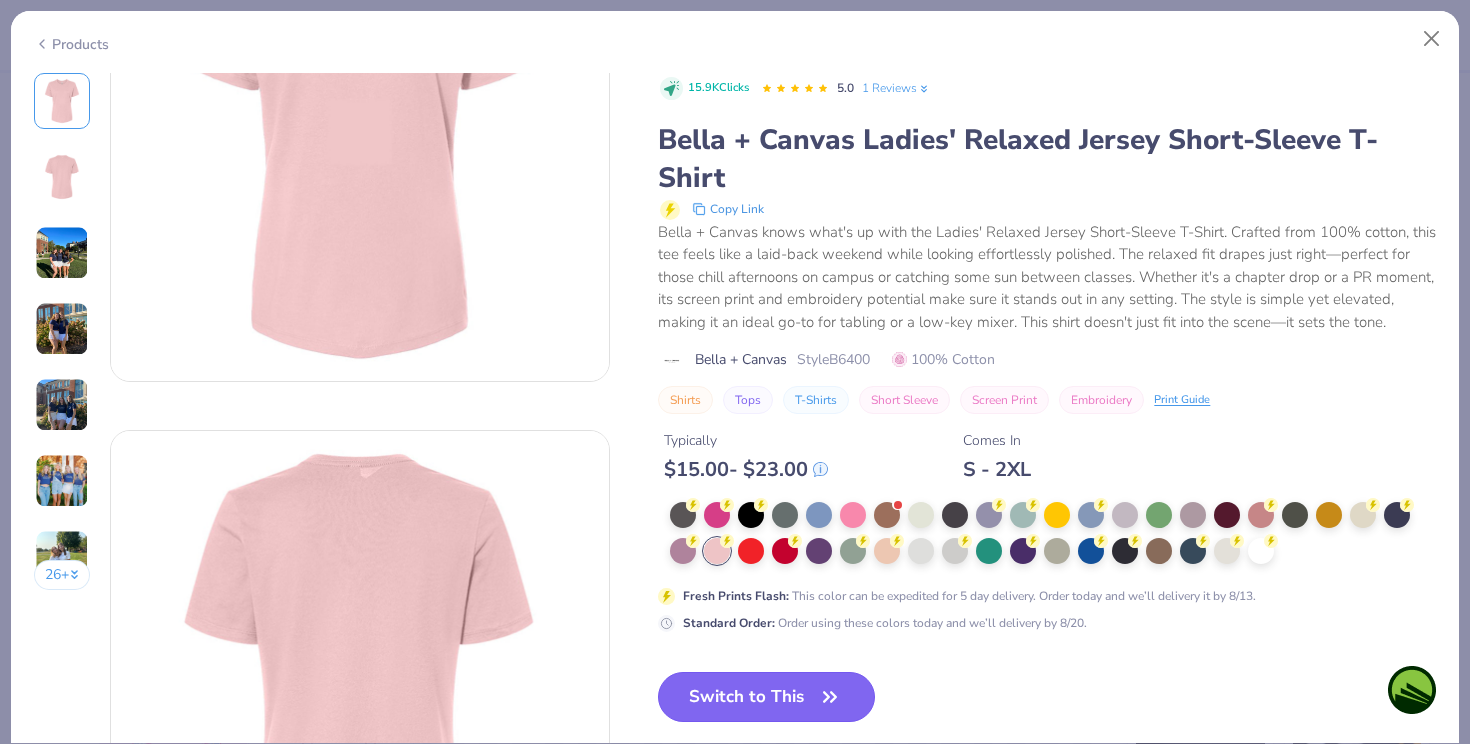 click on "Switch to This" at bounding box center (766, 697) 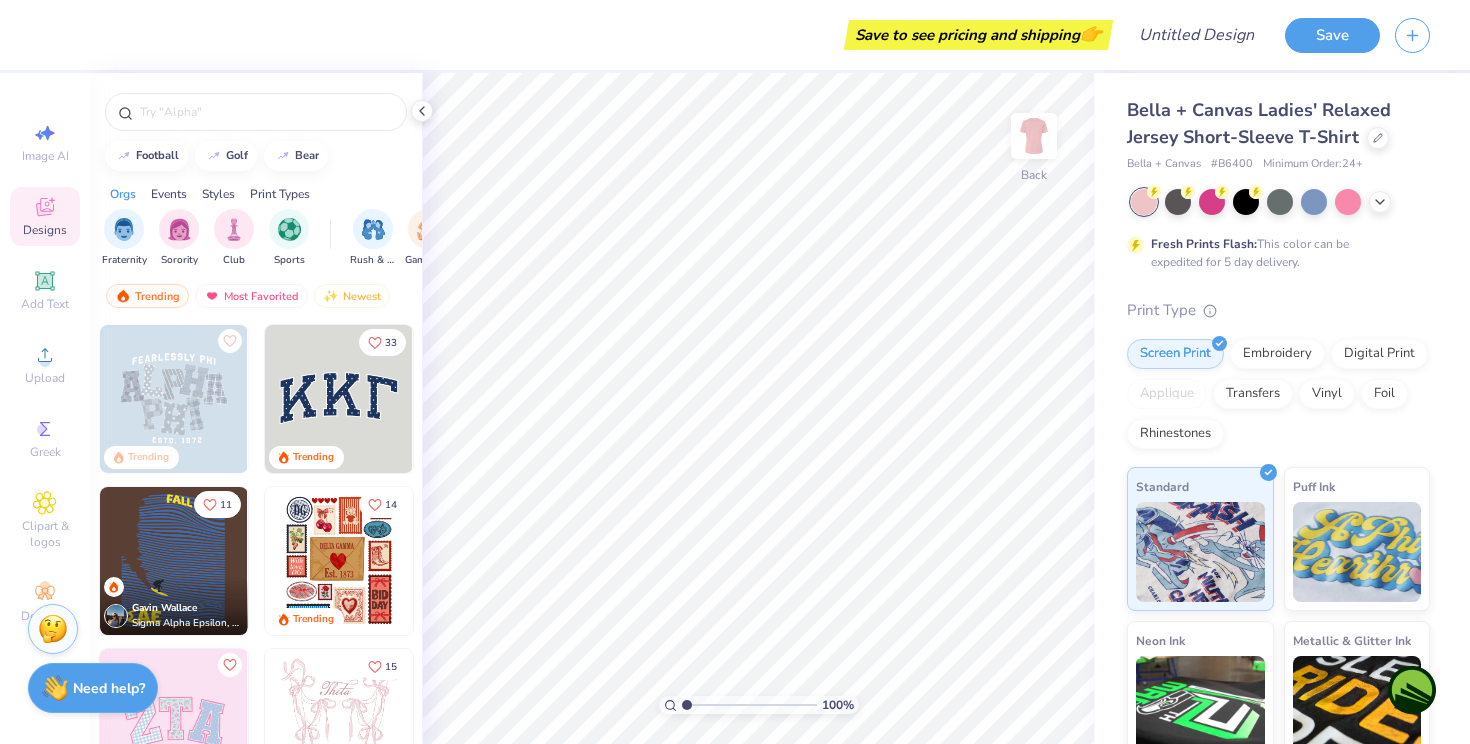 click on "Need help?" at bounding box center [109, 688] 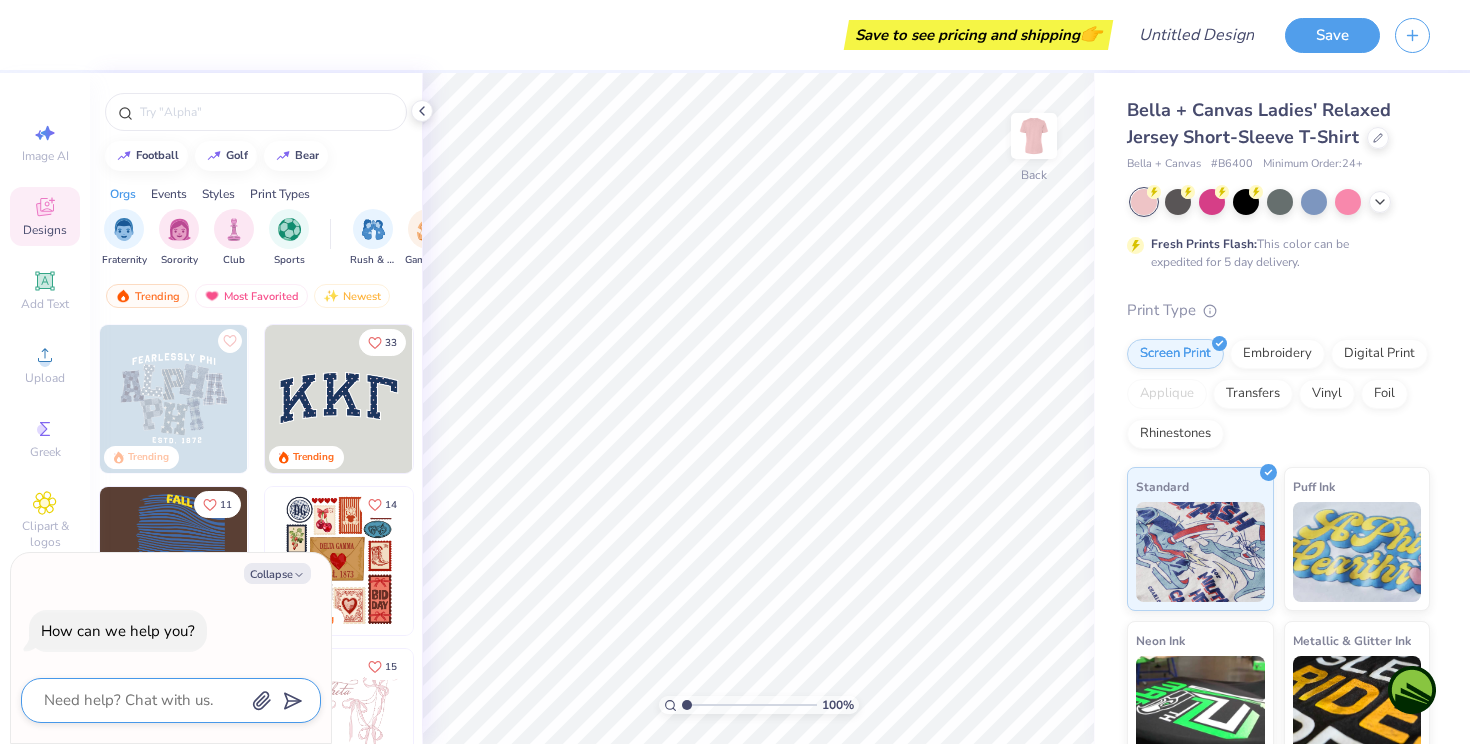 click 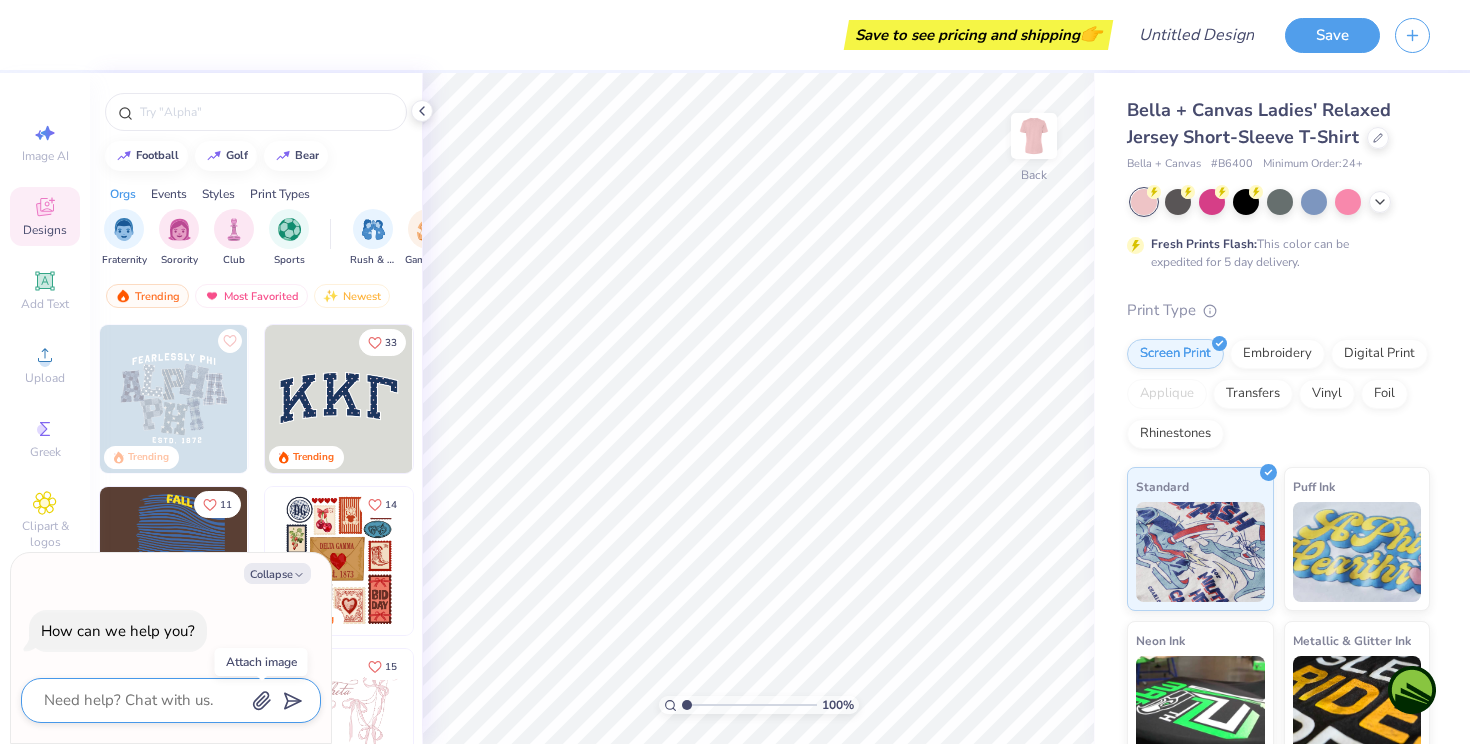 click 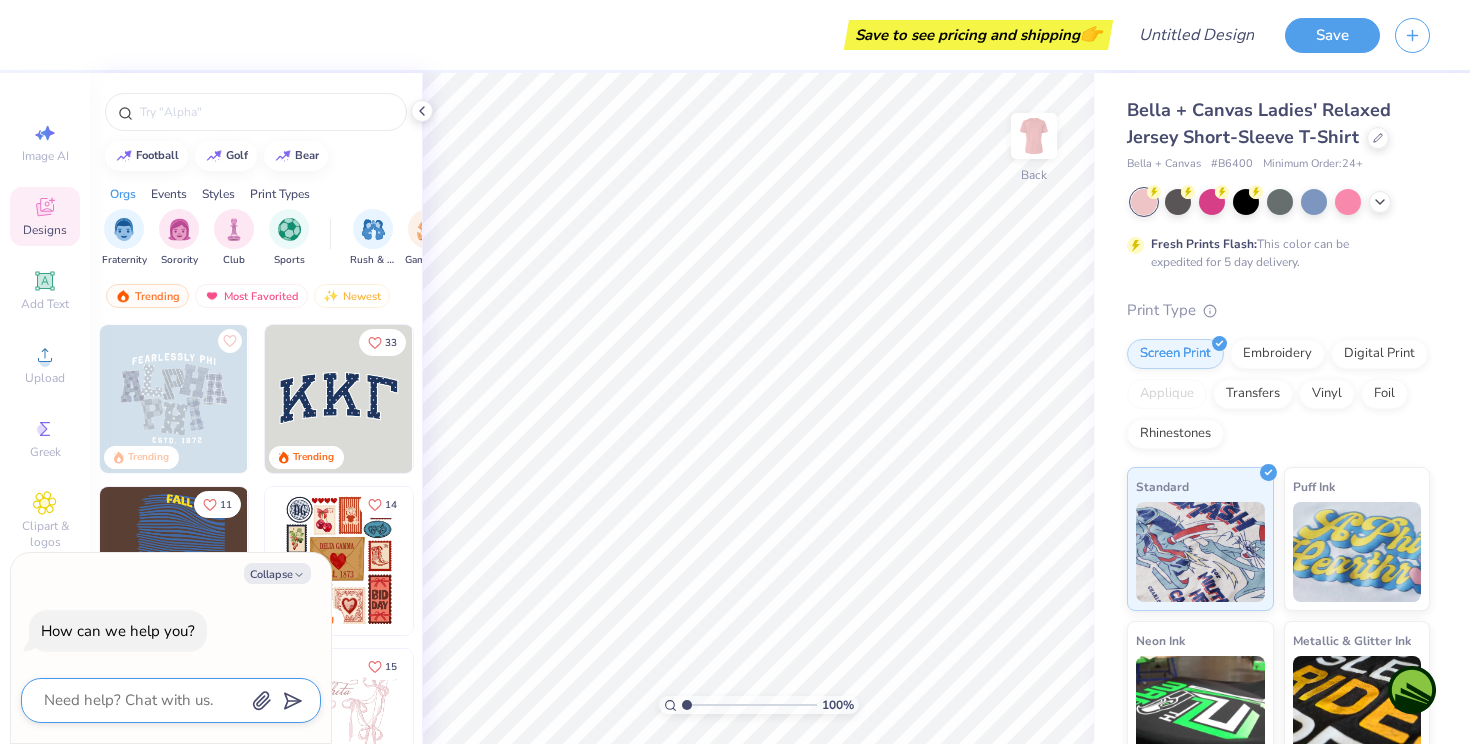 type on "x" 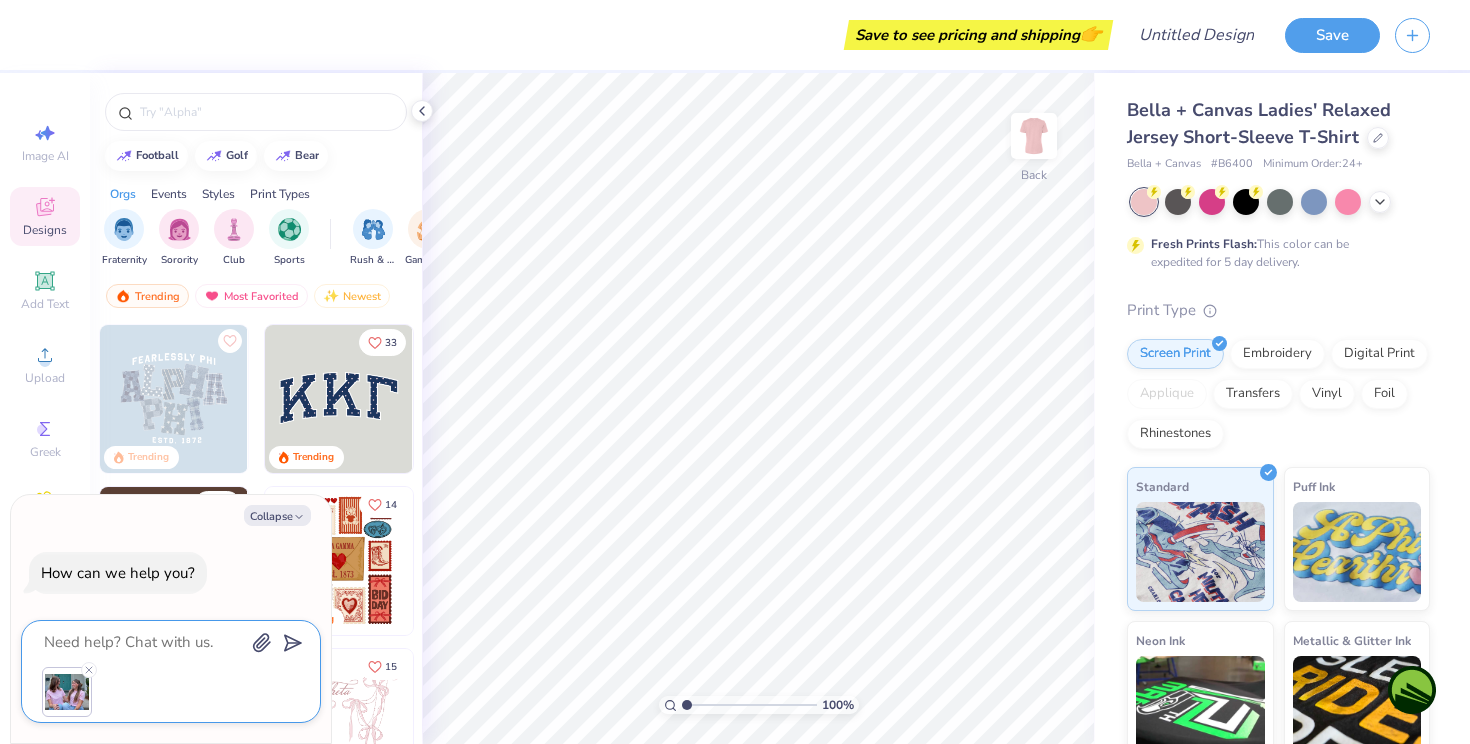 click at bounding box center (143, 642) 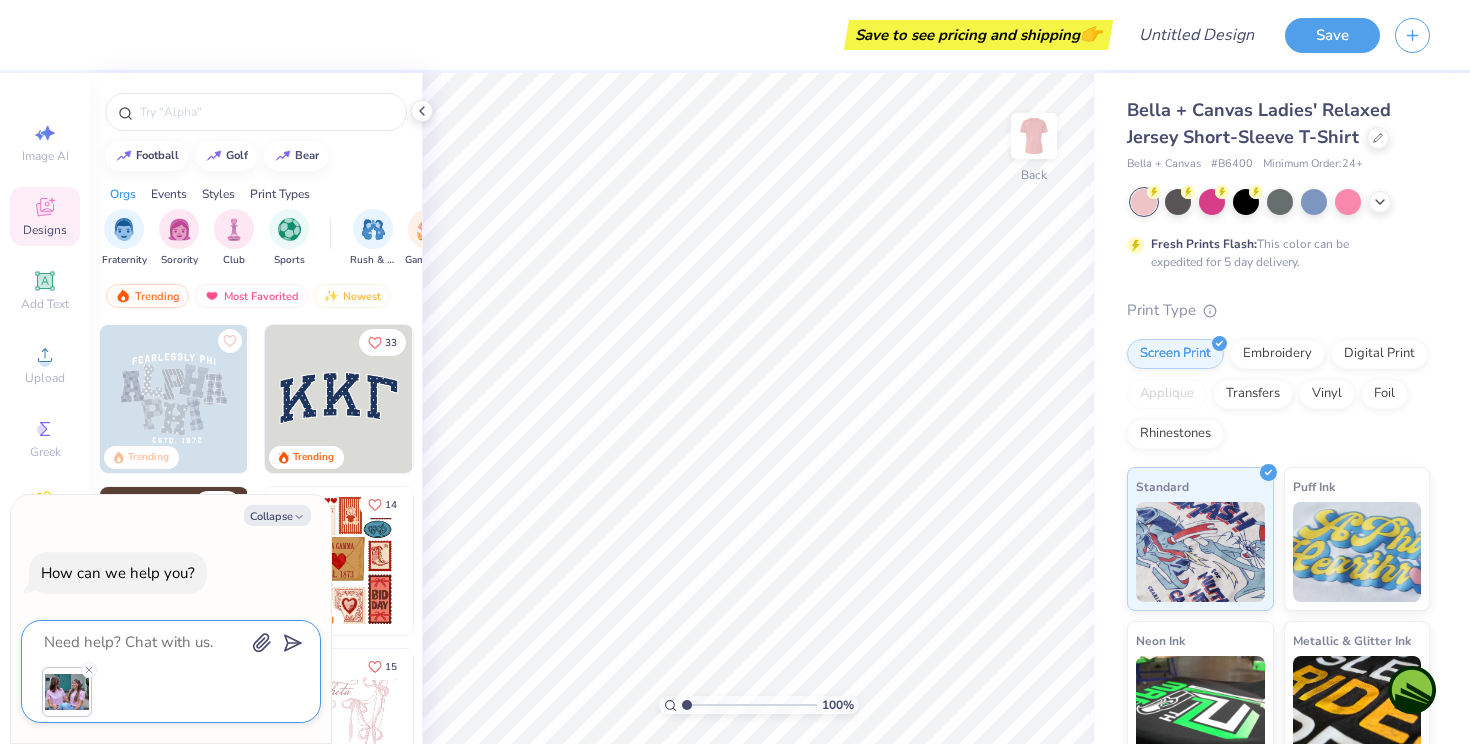 type on "w" 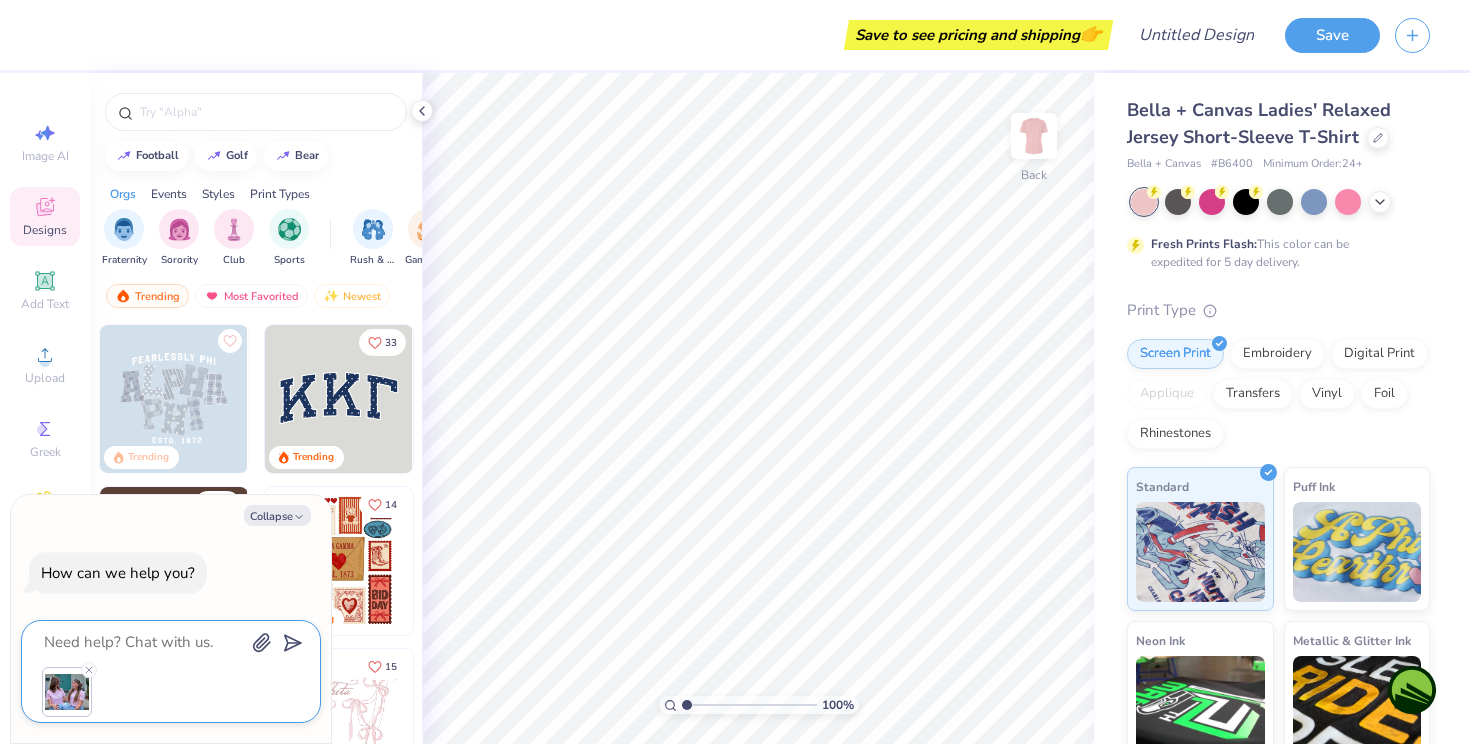 type on "x" 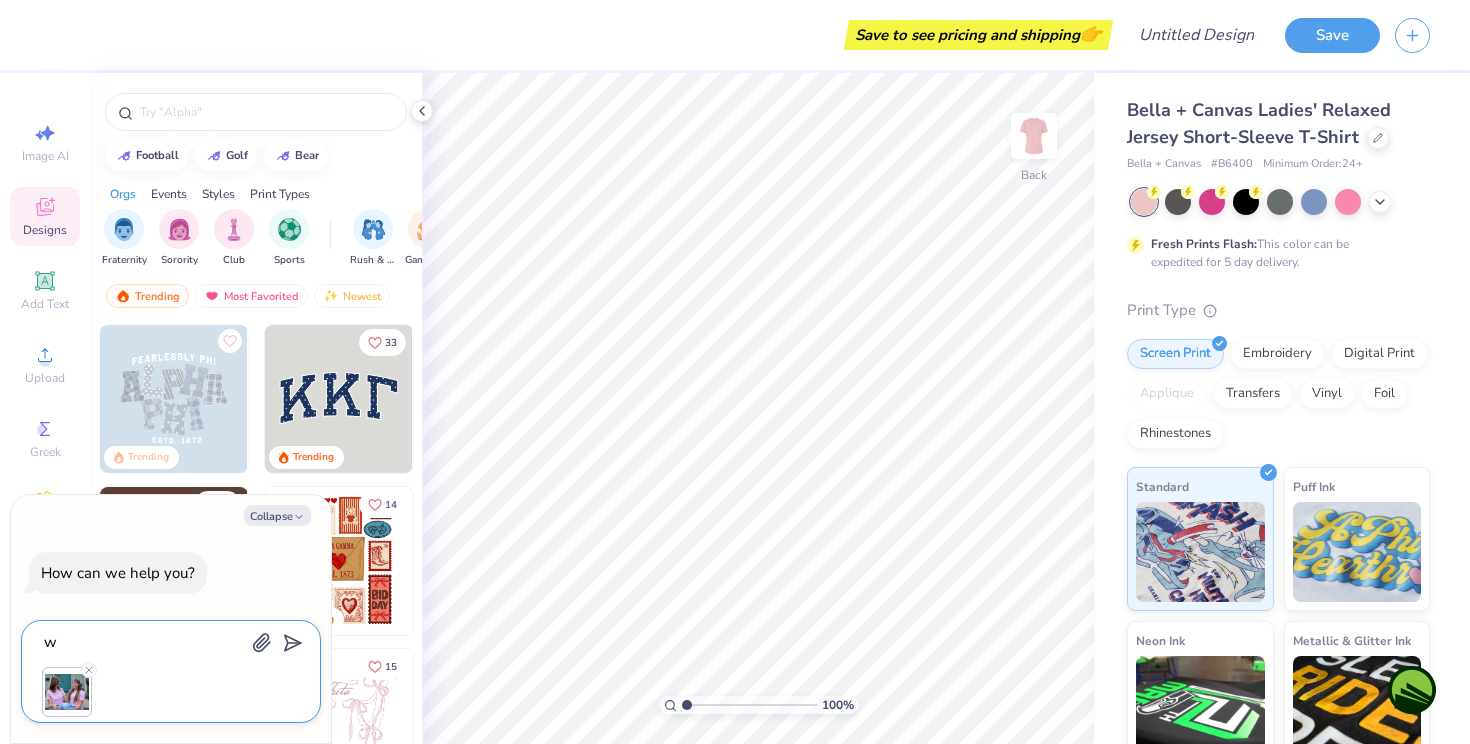 type on "wh" 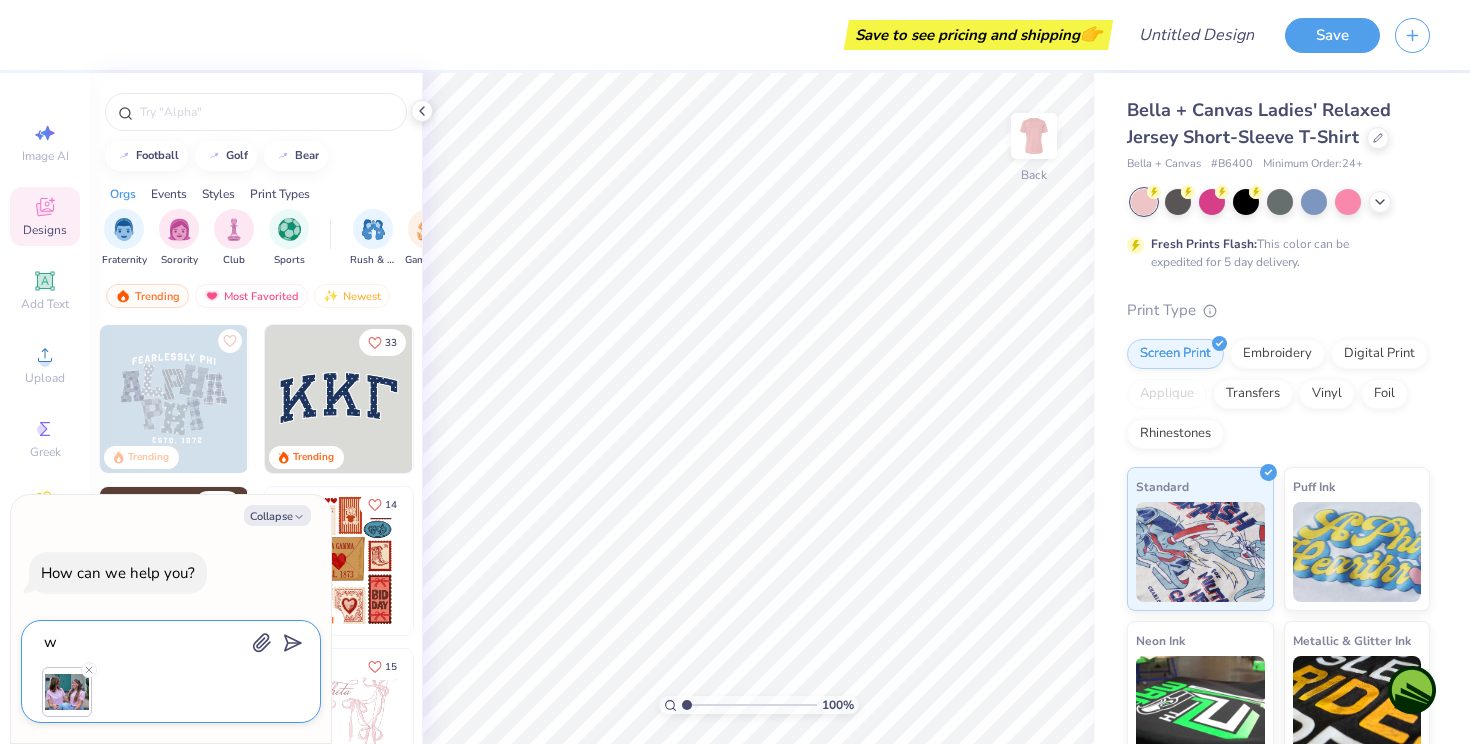 type on "x" 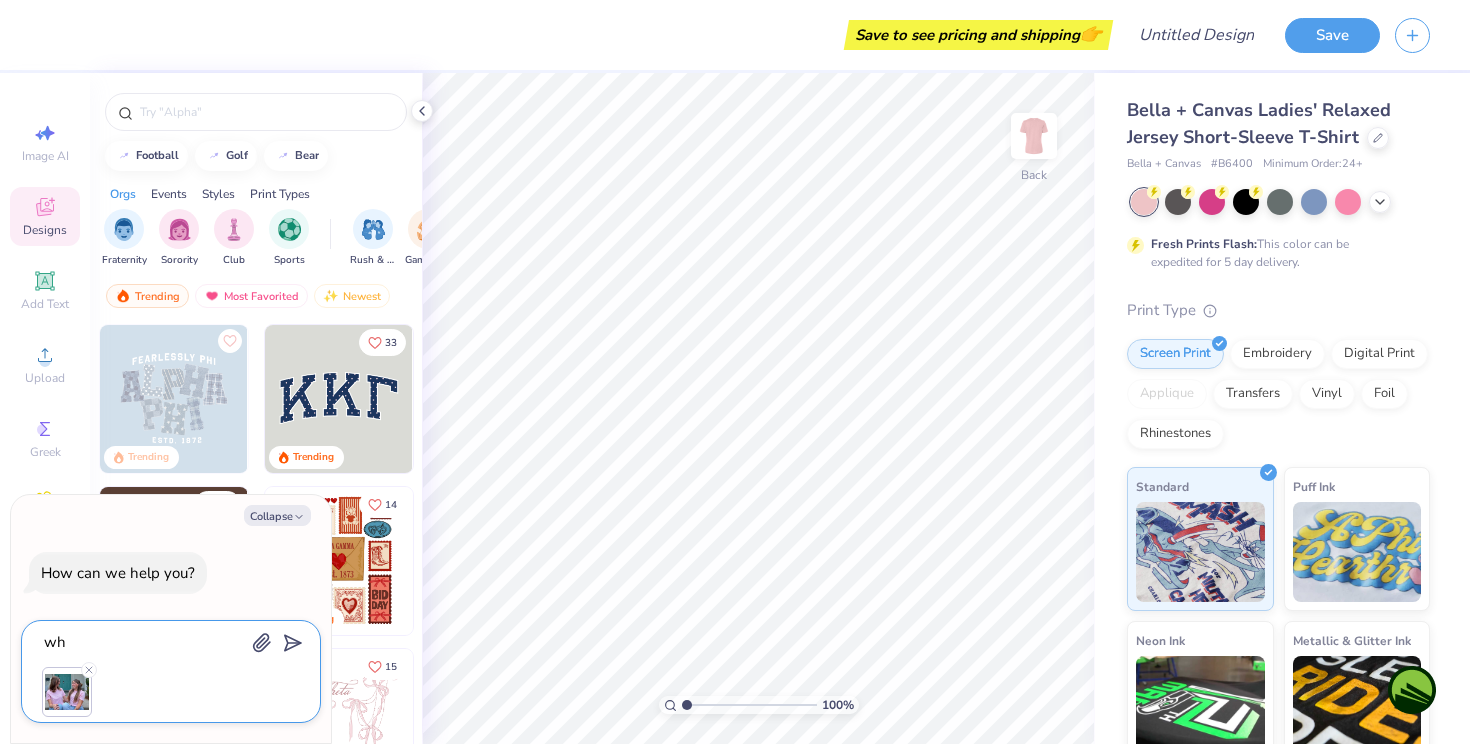 type on "wha" 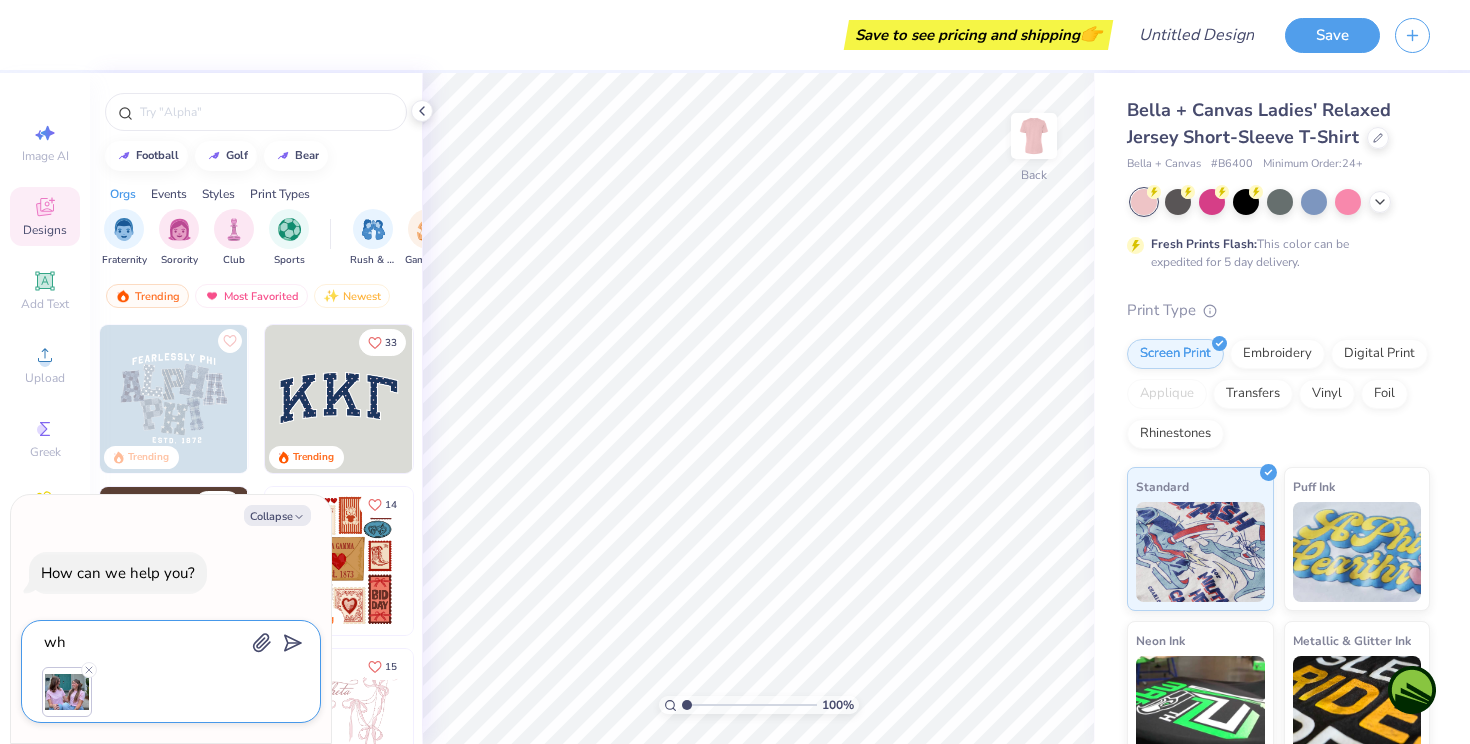 type on "x" 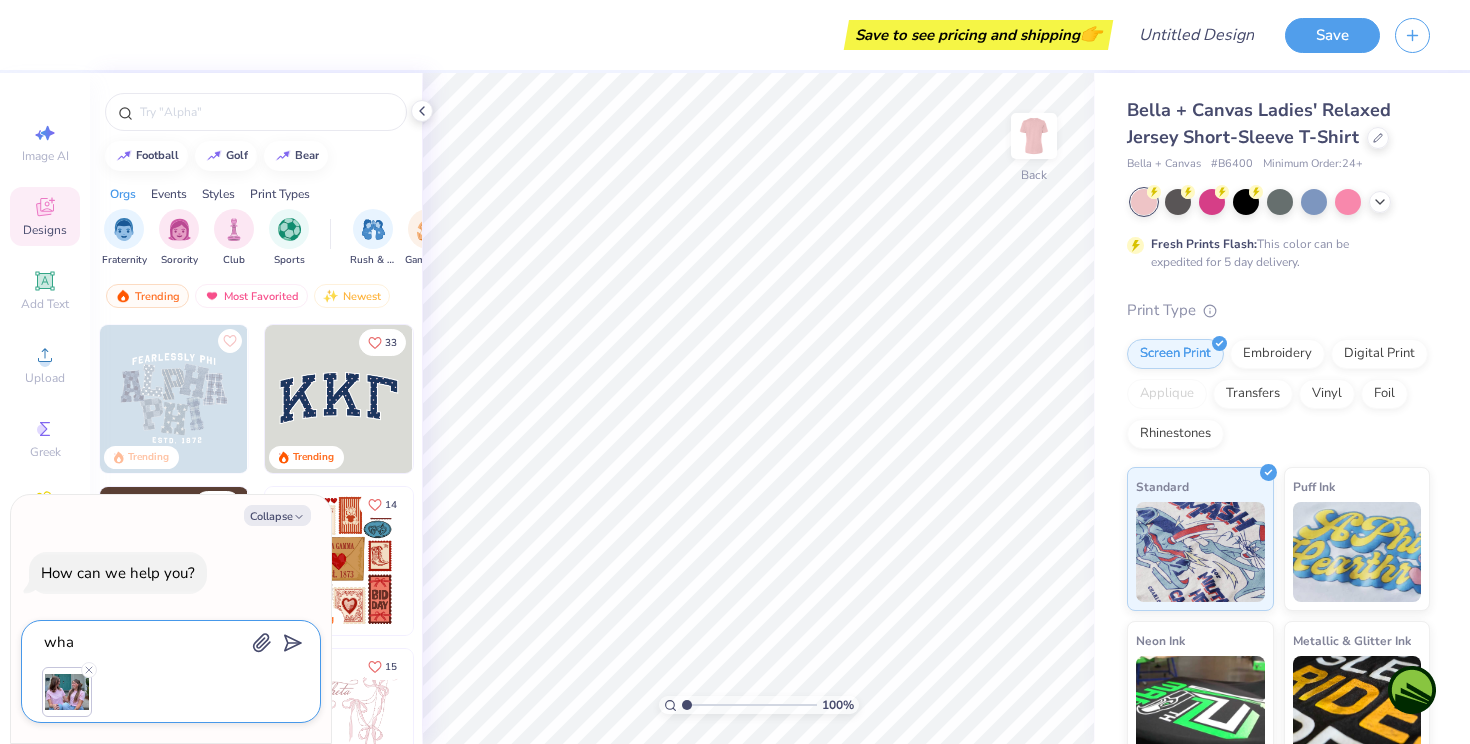 type on "what" 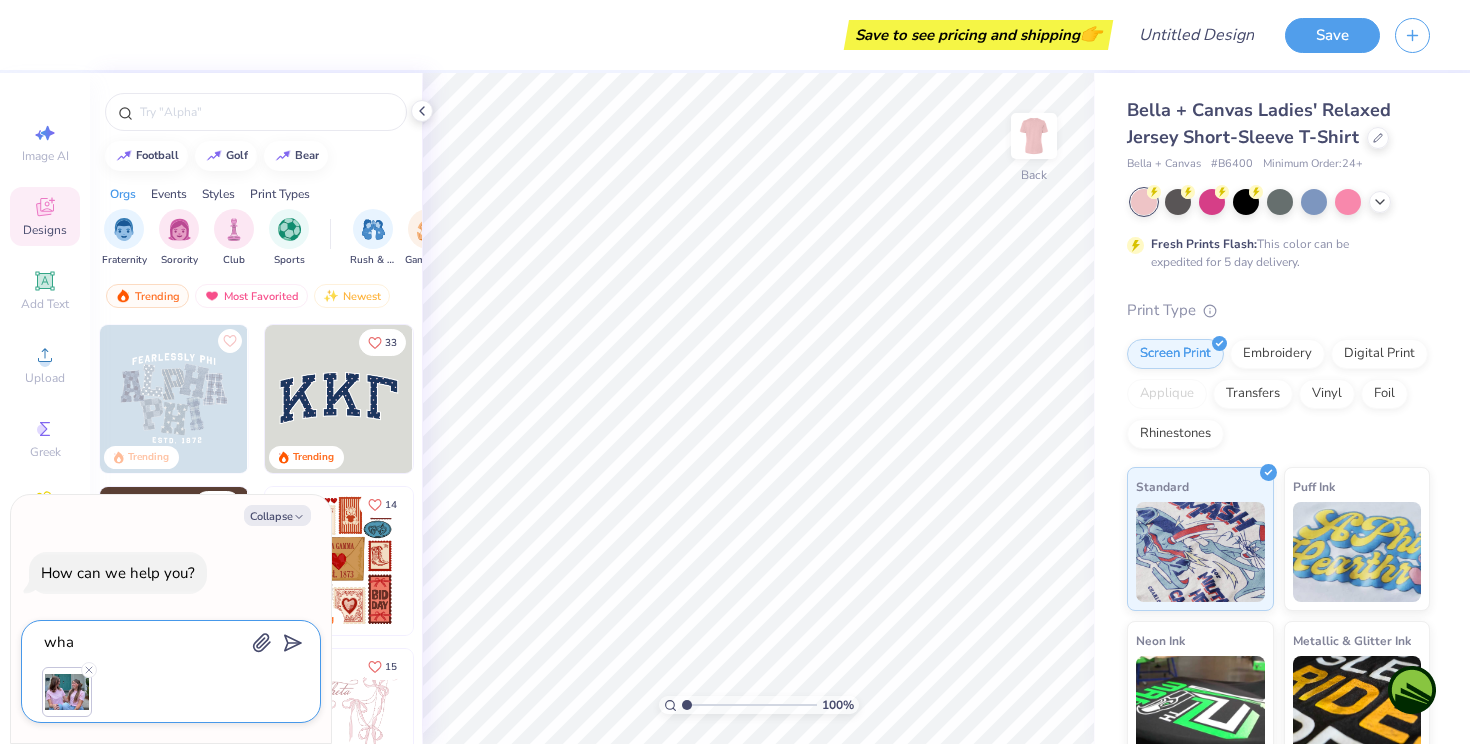 type on "x" 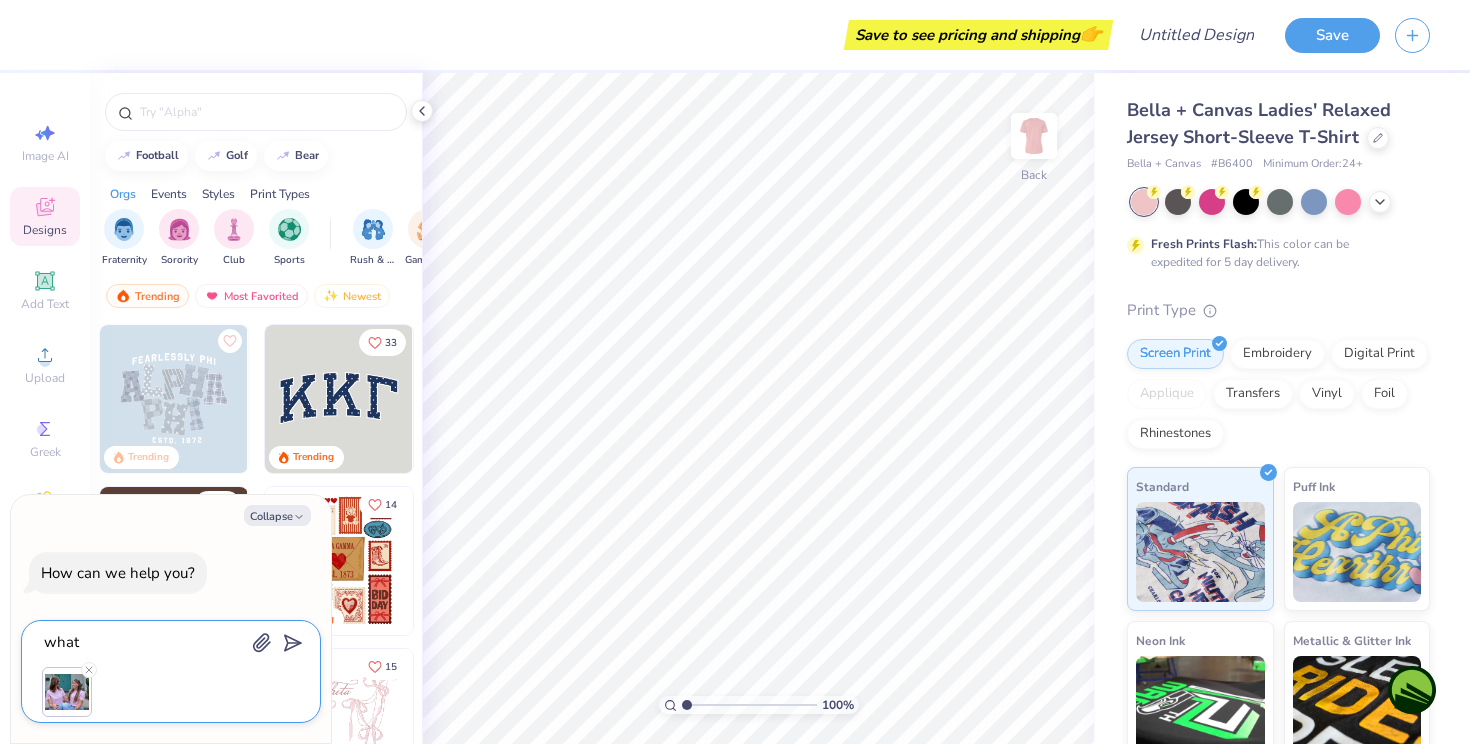type on "what" 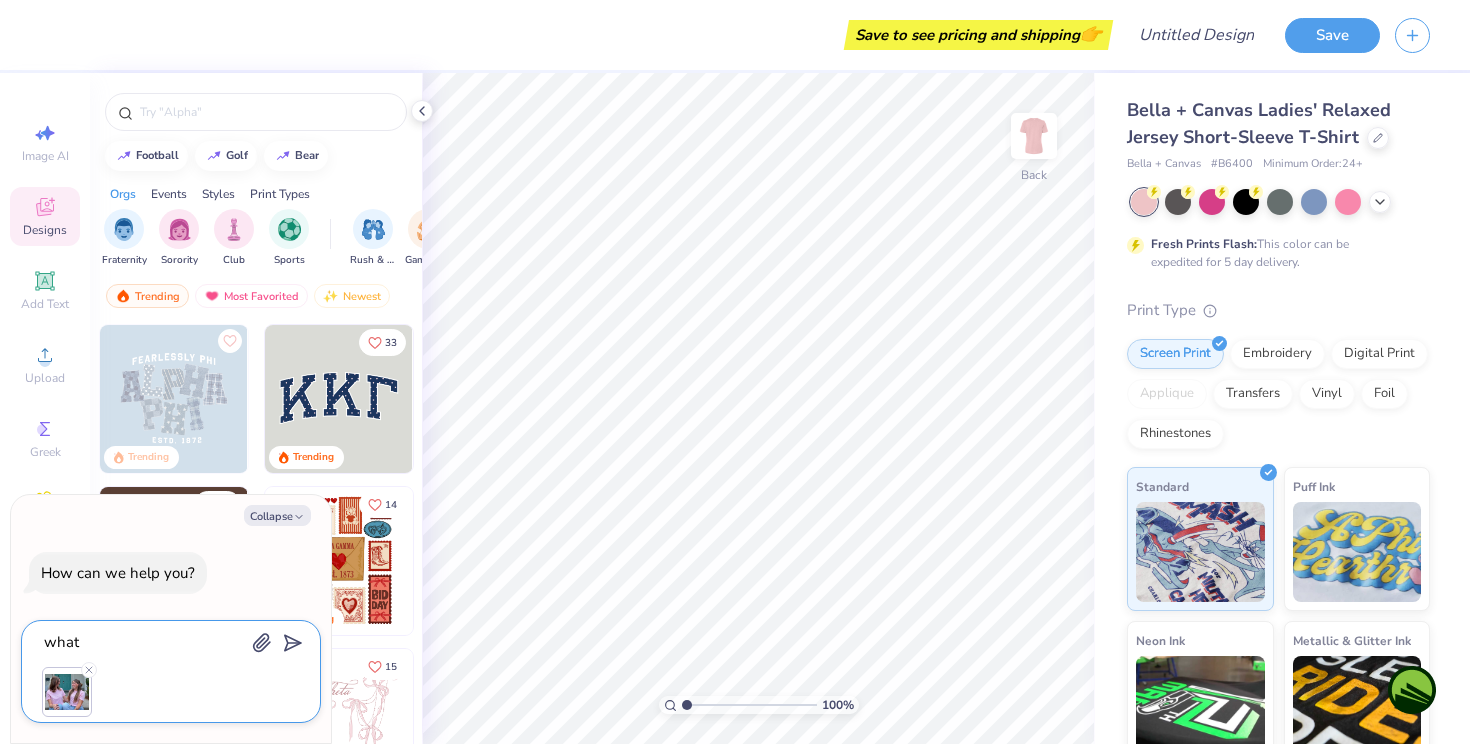 type on "x" 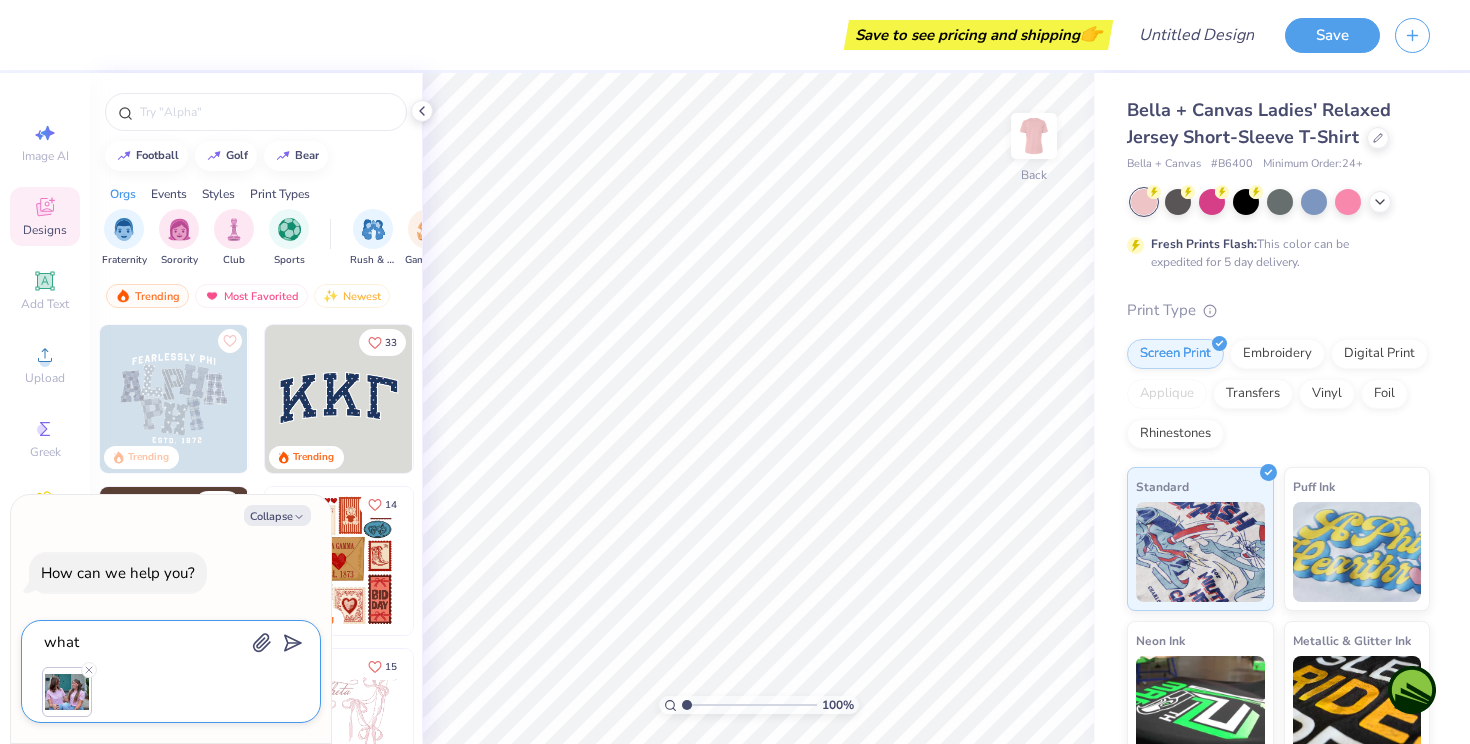 type on "what c" 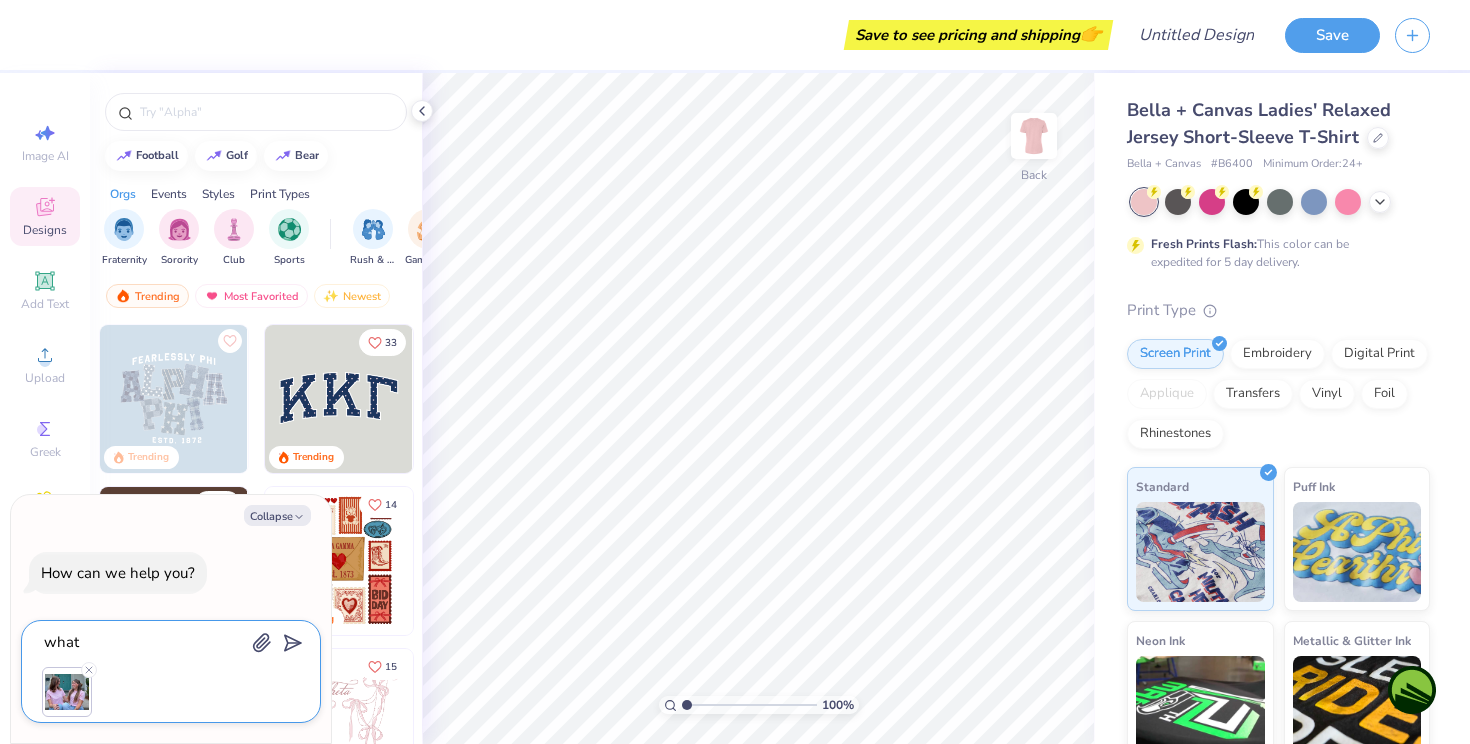 type on "x" 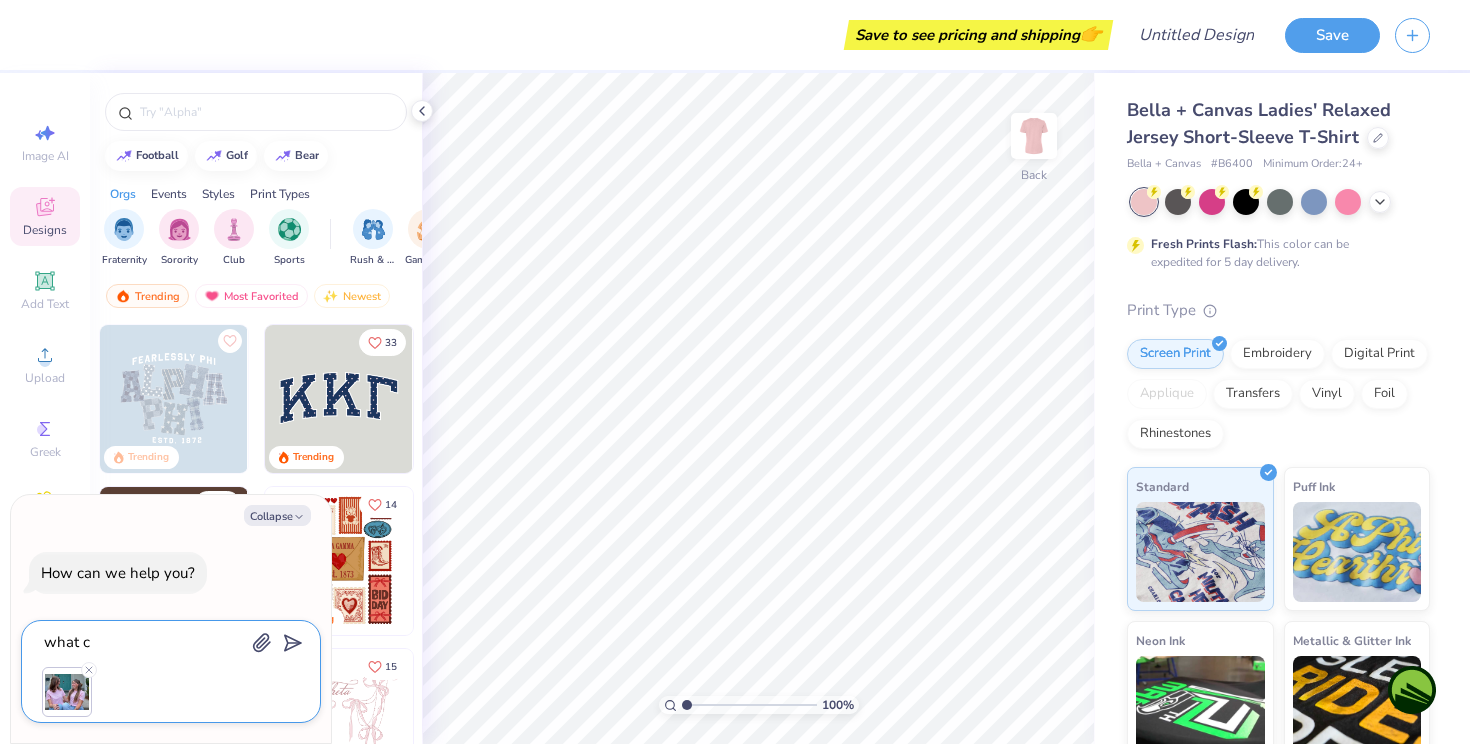 type on "what co" 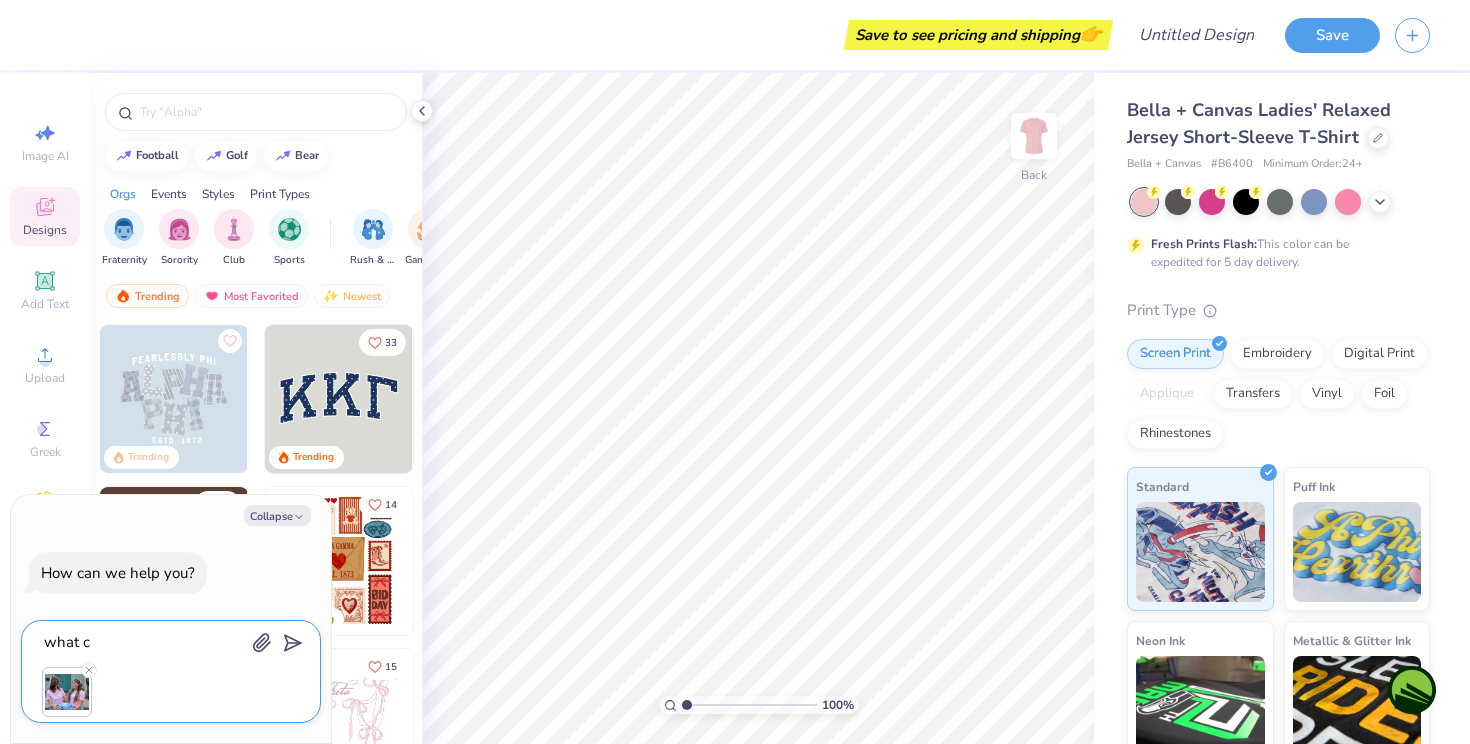 type on "x" 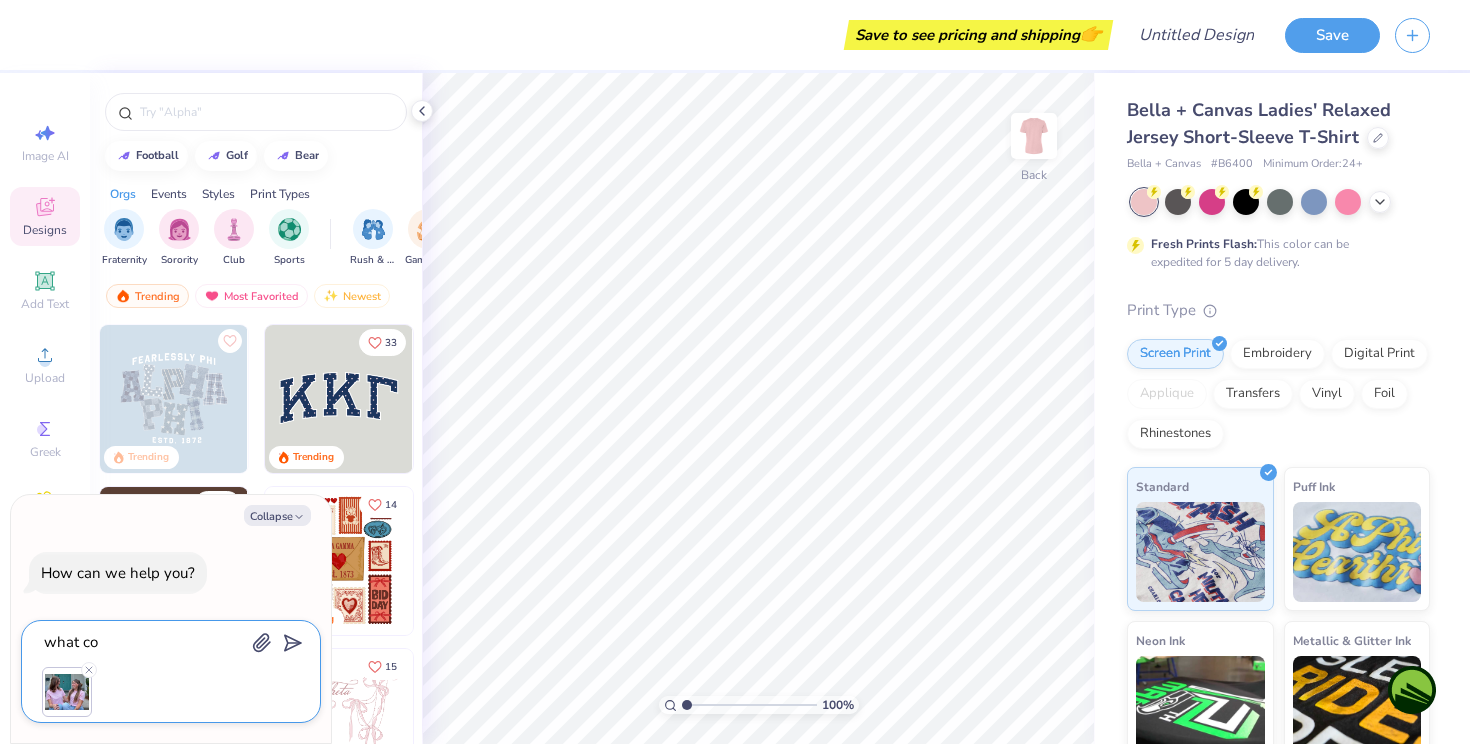 type on "what col" 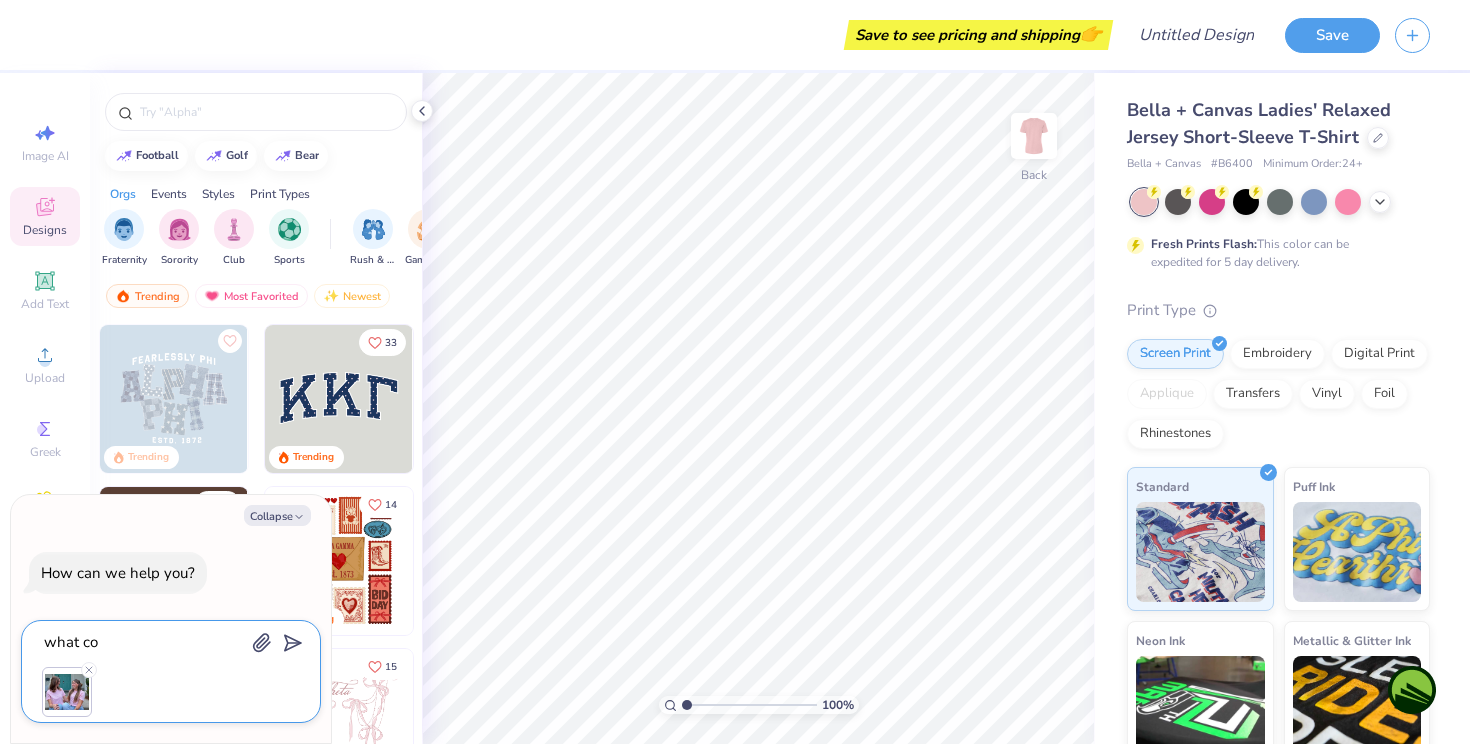 type on "x" 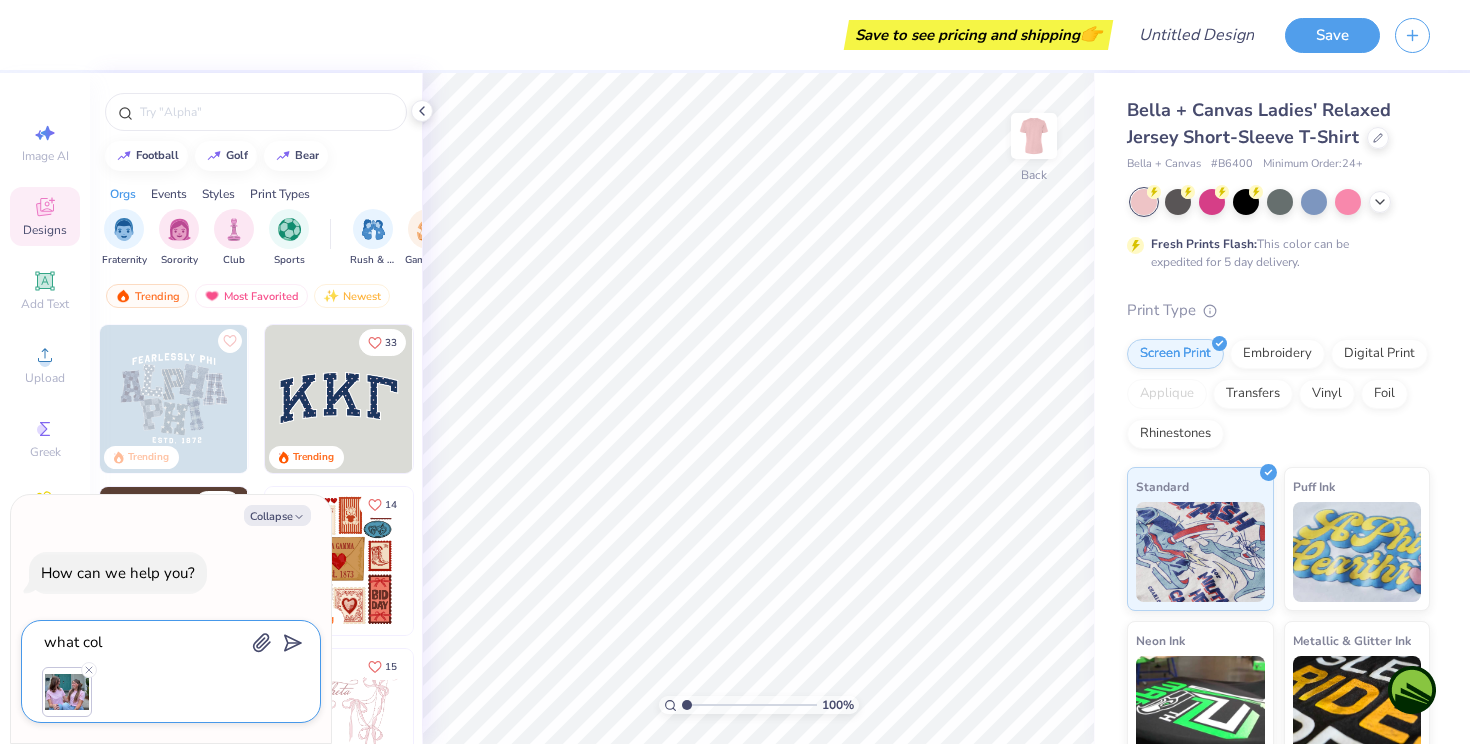 type on "what colo" 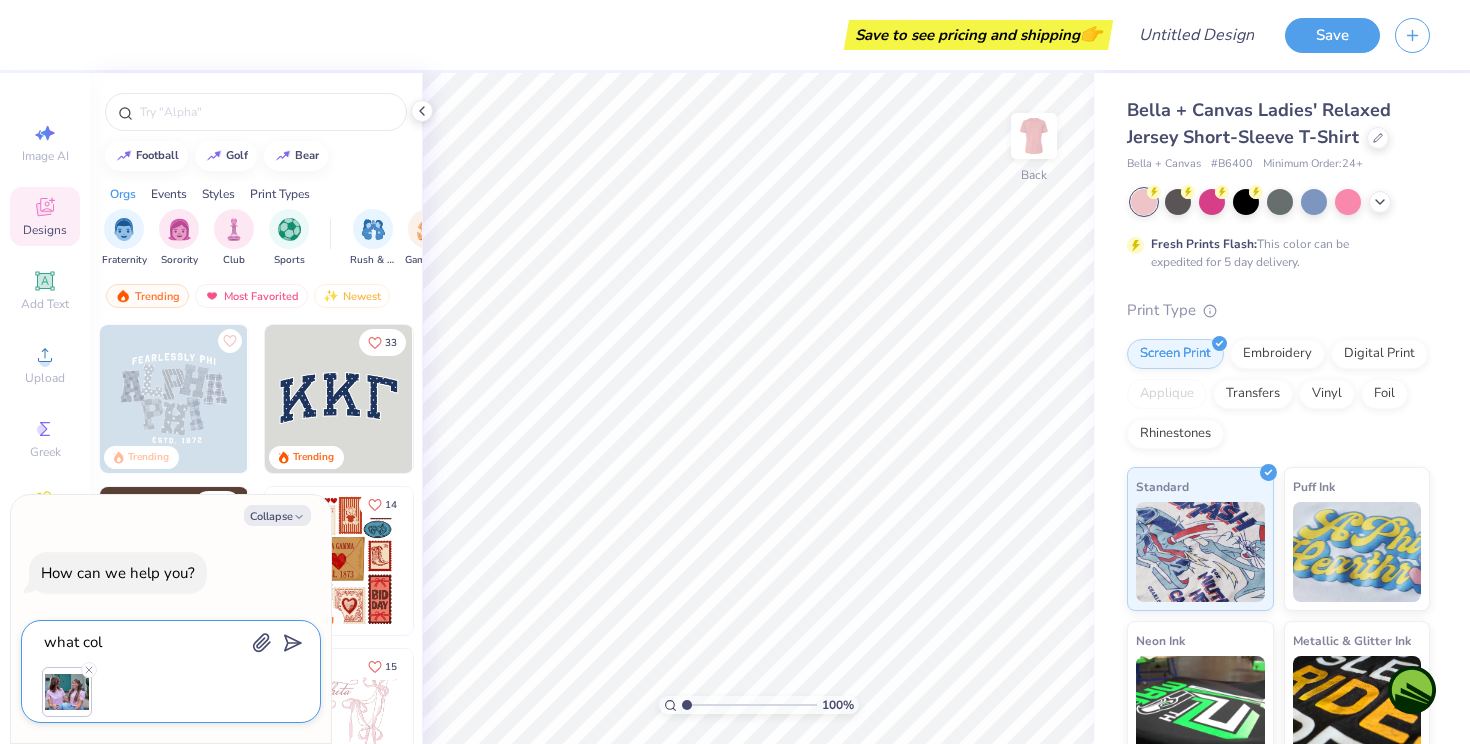 type on "x" 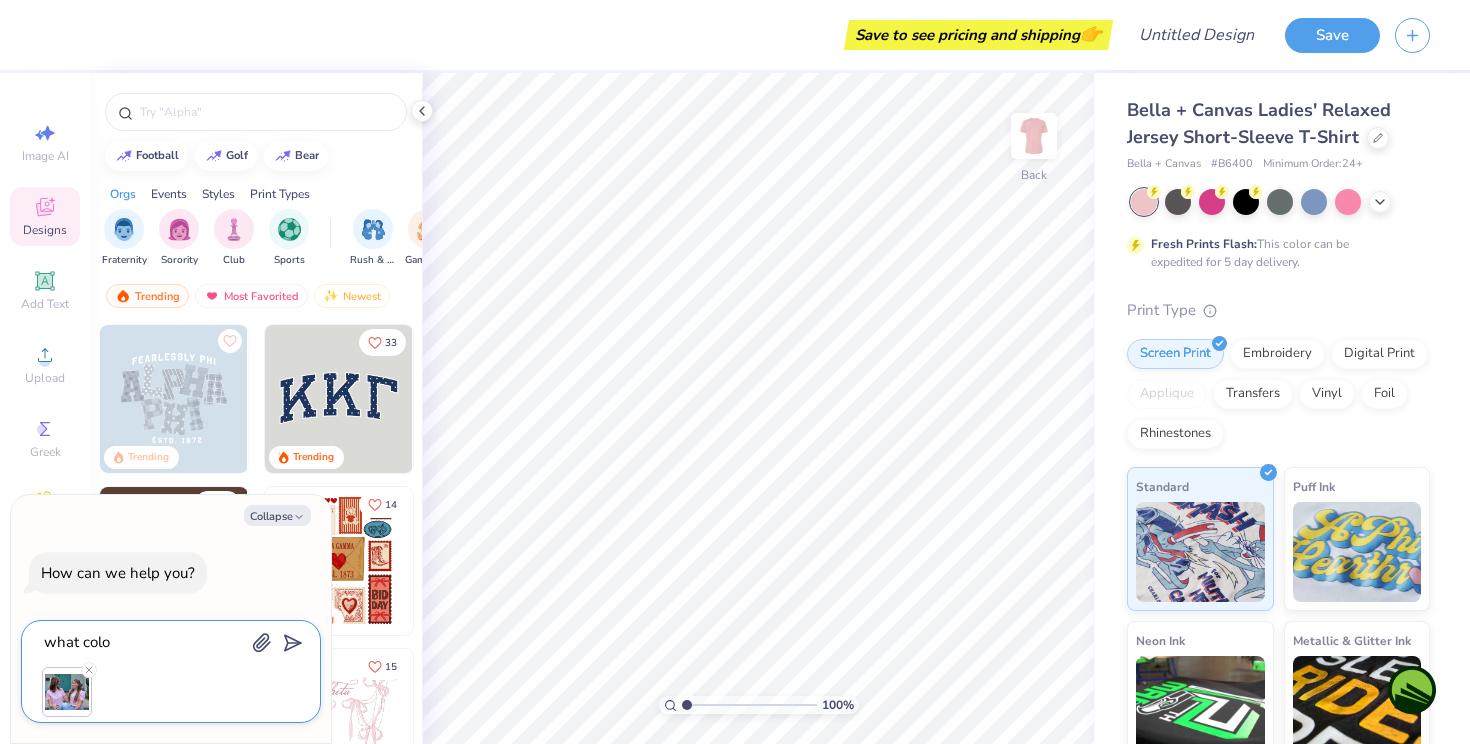 type on "what color" 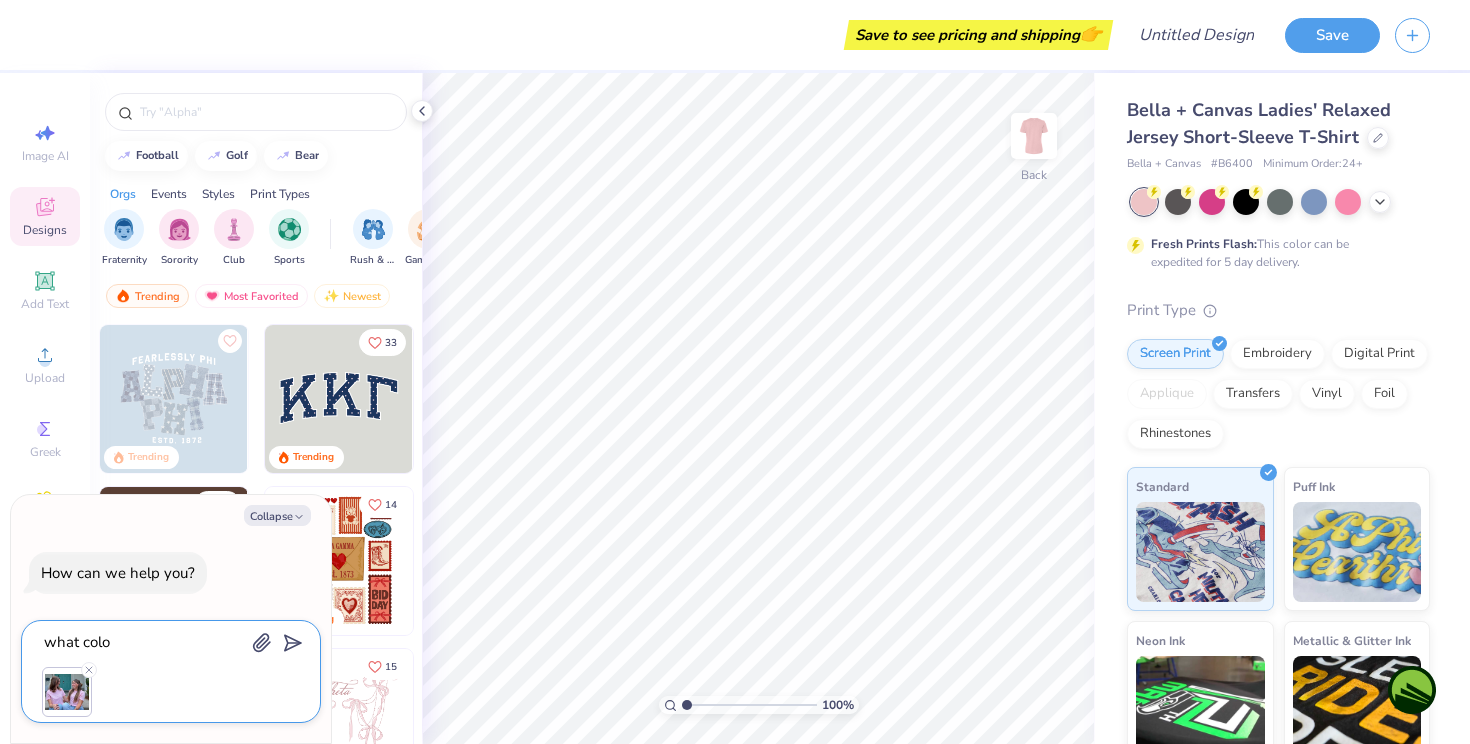 type on "x" 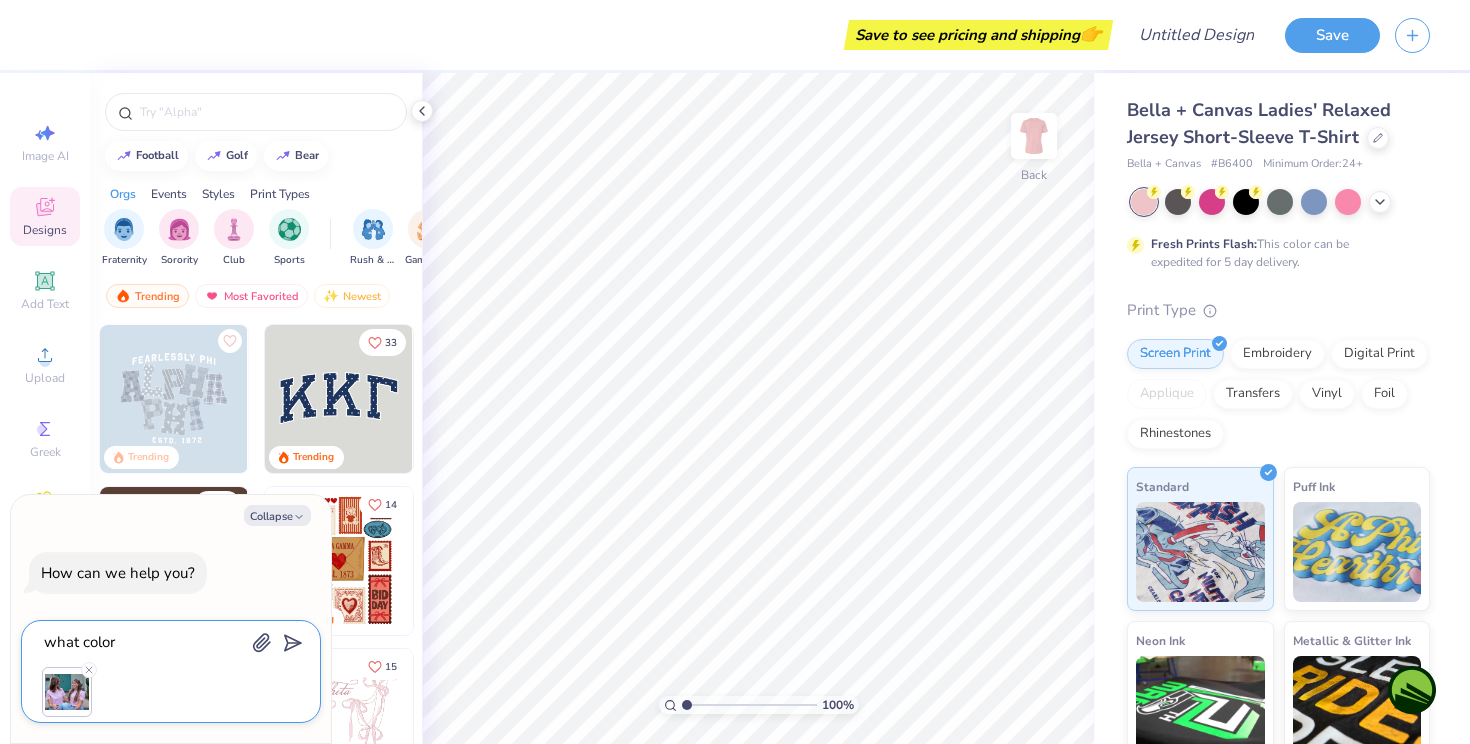 type on "what color" 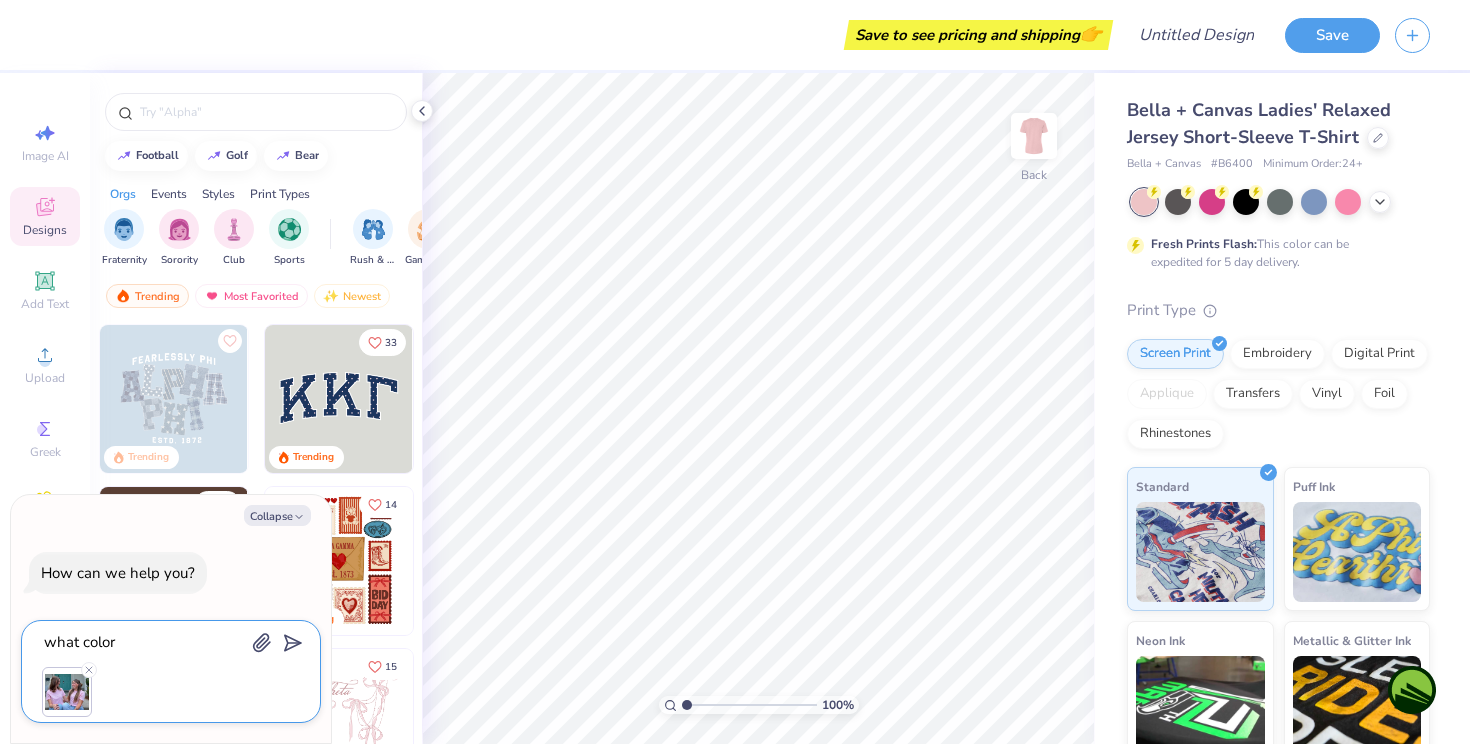 type on "x" 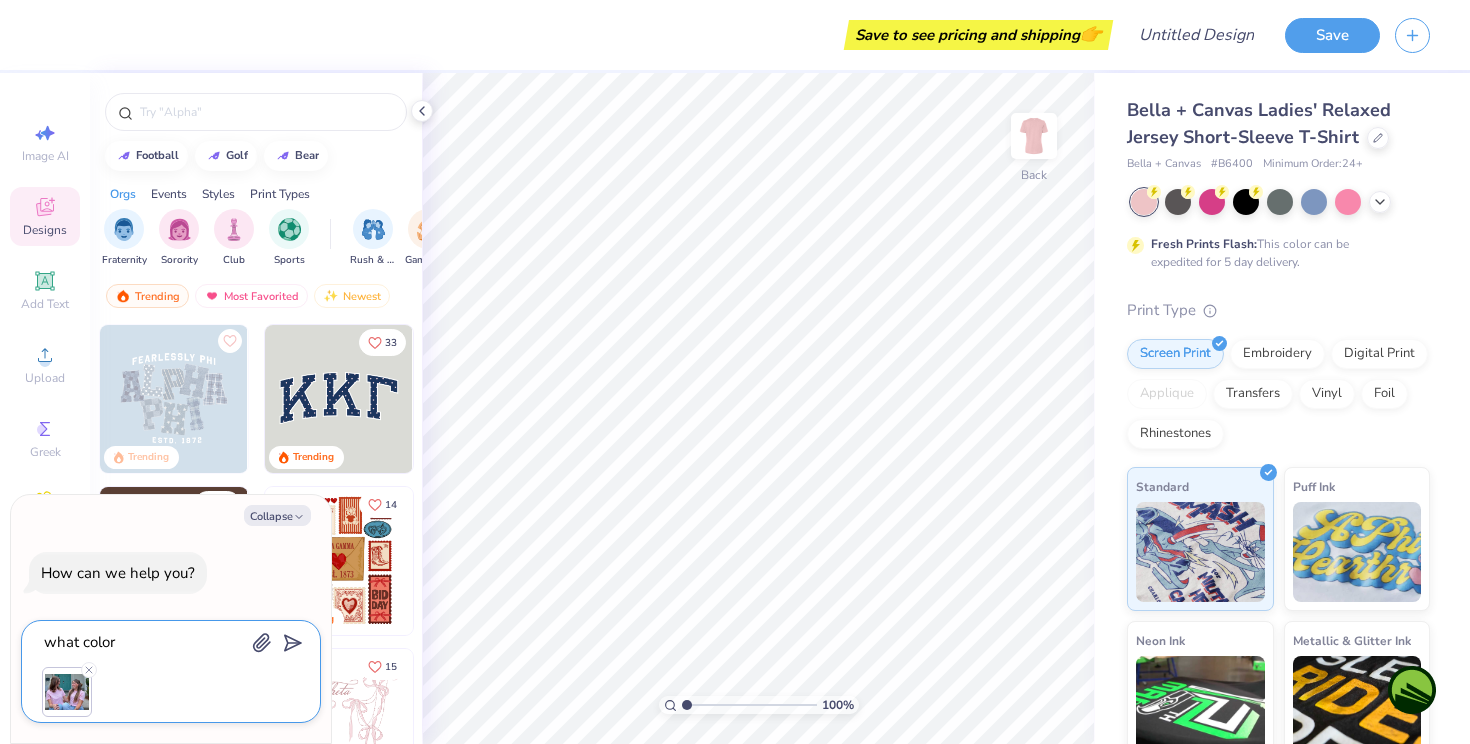 type on "what color i" 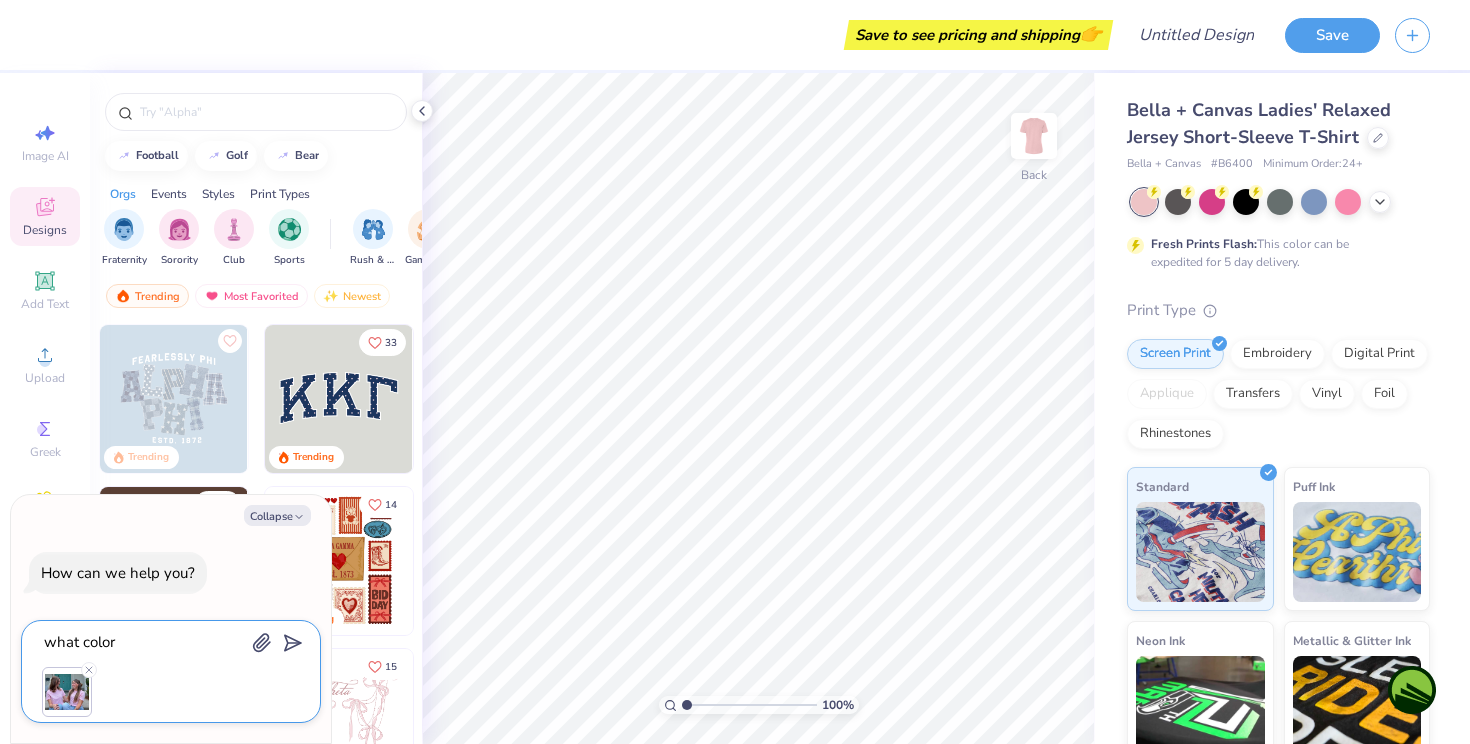 type on "x" 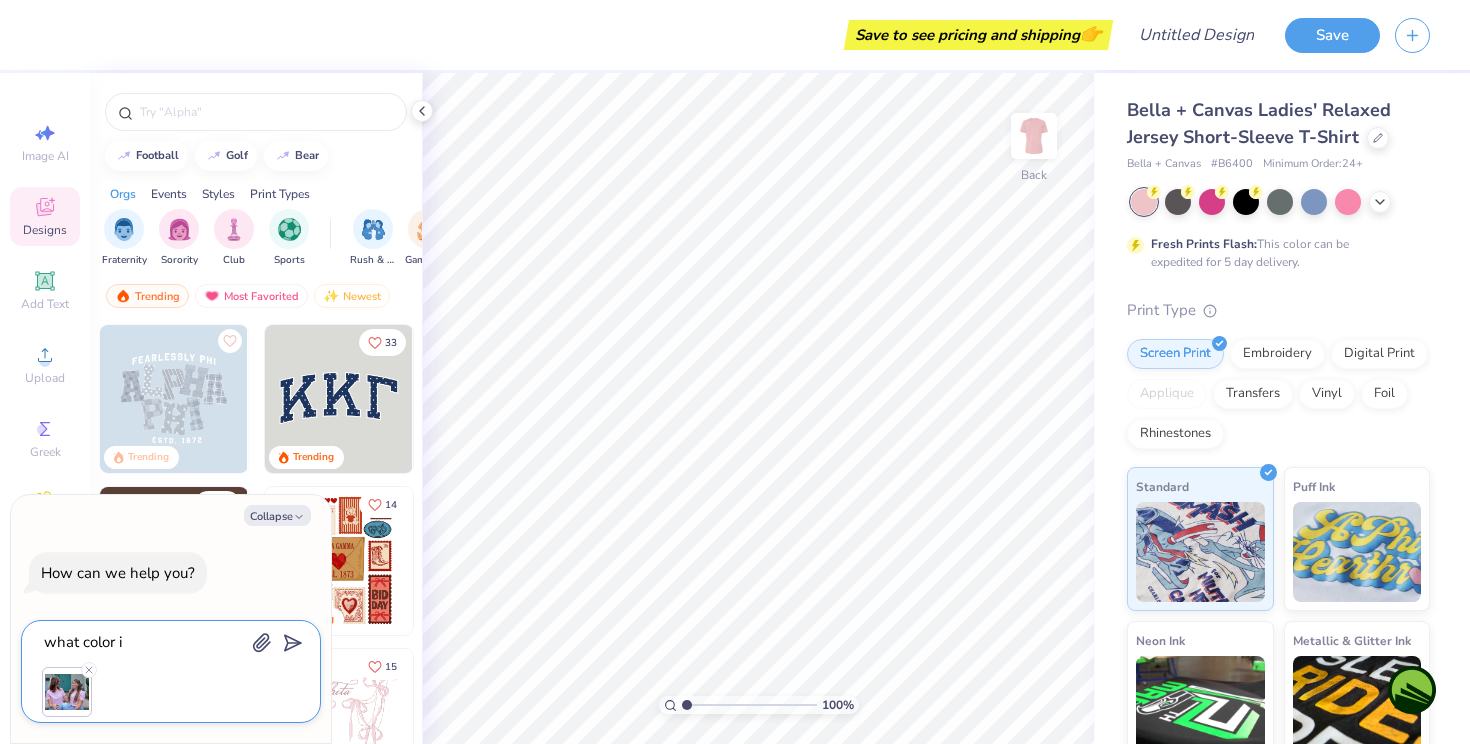 type on "what color is" 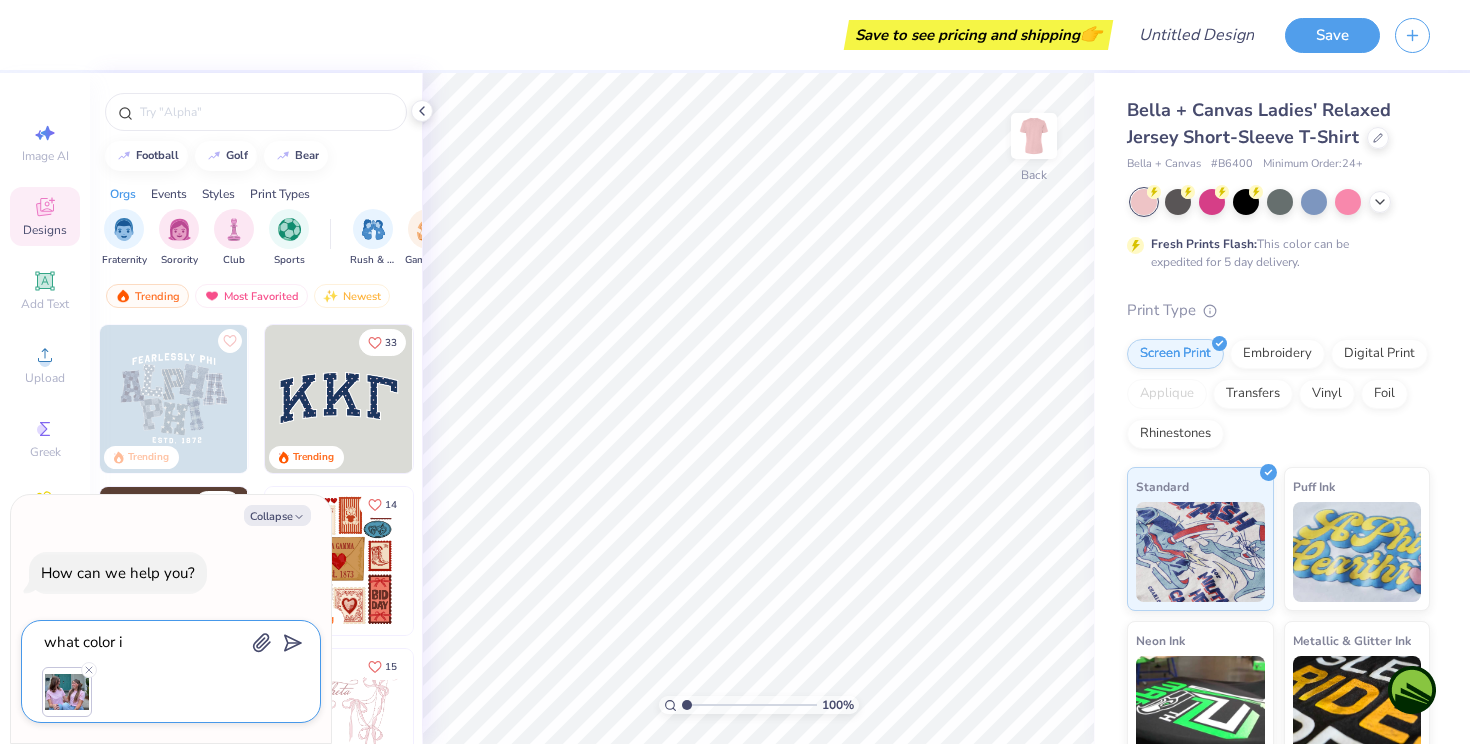 type on "x" 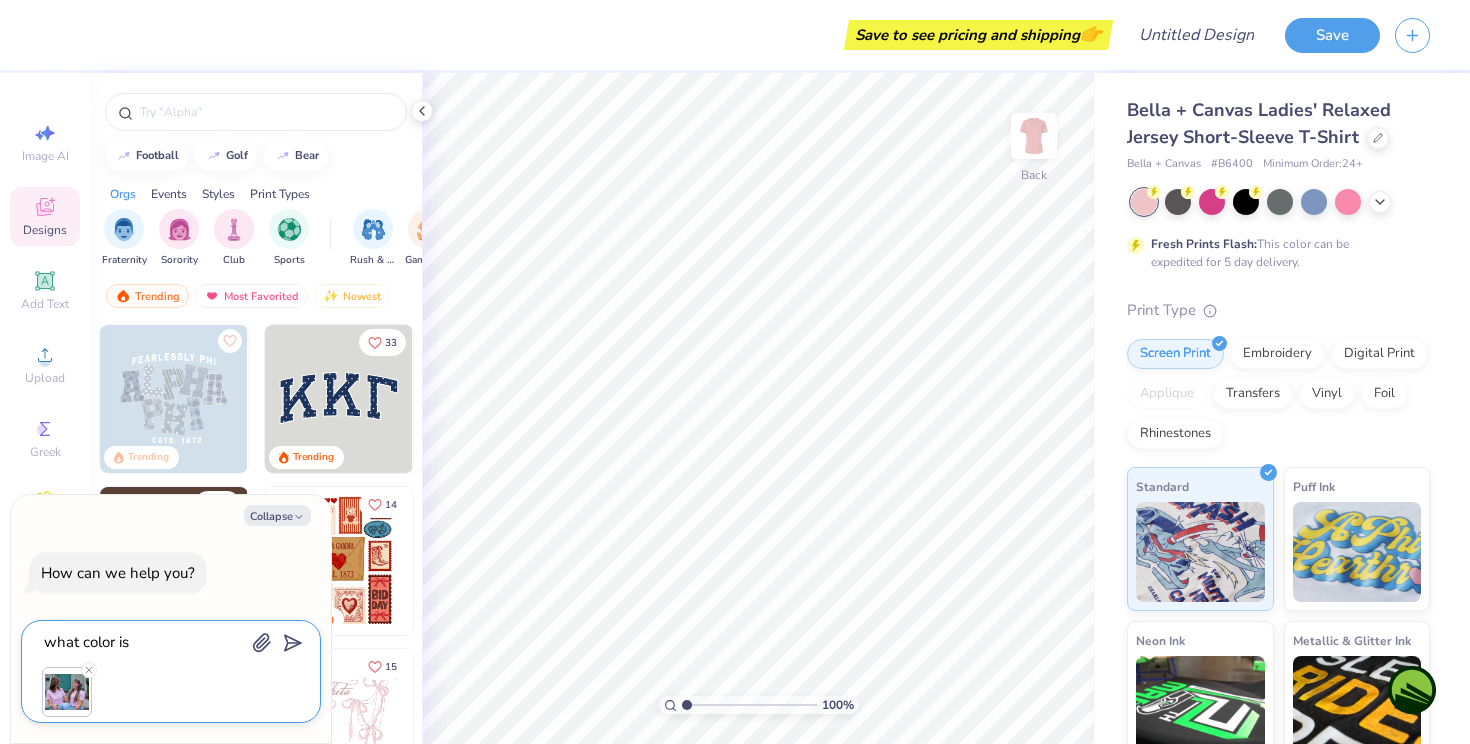 type on "what color is" 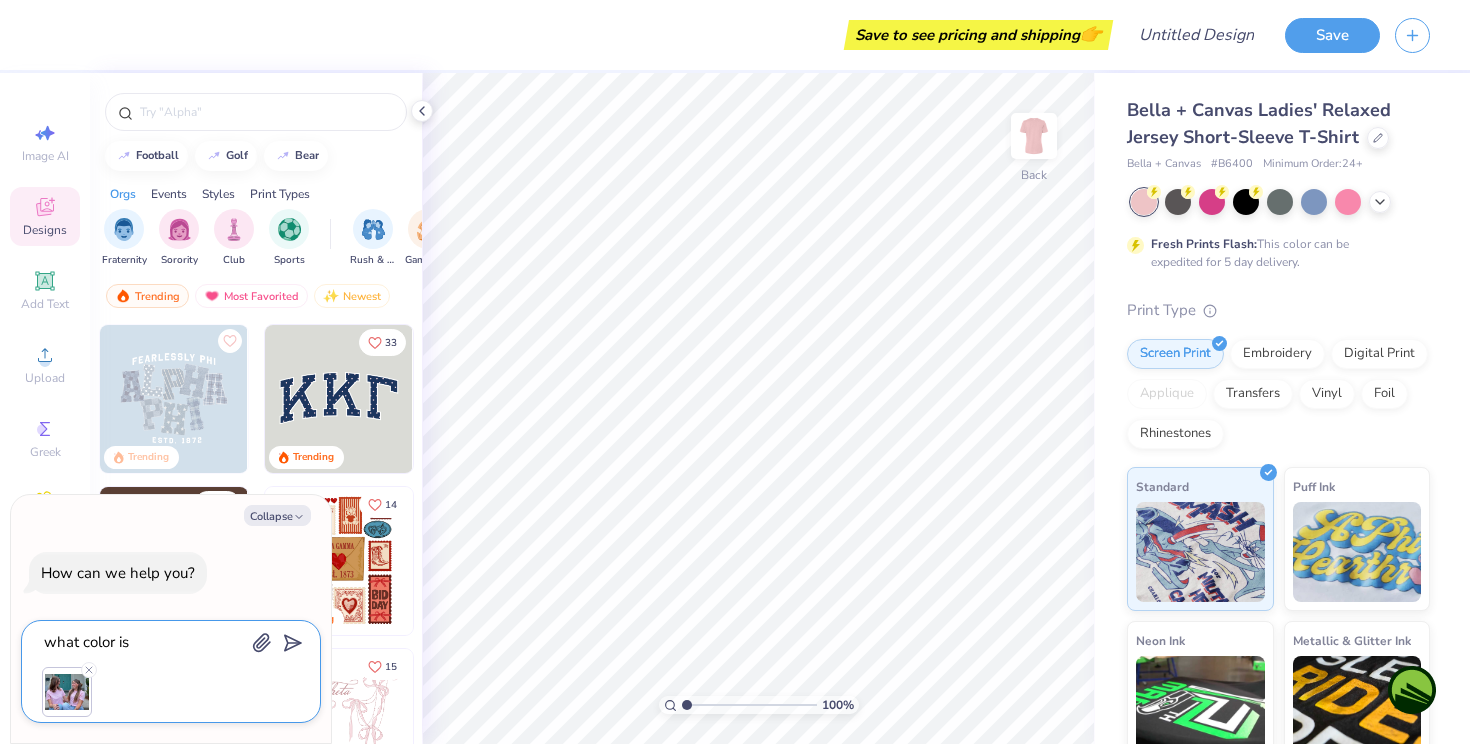 type on "x" 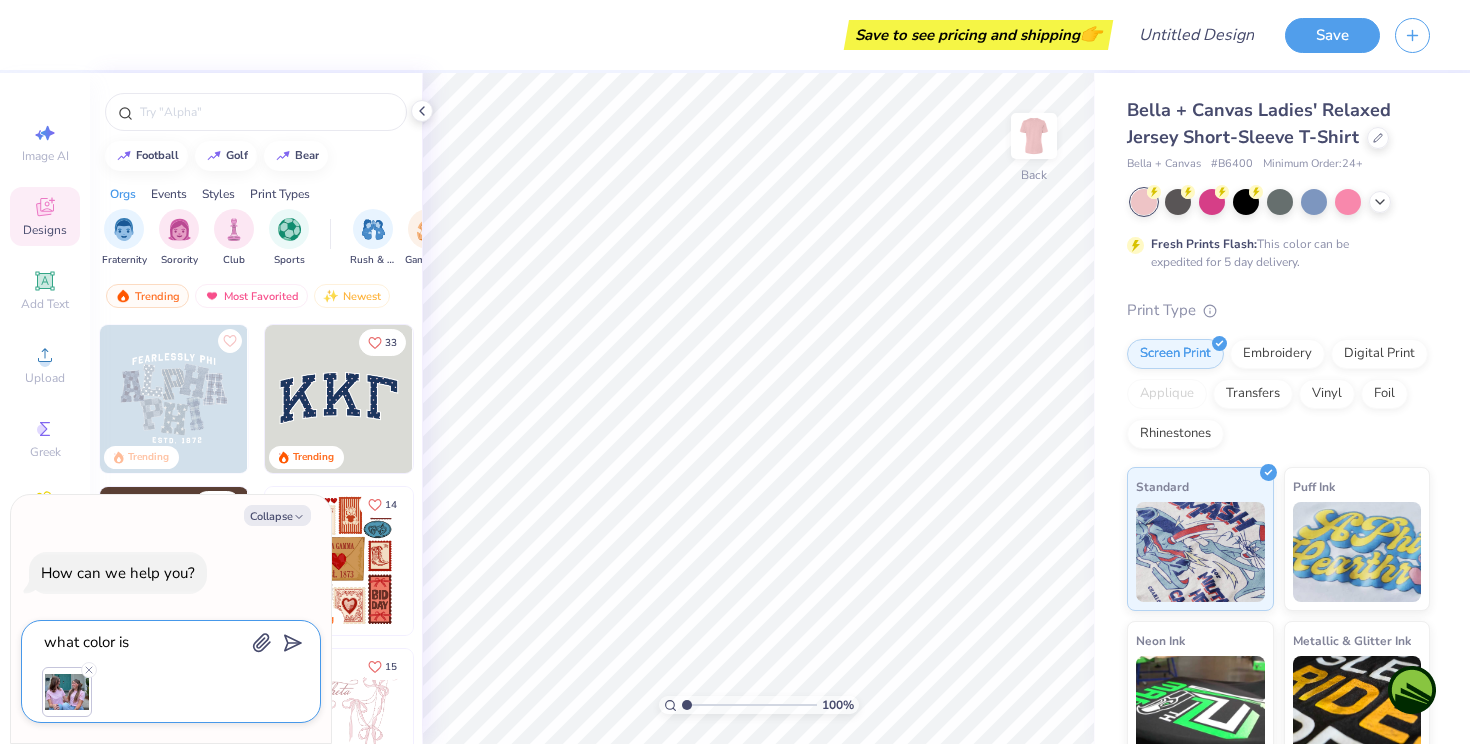 type on "what color is t" 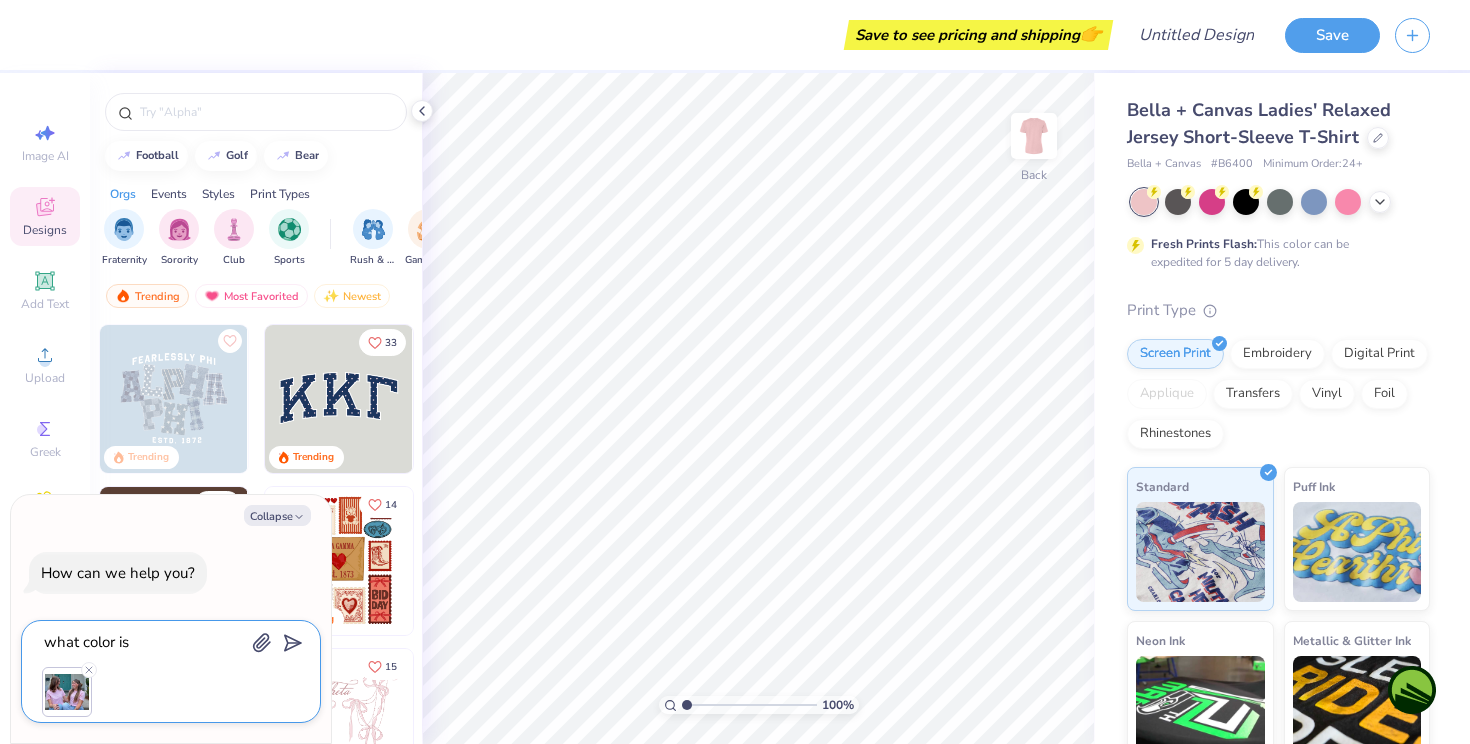 type on "x" 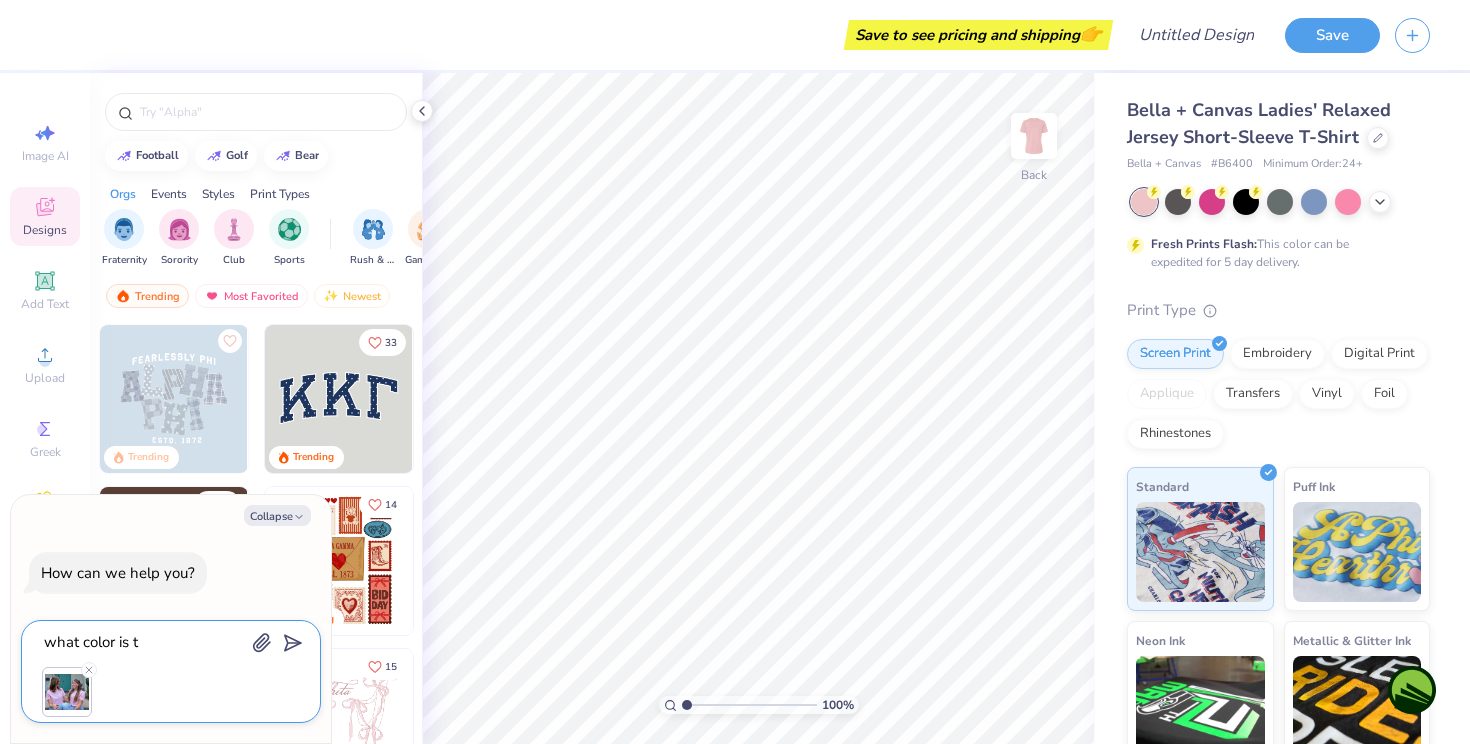 type on "what color is th" 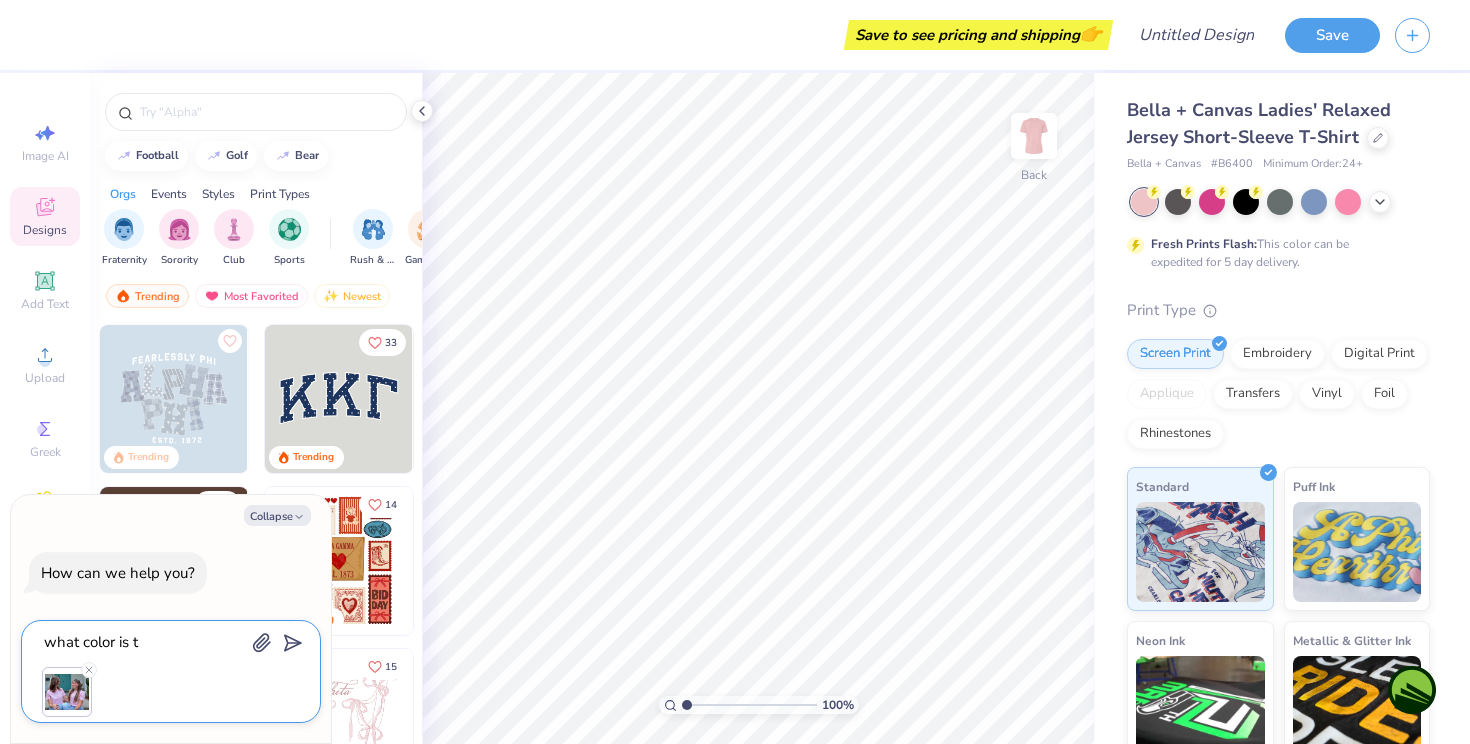 type on "x" 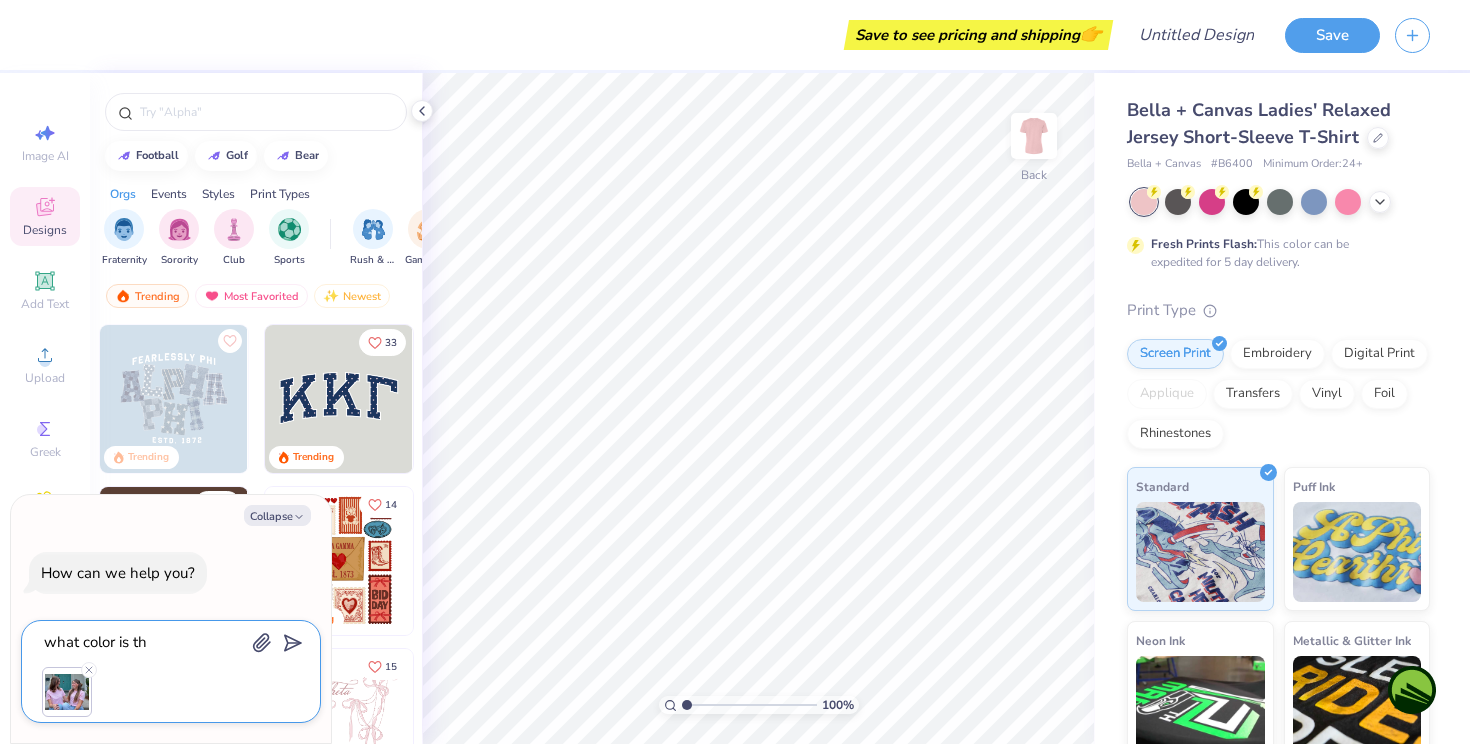 type on "what color is thi" 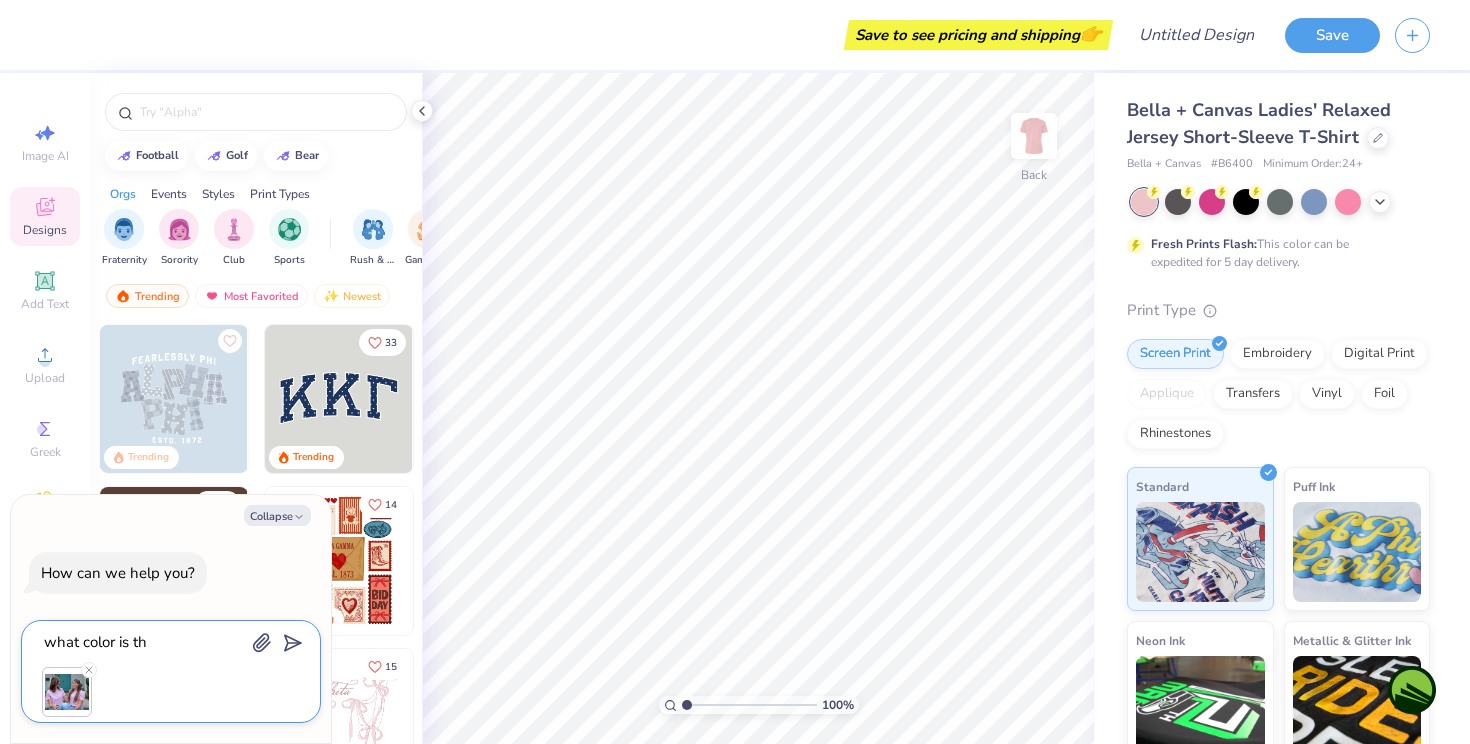 type on "x" 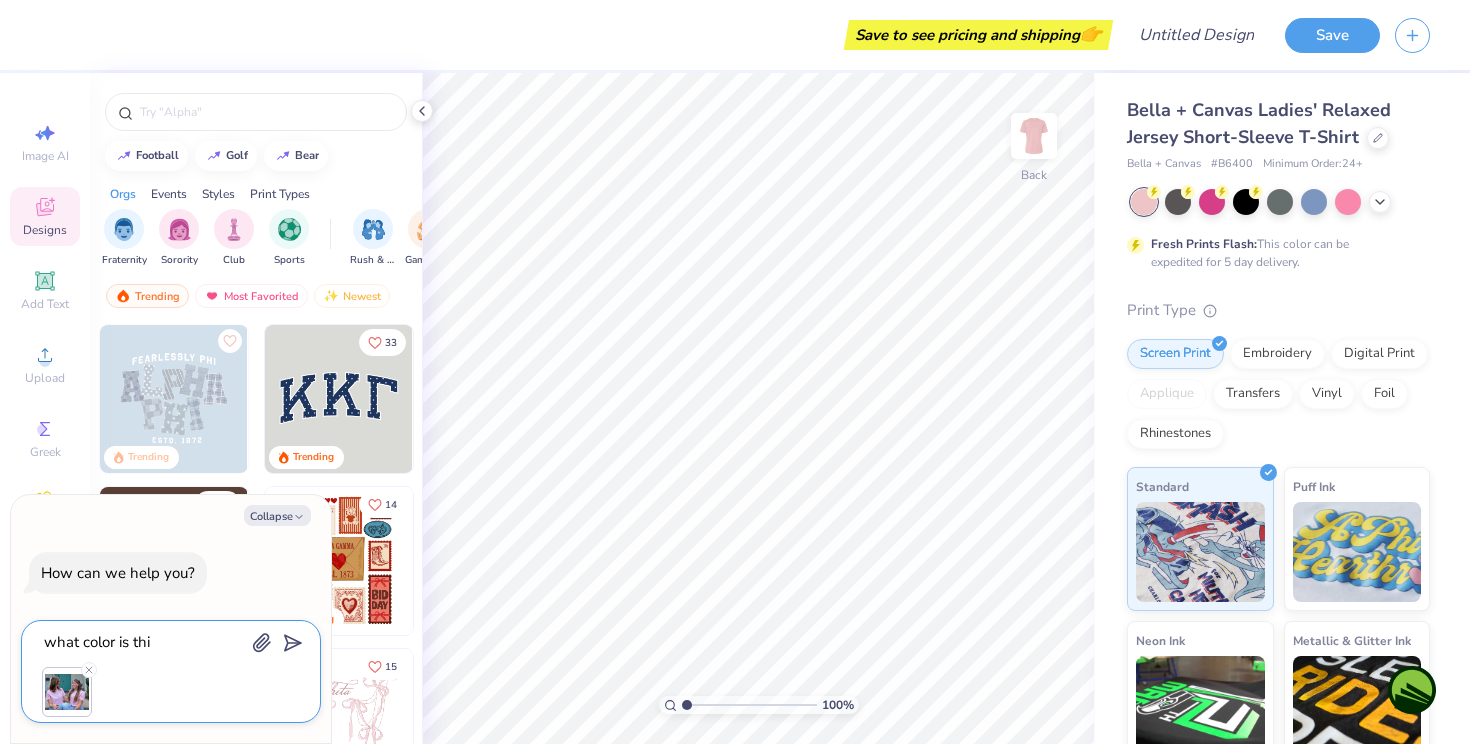 type on "what color is this" 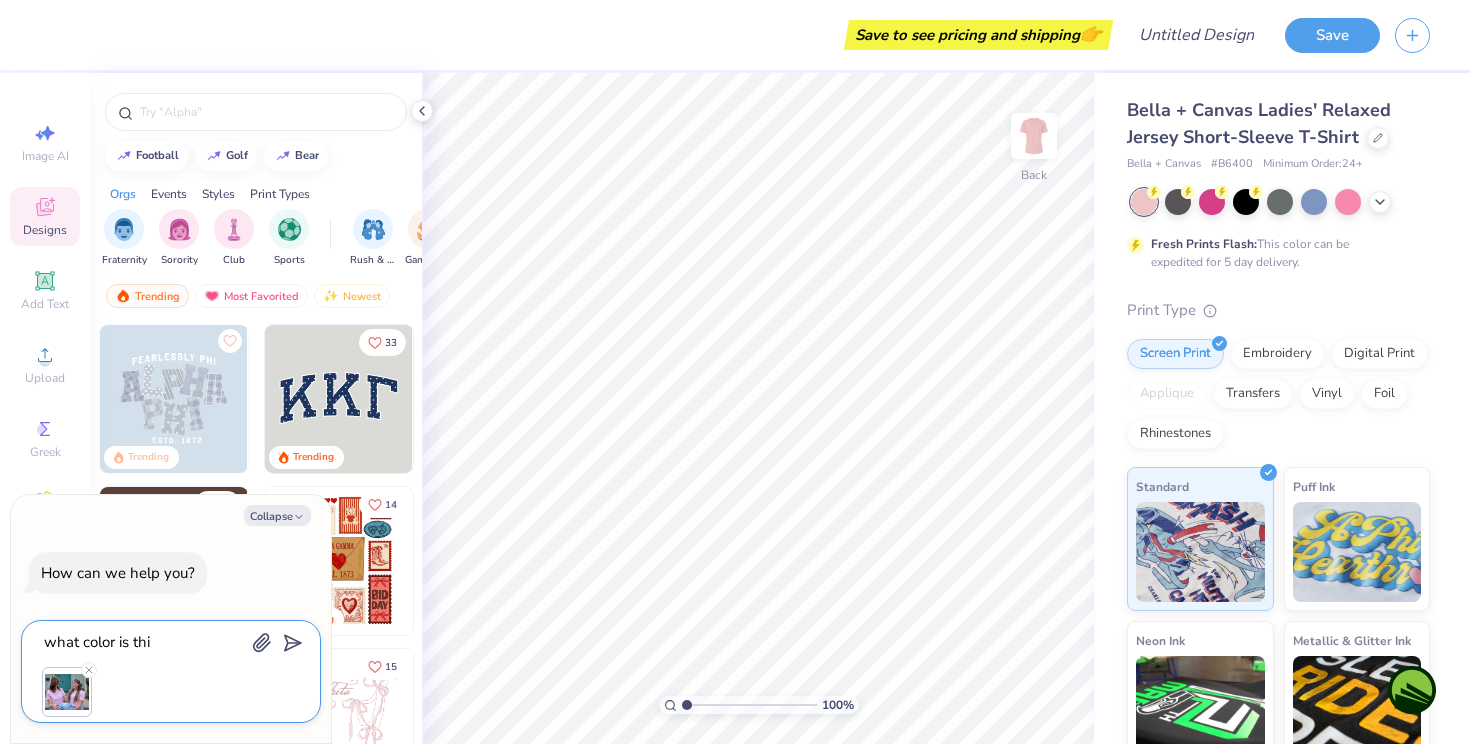 type on "x" 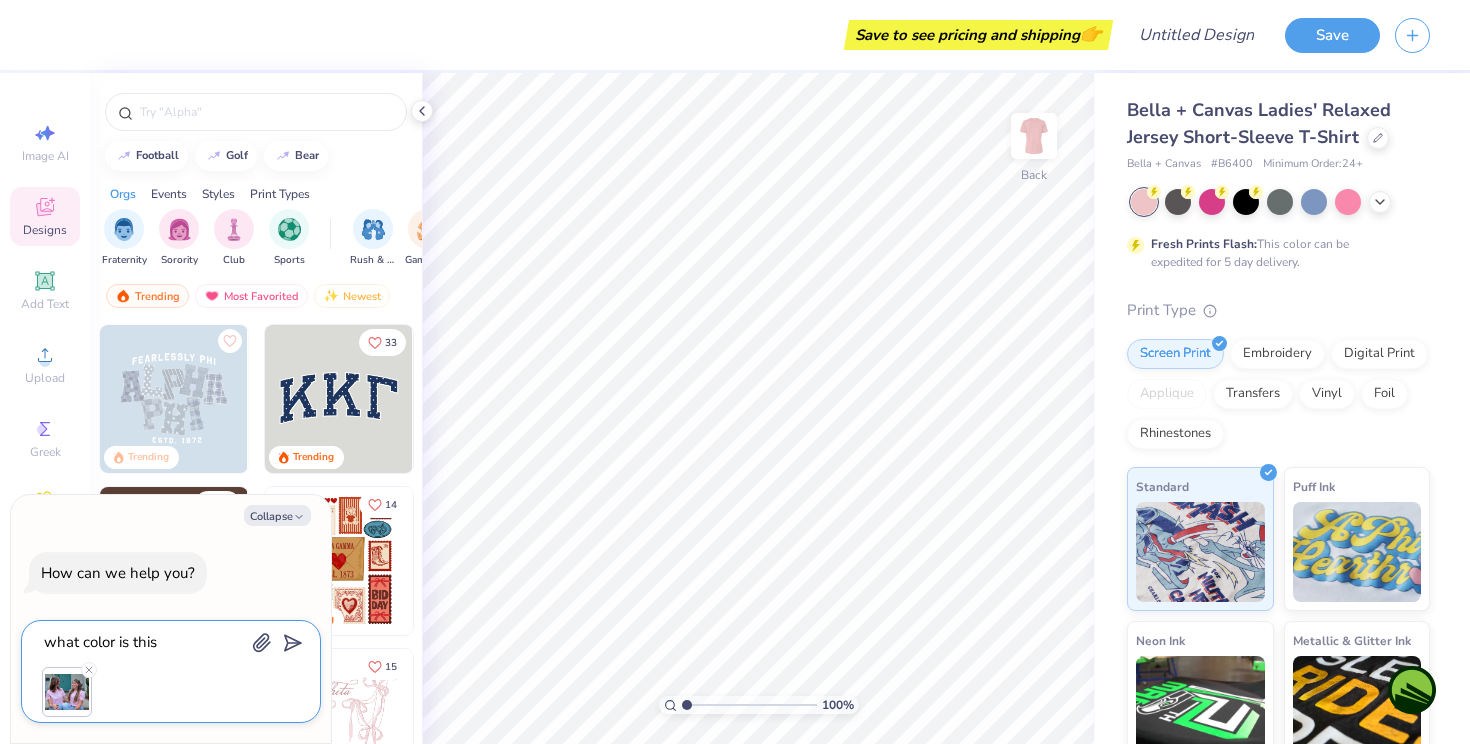 type on "what color is this" 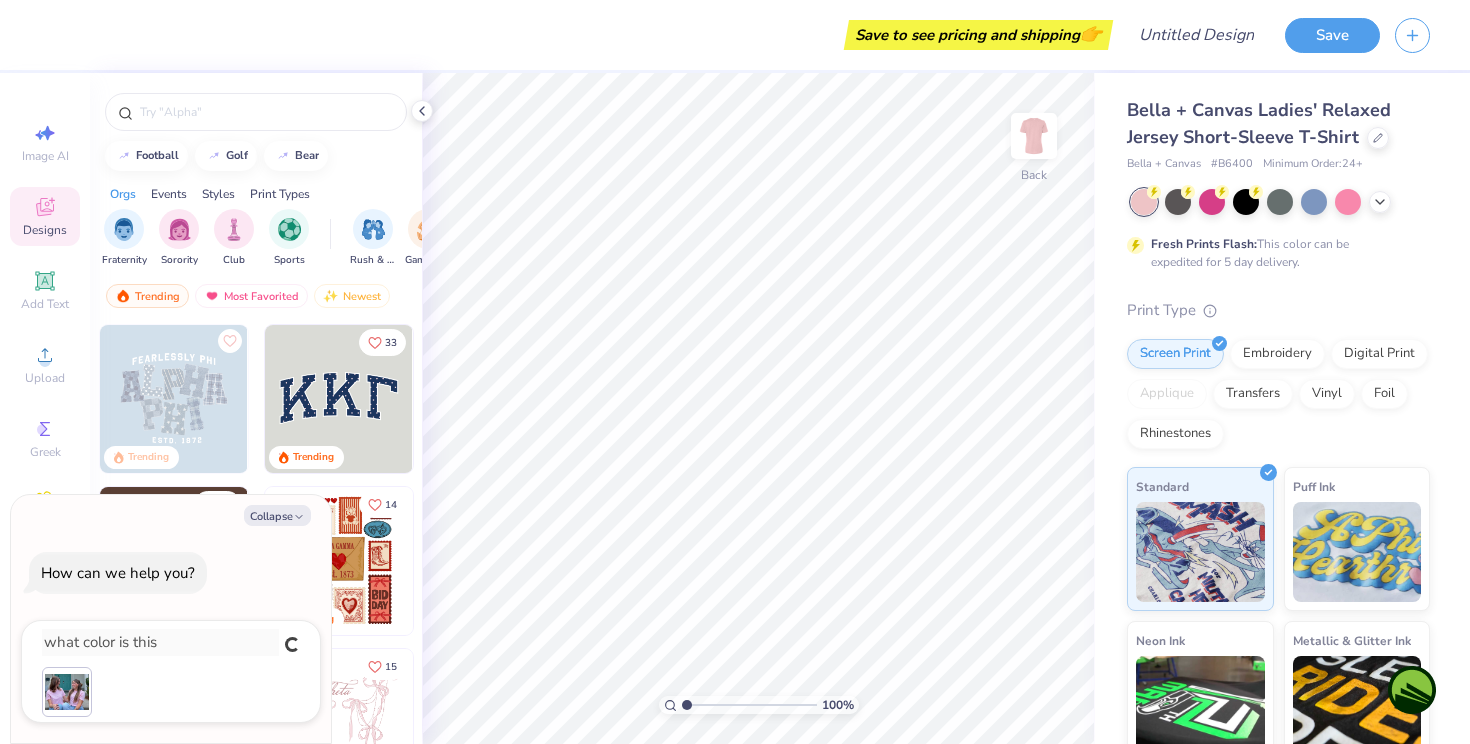 type on "x" 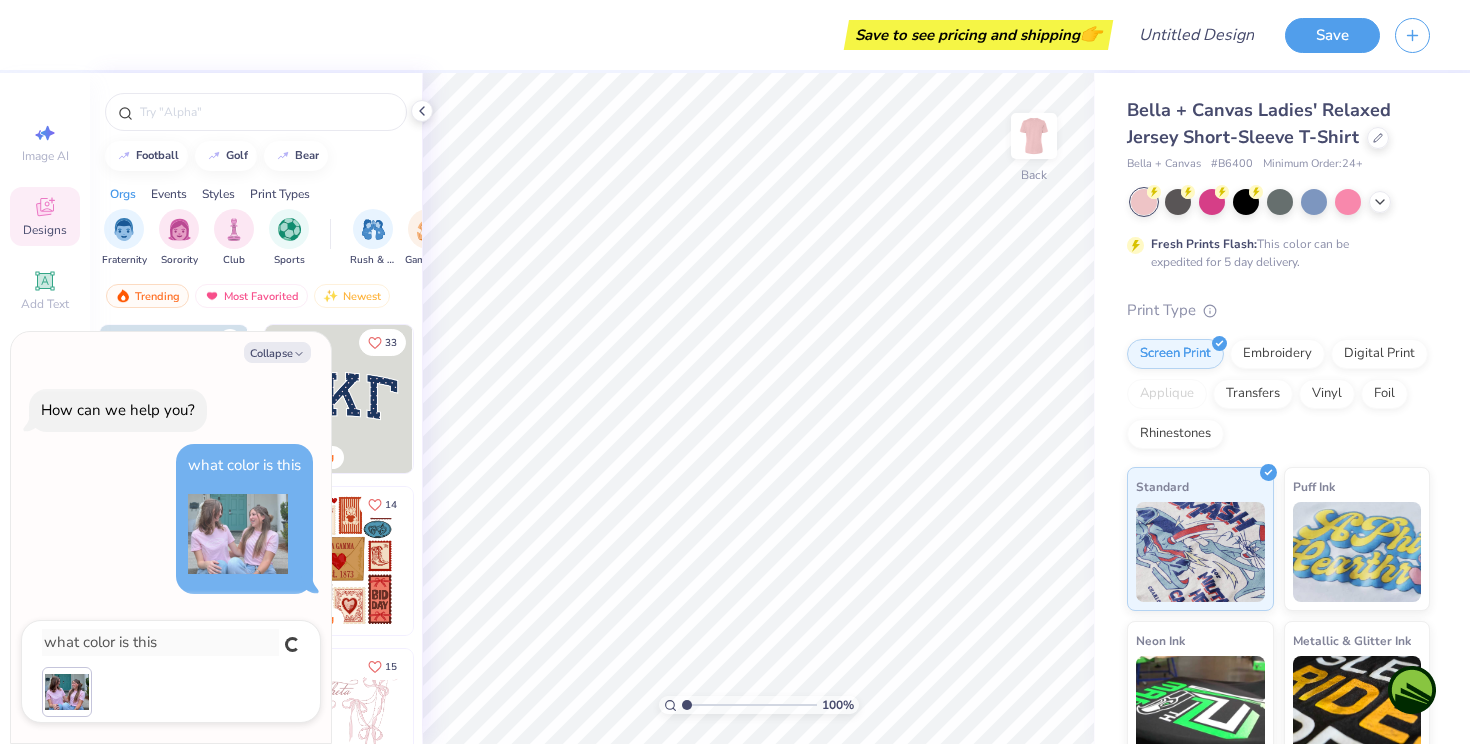type 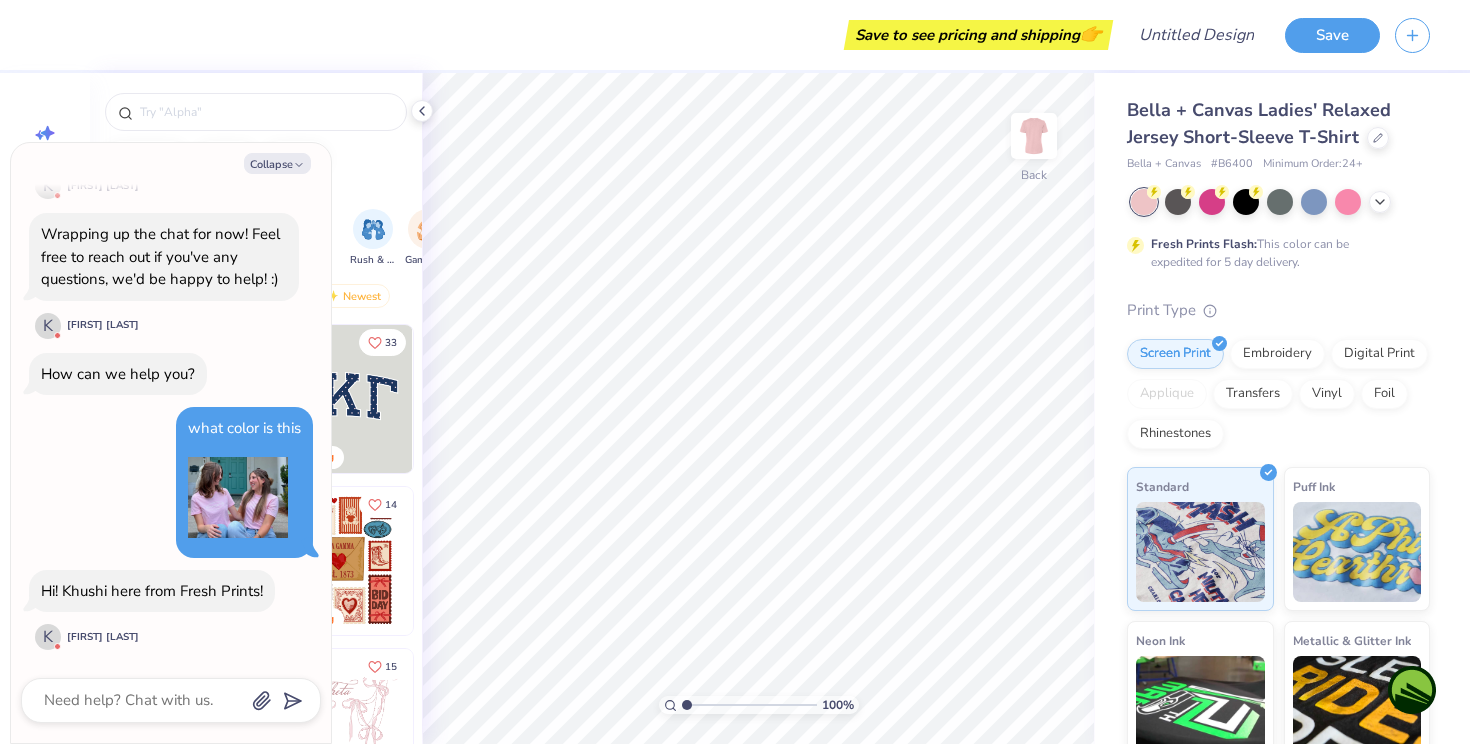 scroll, scrollTop: 1410, scrollLeft: 0, axis: vertical 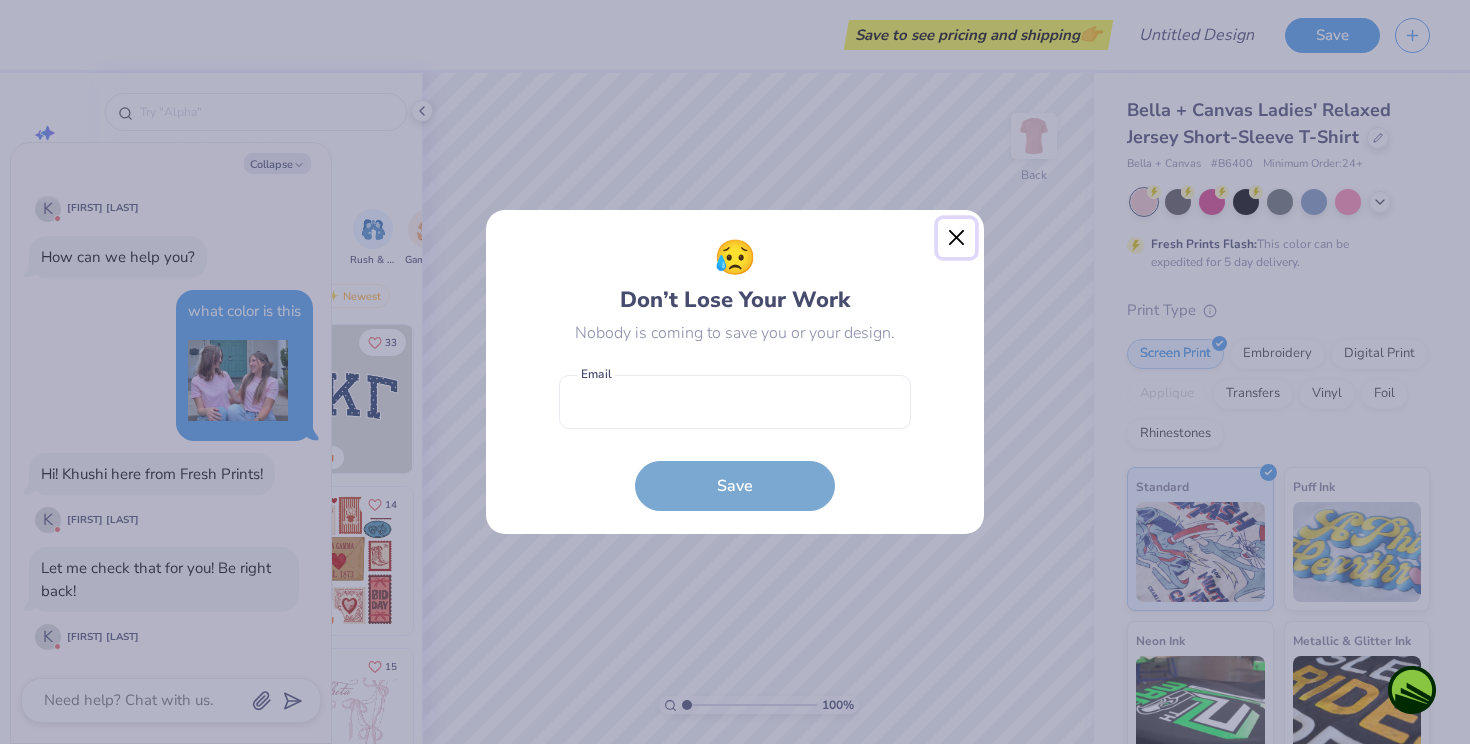 click at bounding box center (957, 238) 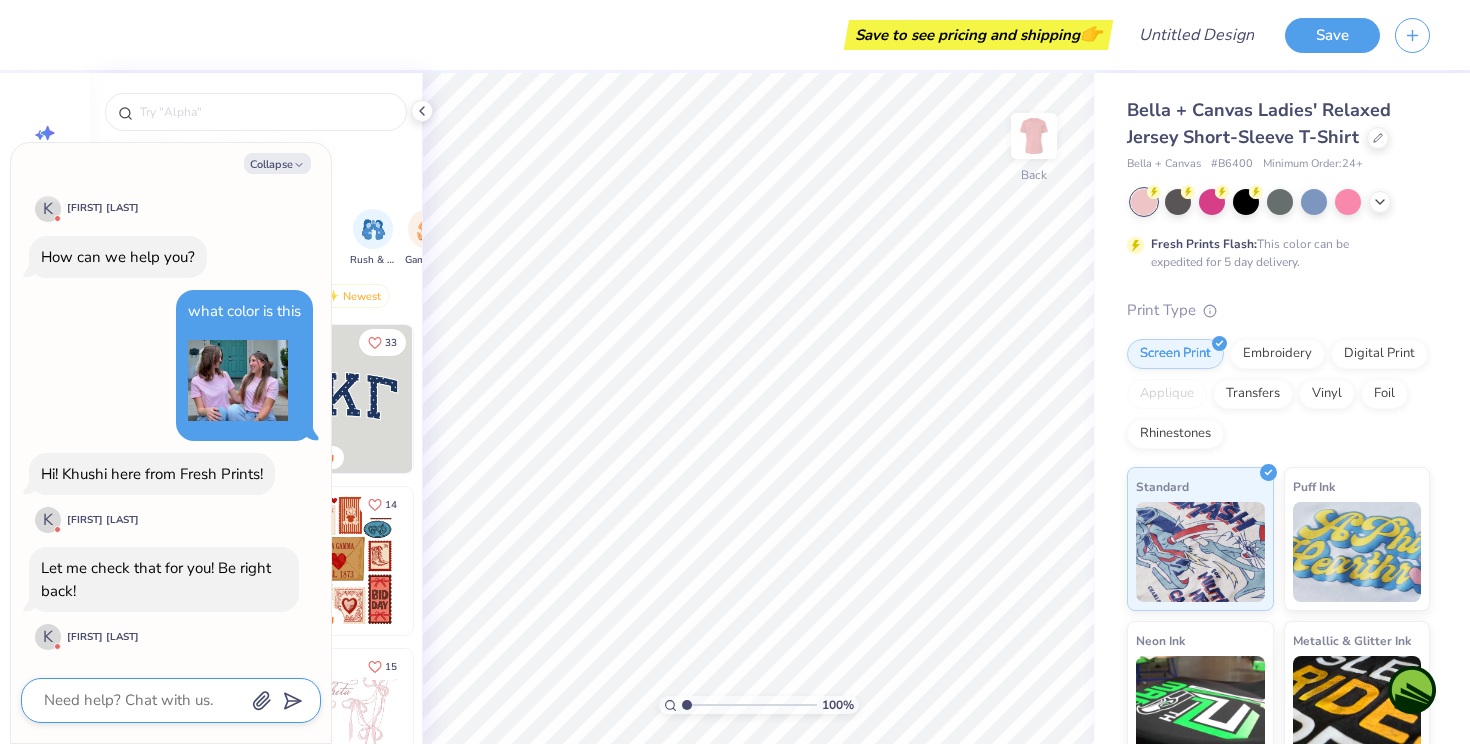 click at bounding box center (143, 700) 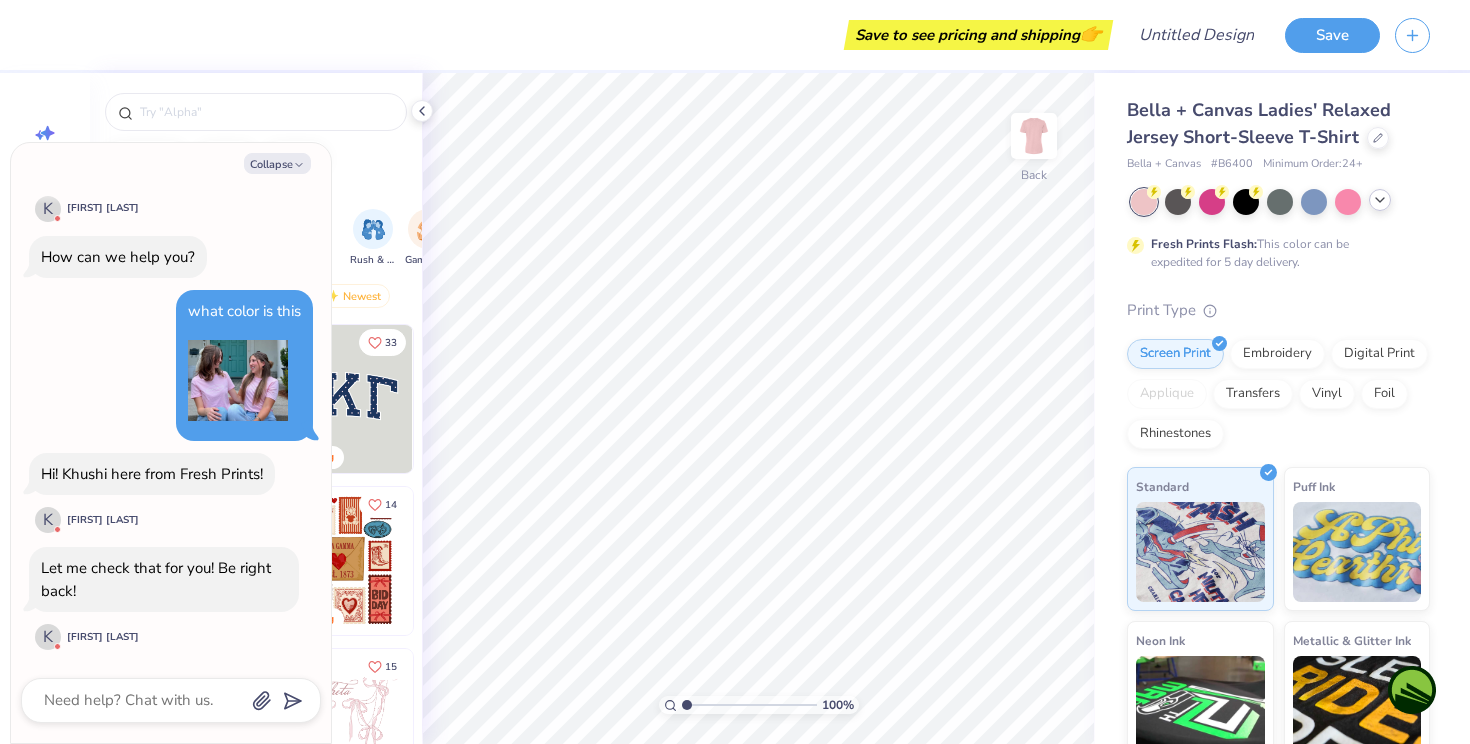 click 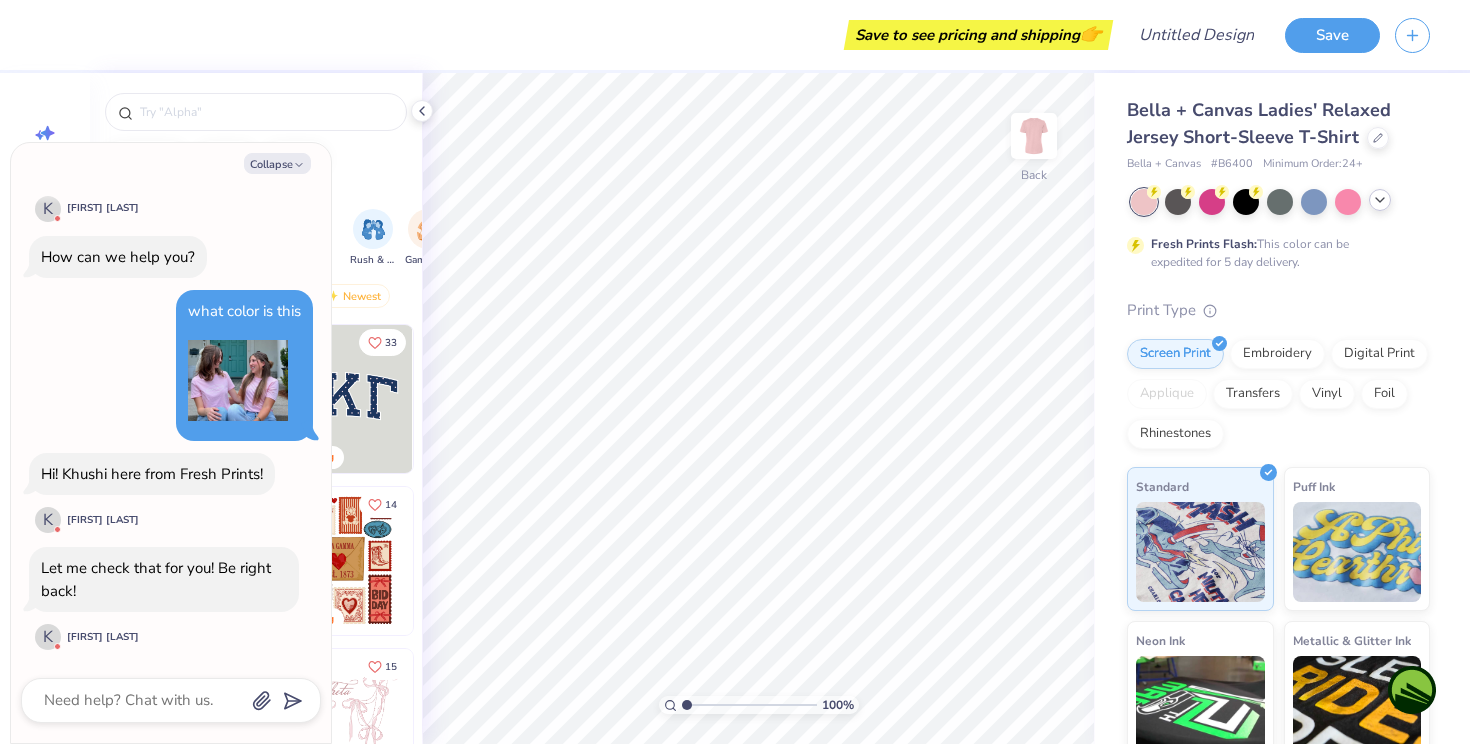 type on "x" 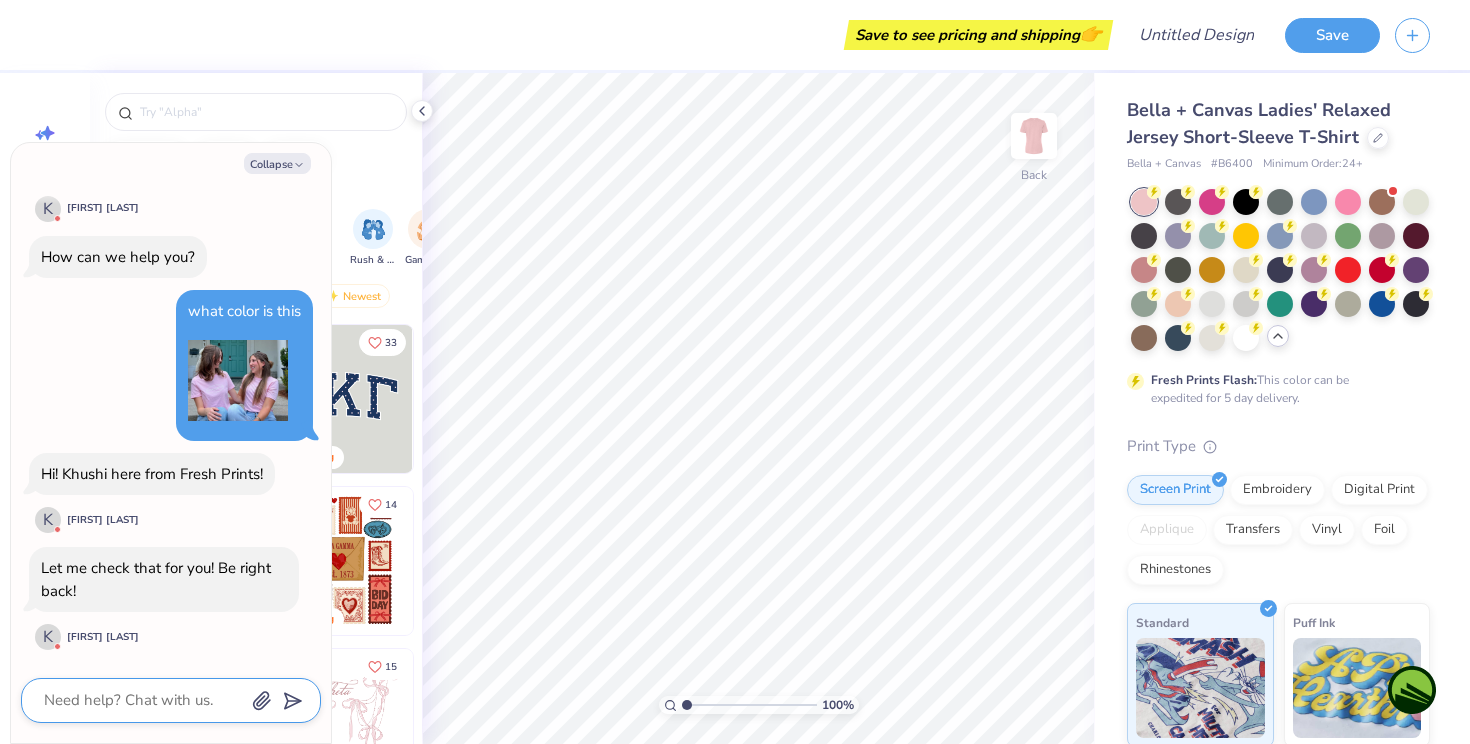 click at bounding box center [143, 700] 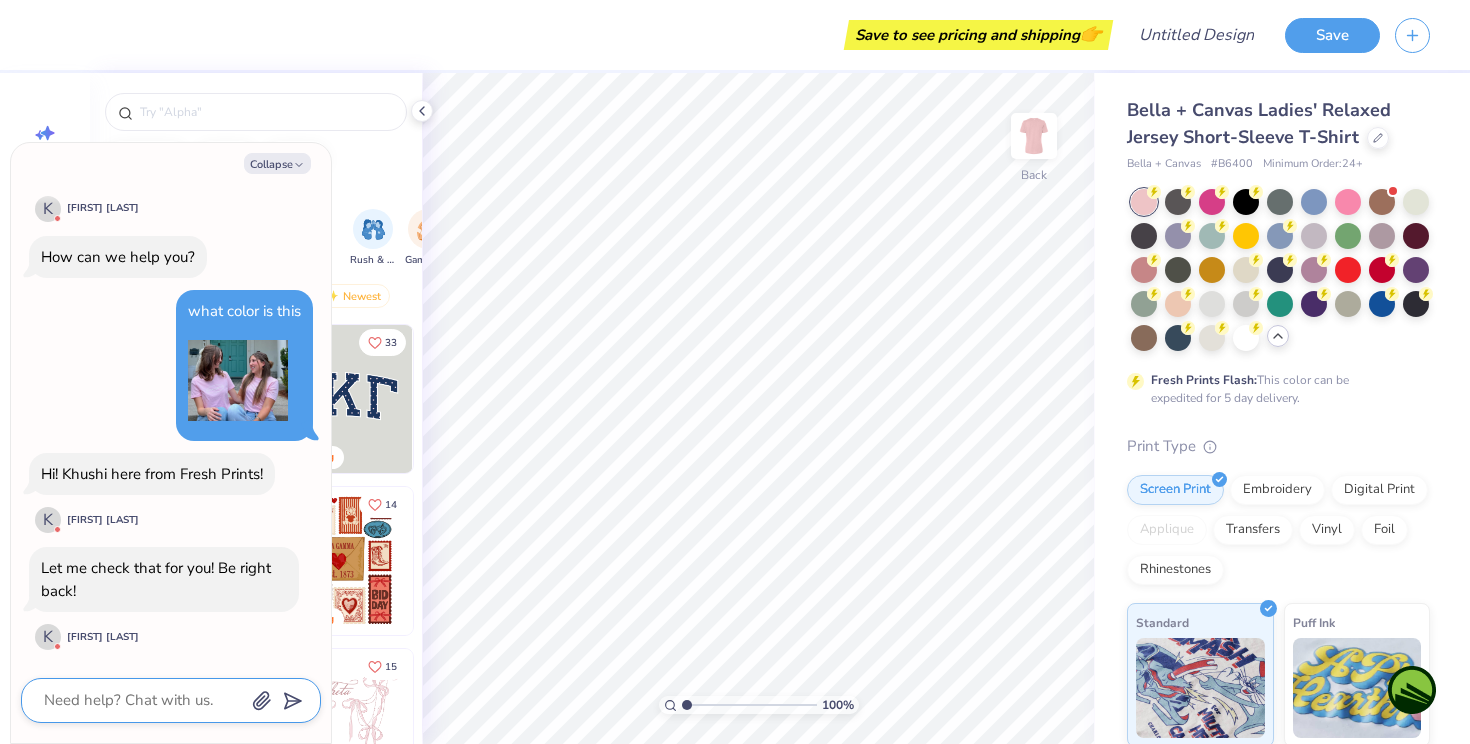 type on "i" 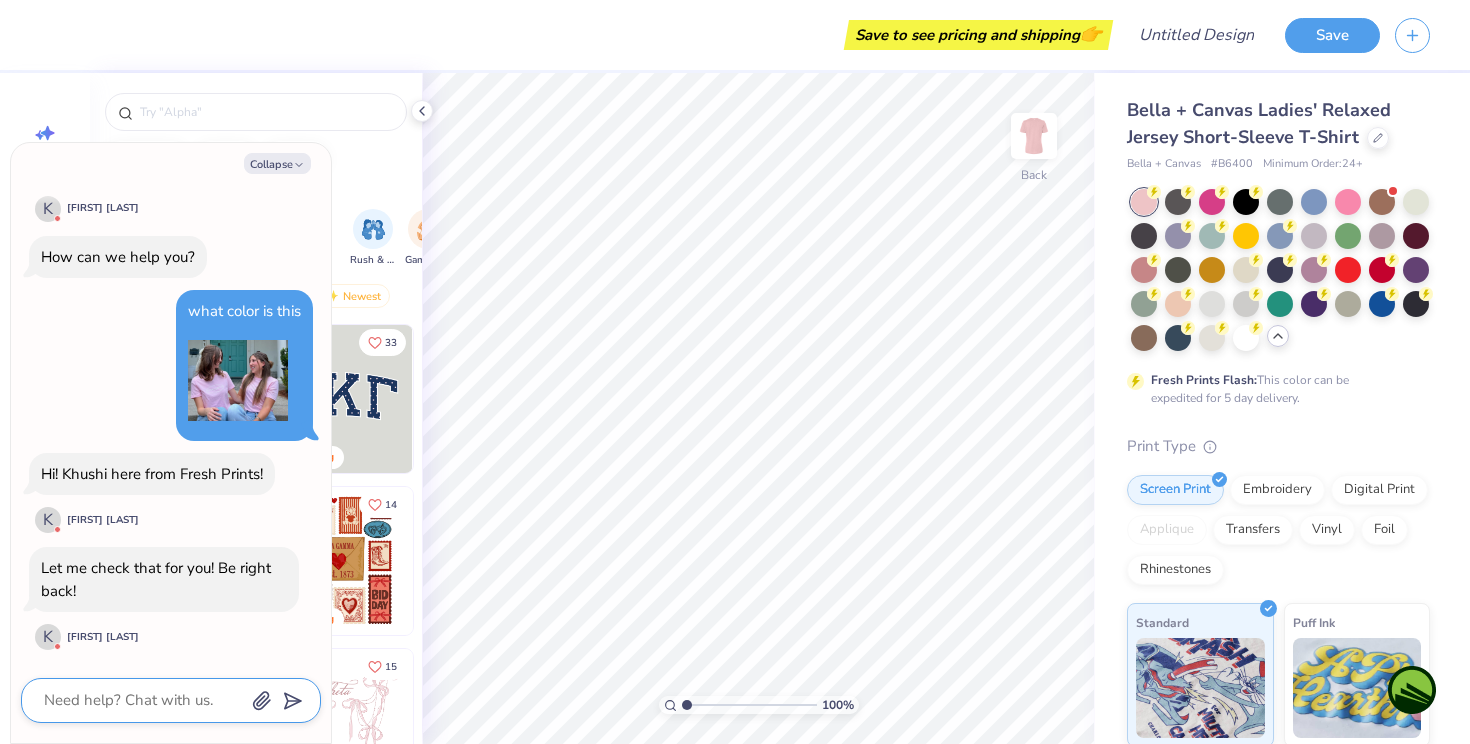 type on "x" 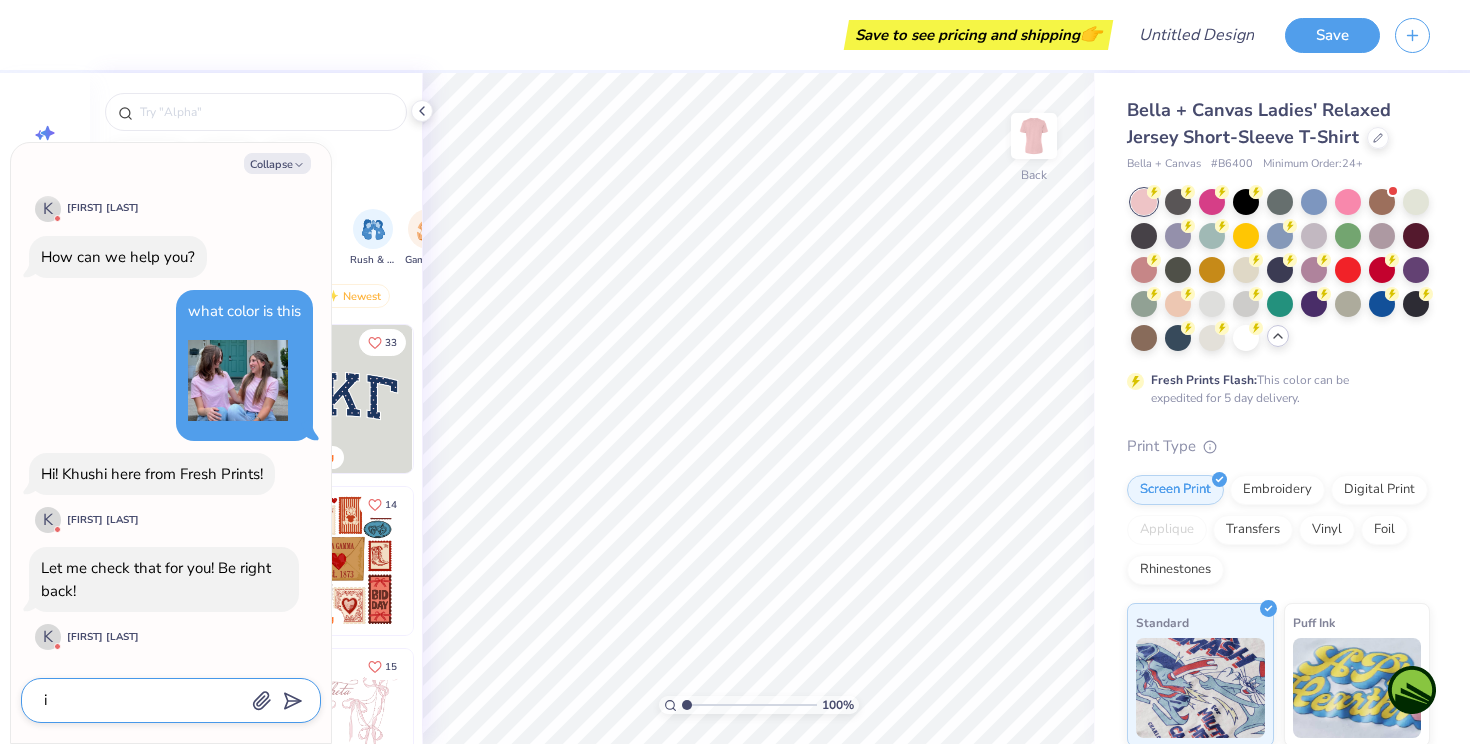 type on "it" 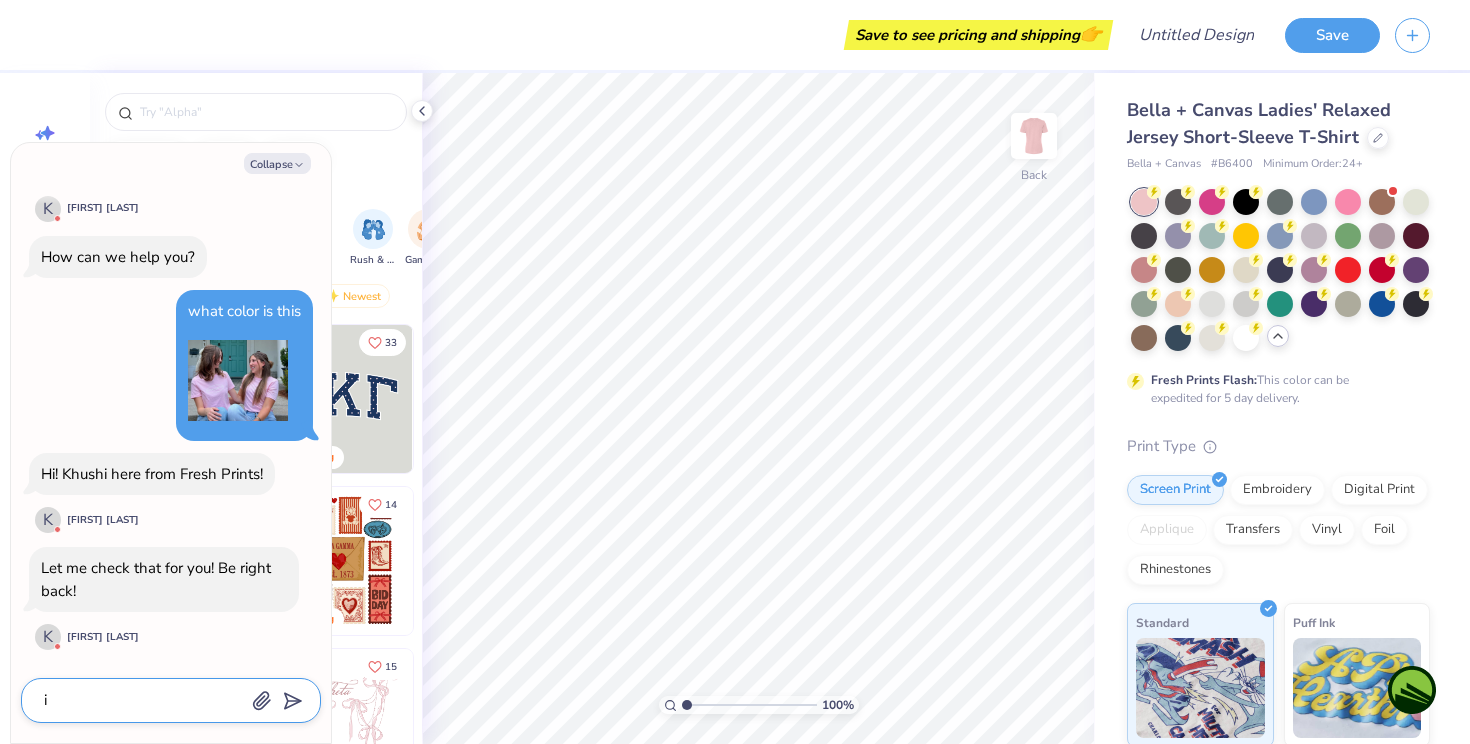 type on "x" 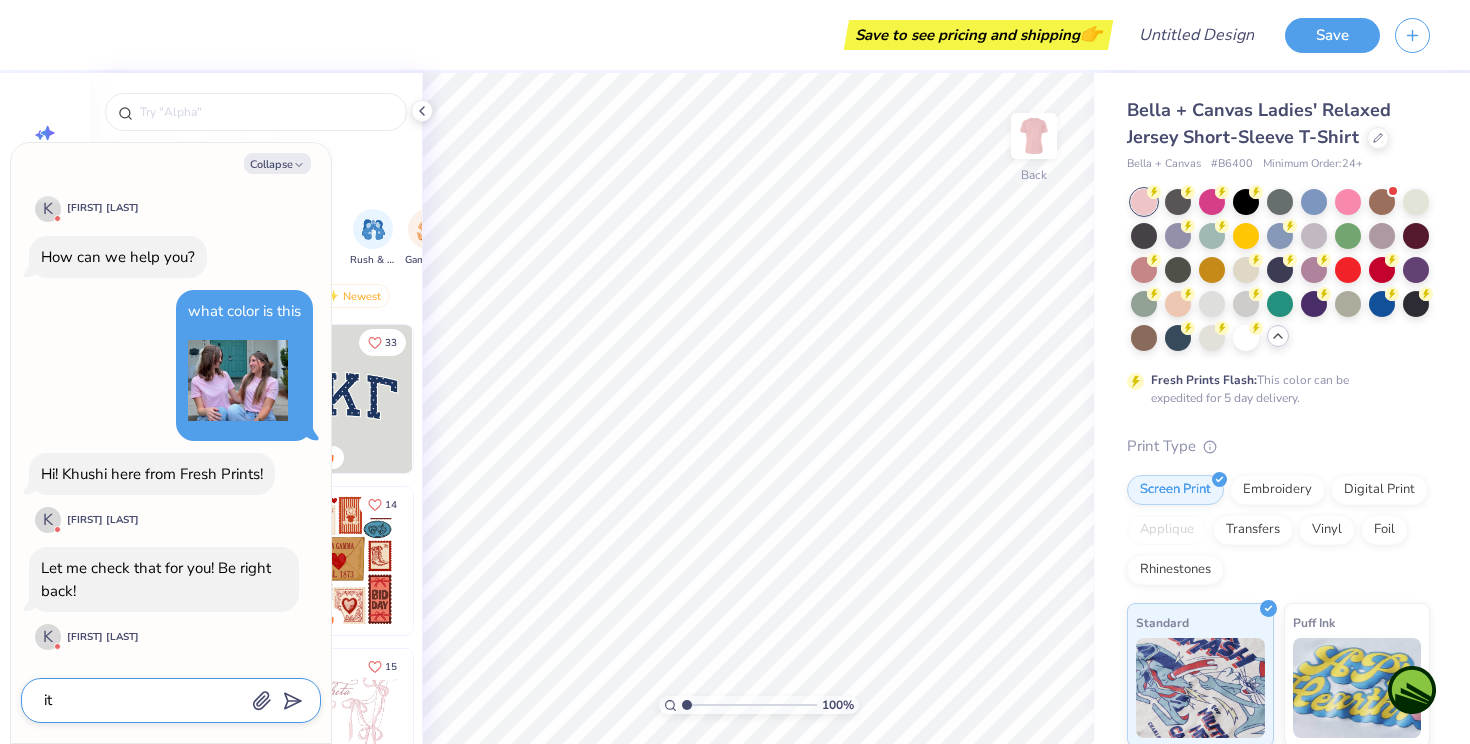 type on "its" 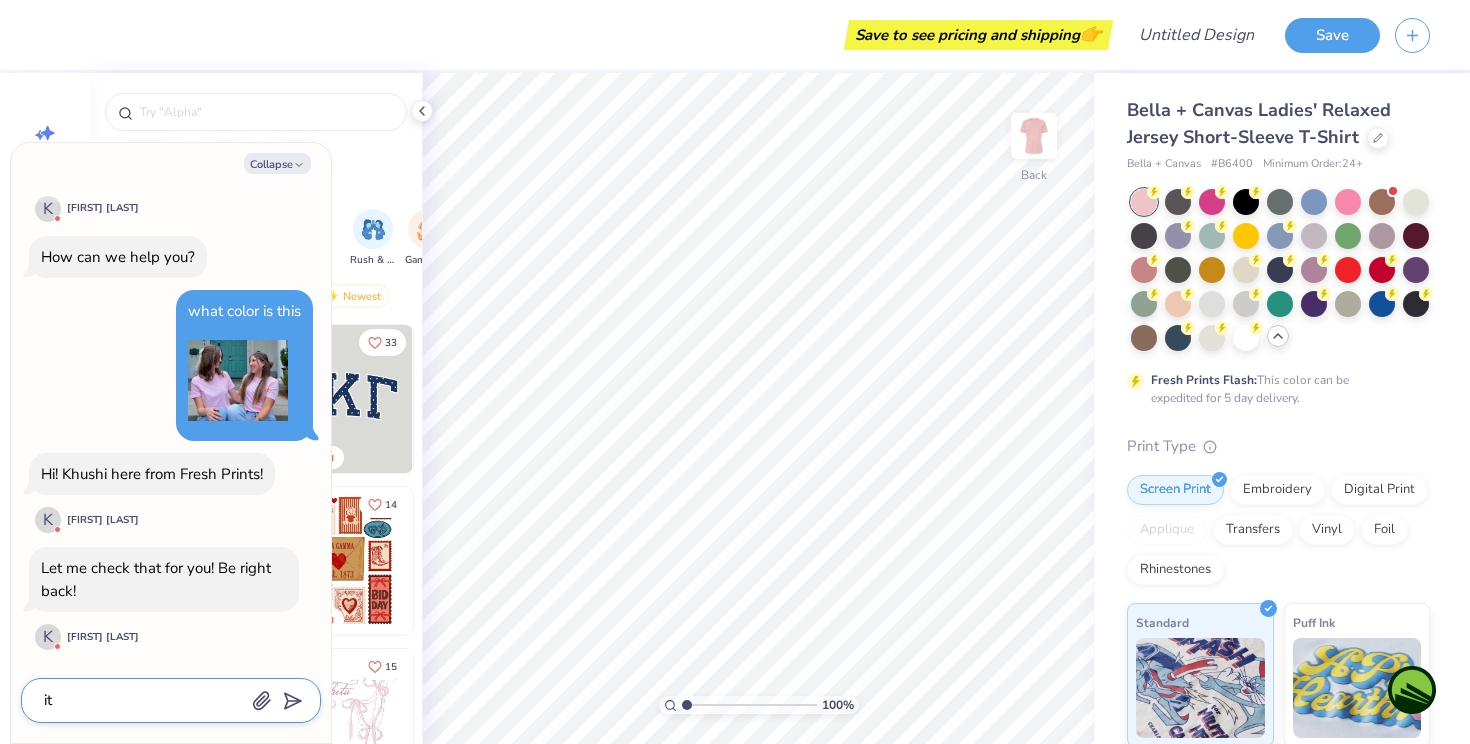 type on "x" 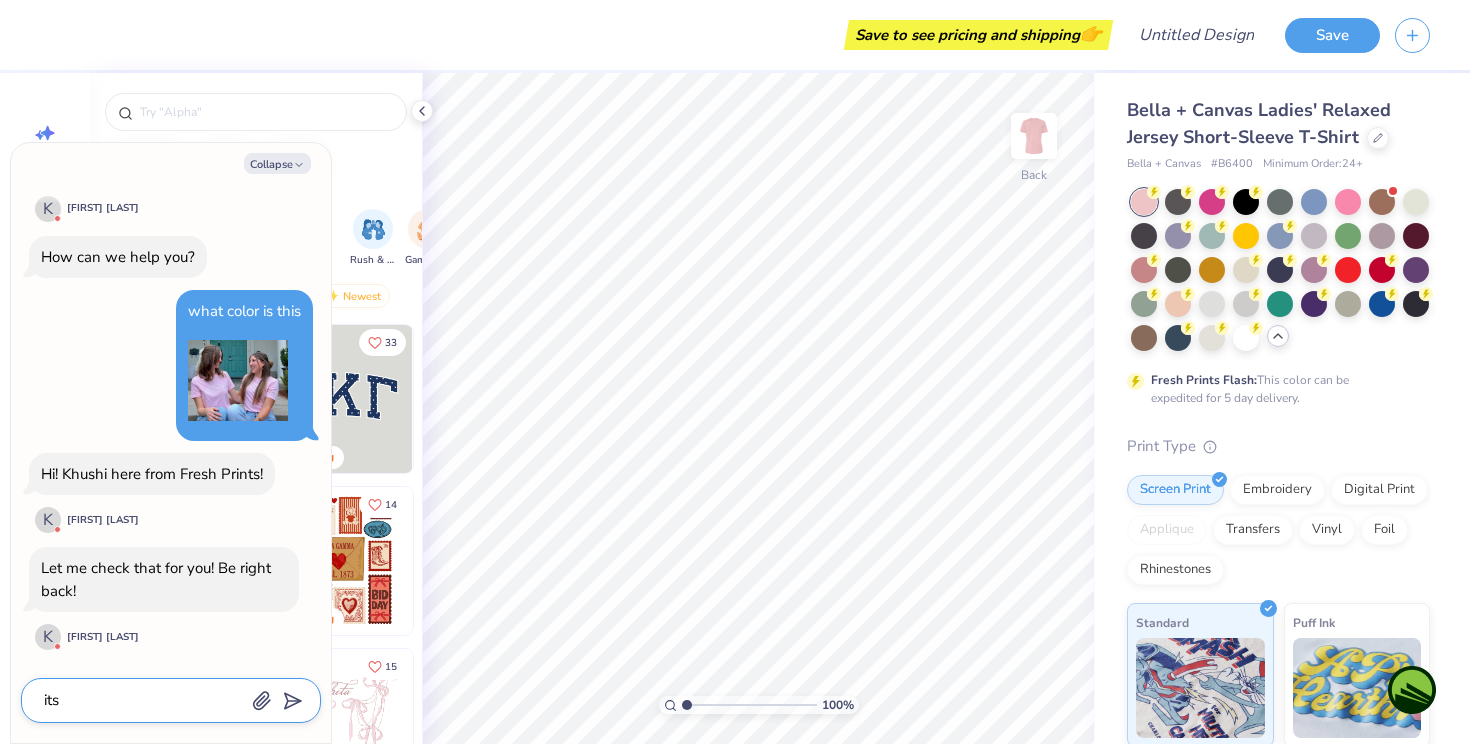 type on "its" 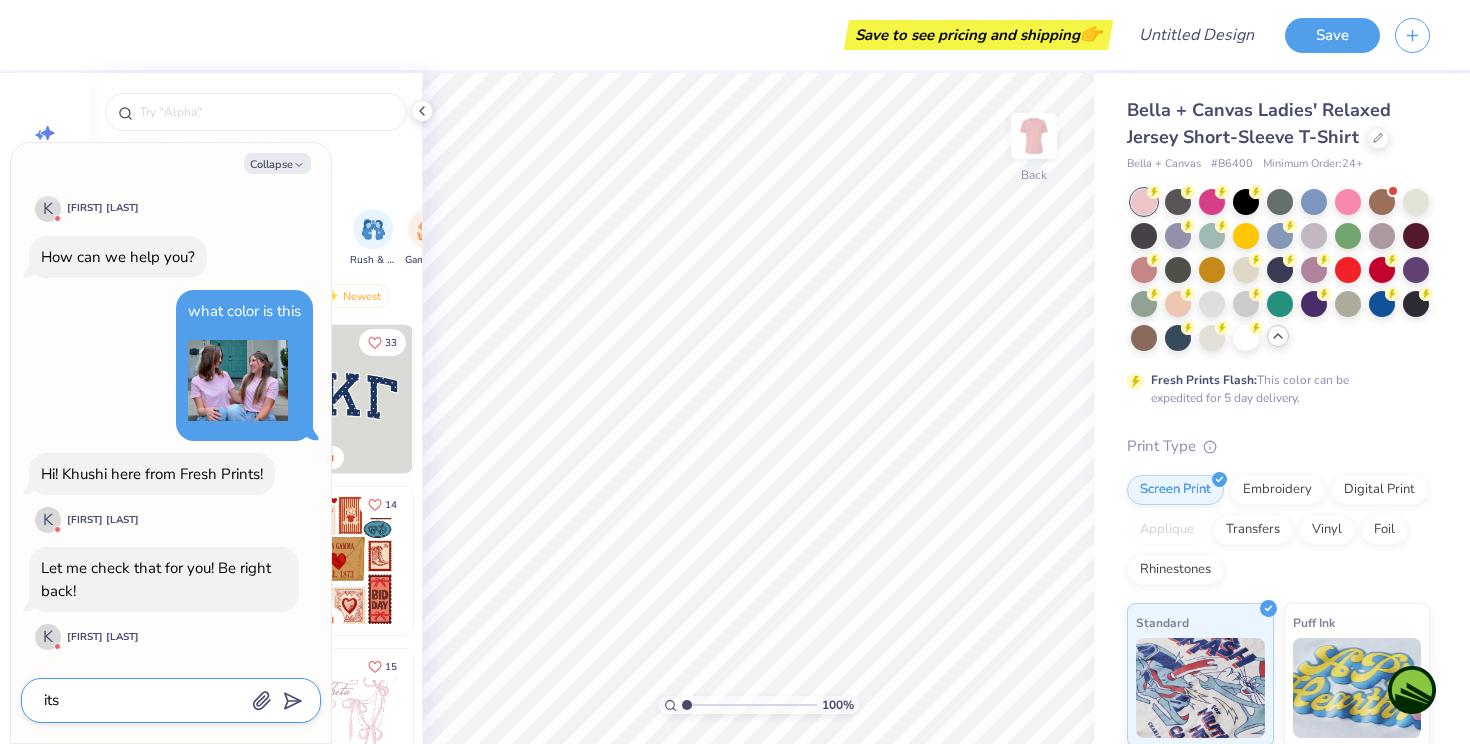 type on "x" 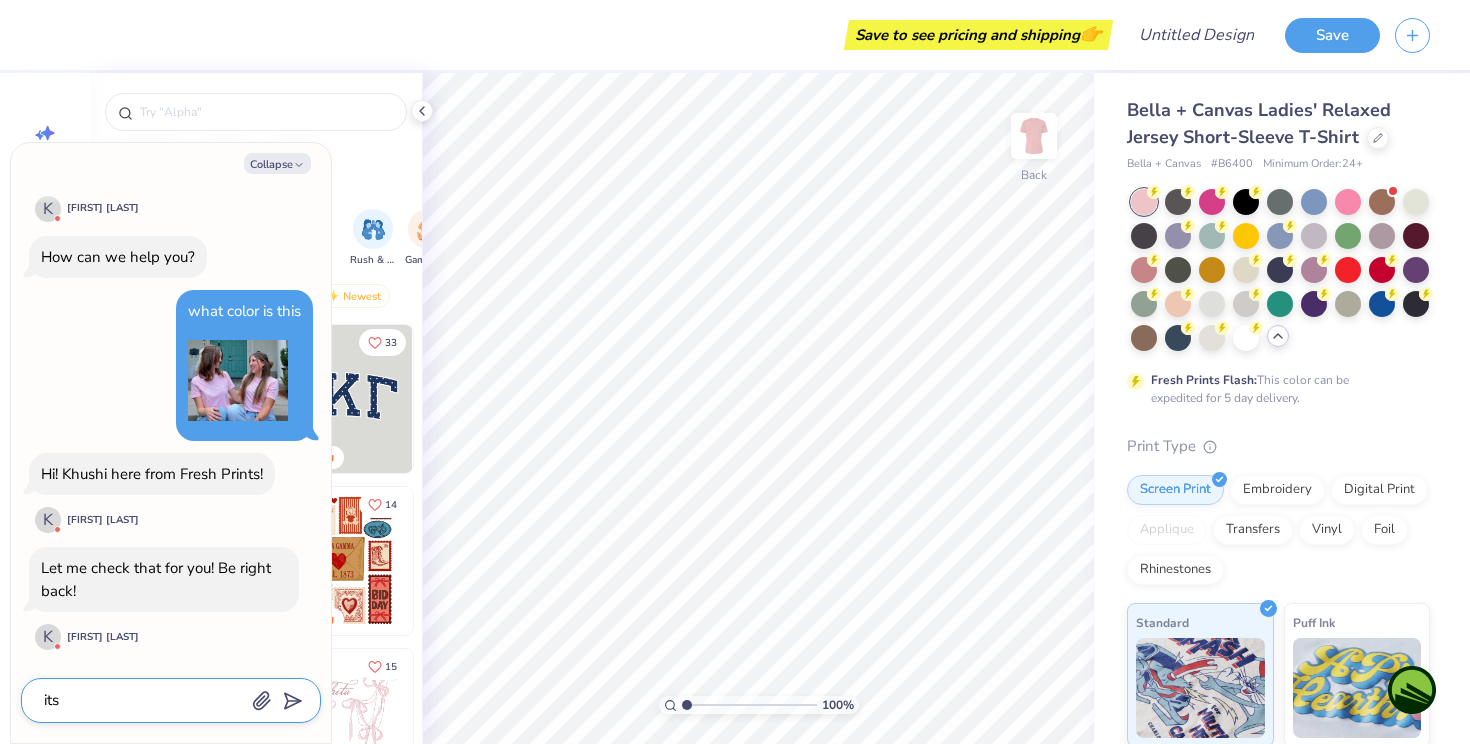 type on "its e" 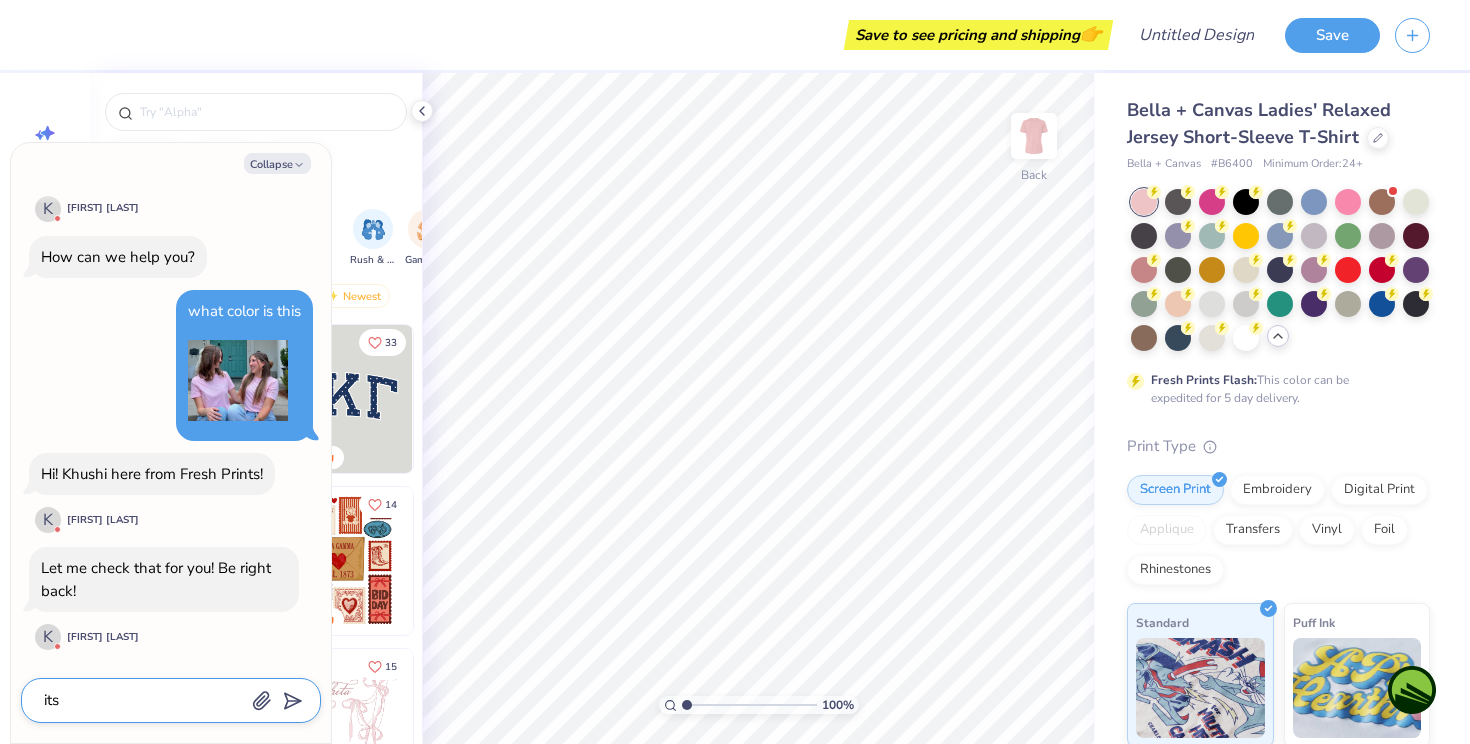 type on "x" 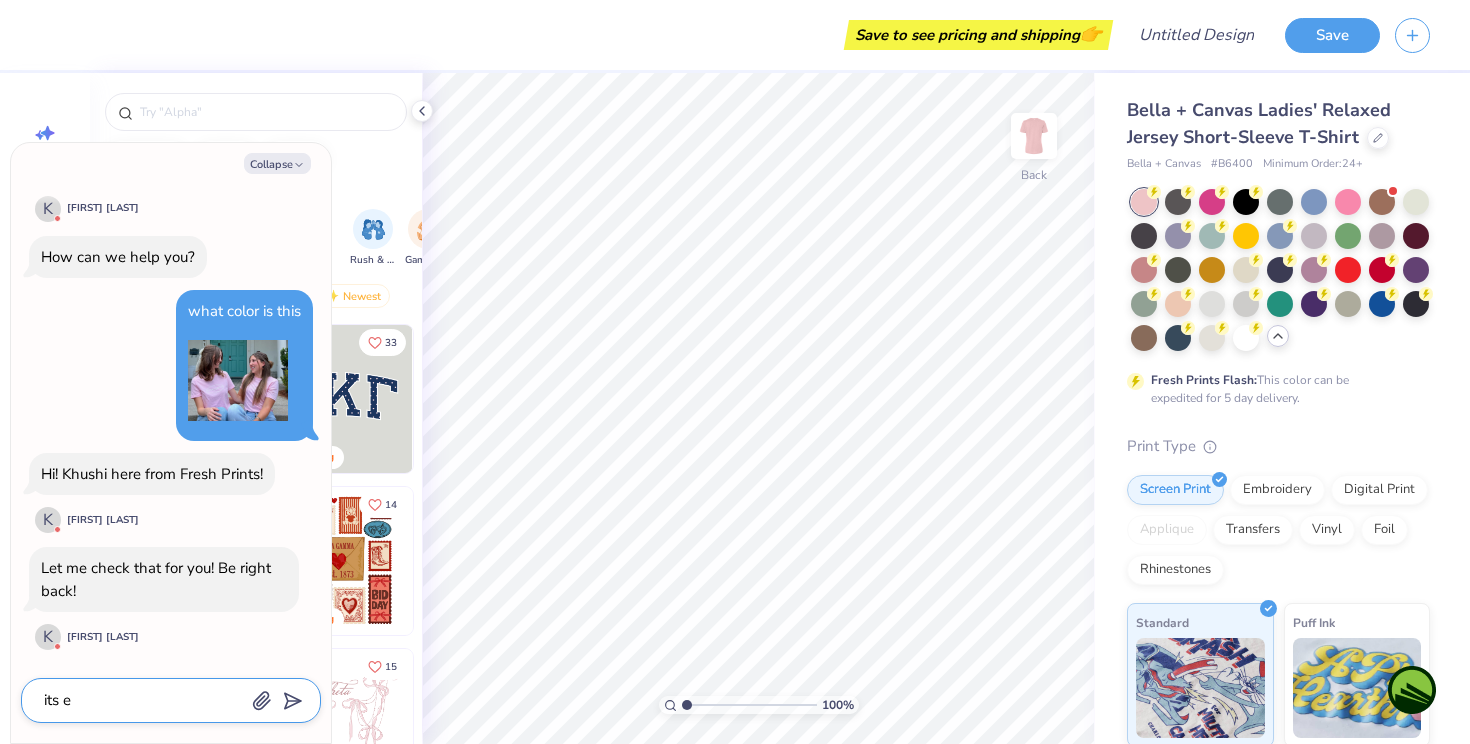 type on "its ei" 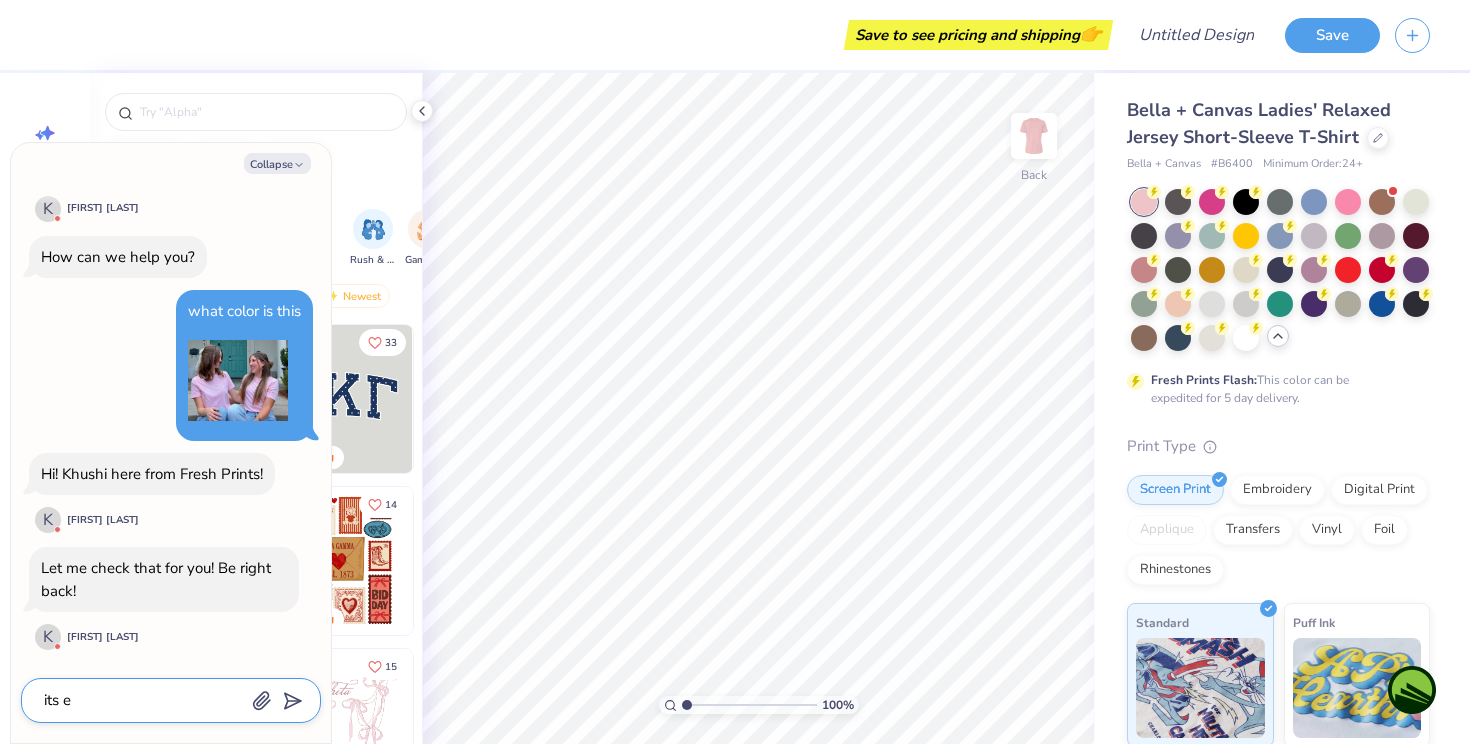 type on "x" 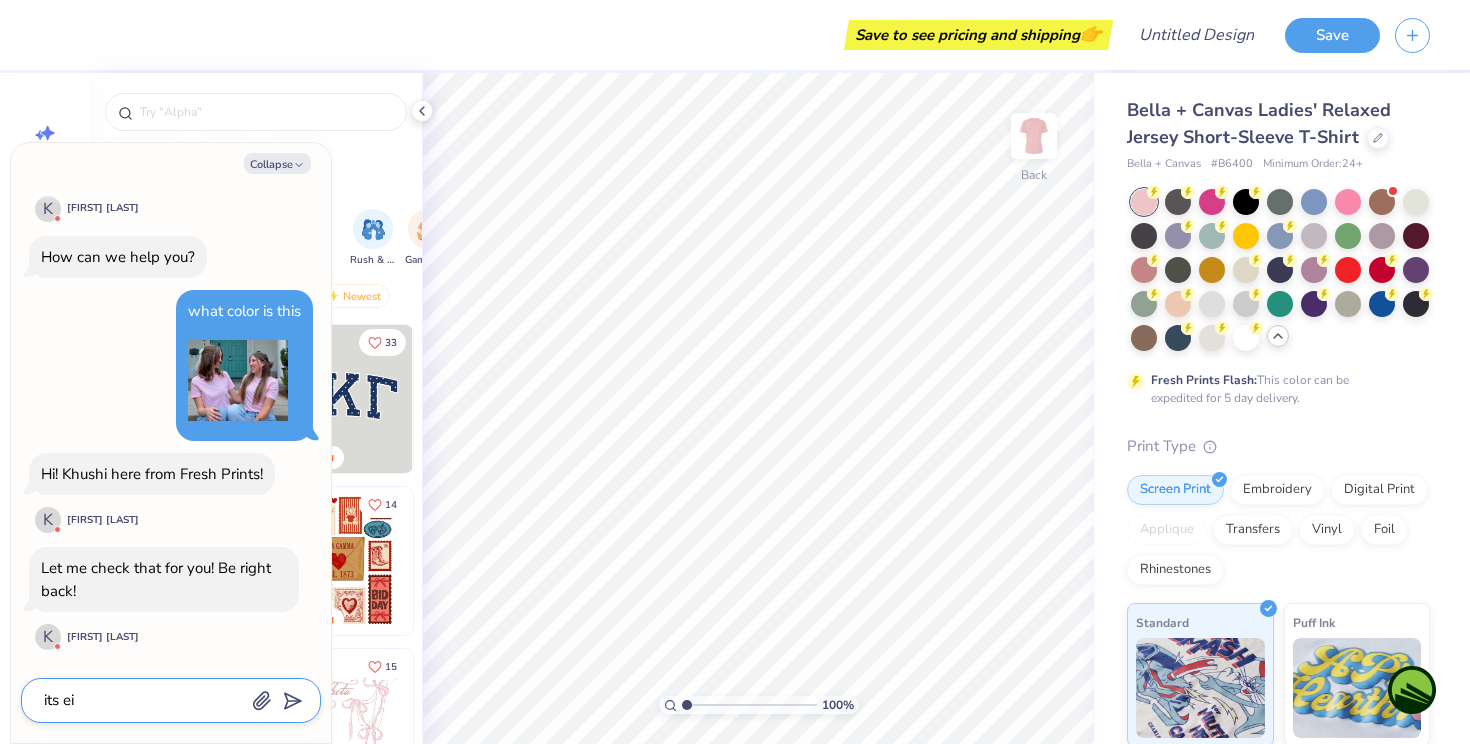 type on "its eit" 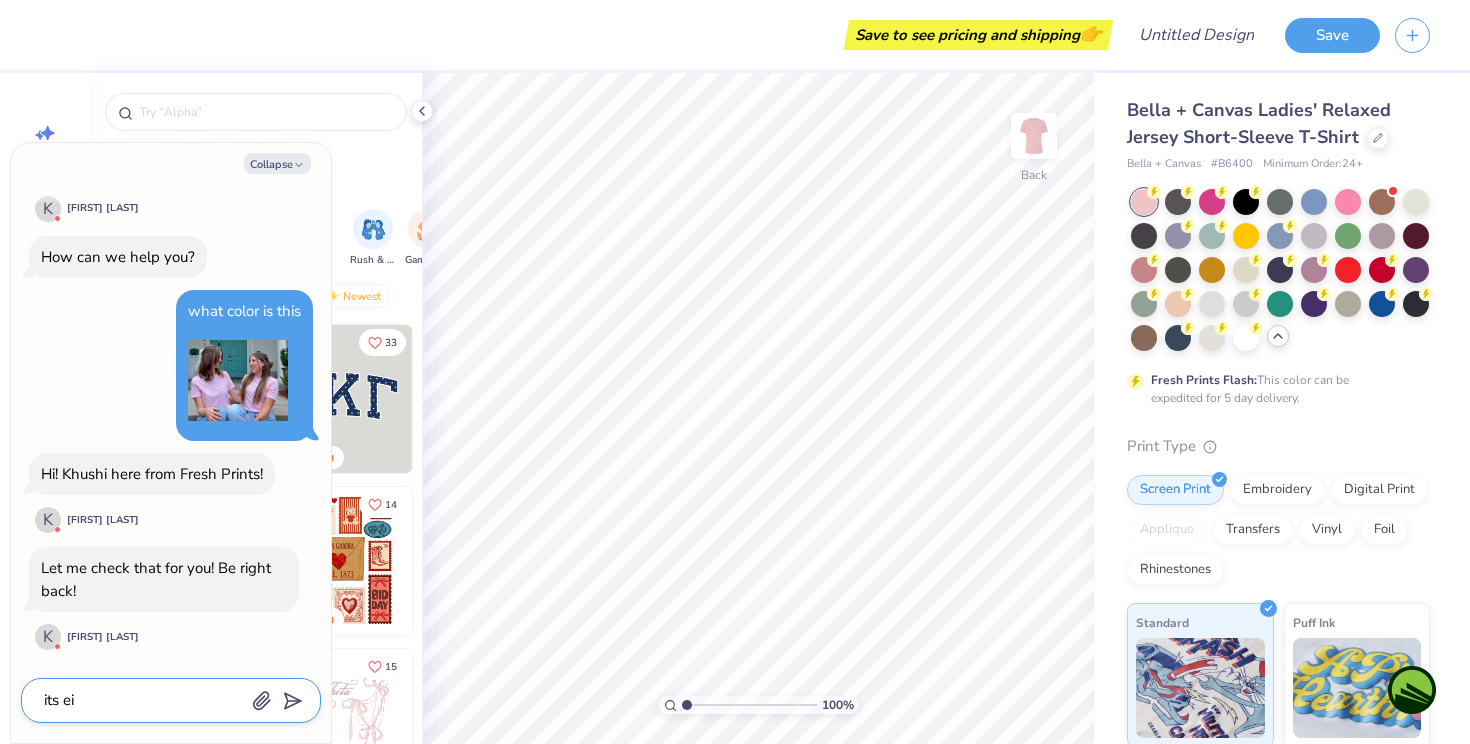 type on "x" 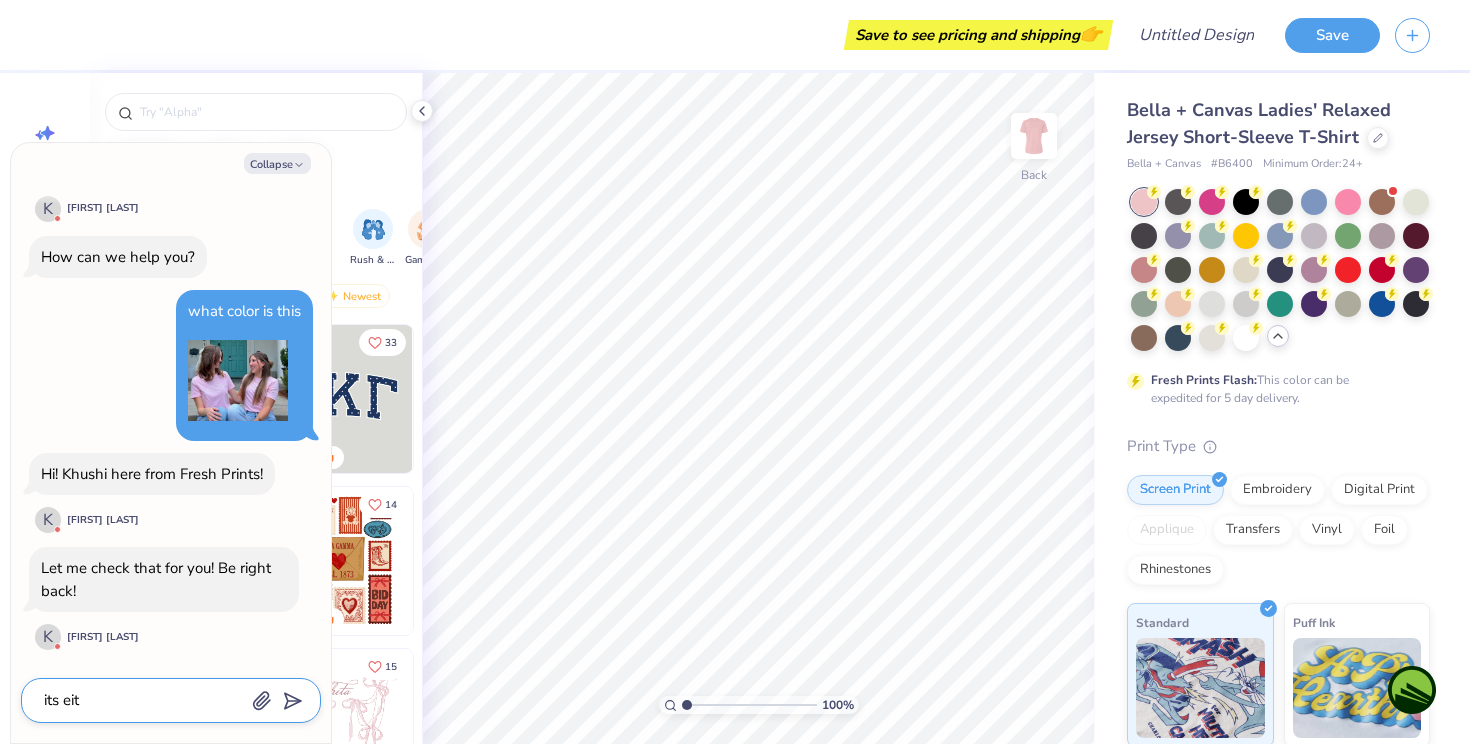 type on "its eith" 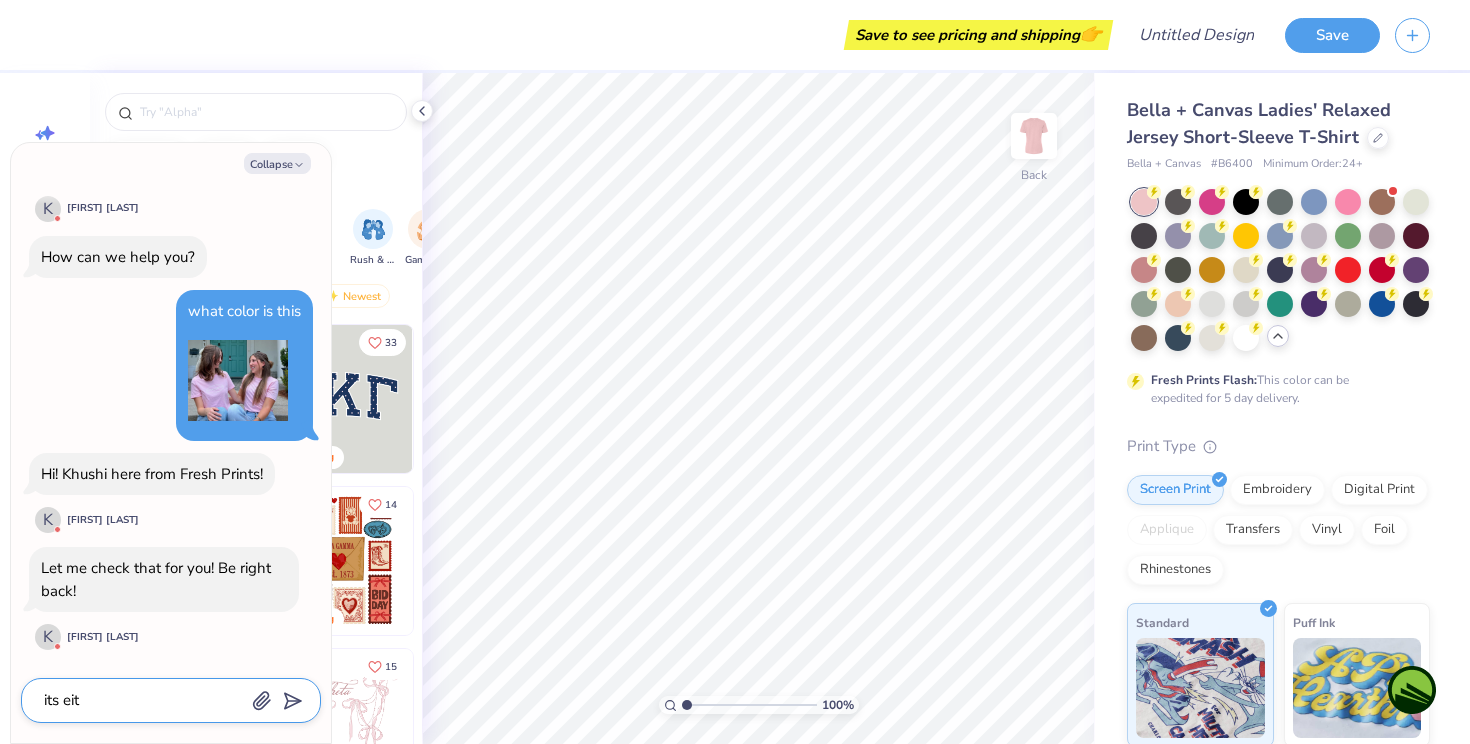 type on "x" 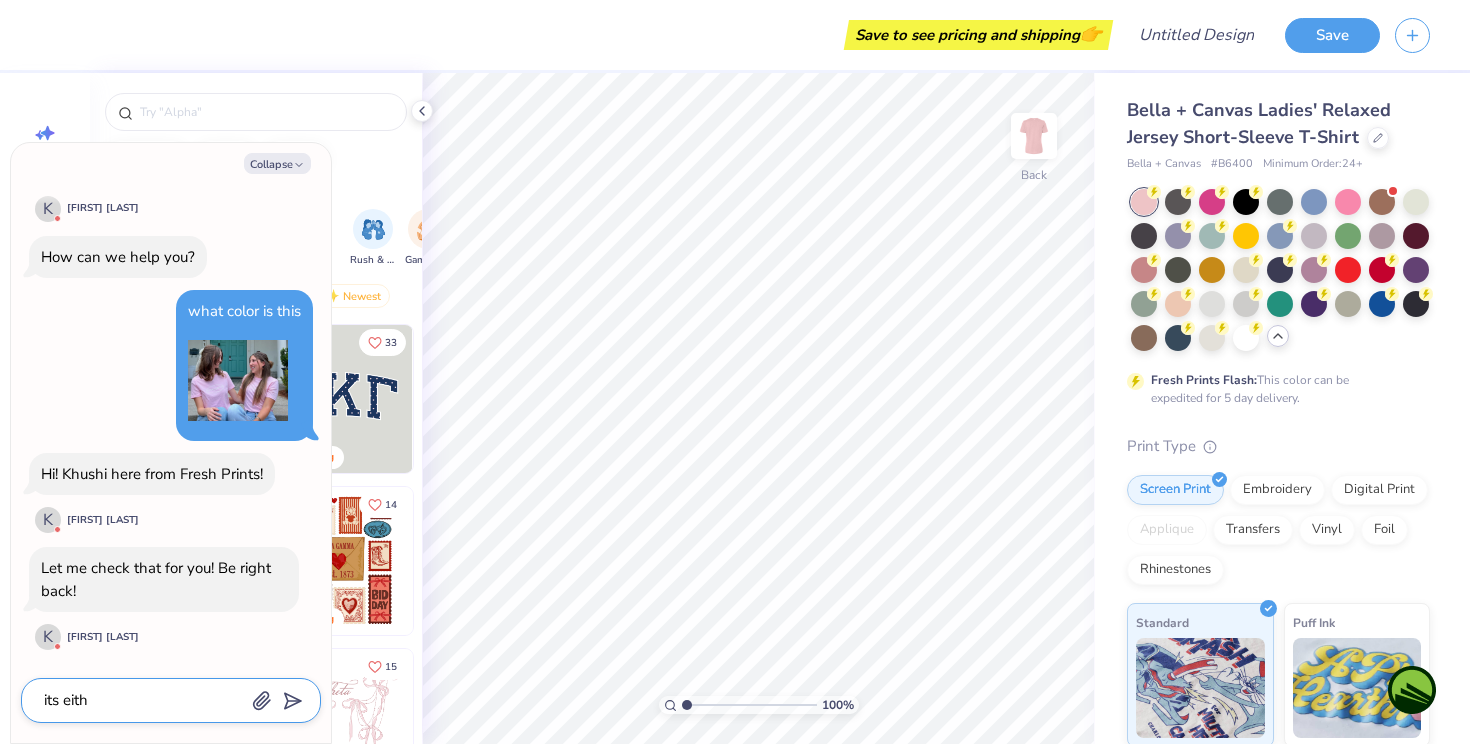type on "its eithe" 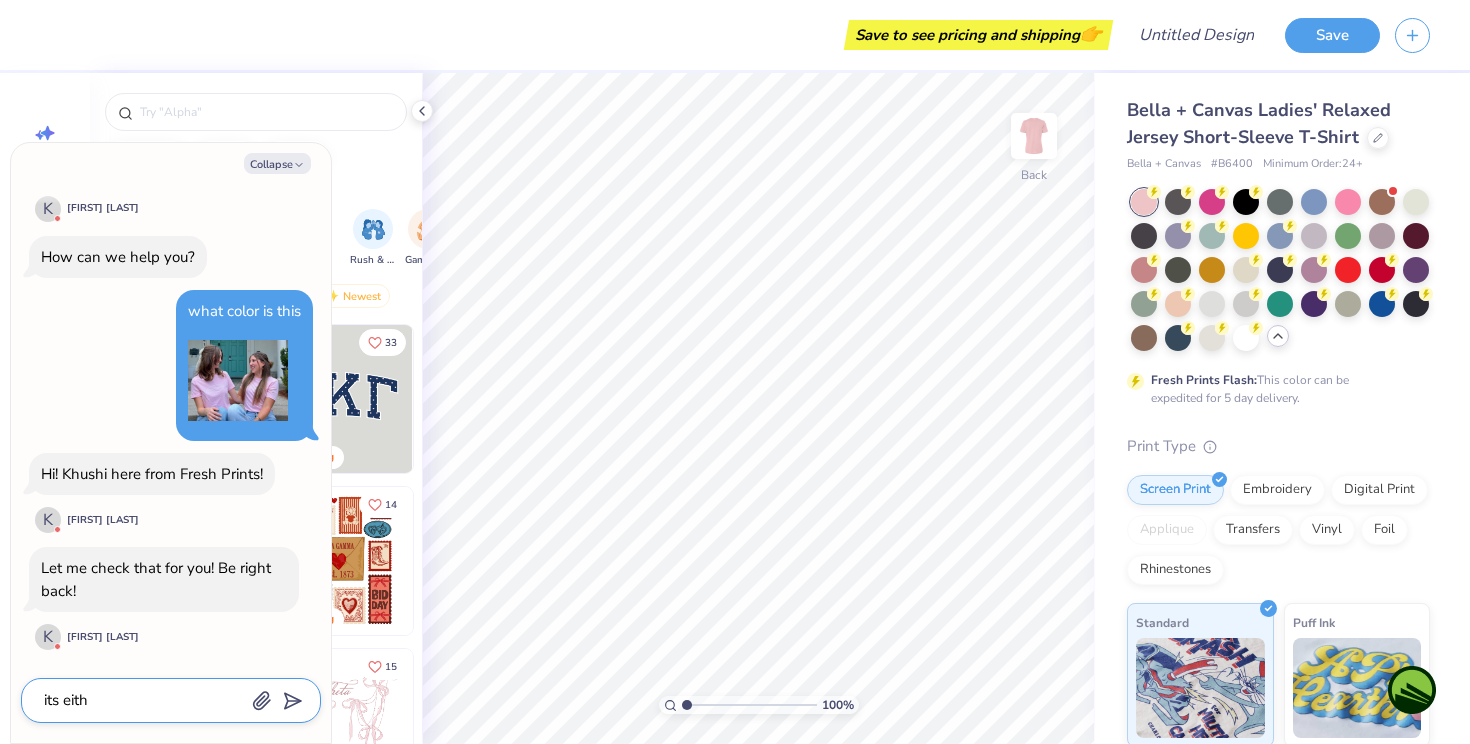 type on "x" 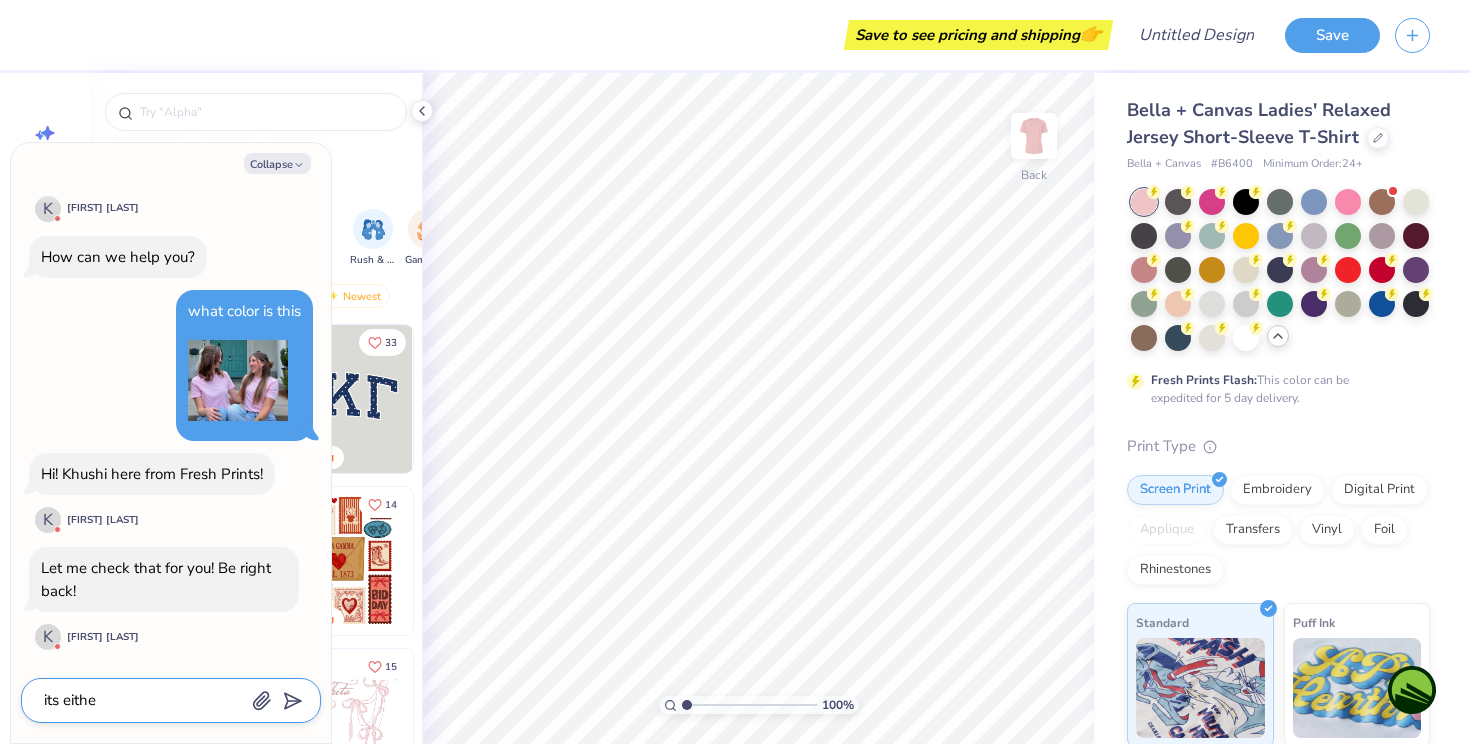 type on "its either" 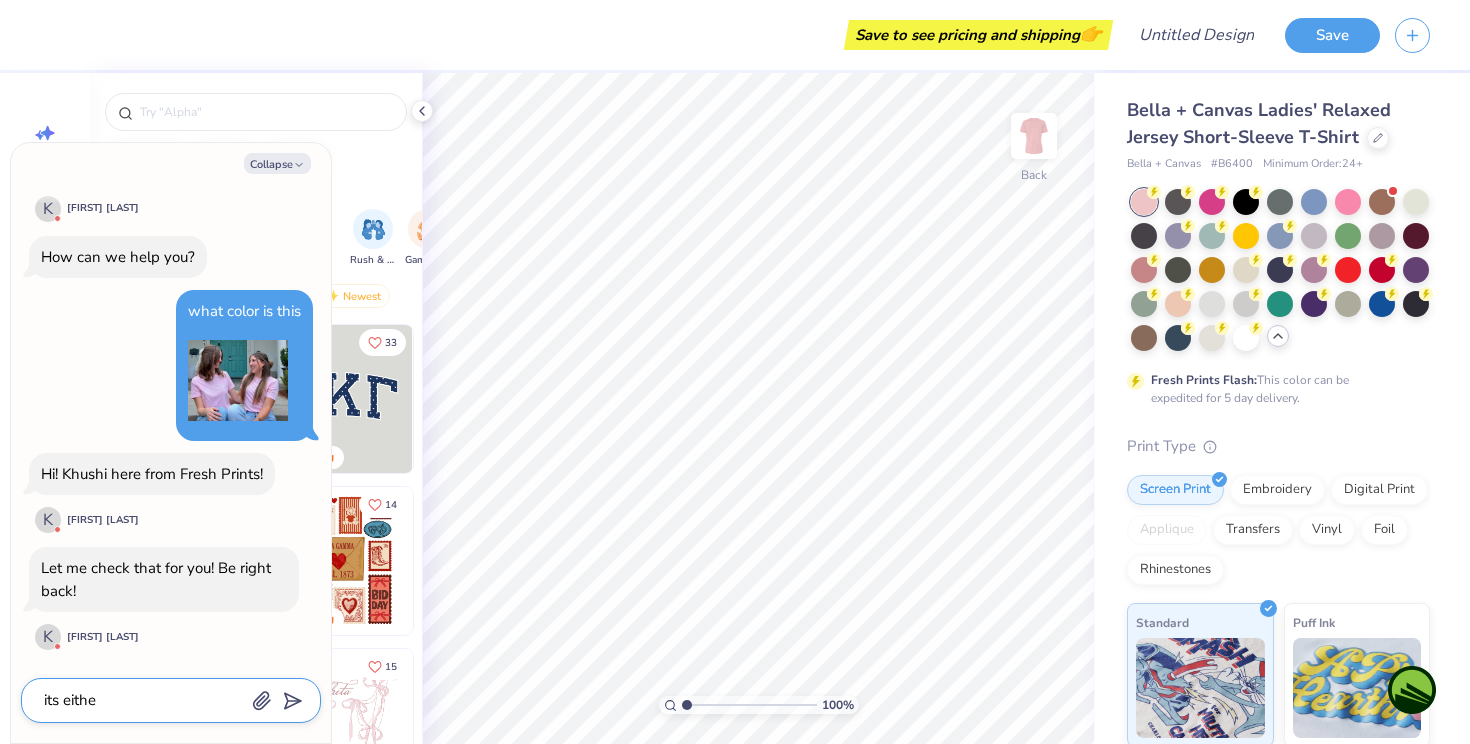 type on "x" 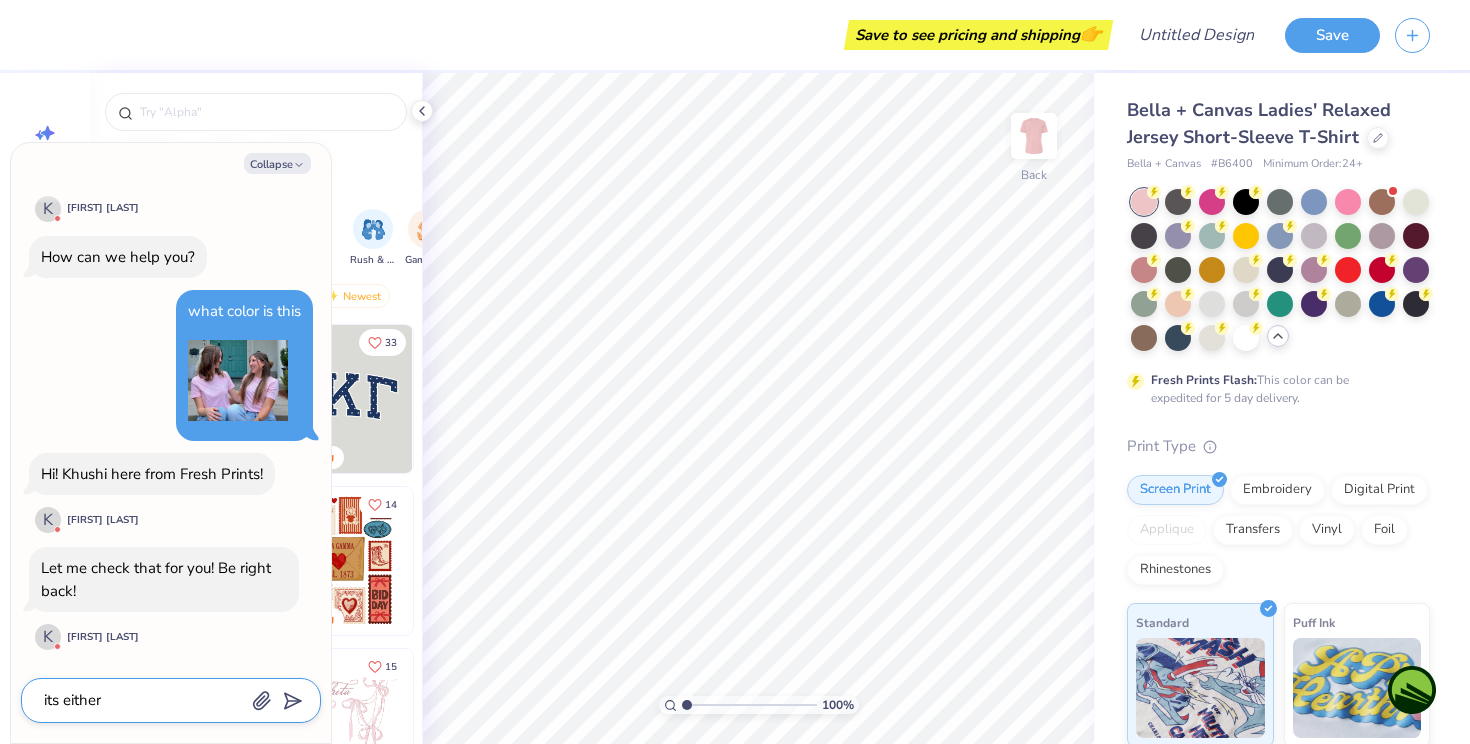 type on "its either" 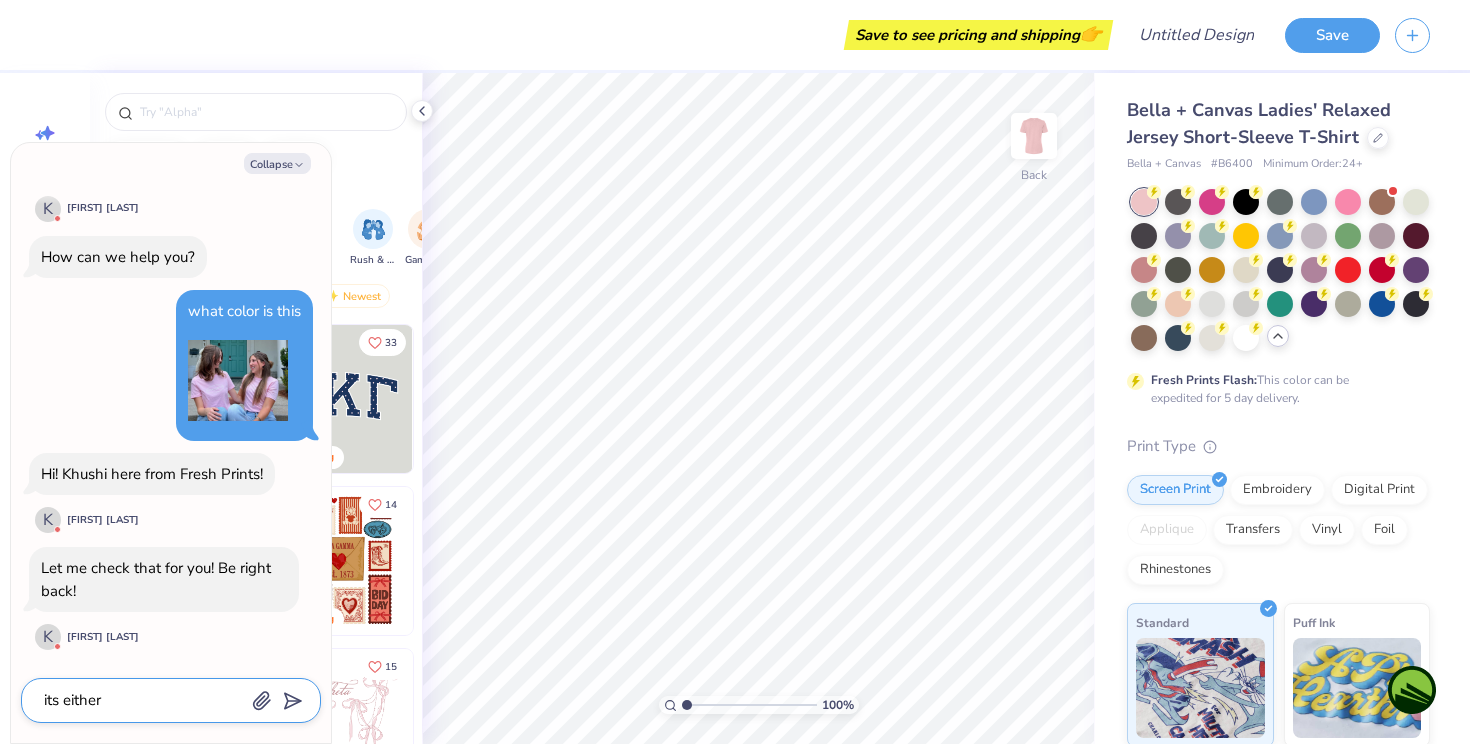 type on "x" 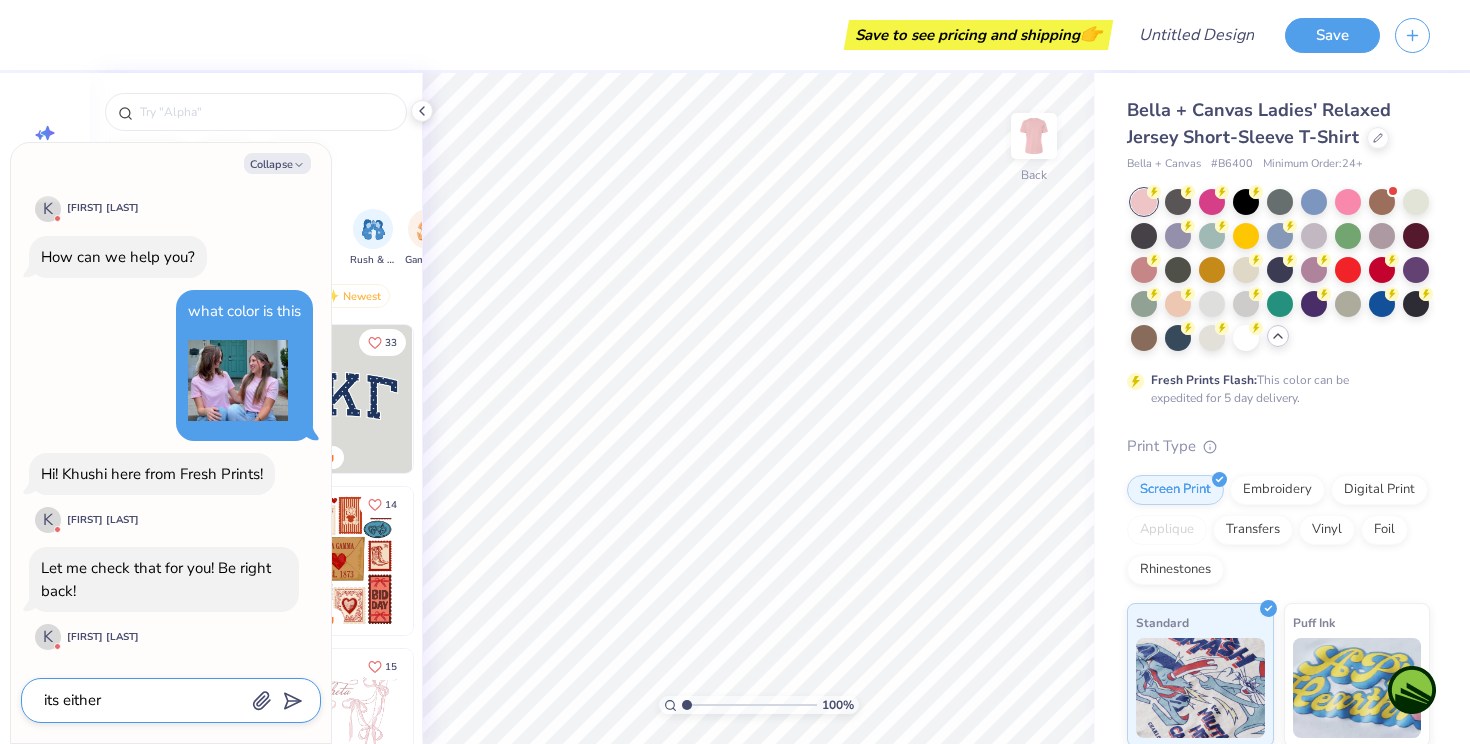 type on "its either p" 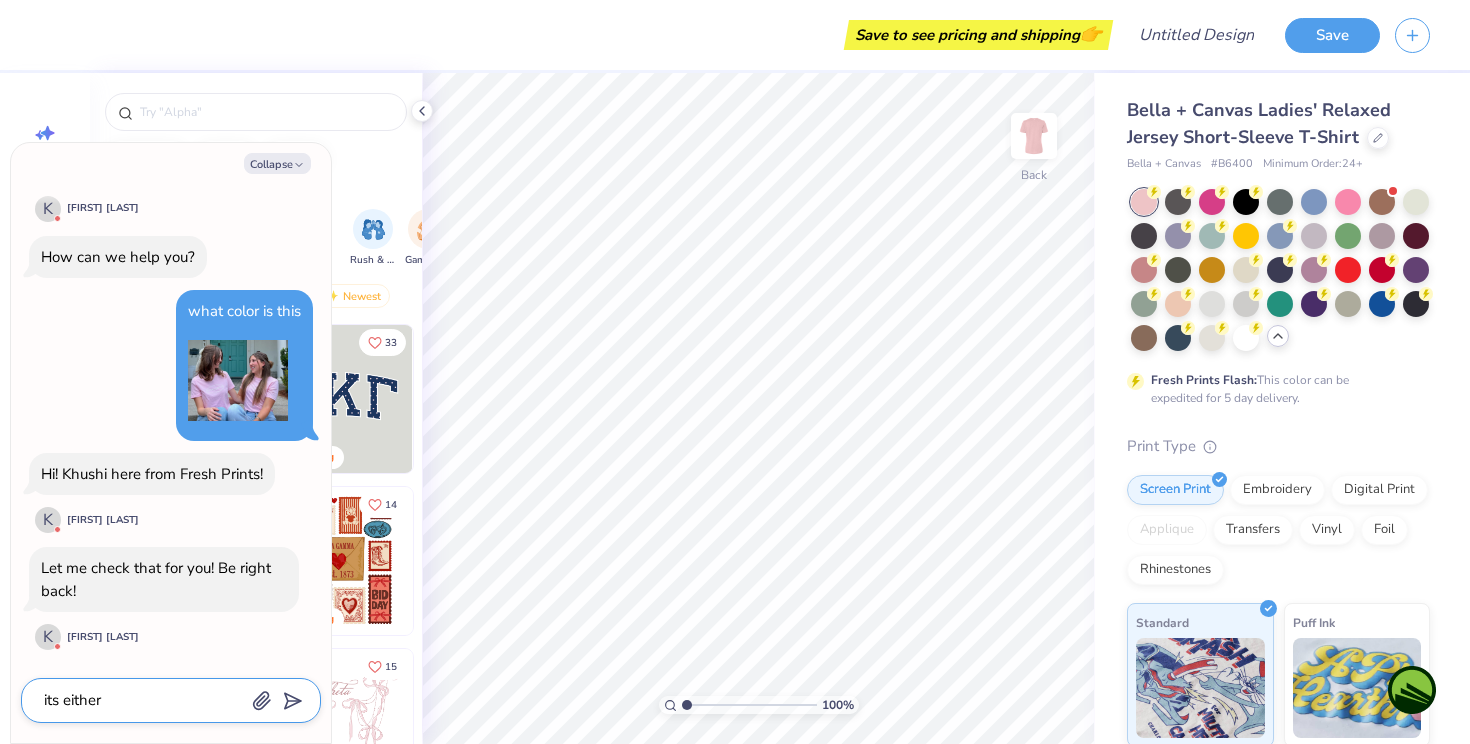 type on "x" 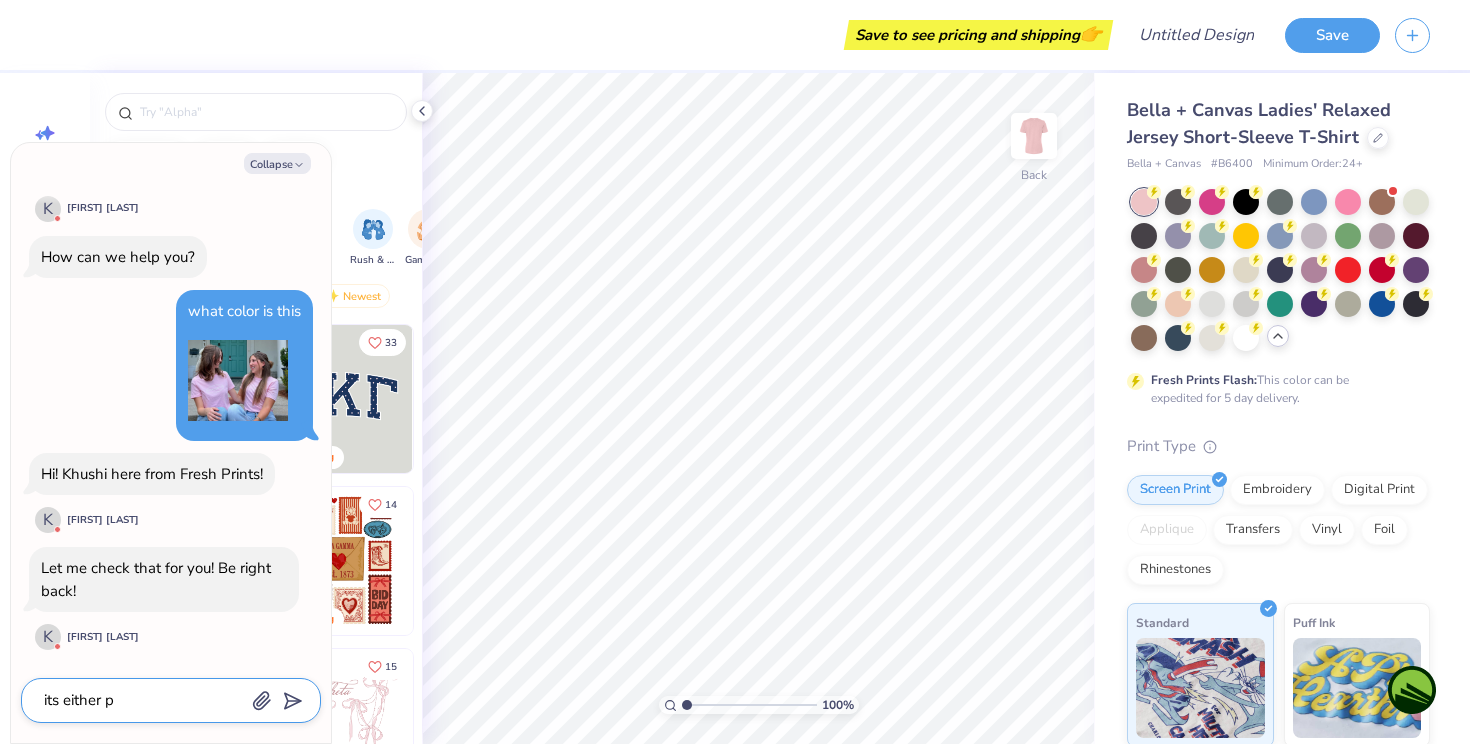 type on "its either pi" 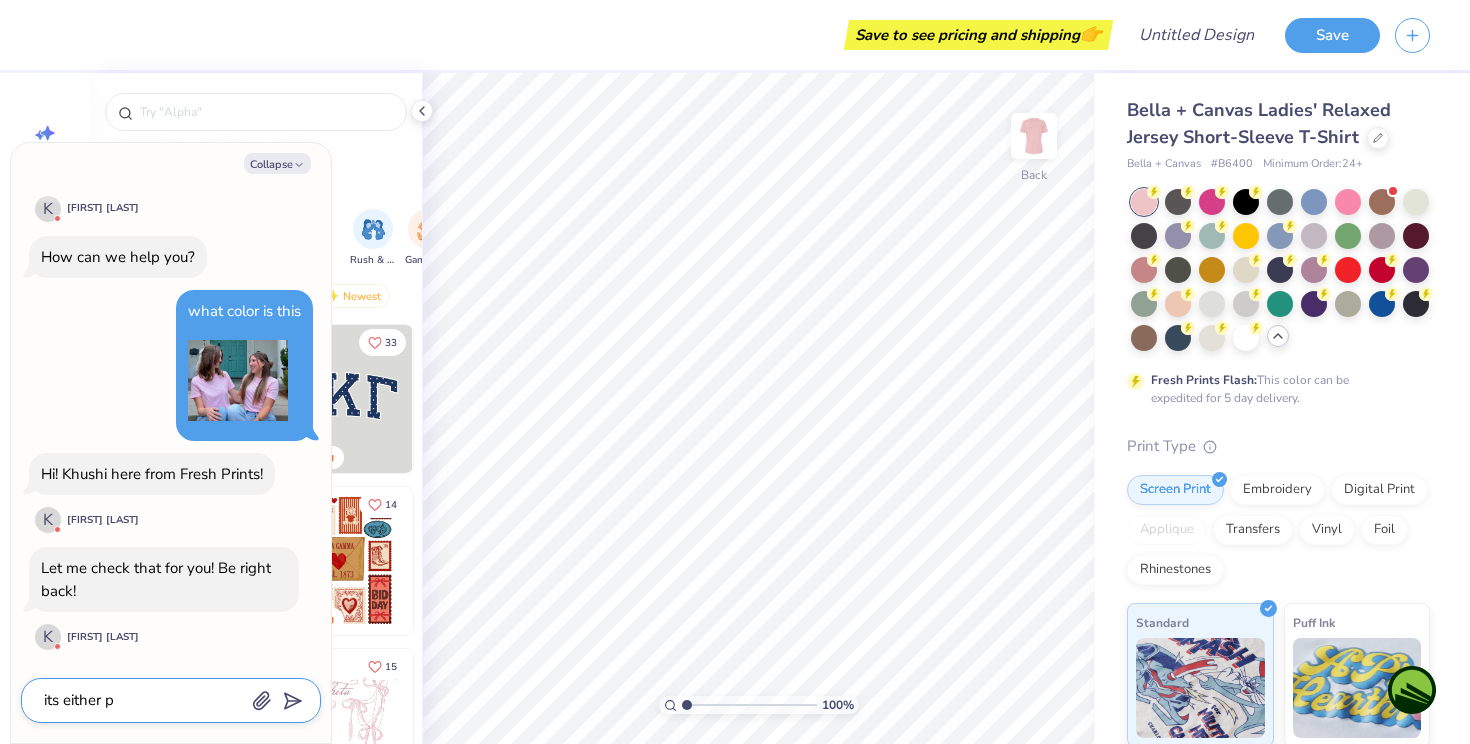 type on "x" 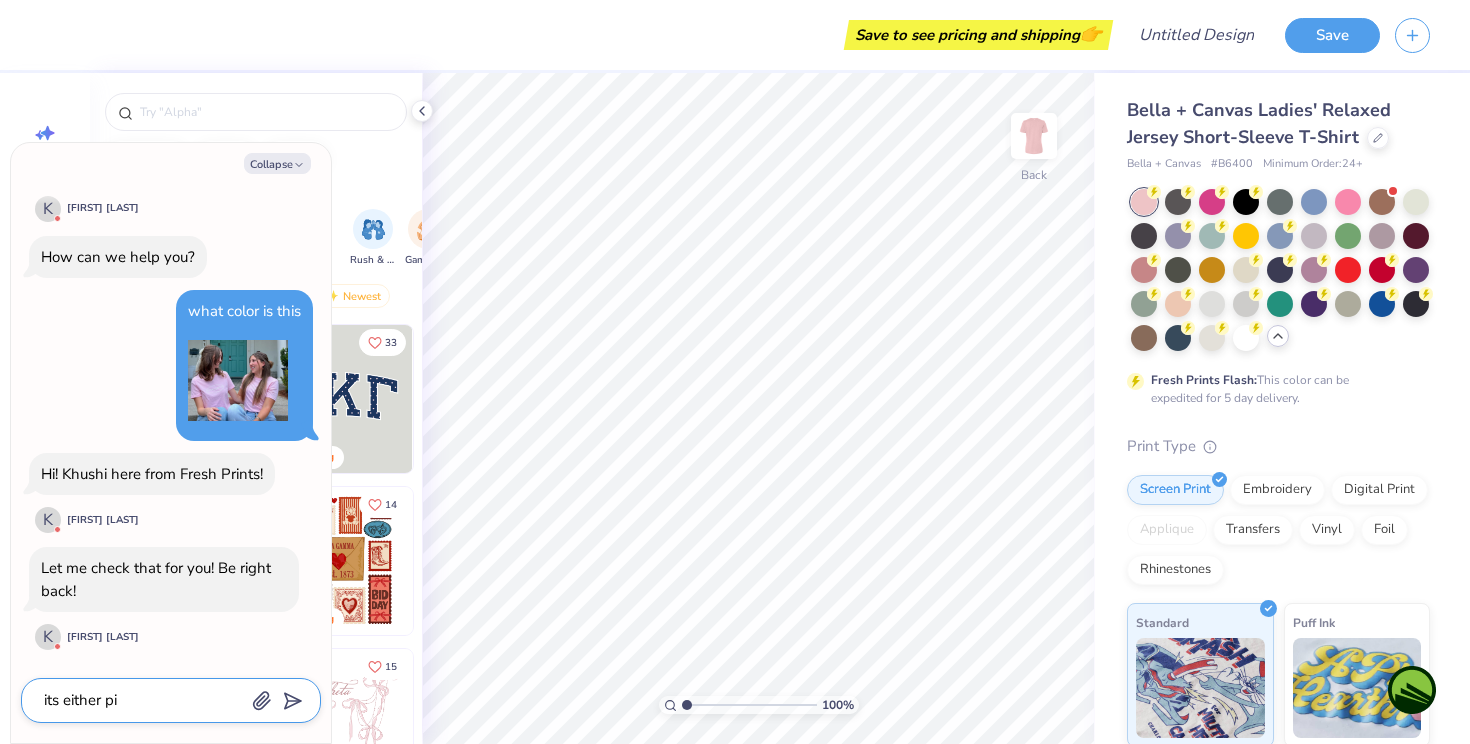type on "its either pin" 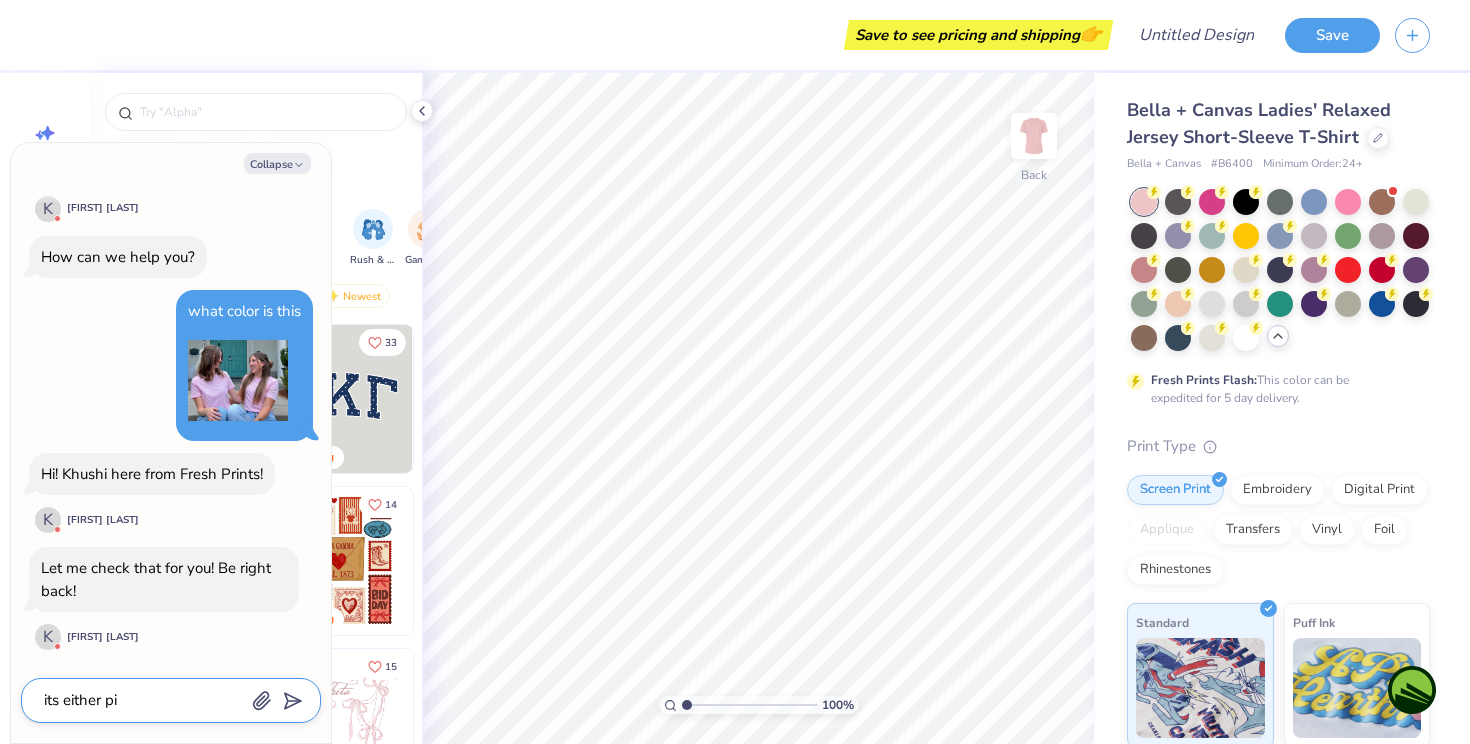 type on "x" 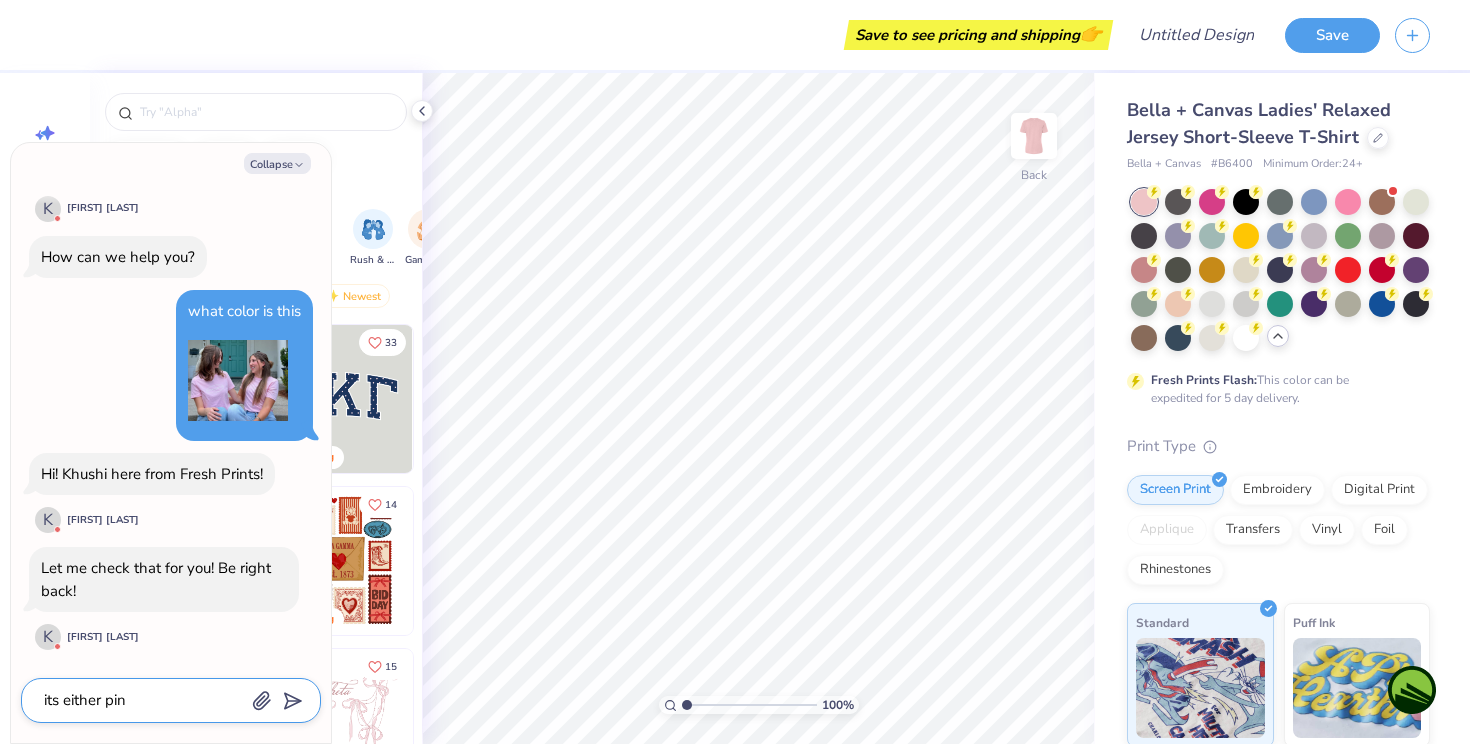 type on "its either pinj" 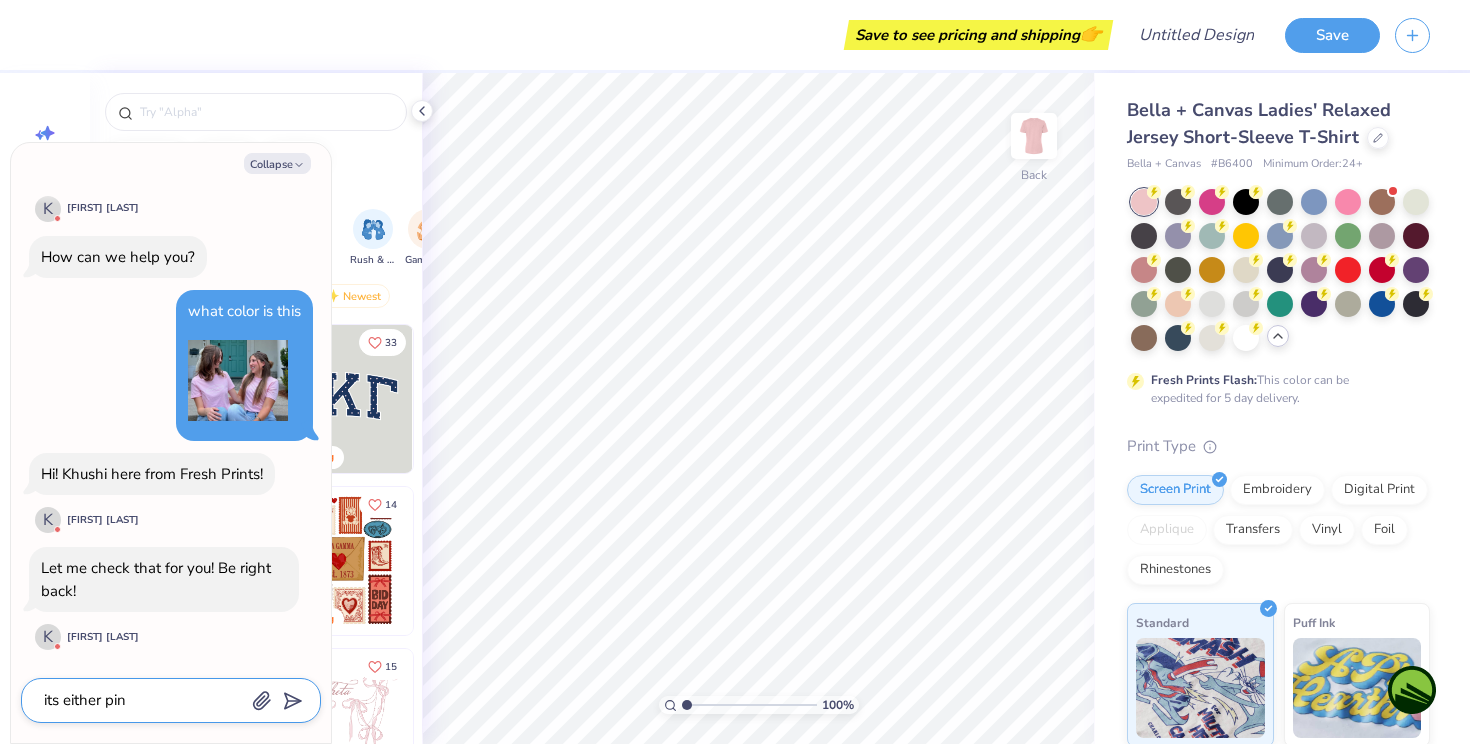 type on "x" 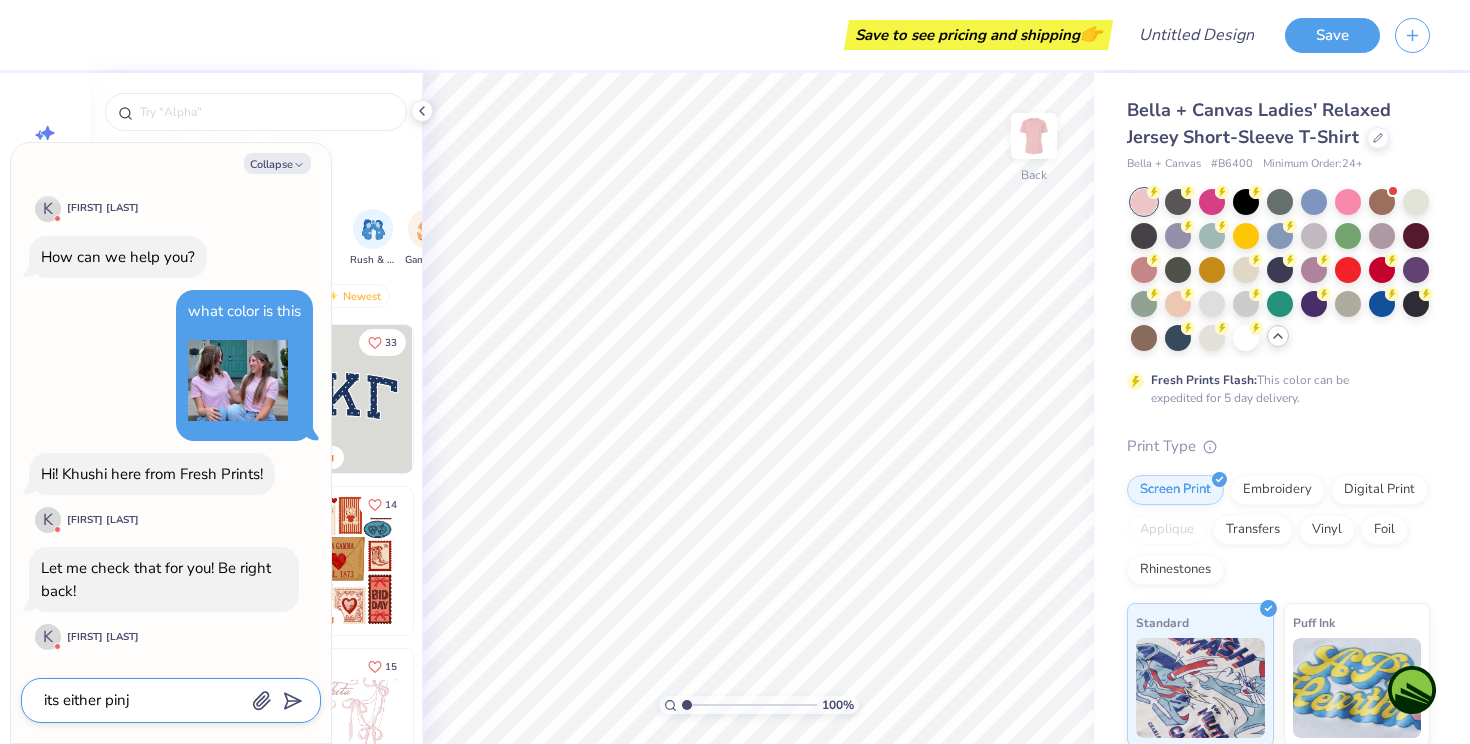 type on "its either pinjk" 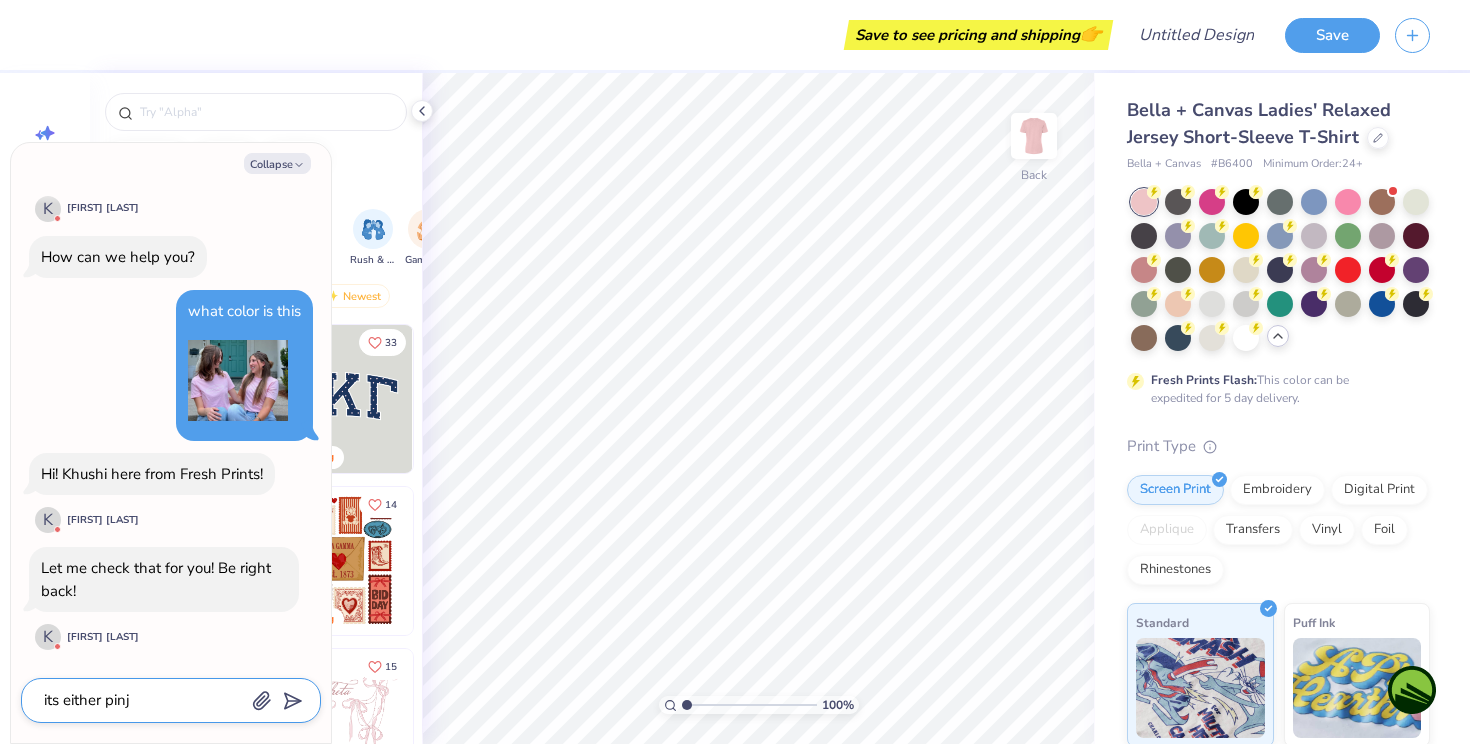 type on "x" 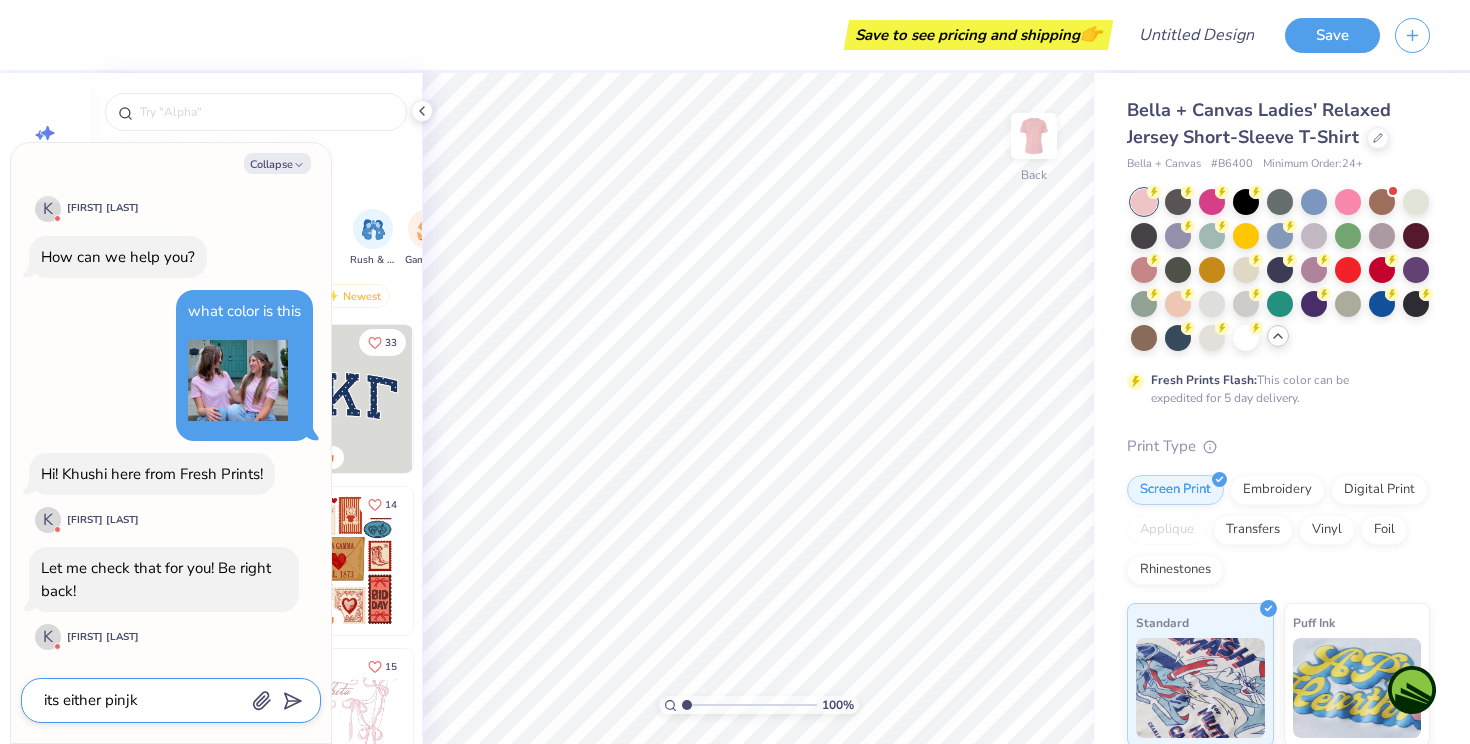 type on "its either pinj" 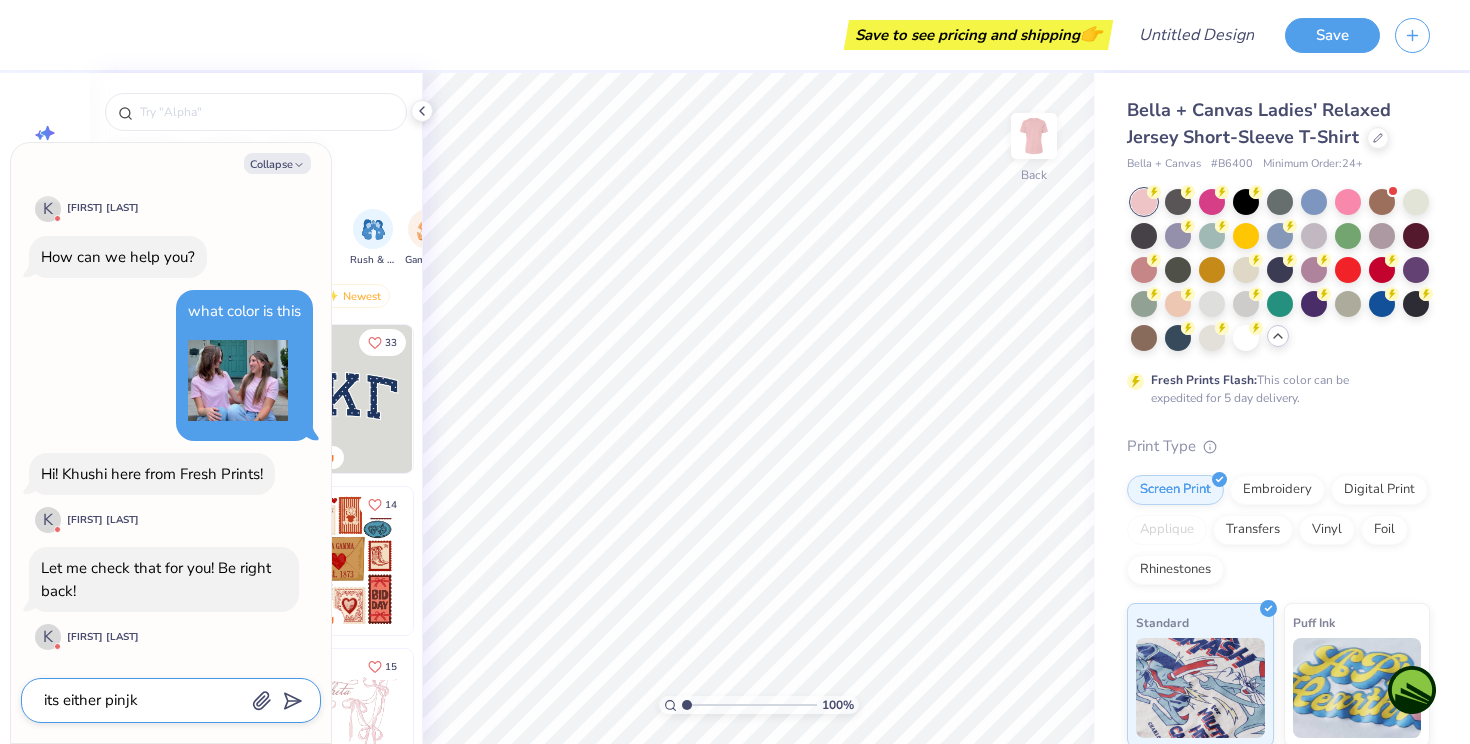 type on "x" 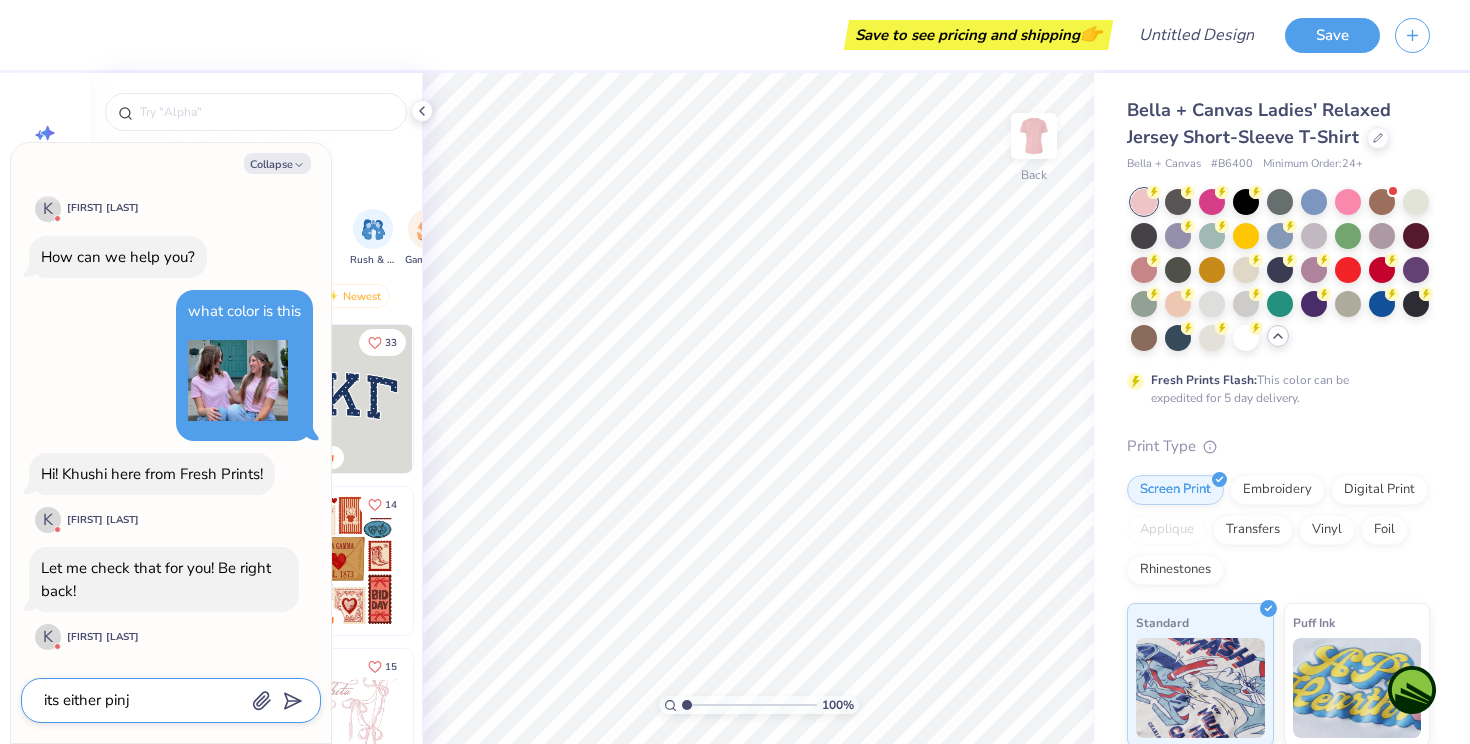 type on "its either pinjl" 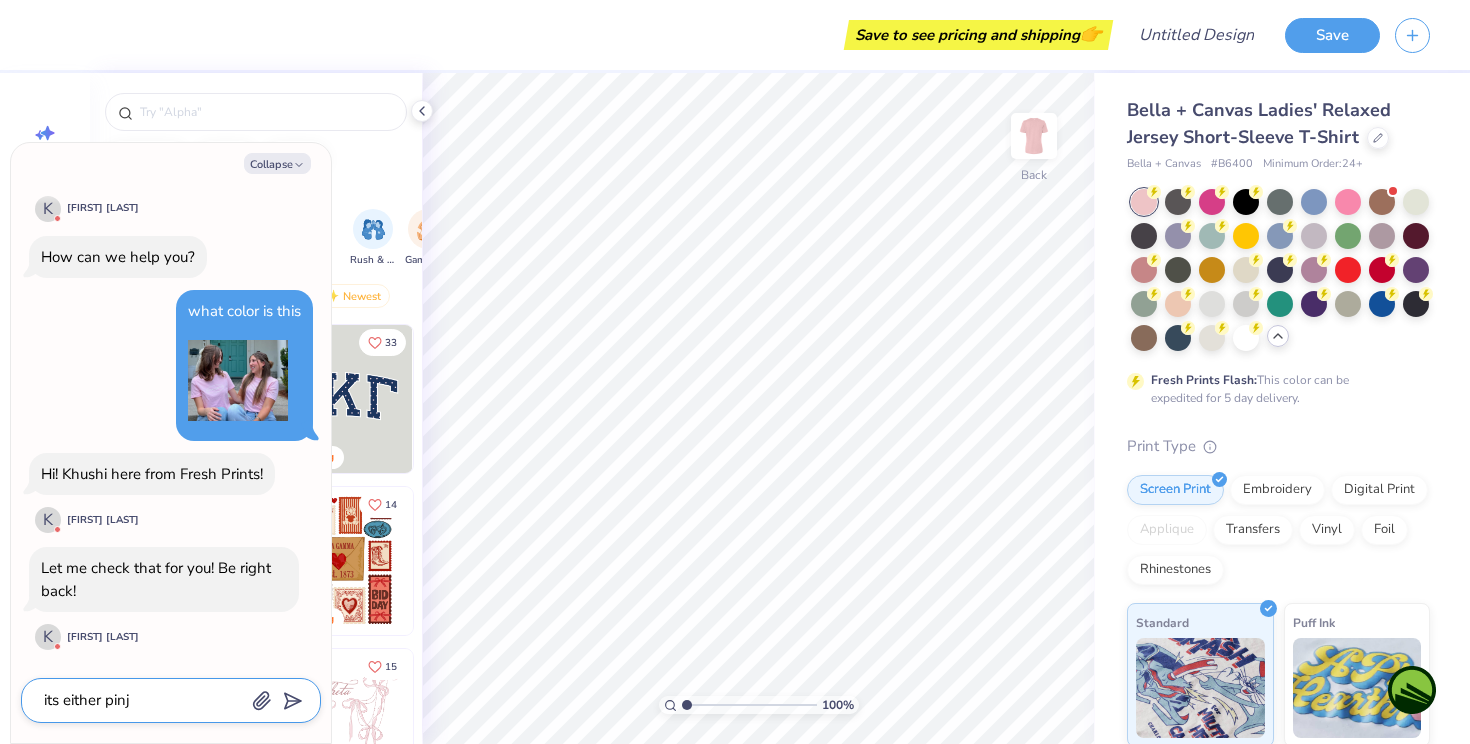 type on "x" 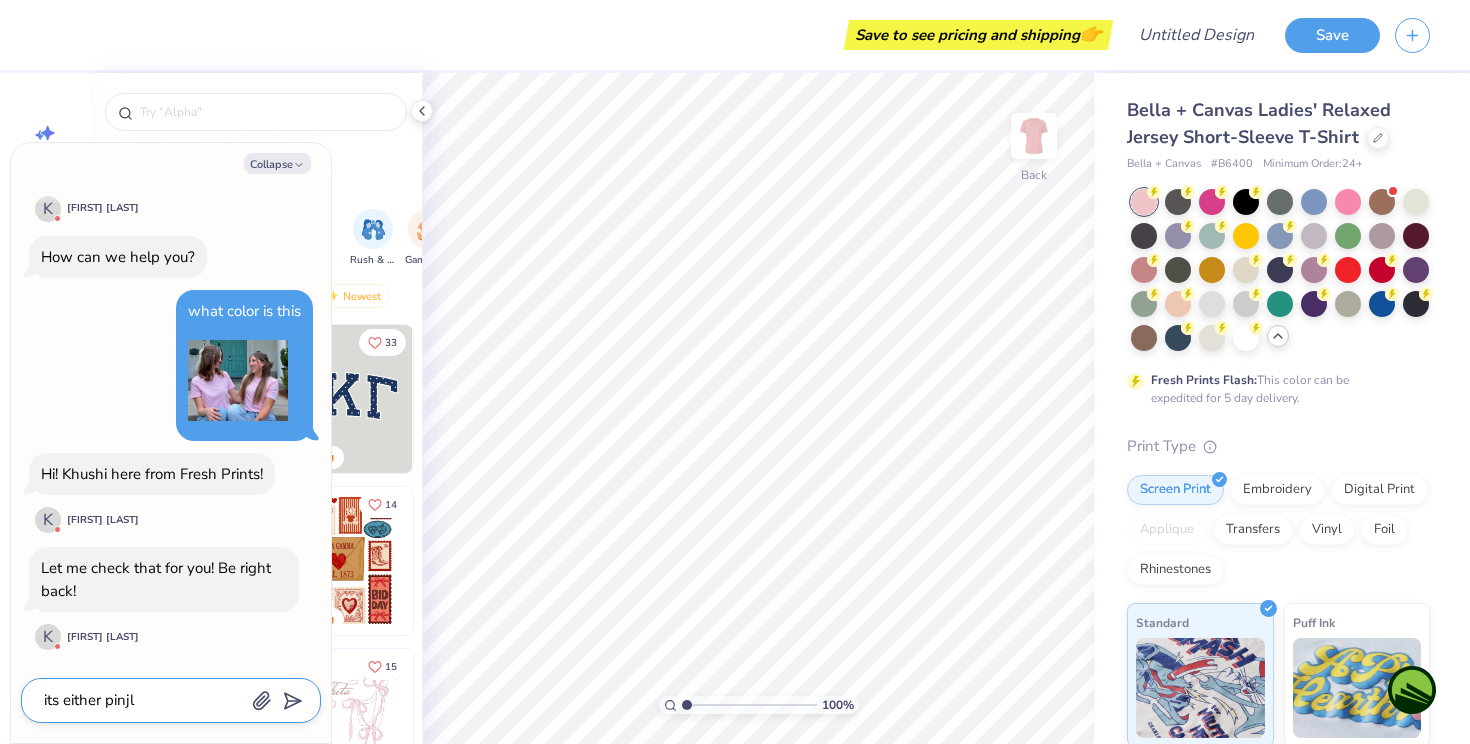 type on "its either pinjl" 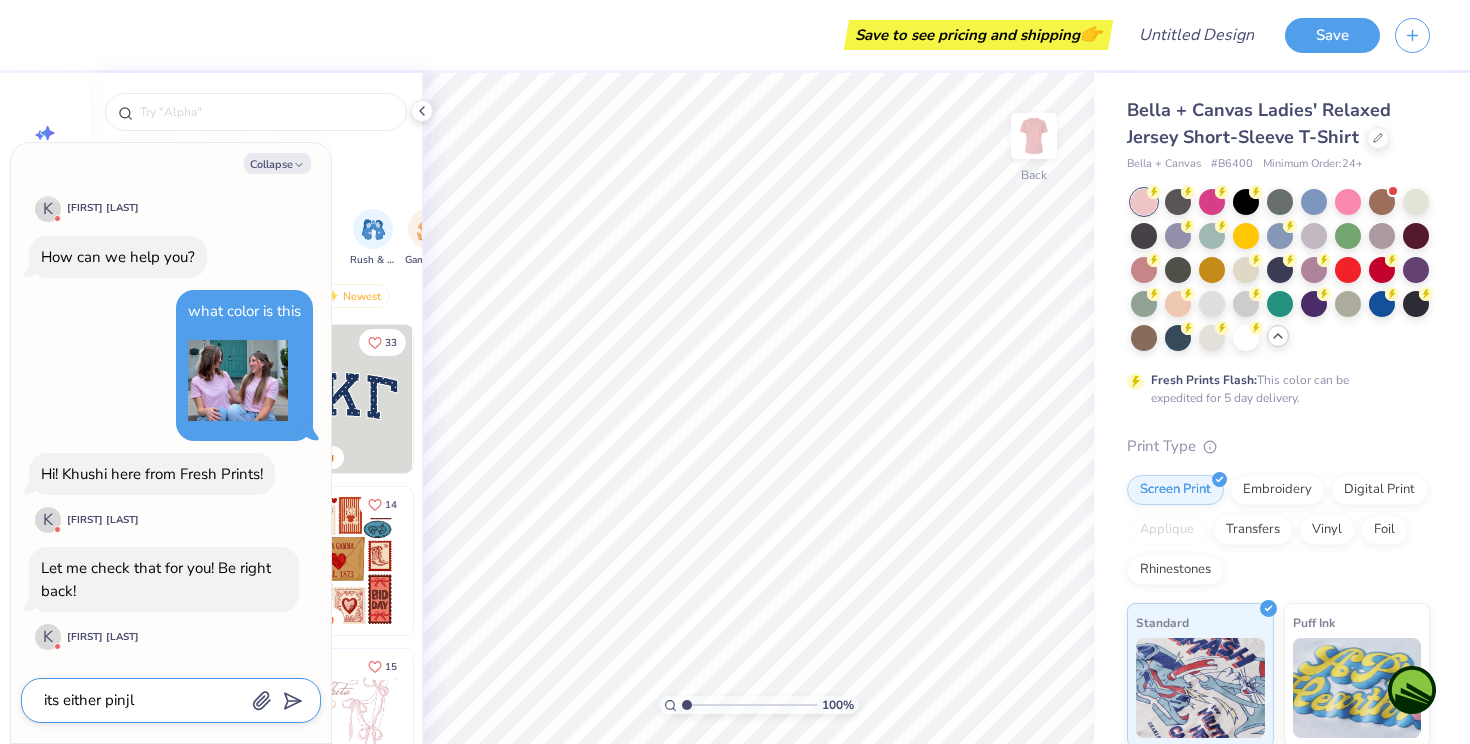type on "x" 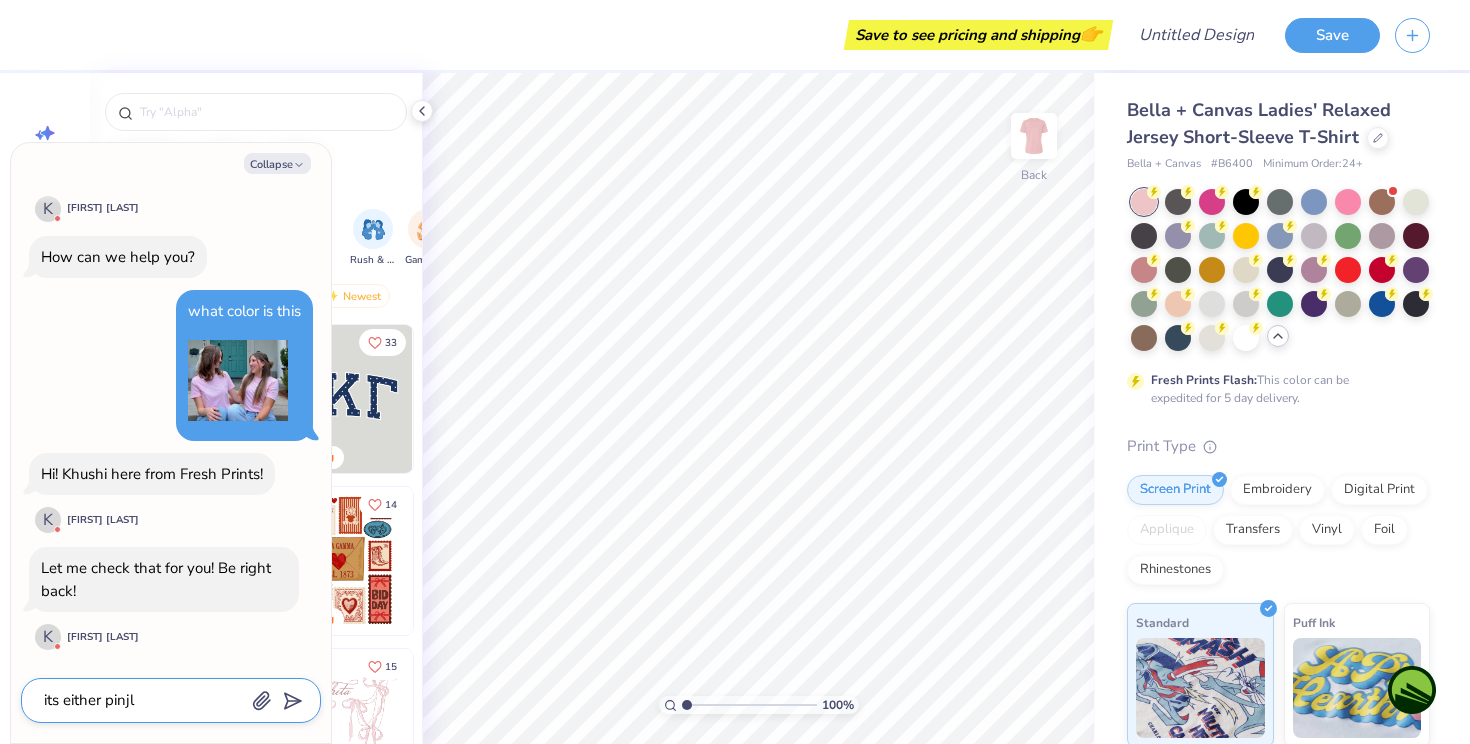 type on "its either pinjl" 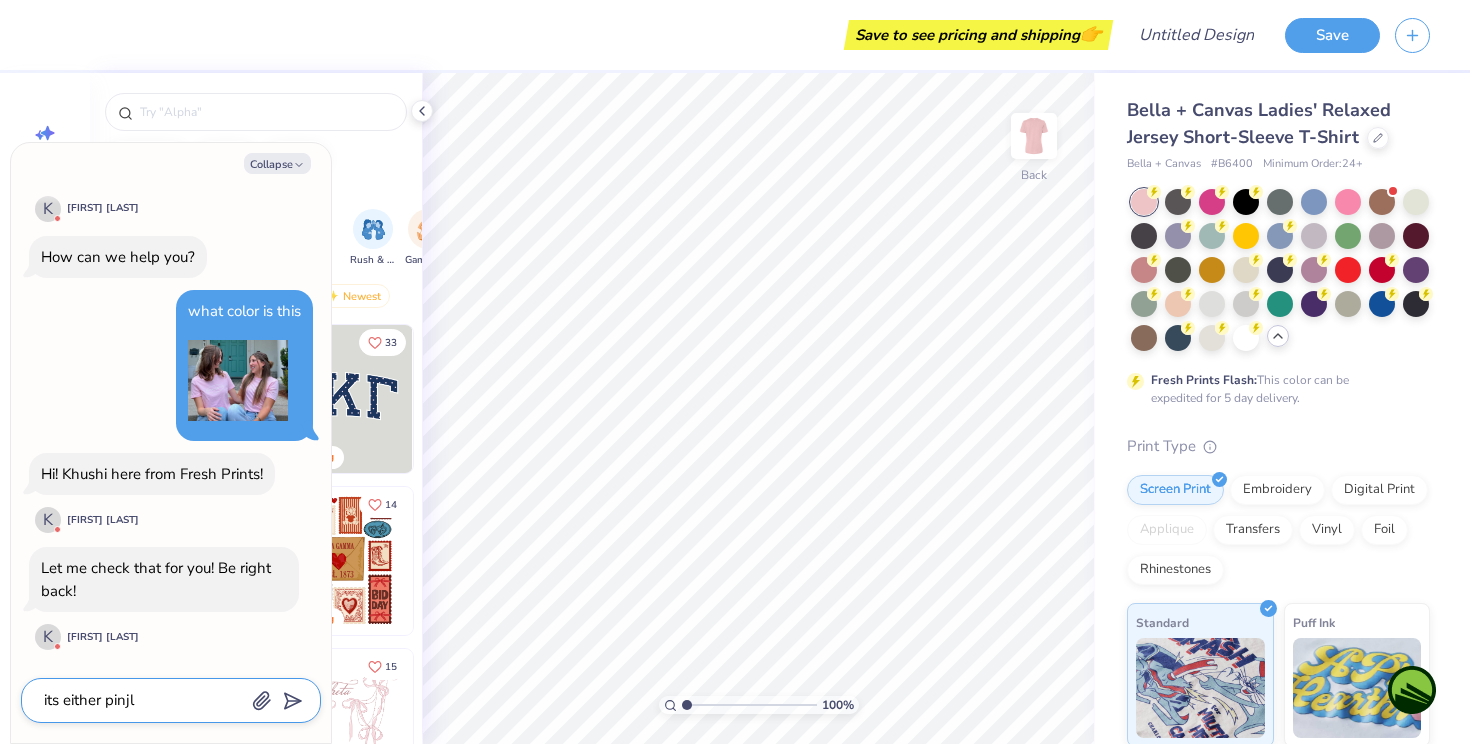 type on "x" 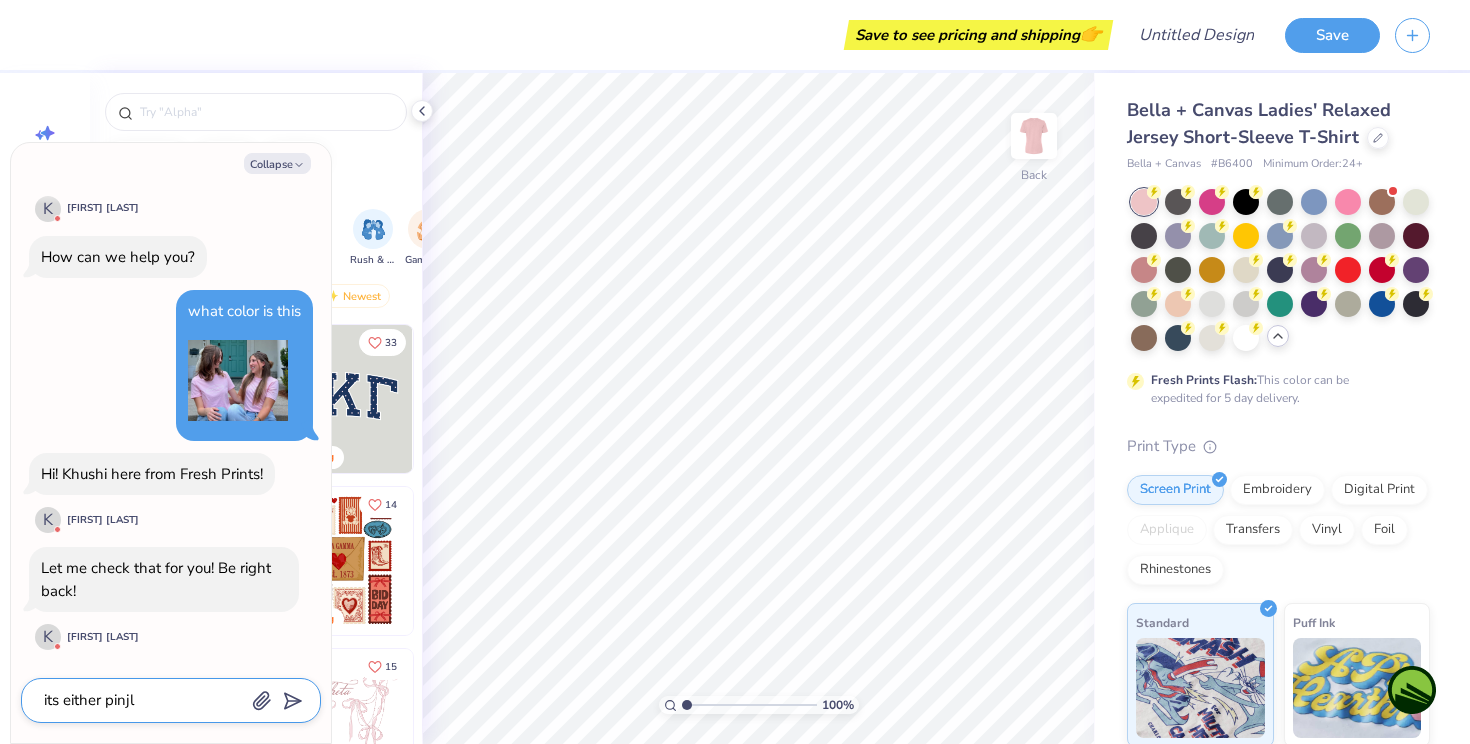 type on "its either pinj" 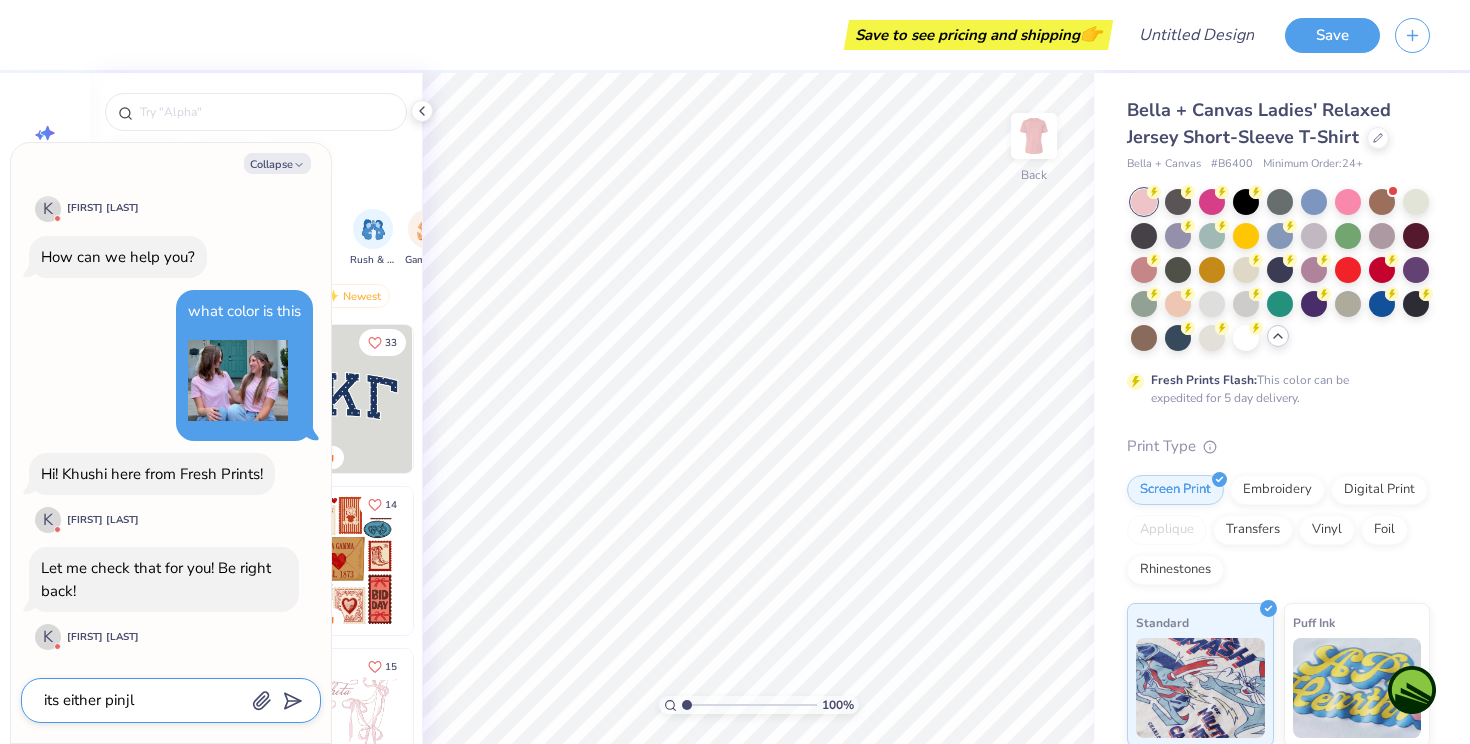 type on "x" 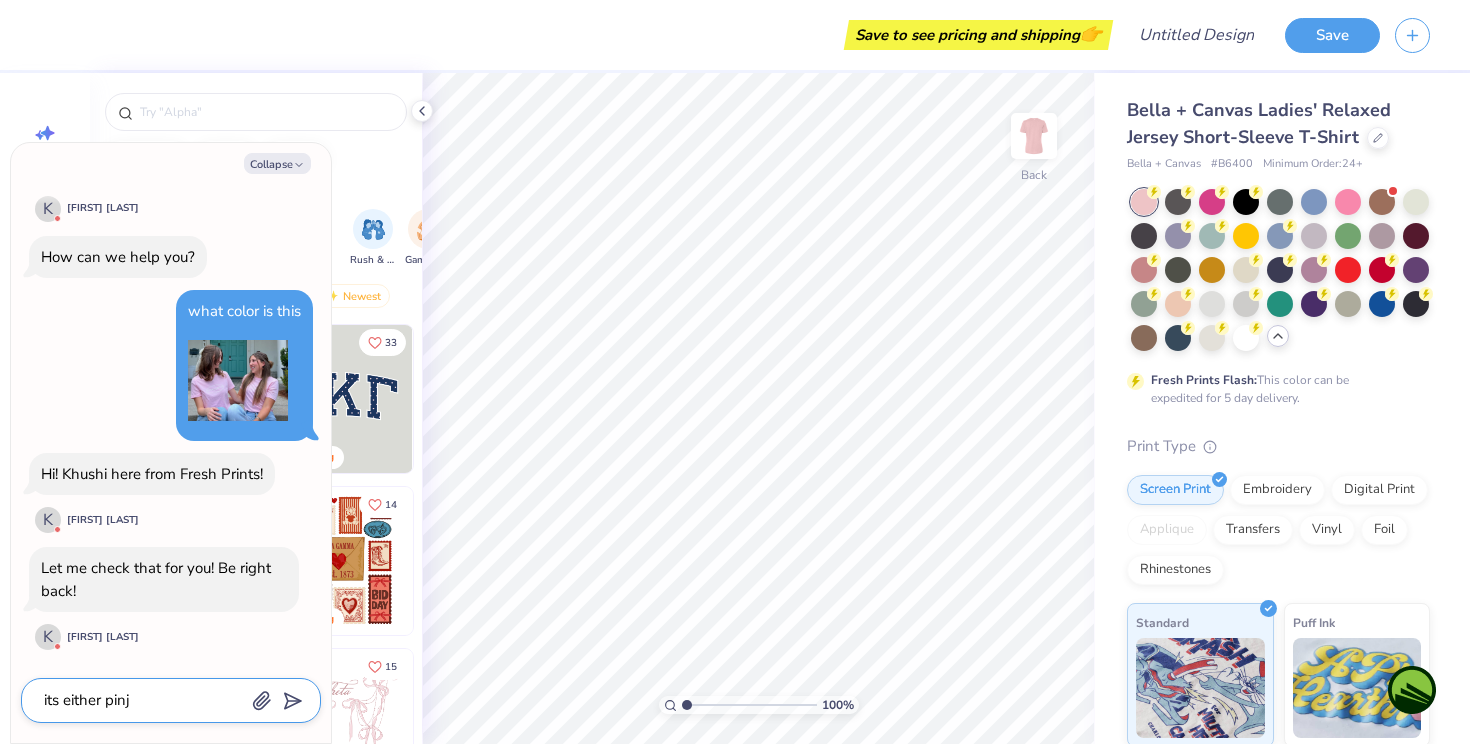 type on "its either pin" 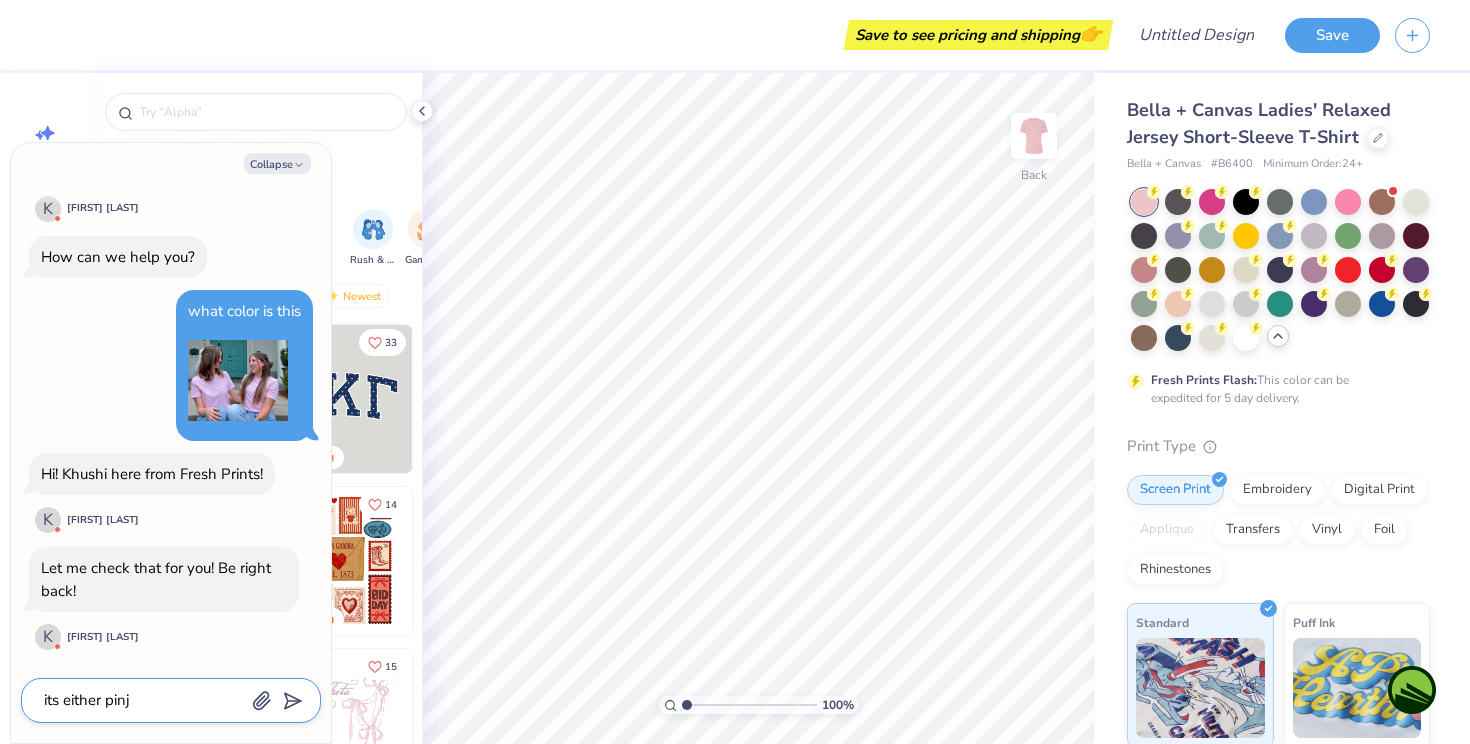 type on "x" 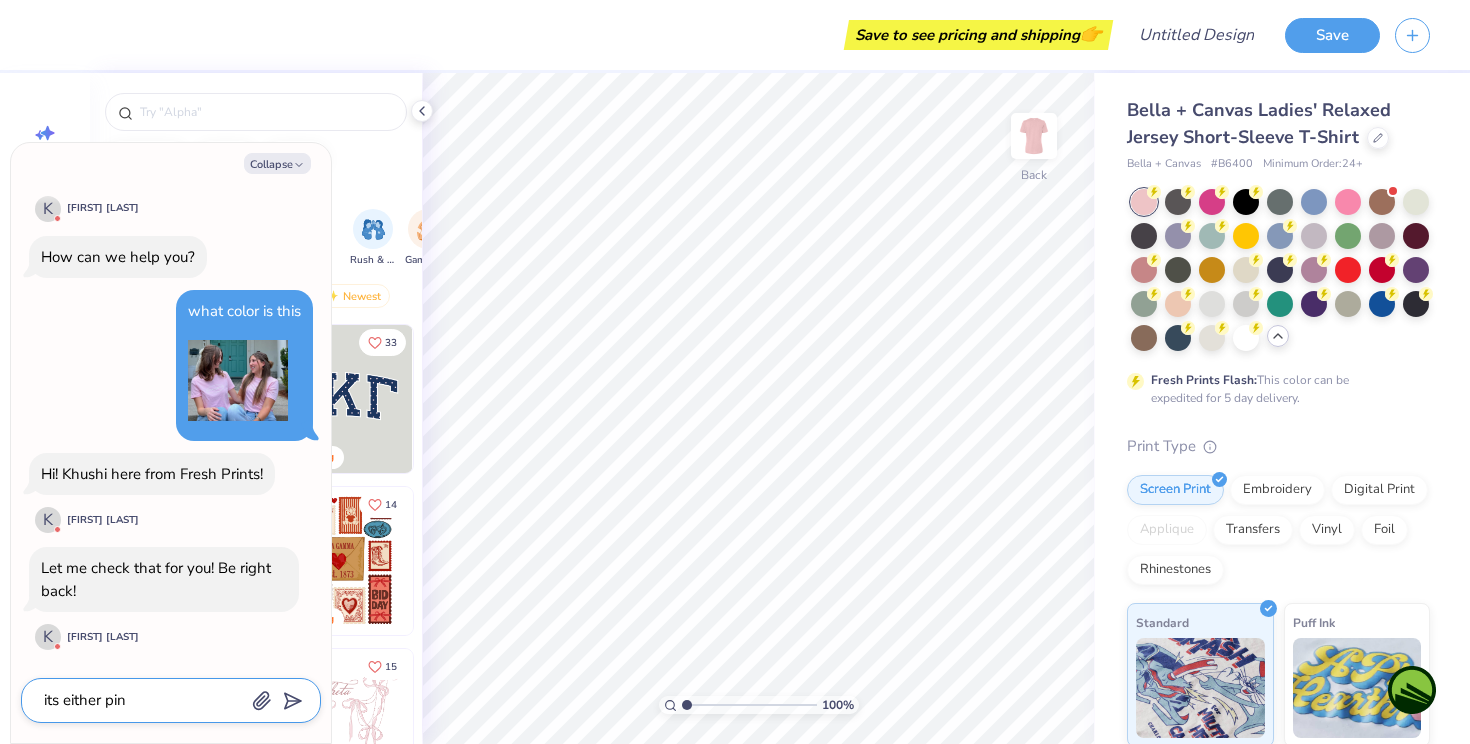 type on "its either pink" 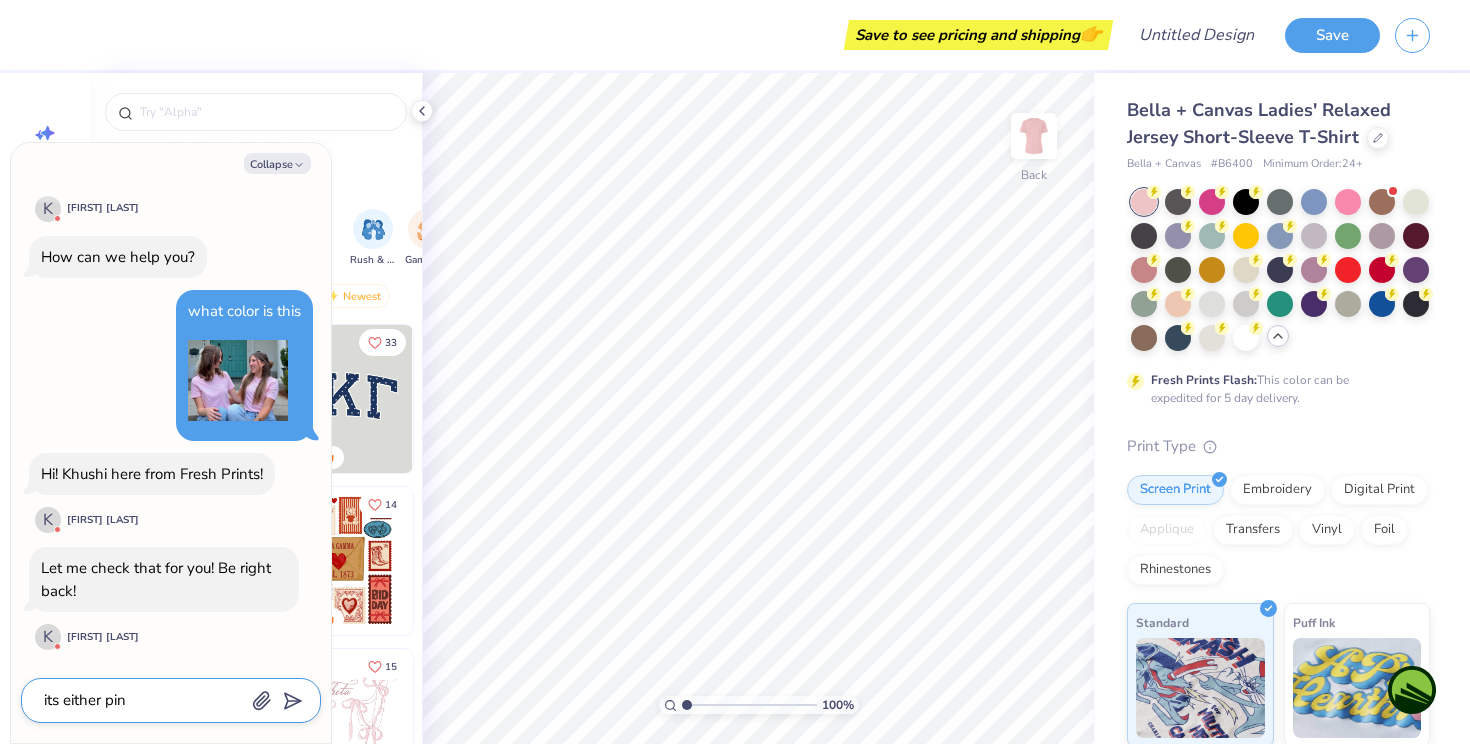 type on "x" 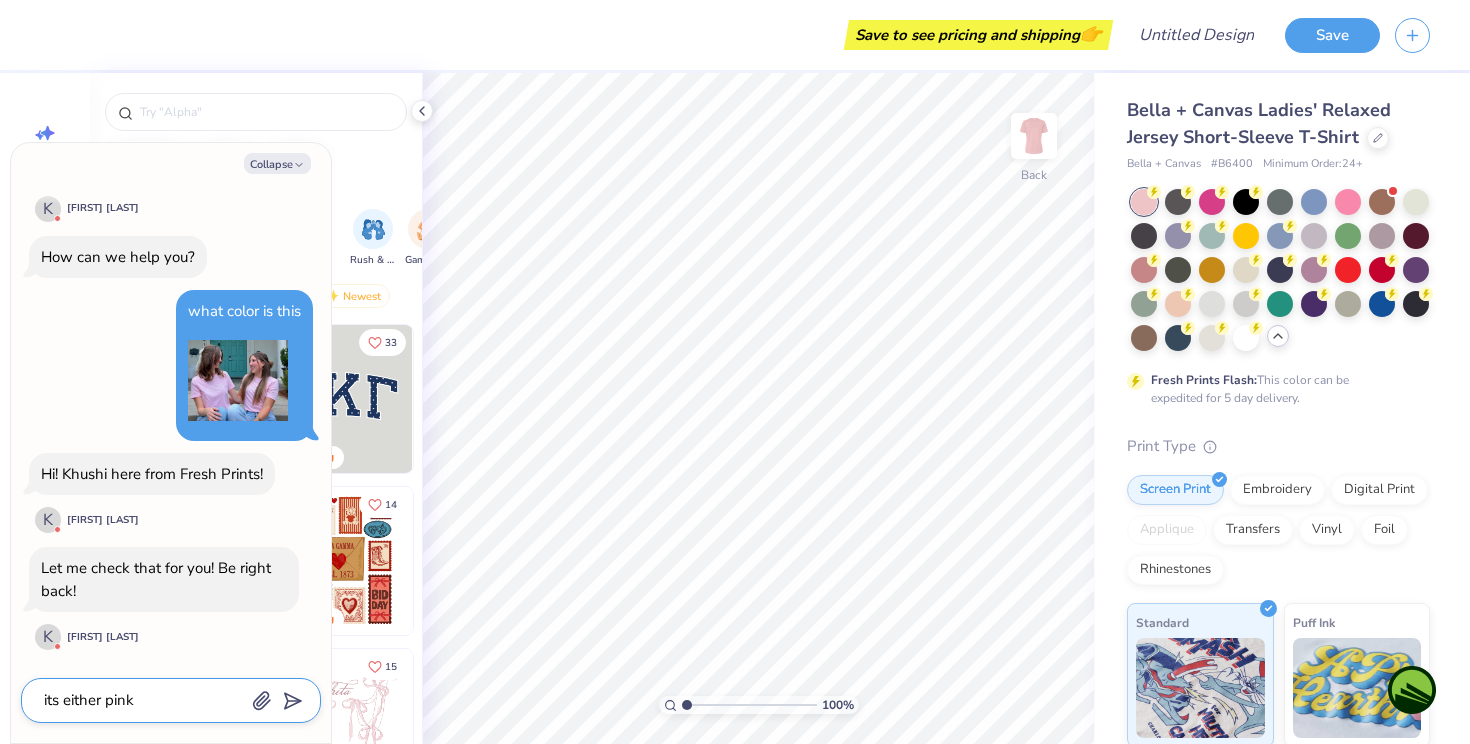 type on "its either pink" 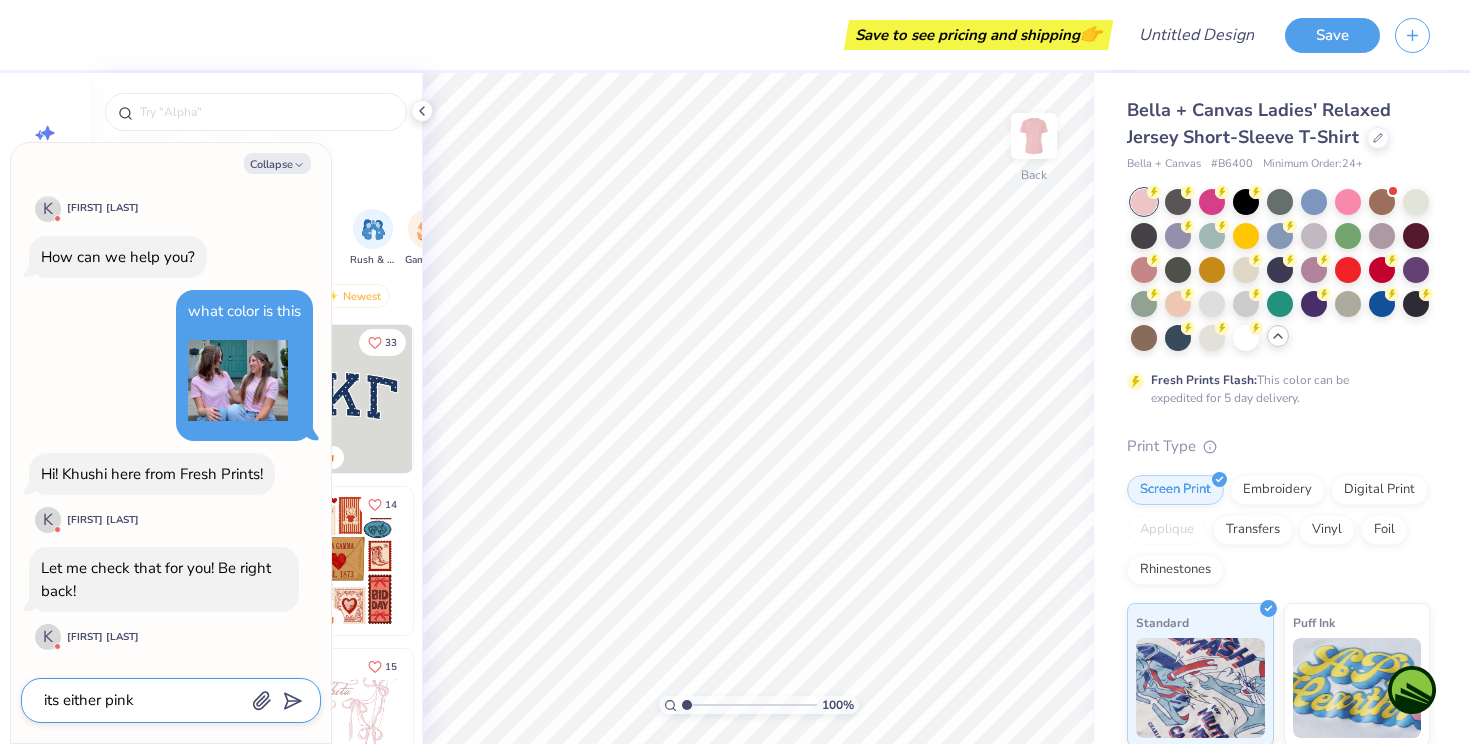 type on "x" 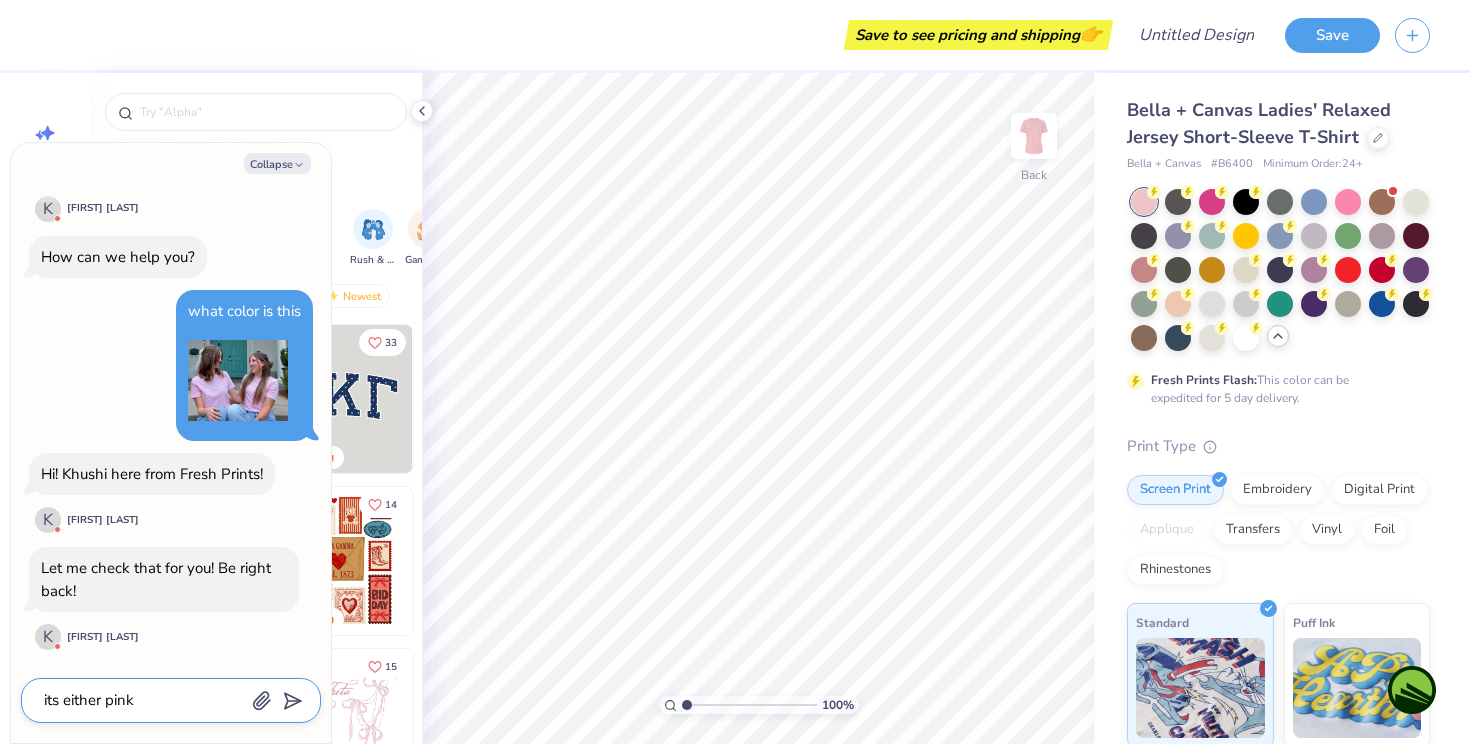 type on "its either pink o" 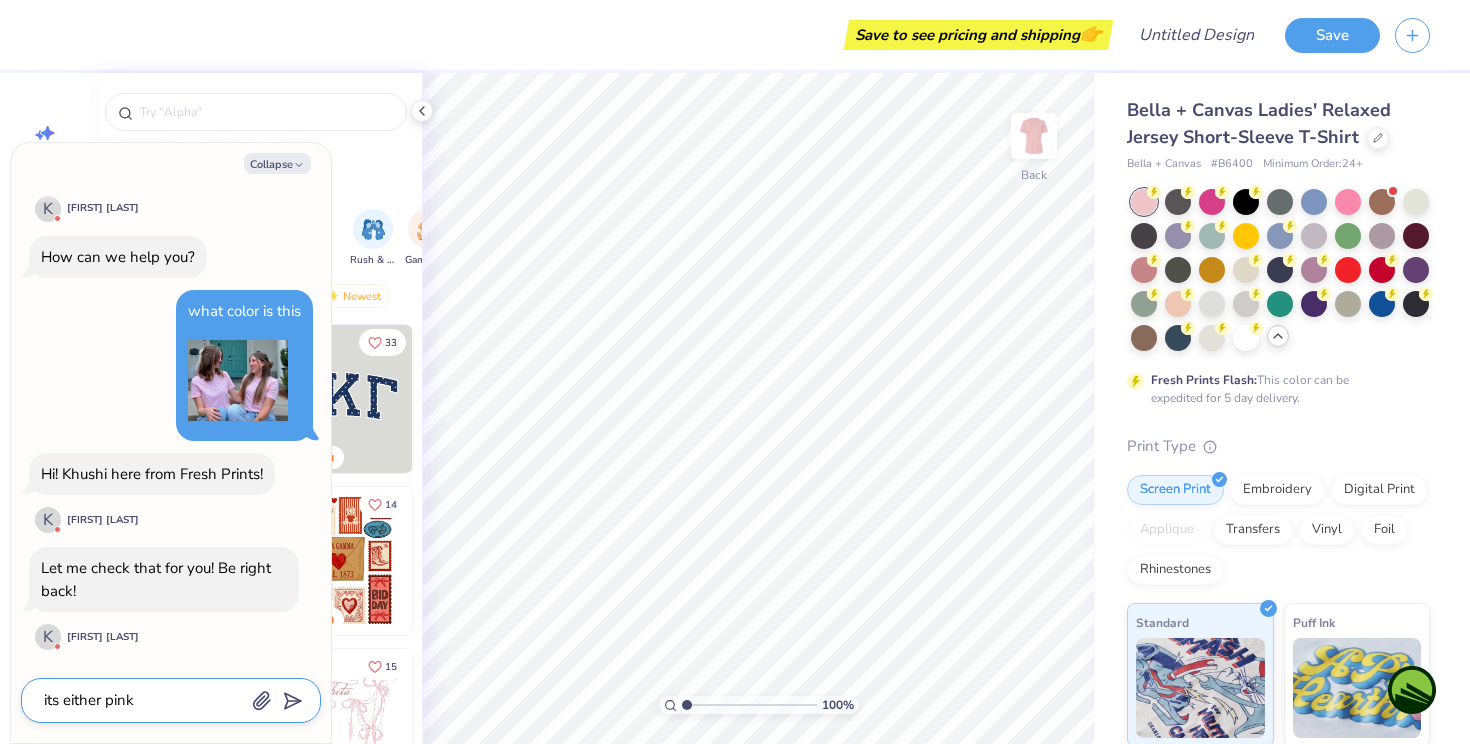 type on "x" 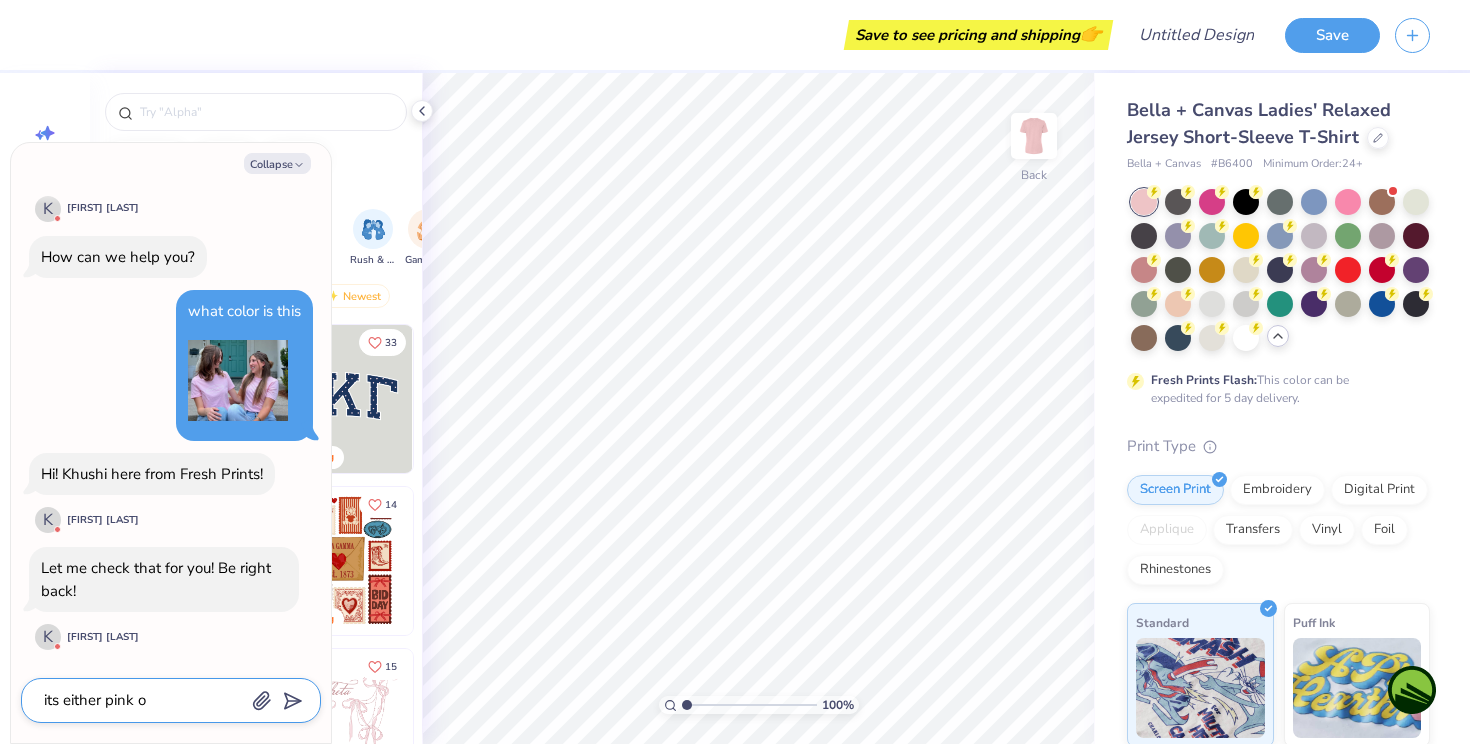 type on "its either pink or" 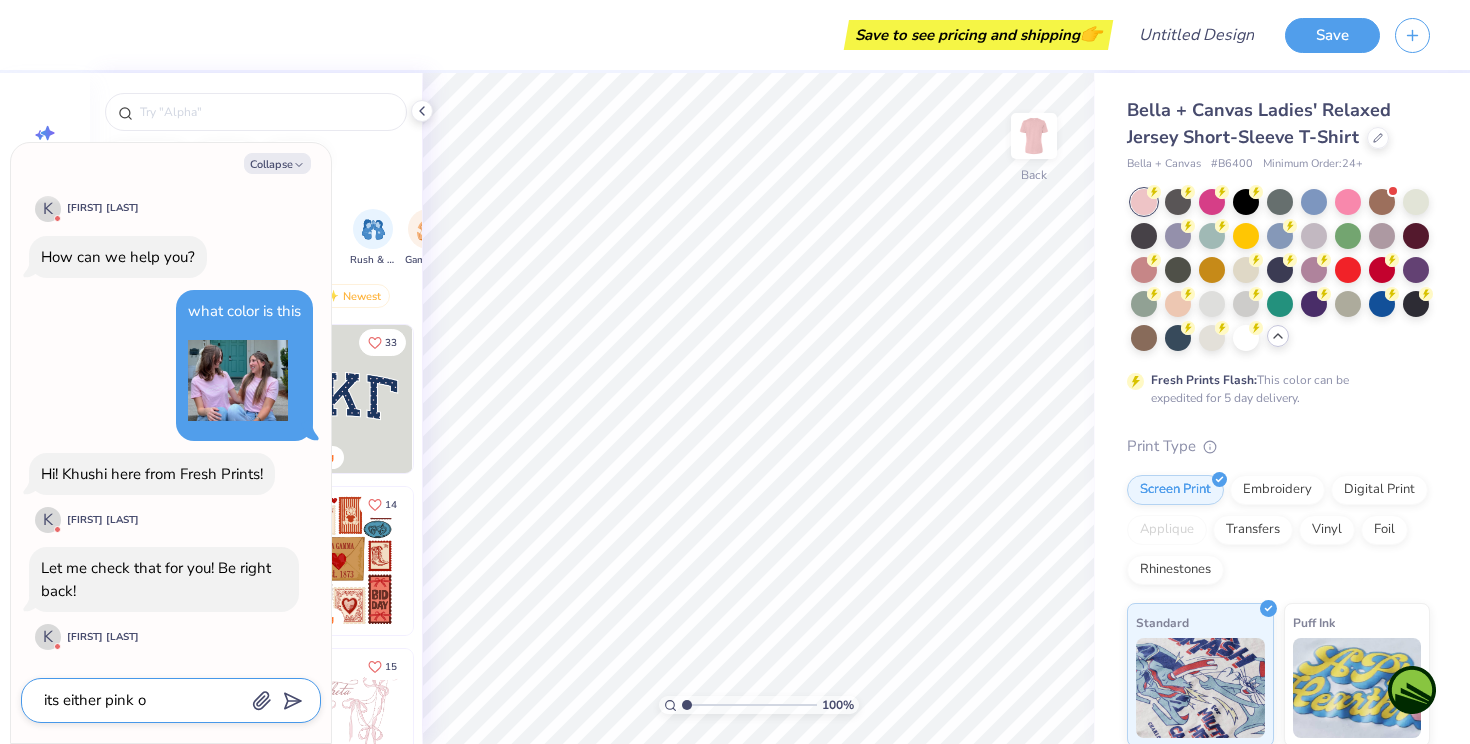 type on "x" 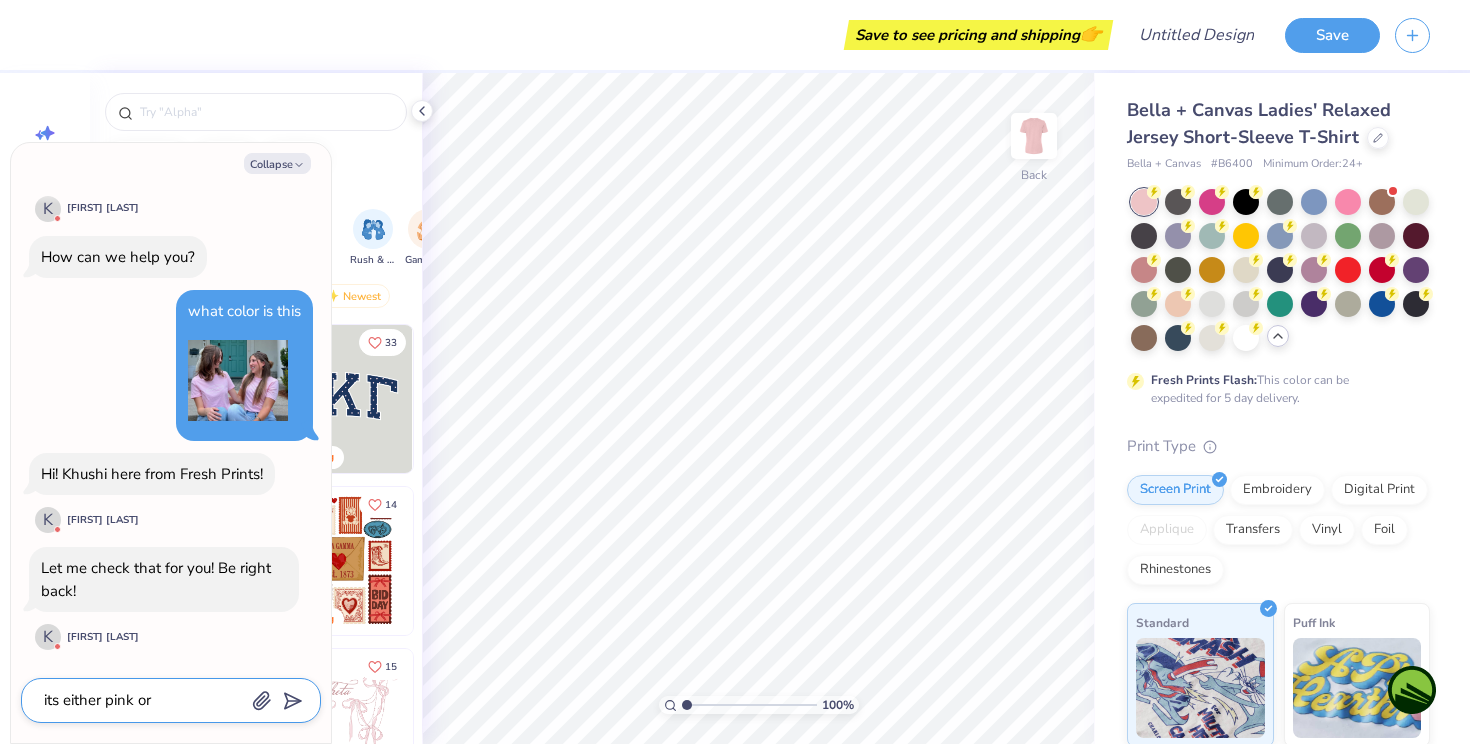 type on "its either pink or" 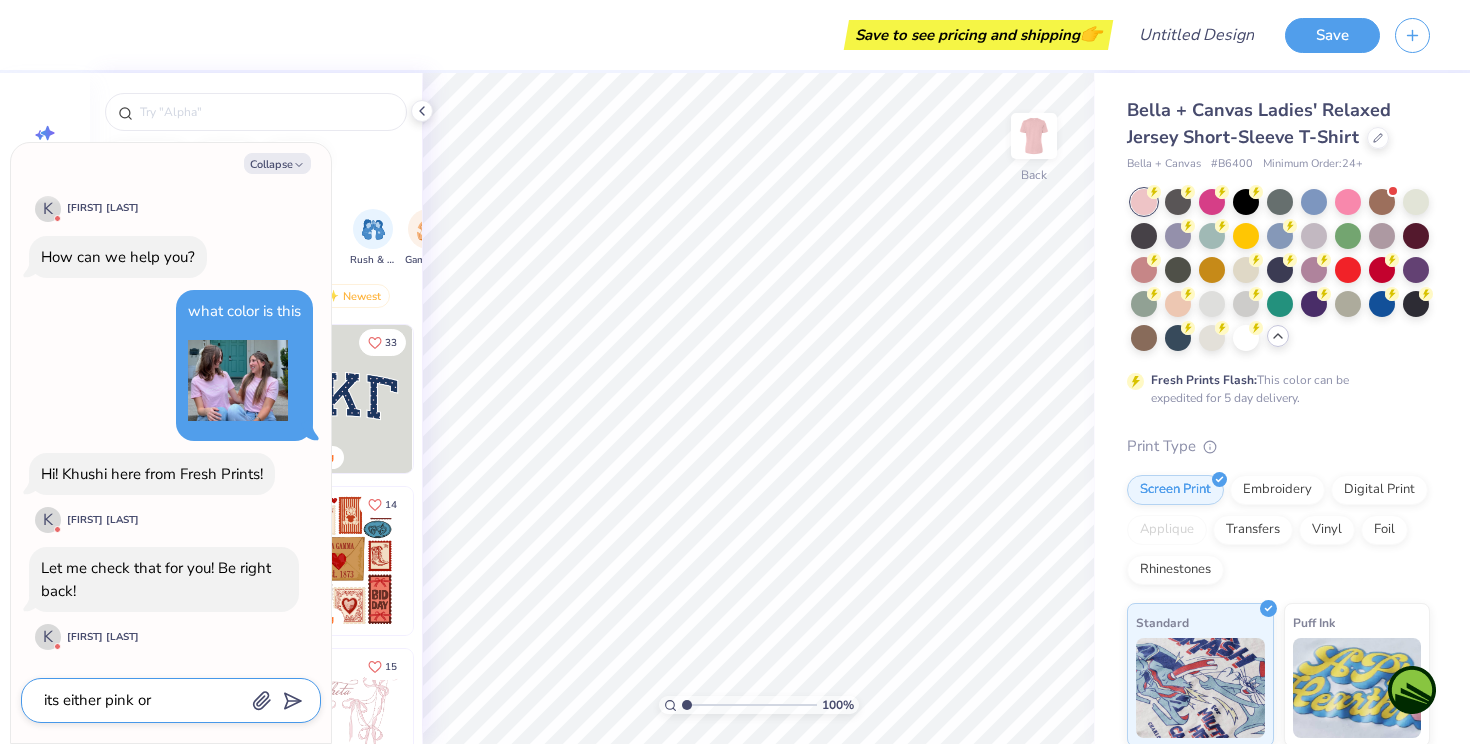type on "x" 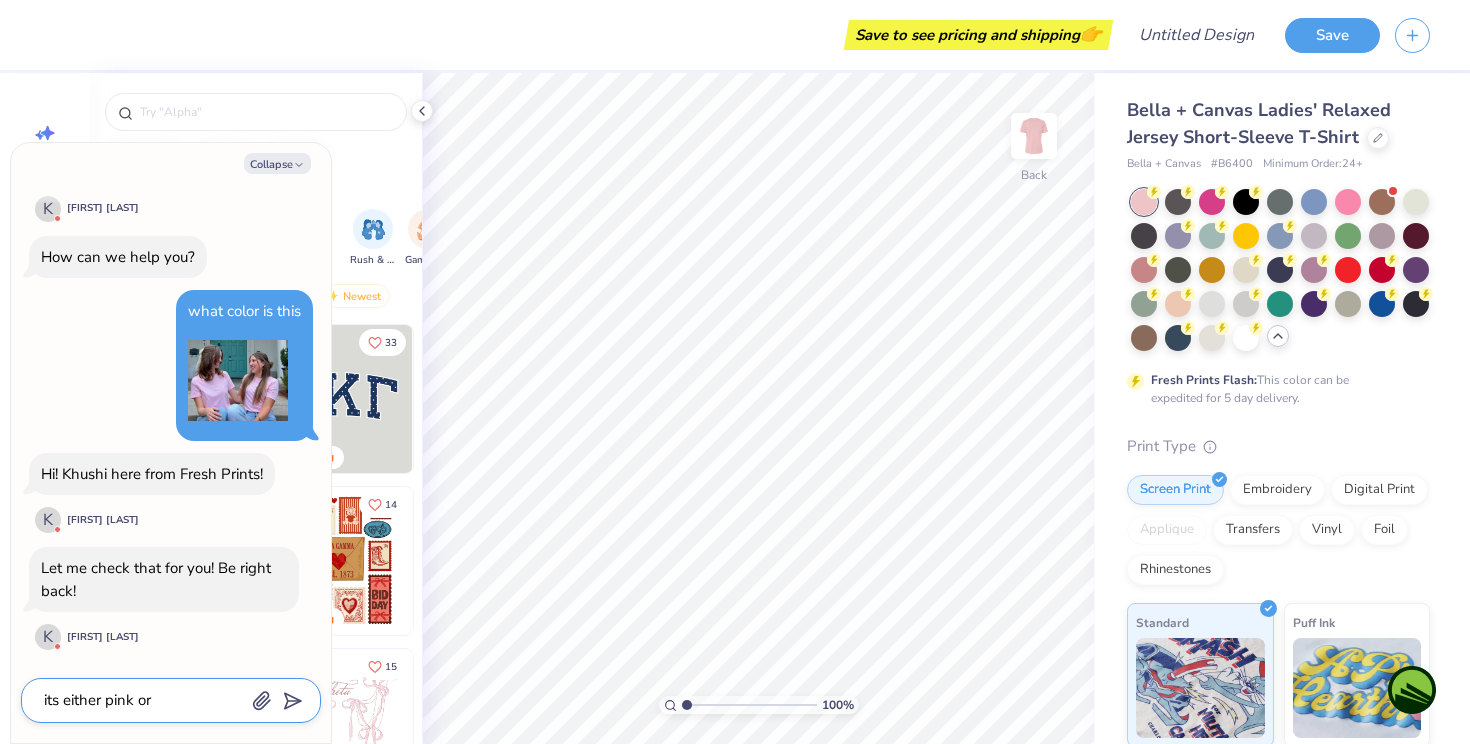 type on "its either pink or c" 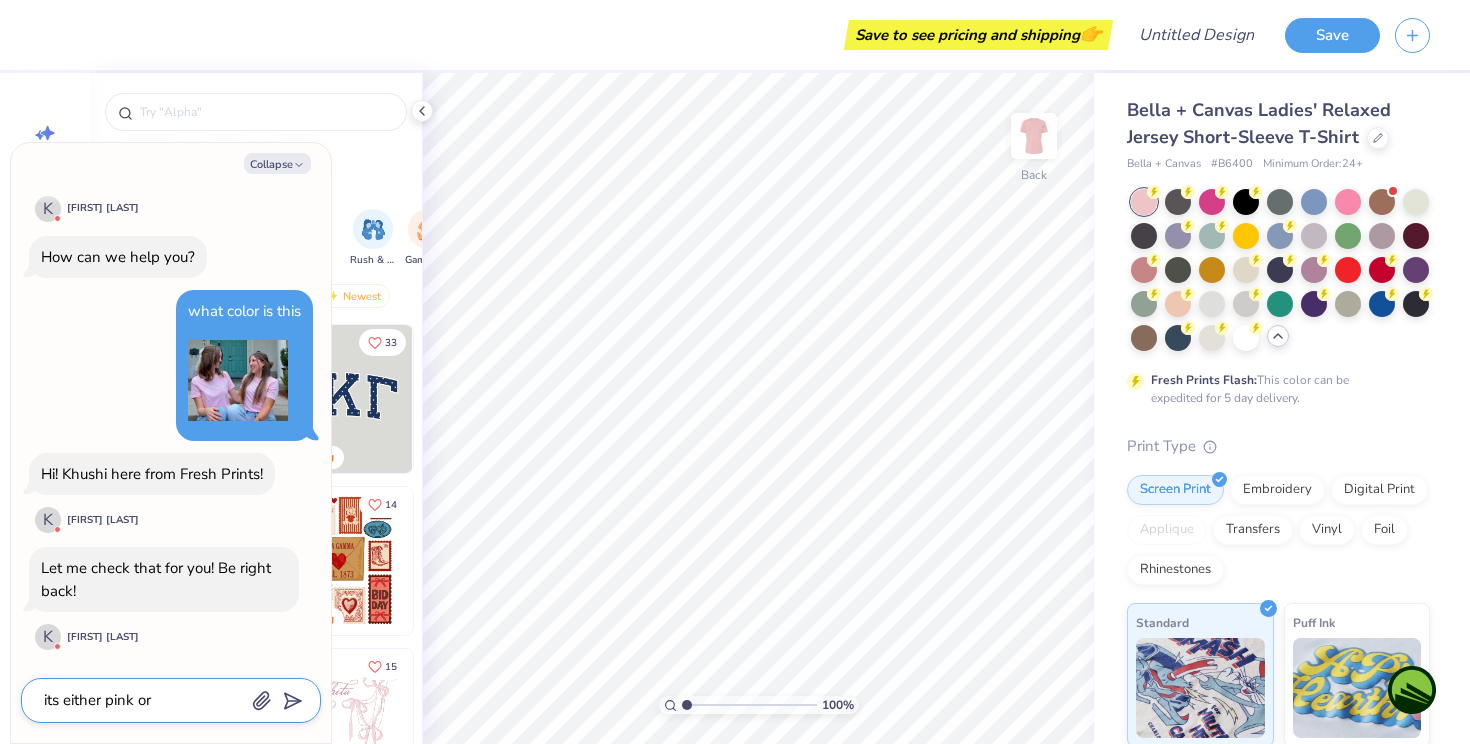 type on "x" 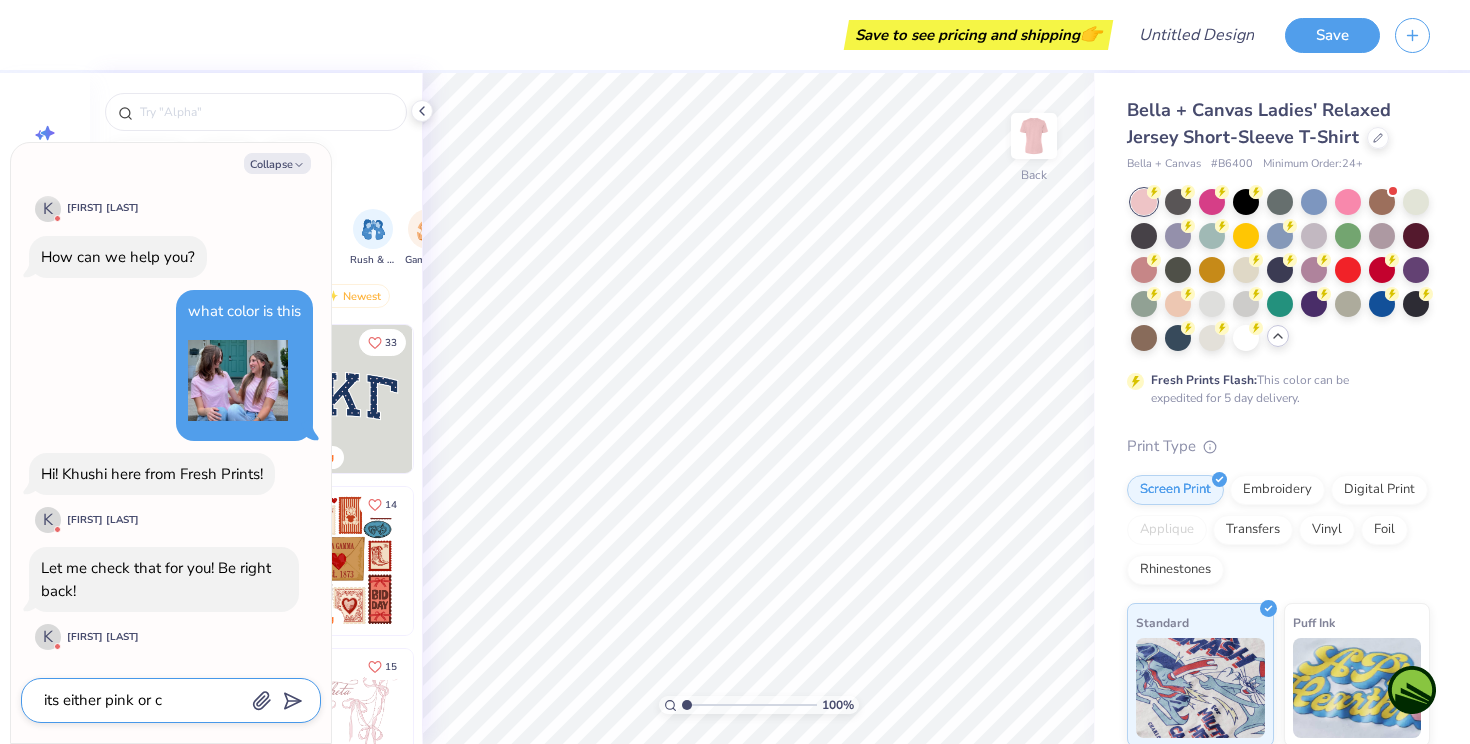 type on "its either pink or ch" 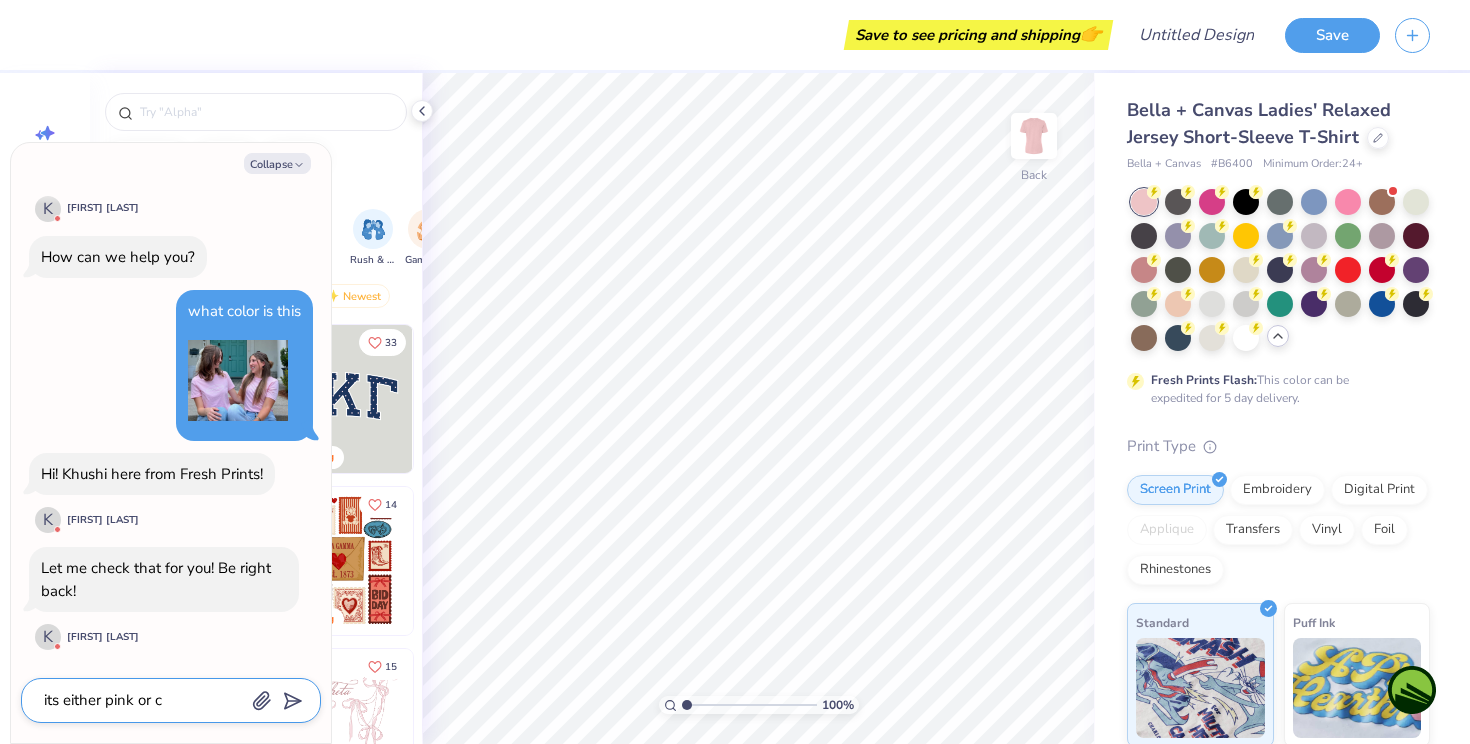 type on "x" 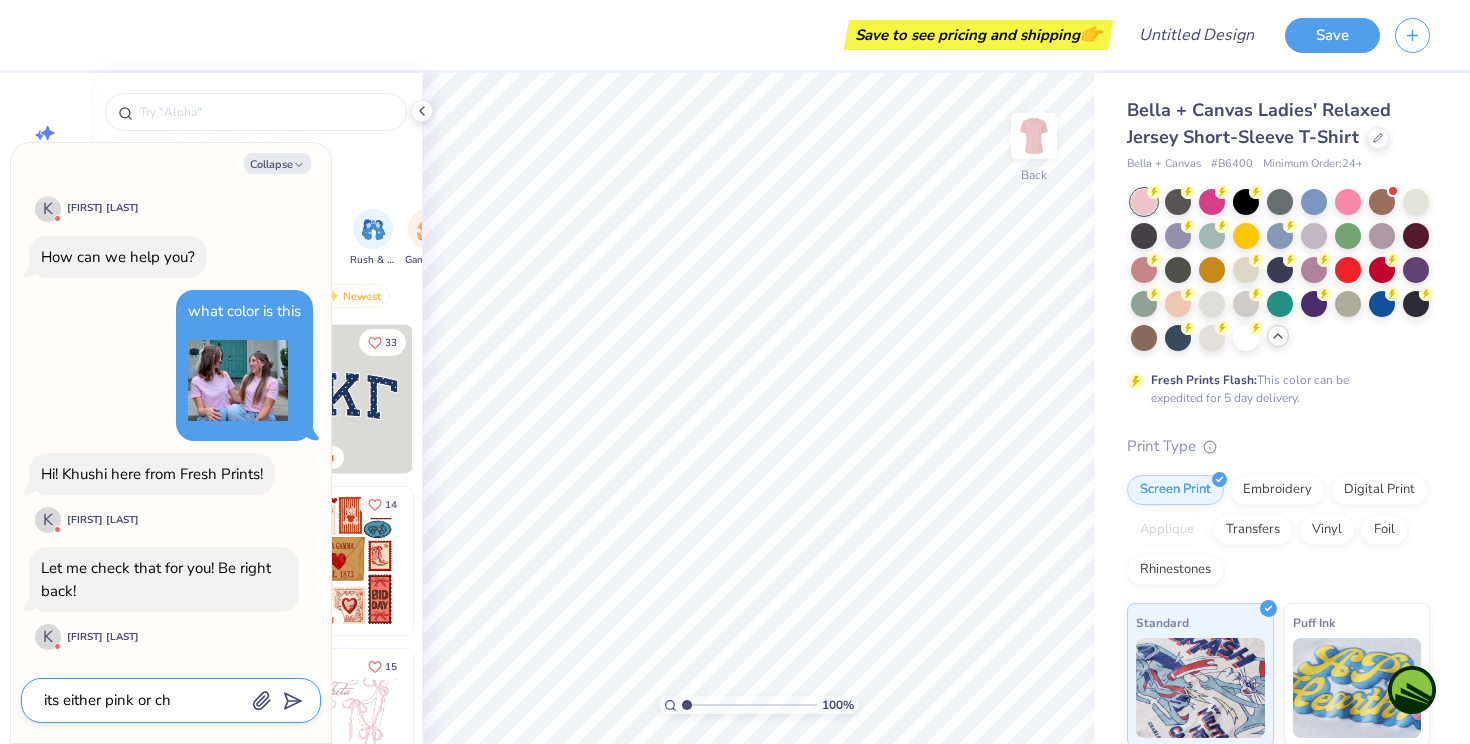 type on "its either pink or cha" 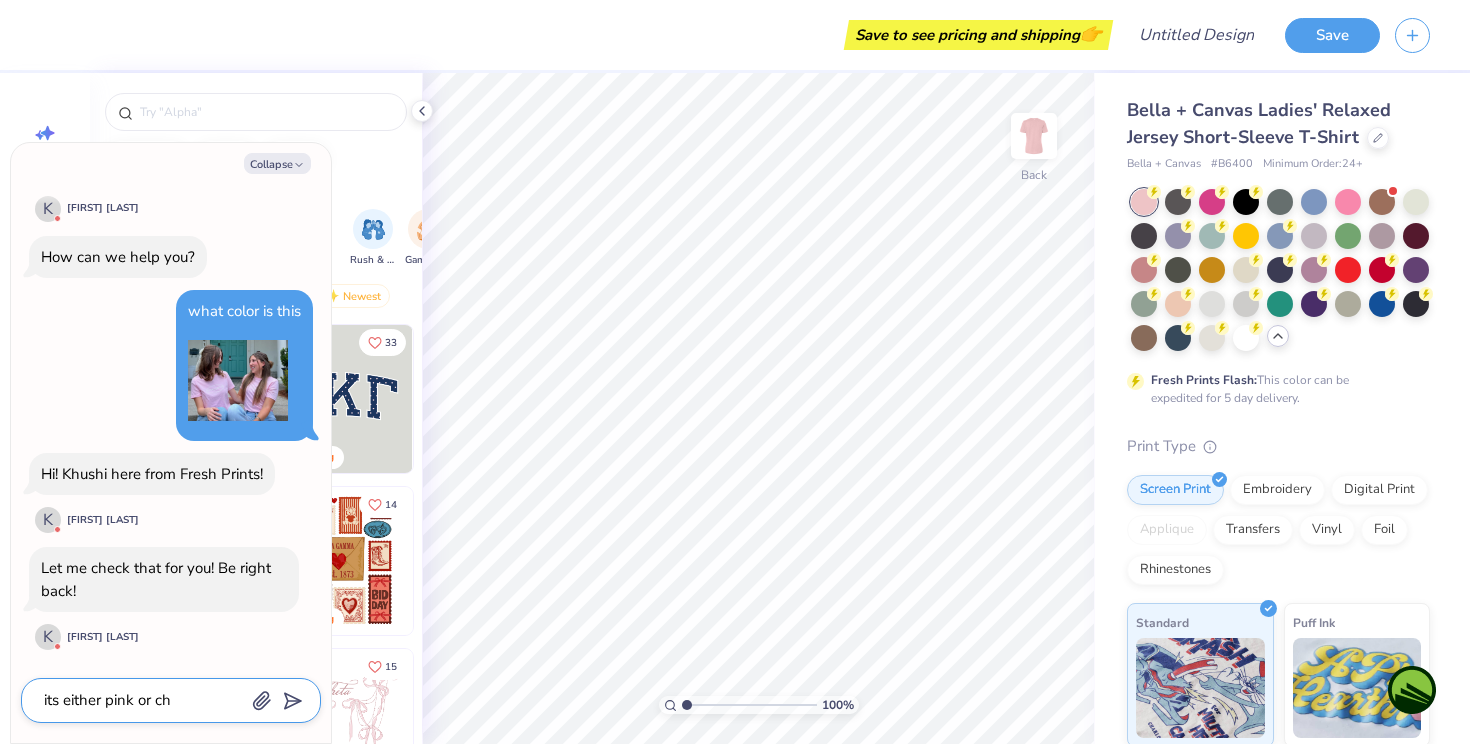 type on "x" 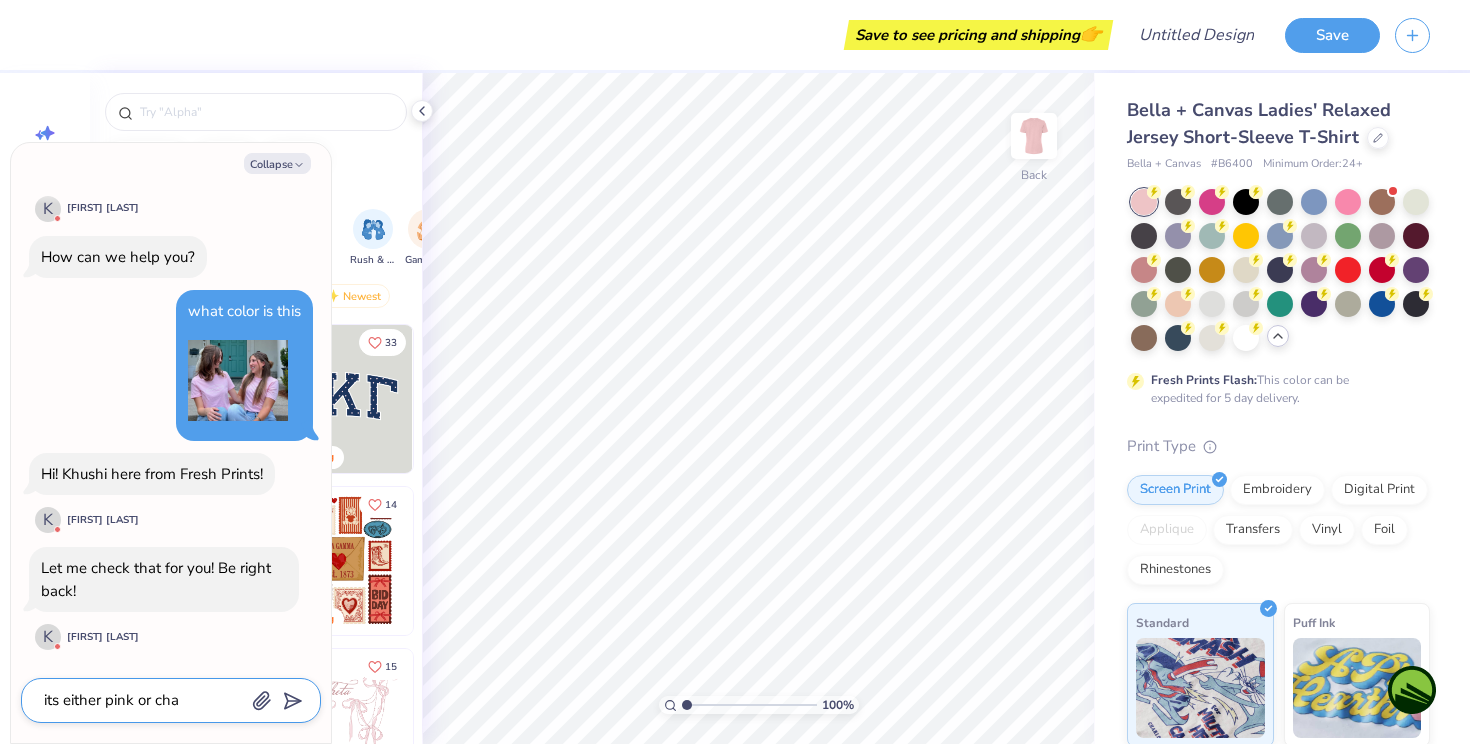 type on "its either pink or char" 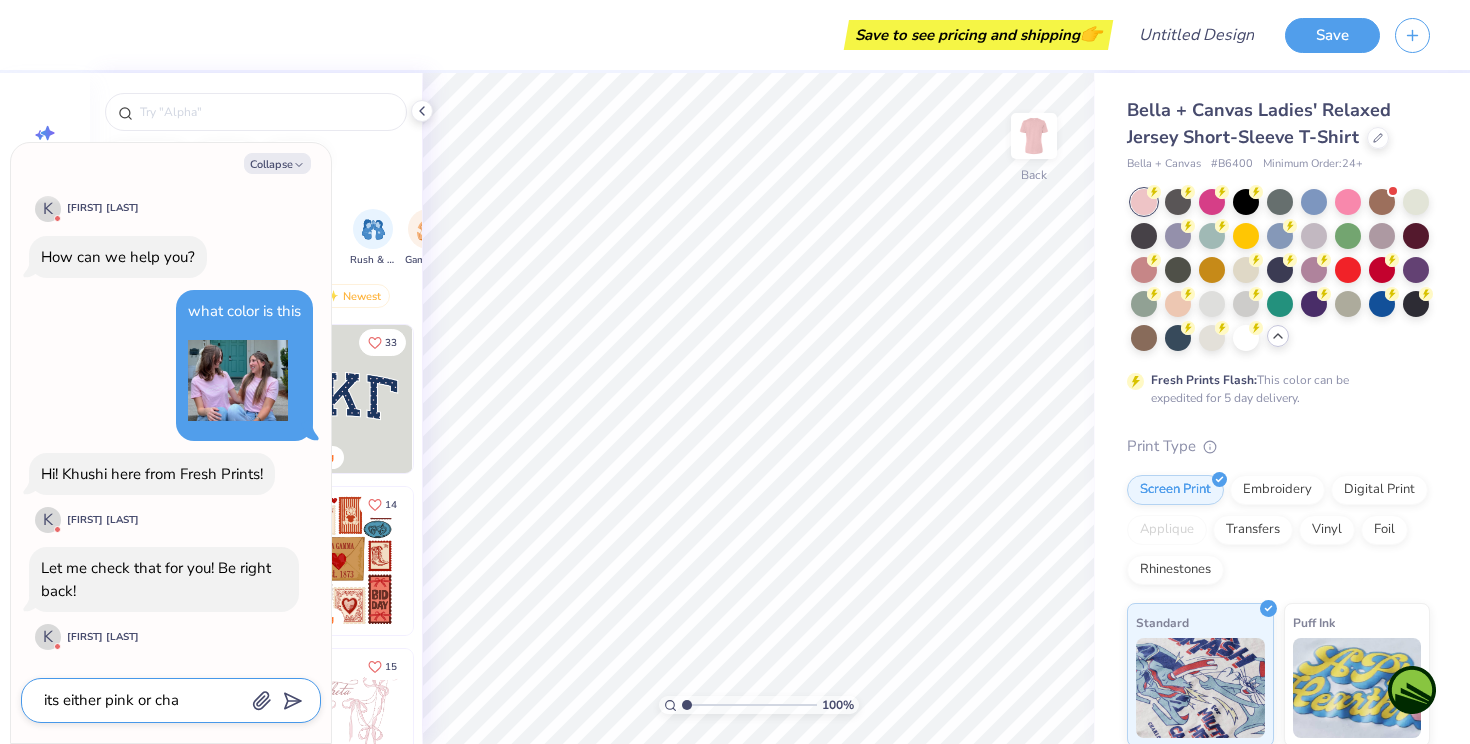 type on "x" 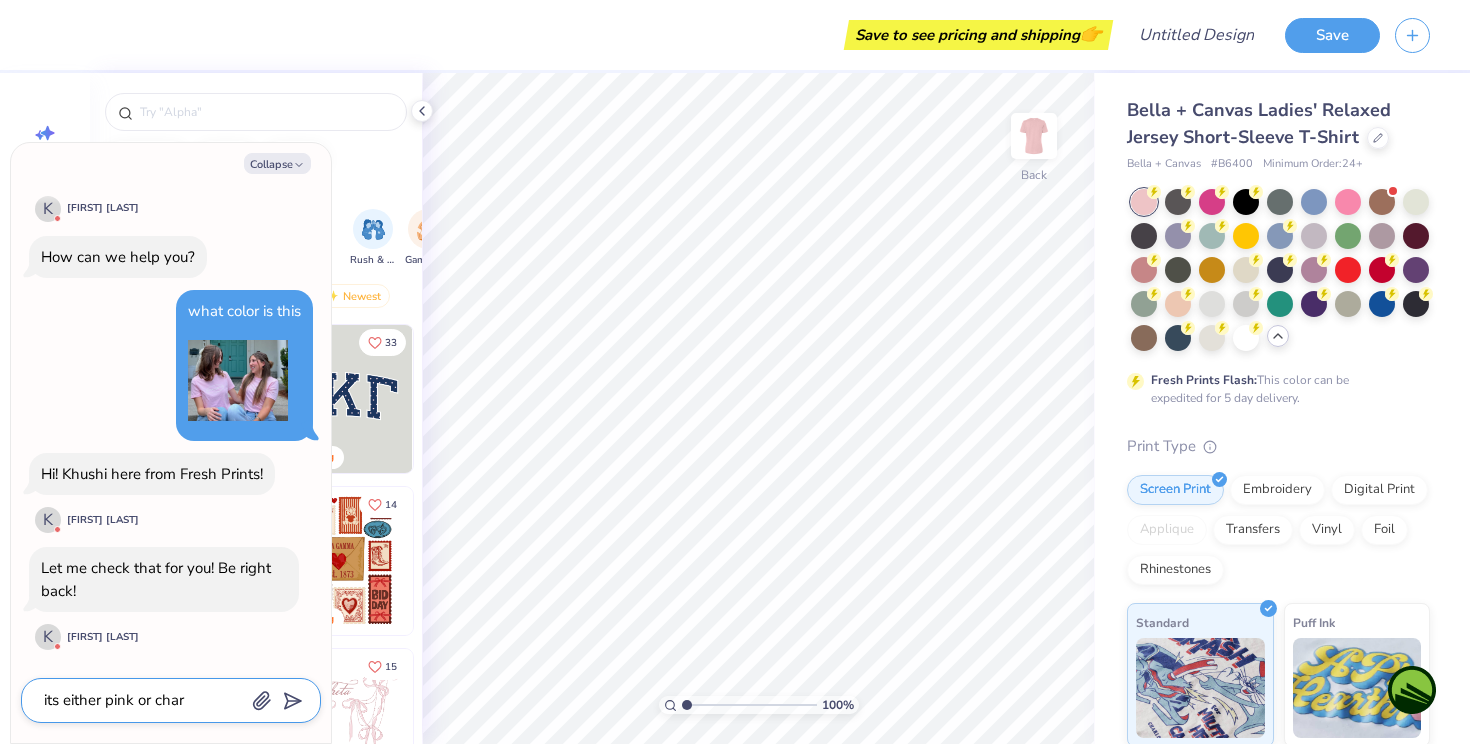 type on "its either pink or chari" 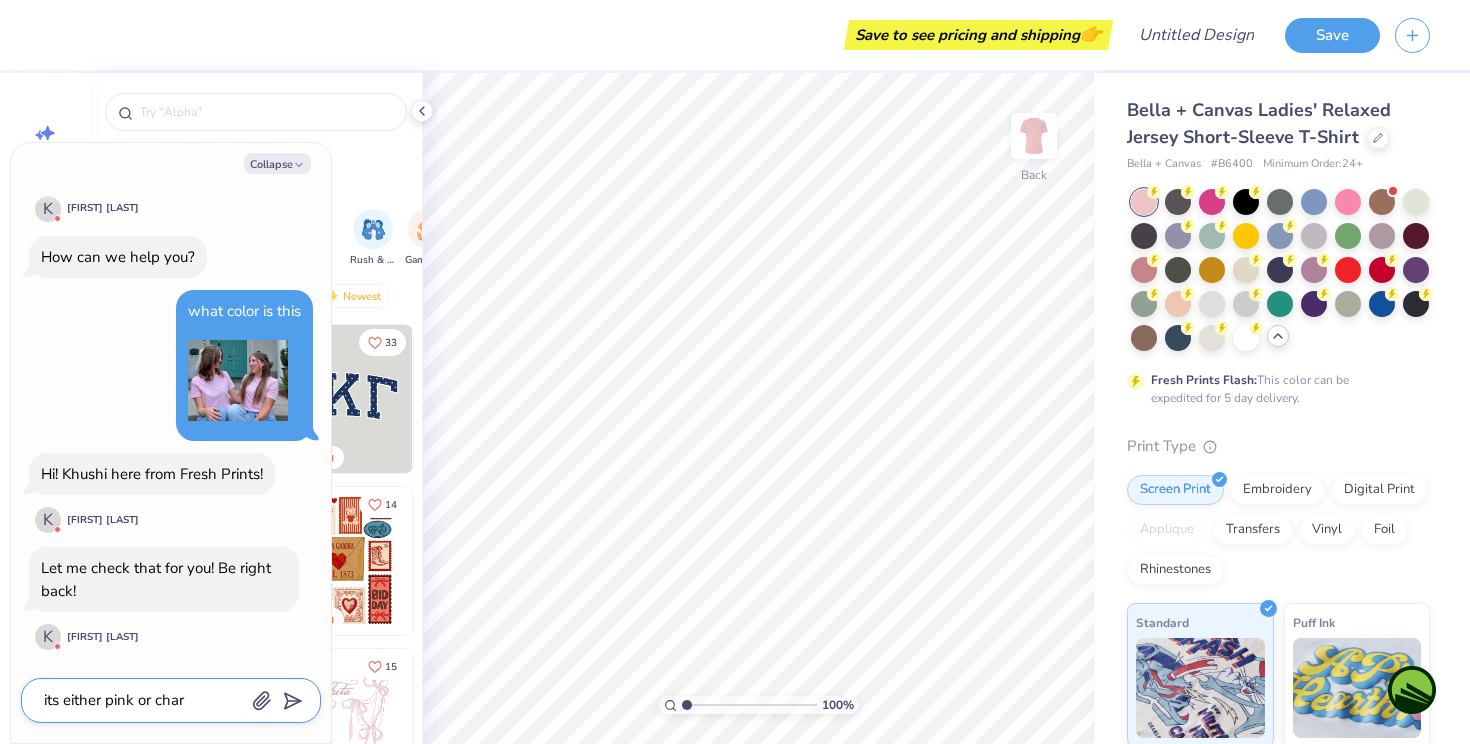 type on "x" 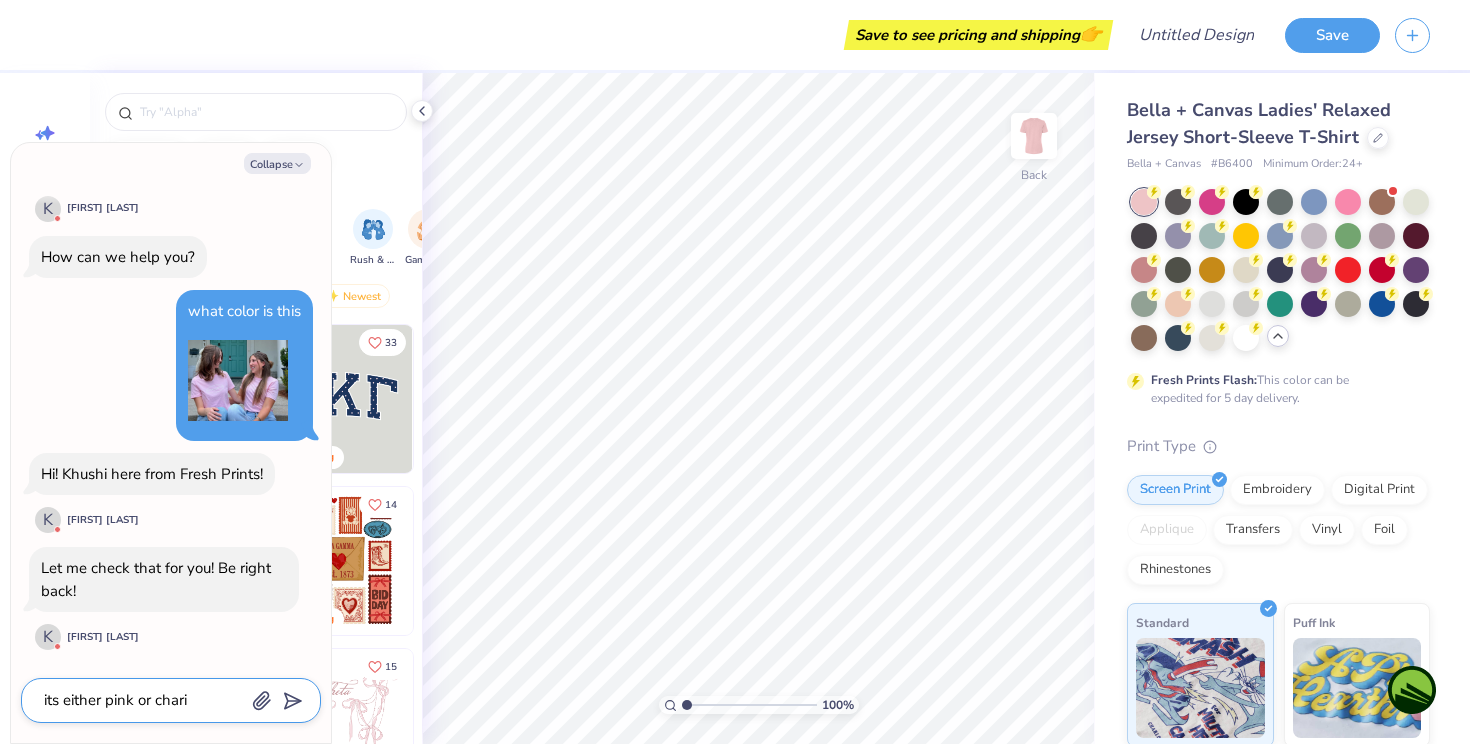type on "its either pink or charit" 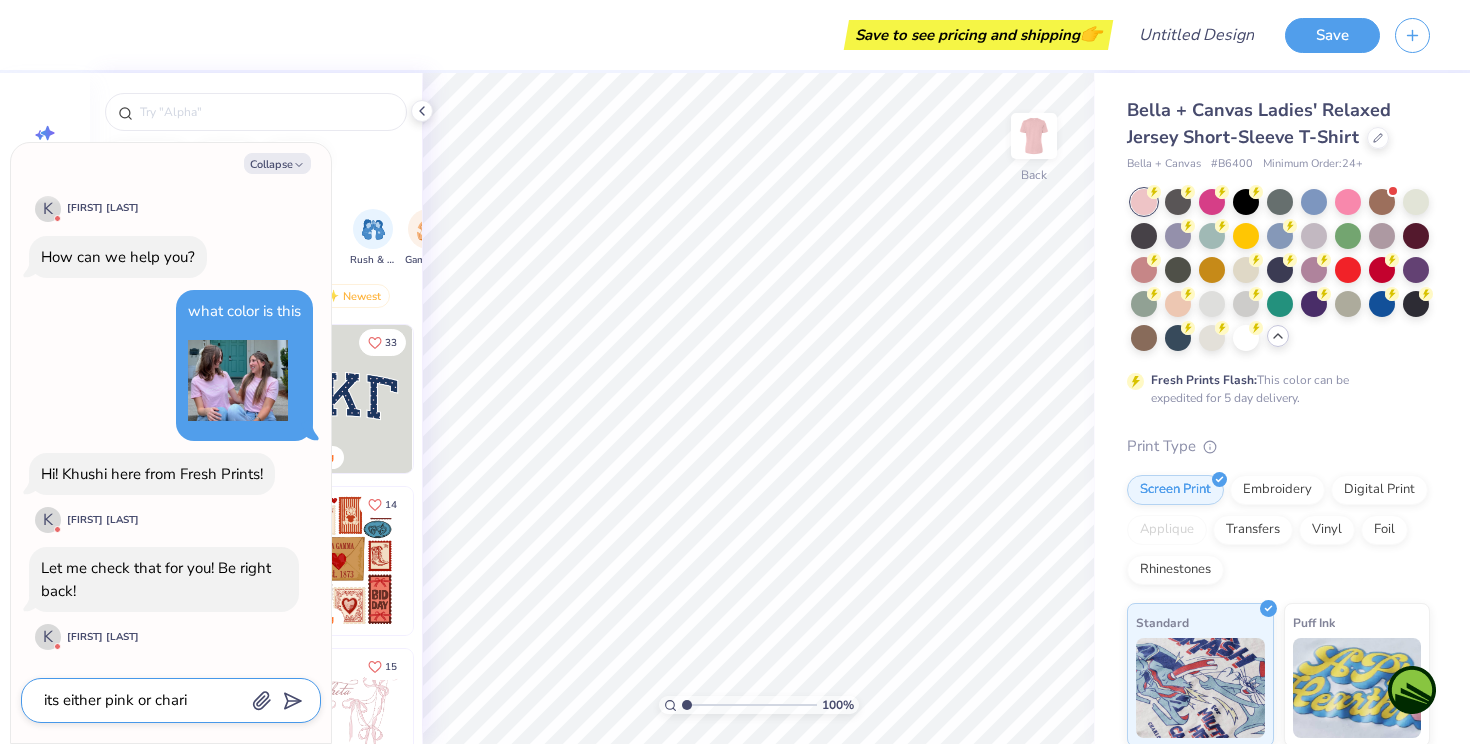 type on "x" 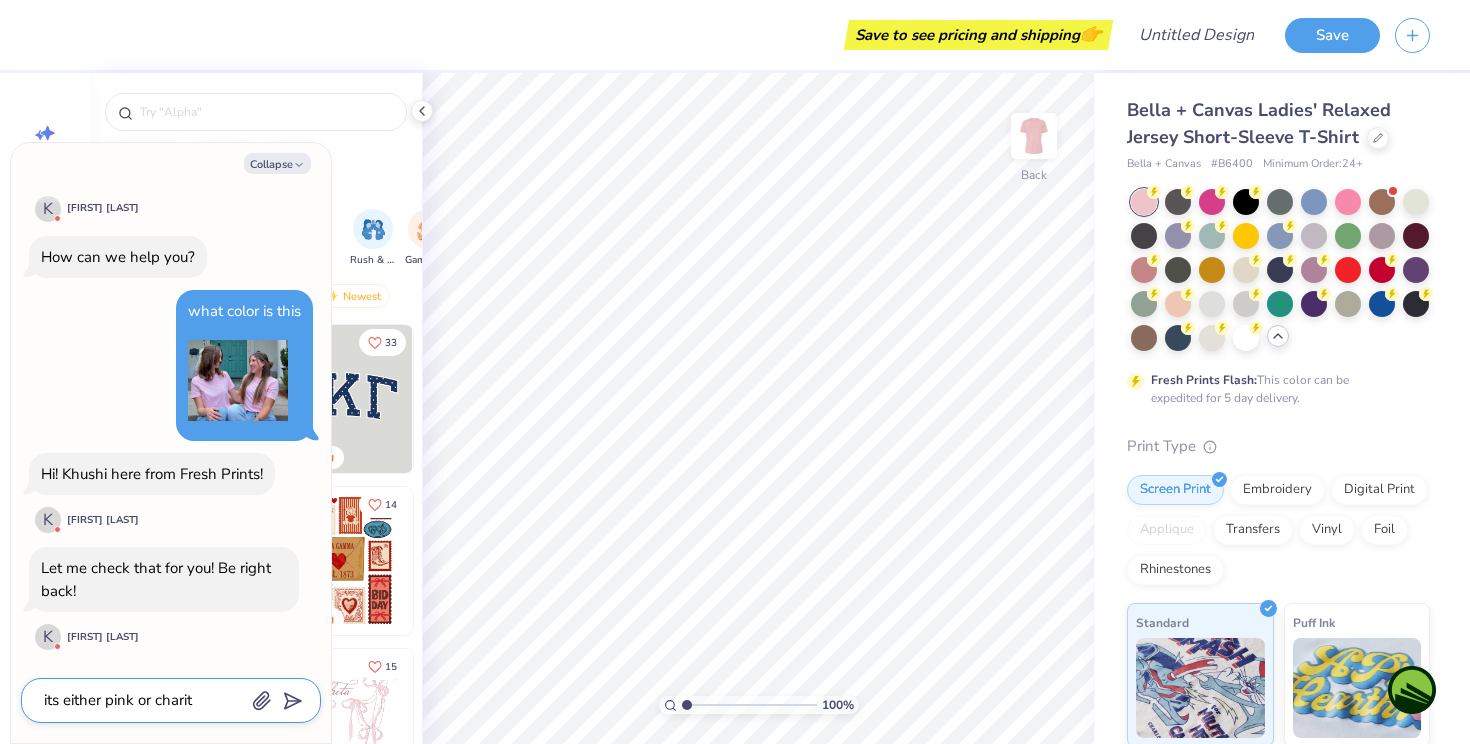 type on "its either pink or charity" 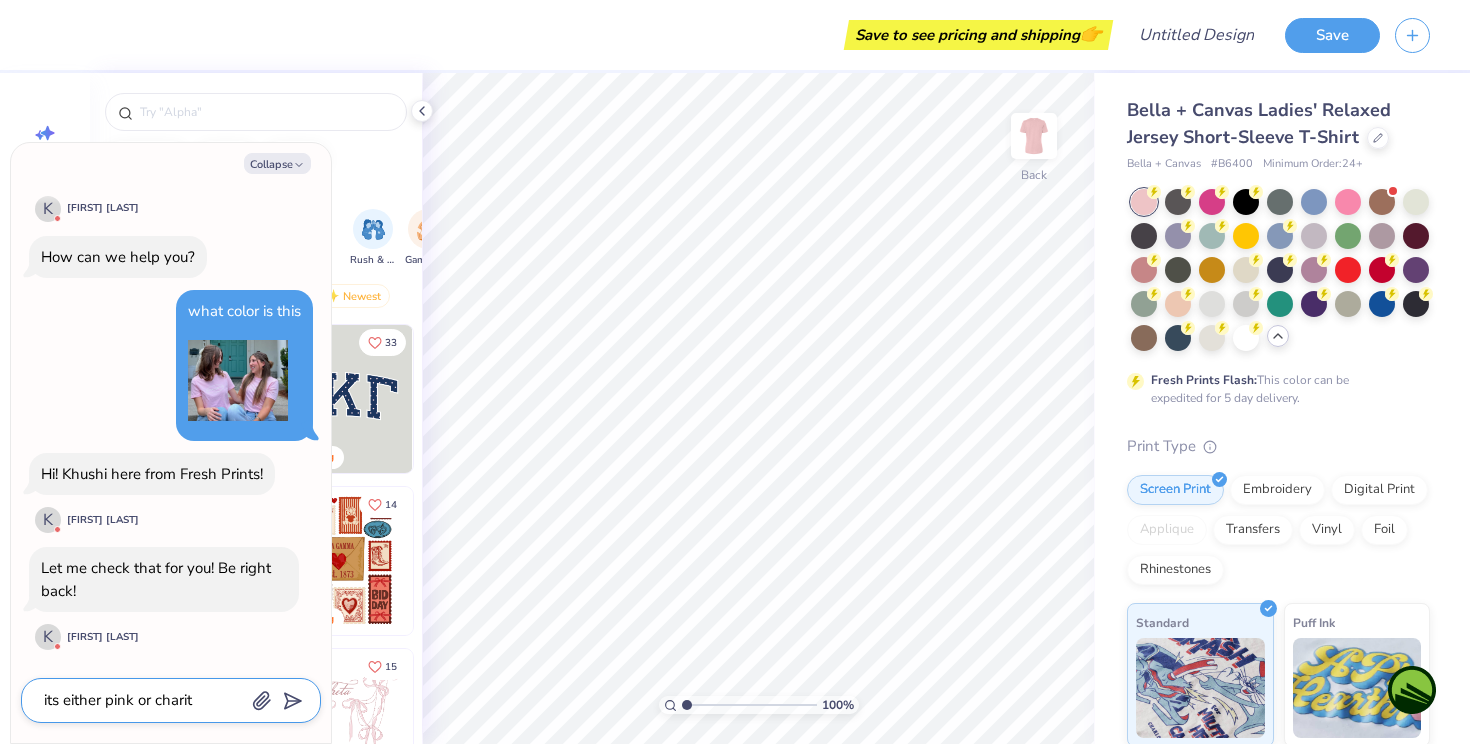 type on "x" 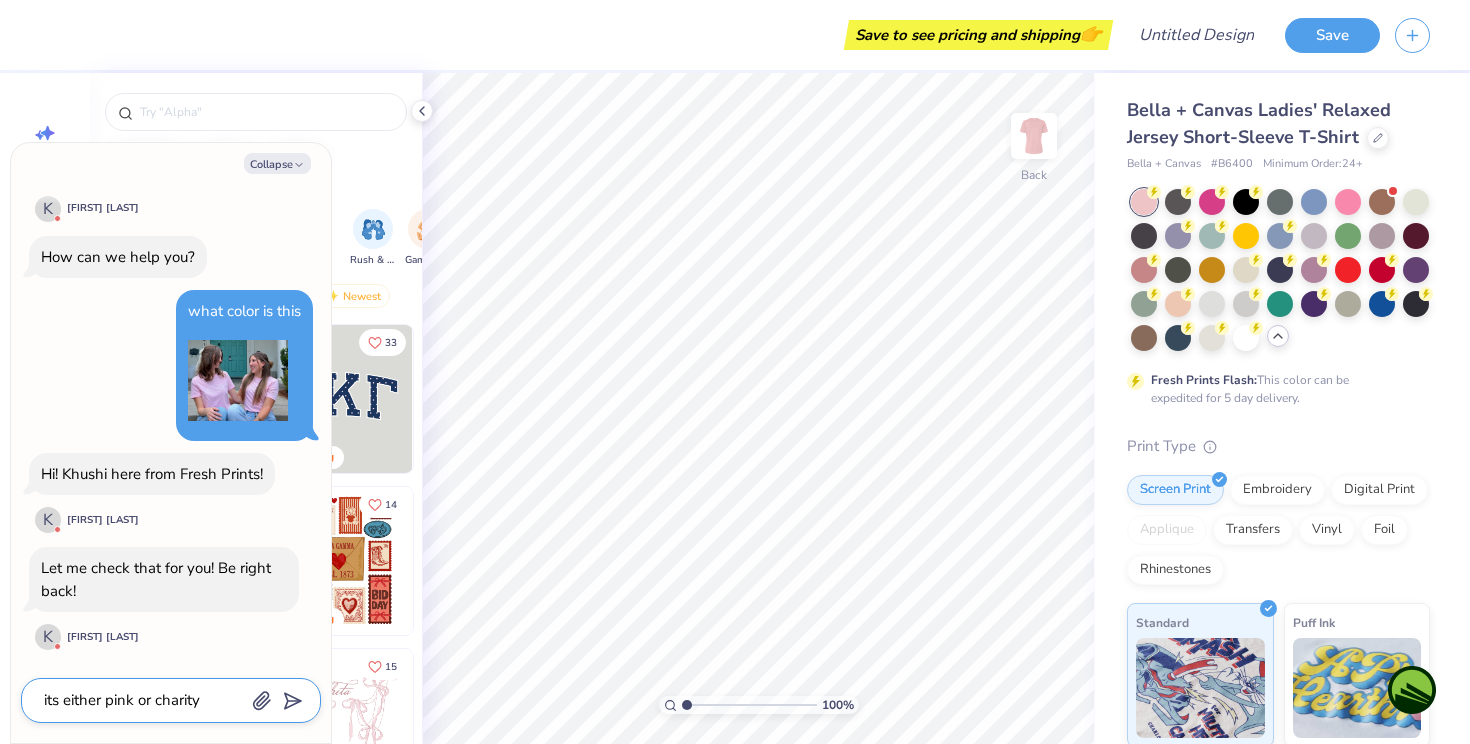 type on "its either pink or charity" 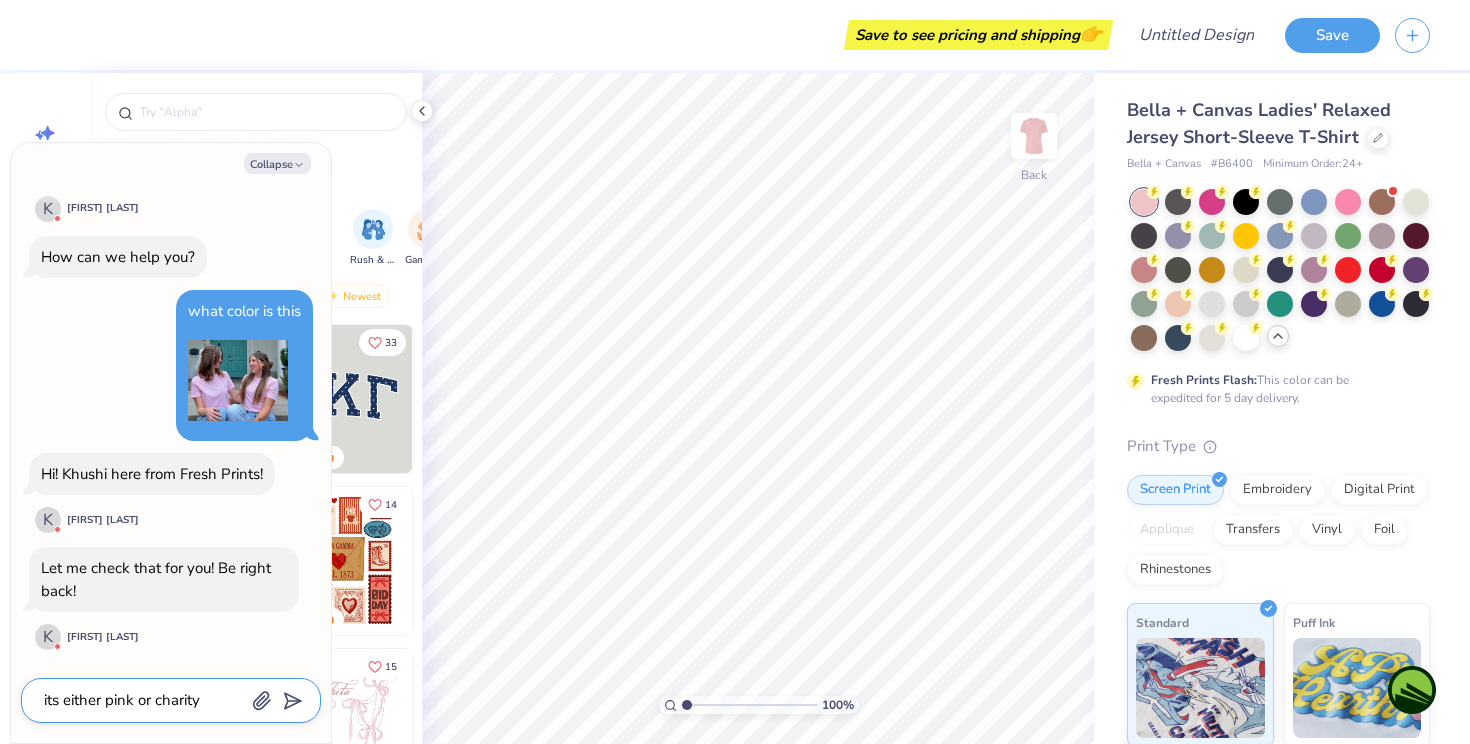 type on "x" 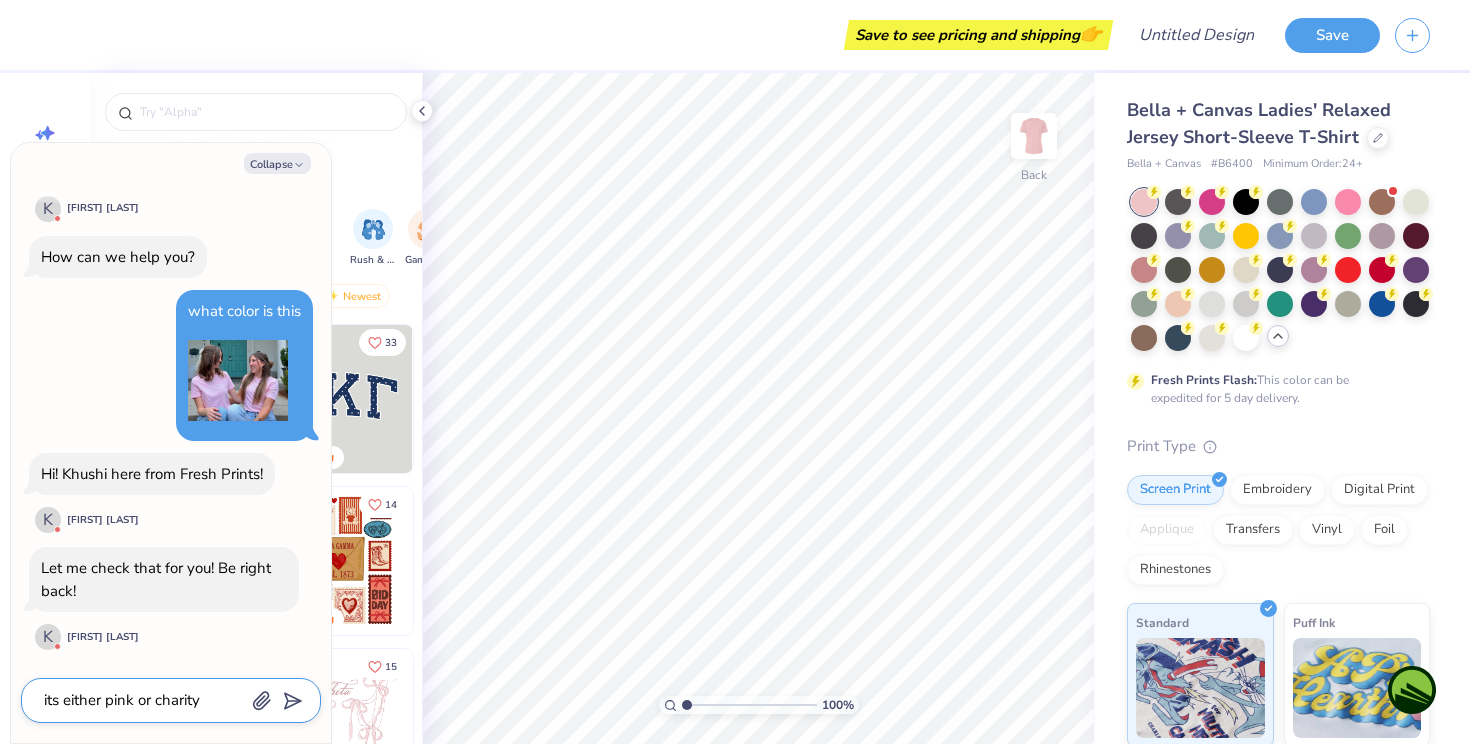 type on "its either pink or charity p" 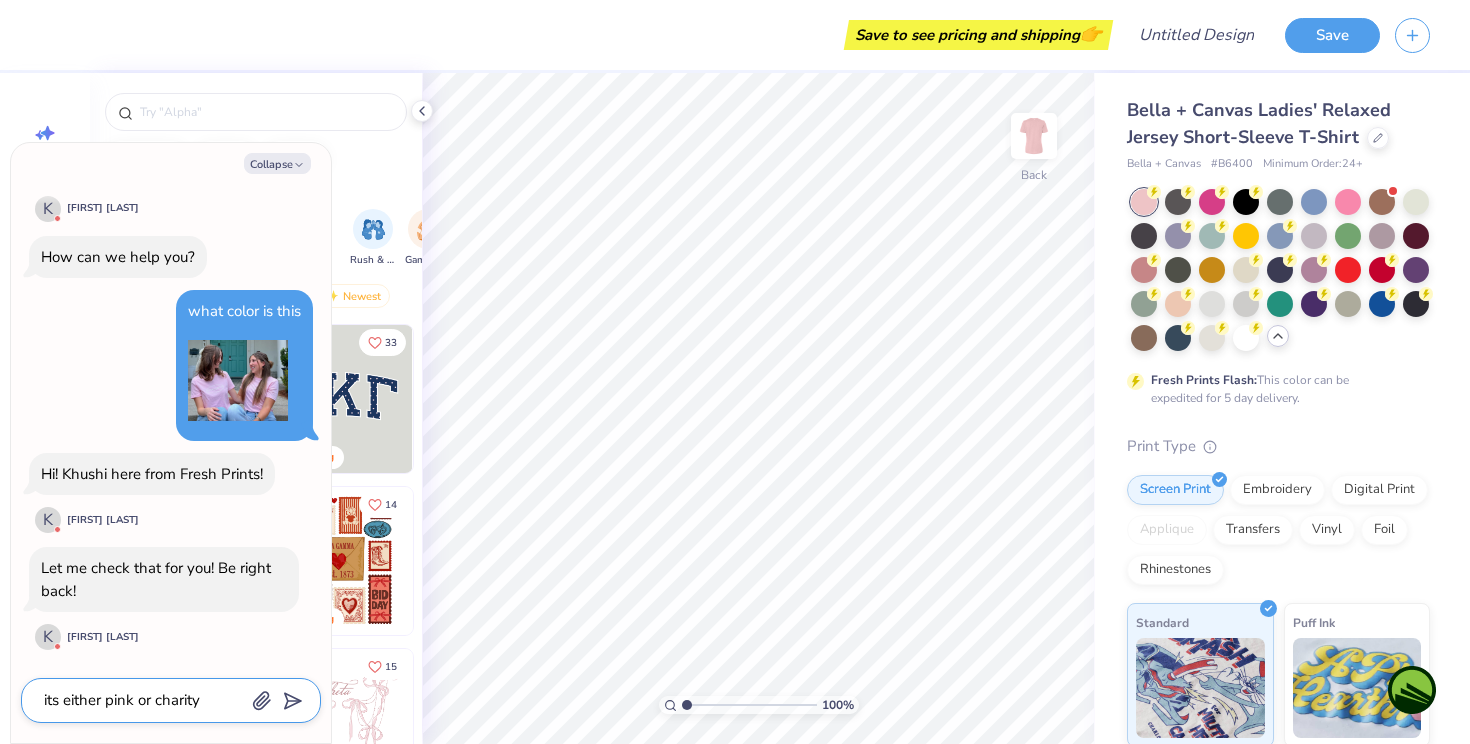 type on "x" 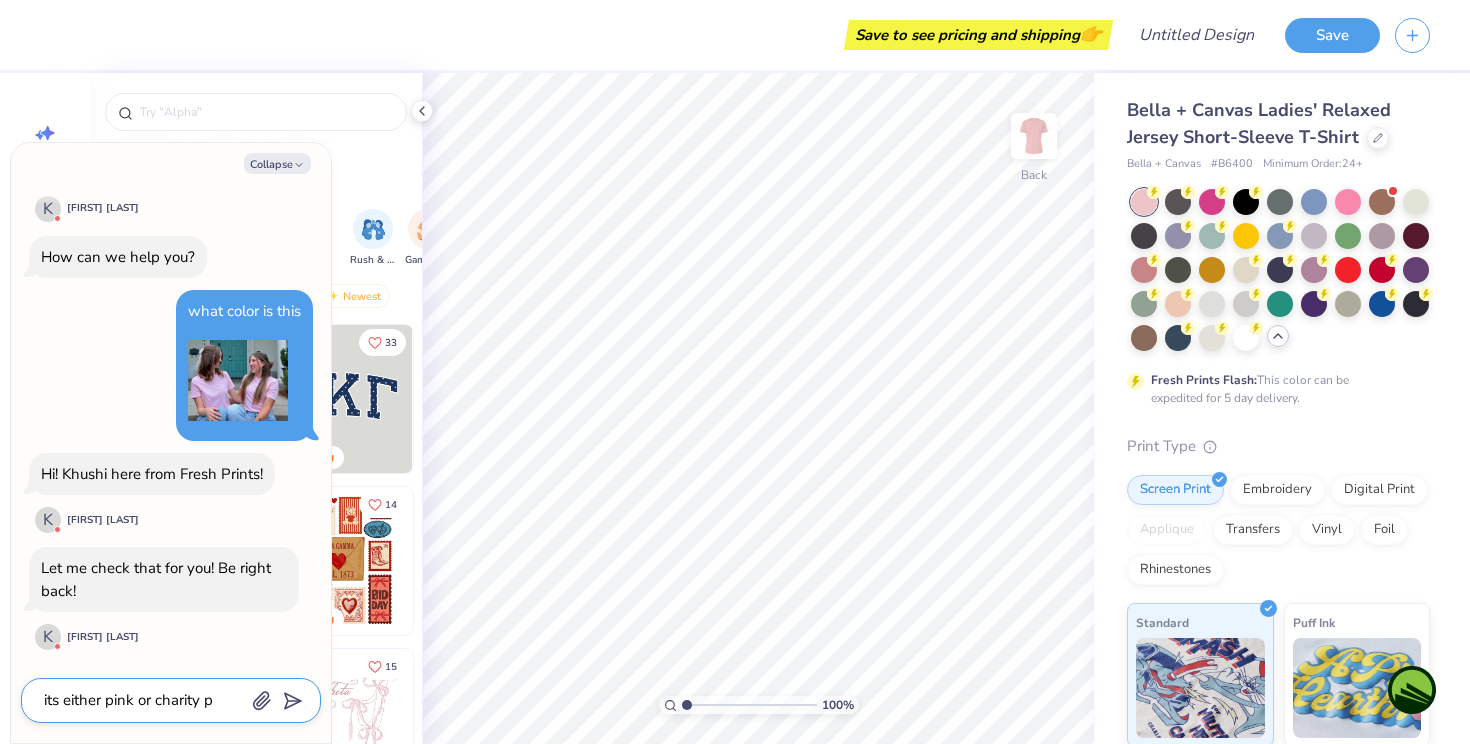 type on "its either pink or charity pi" 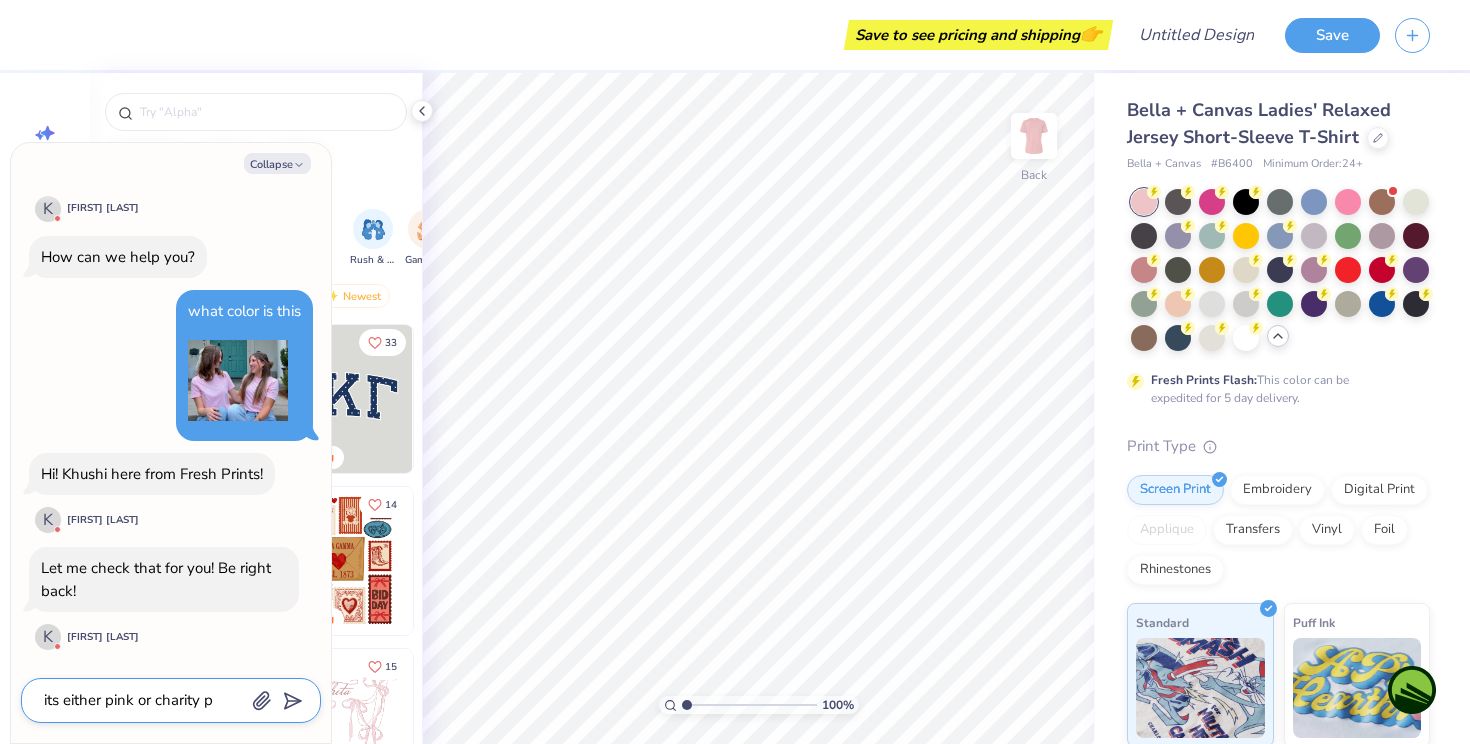 type on "x" 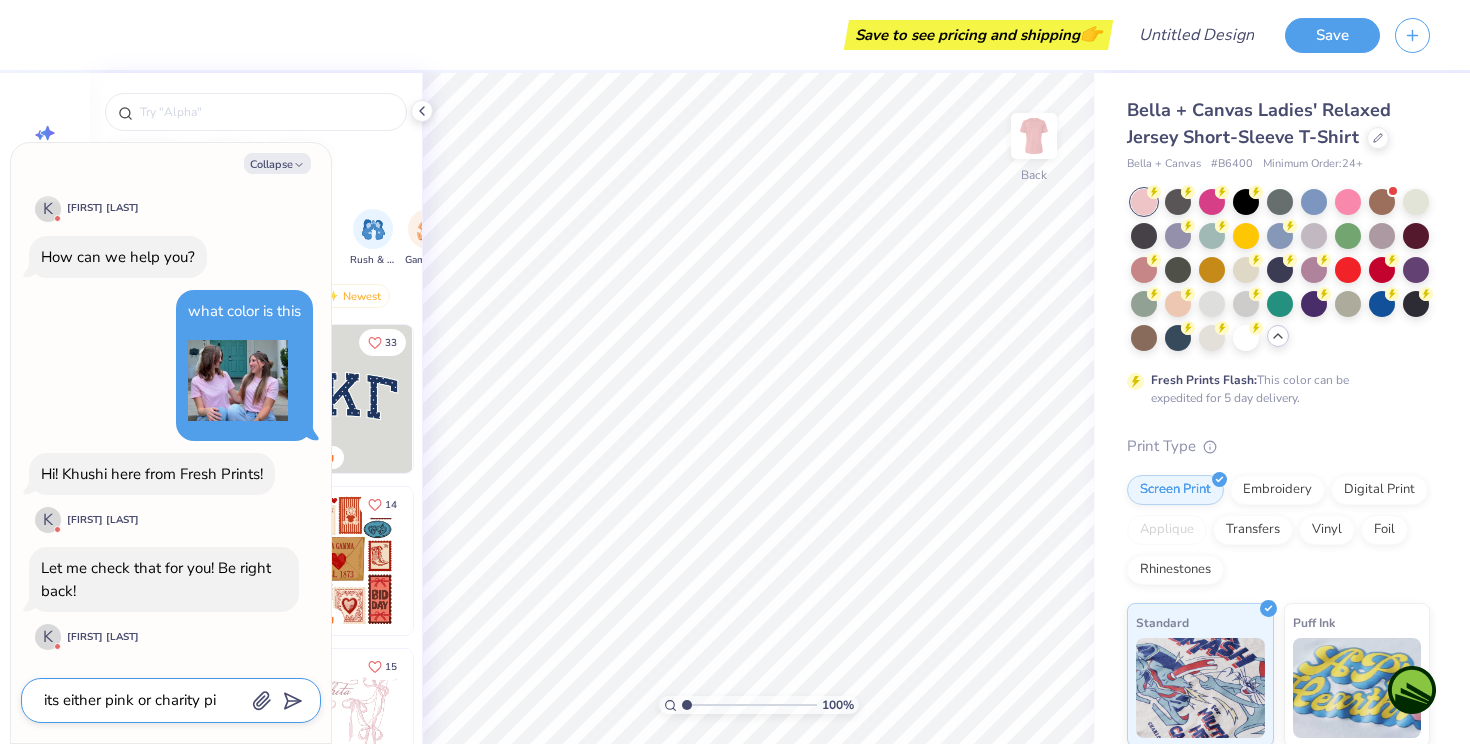 type on "its either pink or charity pin" 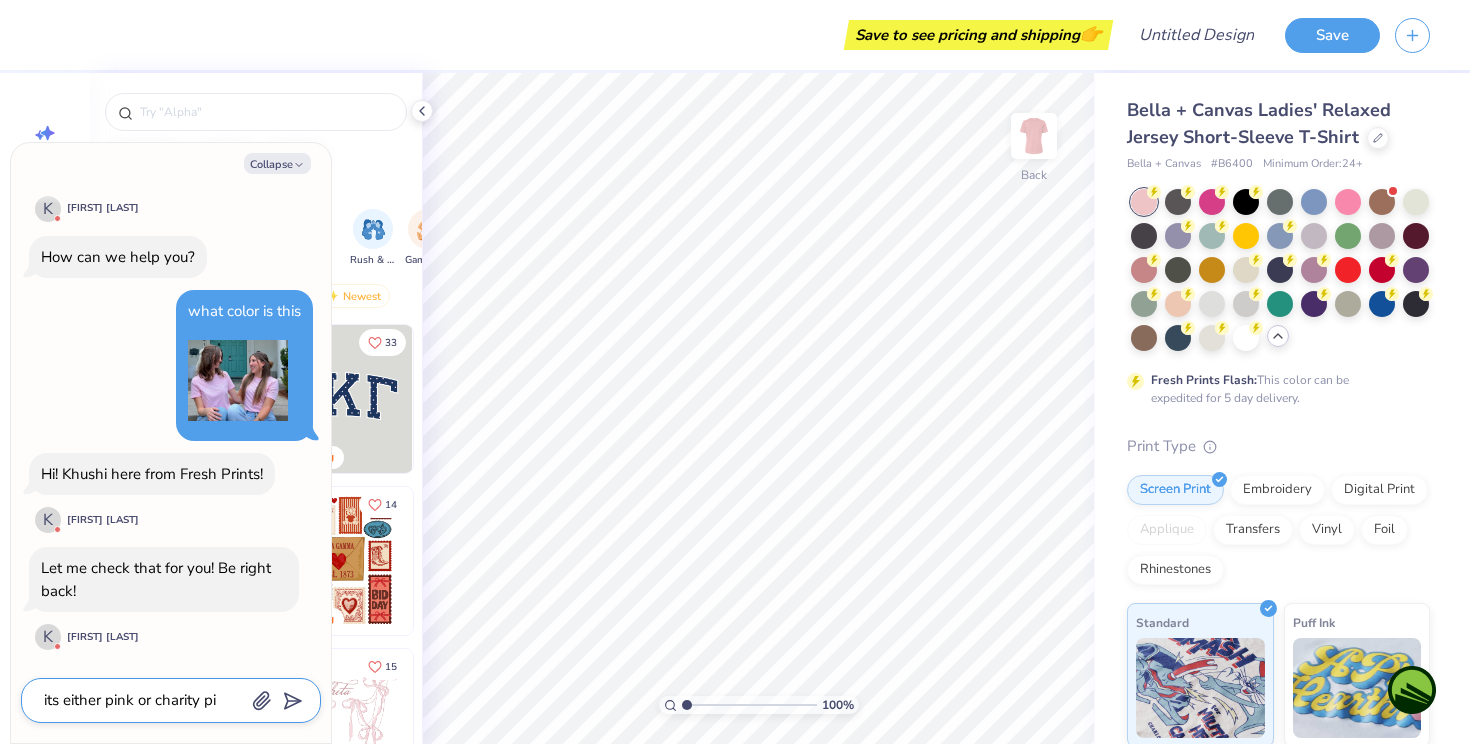 type on "x" 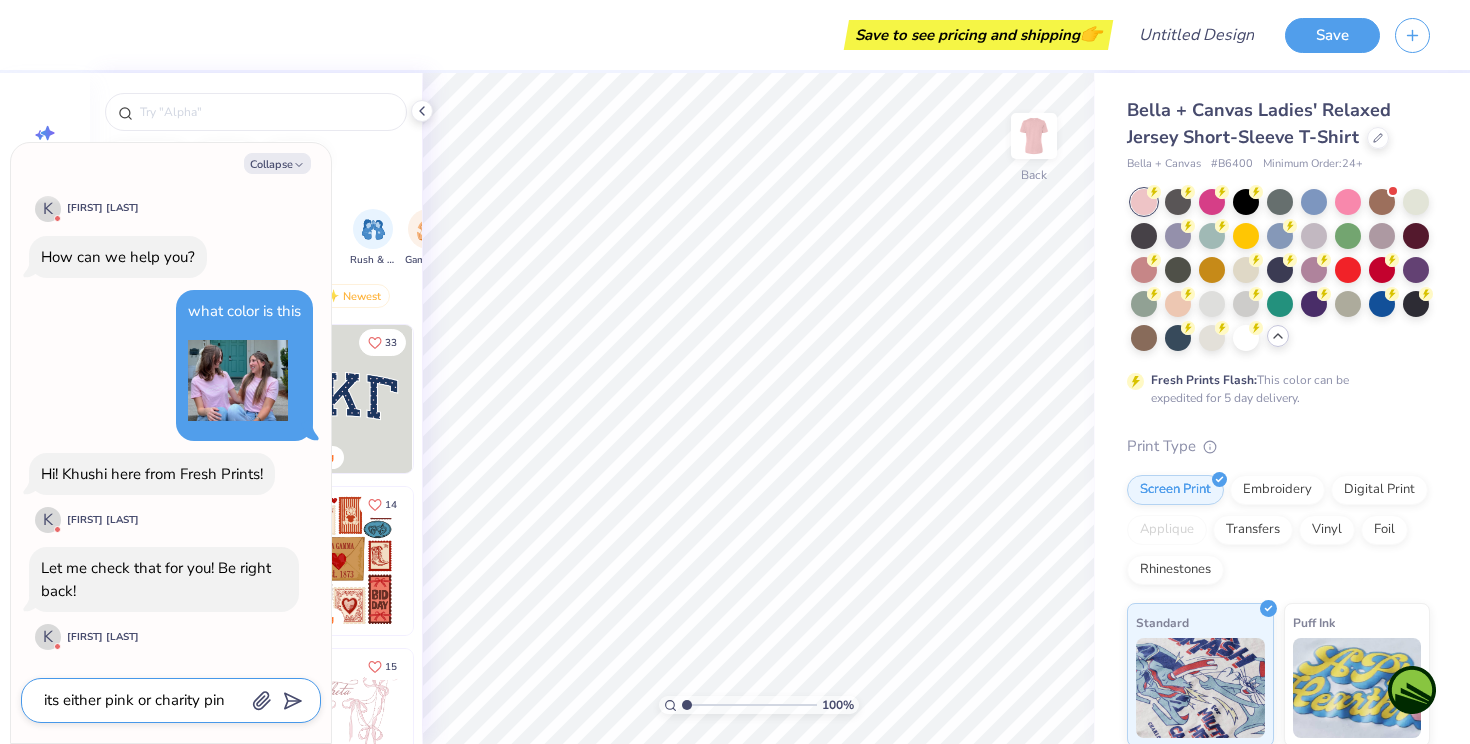 type on "its either pink or charity pink" 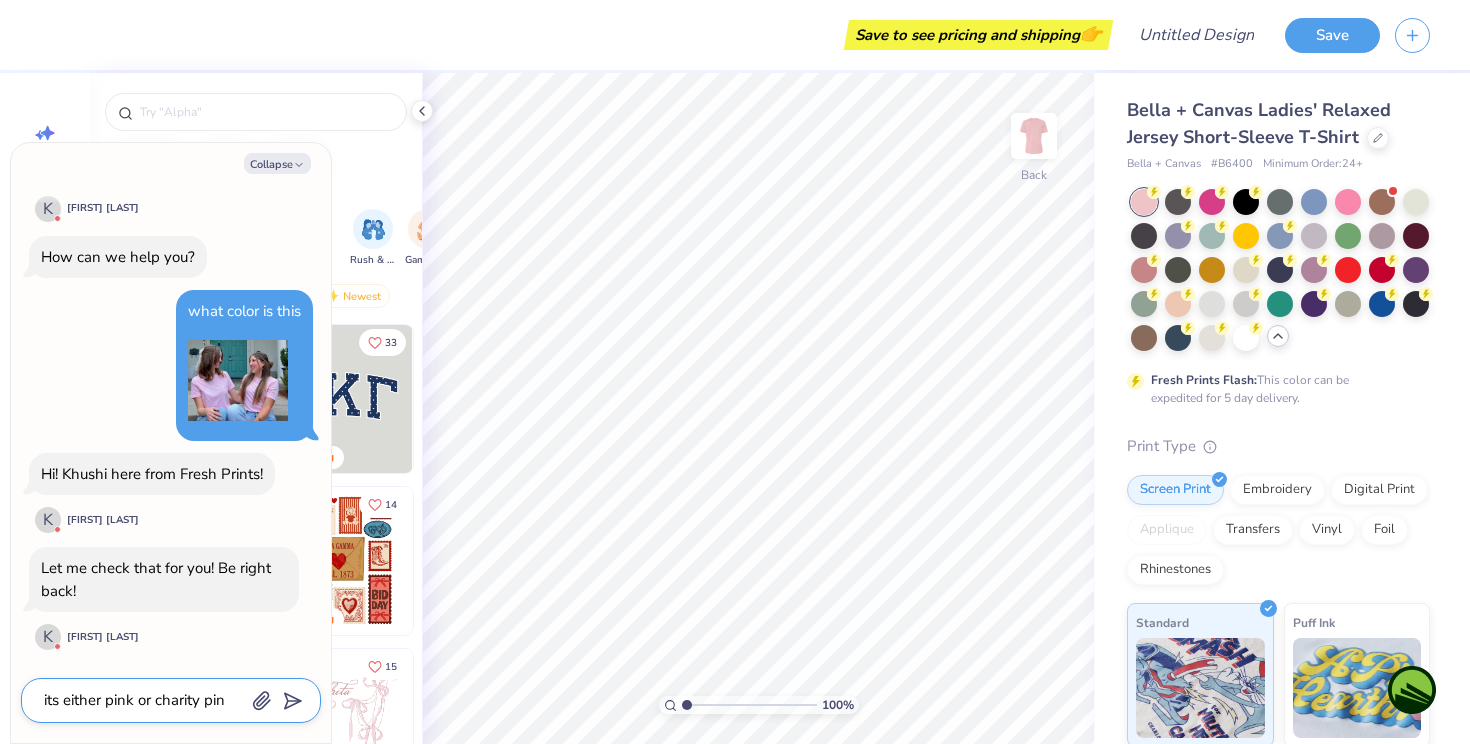 type on "x" 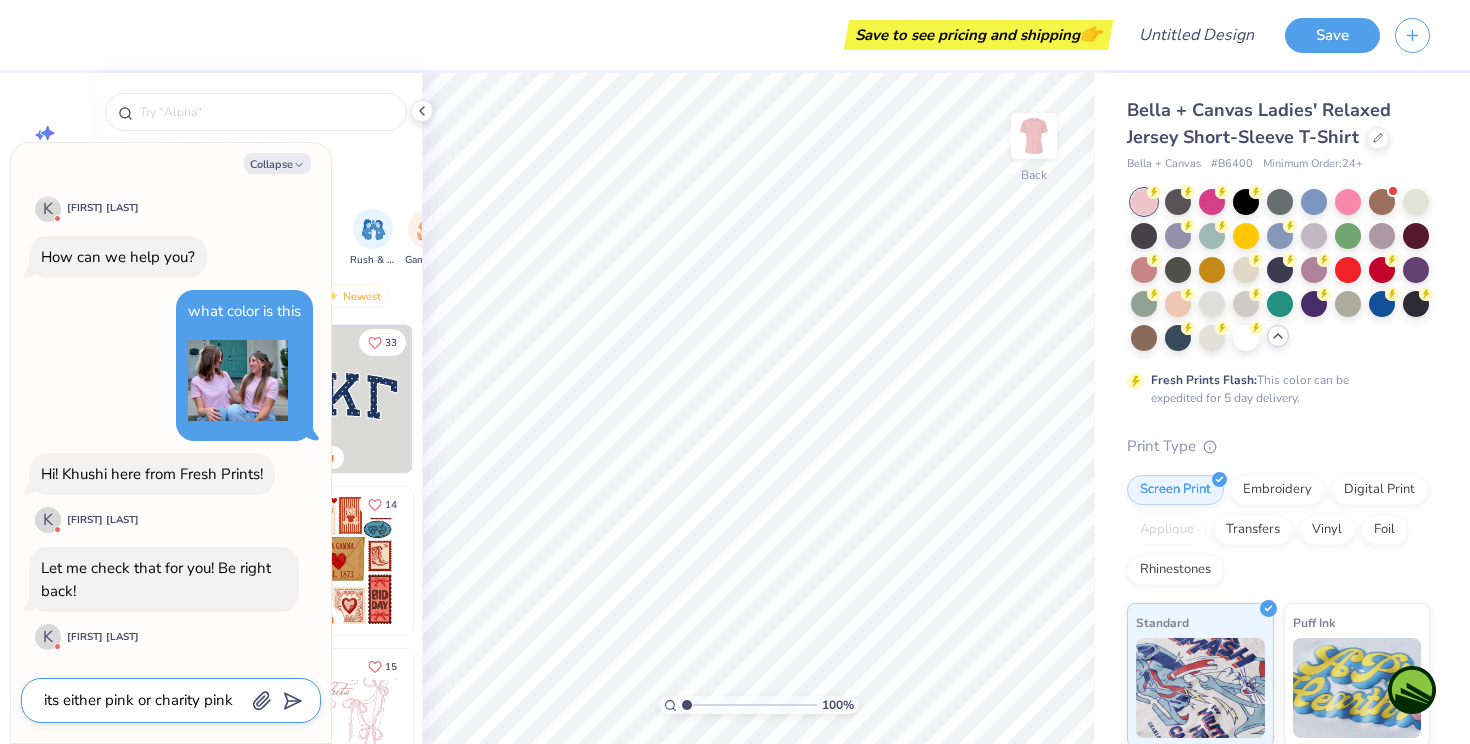 type on "its either pink or charity pink" 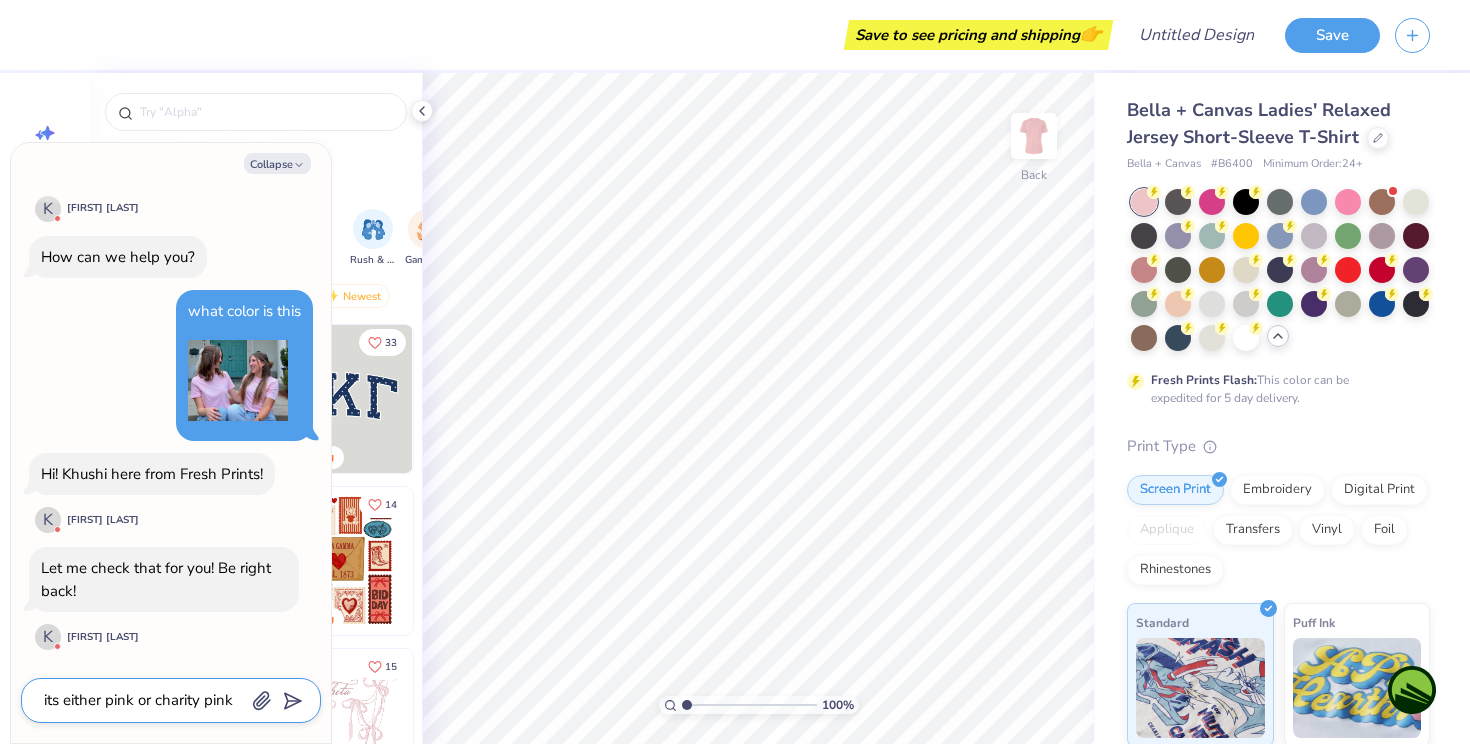 type on "x" 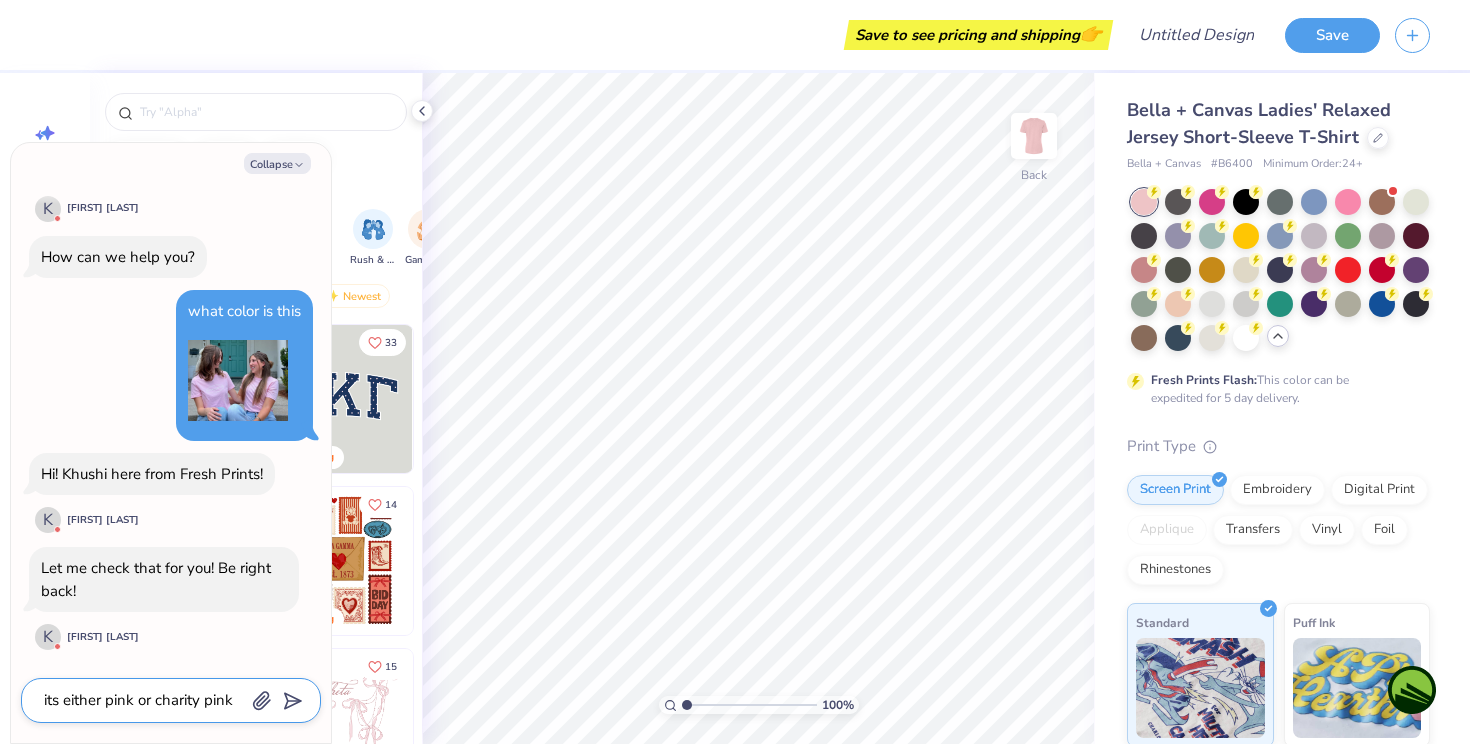 type on "its either pink or charity pink I" 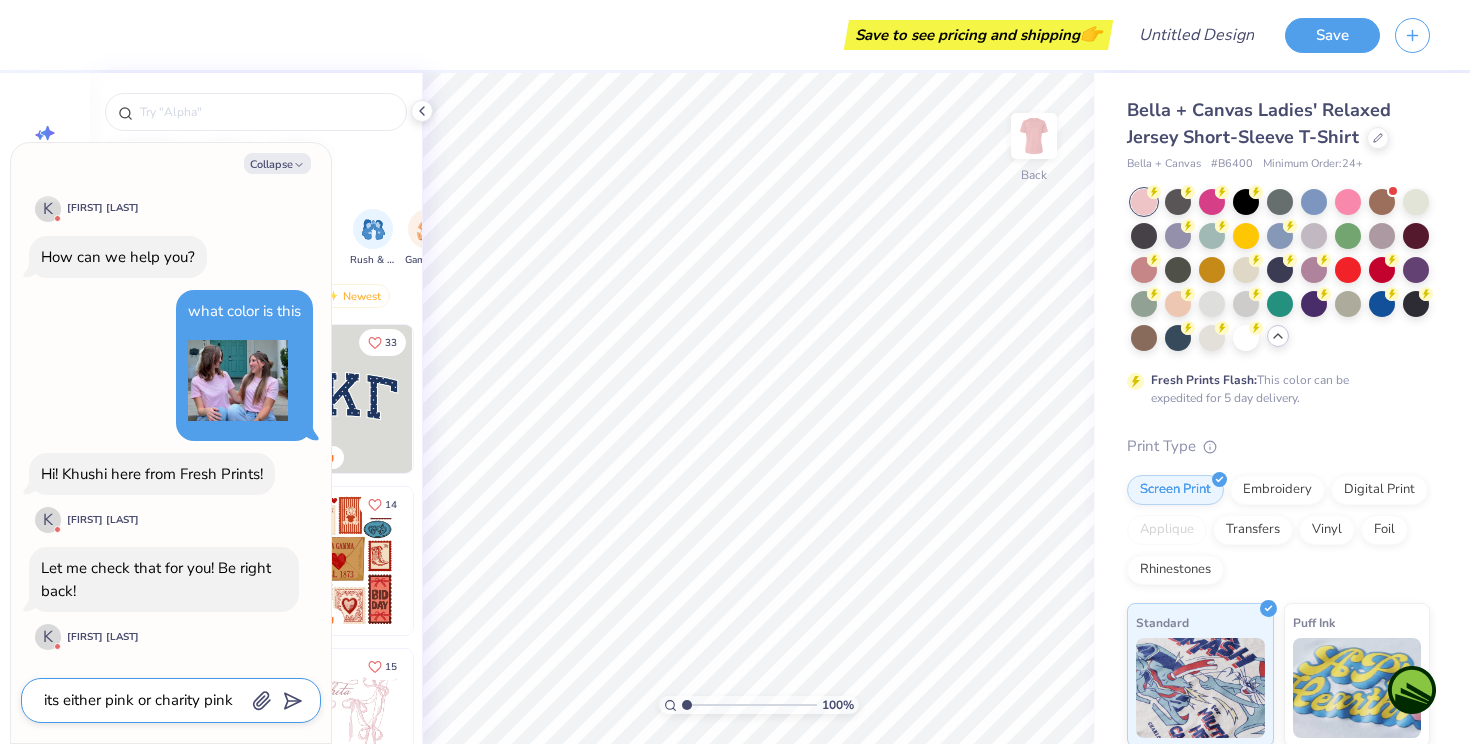 type on "x" 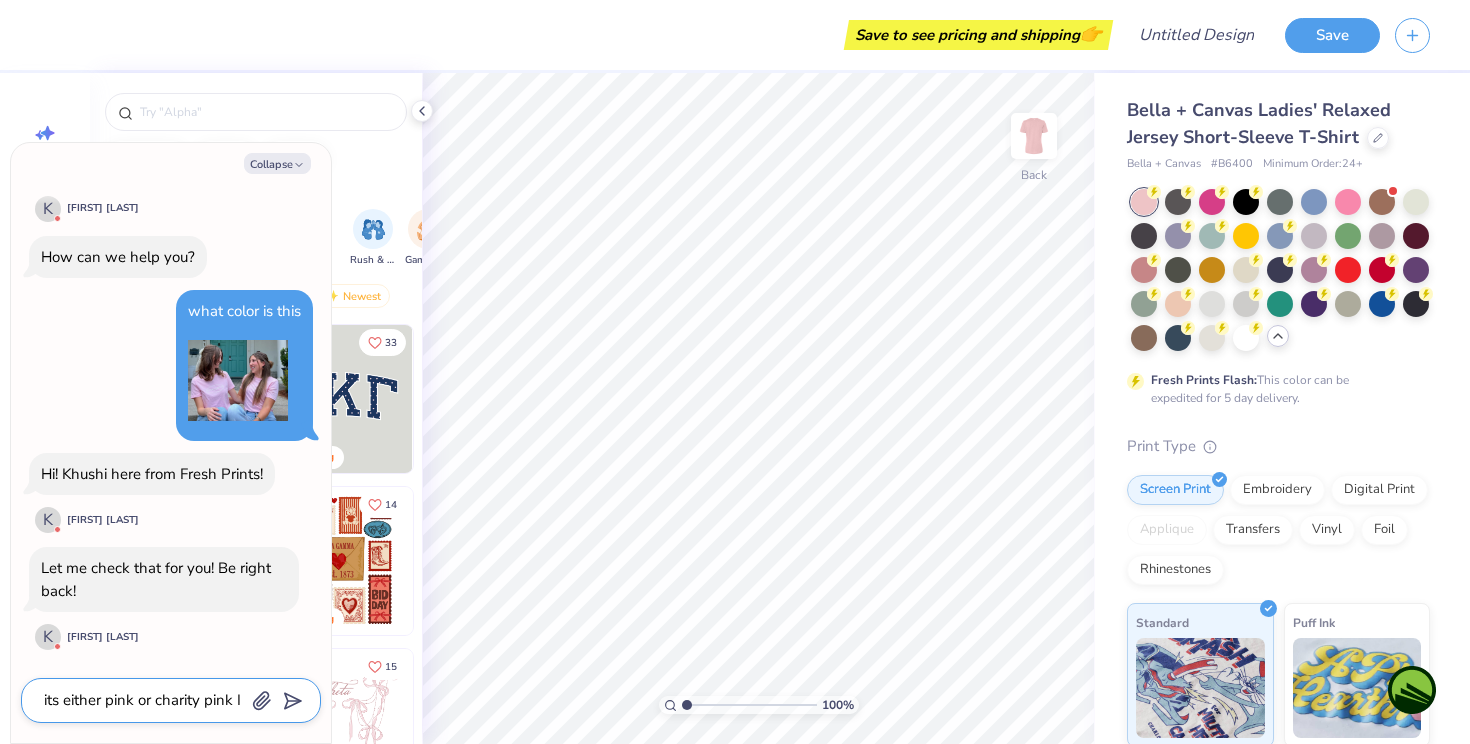 type on "its either pink or charity pink I" 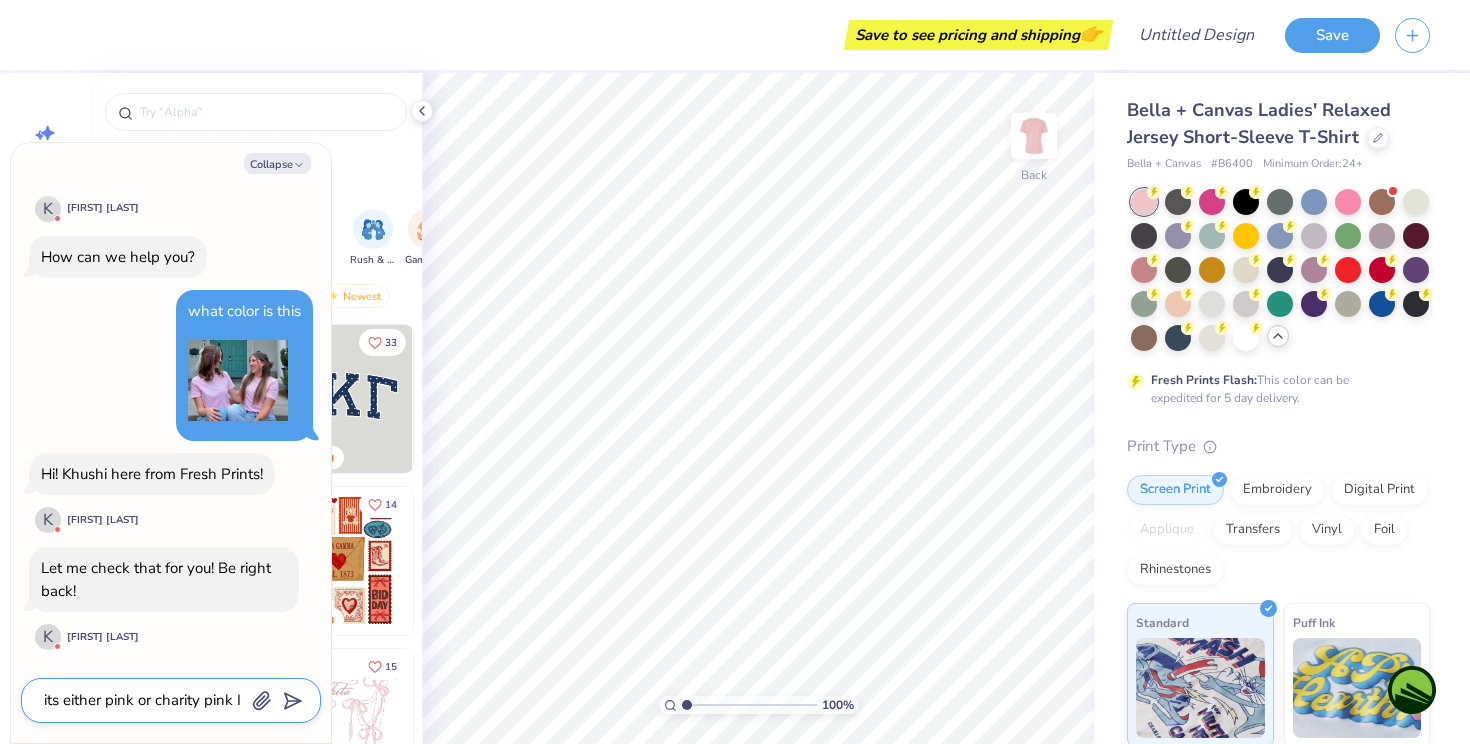 type on "its either pink or charity pink I t" 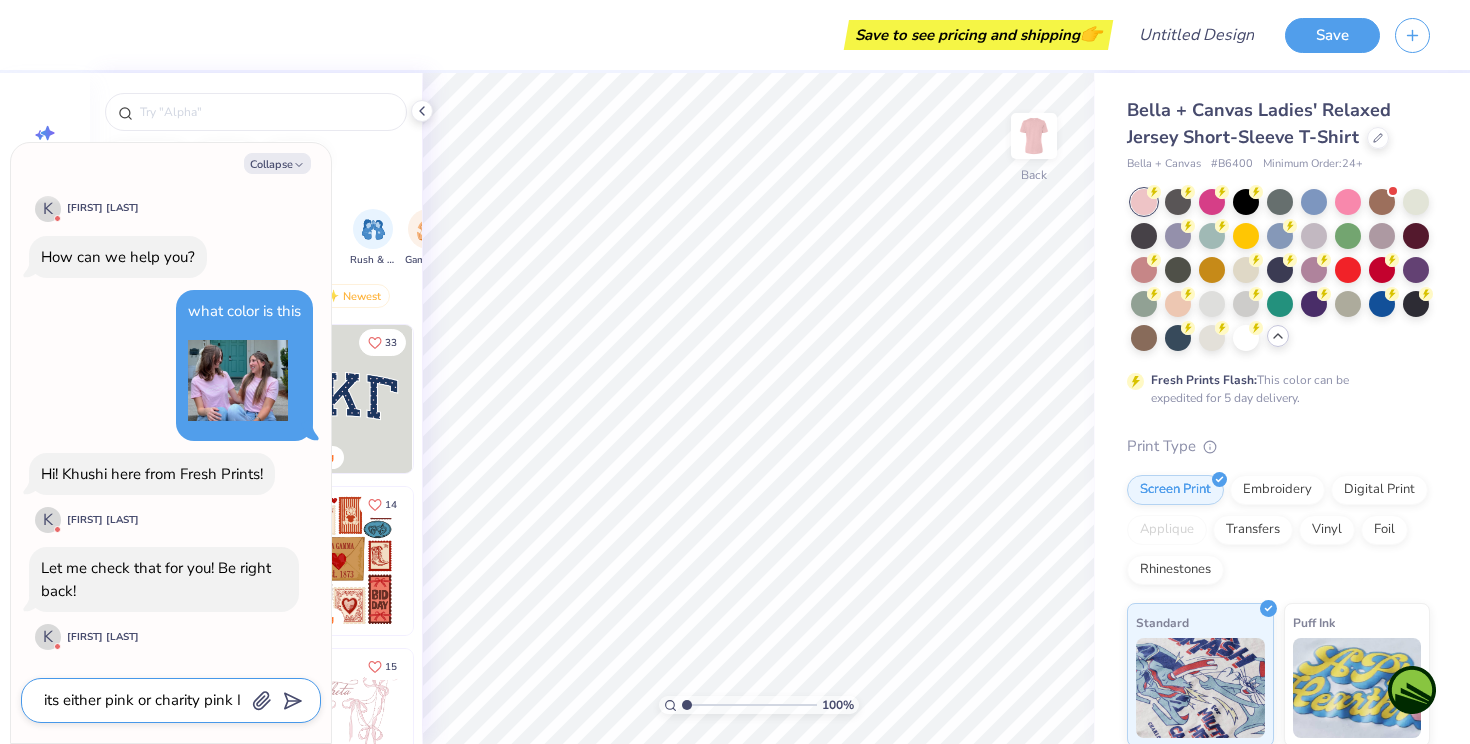 type on "x" 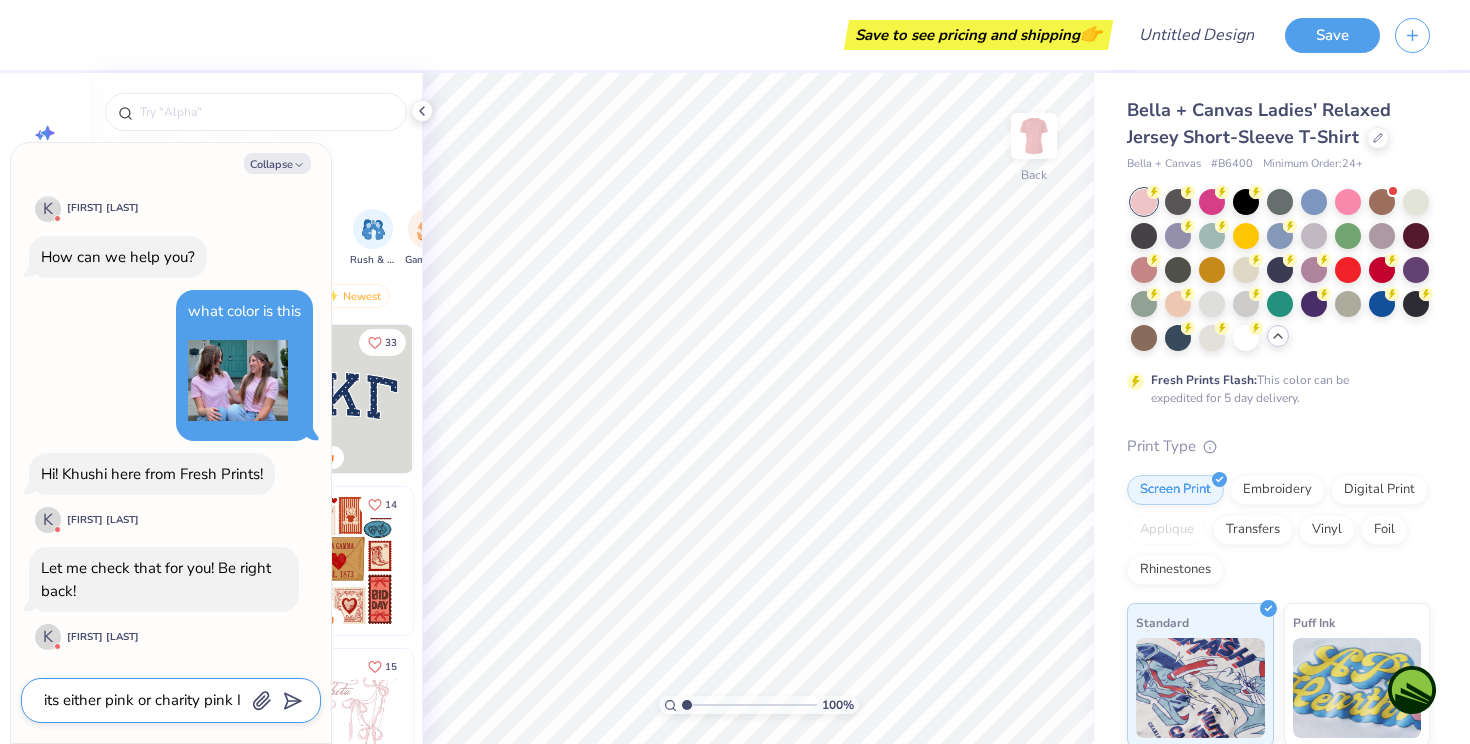 type on "its either pink or charity pink I th" 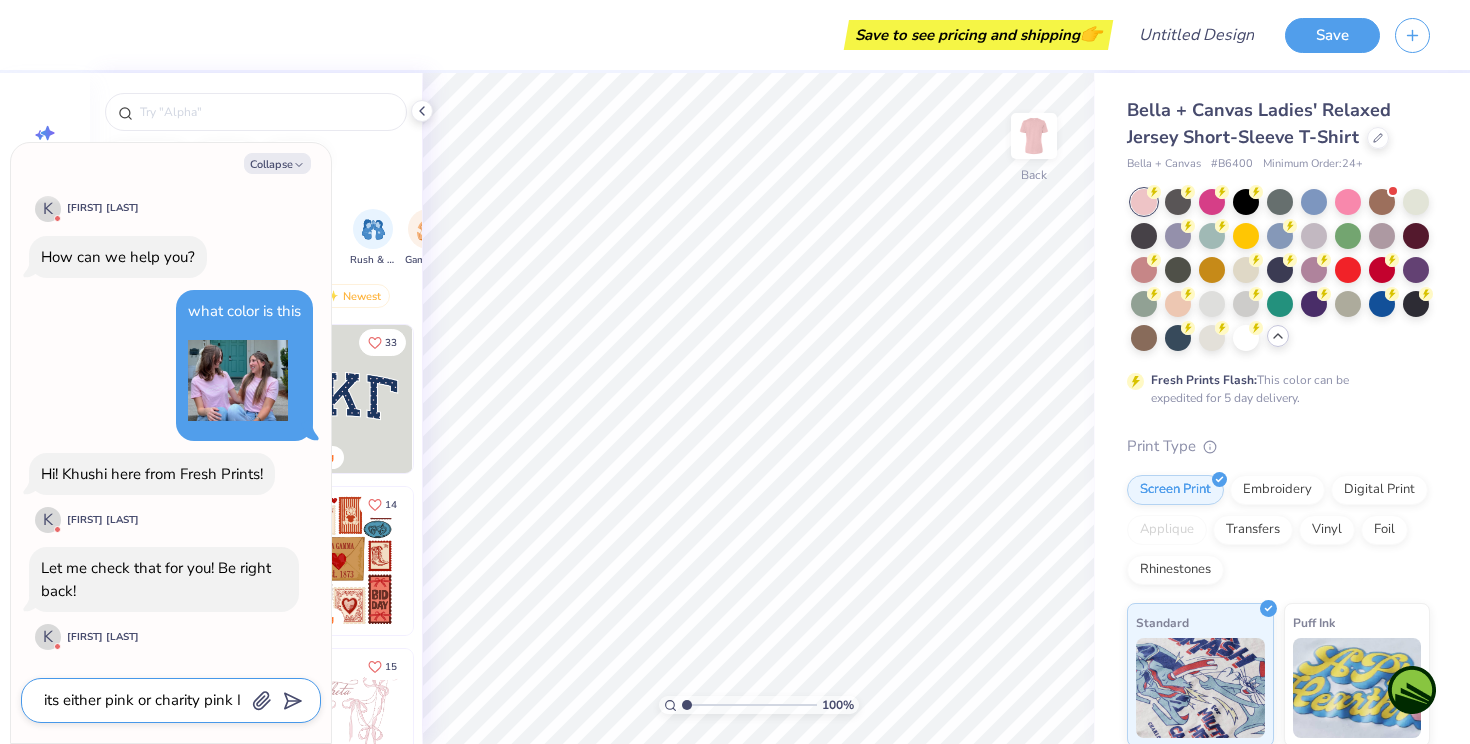 type on "x" 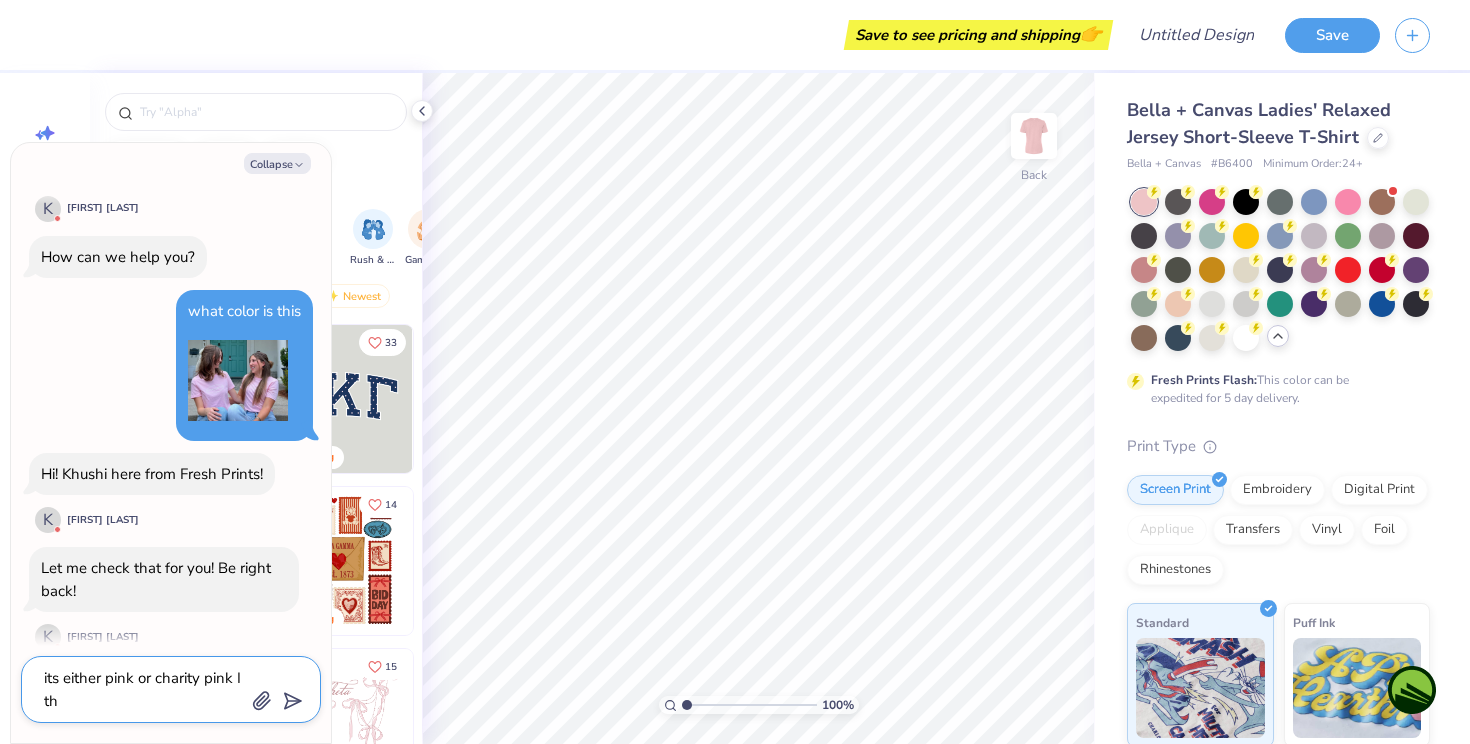 type on "its either pink or charity pink I thi" 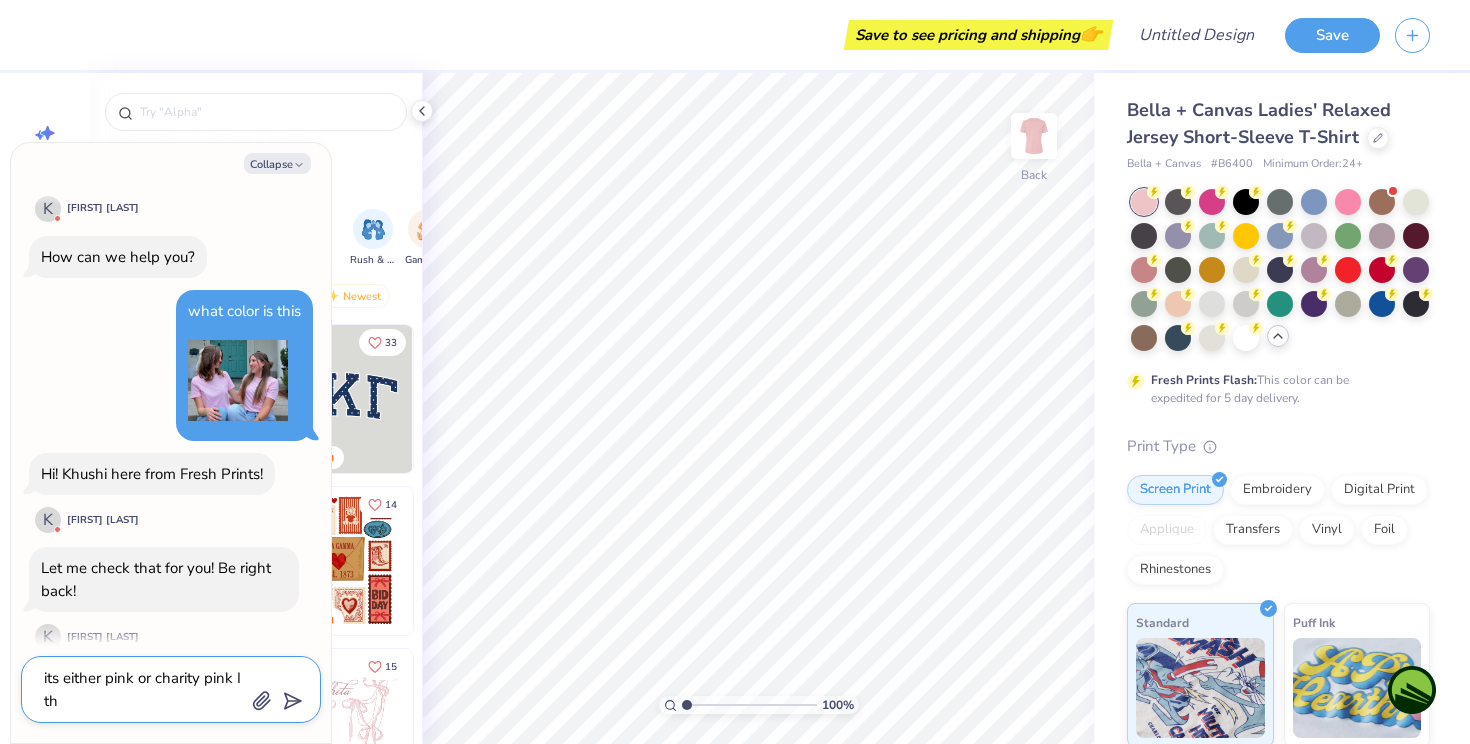 type on "x" 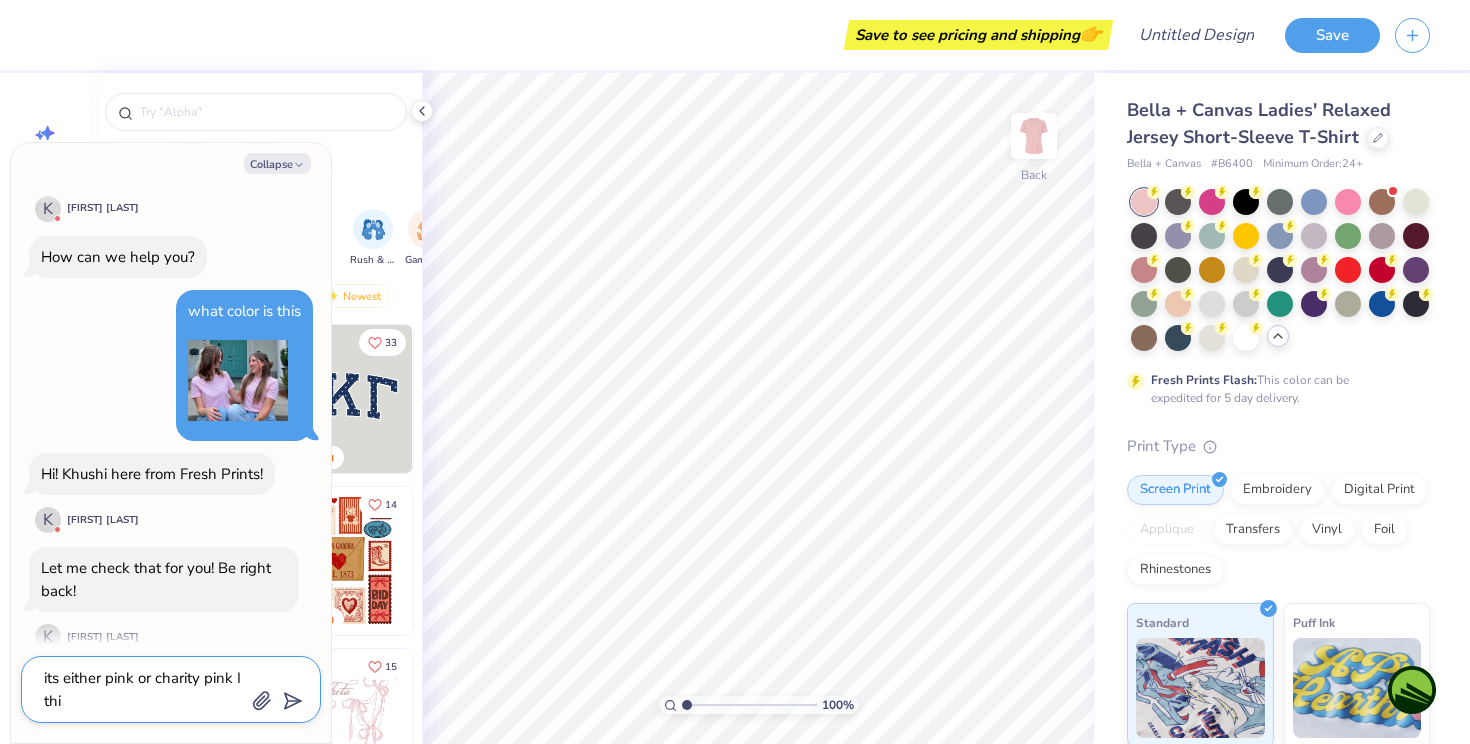 type on "its either pink or charity pink I thim" 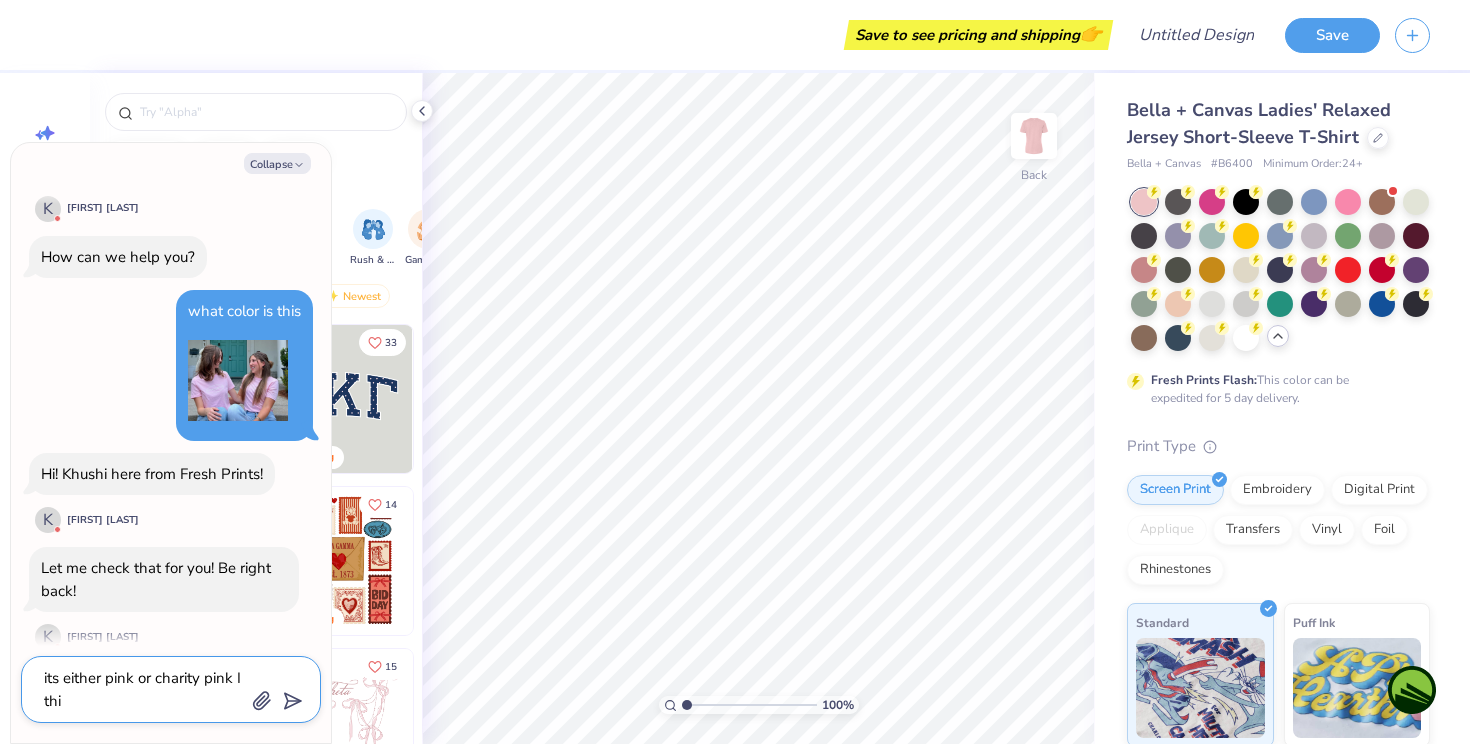 type on "x" 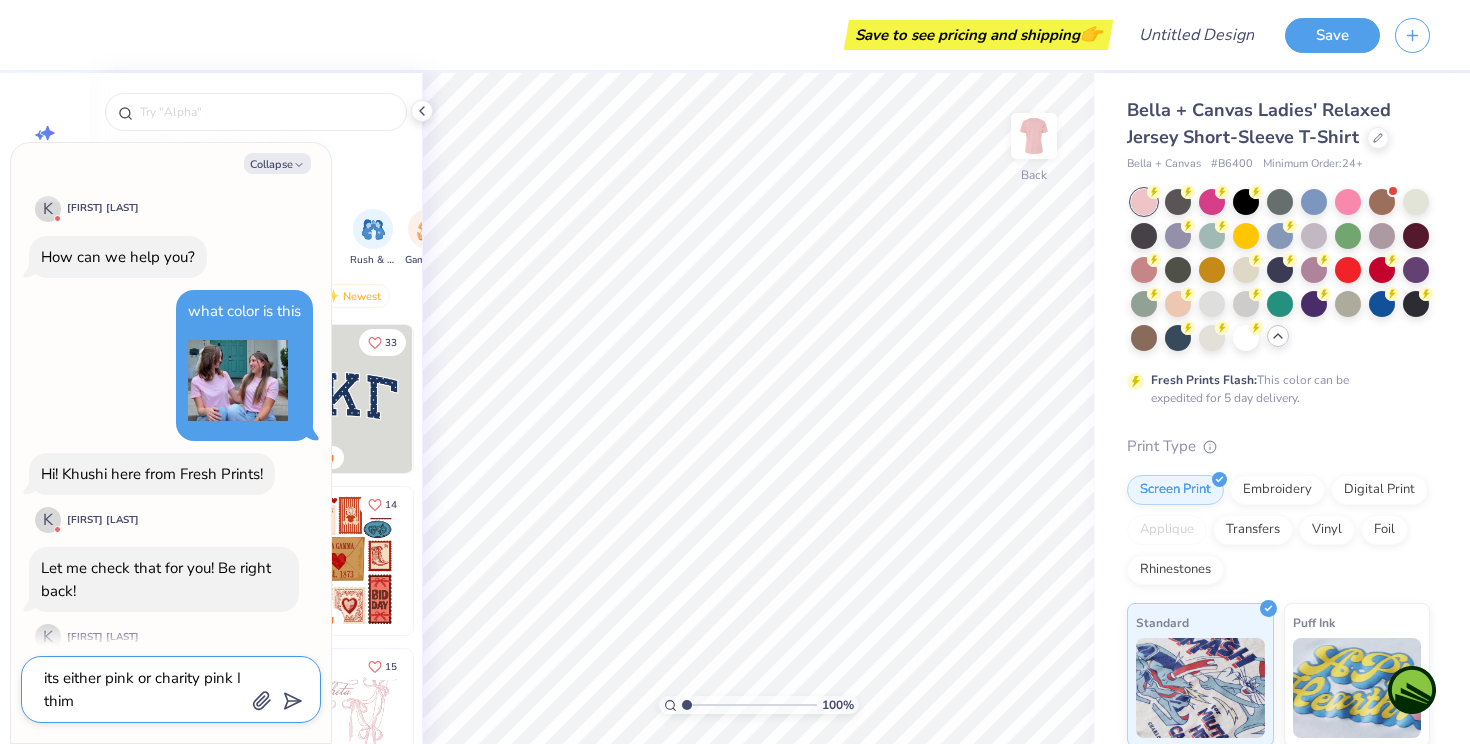 type on "its either pink or charity pink I thi" 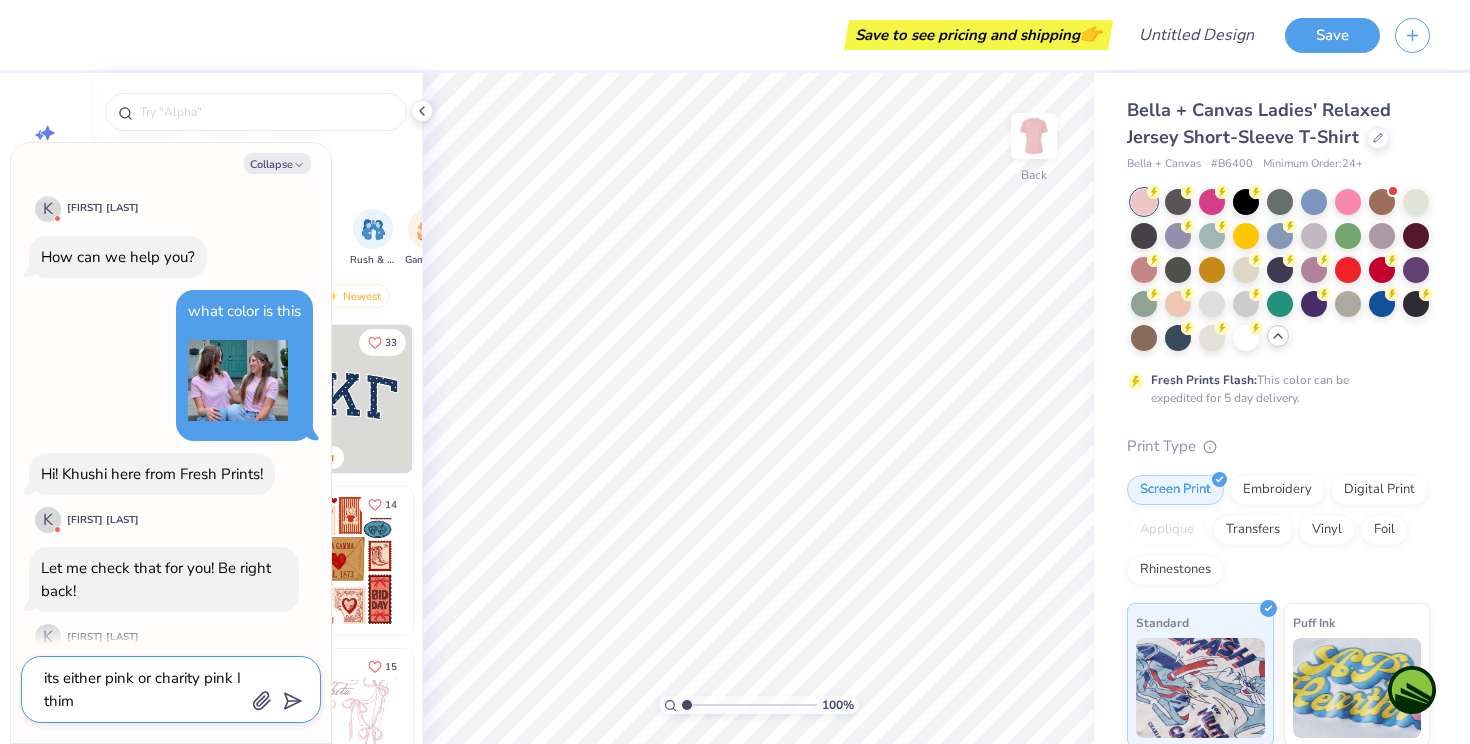 type on "x" 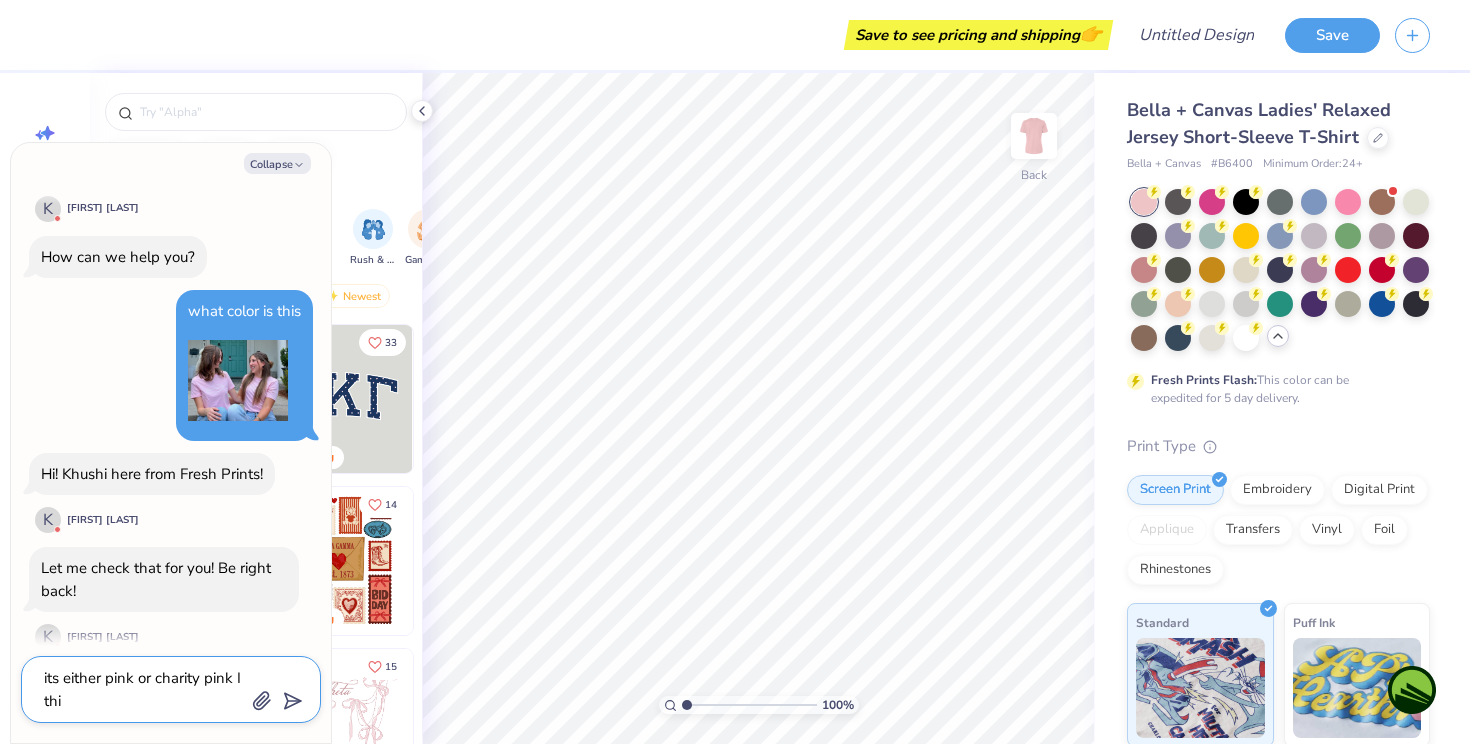 type on "its either pink or charity pink I thin" 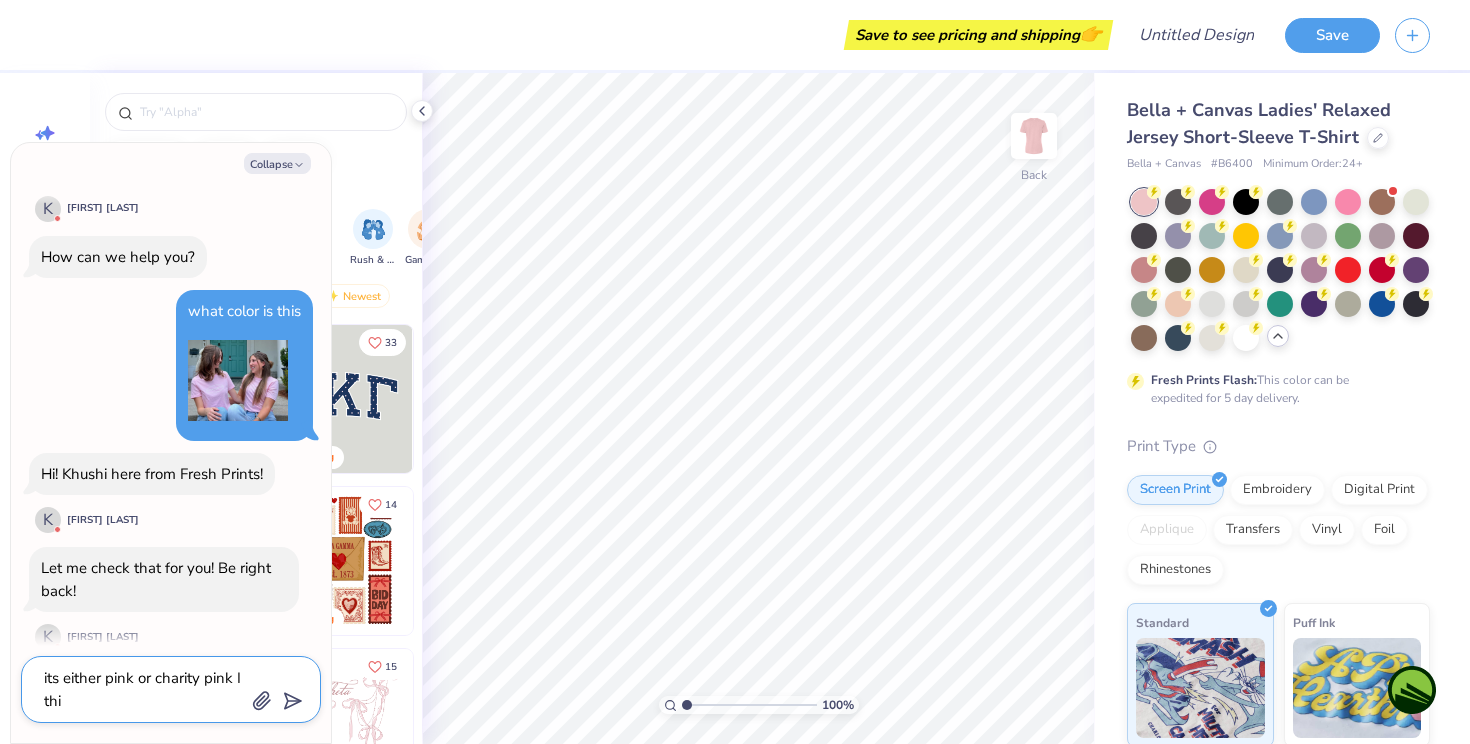 type on "x" 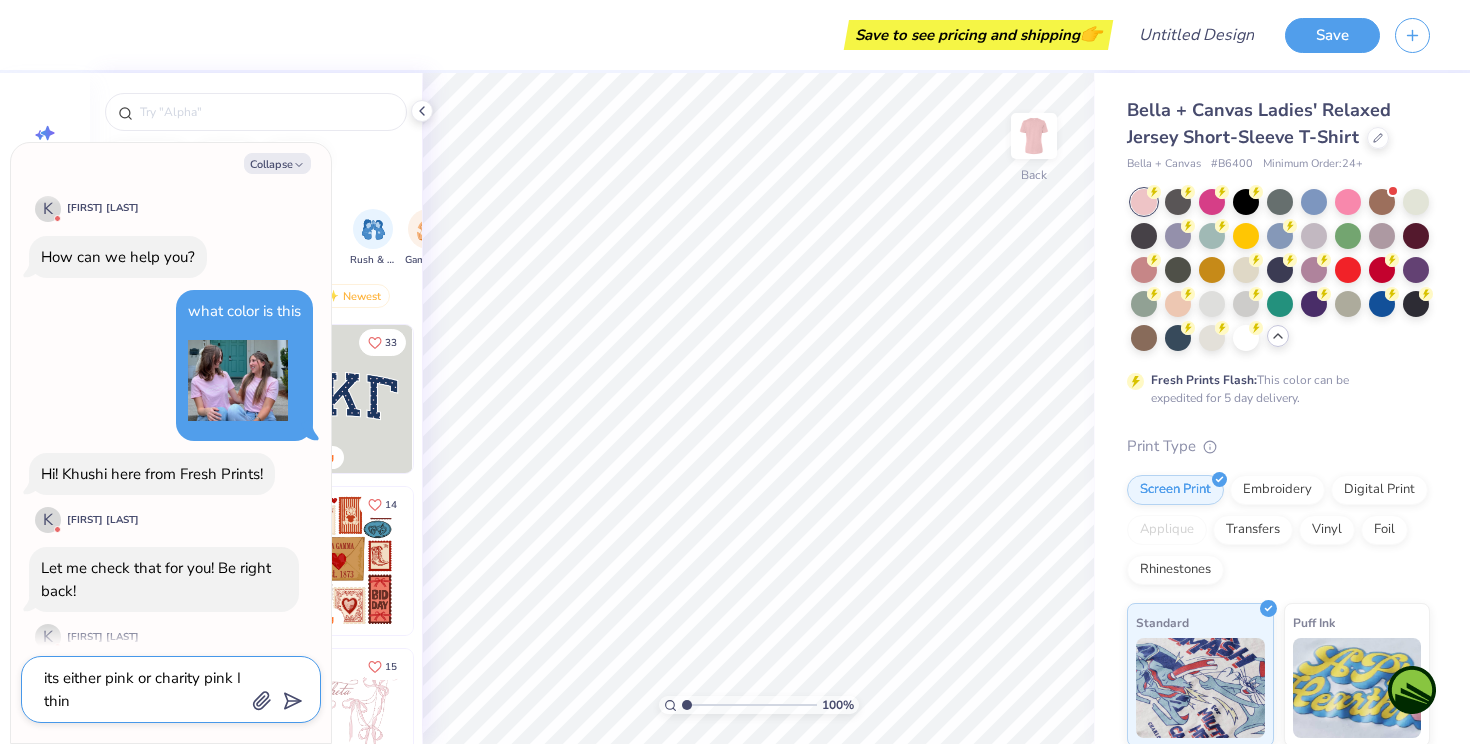 type on "its either pink or charity pink I think" 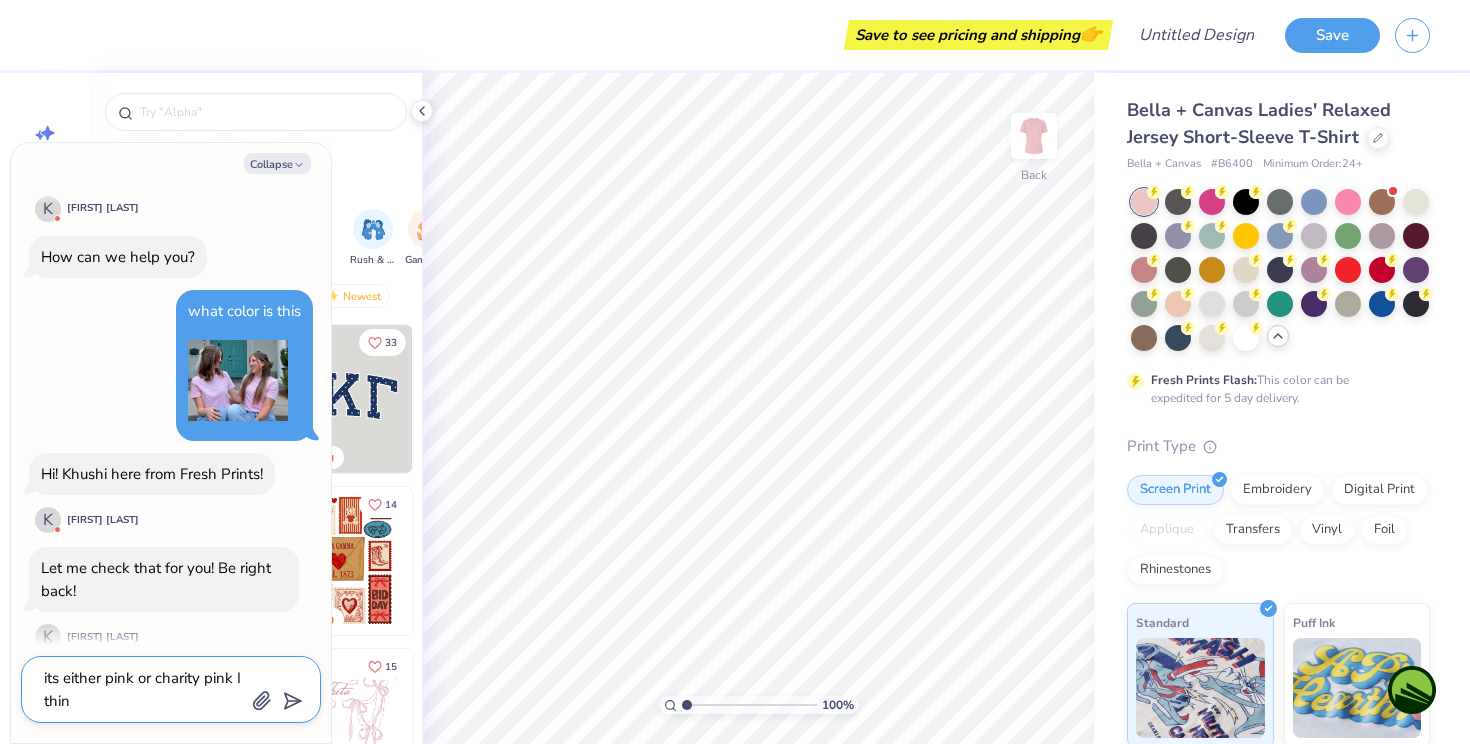 type on "x" 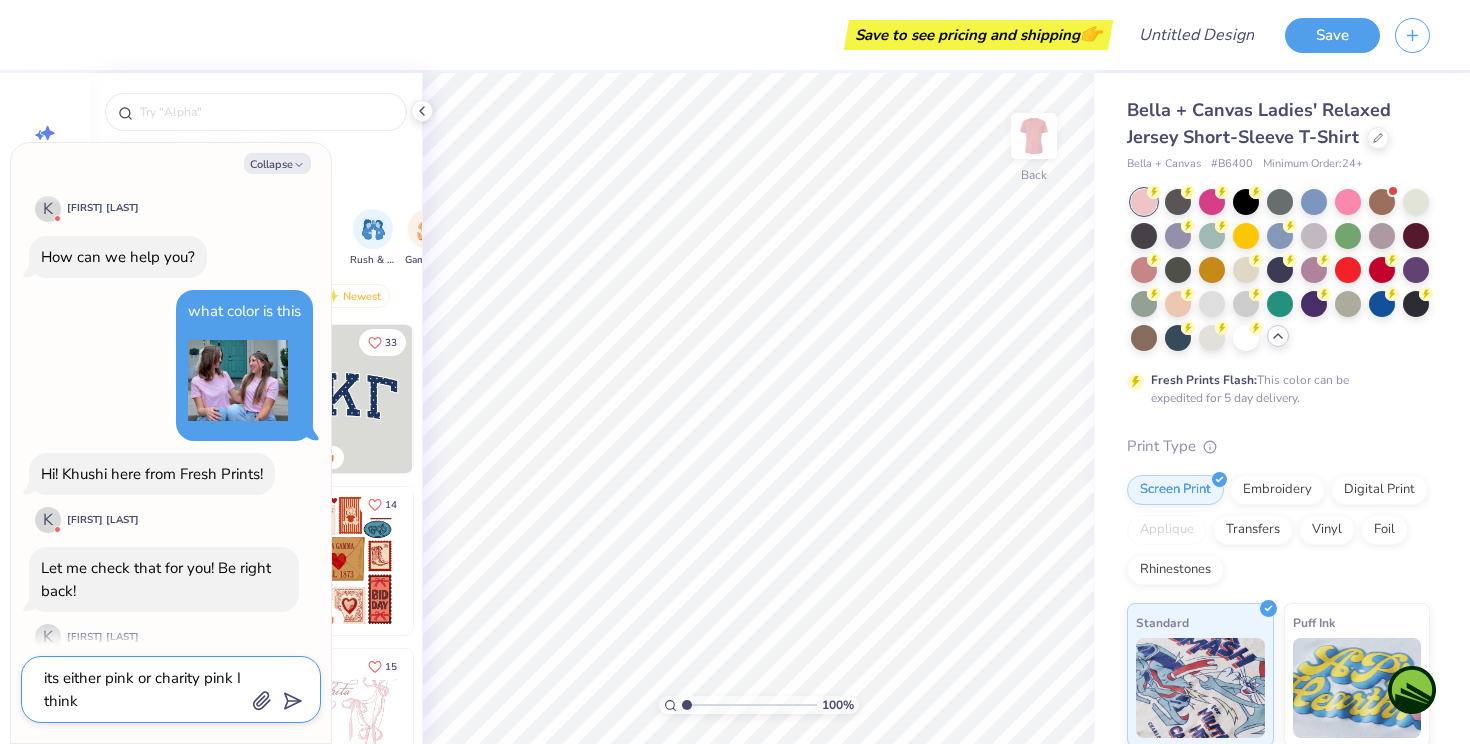 type on "its either pink or charity pink I think" 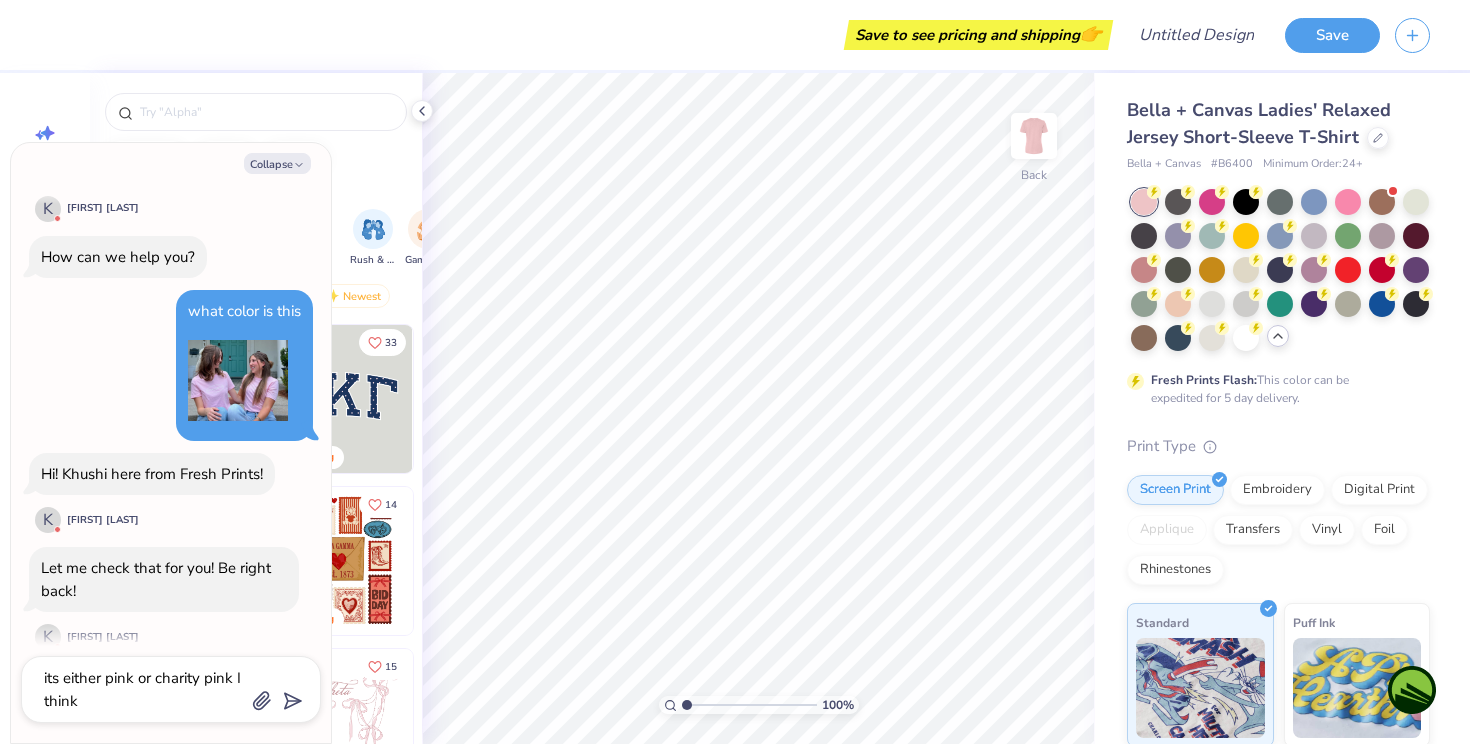 type on "x" 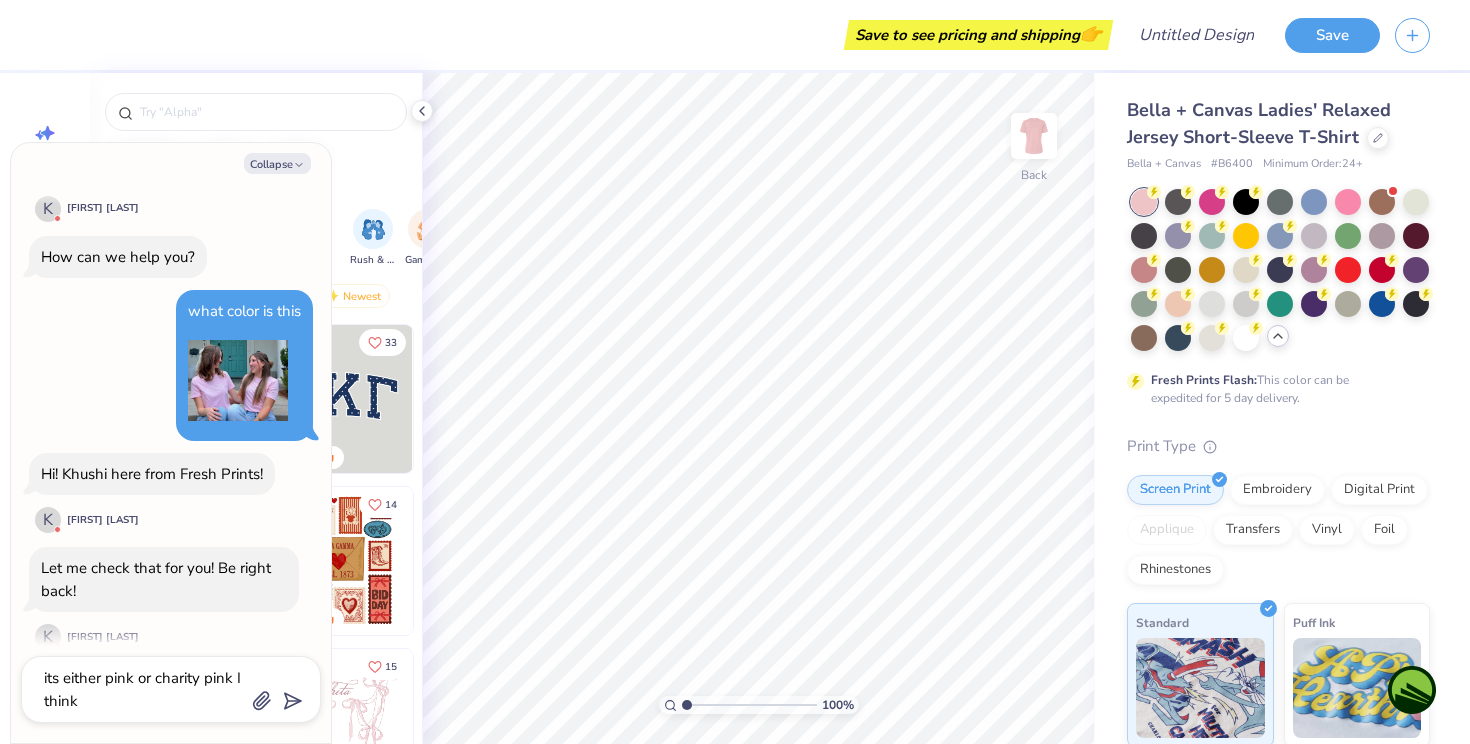 scroll, scrollTop: 1486, scrollLeft: 0, axis: vertical 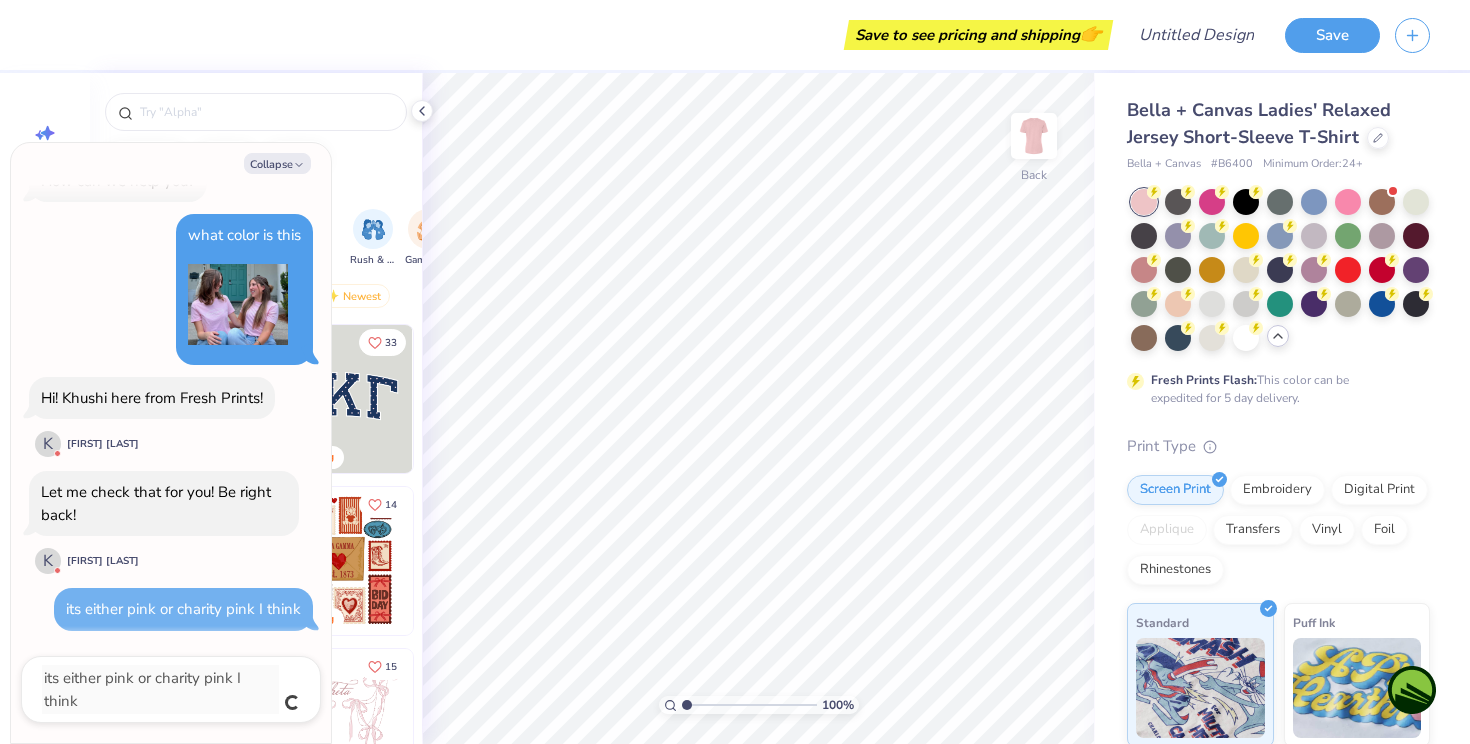 type 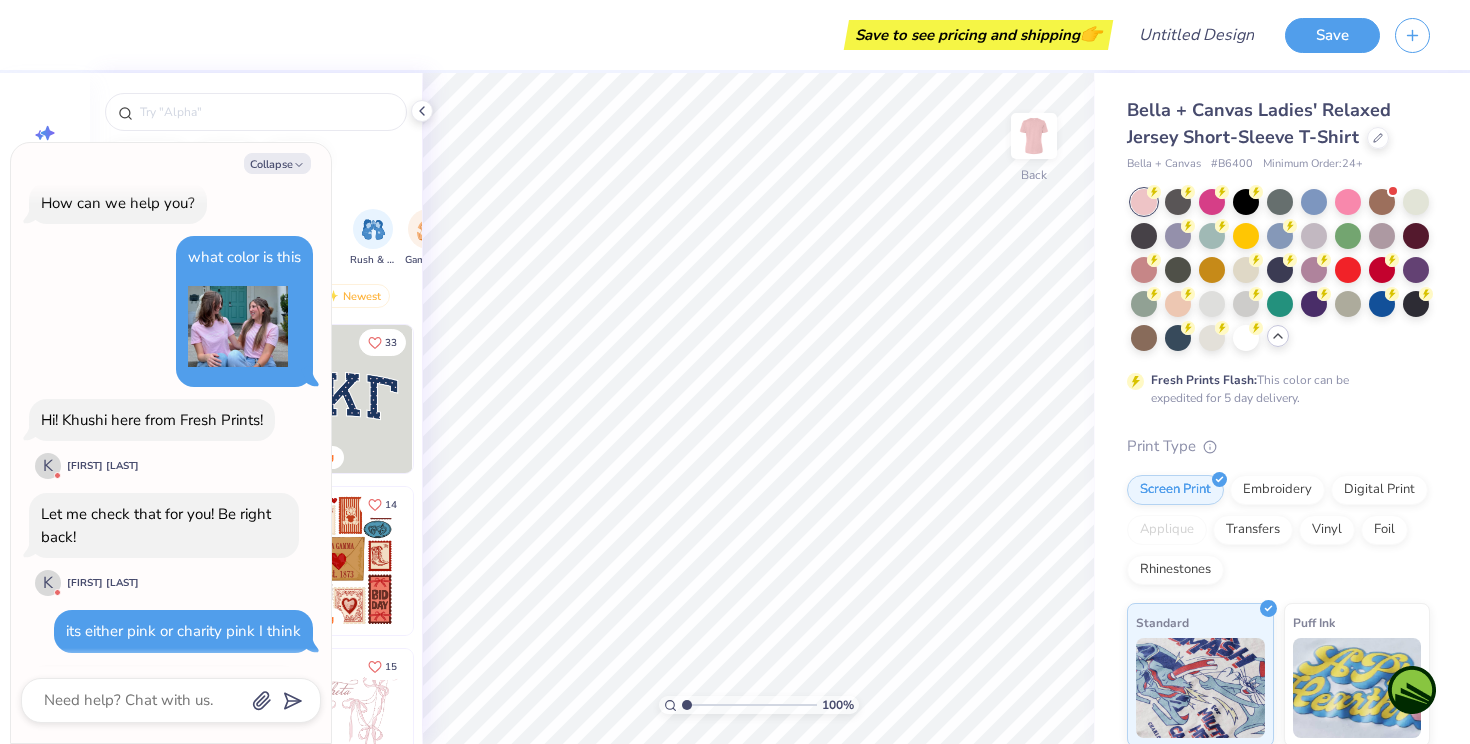 scroll, scrollTop: 1604, scrollLeft: 0, axis: vertical 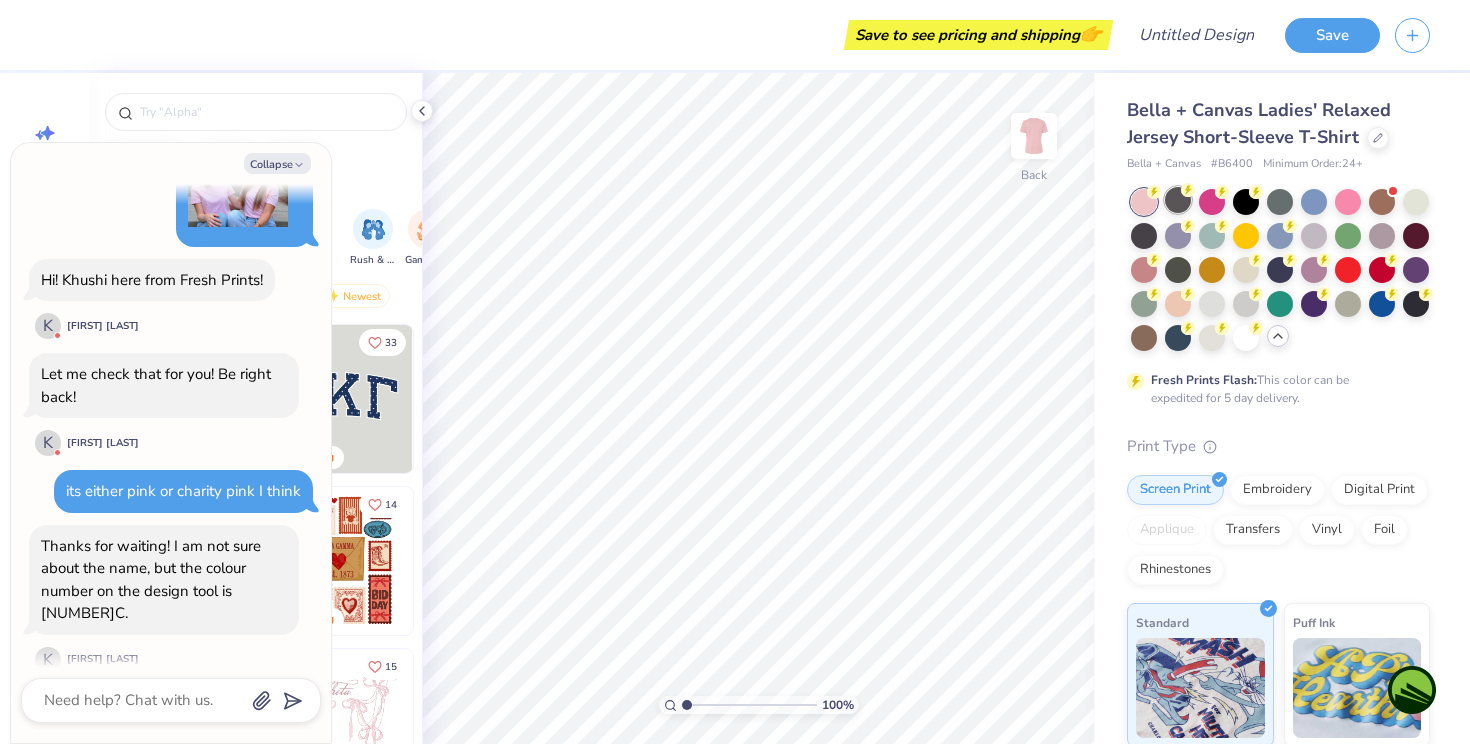 click at bounding box center [1178, 200] 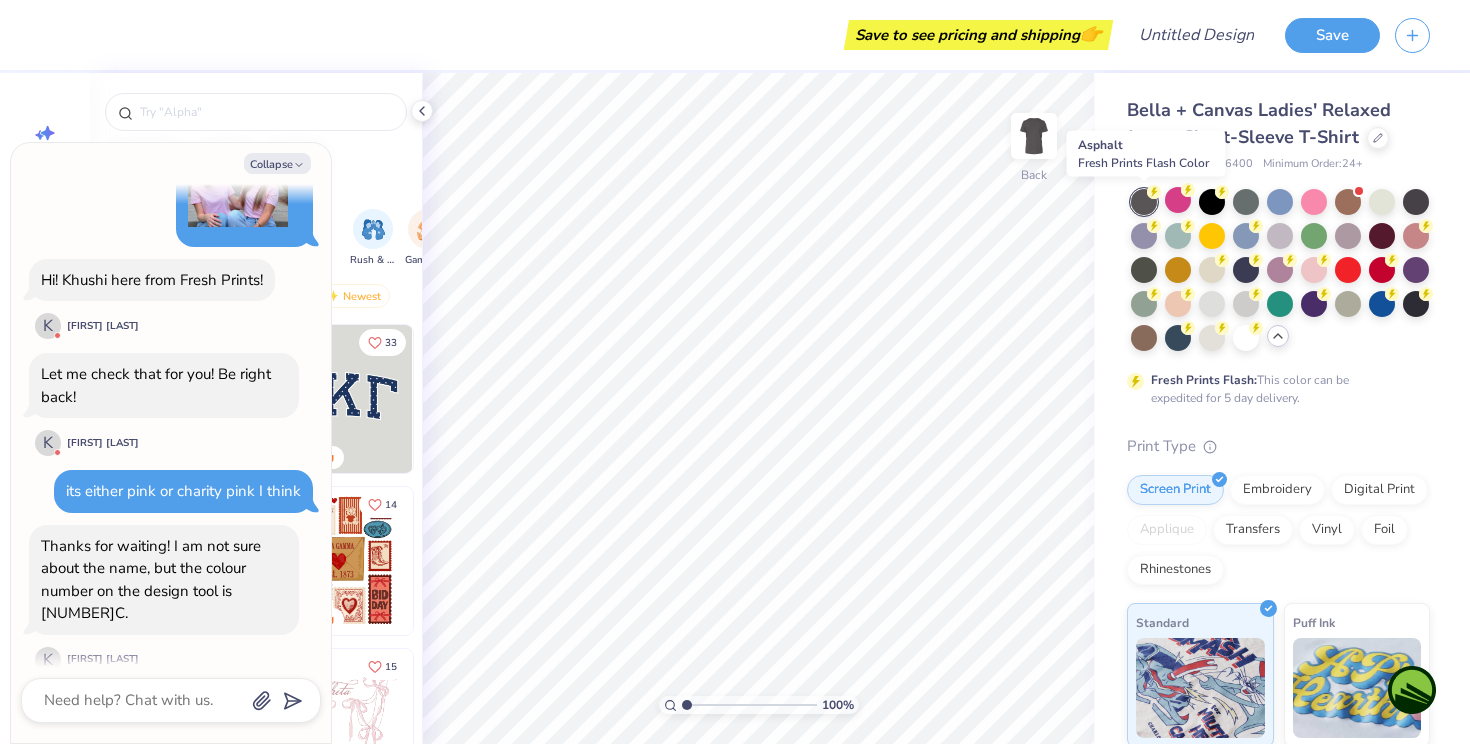 click at bounding box center (1144, 202) 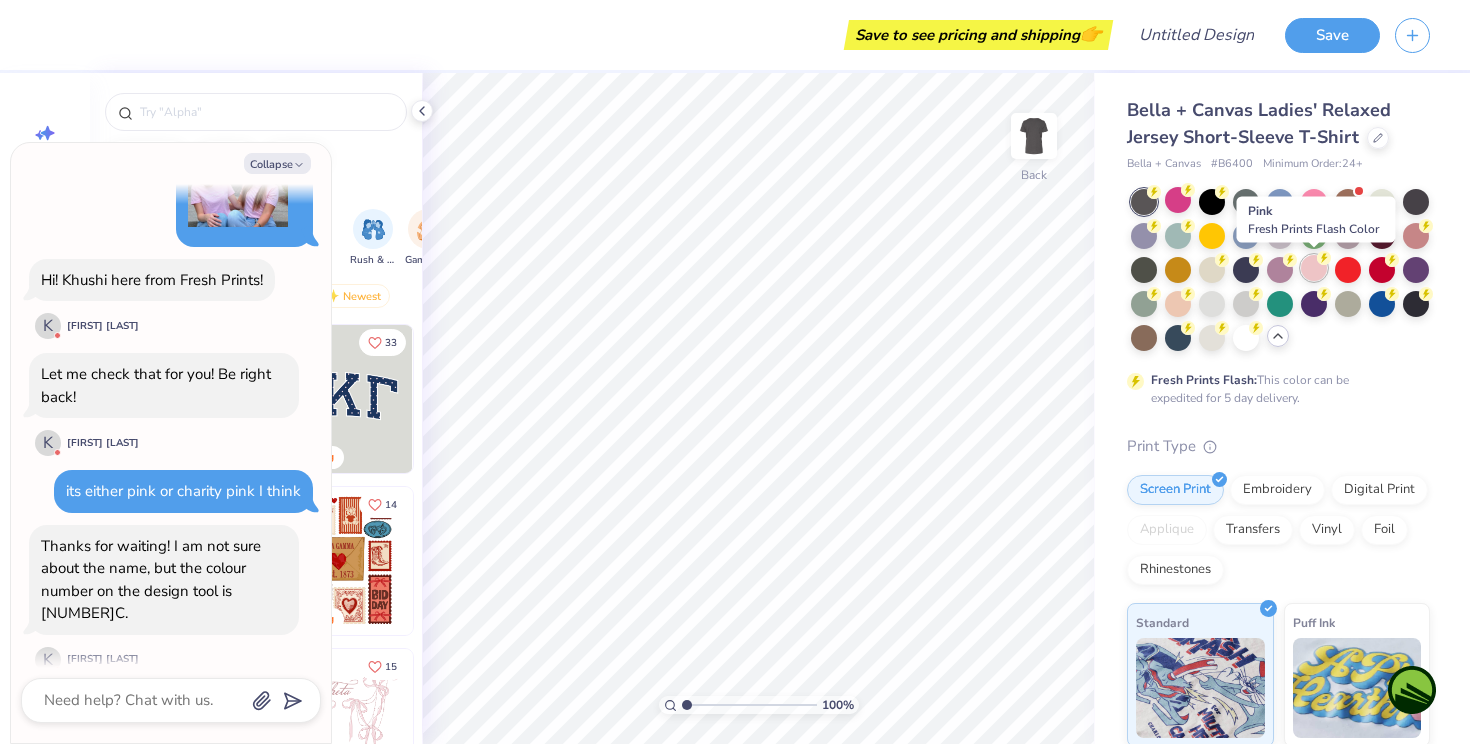 click at bounding box center (1314, 268) 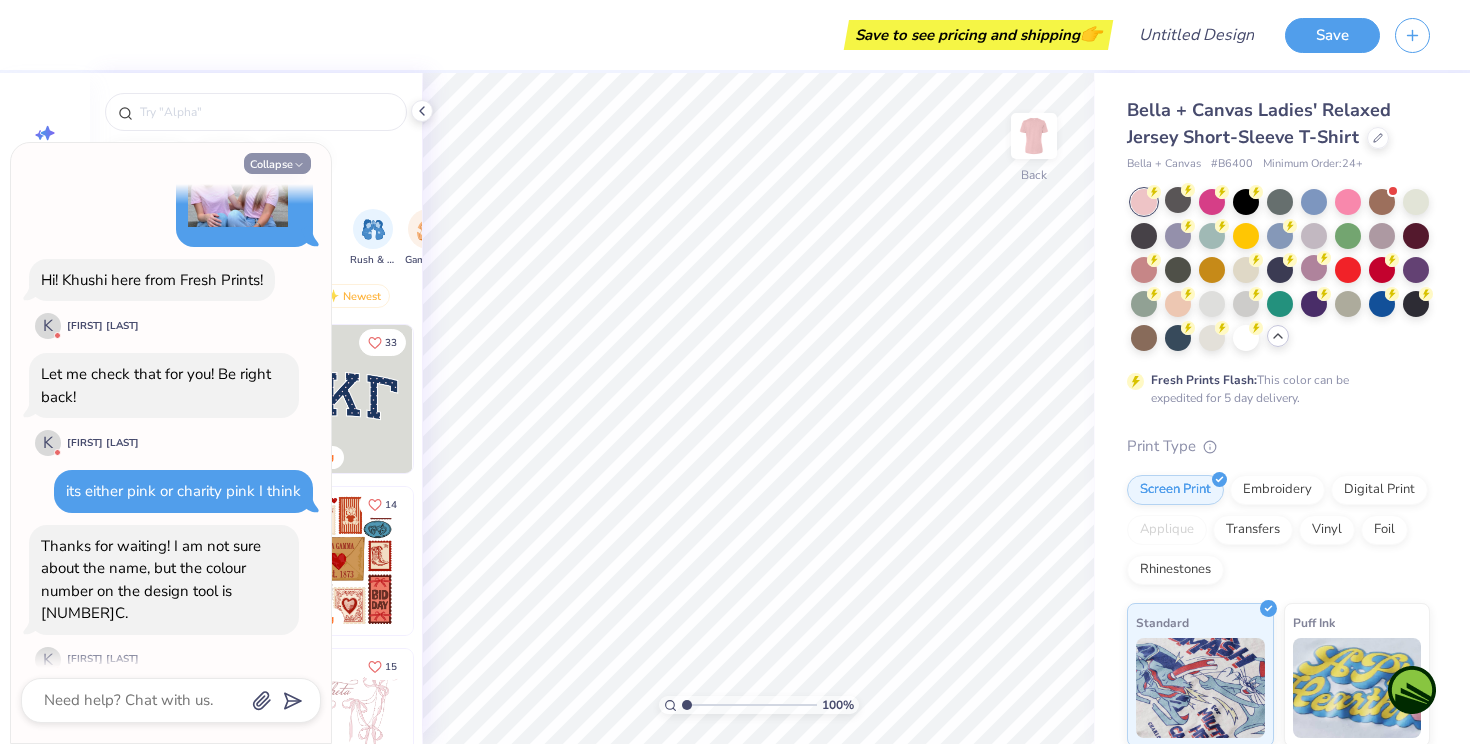click on "Collapse" at bounding box center (277, 163) 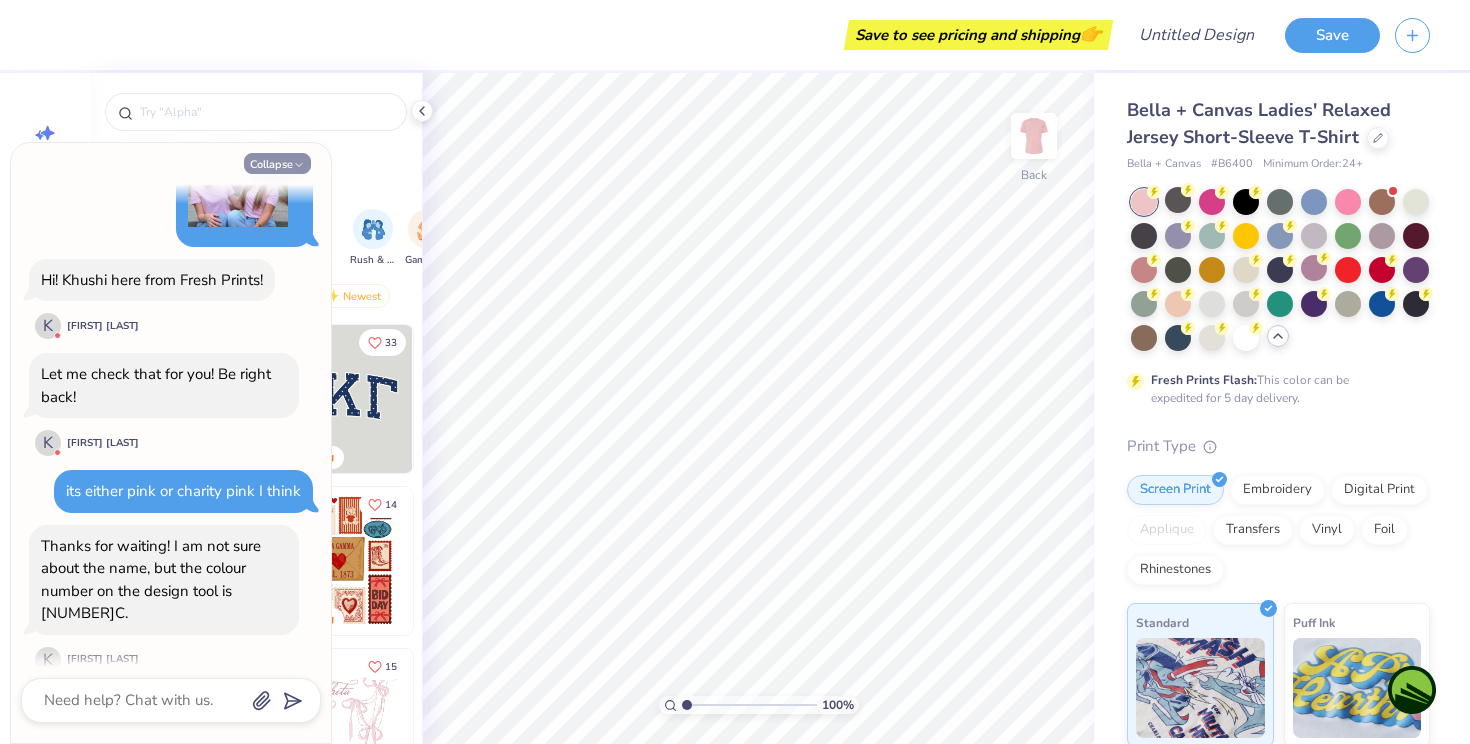 type on "x" 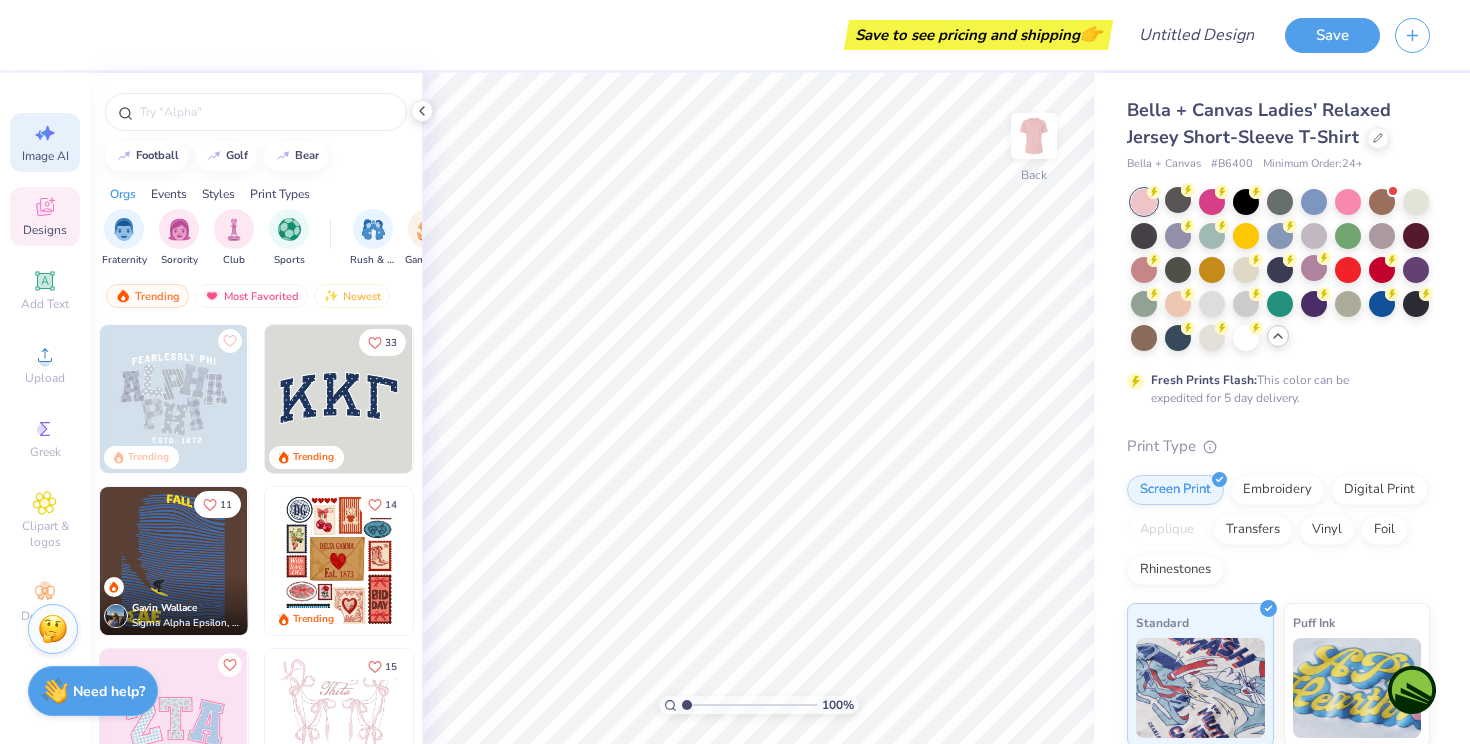 click on "Image AI" at bounding box center (45, 156) 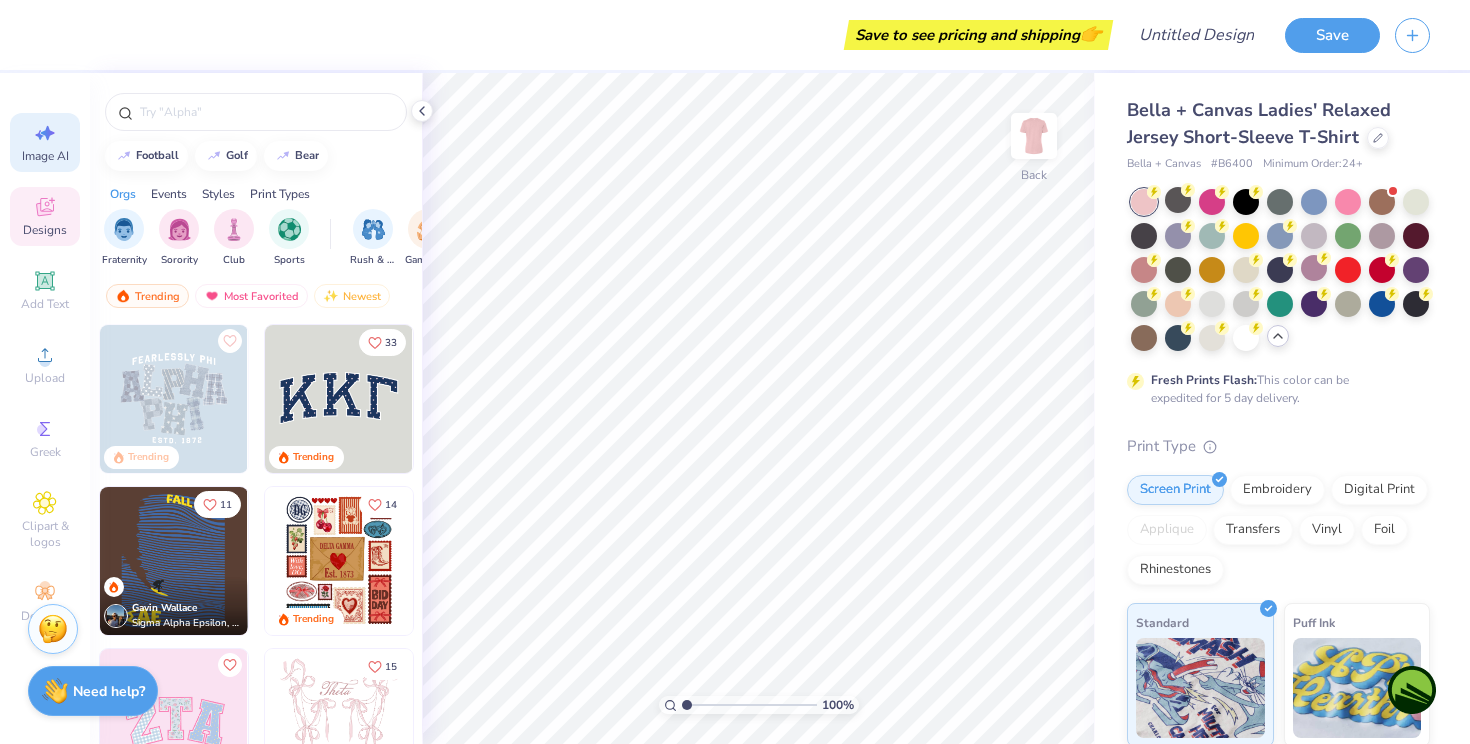 select on "4" 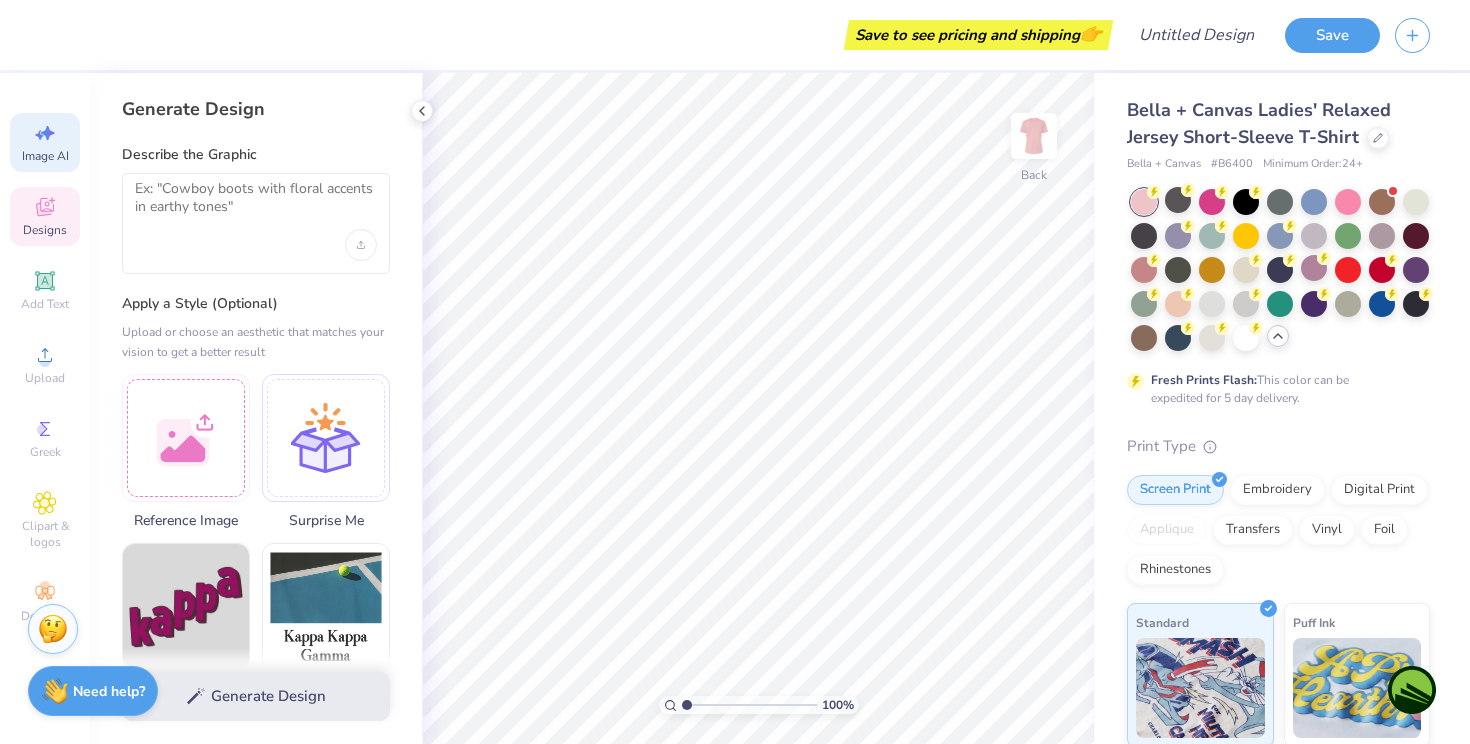 click 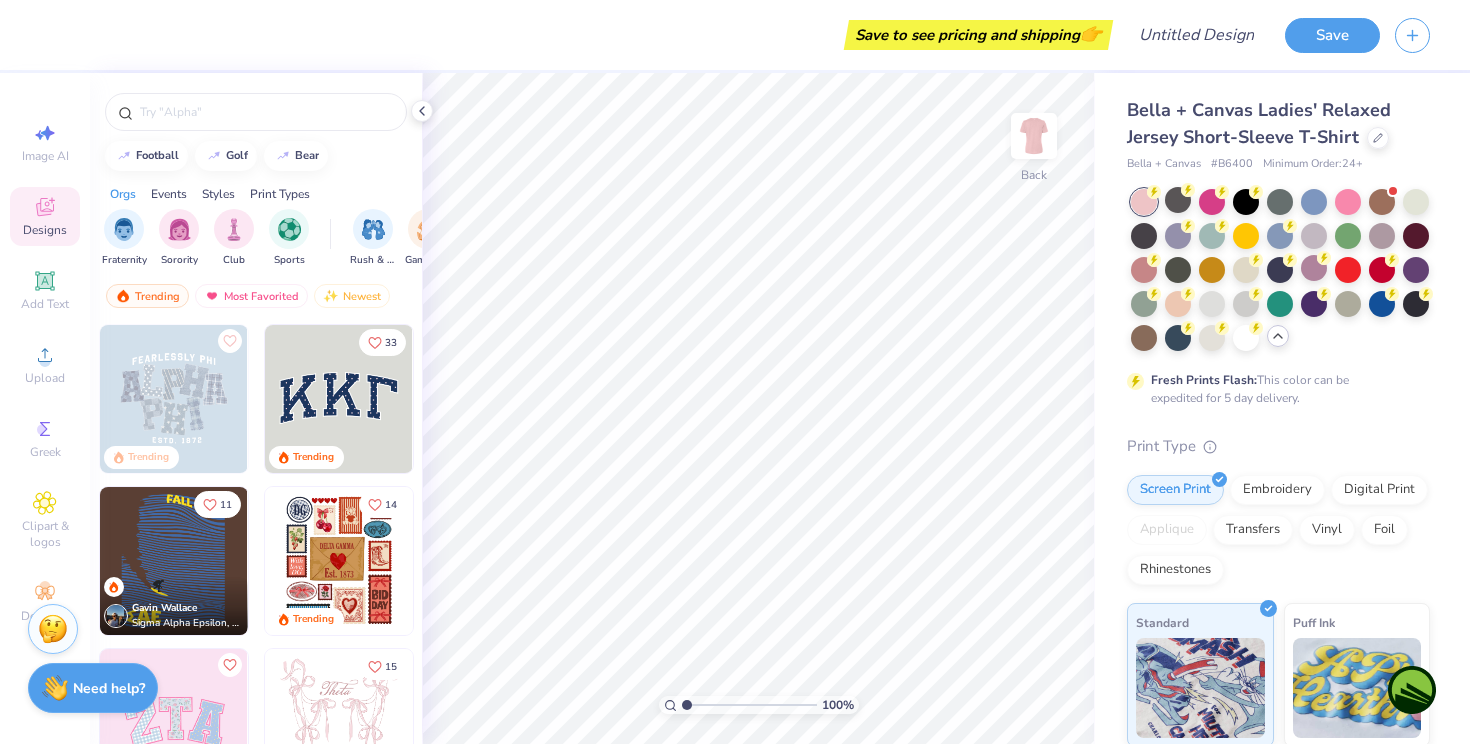 click on "Need help?" at bounding box center (109, 688) 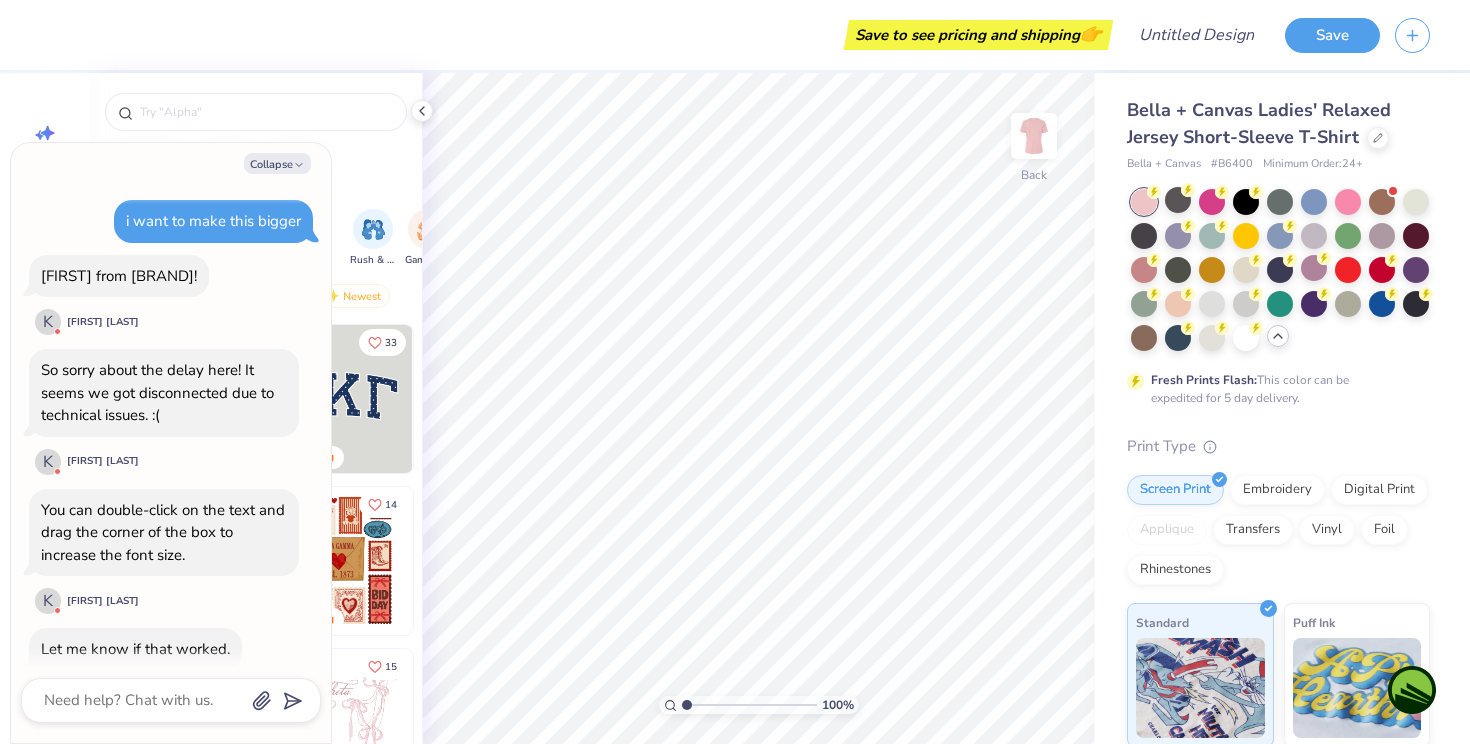scroll, scrollTop: 1604, scrollLeft: 0, axis: vertical 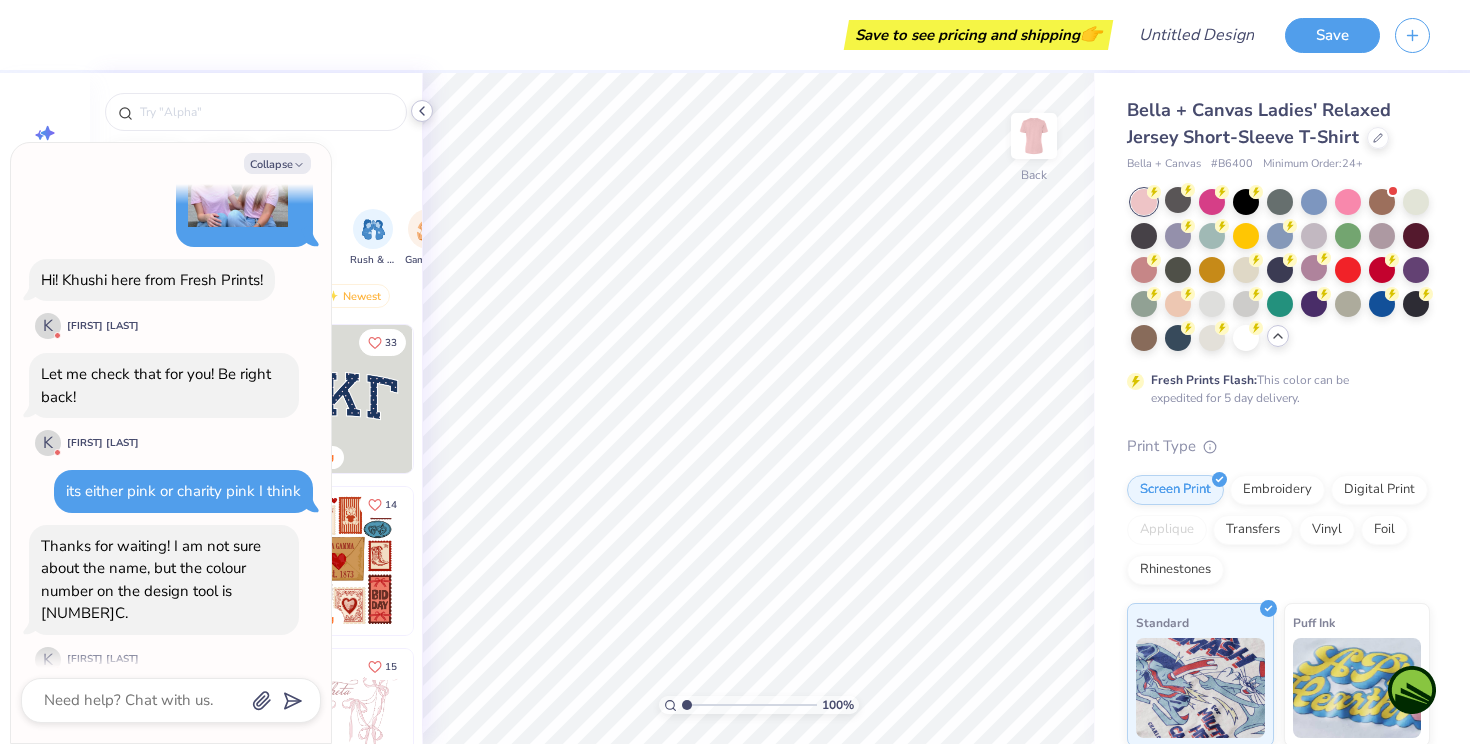 click 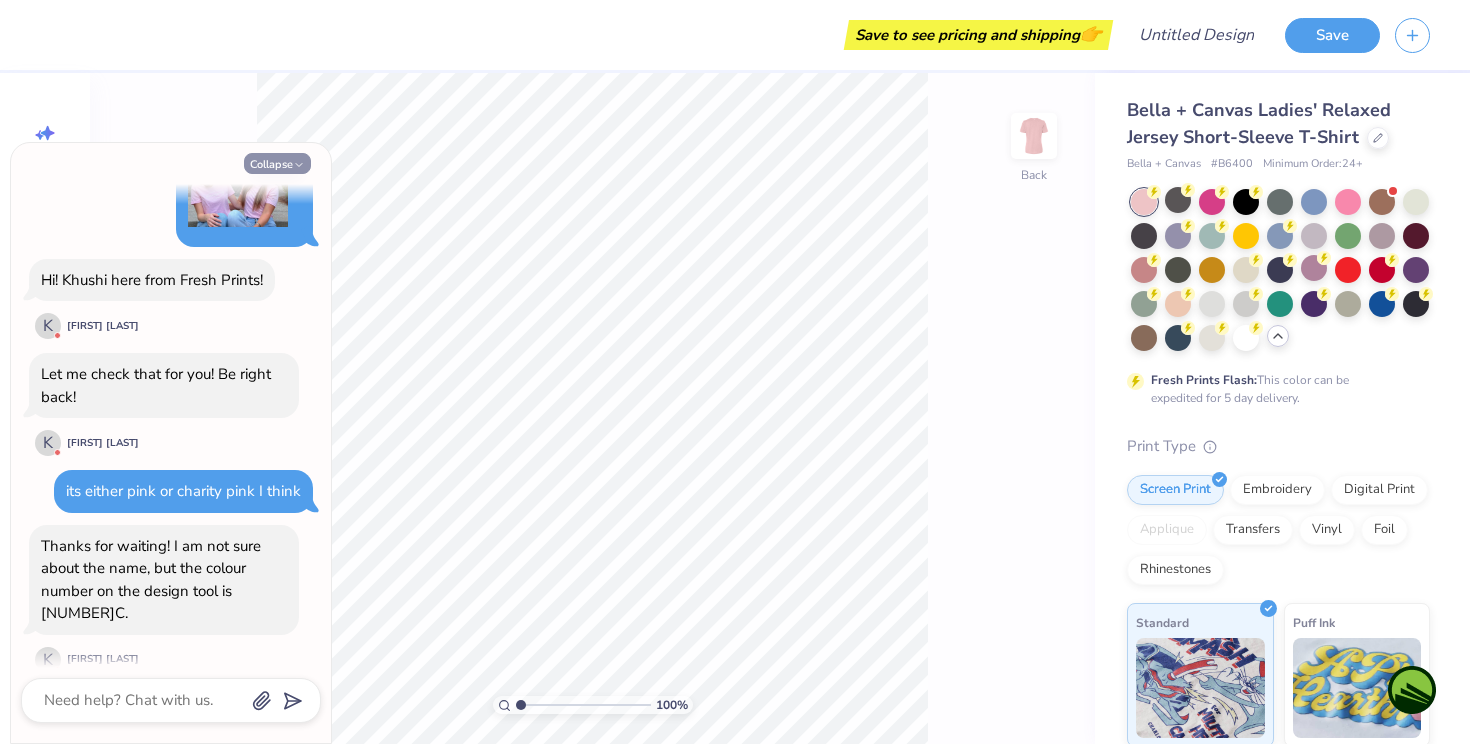 click on "Collapse" at bounding box center [277, 163] 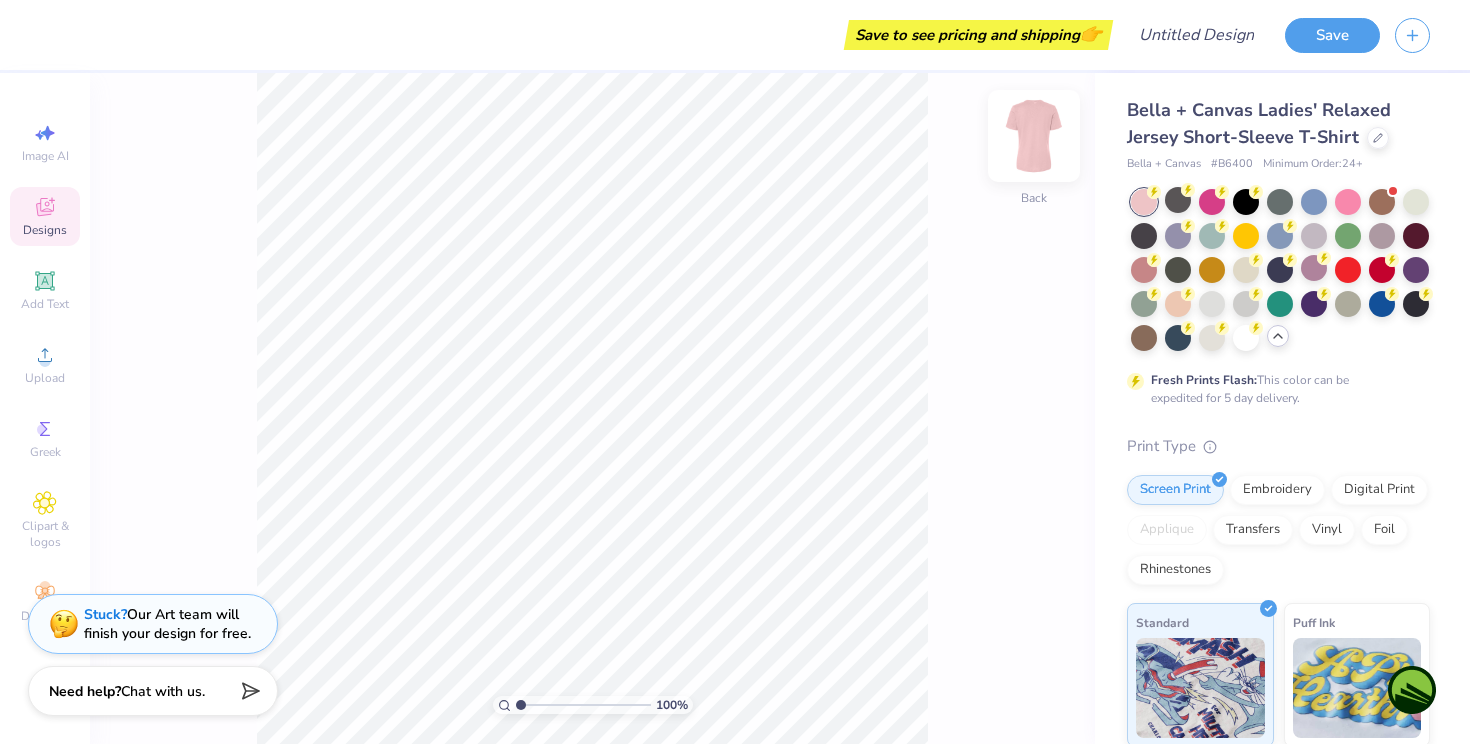 click at bounding box center [1034, 136] 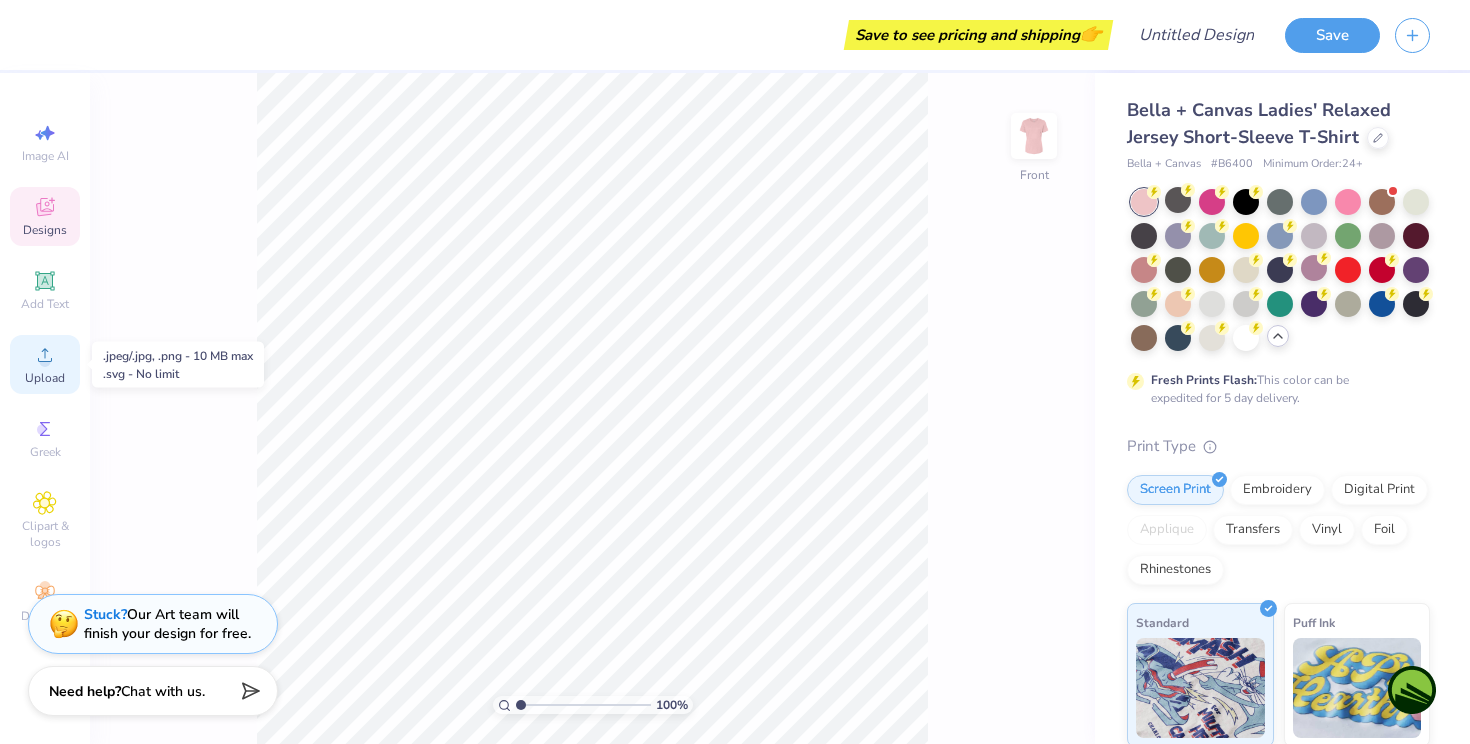 click 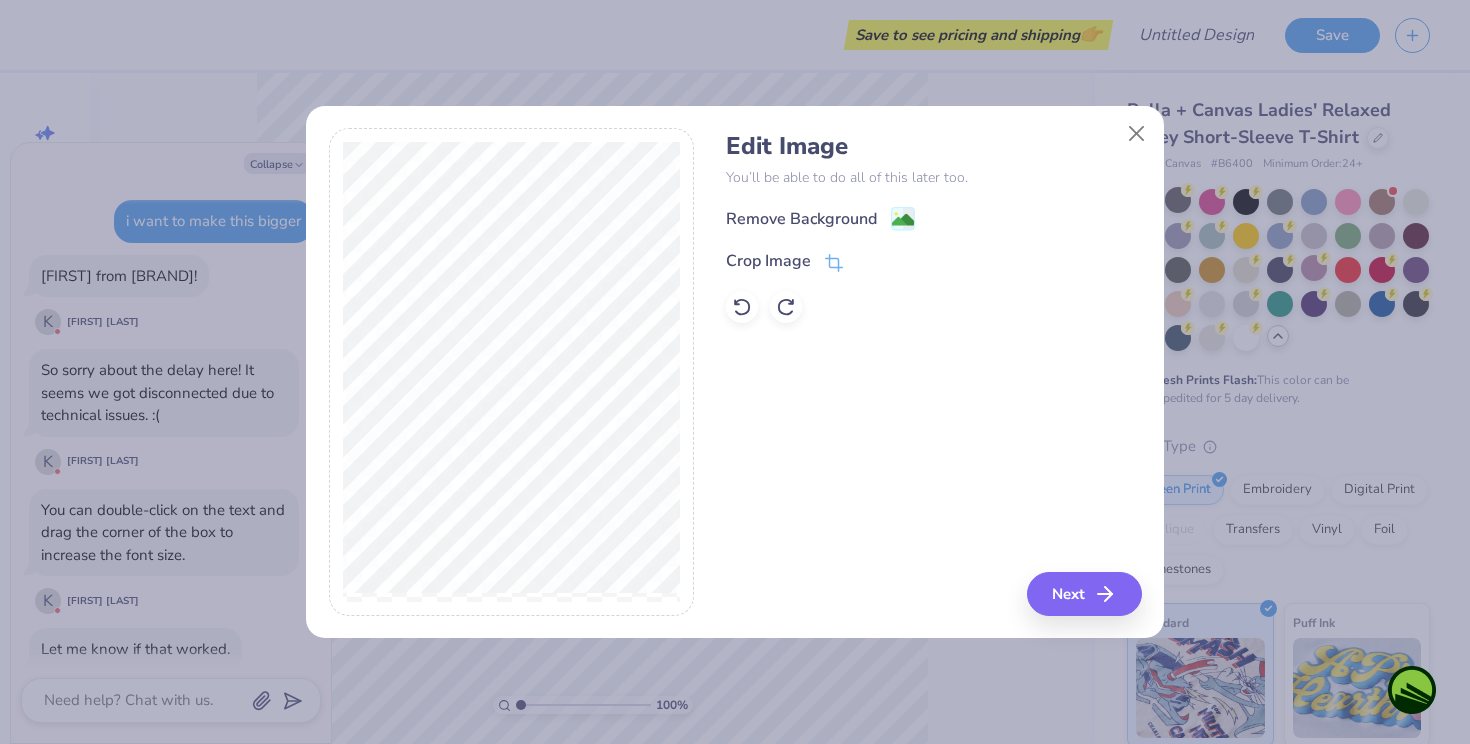 scroll, scrollTop: 1851, scrollLeft: 0, axis: vertical 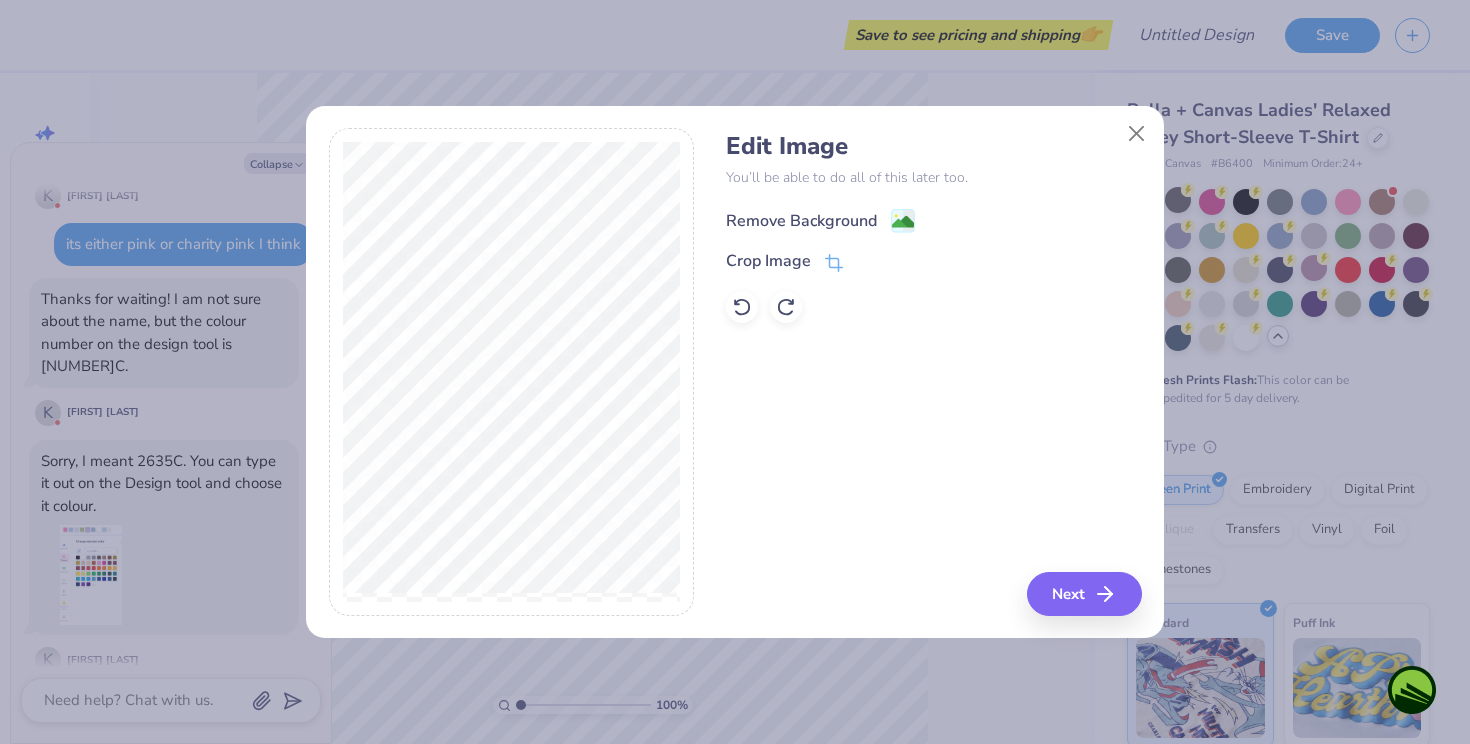click on "Remove Background" at bounding box center (801, 221) 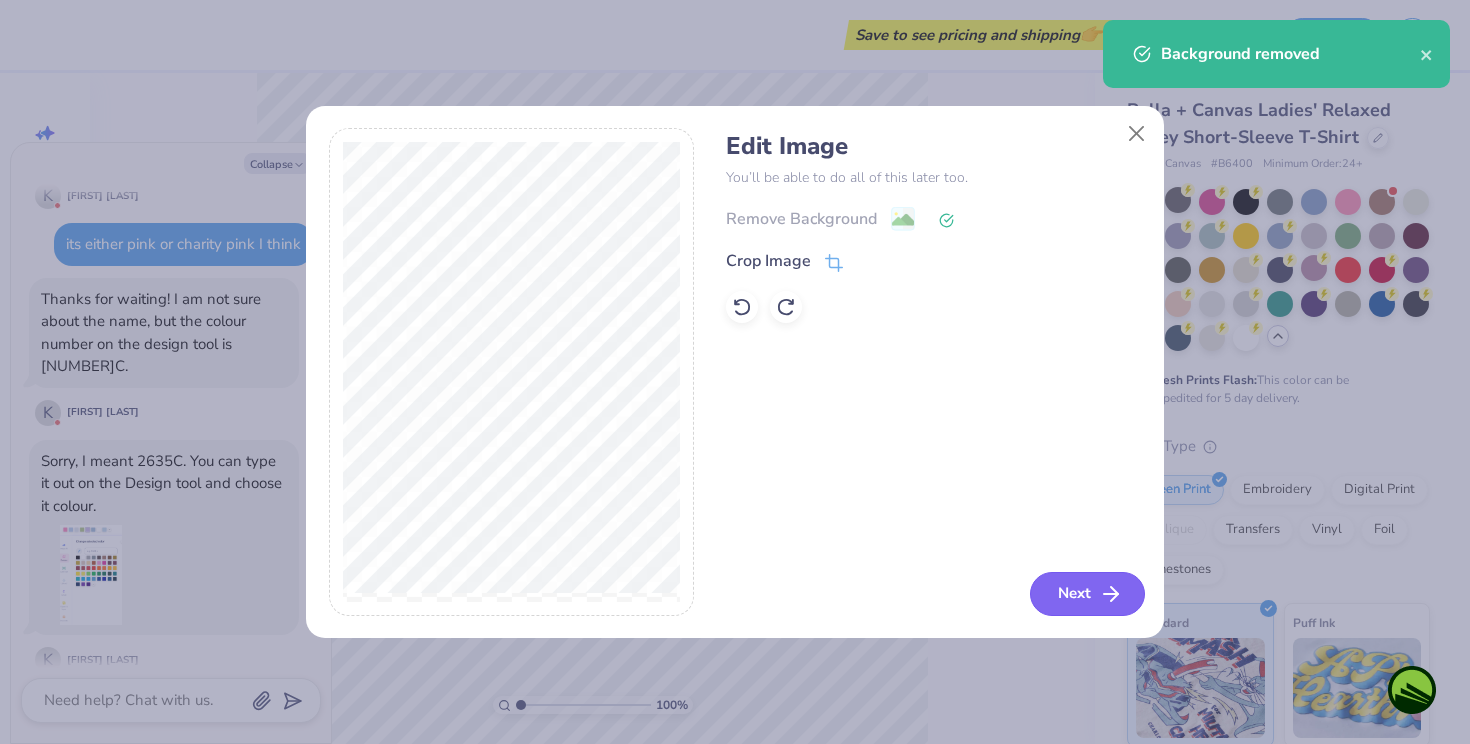 click on "Next" at bounding box center [1087, 594] 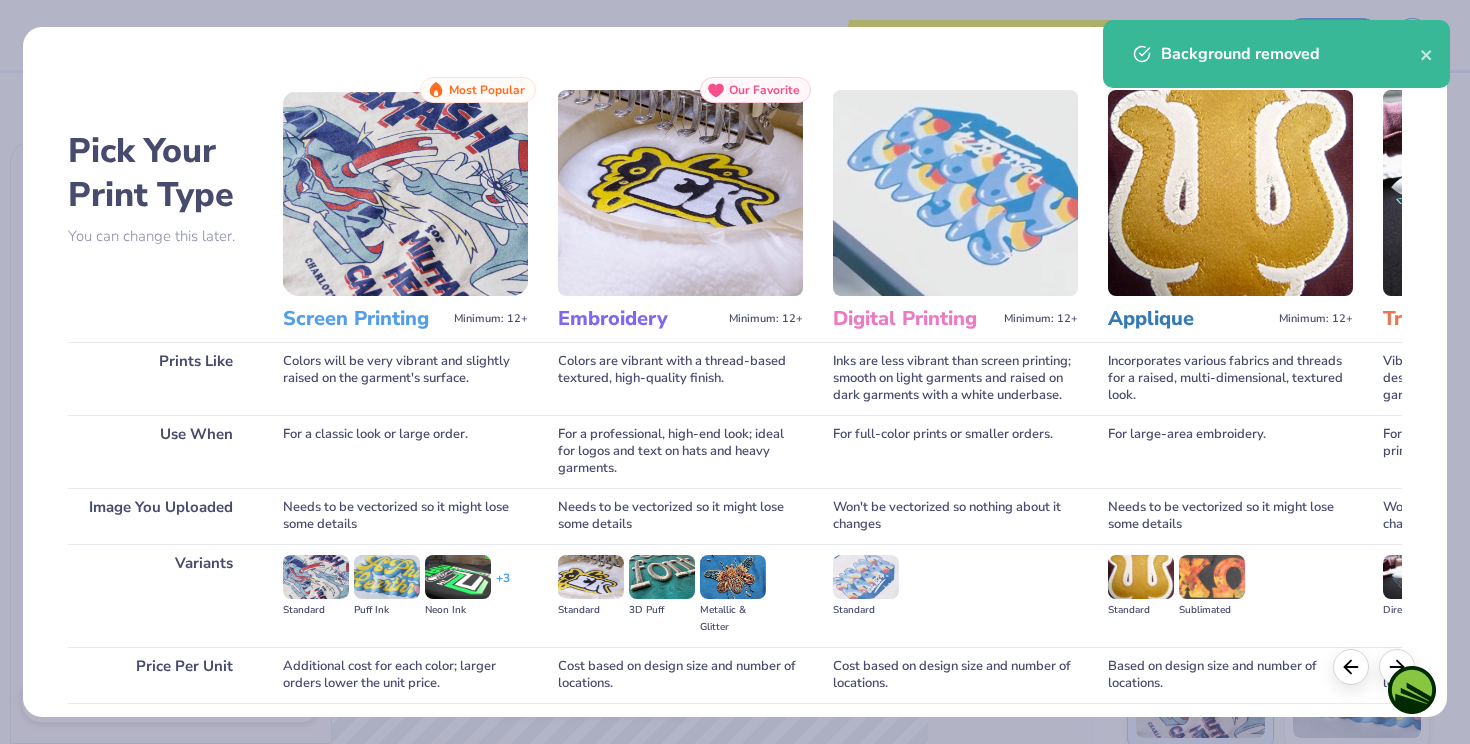 scroll, scrollTop: 153, scrollLeft: 0, axis: vertical 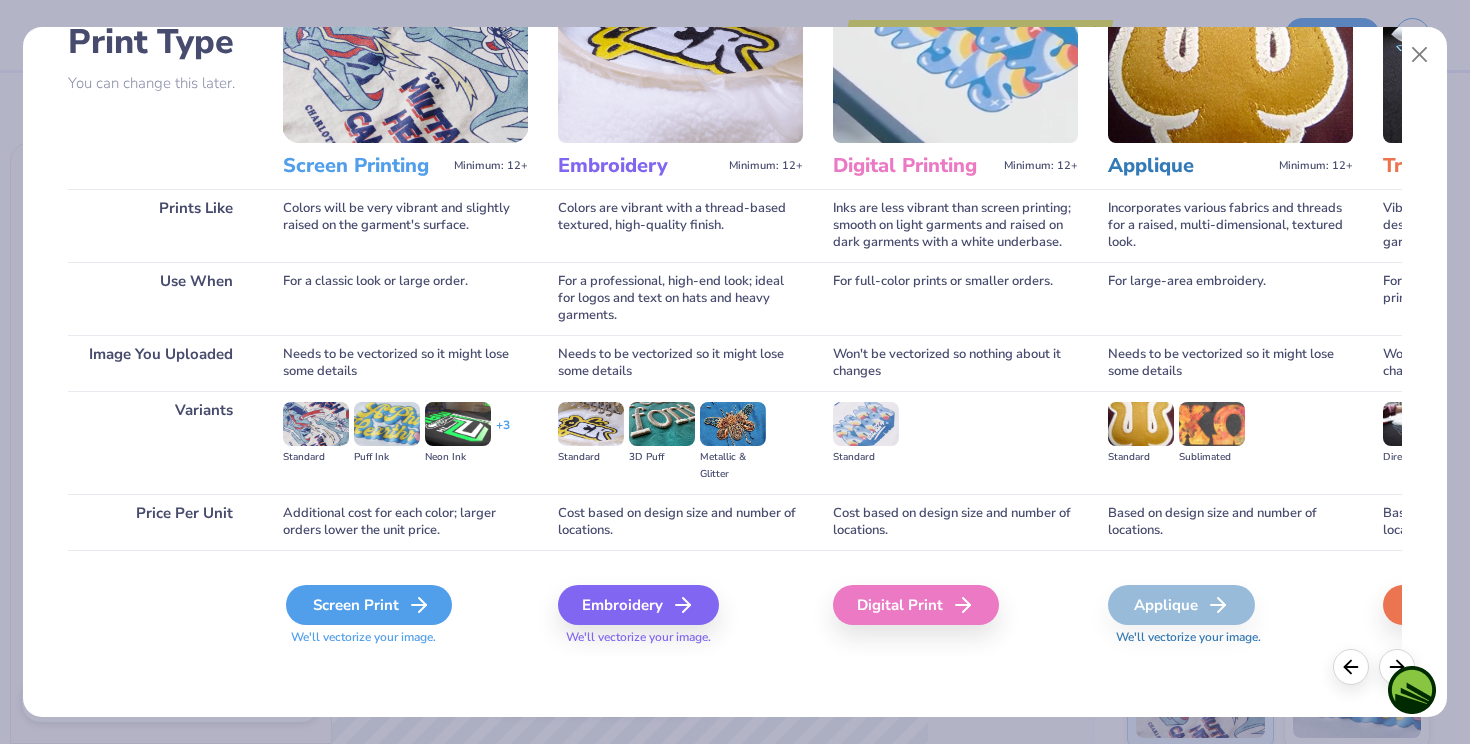 click on "Screen Print" at bounding box center [369, 605] 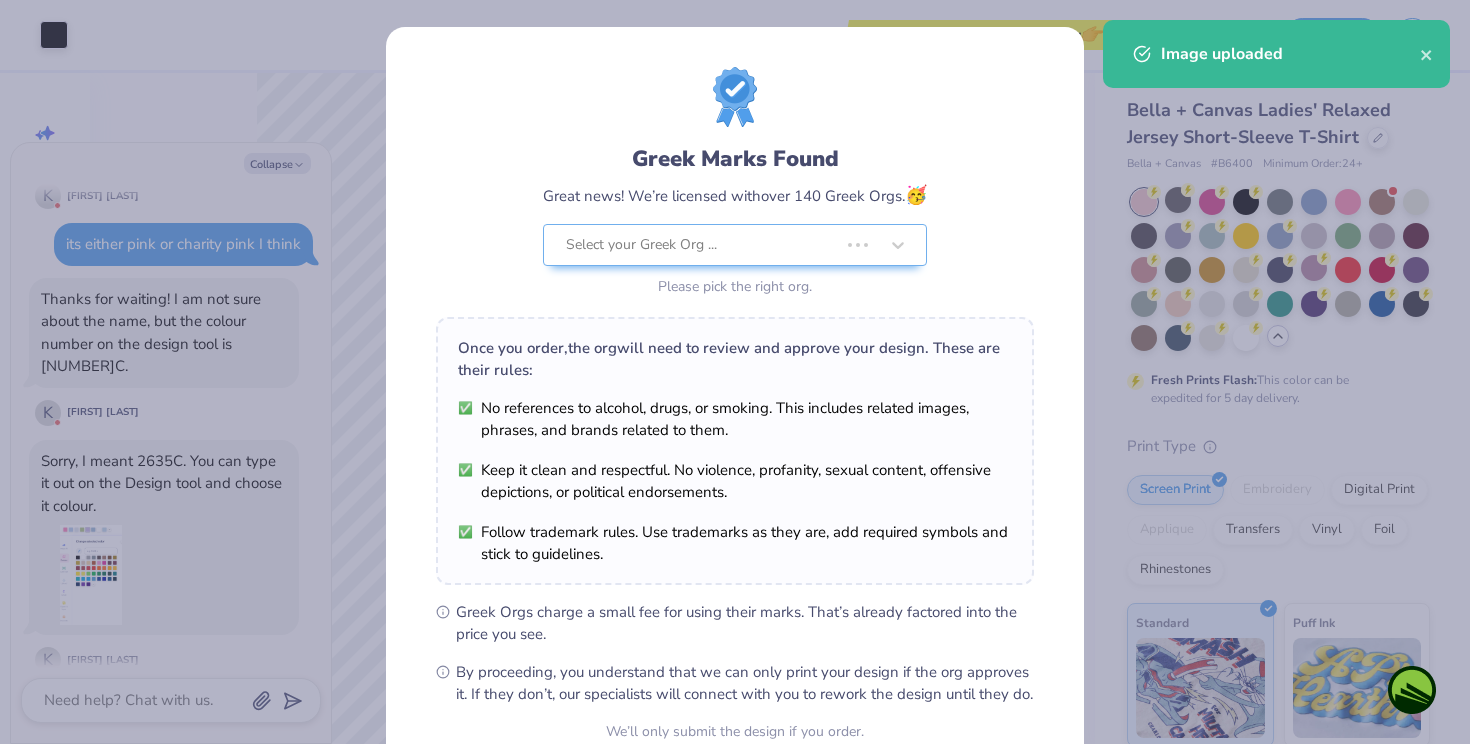 click on "Art colors Save to see pricing and shipping  👉 Design Title Save Image AI Designs Add Text Upload Greek Clipart & logos Decorate football golf bear Orgs Events Styles Print Types Fraternity Sorority Club Sports Rush & Bid Game Day Parent's Weekend PR & General Philanthropy Big Little Reveal Retreat Spring Break Date Parties & Socials Holidays Greek Week Formal & Semi Graduation Founder’s Day Classic Minimalist Varsity Y2K Typography Handdrawn Cartoons Grunge 80s & 90s 60s & 70s Embroidery Screen Print Applique Patches Digital Print Vinyl Transfers Trending Most Favorited Newest 100  % Front W 12.07 12.07 " H 2.16 2.16 " Y 11.42 11.42 " Center Middle Top Bottom Bella + Canvas Ladies' Relaxed Jersey Short-Sleeve T-Shirt Bella + Canvas # B6400 Minimum Order:  24 +   Fresh Prints Flash:  This color can be expedited for 5 day delivery. Print Type Screen Print Embroidery Digital Print Applique Transfers Vinyl Foil Rhinestones Standard Puff Ink Neon Ink Metallic & Glitter Ink Stuck?" at bounding box center (735, 372) 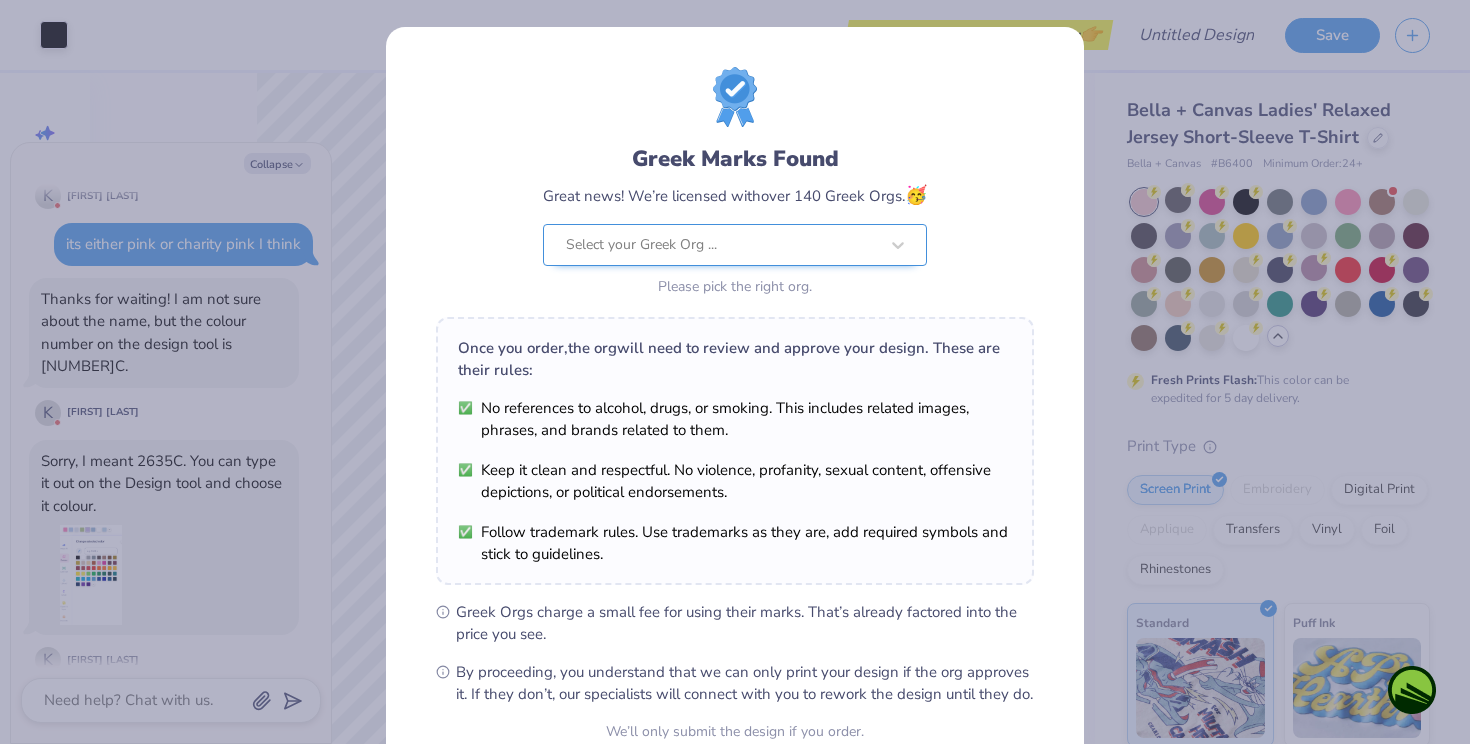 click at bounding box center [722, 245] 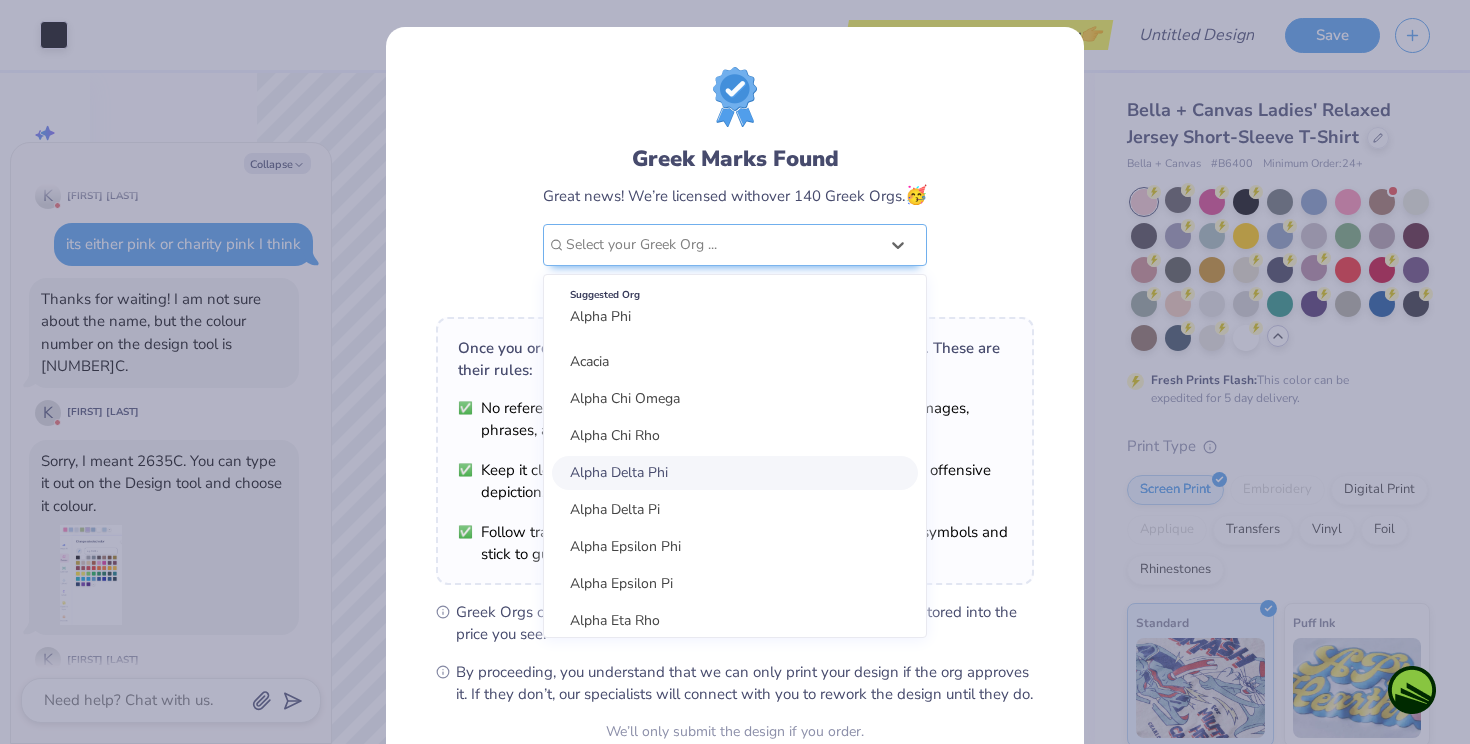 click on "Alpha Delta Phi" at bounding box center (619, 472) 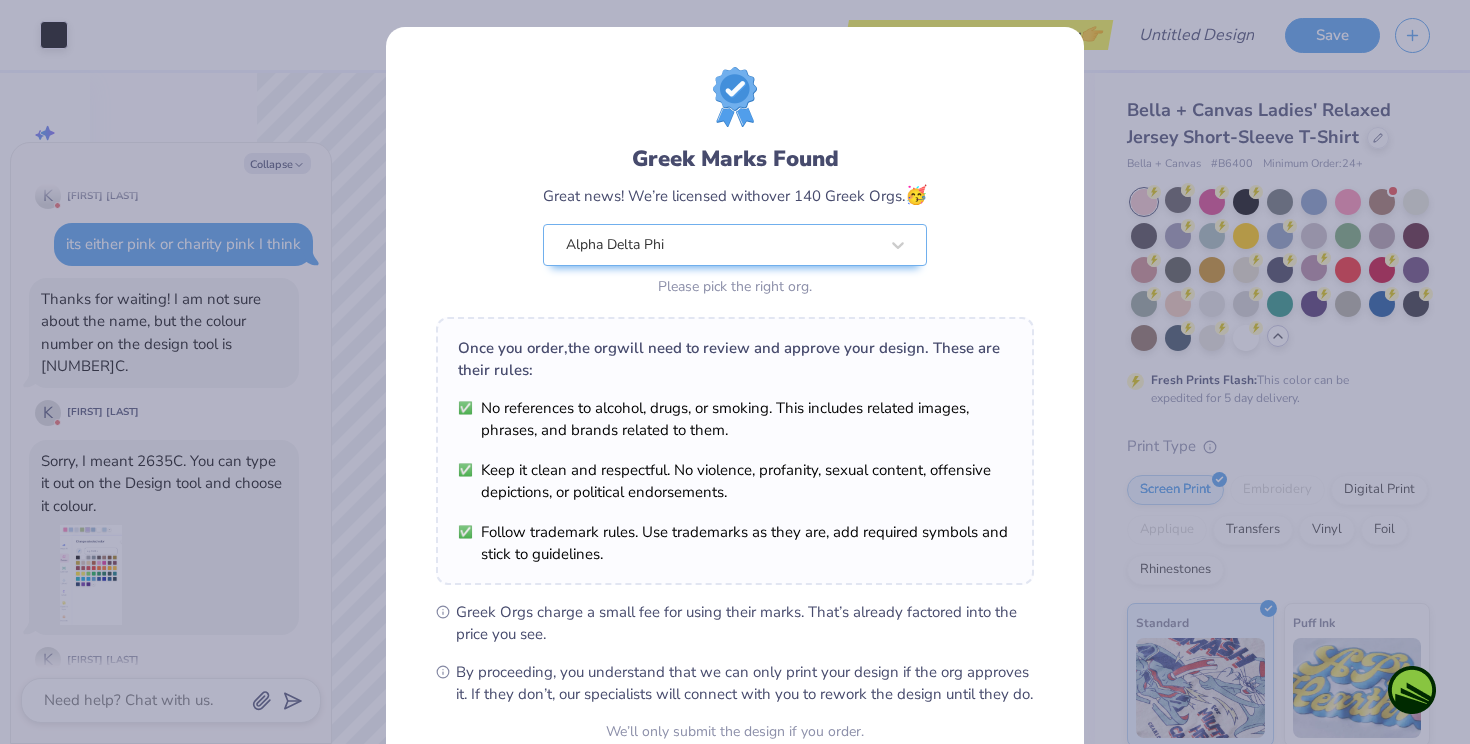 scroll, scrollTop: 192, scrollLeft: 0, axis: vertical 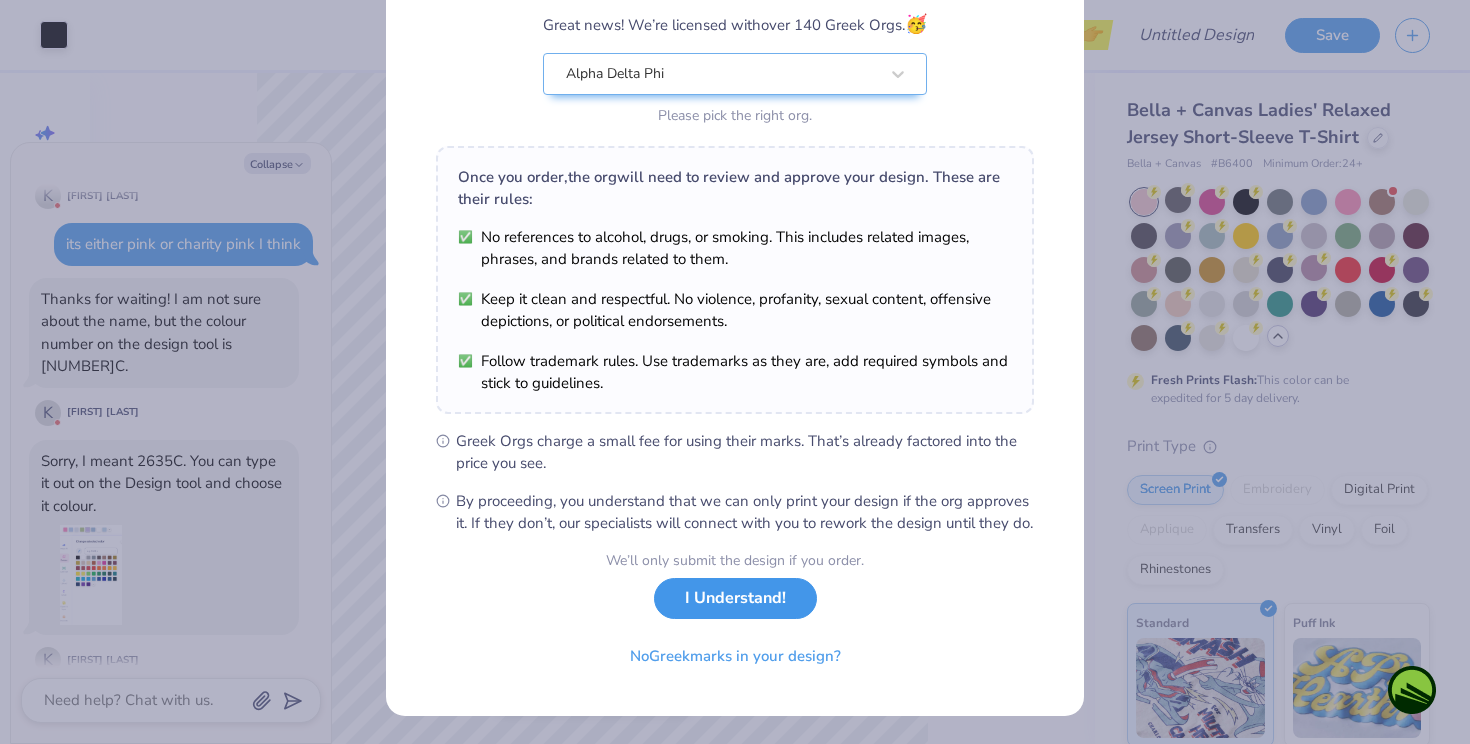 click on "I Understand!" at bounding box center [735, 598] 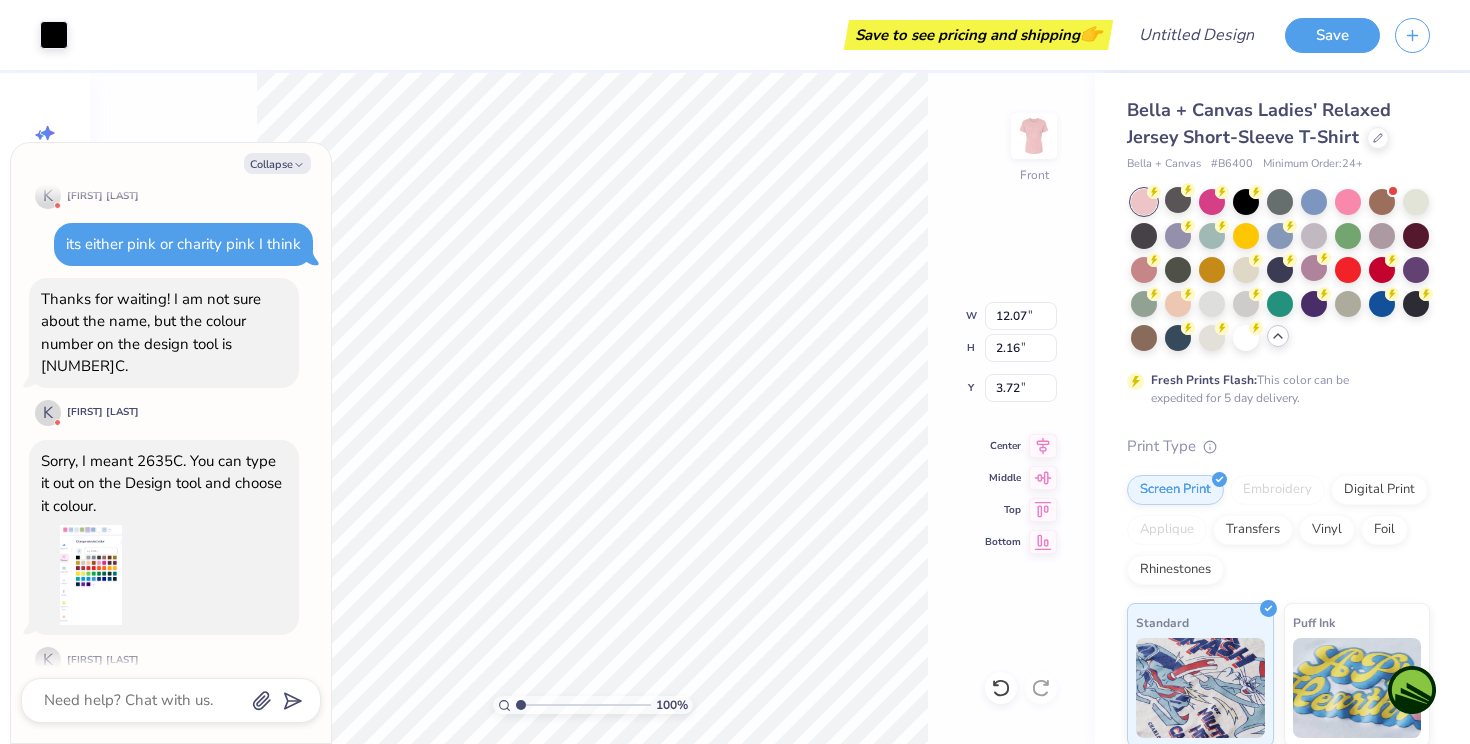 scroll, scrollTop: 0, scrollLeft: 0, axis: both 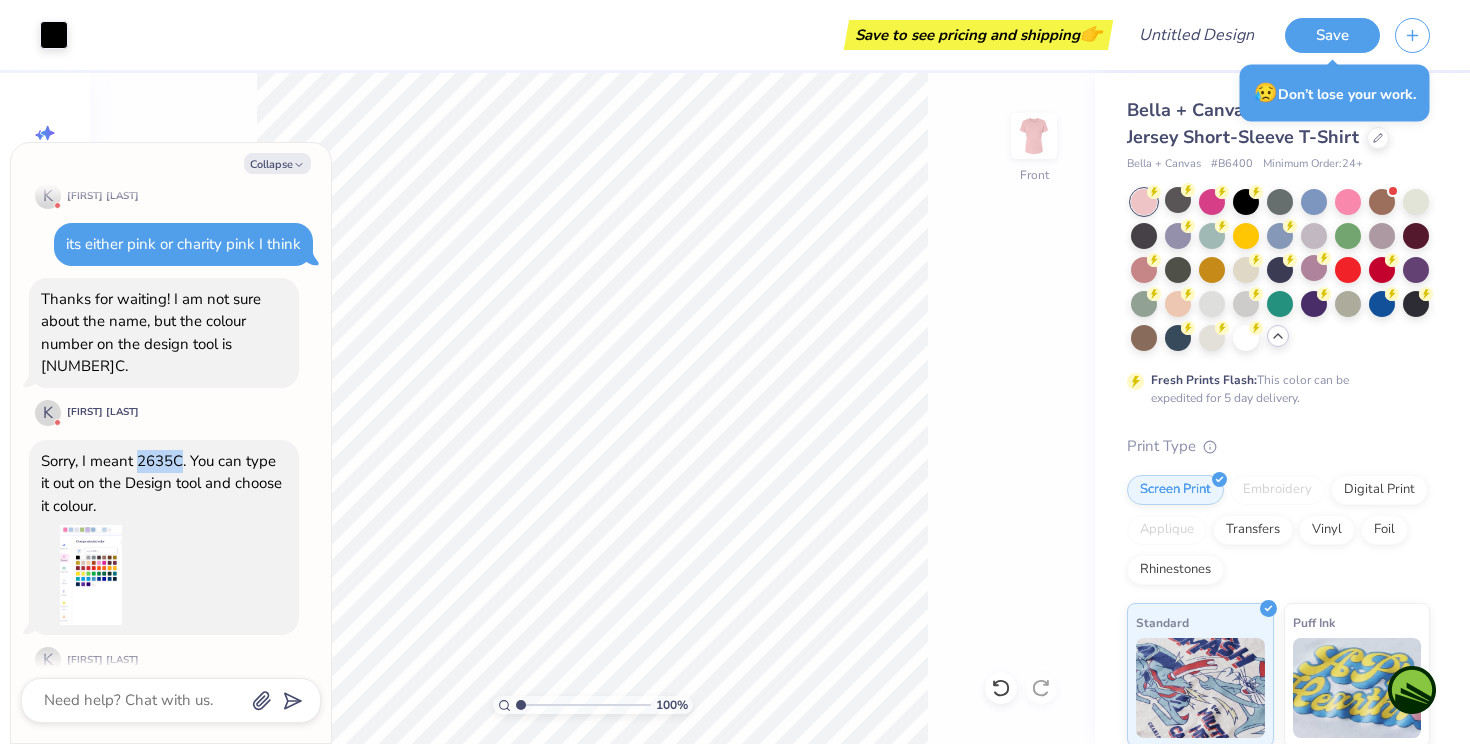 drag, startPoint x: 141, startPoint y: 433, endPoint x: 185, endPoint y: 433, distance: 44 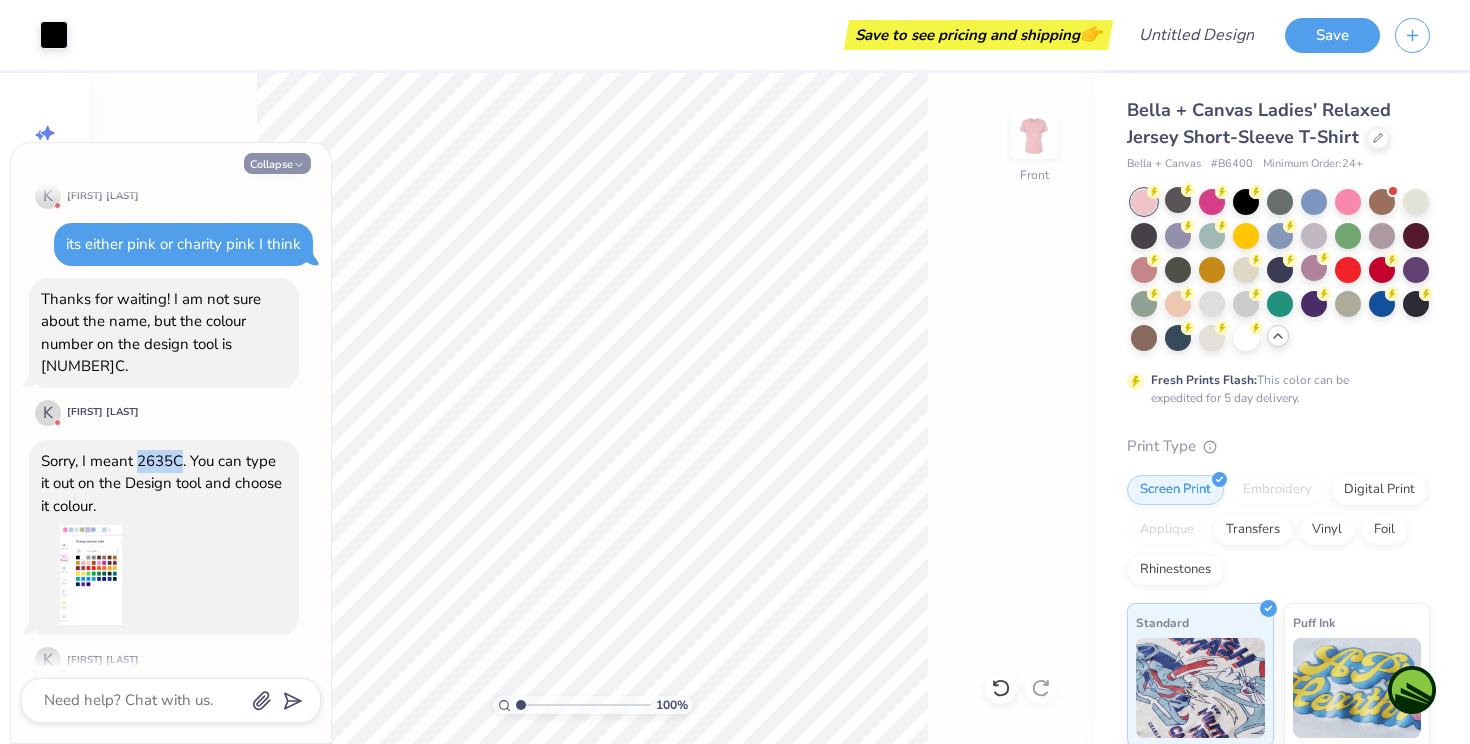 click 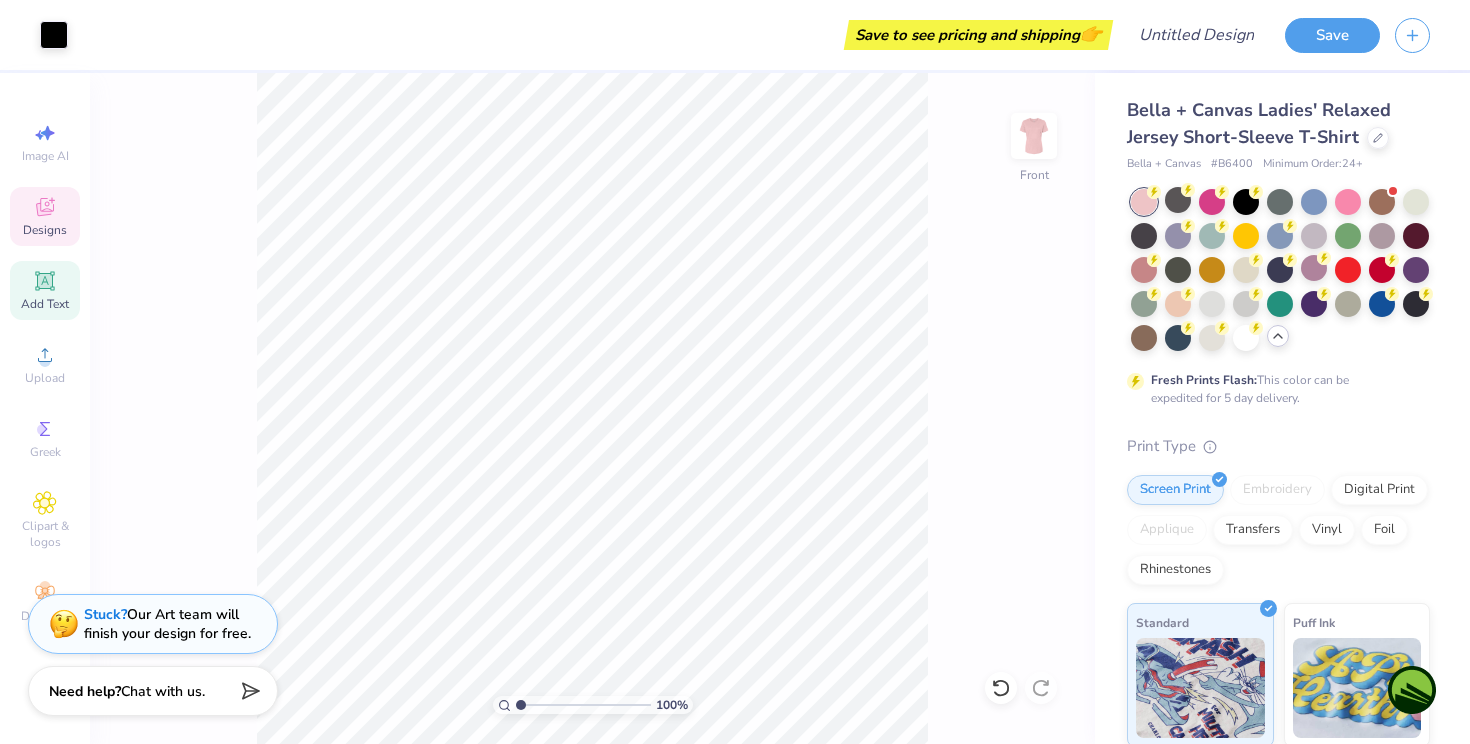 click 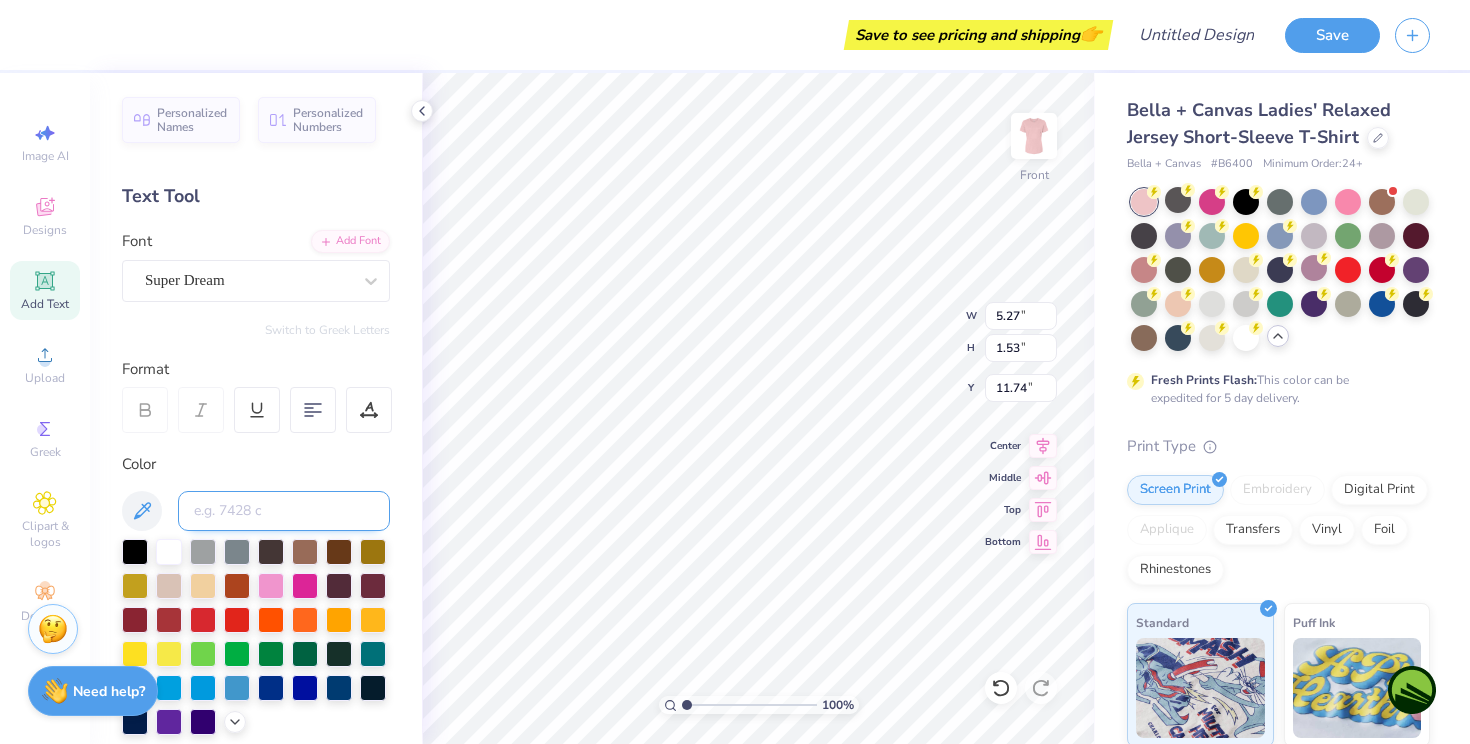 click at bounding box center (284, 511) 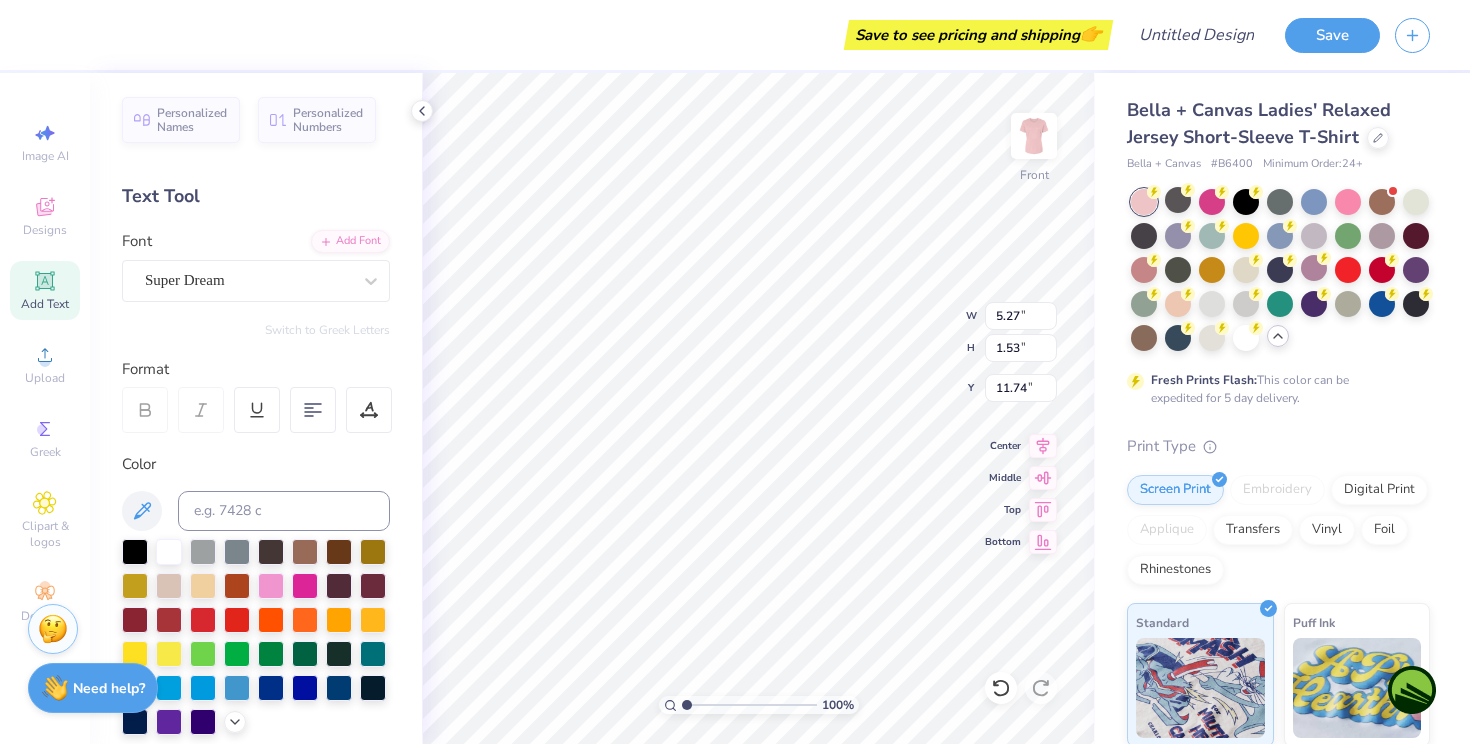 click on "Need help?  Chat with us." at bounding box center [93, 688] 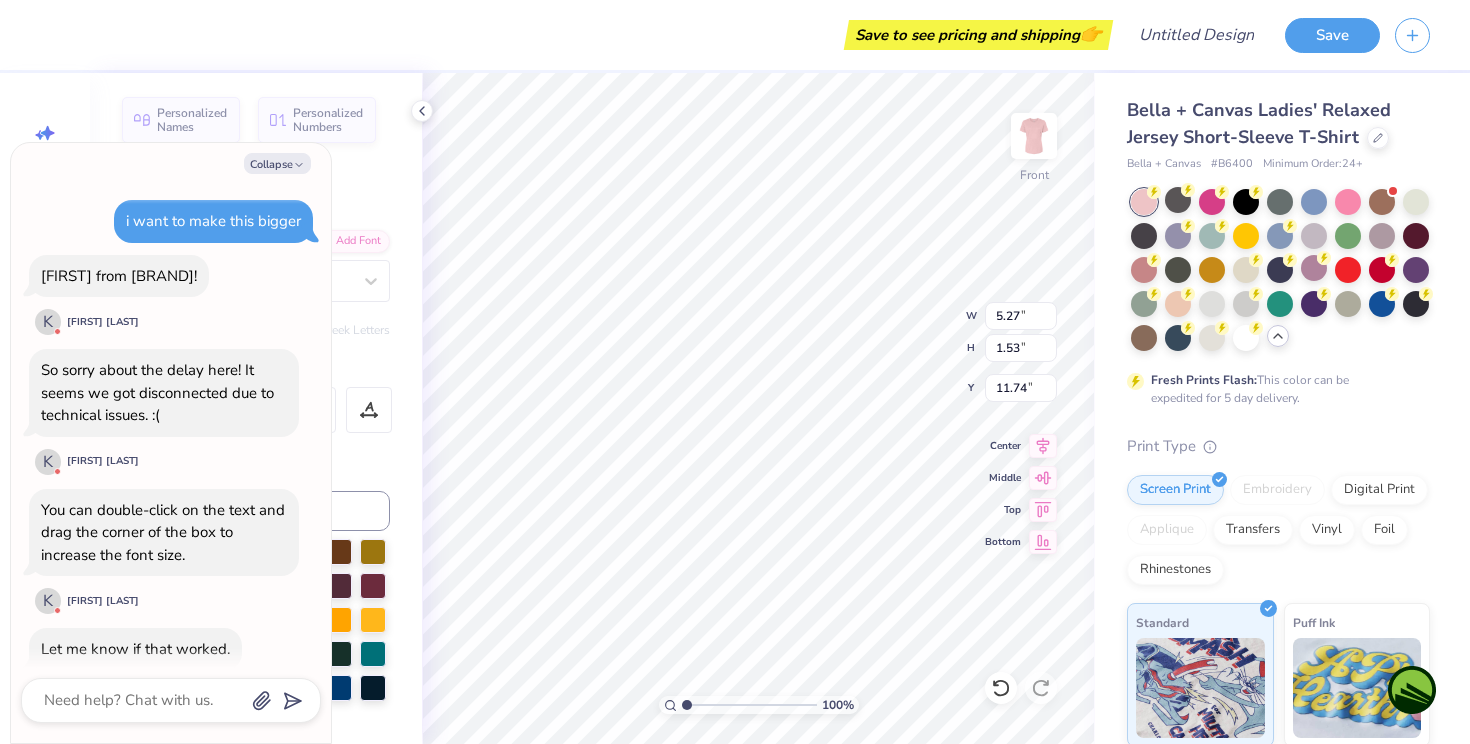 scroll, scrollTop: 1851, scrollLeft: 0, axis: vertical 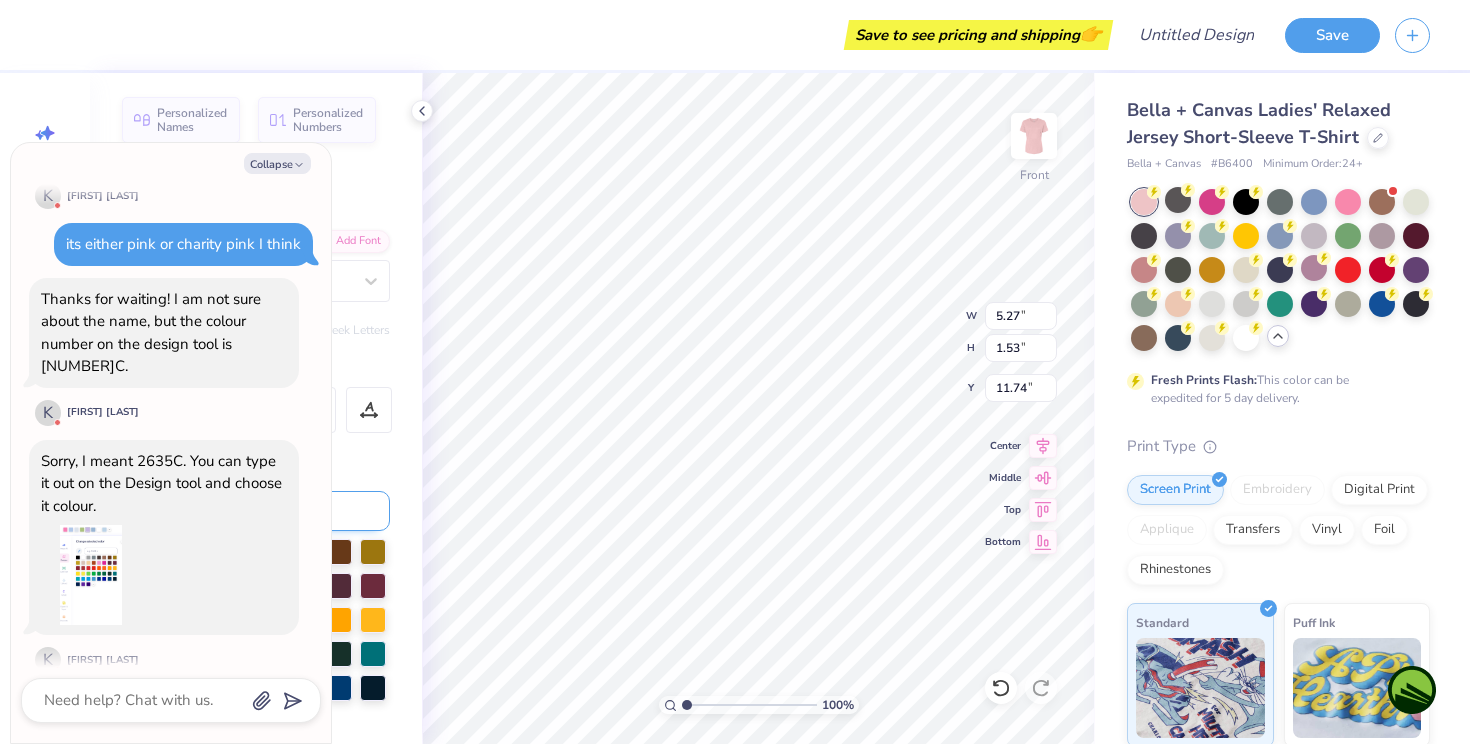 click at bounding box center [284, 511] 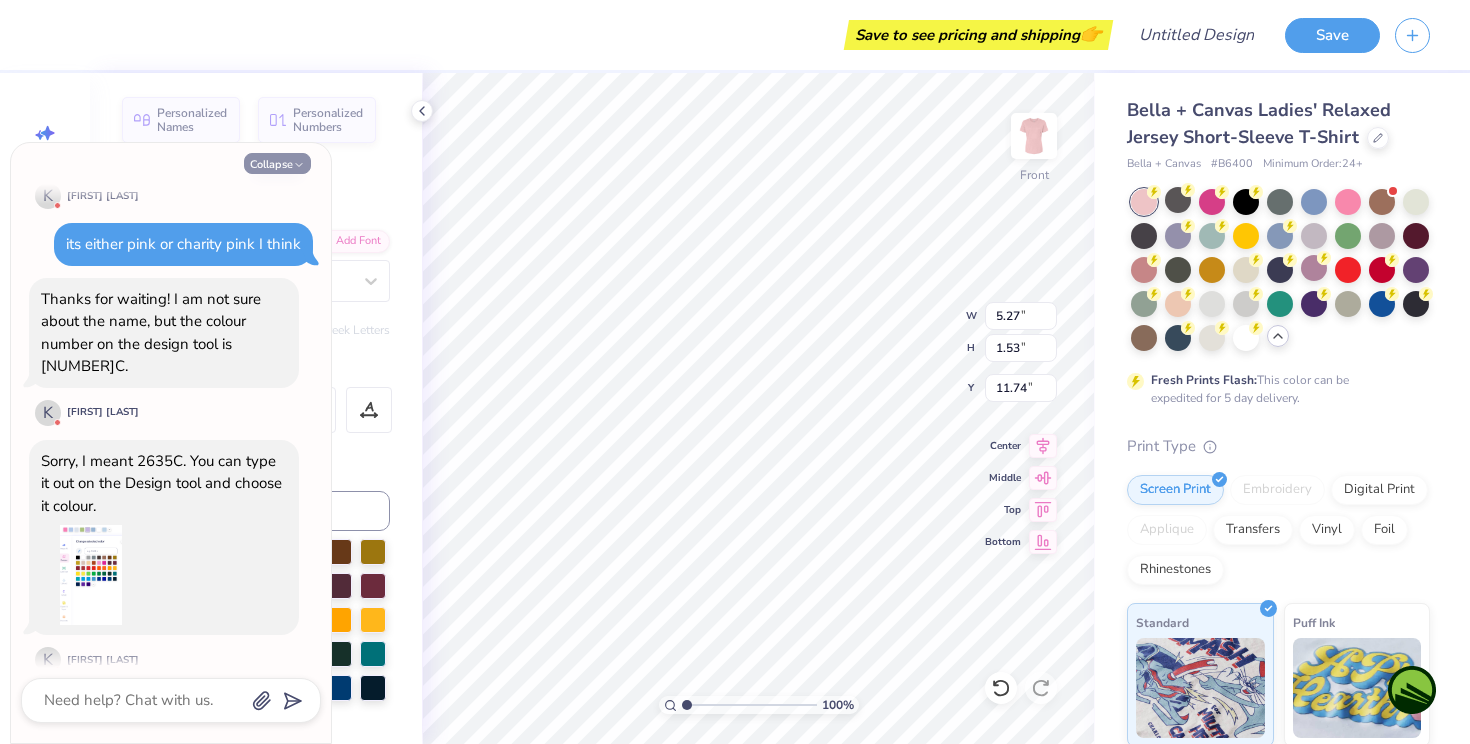 click on "Collapse" at bounding box center (277, 163) 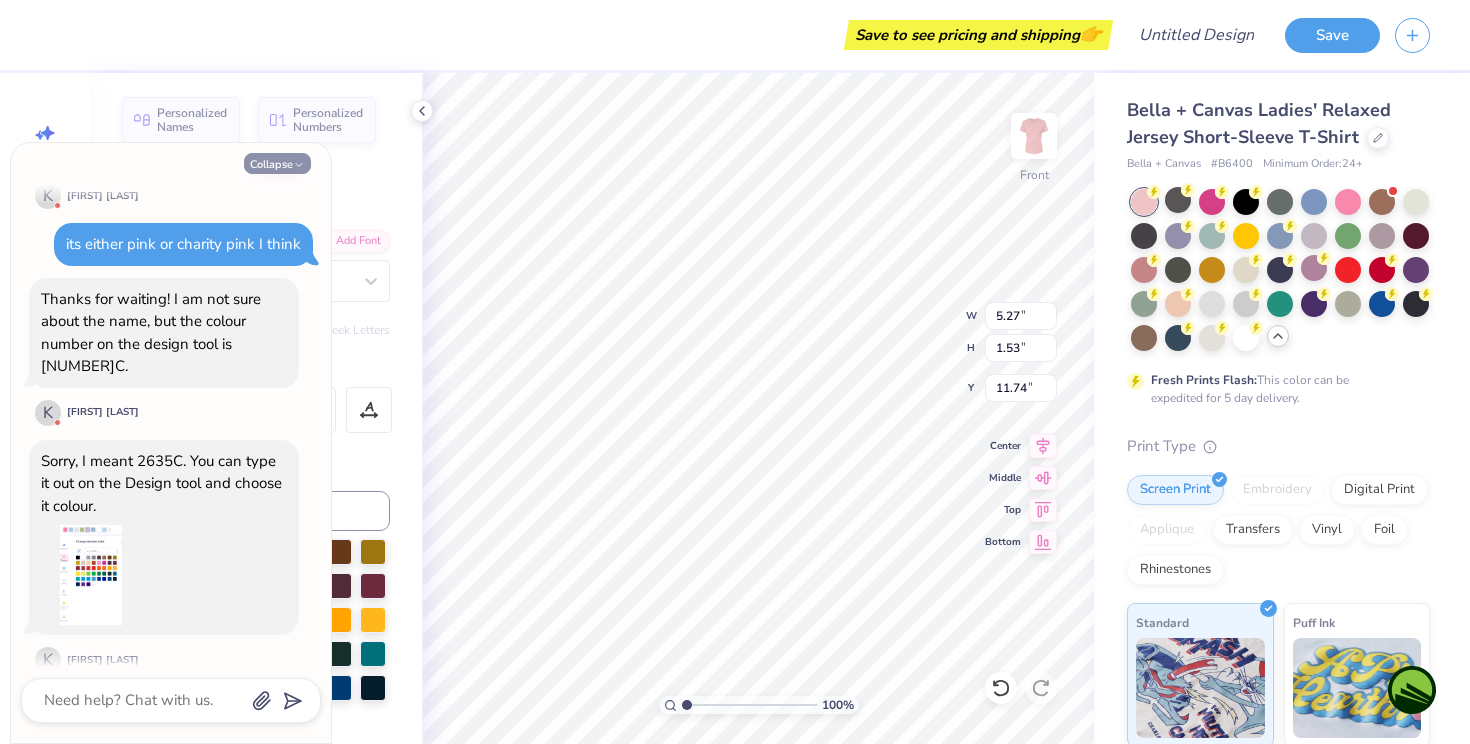 type on "x" 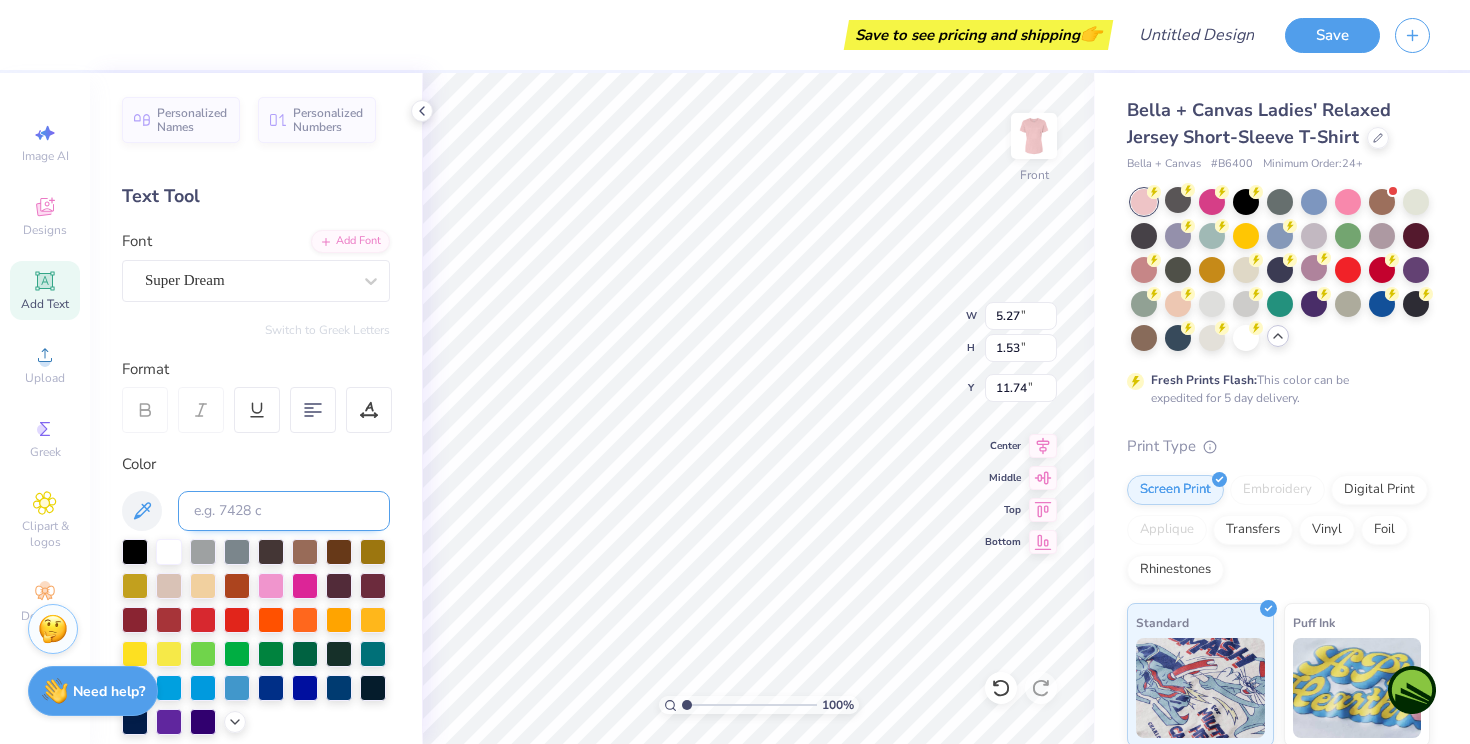 click at bounding box center (284, 511) 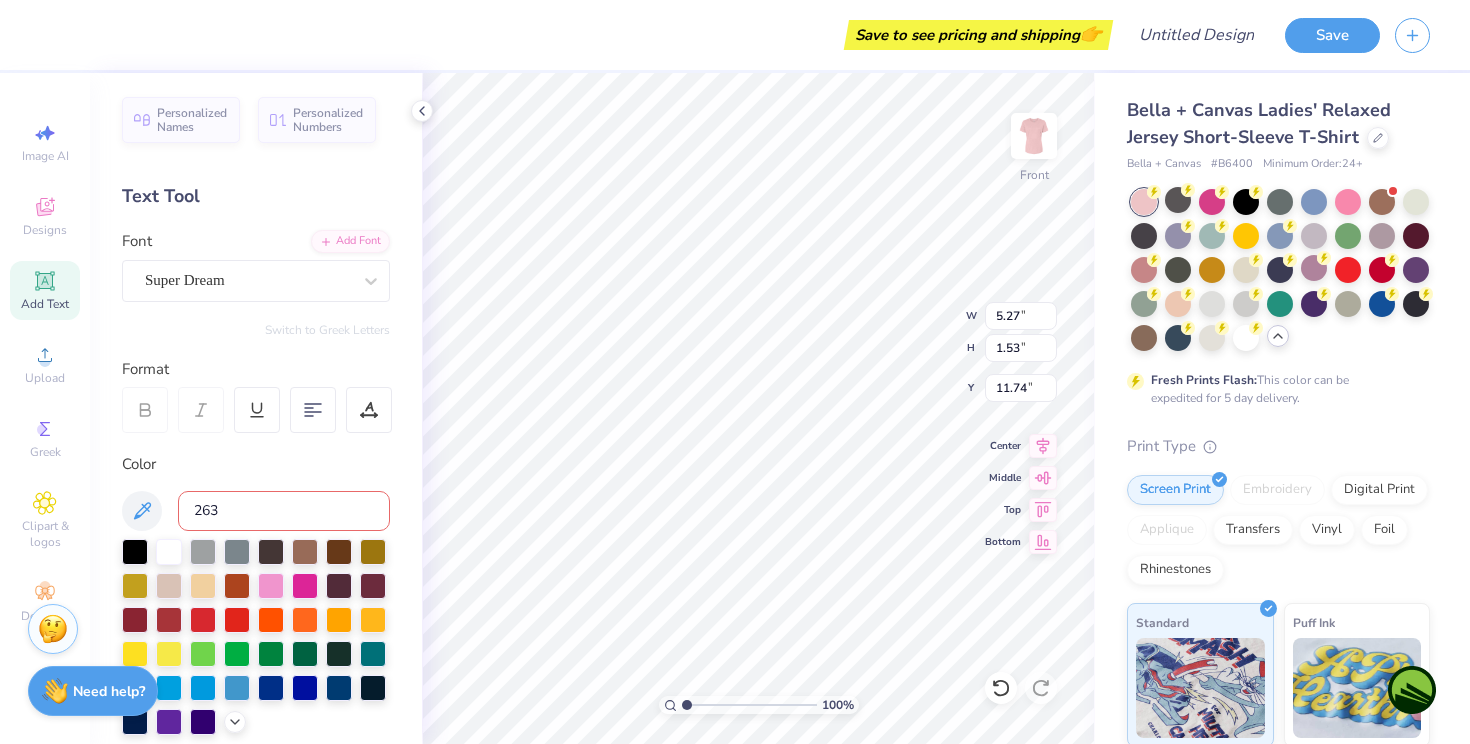 type on "2635" 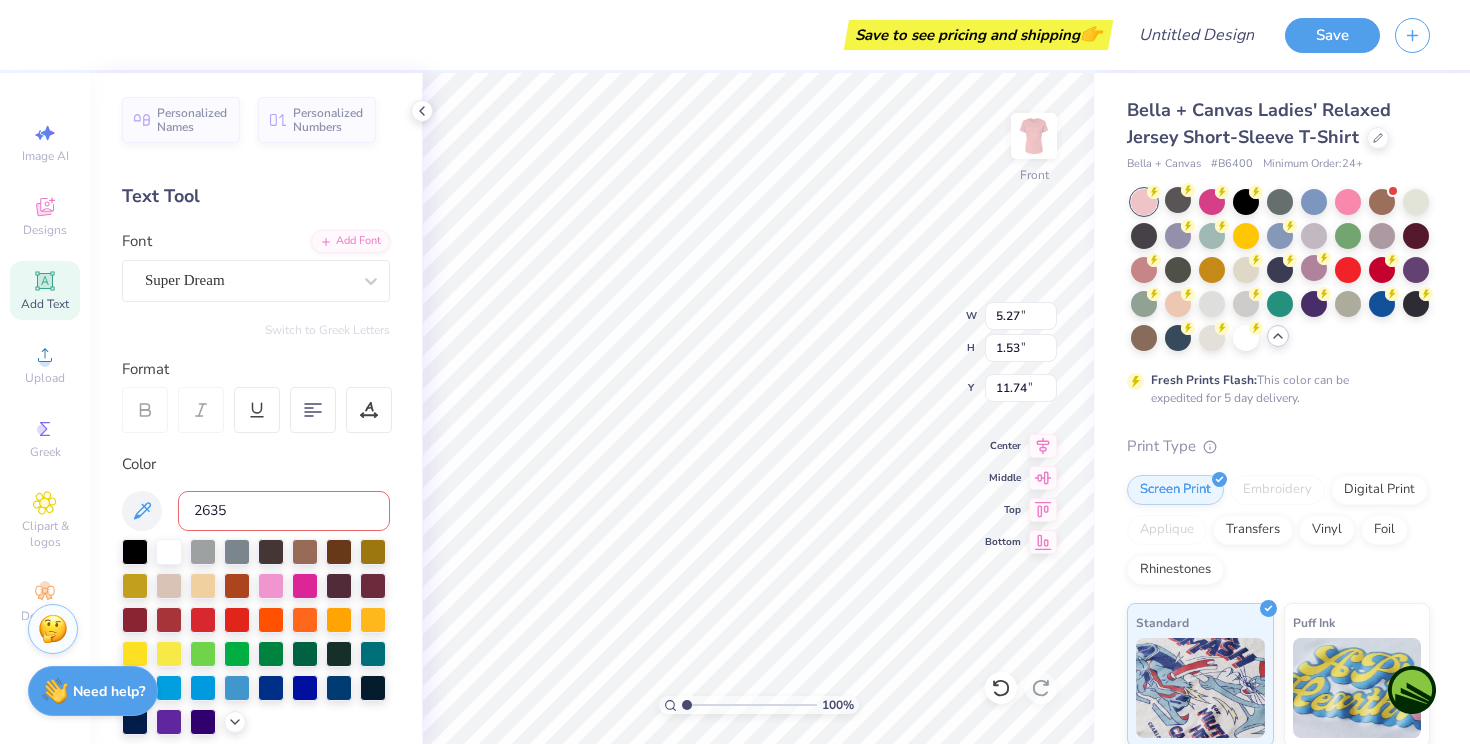 type 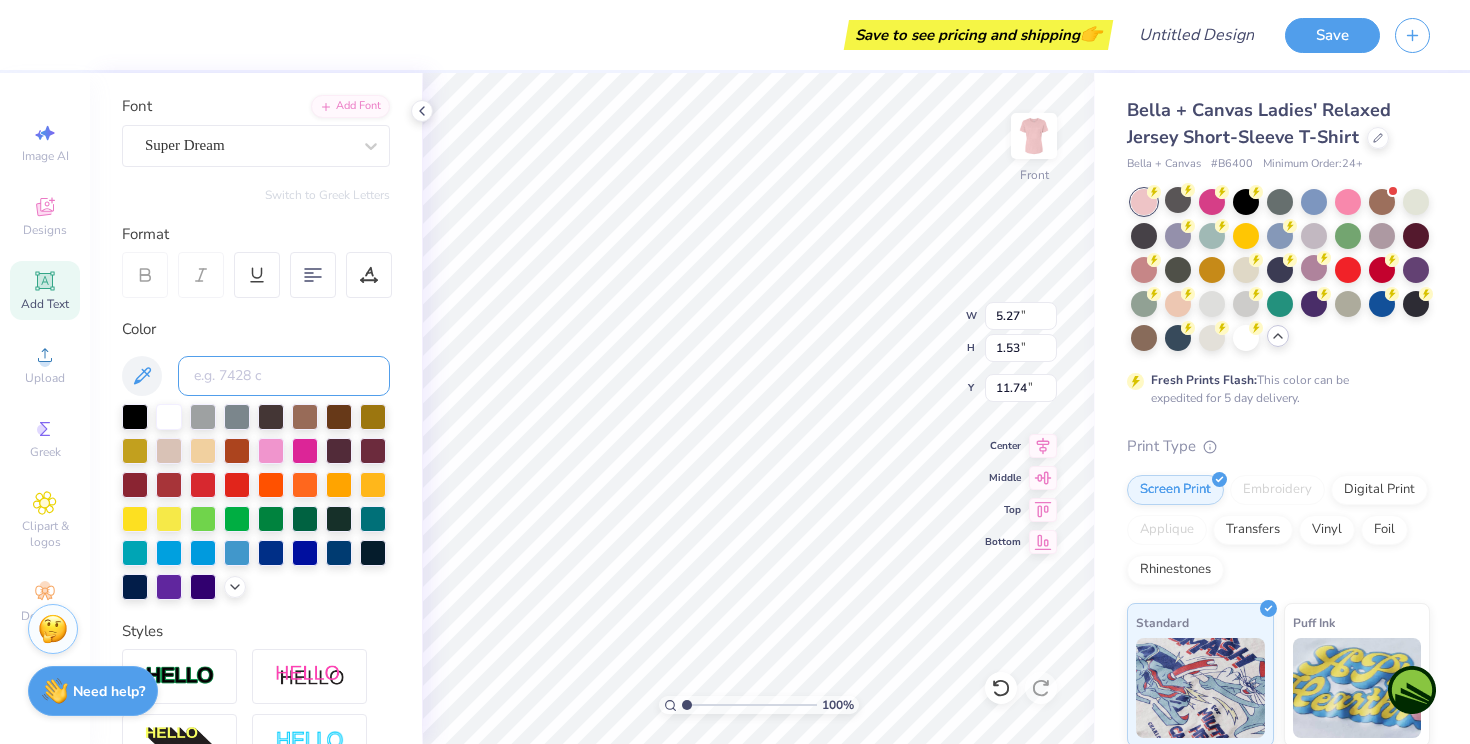scroll, scrollTop: 149, scrollLeft: 0, axis: vertical 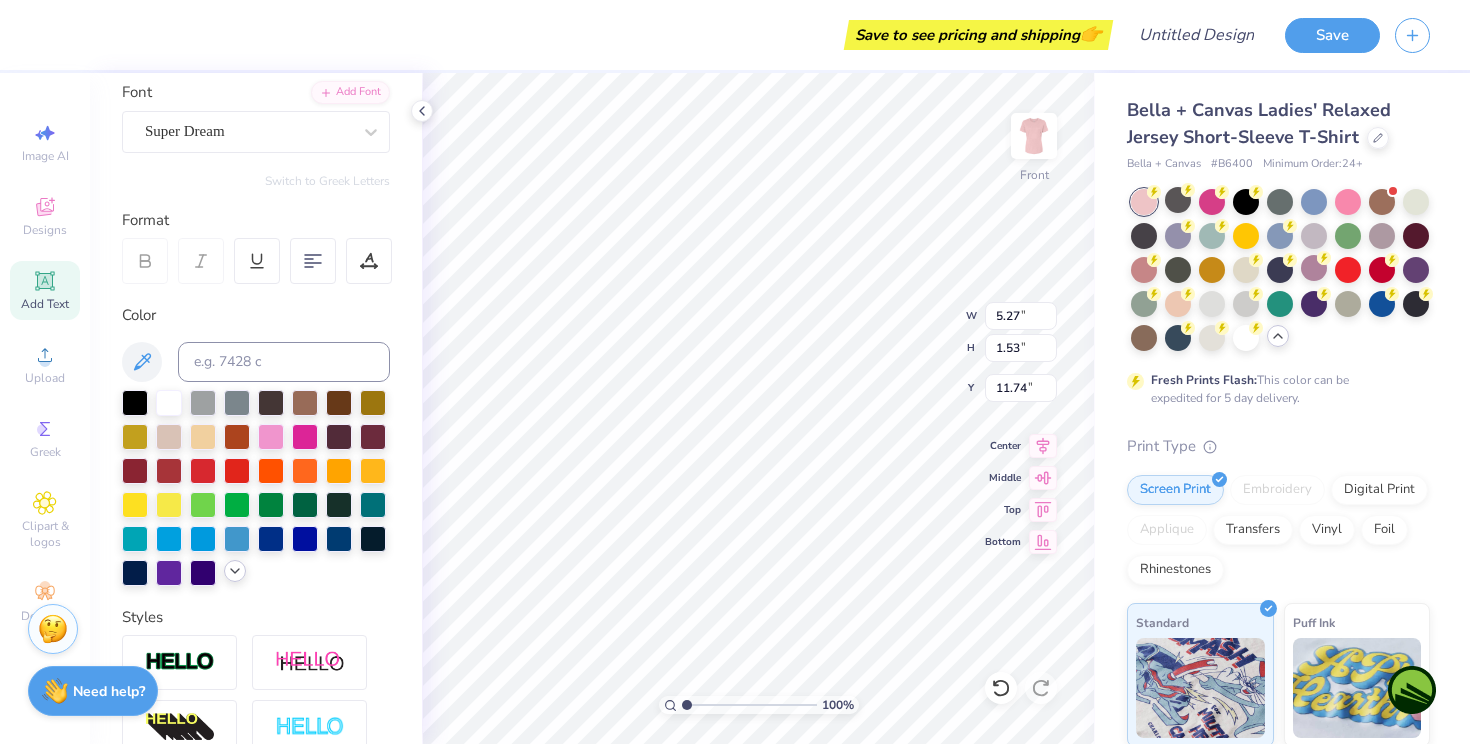 click 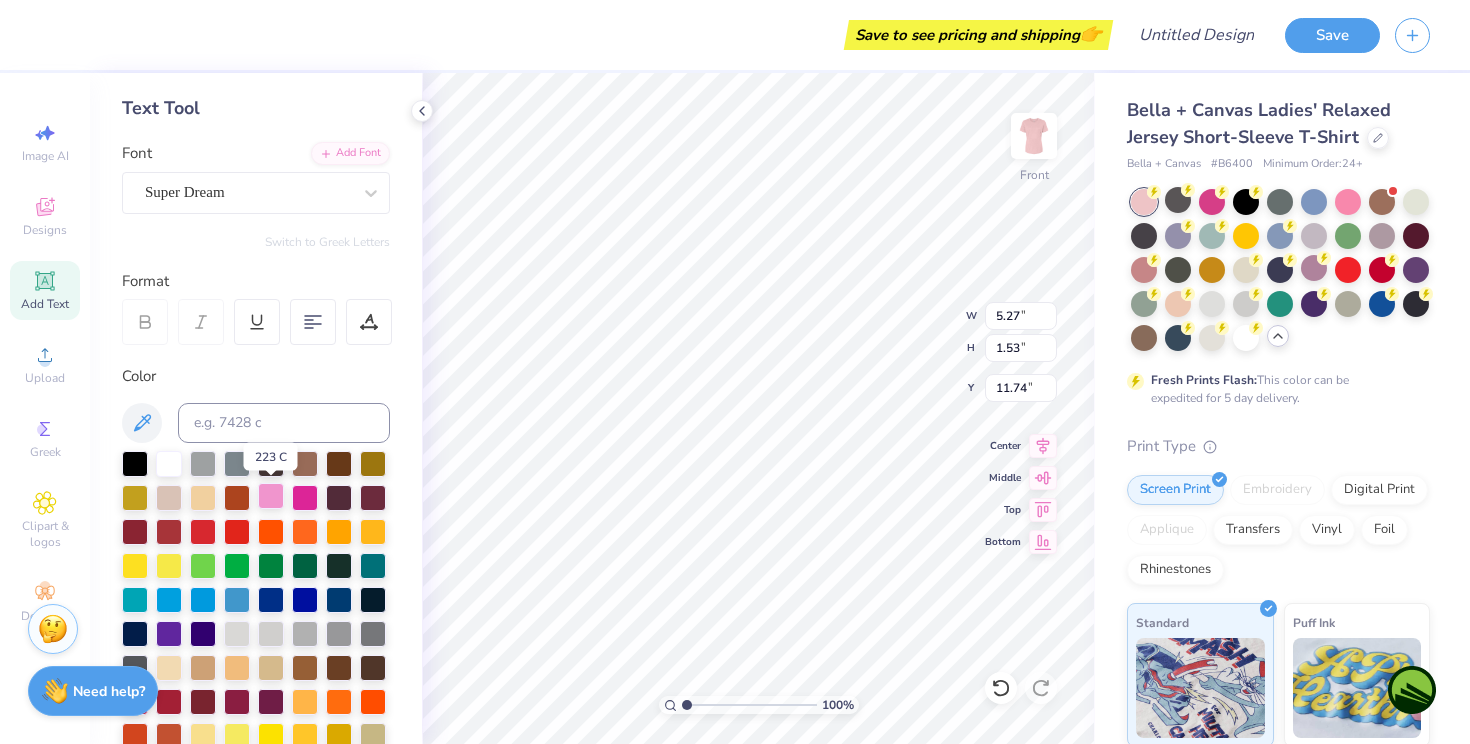 scroll, scrollTop: 0, scrollLeft: 0, axis: both 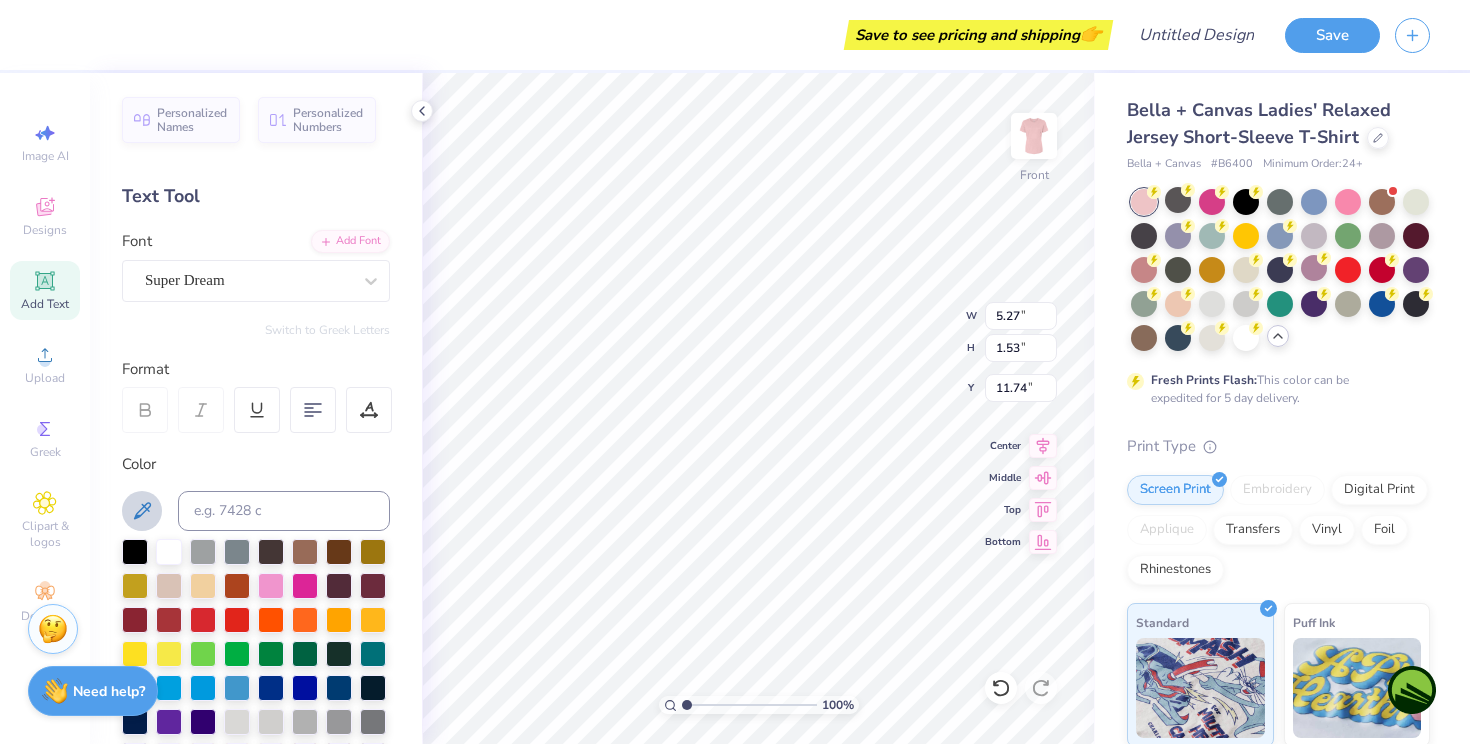 click 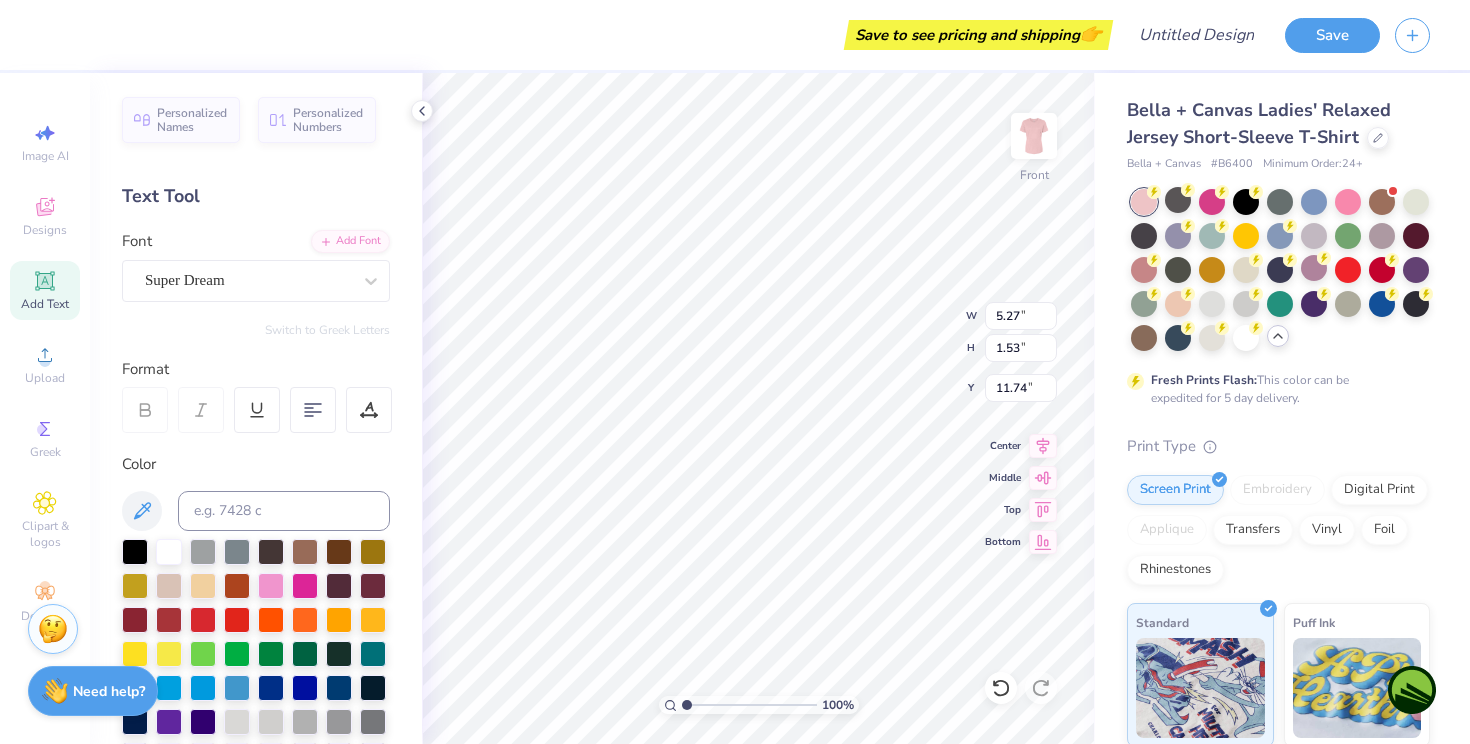 type on "XT" 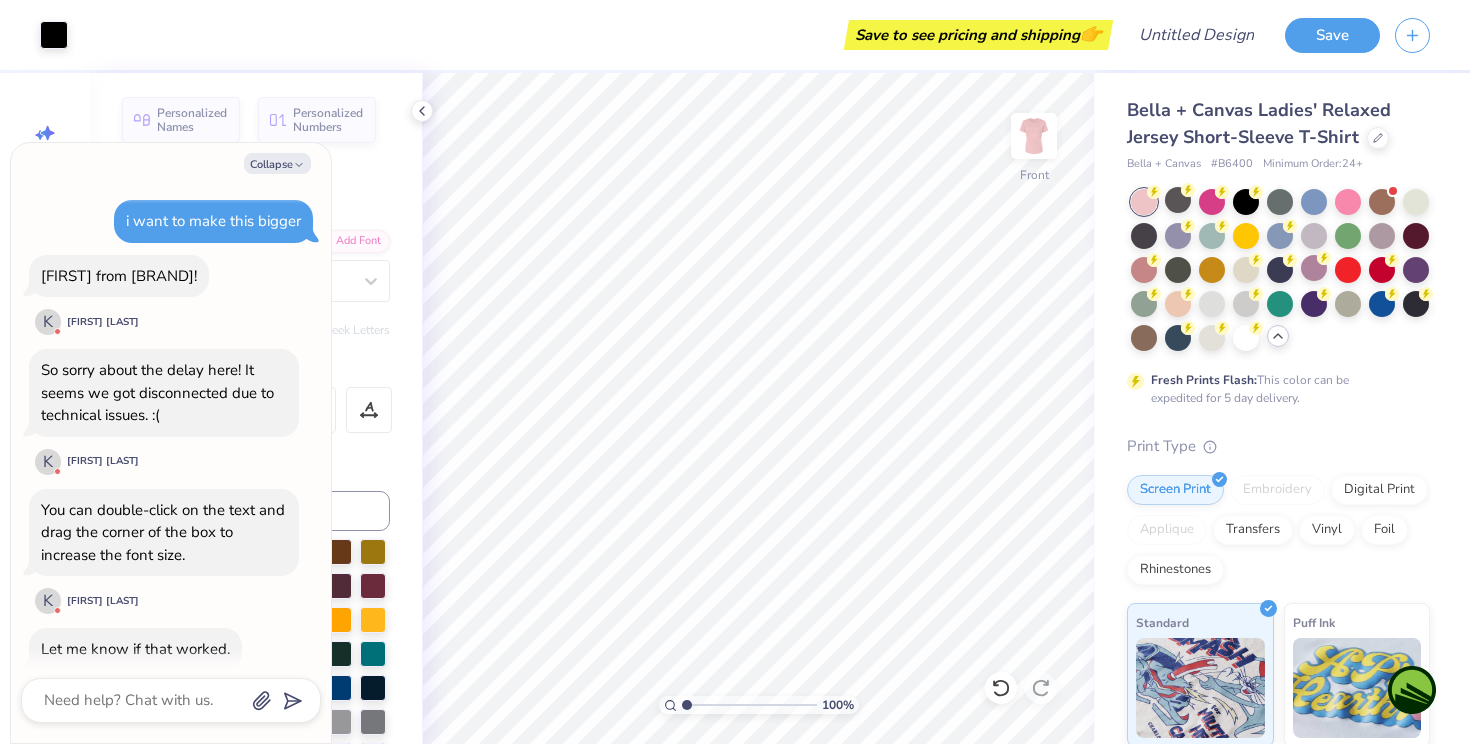 scroll, scrollTop: 1946, scrollLeft: 0, axis: vertical 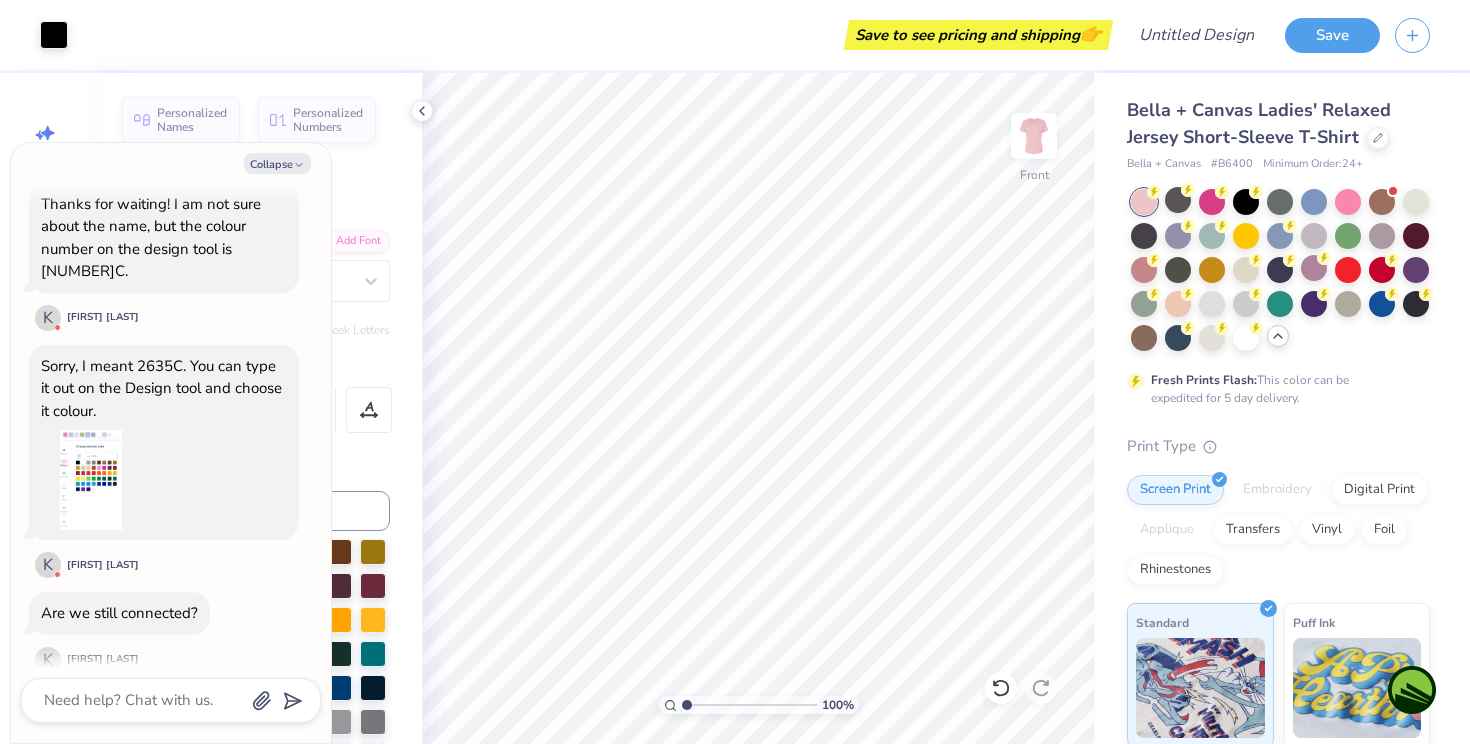 type on "x" 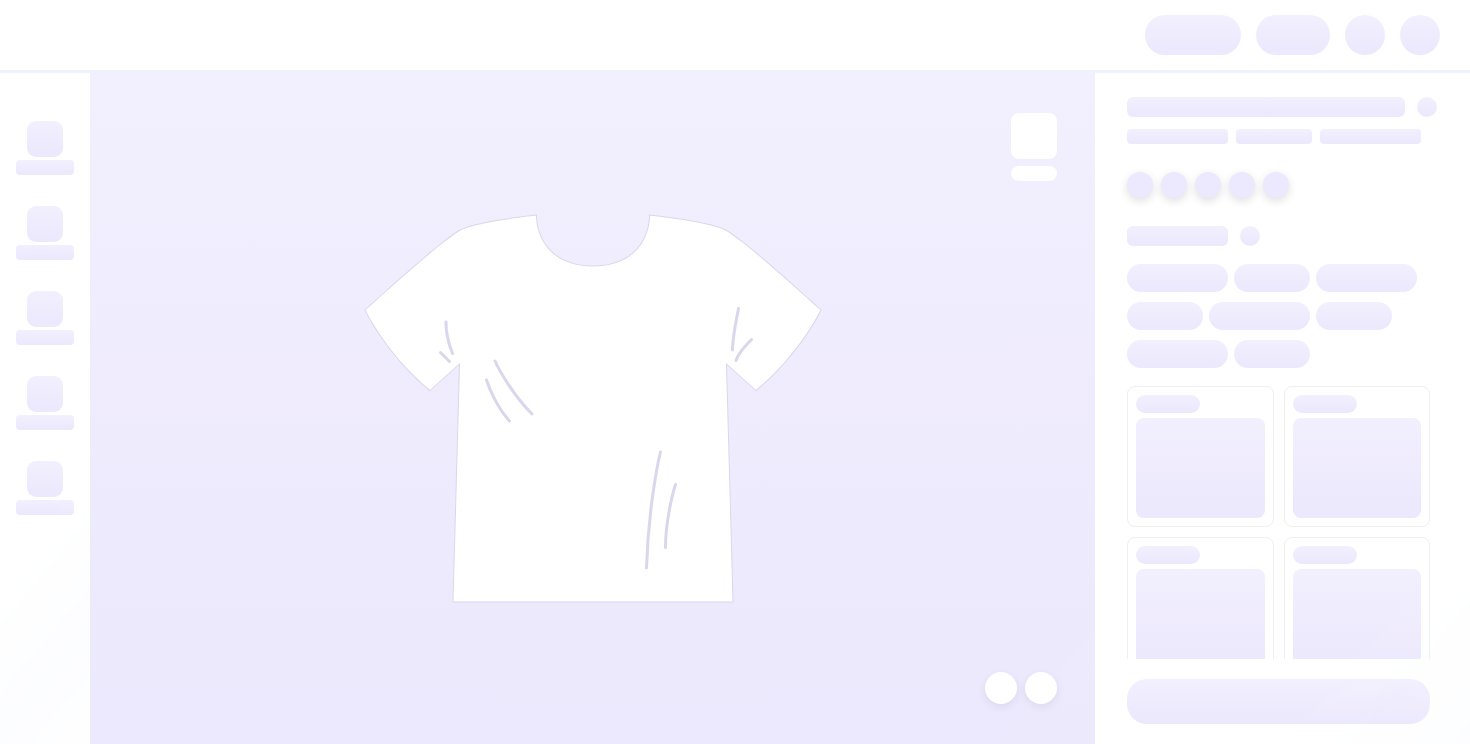 scroll, scrollTop: 0, scrollLeft: 0, axis: both 